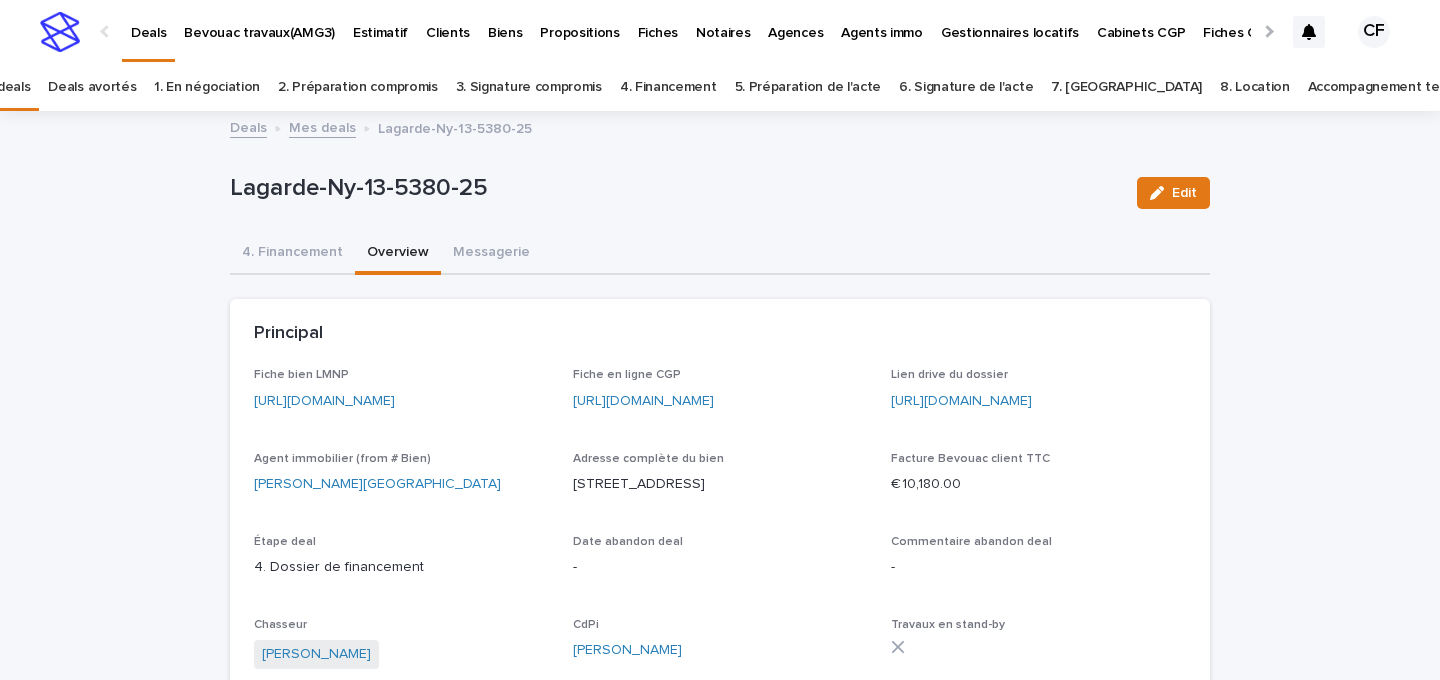 scroll, scrollTop: 0, scrollLeft: 0, axis: both 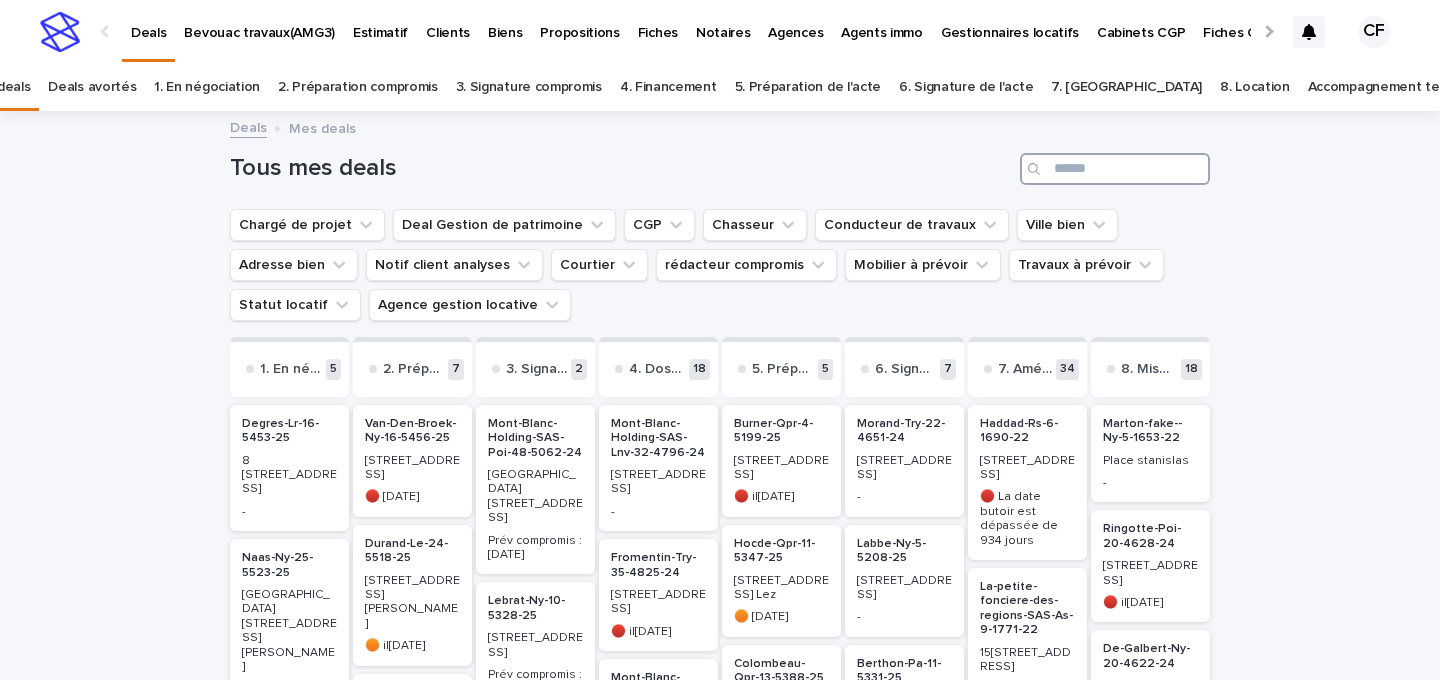 click at bounding box center [1115, 169] 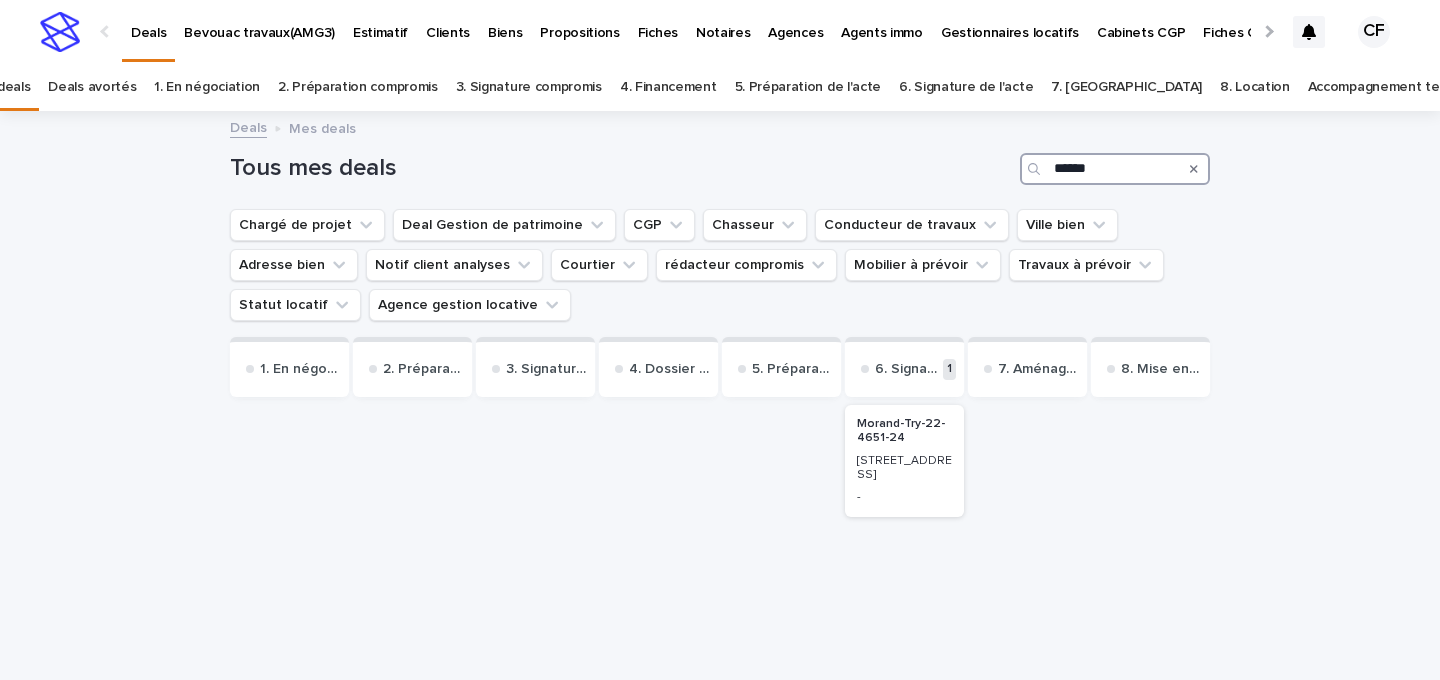 type on "******" 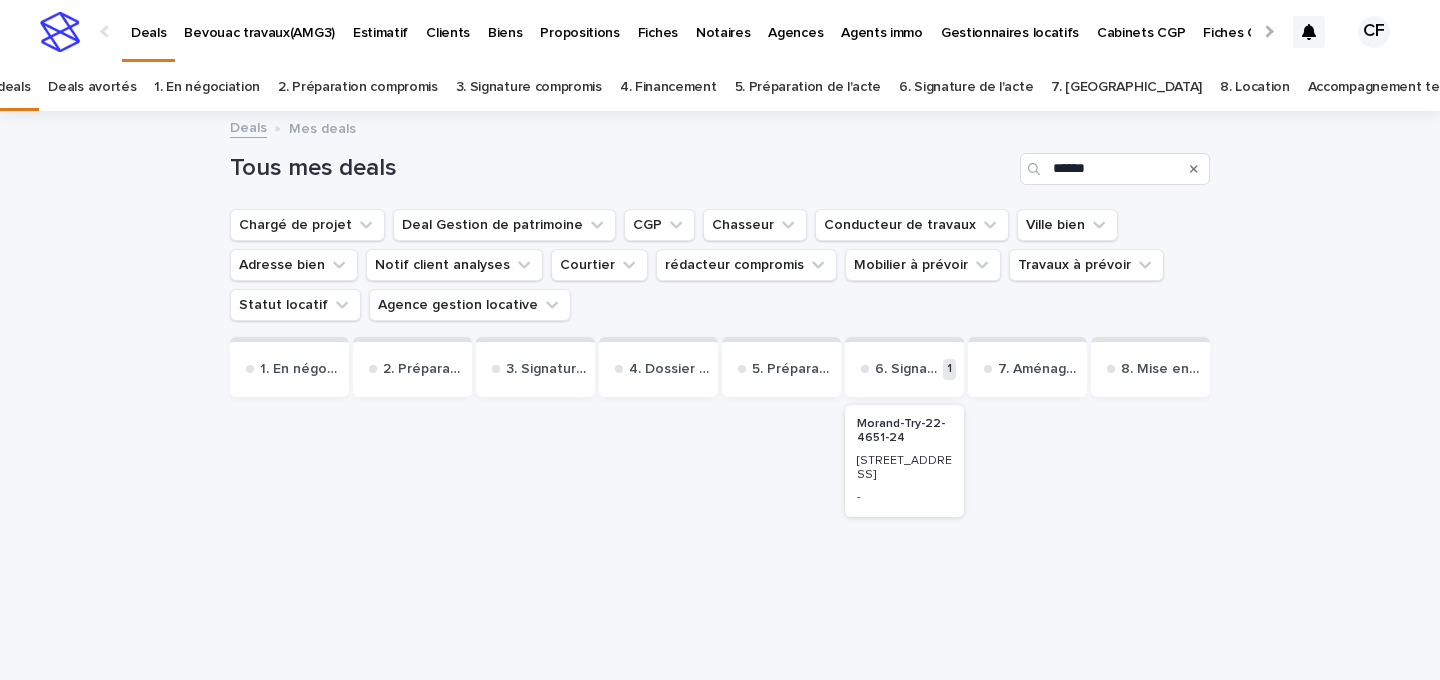 click on "[STREET_ADDRESS]" at bounding box center [904, 466] 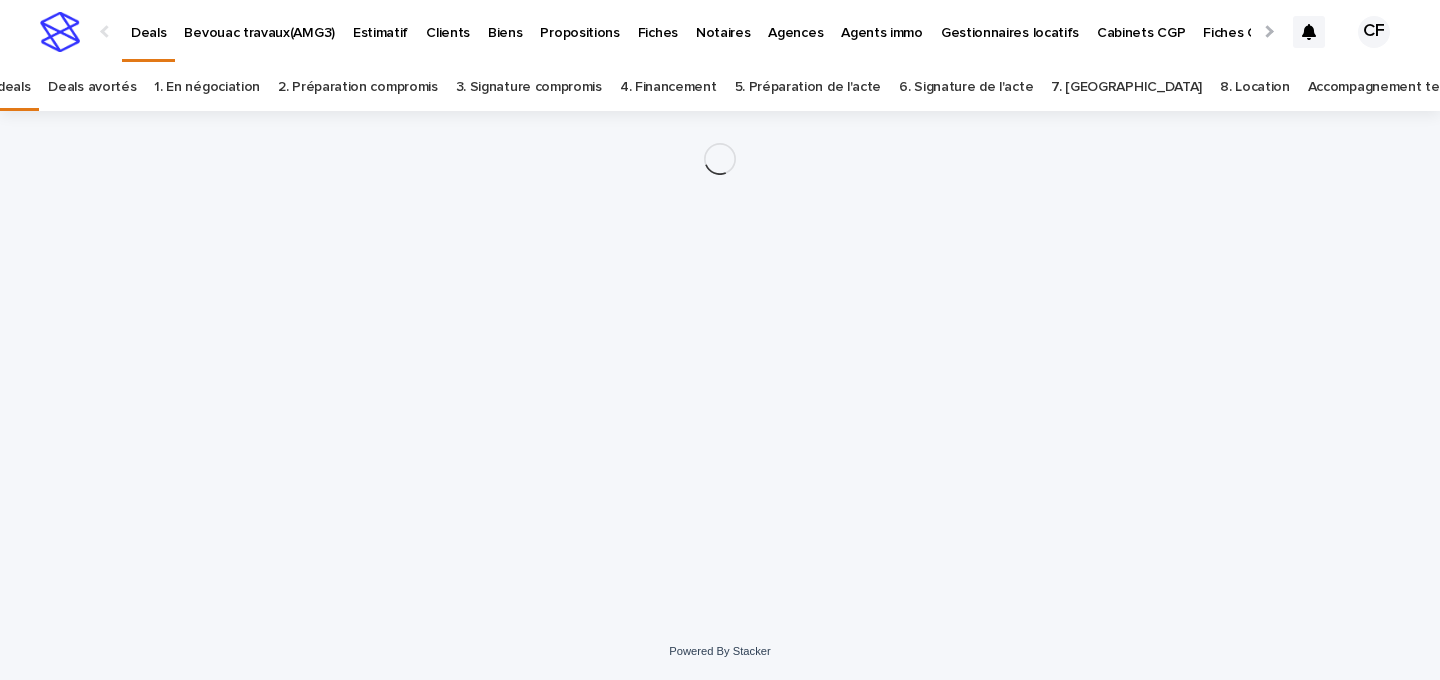 click on "Loading... Saving… Loading... Saving…" at bounding box center [720, 342] 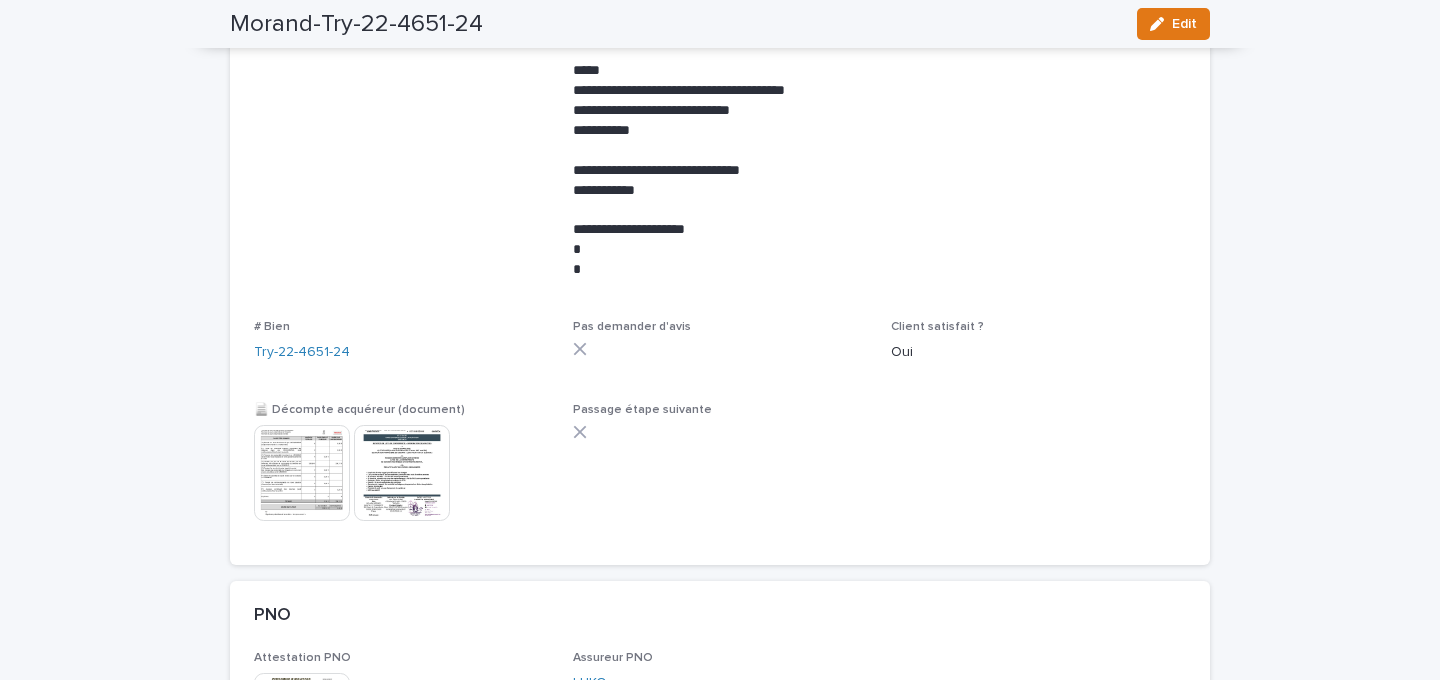 scroll, scrollTop: 207, scrollLeft: 0, axis: vertical 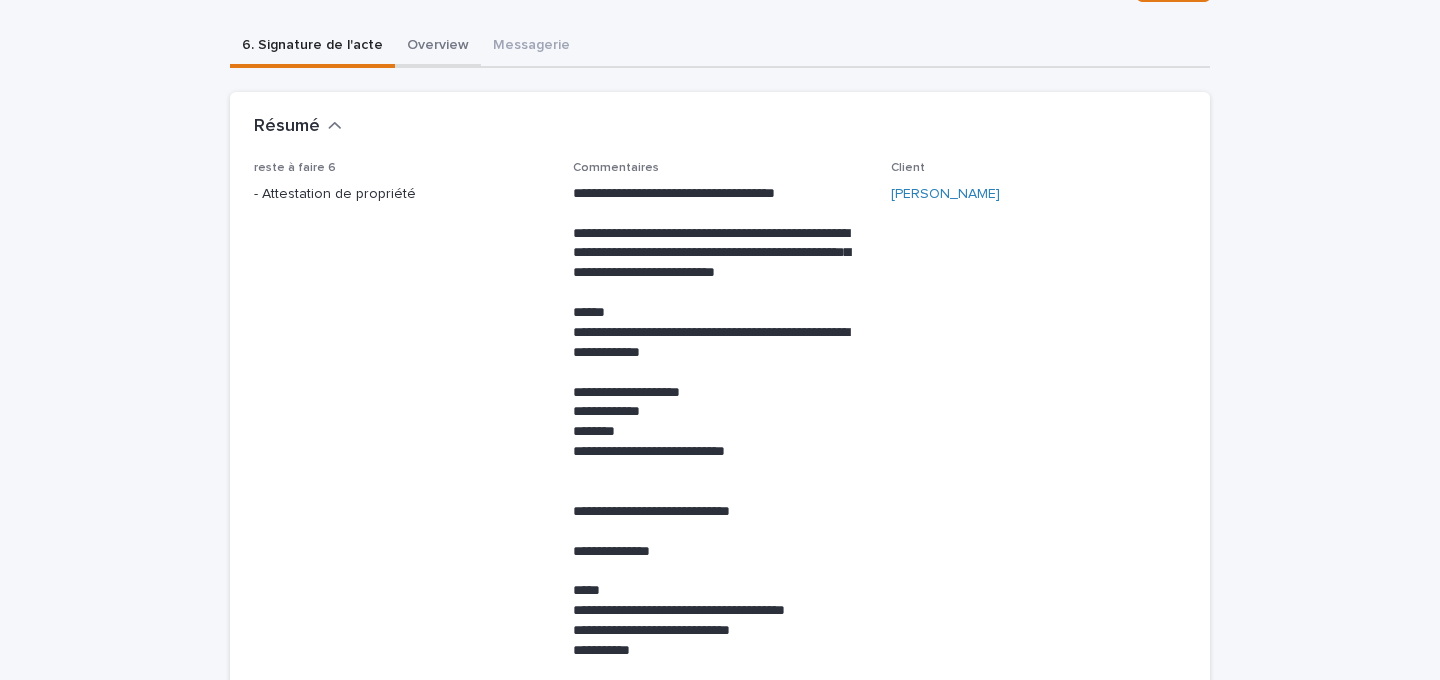 click on "Overview" at bounding box center (438, 47) 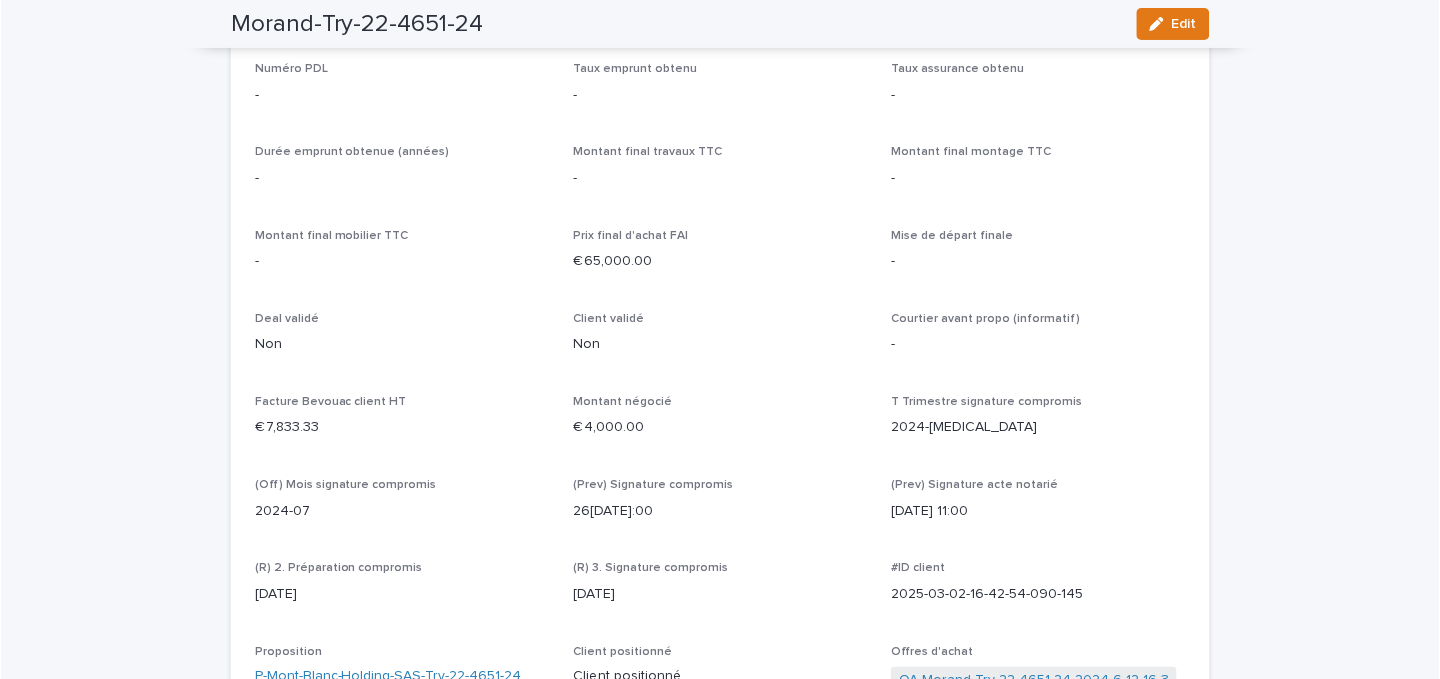 scroll, scrollTop: 5462, scrollLeft: 0, axis: vertical 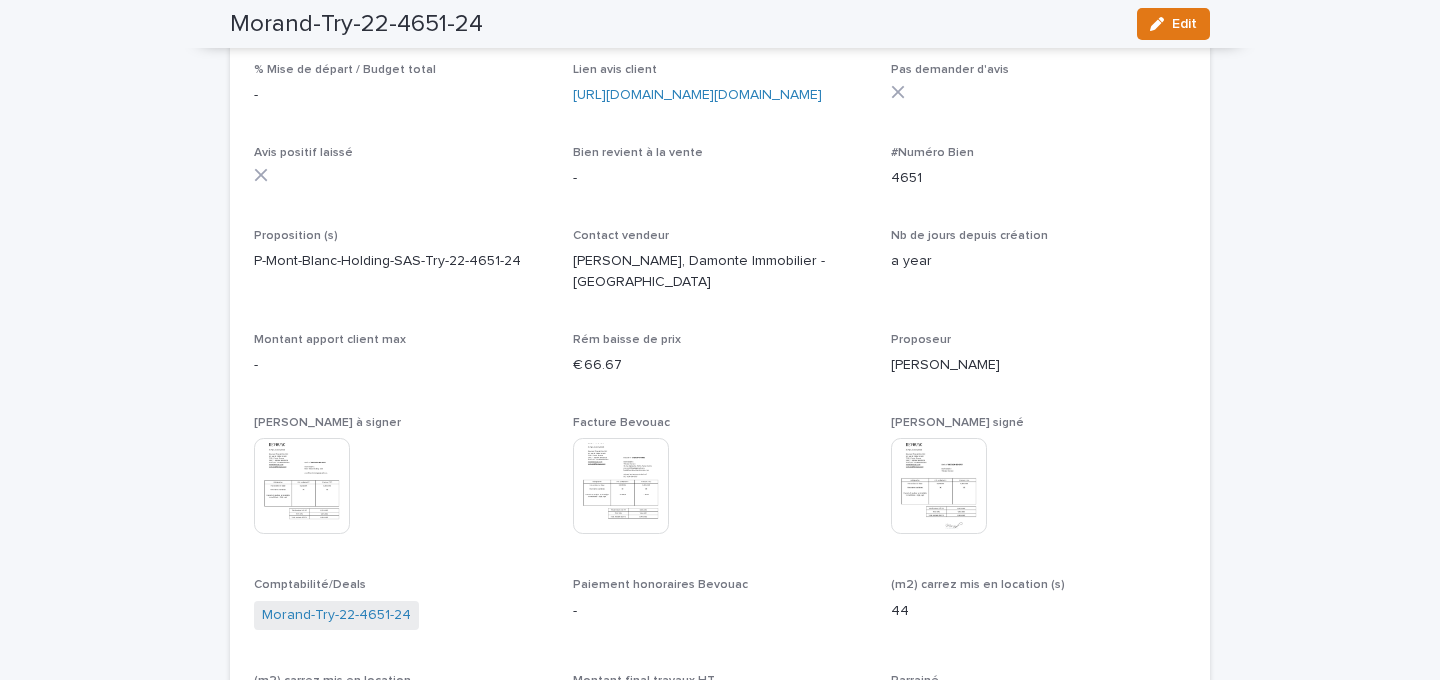 click at bounding box center [621, 486] 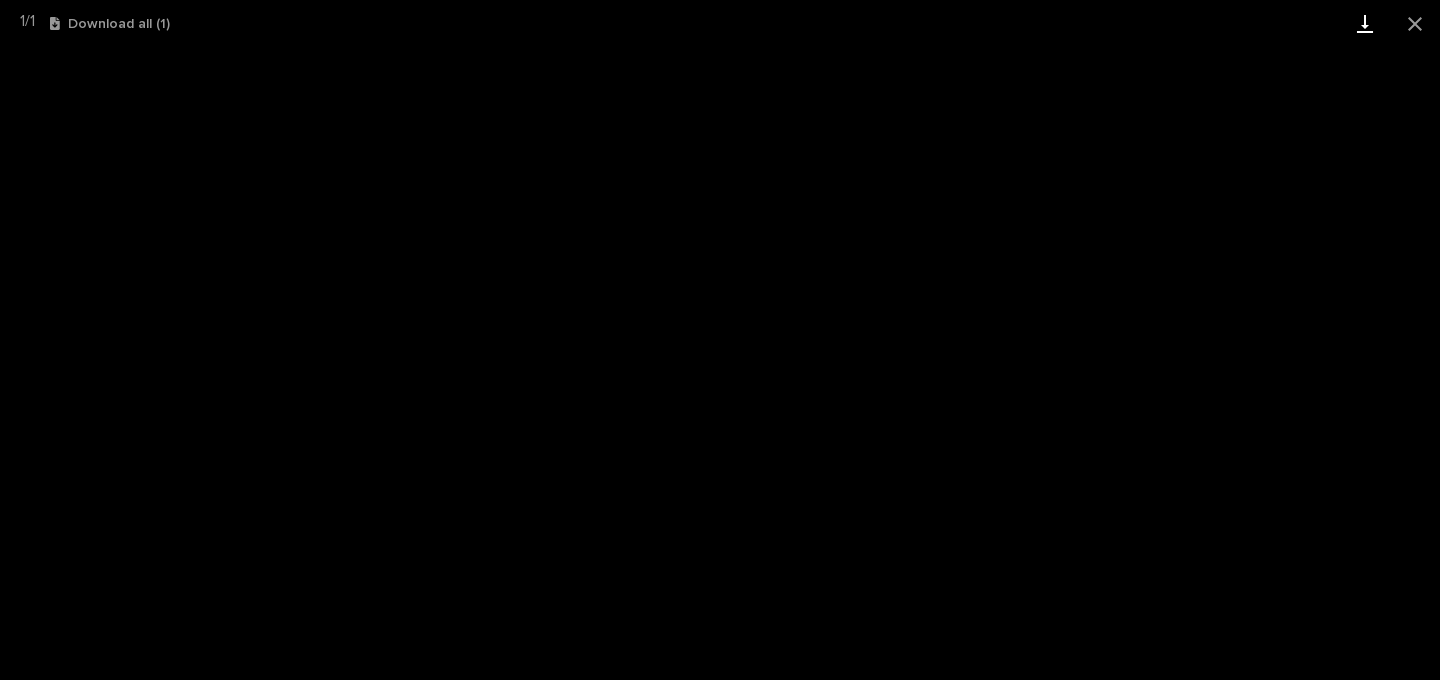 click at bounding box center (1365, 23) 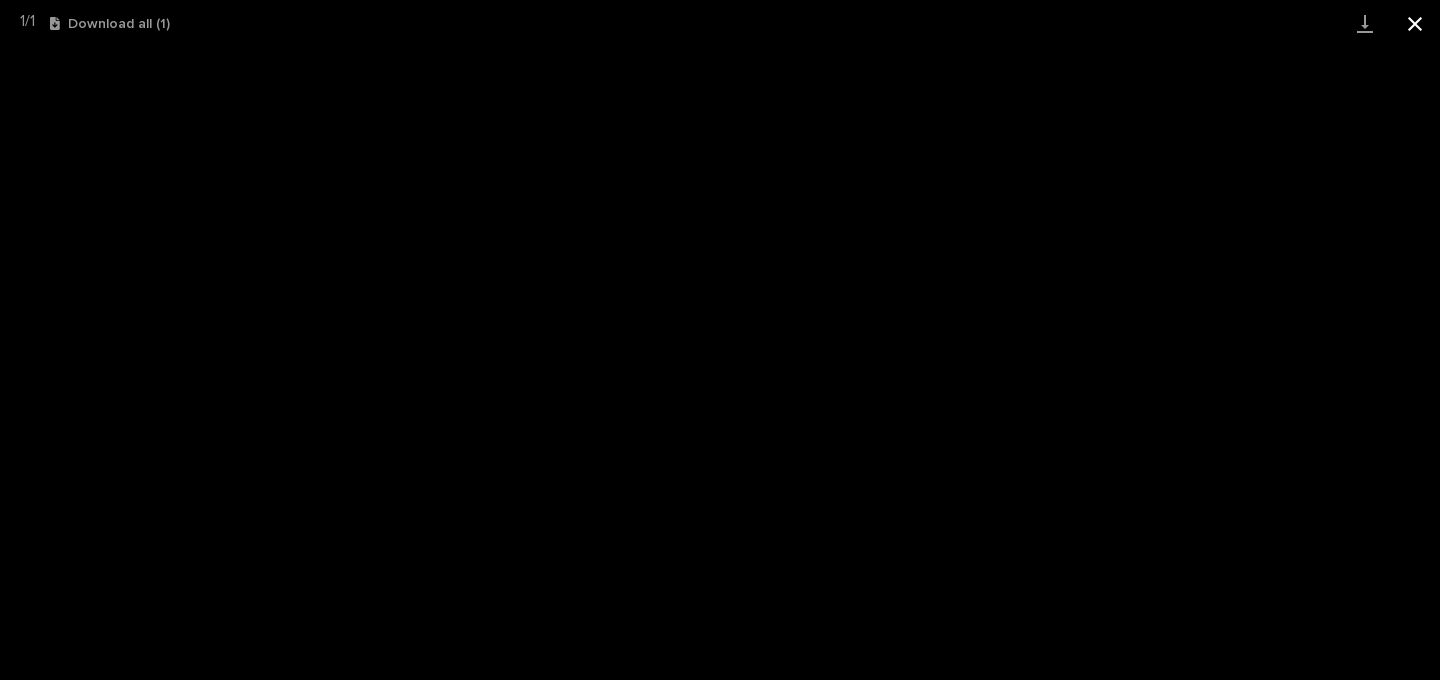 click at bounding box center [1415, 23] 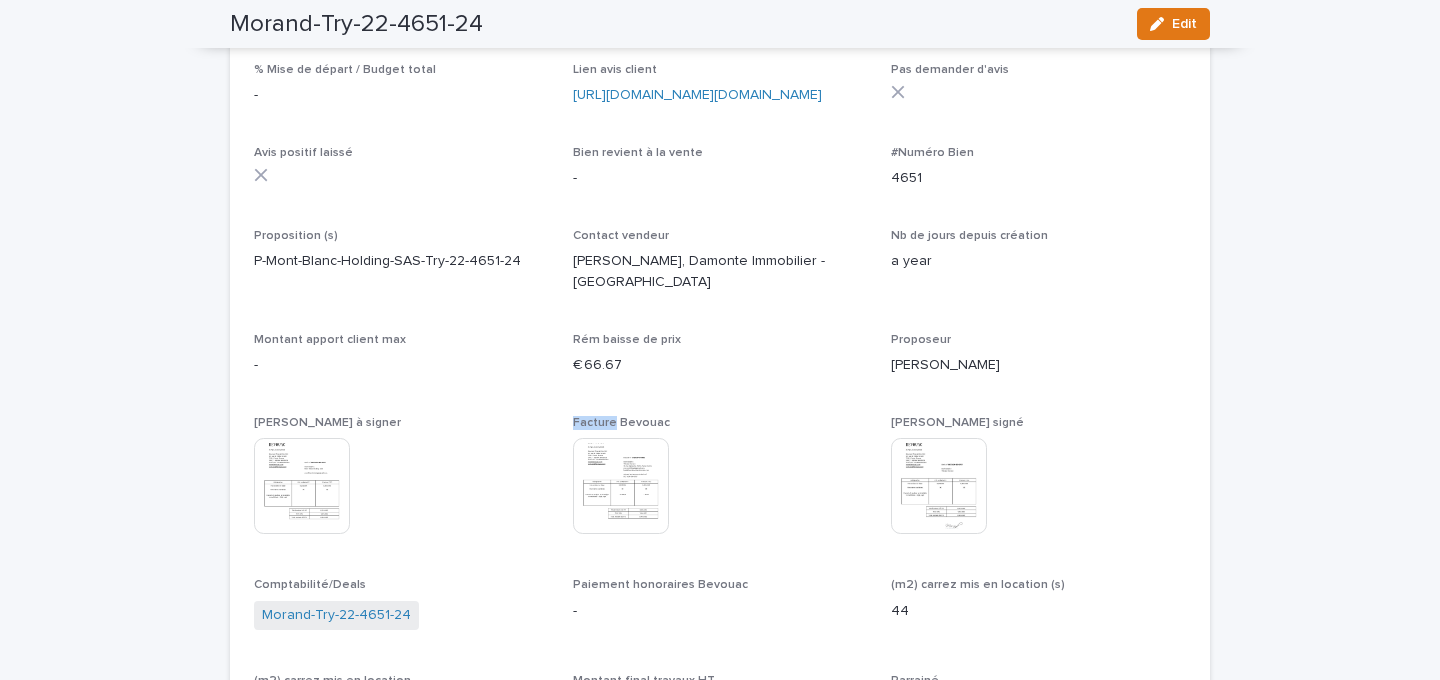 click at bounding box center (939, 486) 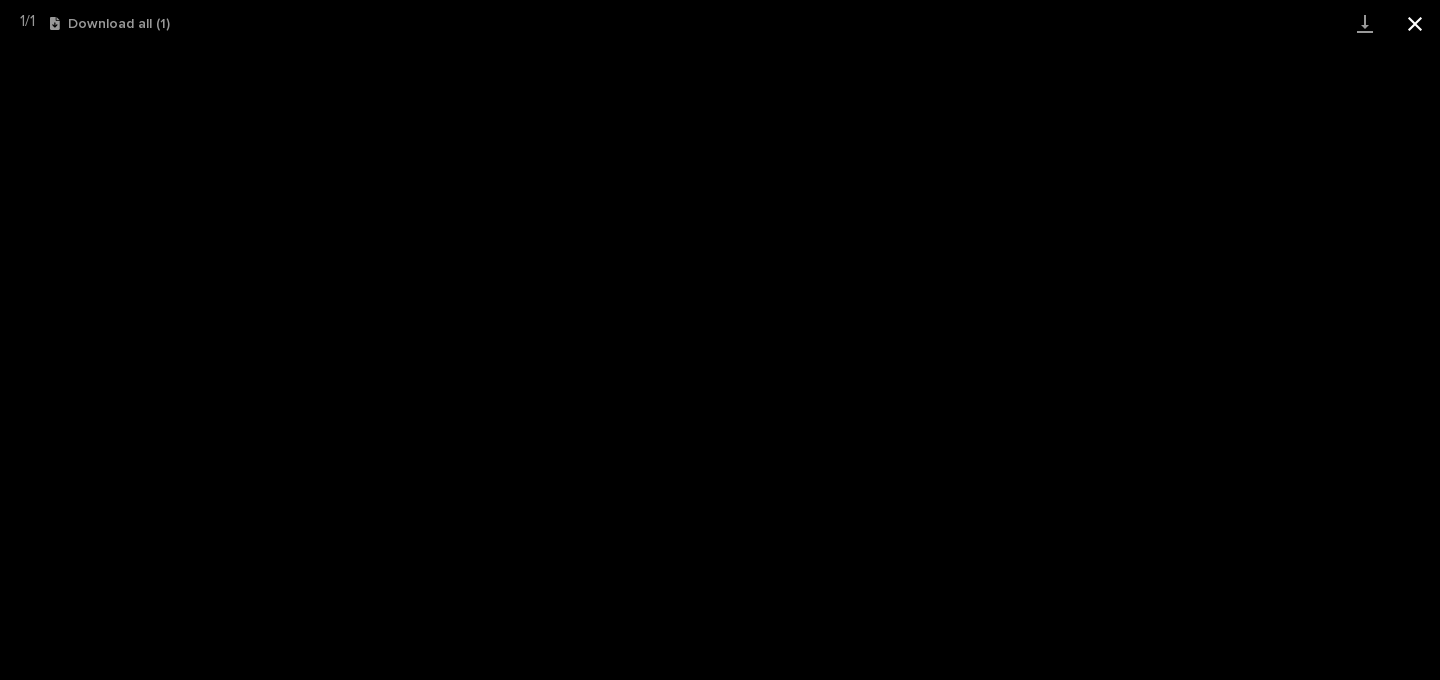 click at bounding box center (1415, 23) 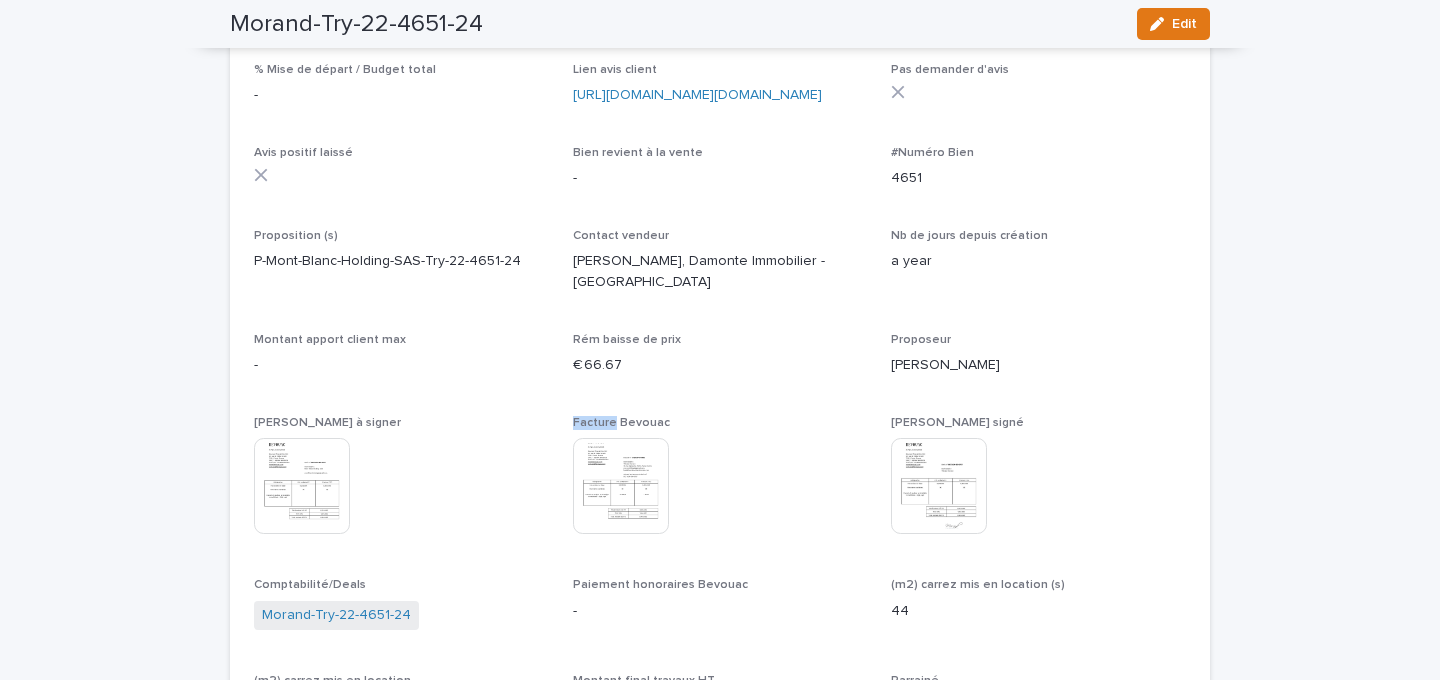 click at bounding box center (621, 486) 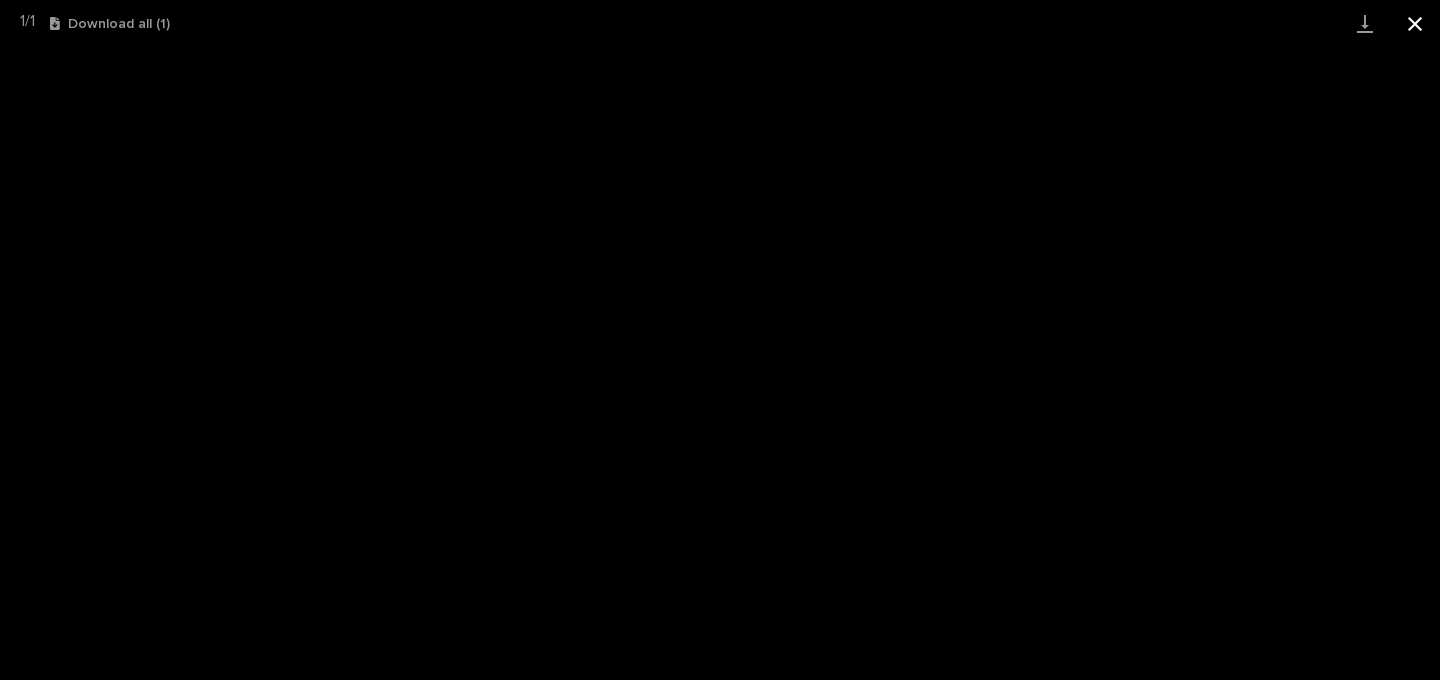 click at bounding box center (1415, 23) 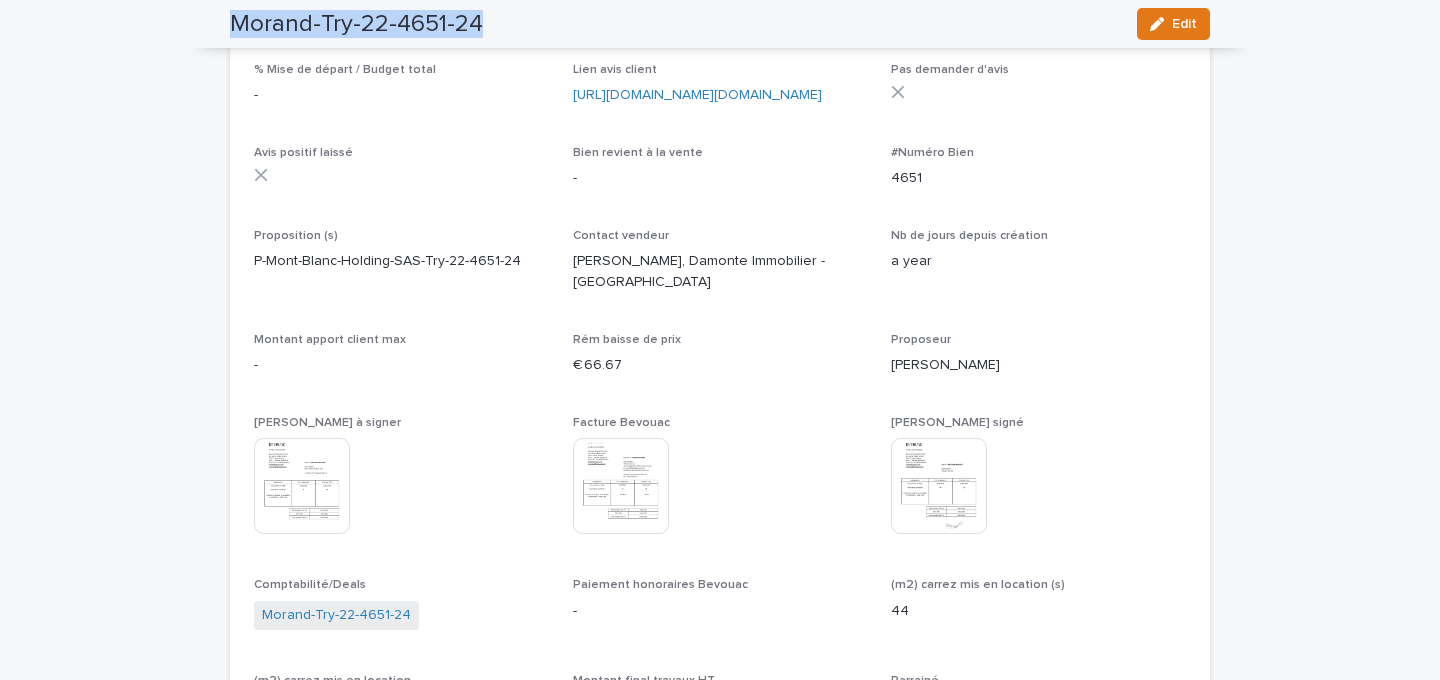 drag, startPoint x: 486, startPoint y: 38, endPoint x: 233, endPoint y: 33, distance: 253.04941 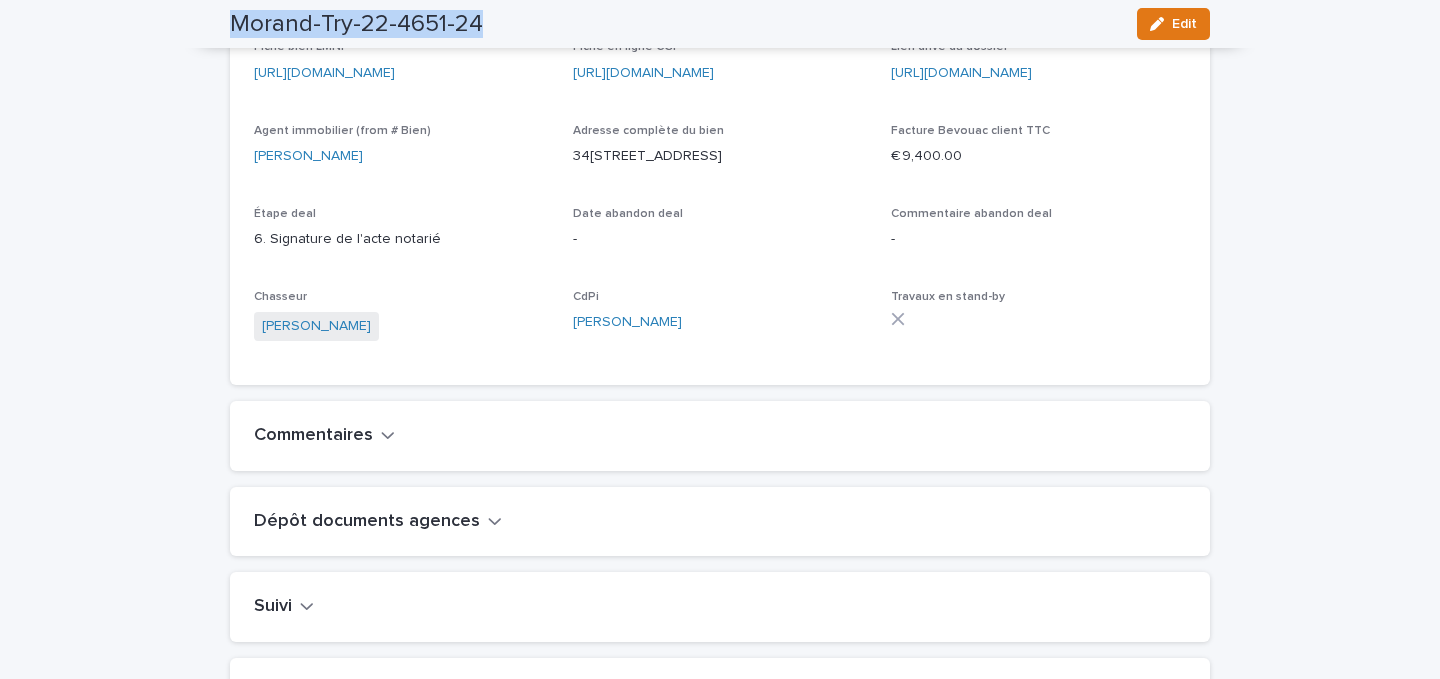 scroll, scrollTop: 0, scrollLeft: 0, axis: both 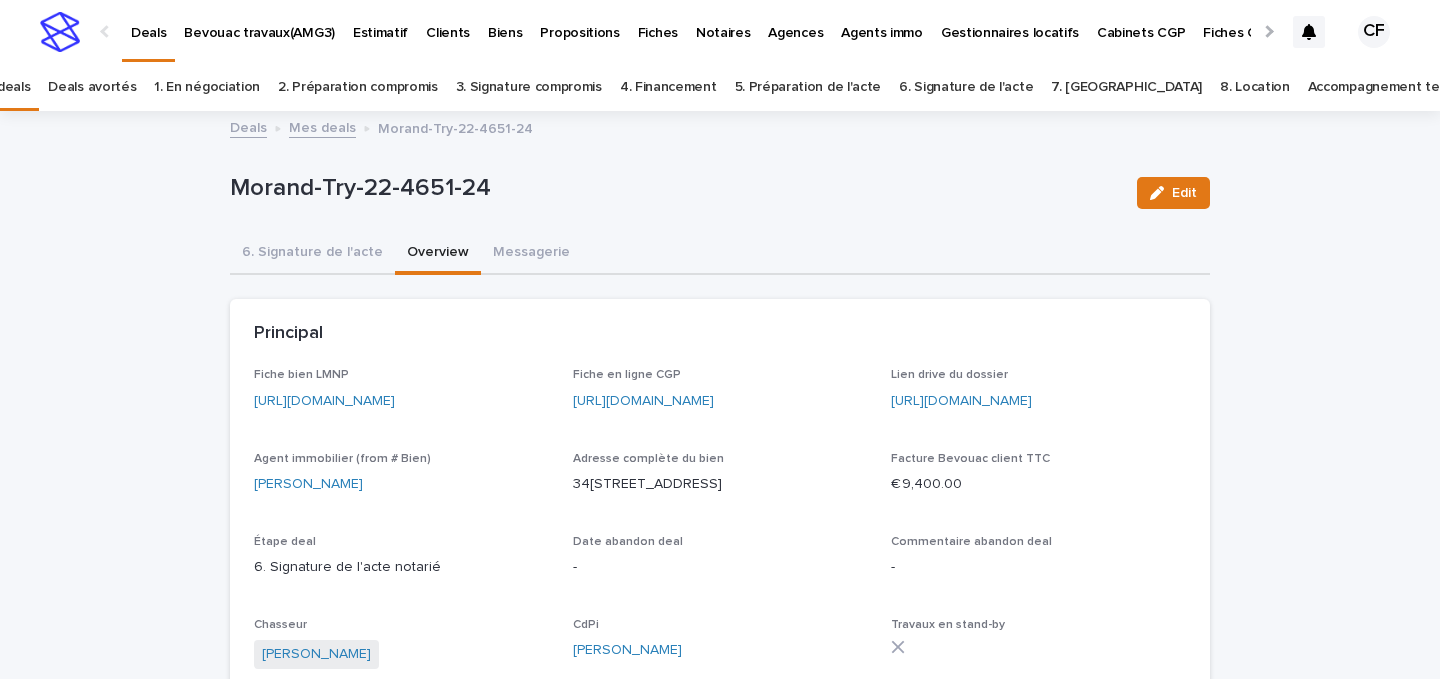 click at bounding box center [60, 32] 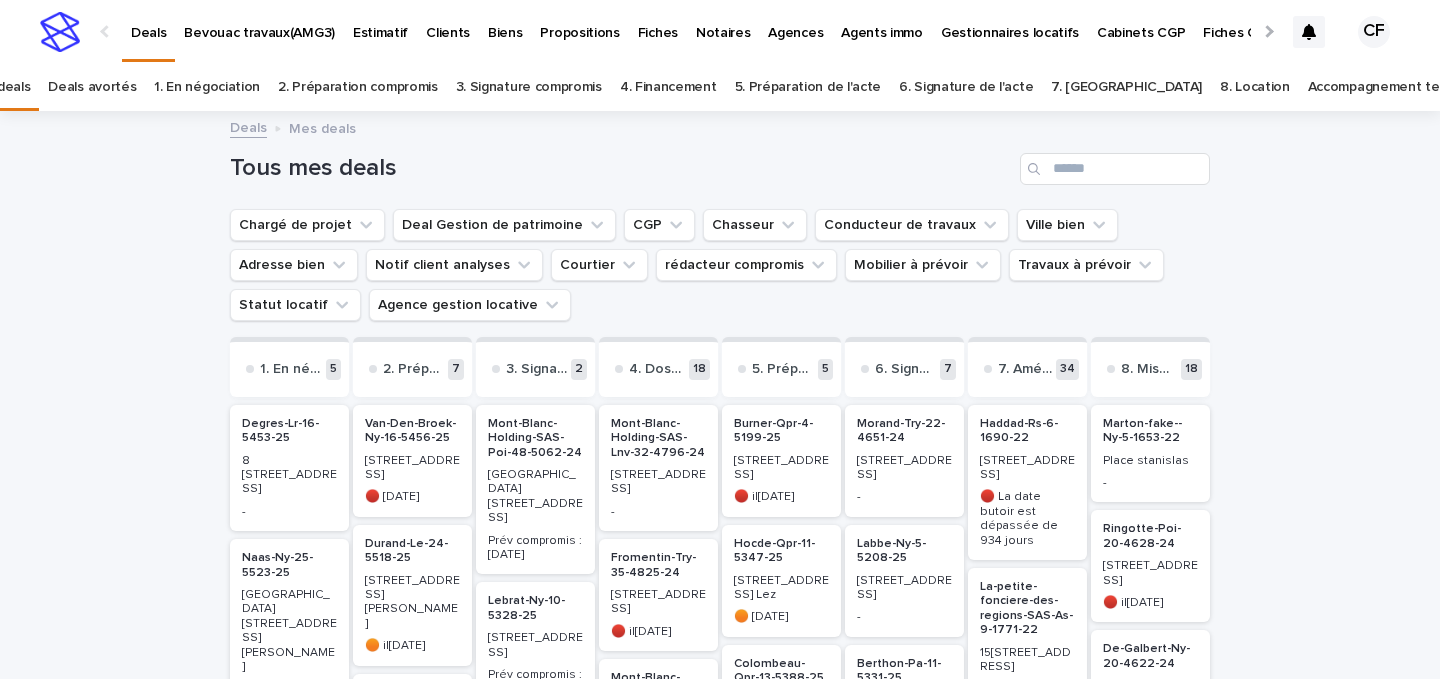 click at bounding box center [1267, 31] 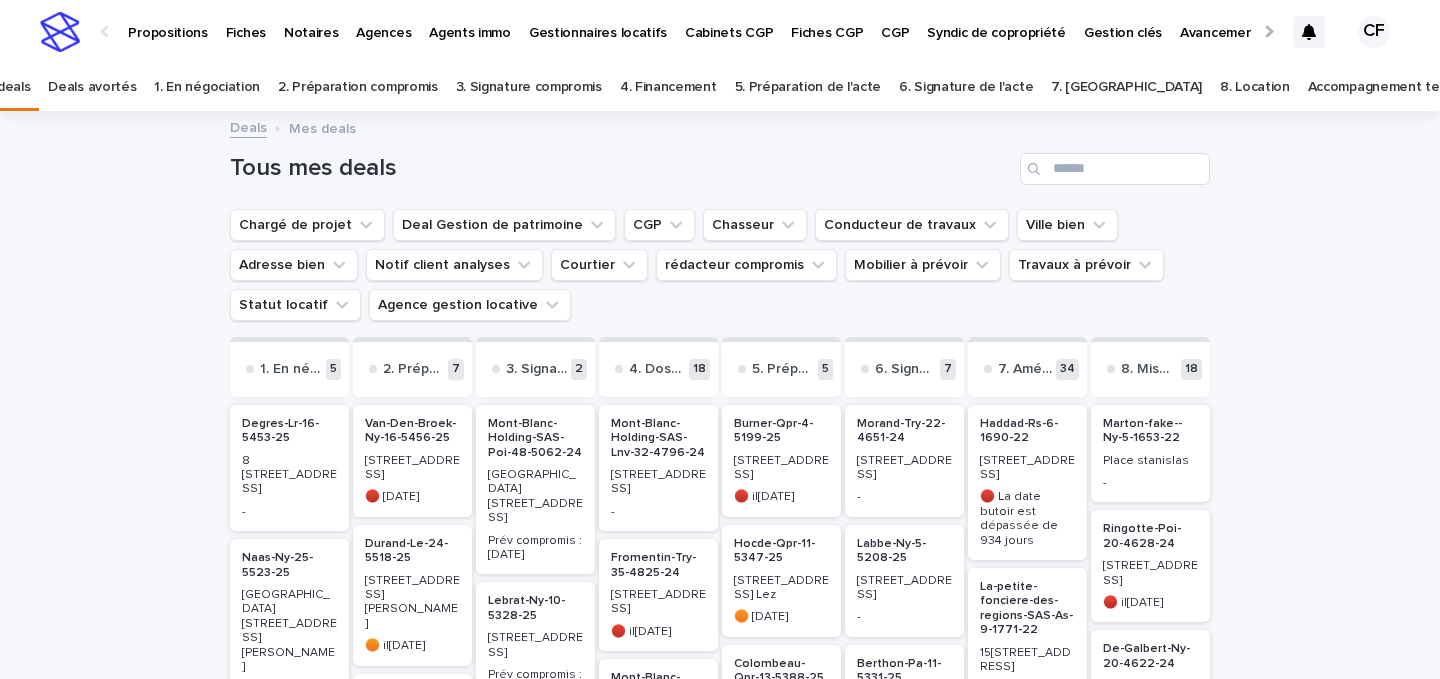scroll, scrollTop: 0, scrollLeft: 412, axis: horizontal 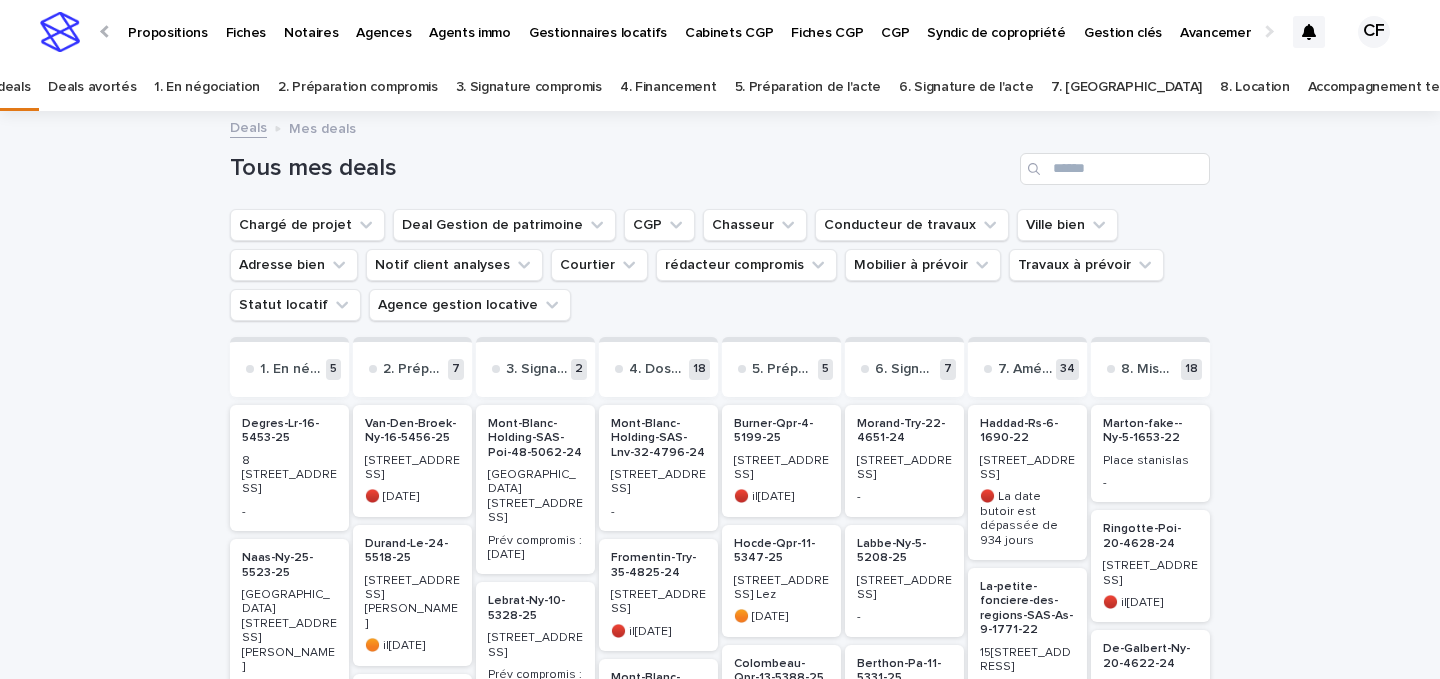 click at bounding box center [106, 31] 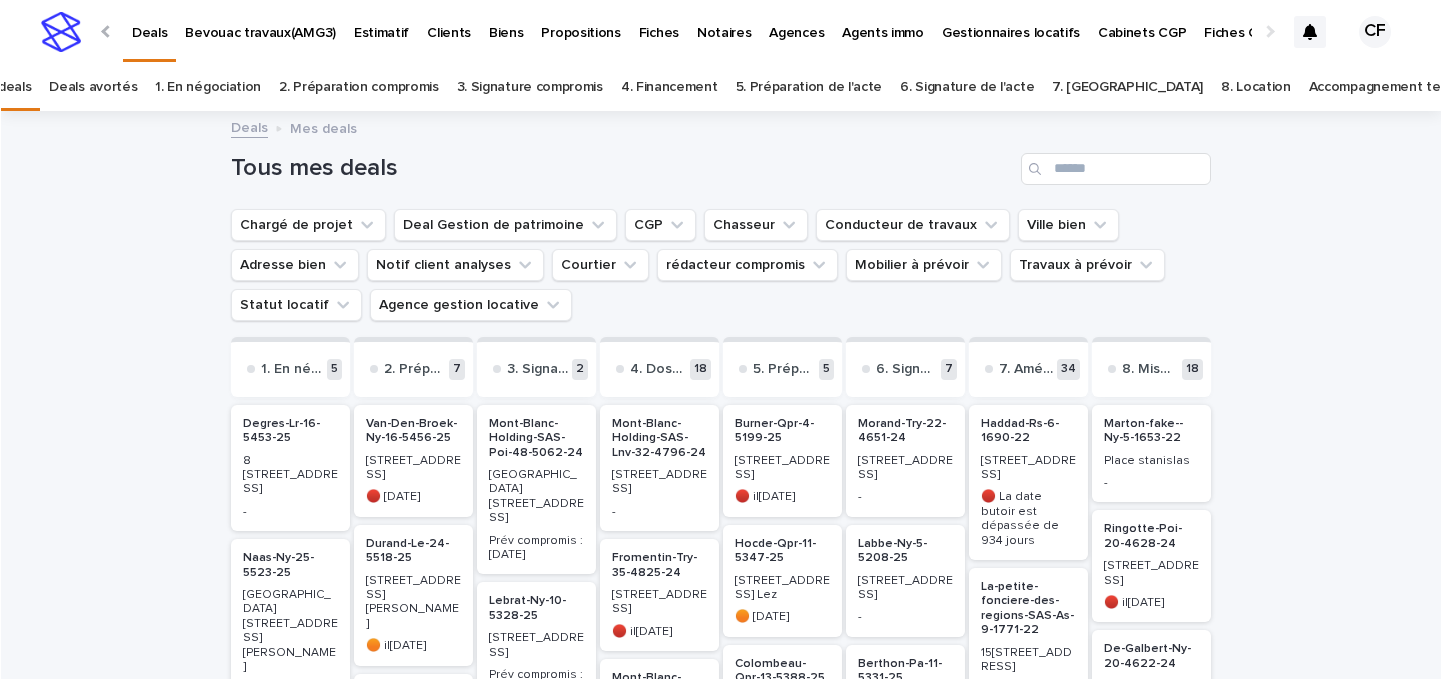 scroll, scrollTop: 0, scrollLeft: 0, axis: both 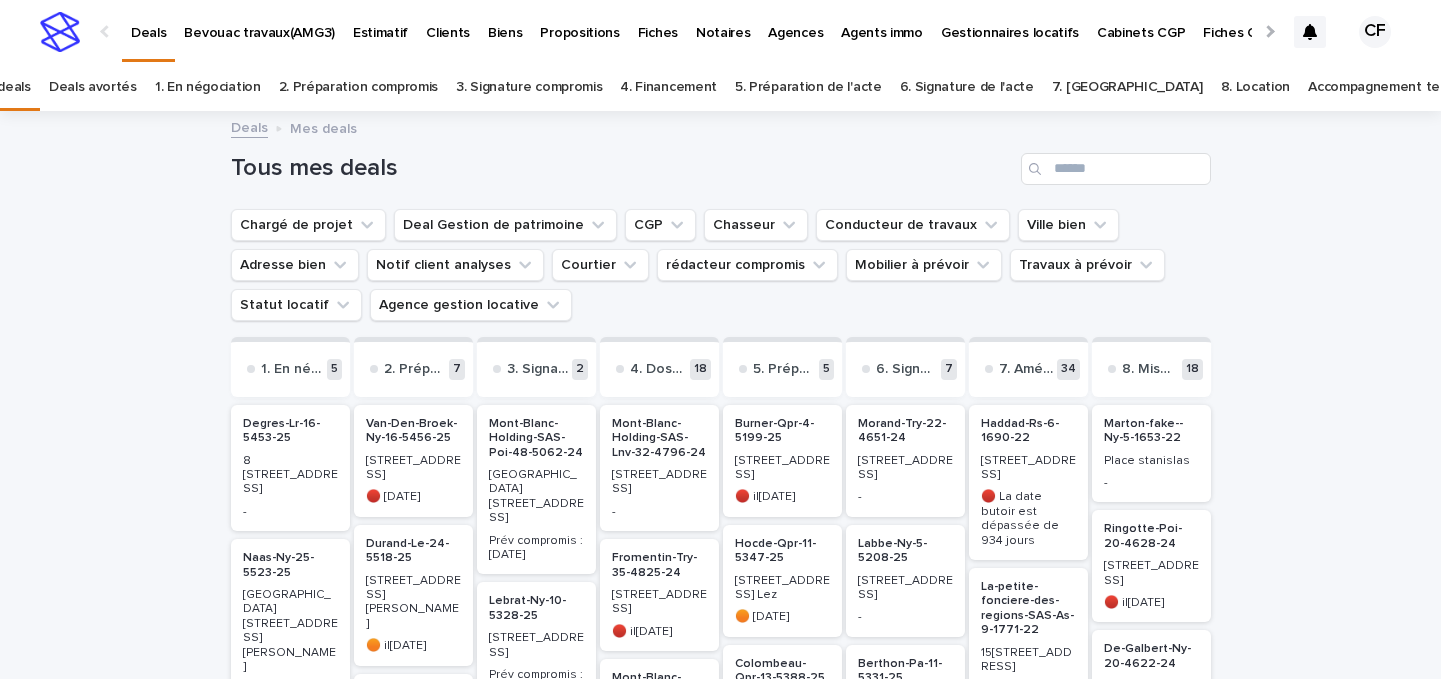 click on "Fiches" at bounding box center (658, 21) 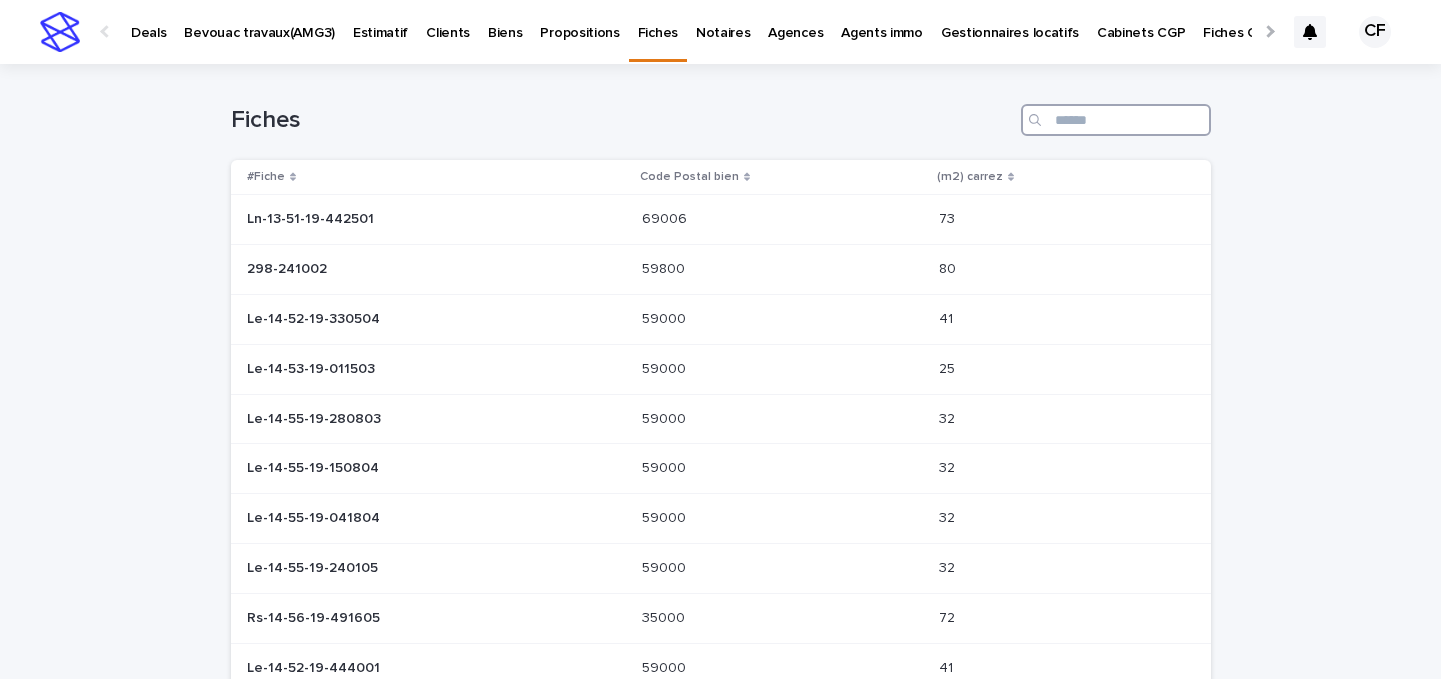click at bounding box center (1116, 120) 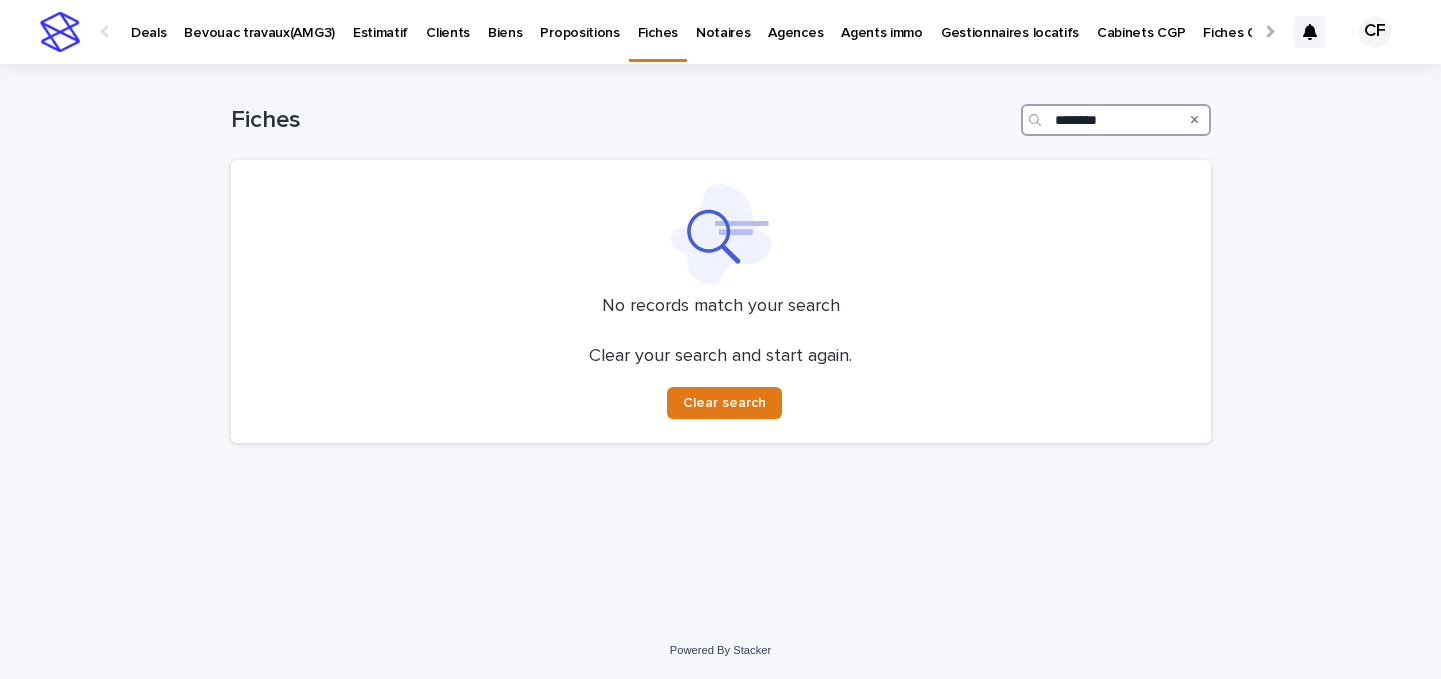 type on "********" 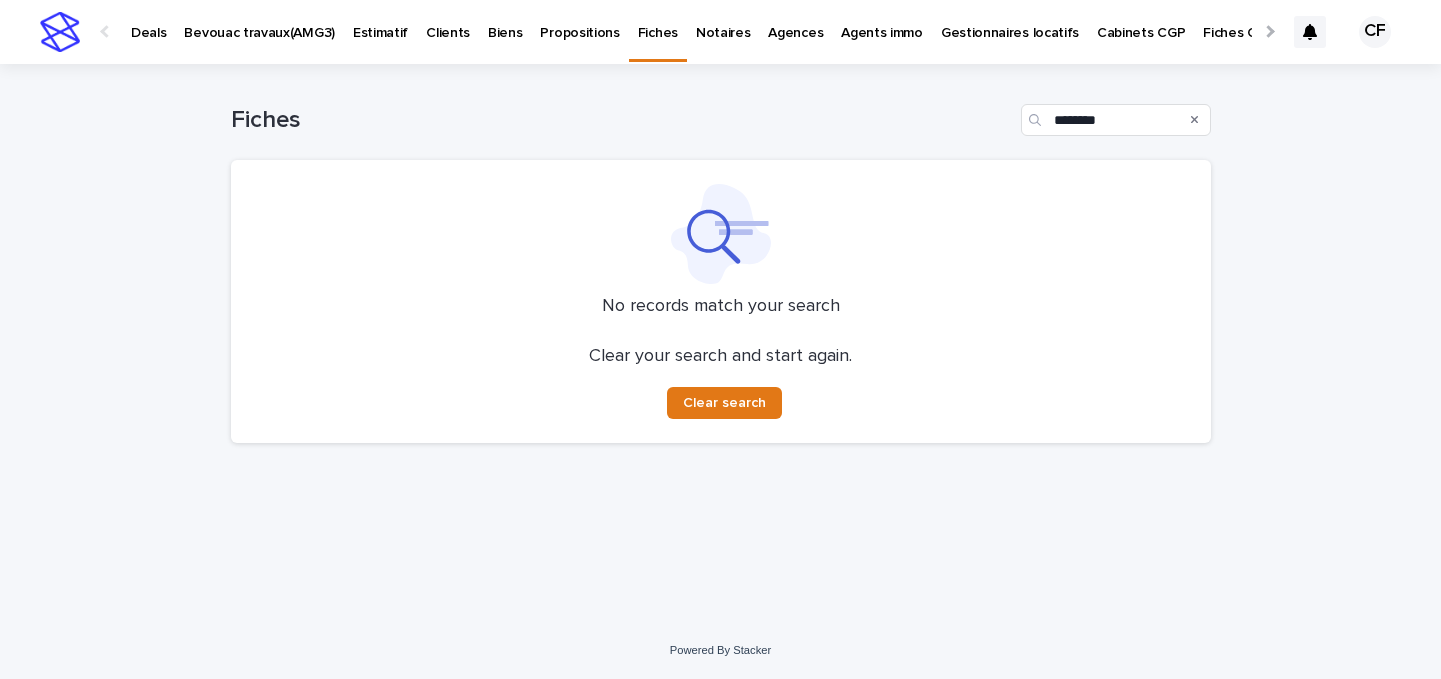 click at bounding box center (1195, 120) 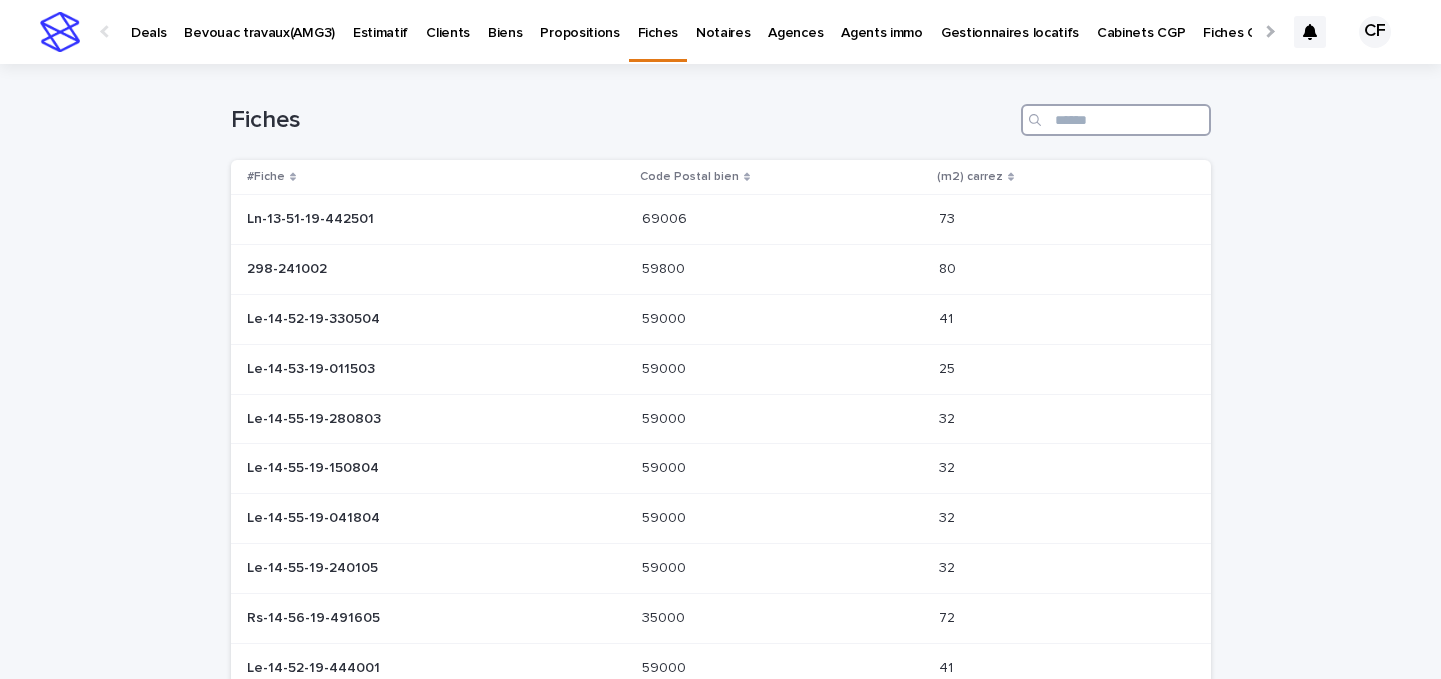 click at bounding box center (1116, 120) 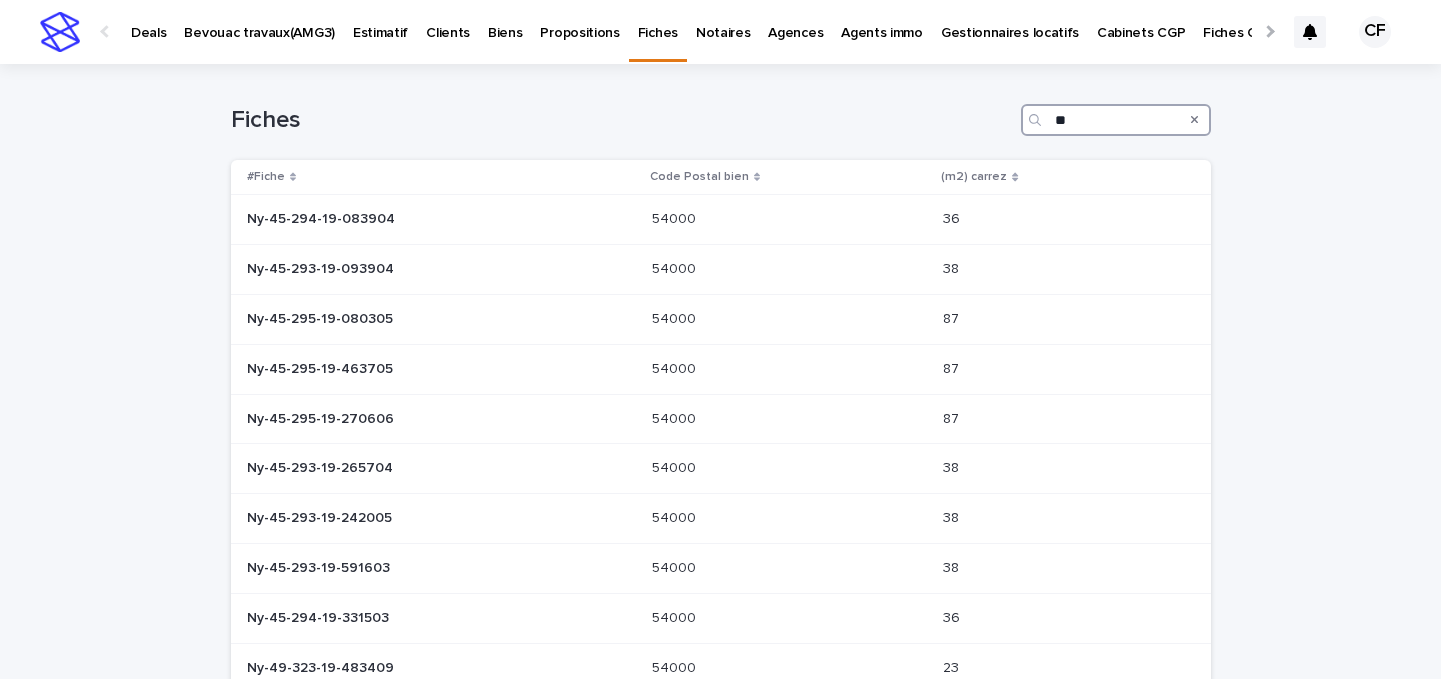 type on "**" 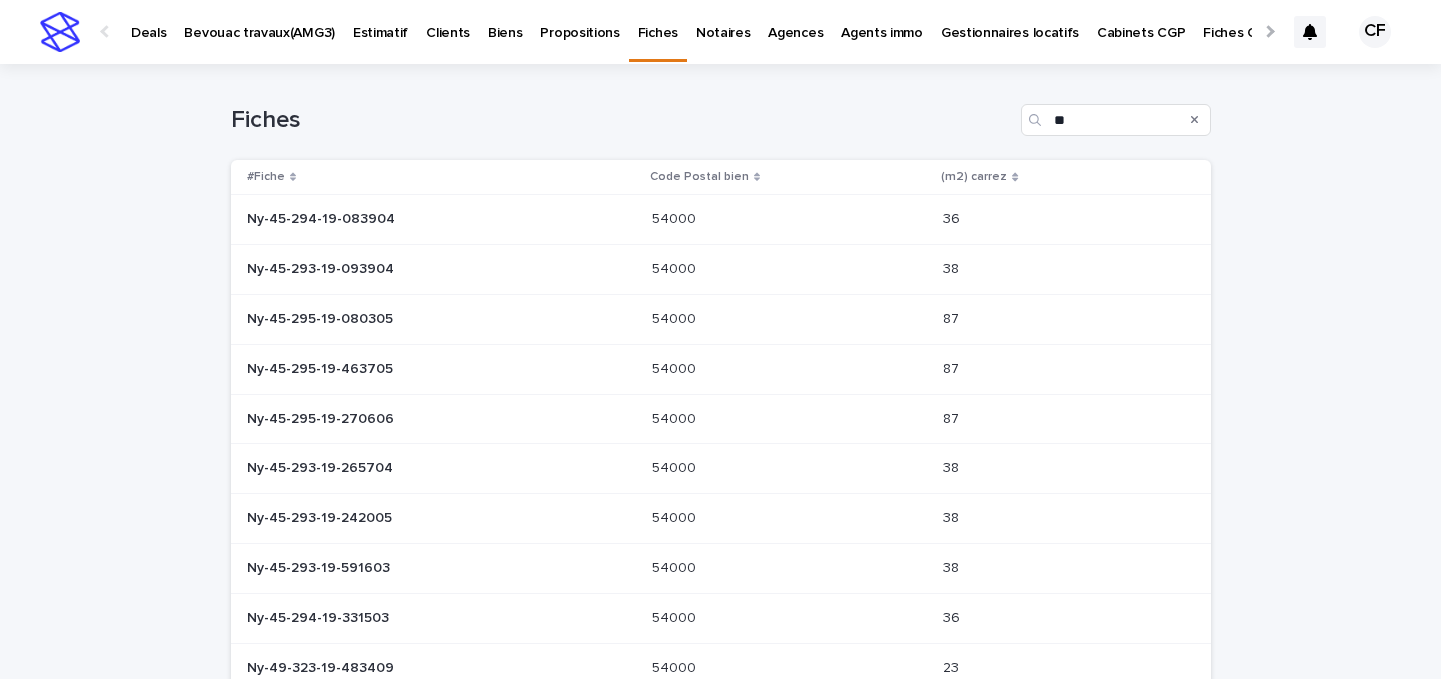 click 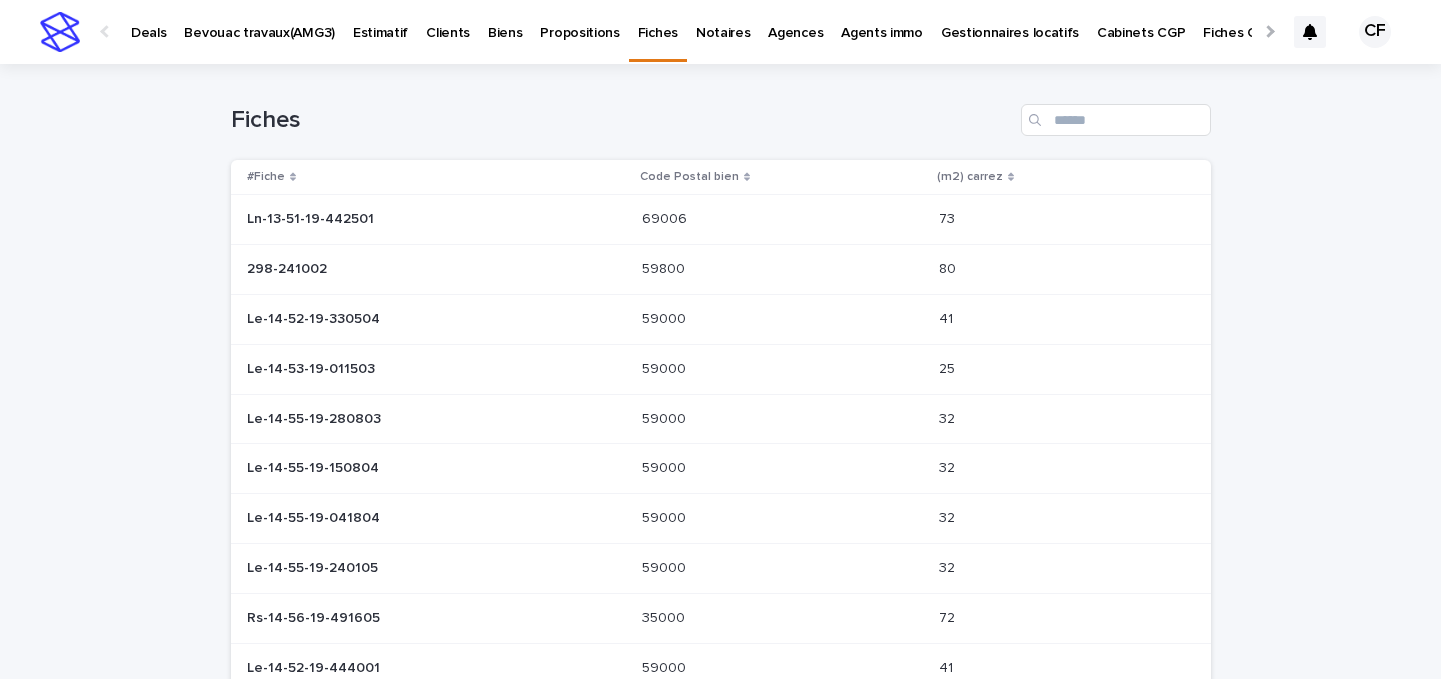 click at bounding box center [60, 32] 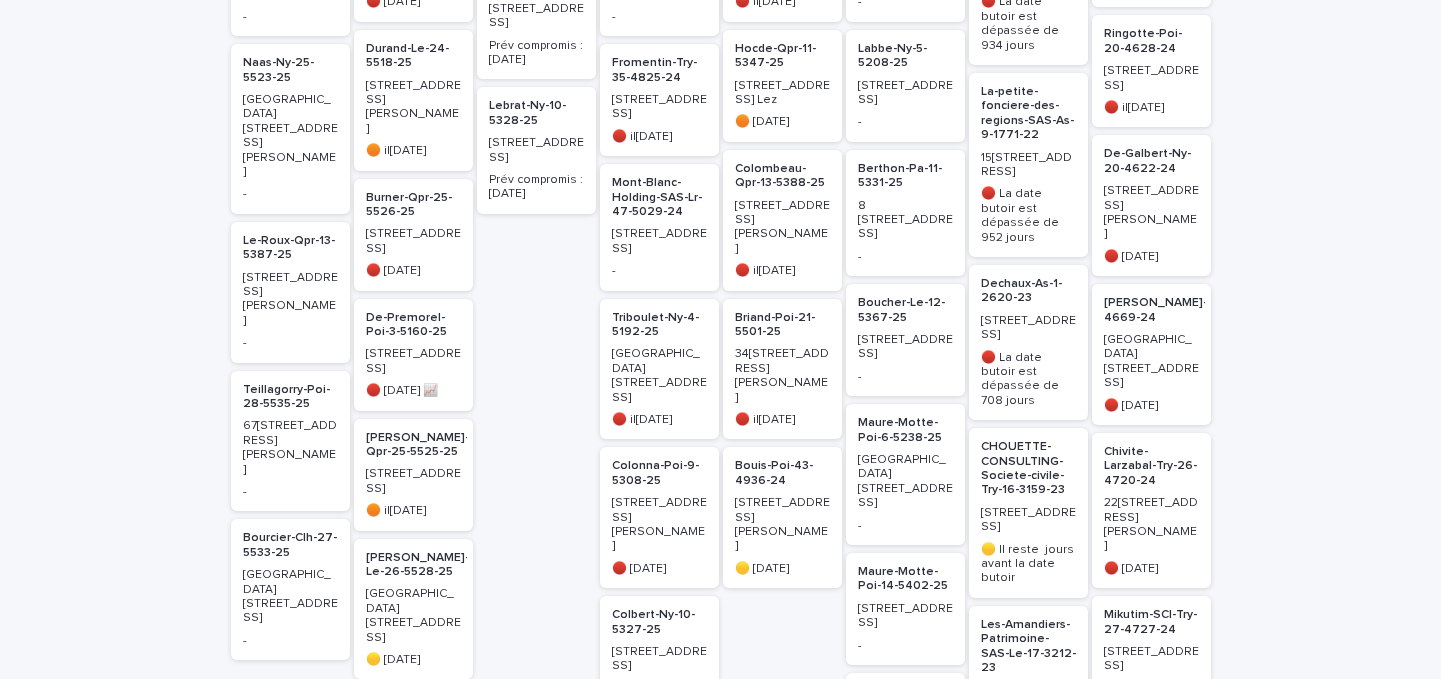 scroll, scrollTop: 56, scrollLeft: 0, axis: vertical 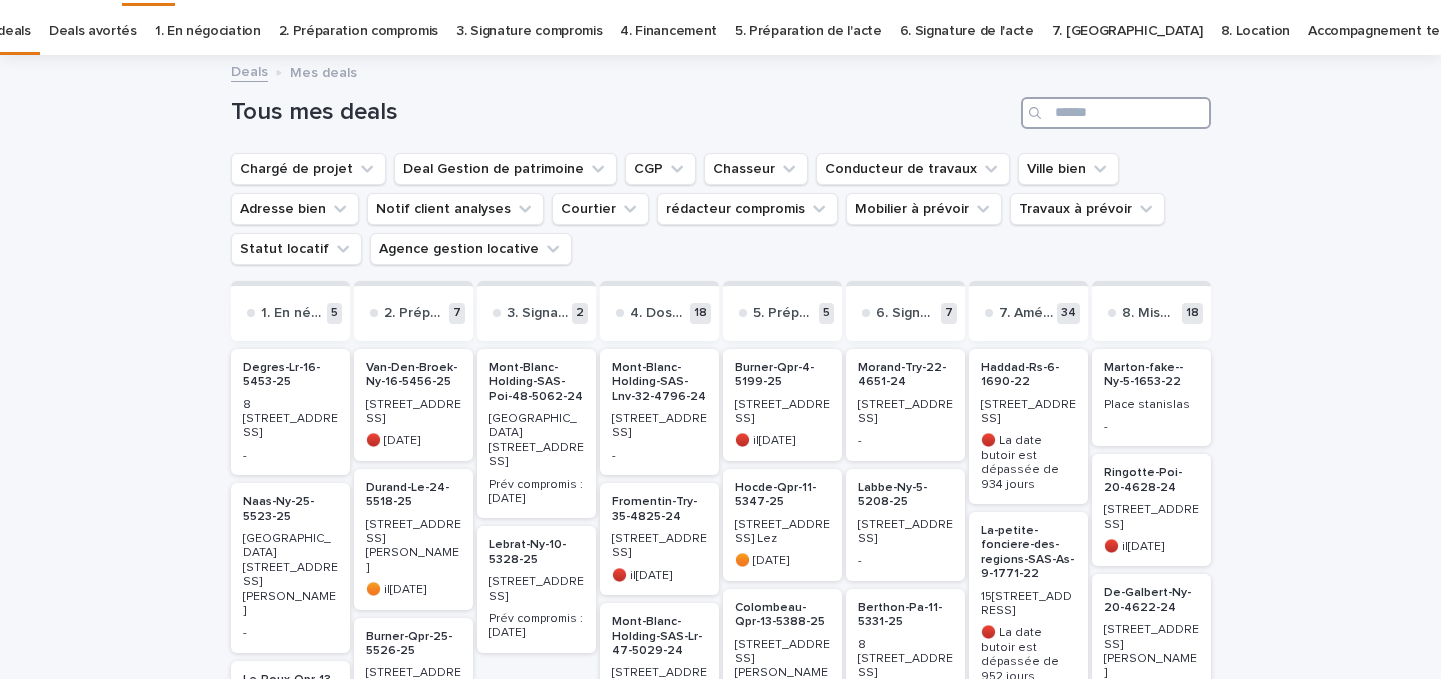 click at bounding box center (1116, 113) 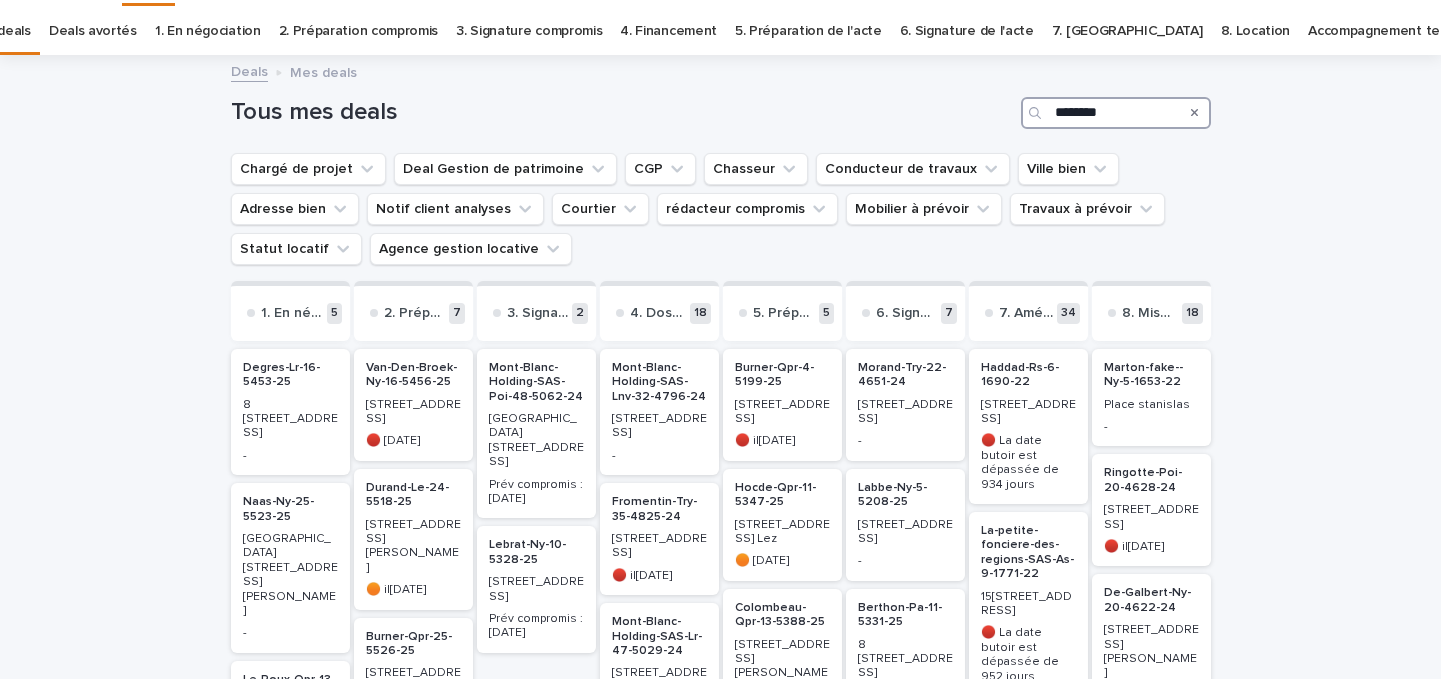 type on "********" 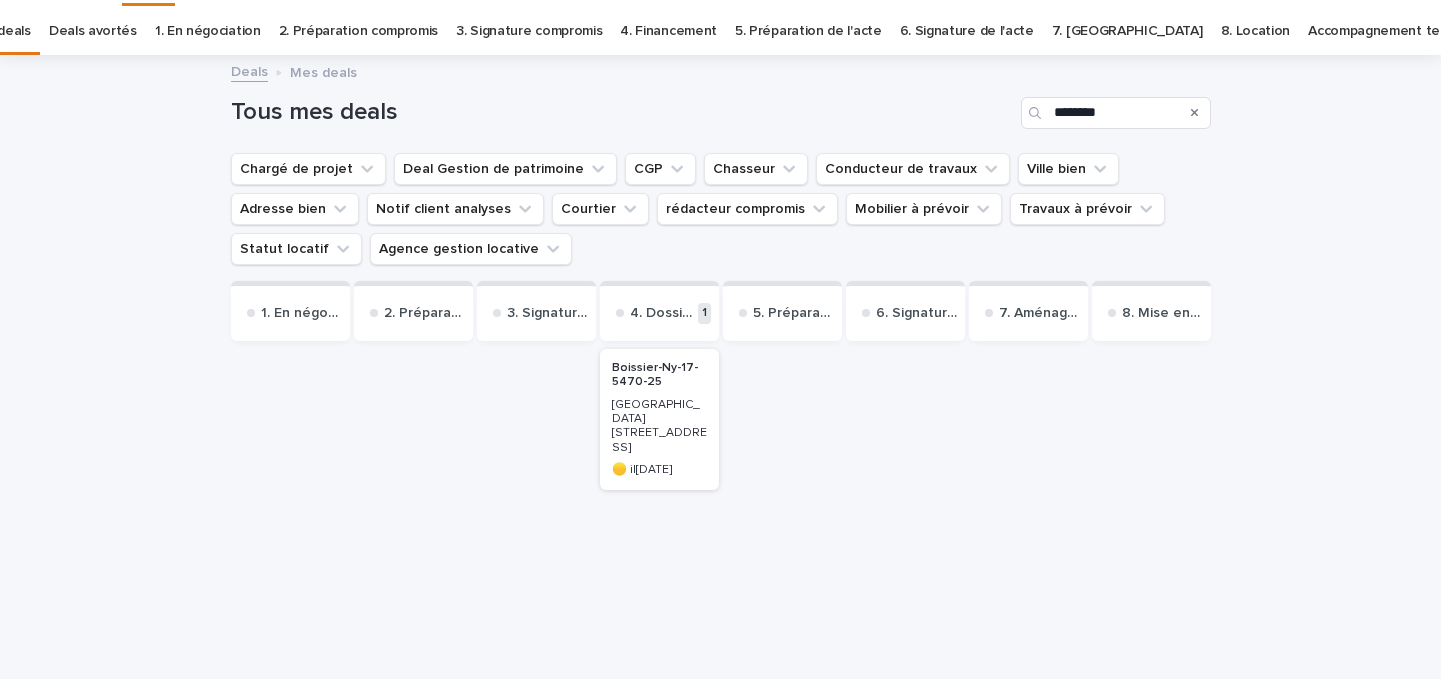 click on "Boissier-Ny-17-5470-25" at bounding box center [659, 375] 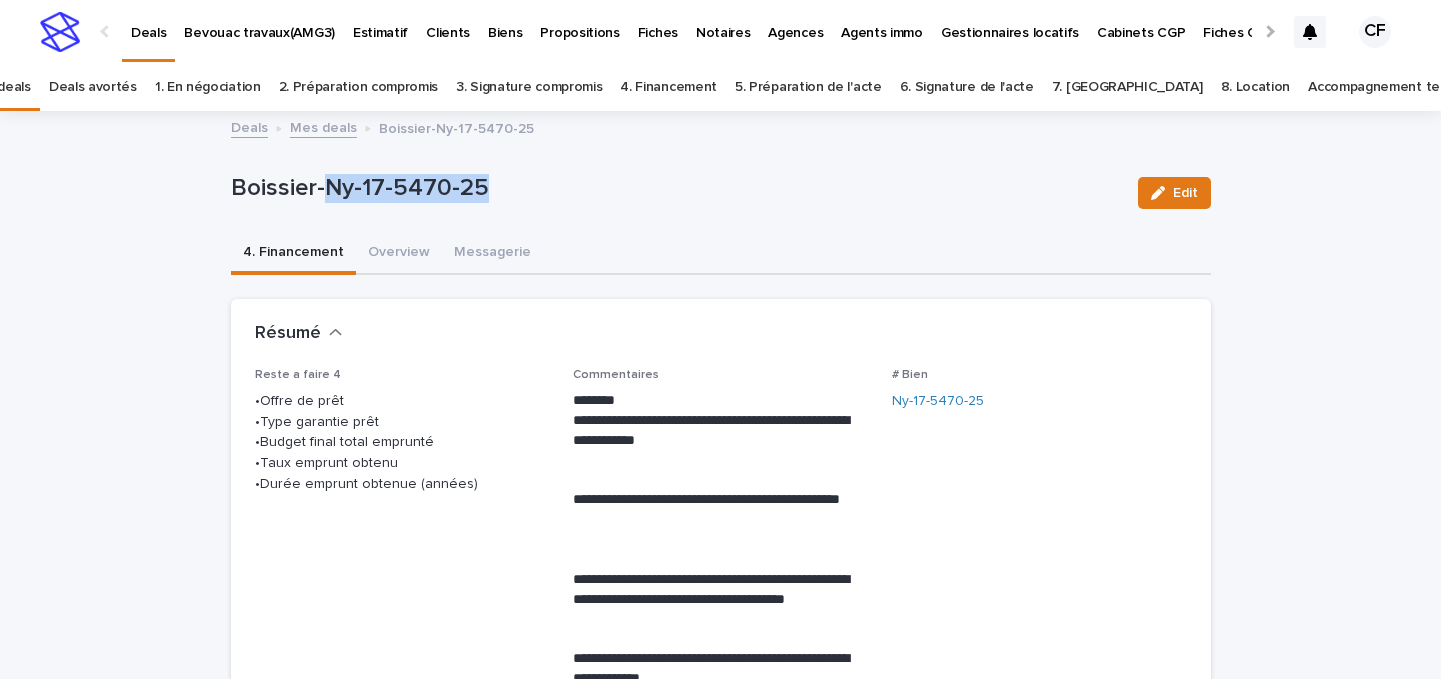 drag, startPoint x: 320, startPoint y: 184, endPoint x: 504, endPoint y: 184, distance: 184 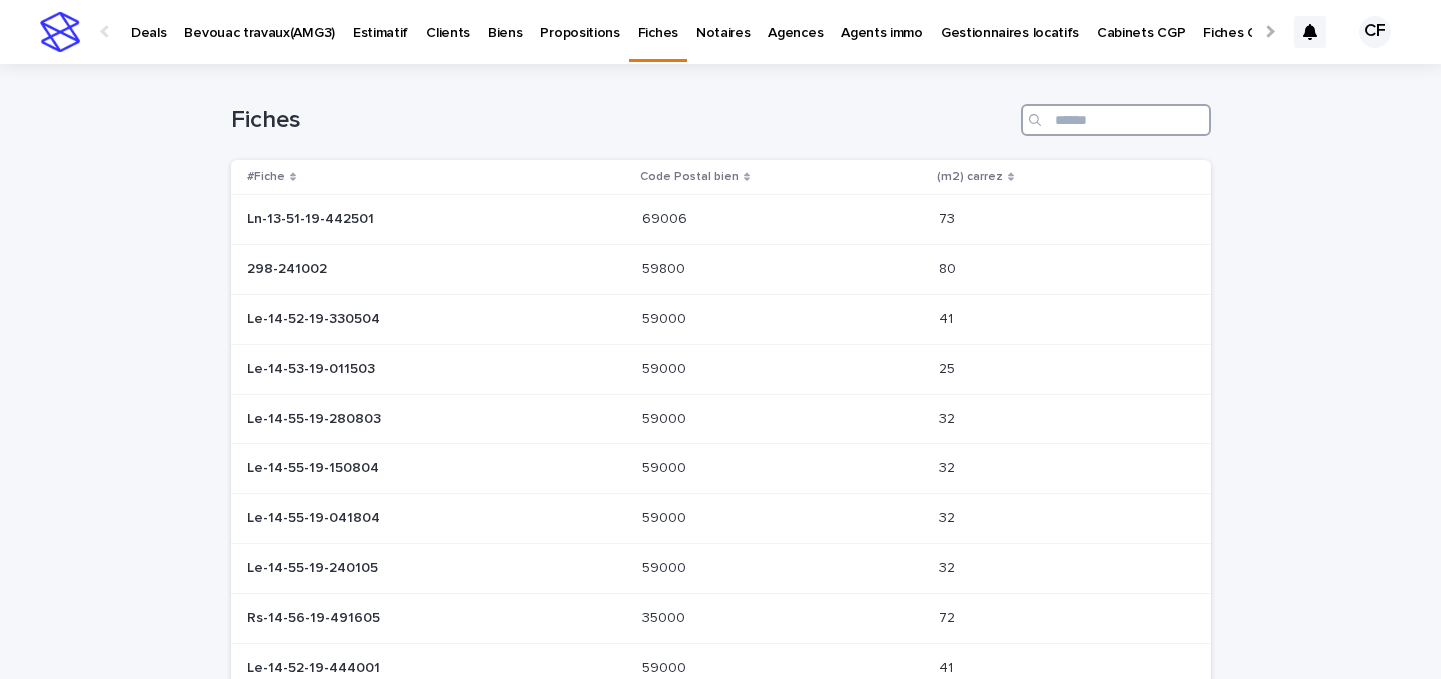 click at bounding box center (1116, 120) 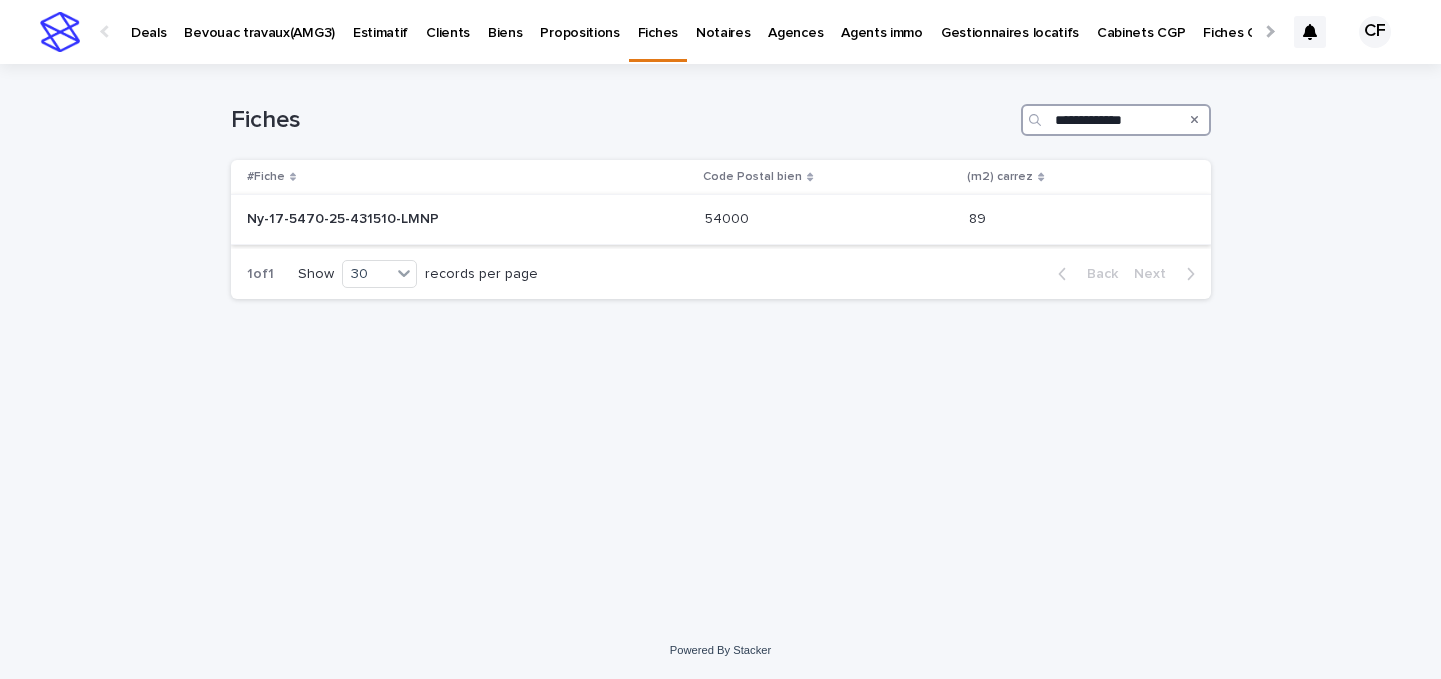 type on "**********" 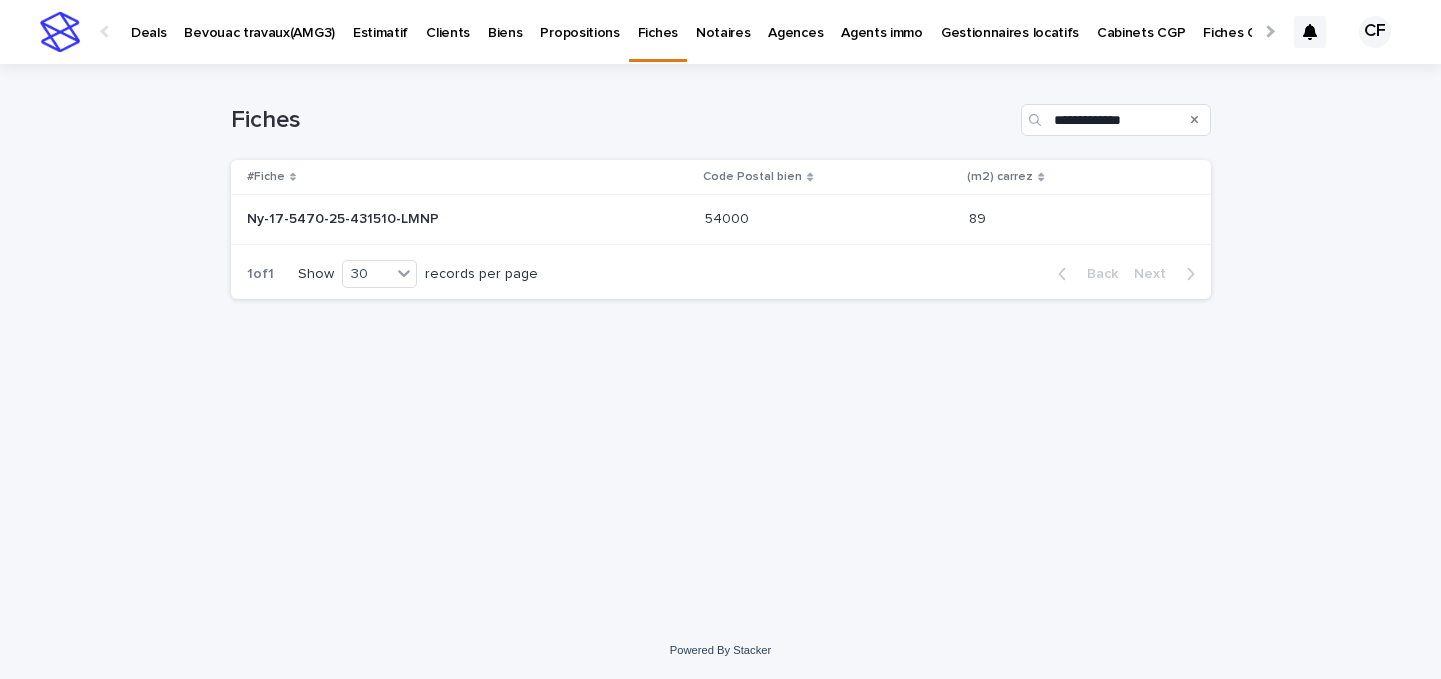 click on "Ny-17-5470-25-431510-LMNP Ny-17-5470-25-431510-LMNP" at bounding box center [468, 219] 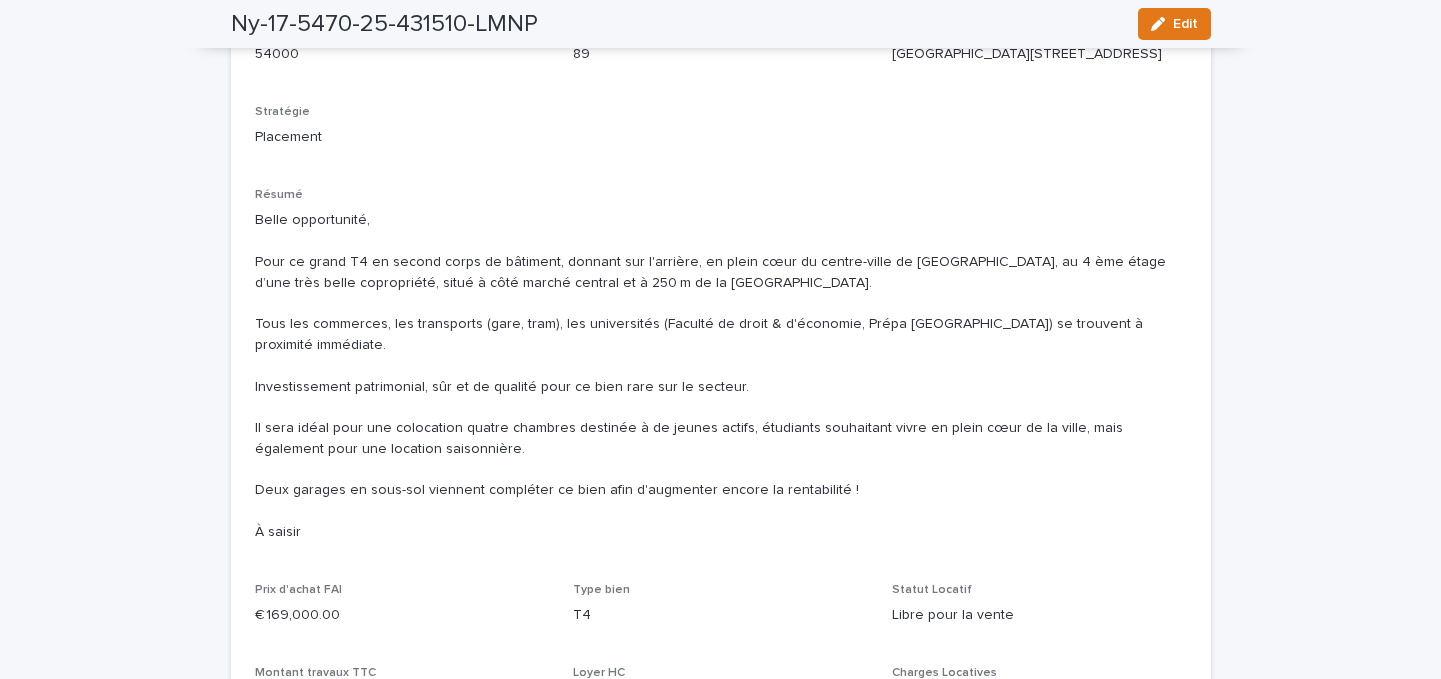 scroll, scrollTop: 0, scrollLeft: 0, axis: both 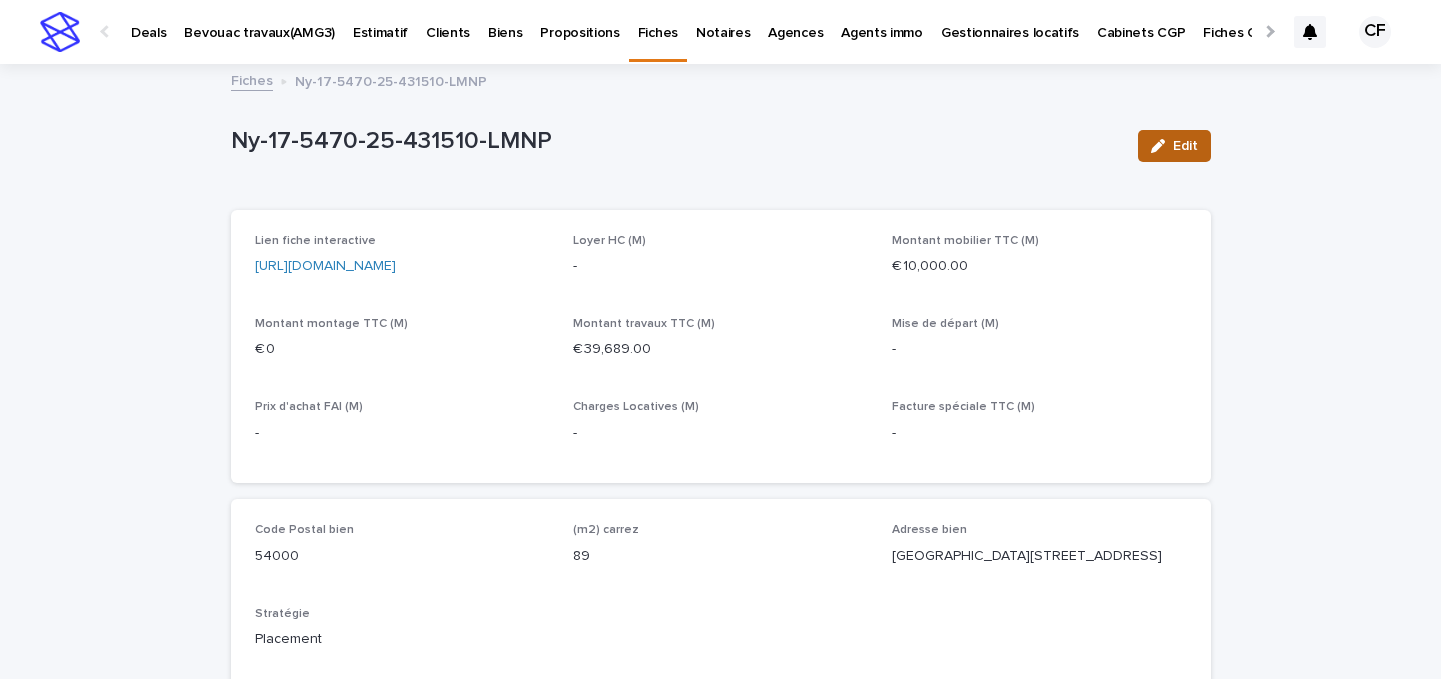 click on "Edit" at bounding box center [1174, 146] 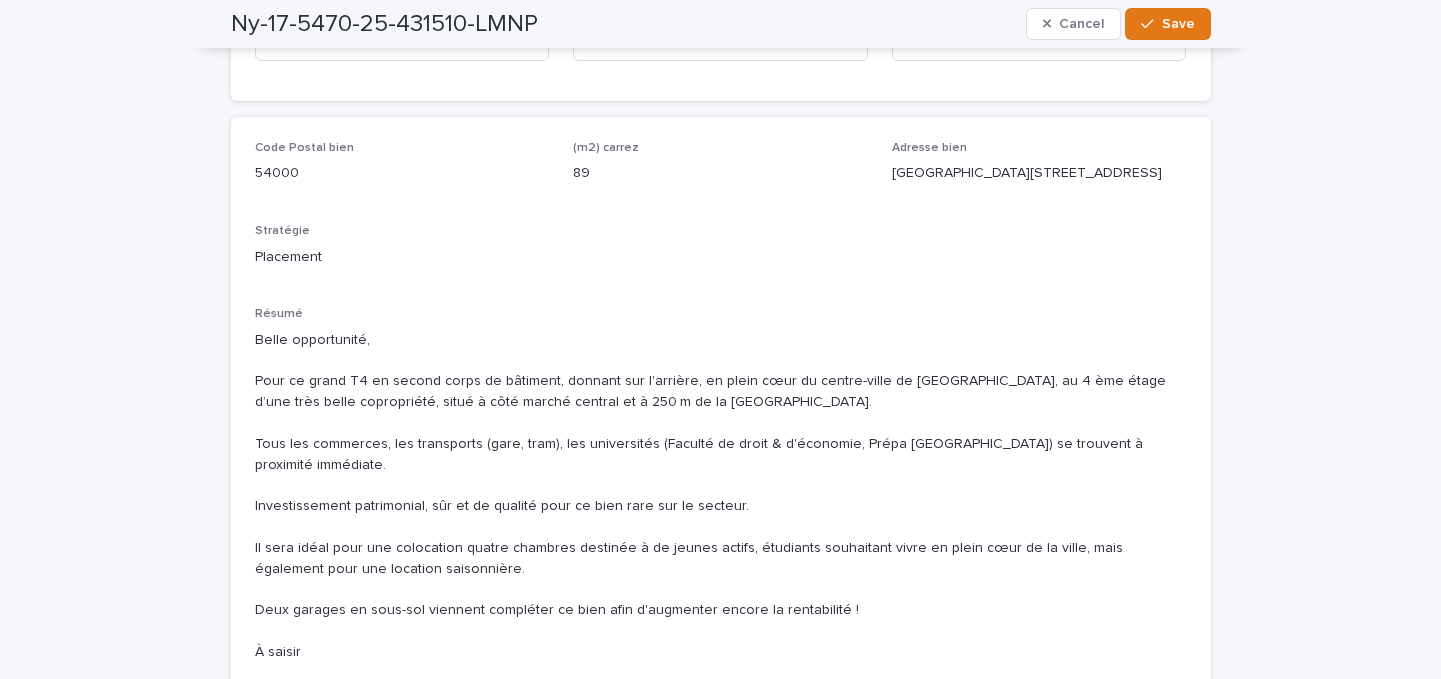 scroll, scrollTop: 0, scrollLeft: 0, axis: both 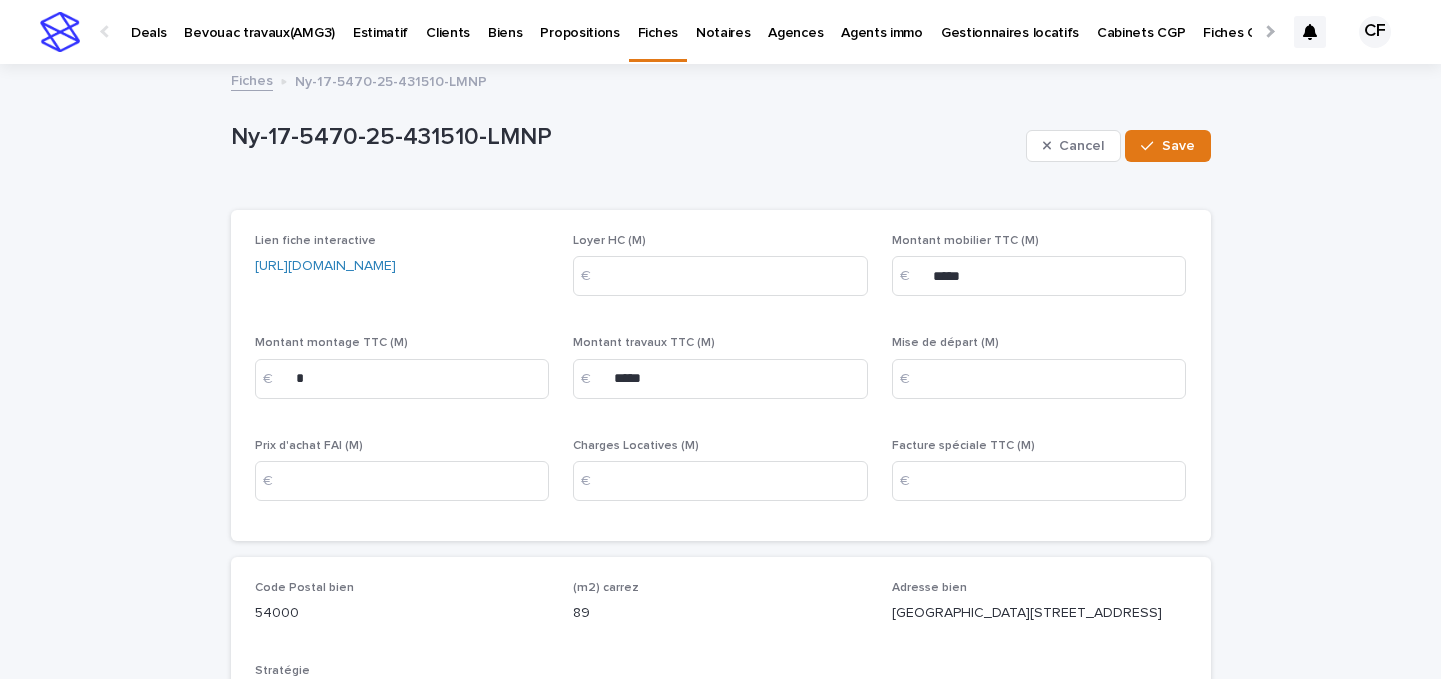 click on "https://app.bevouac.com/fiche/recGGAu8p6yT7zq99" at bounding box center (325, 266) 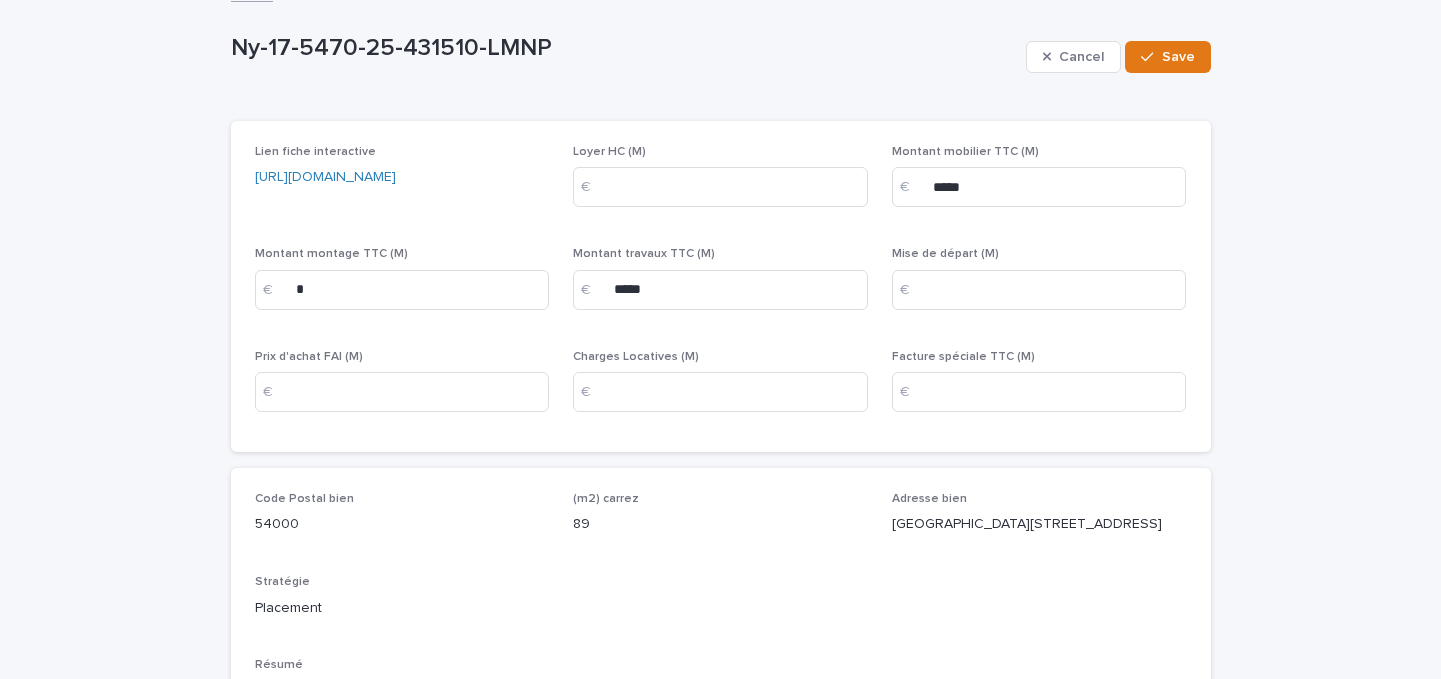 scroll, scrollTop: 91, scrollLeft: 0, axis: vertical 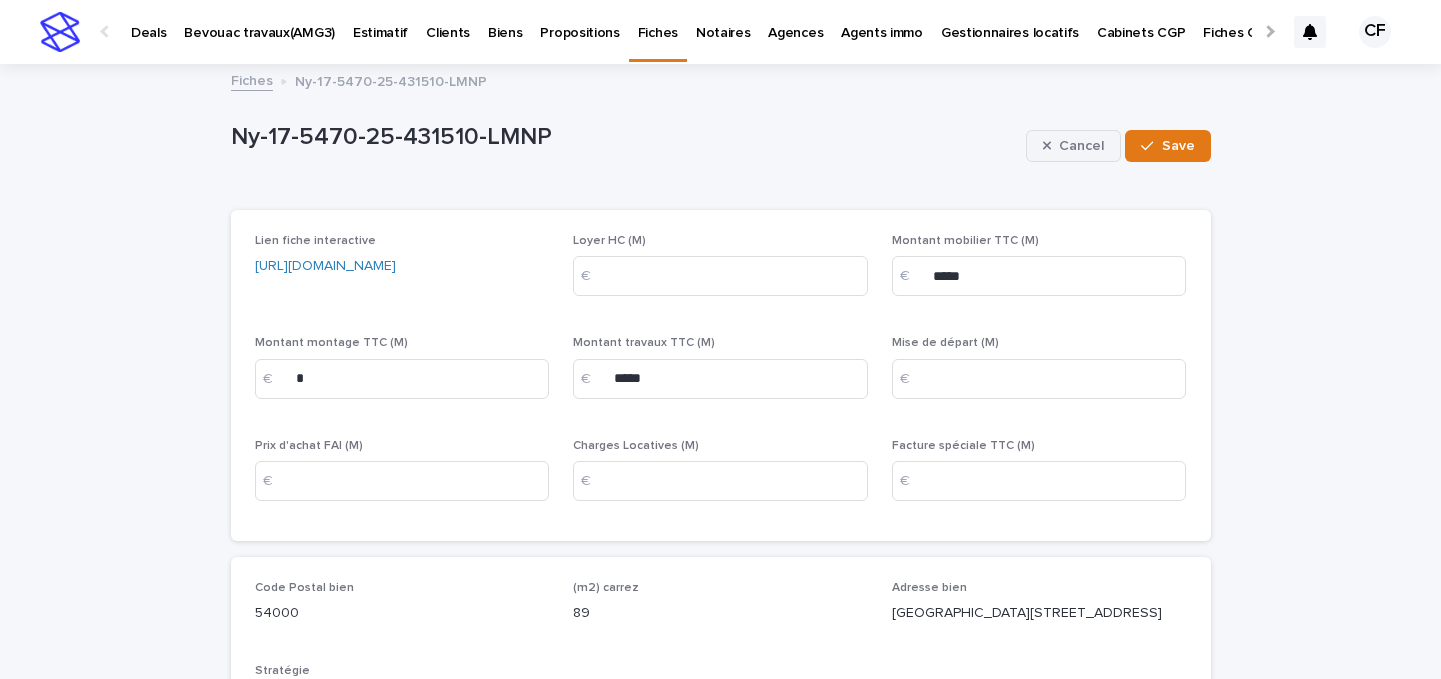 click on "Cancel" at bounding box center [1074, 146] 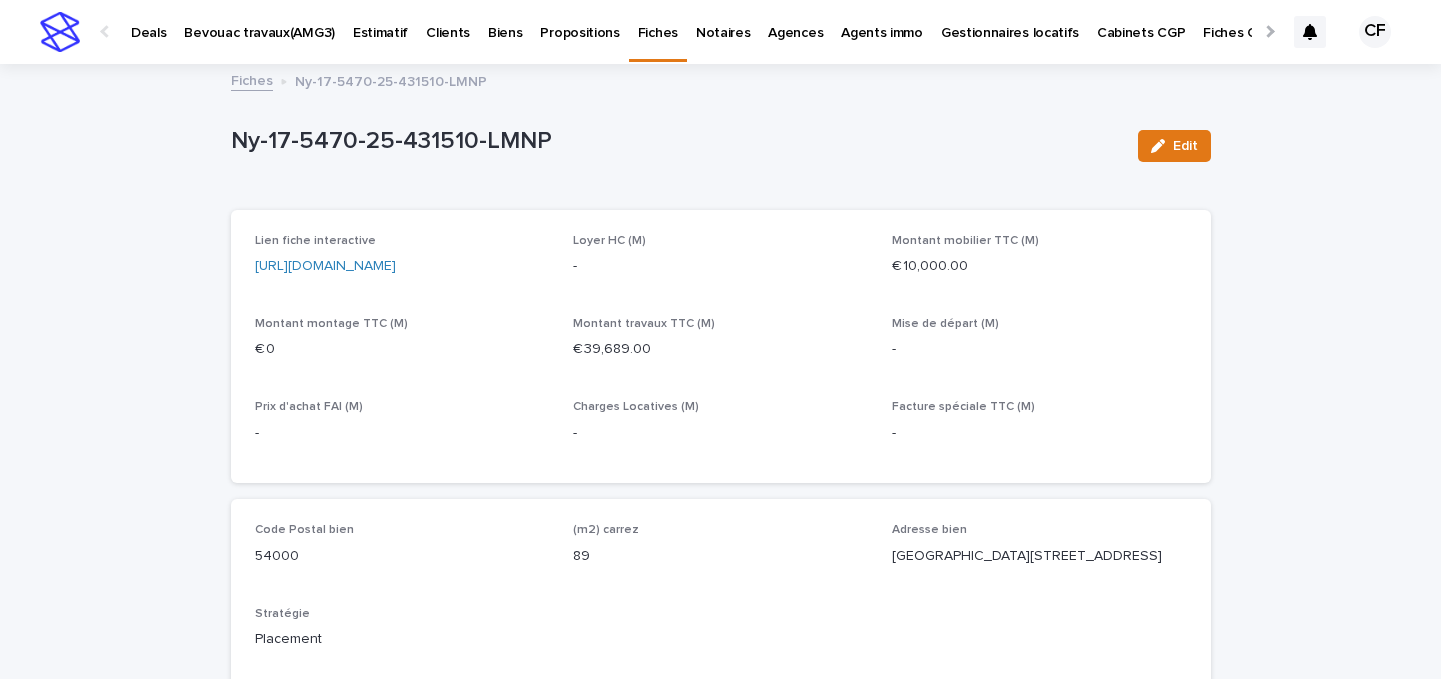 click at bounding box center [60, 32] 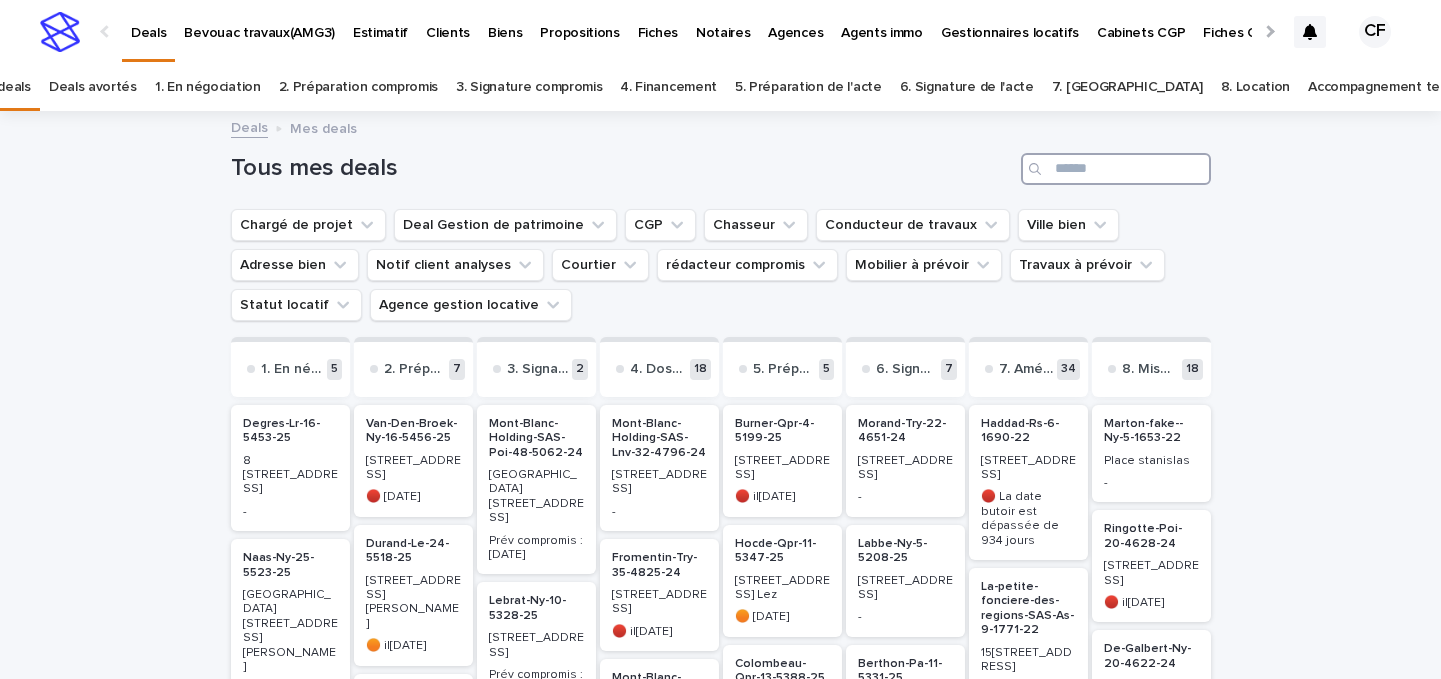 click at bounding box center (1116, 169) 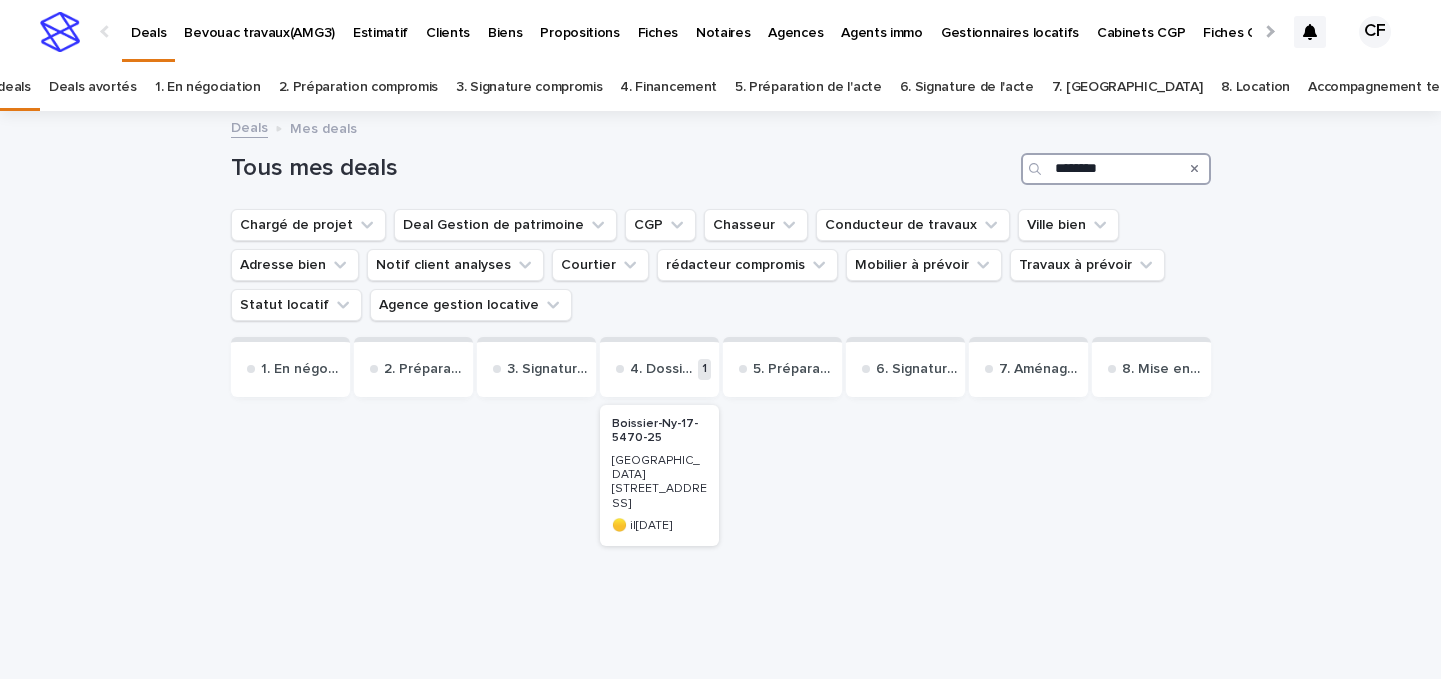 type on "********" 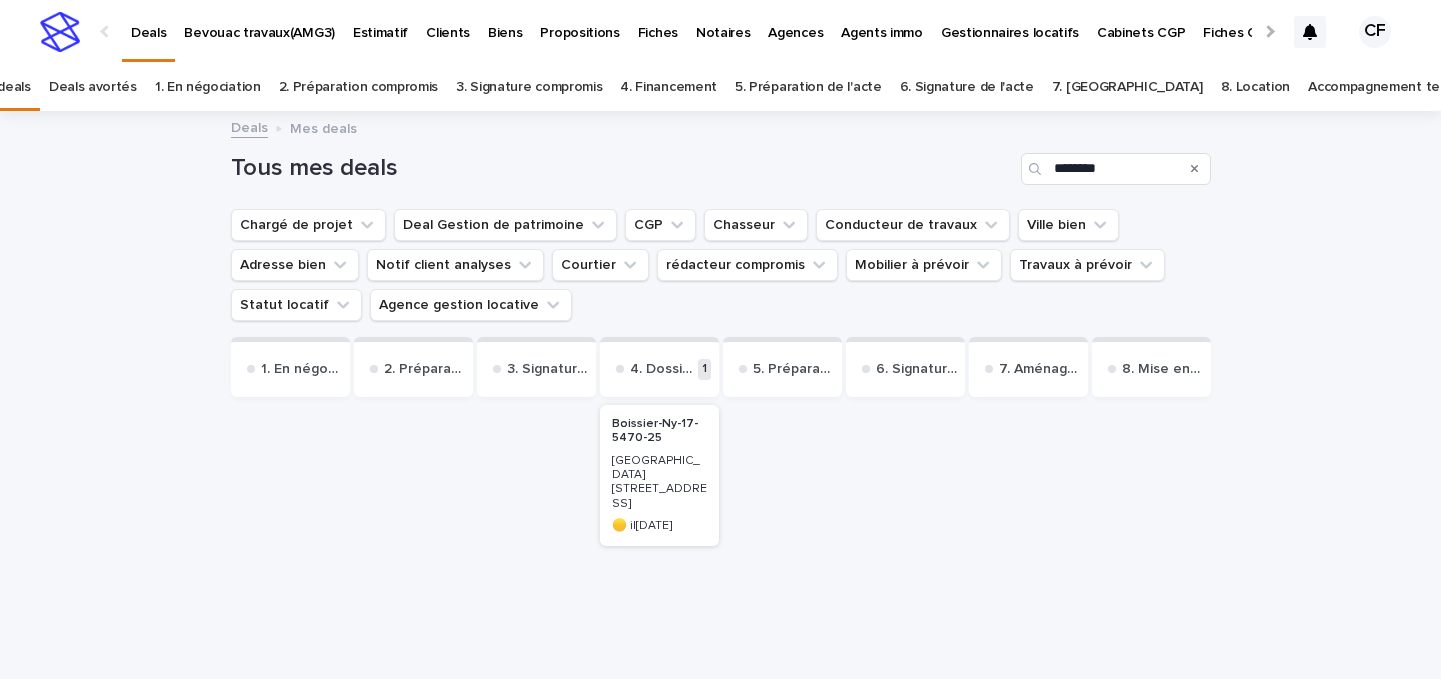 click on "[STREET_ADDRESS]" at bounding box center [659, 481] 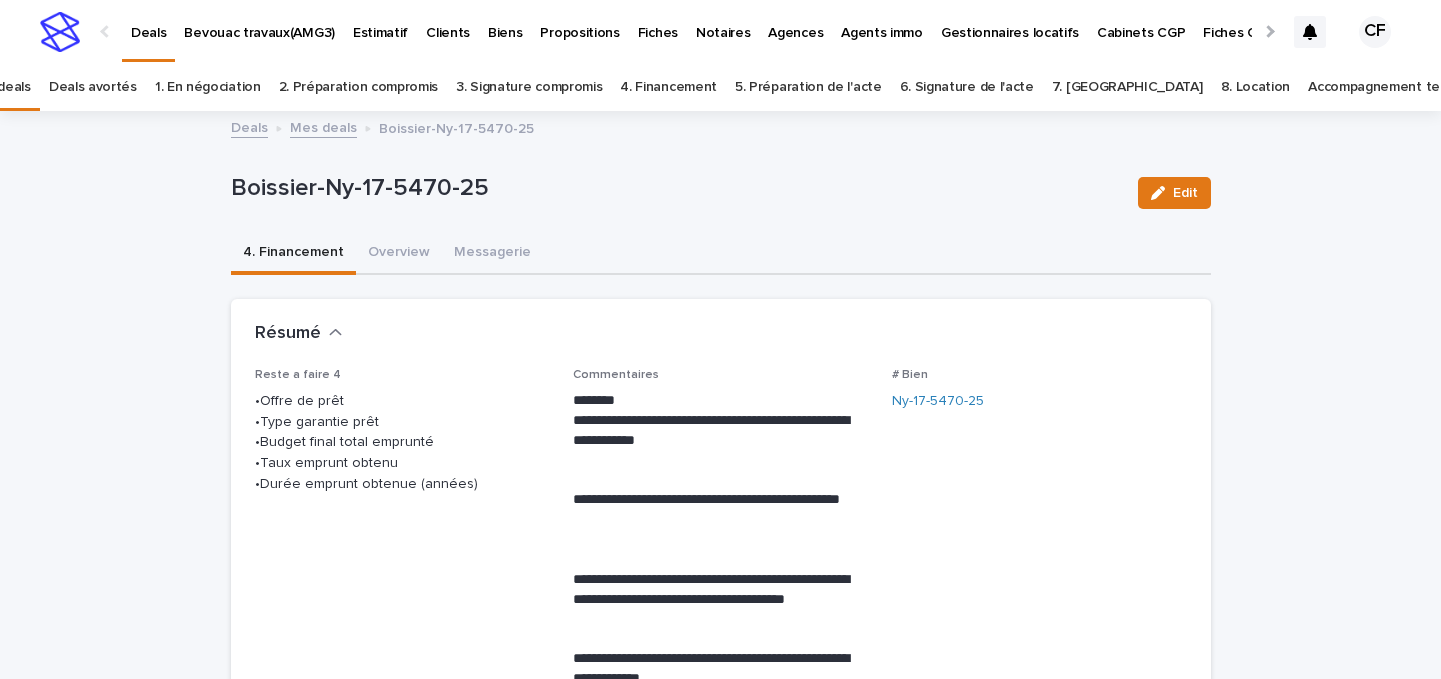 scroll, scrollTop: 64, scrollLeft: 0, axis: vertical 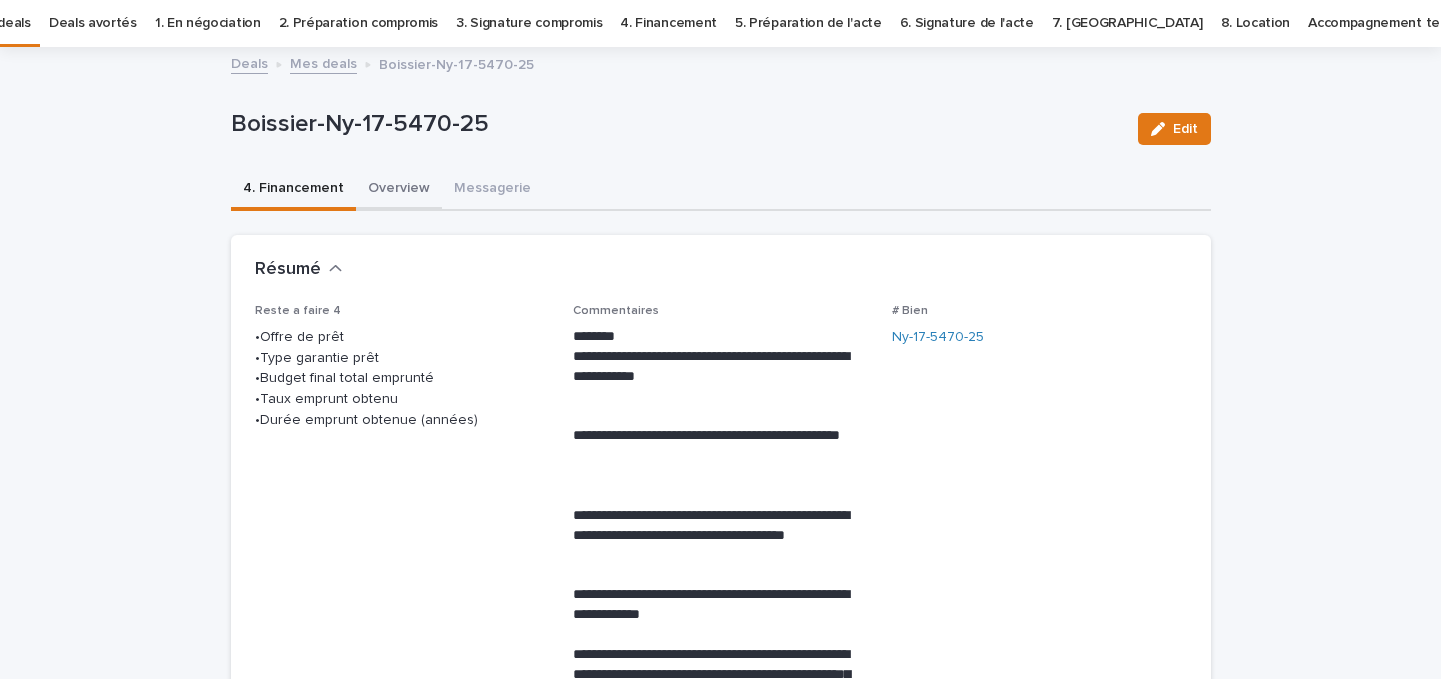 click on "Overview" at bounding box center [399, 190] 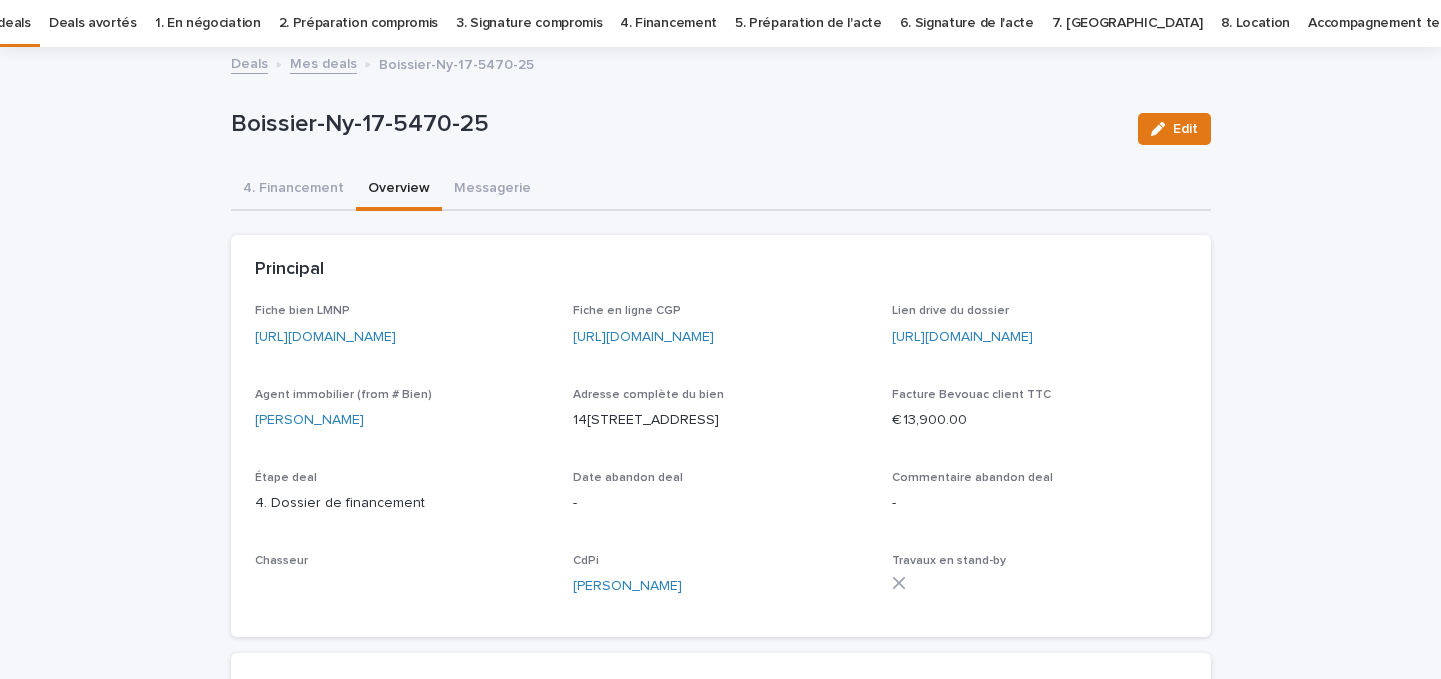 type 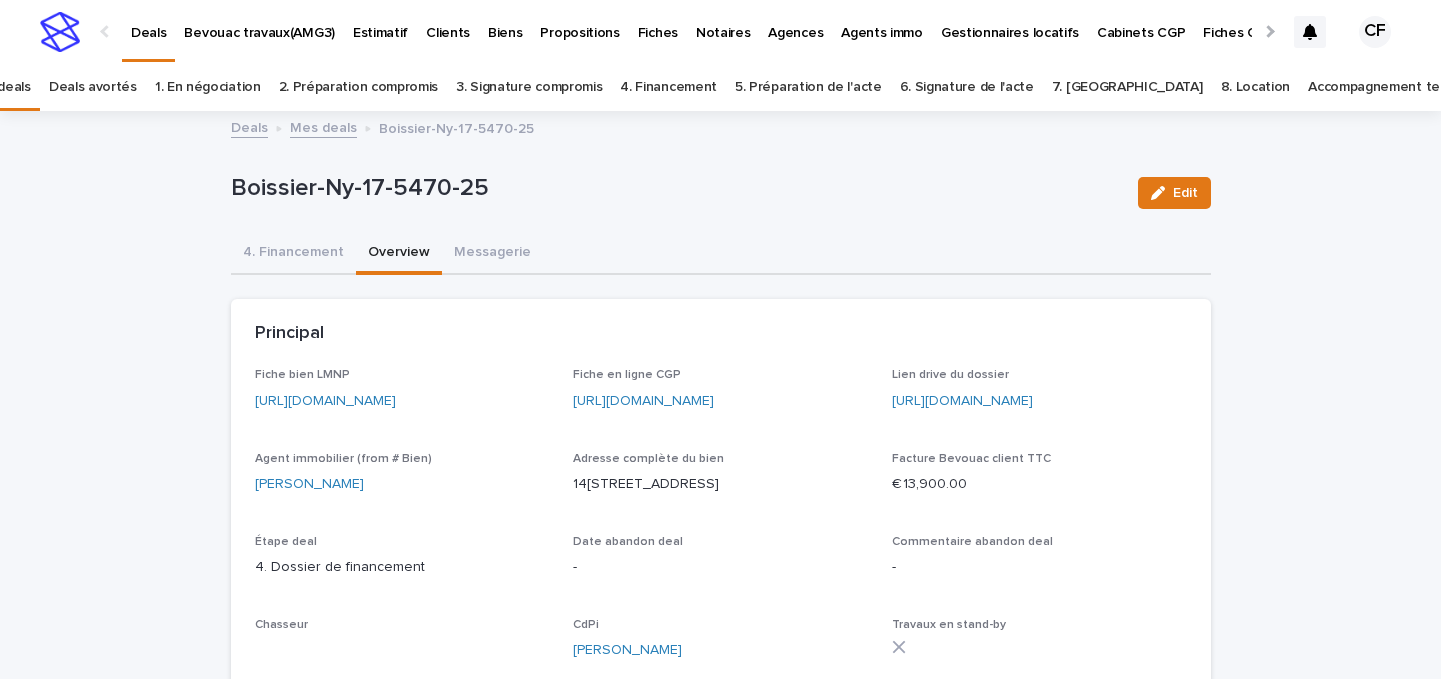 scroll, scrollTop: 0, scrollLeft: 411, axis: horizontal 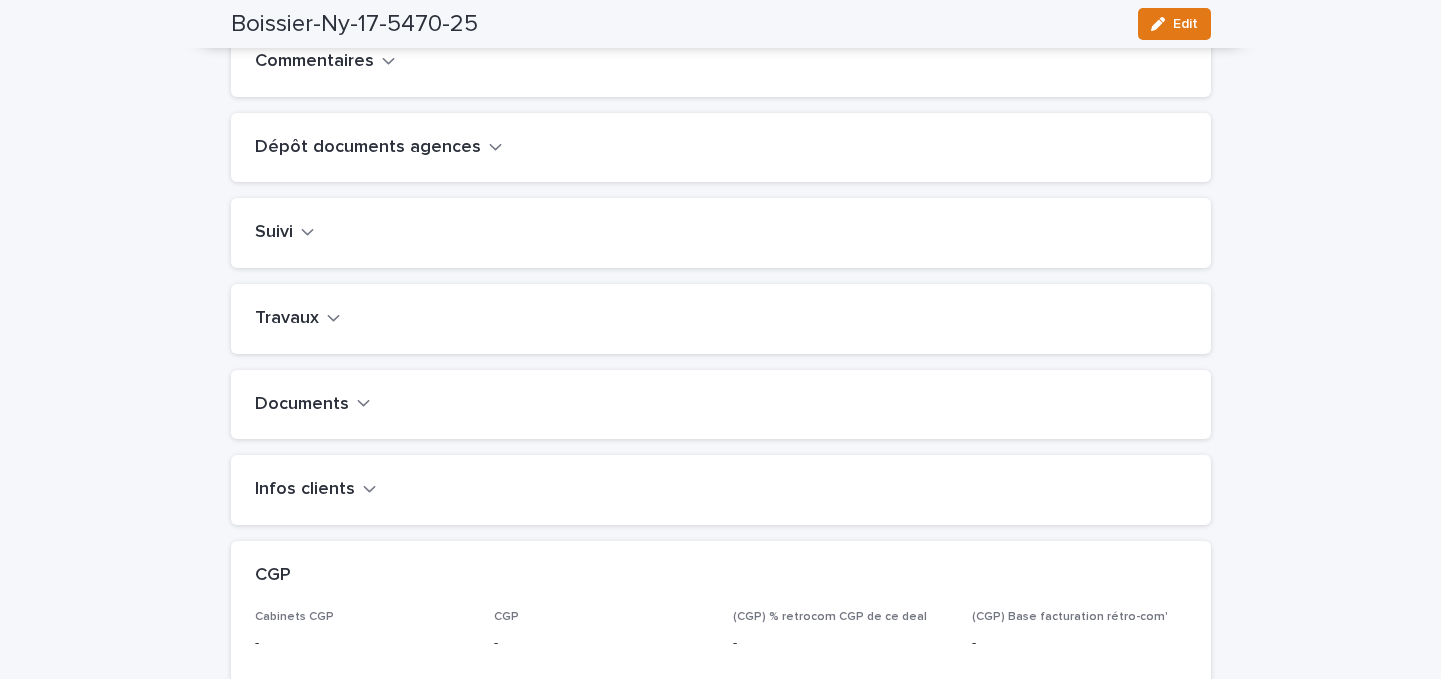 click 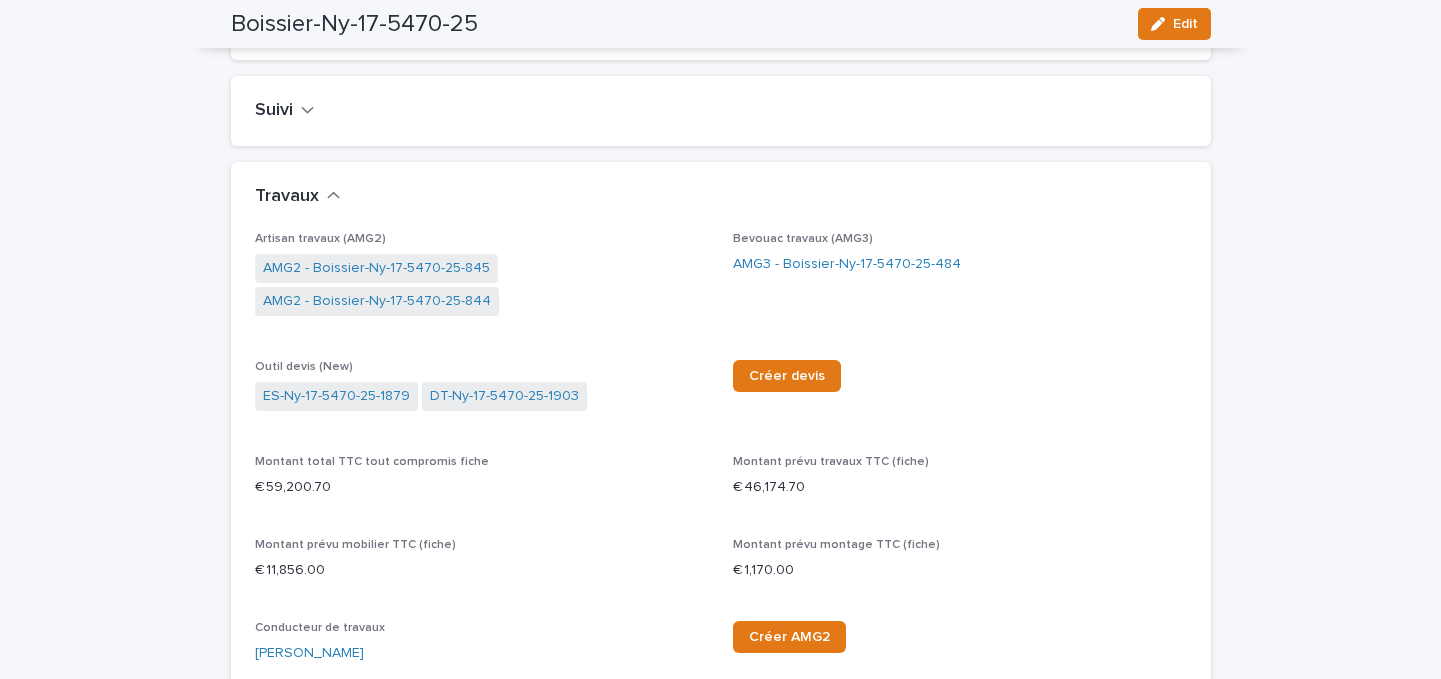 scroll, scrollTop: 847, scrollLeft: 0, axis: vertical 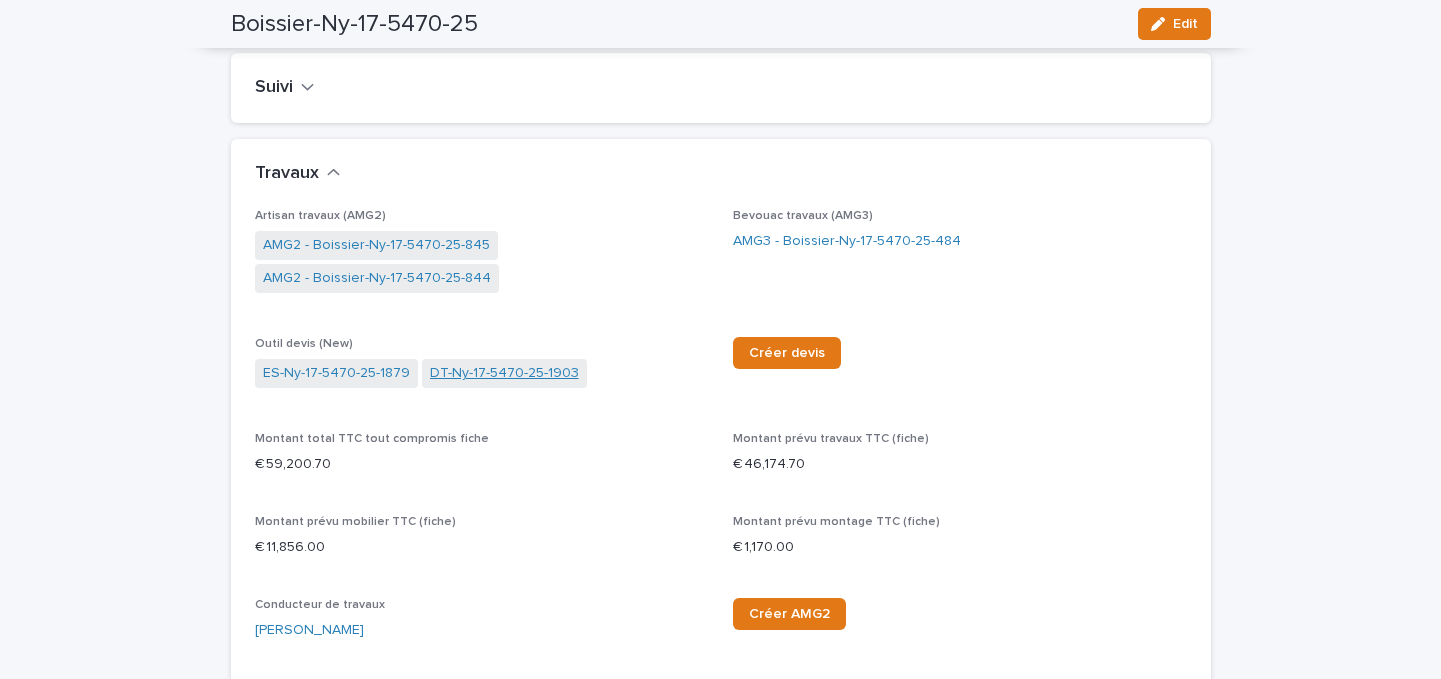 click on "DT-Ny-17-5470-25-1903" at bounding box center (504, 373) 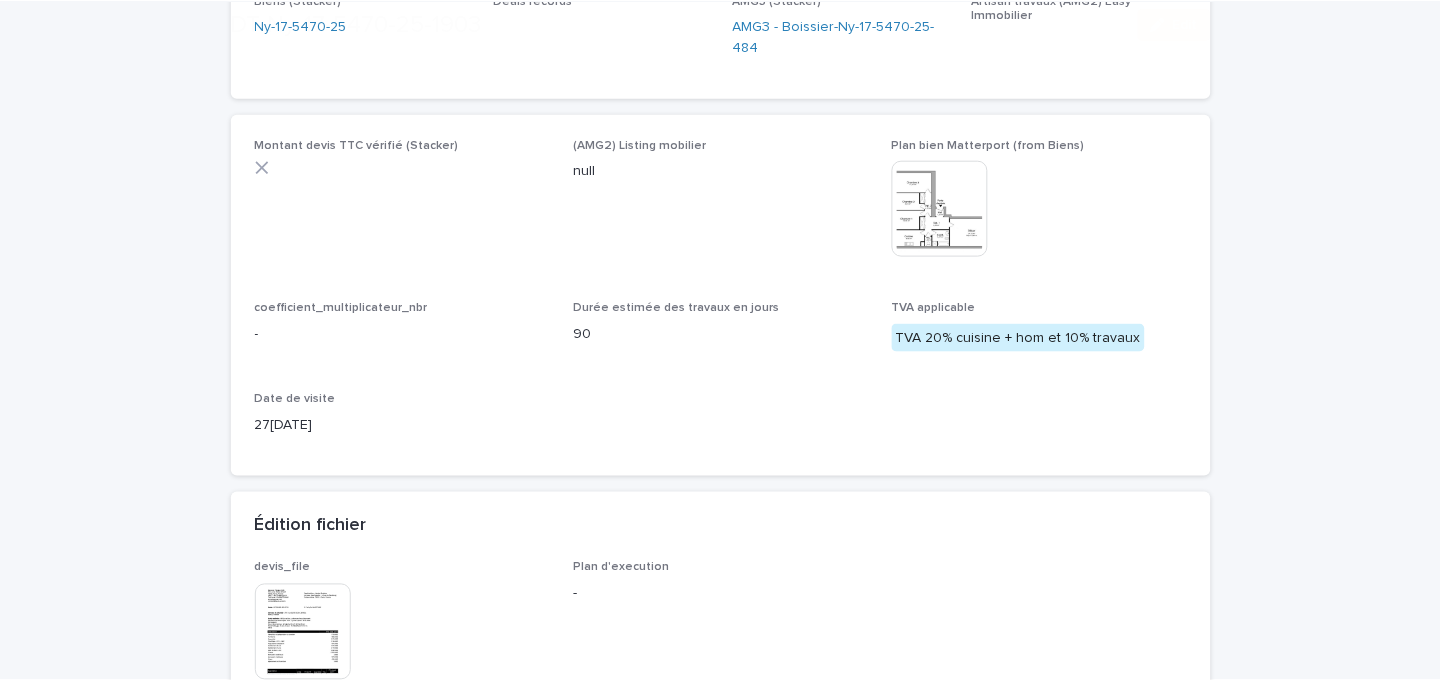scroll, scrollTop: 516, scrollLeft: 0, axis: vertical 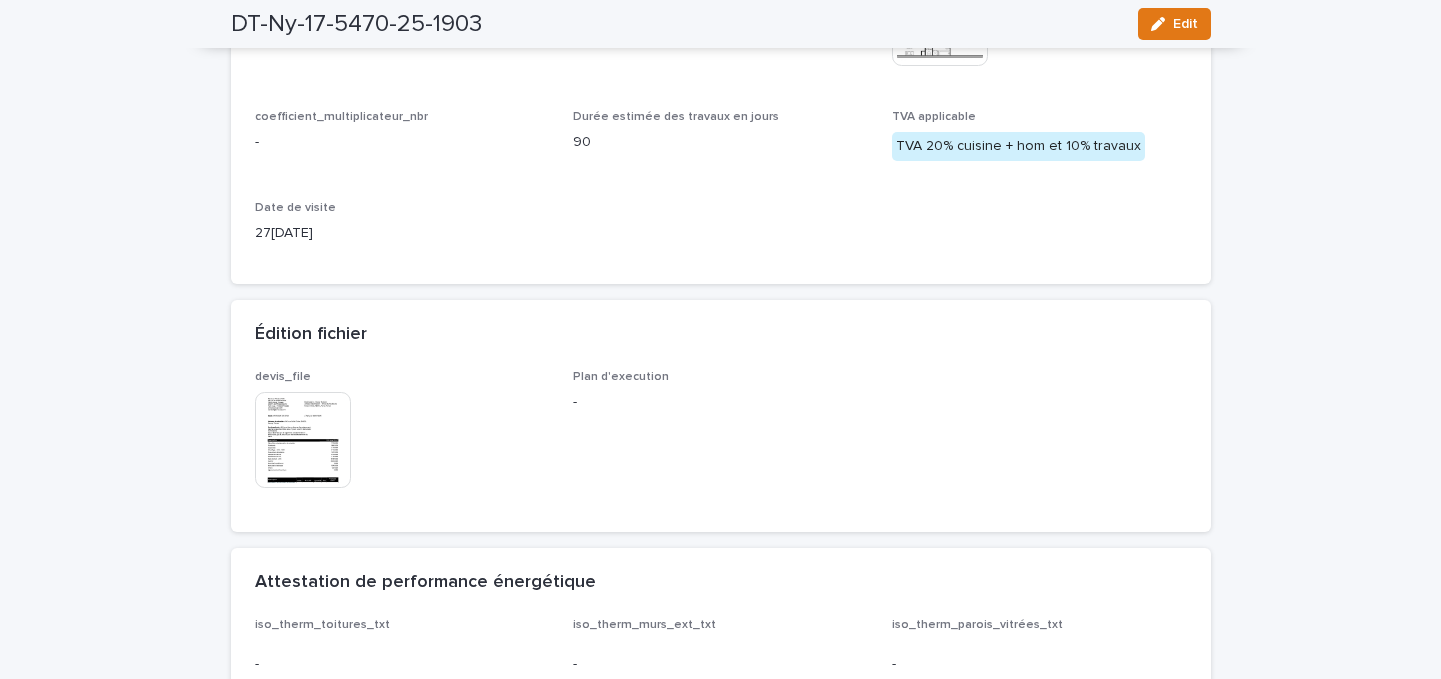 click at bounding box center [303, 440] 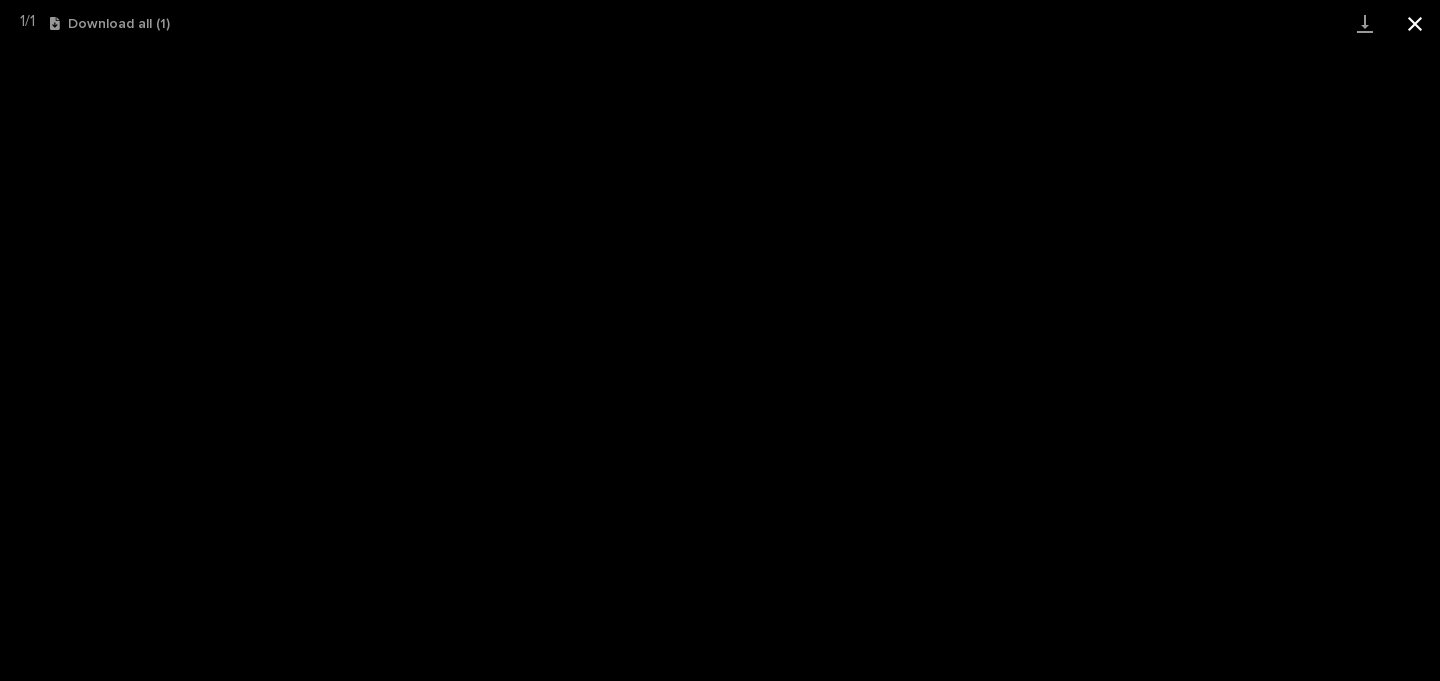 click at bounding box center (1415, 23) 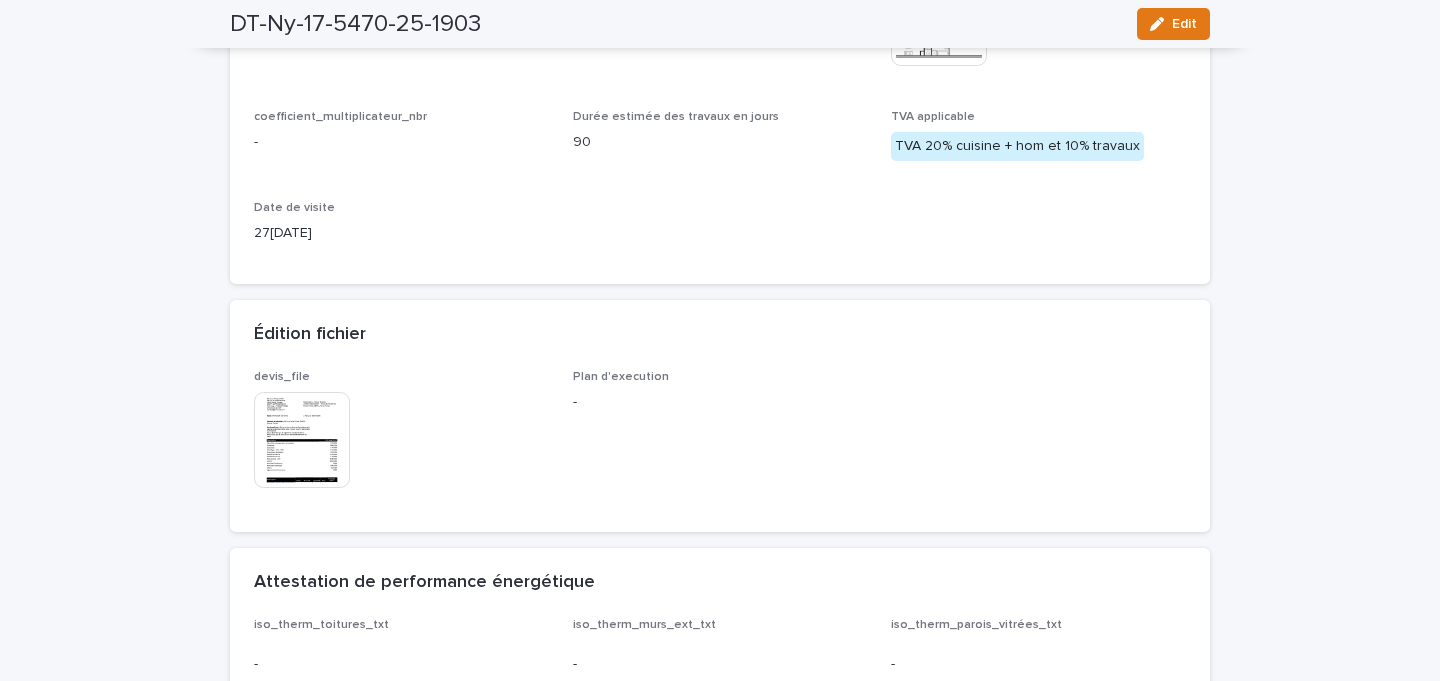 scroll, scrollTop: 0, scrollLeft: 0, axis: both 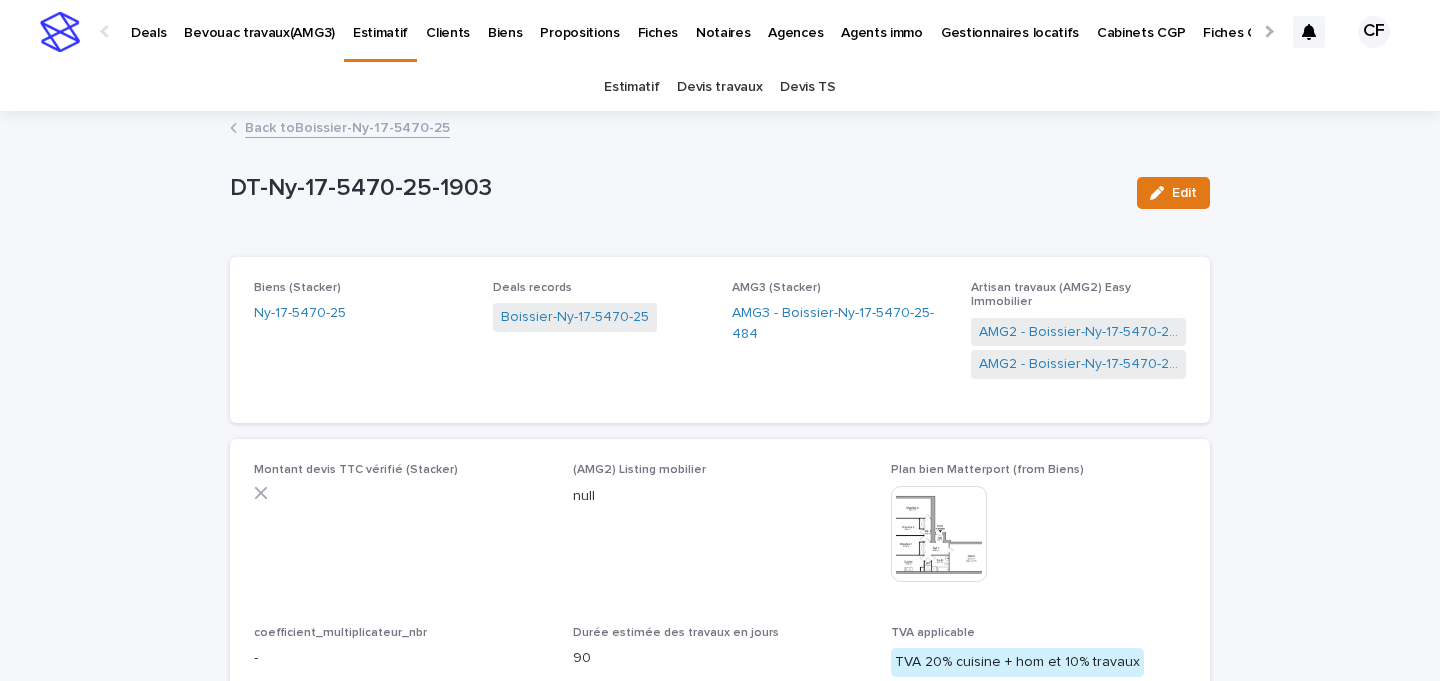 click at bounding box center [60, 32] 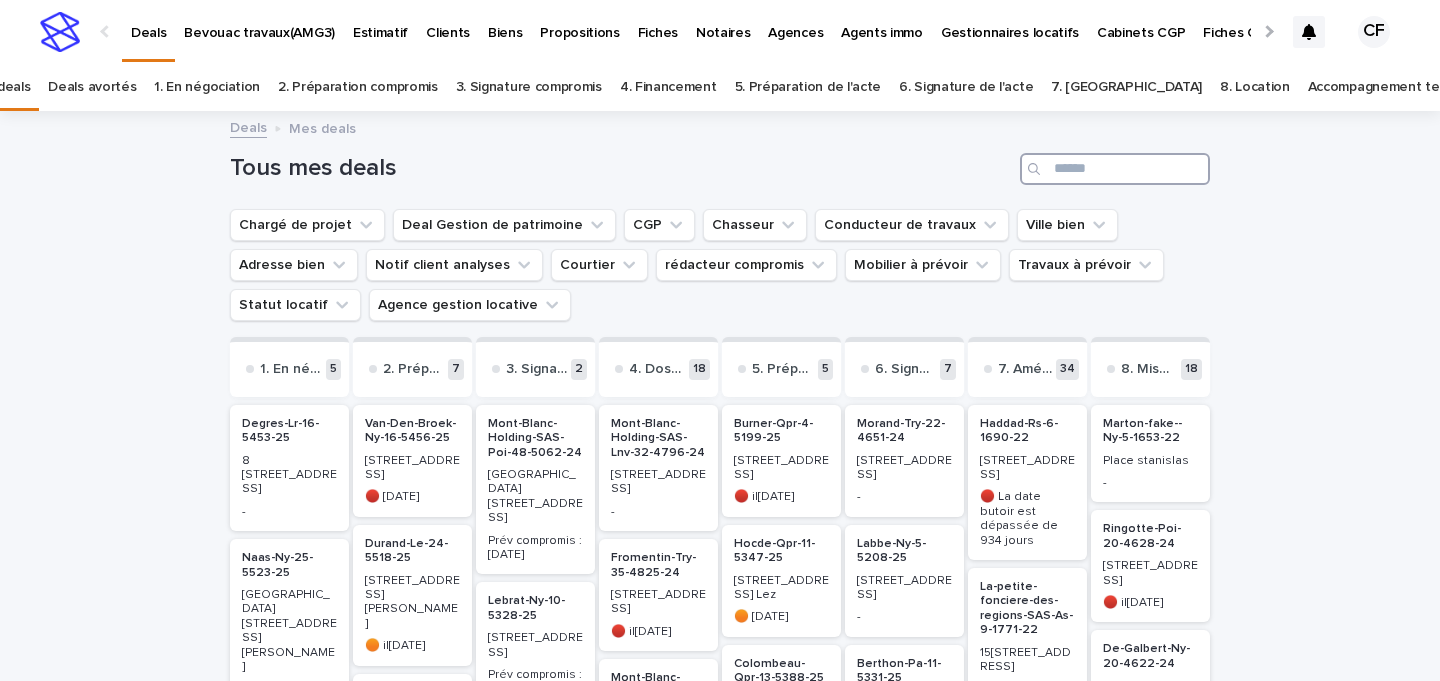 click at bounding box center [1115, 169] 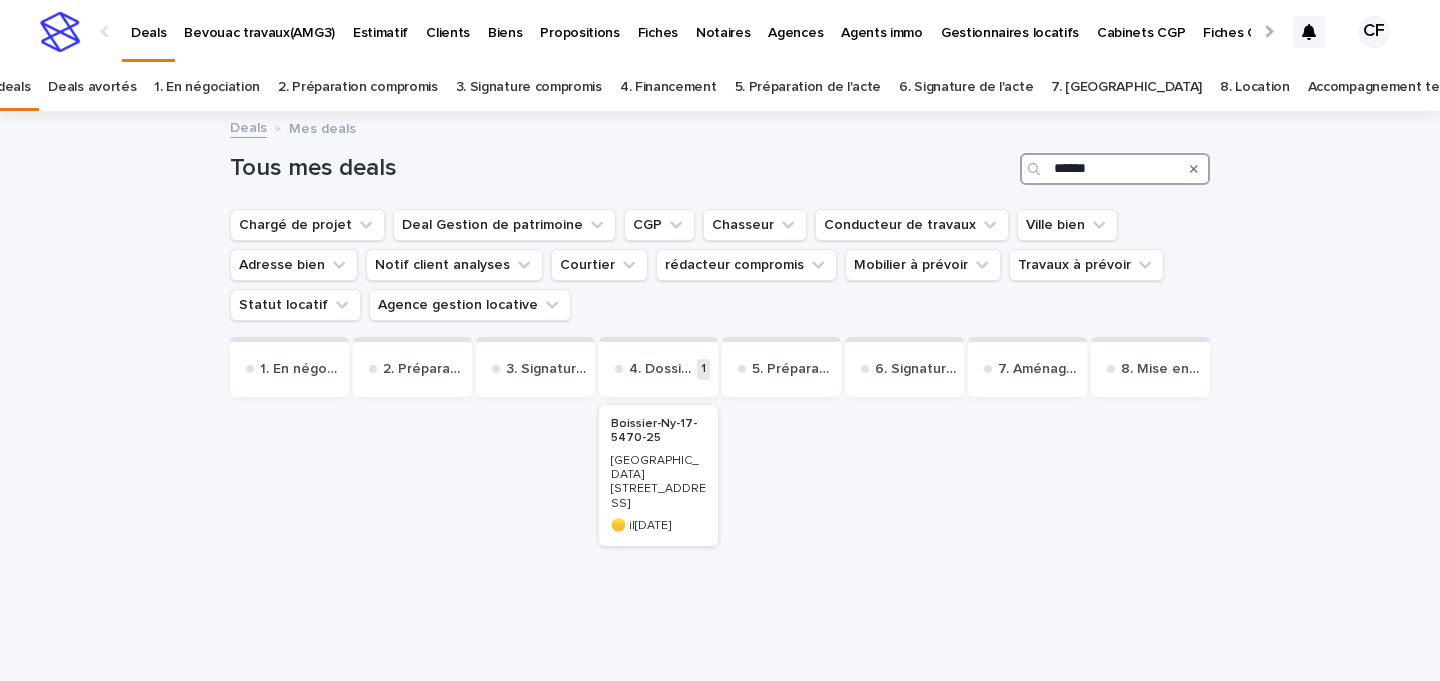 type on "******" 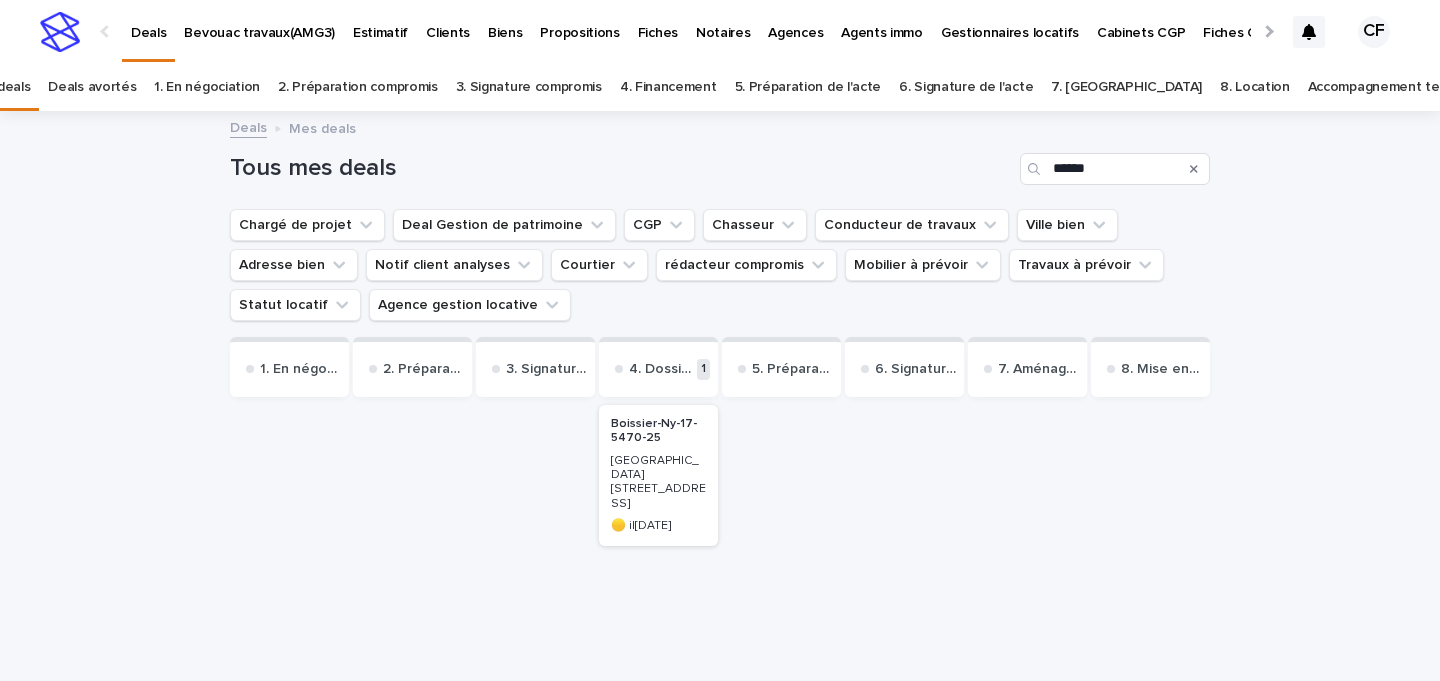 click on "[STREET_ADDRESS]" at bounding box center (658, 483) 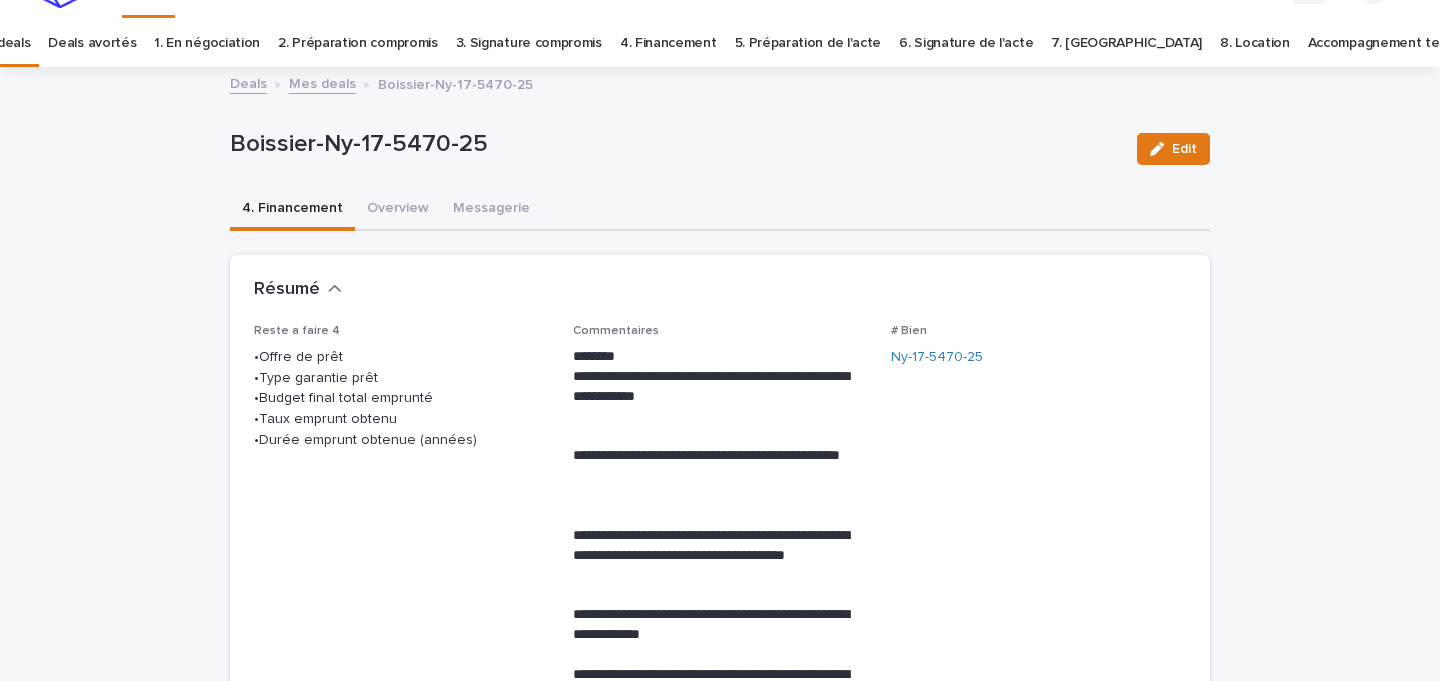 scroll, scrollTop: 64, scrollLeft: 0, axis: vertical 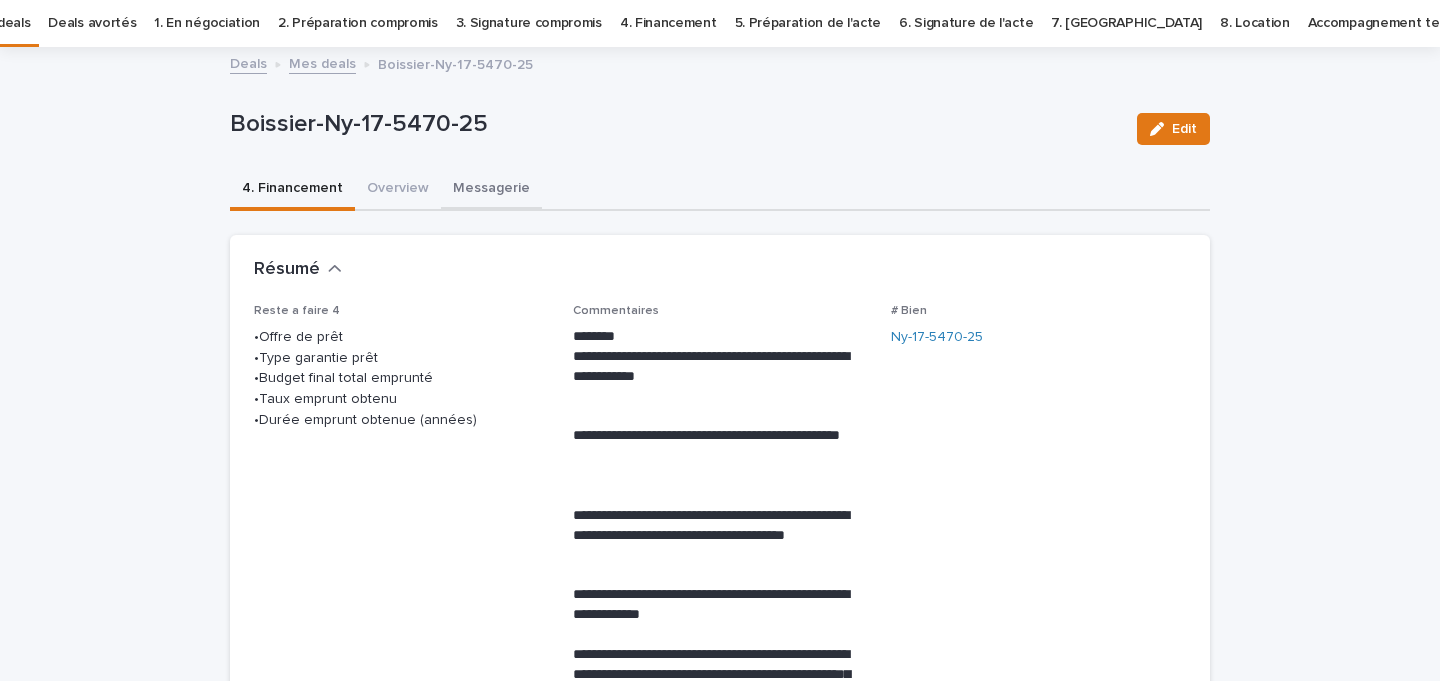 click on "Messagerie" at bounding box center (491, 190) 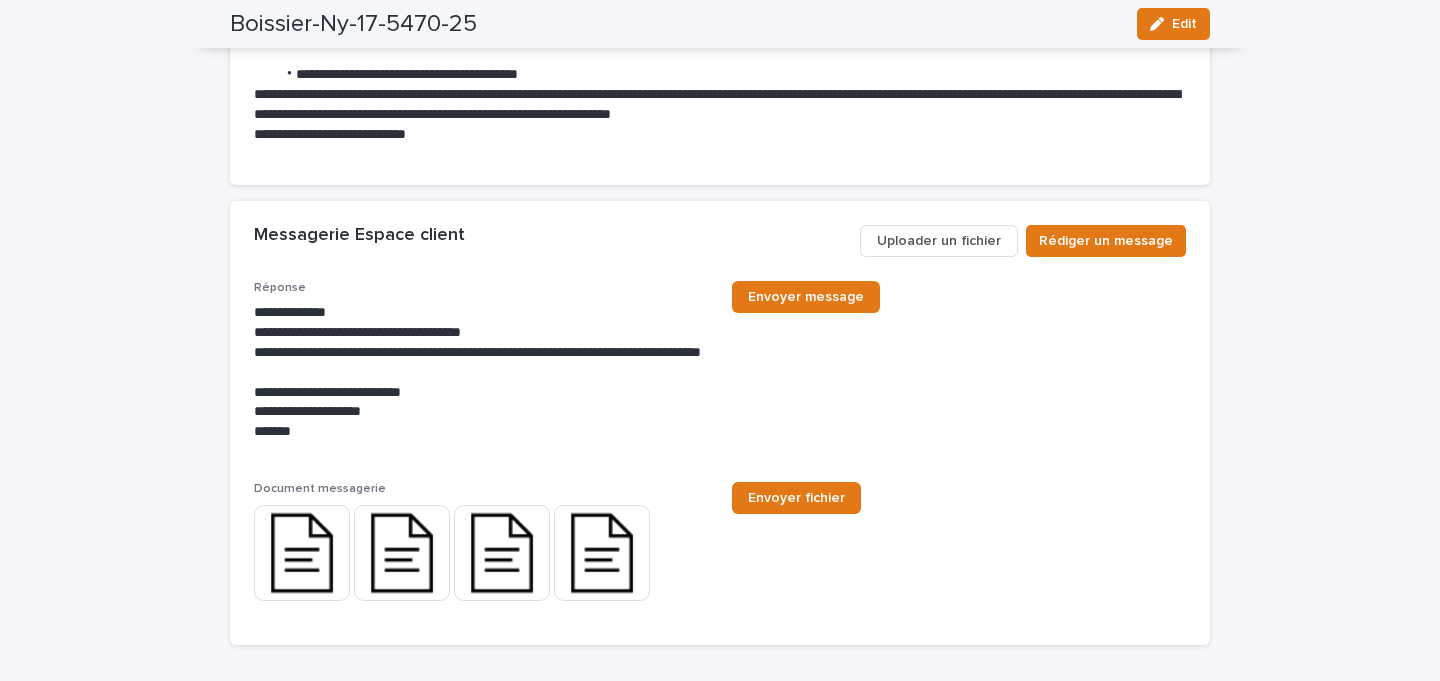 scroll, scrollTop: 6097, scrollLeft: 0, axis: vertical 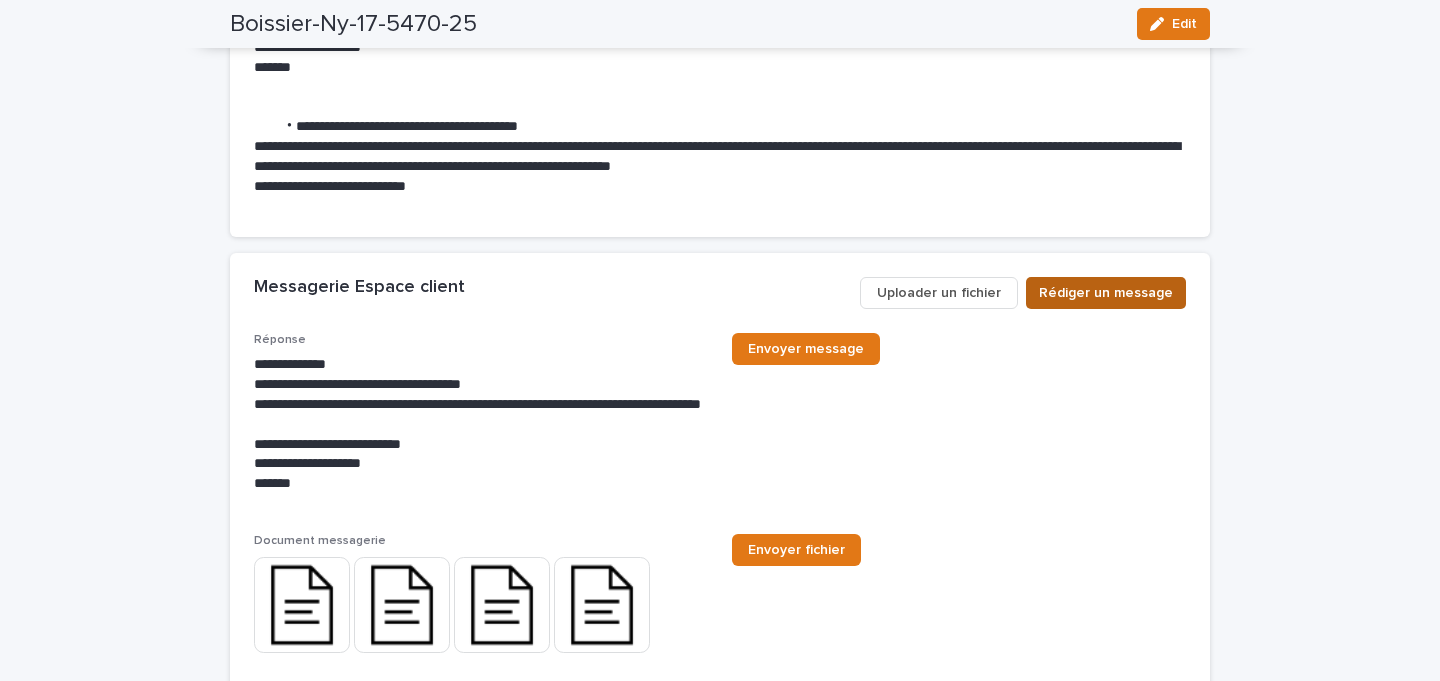 click on "Rédiger un message" at bounding box center [1106, 293] 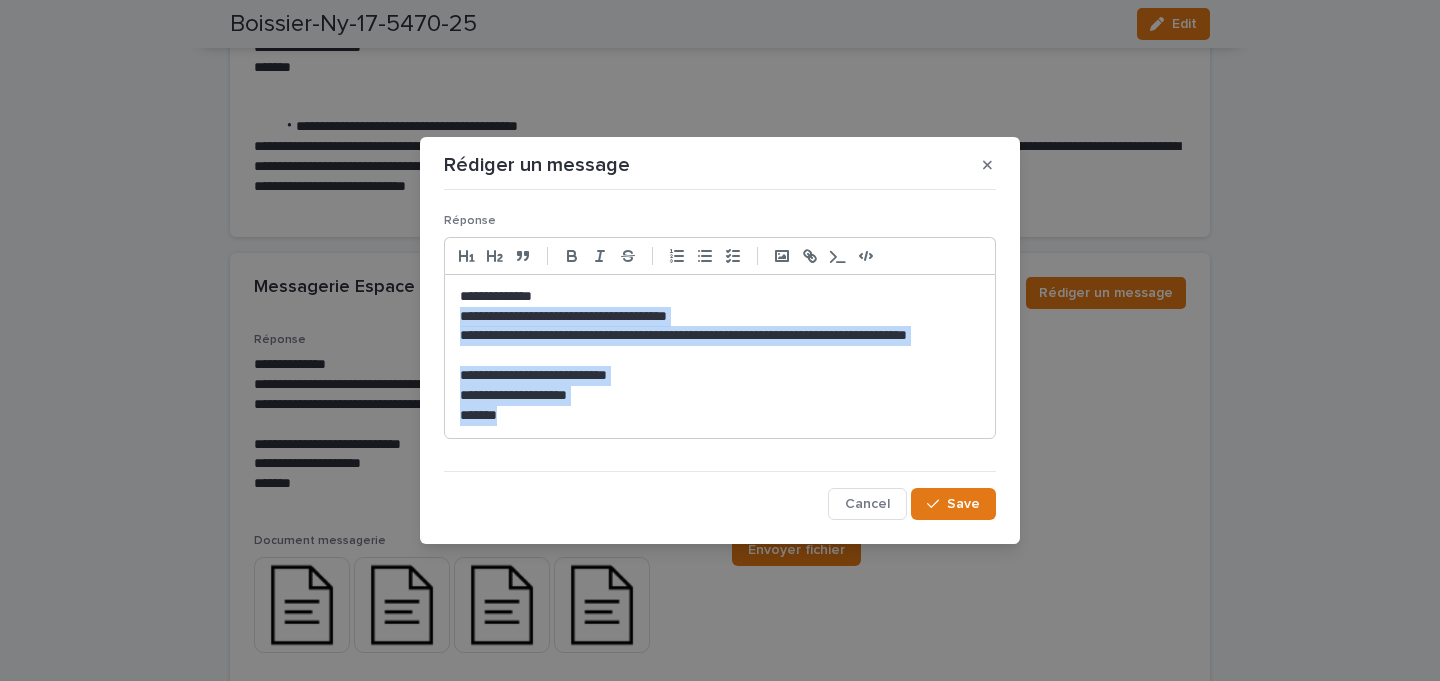 drag, startPoint x: 457, startPoint y: 326, endPoint x: 543, endPoint y: 462, distance: 160.90991 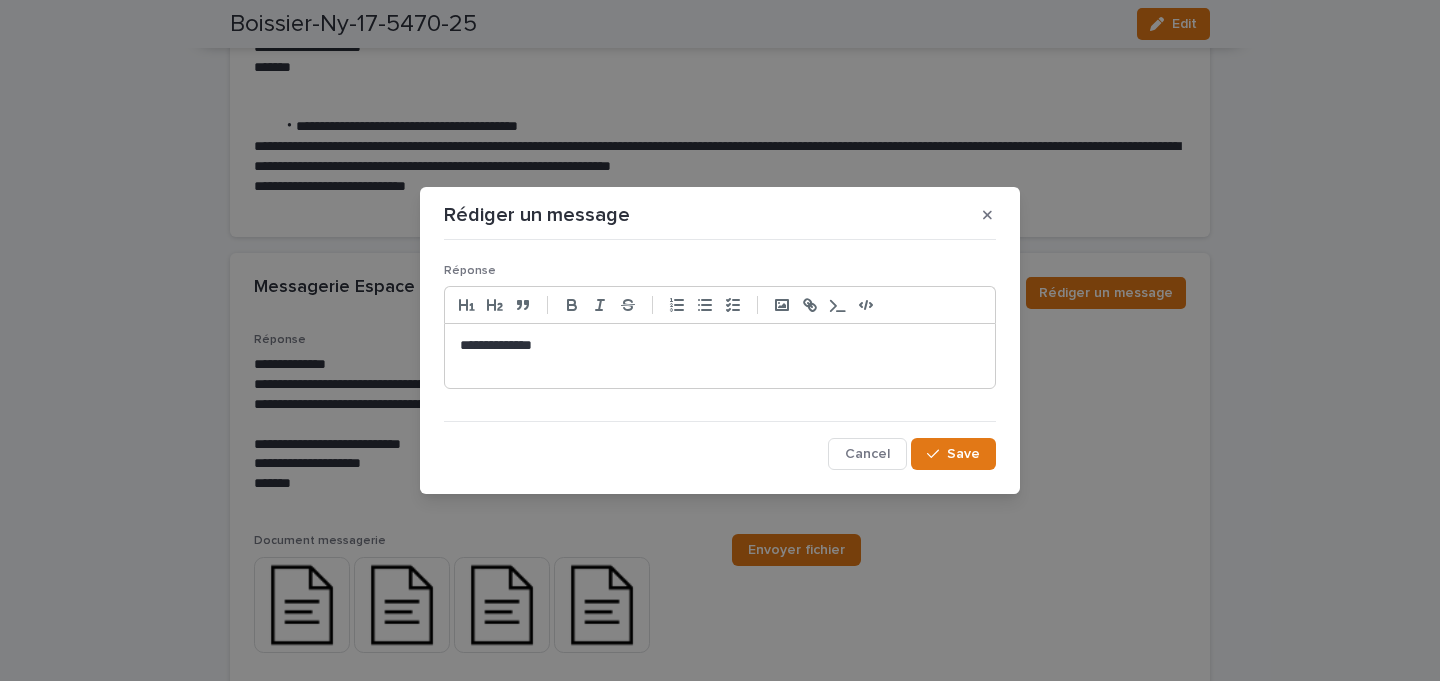 click on "**********" at bounding box center [720, 356] 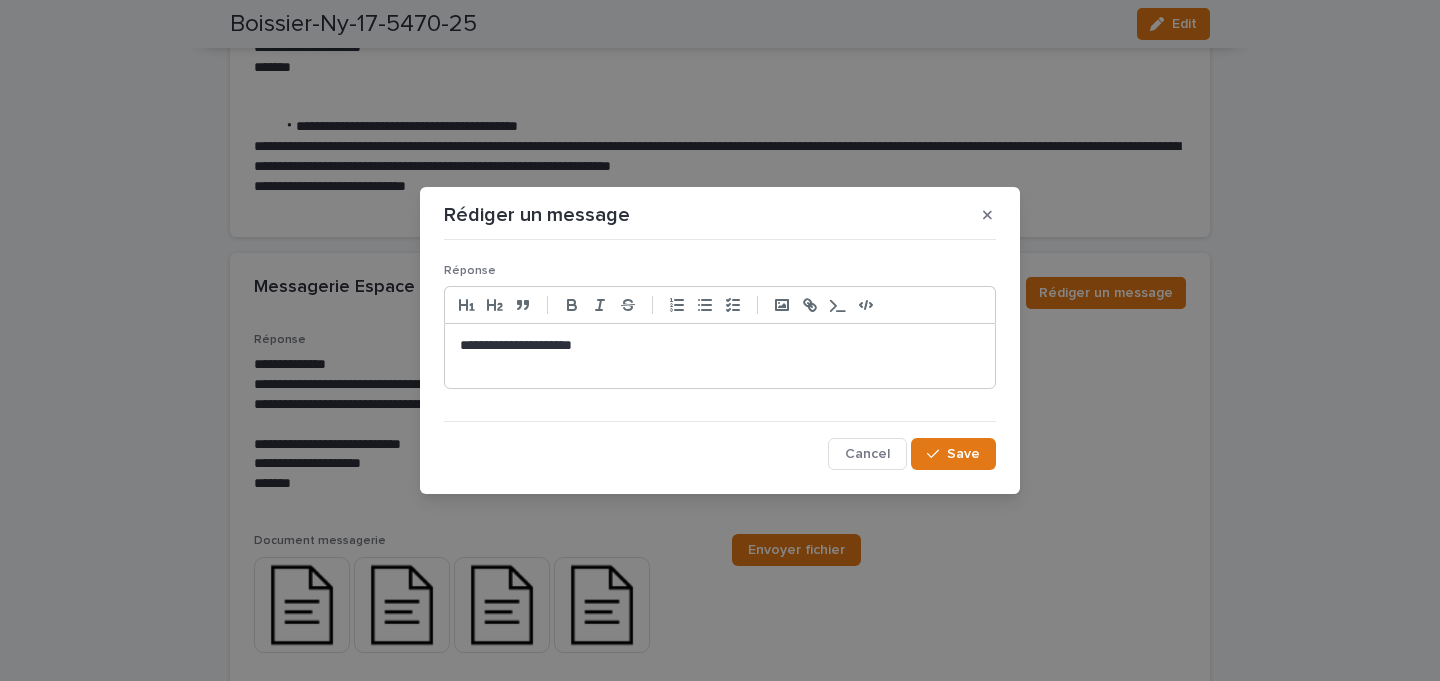 click on "**********" at bounding box center [720, 346] 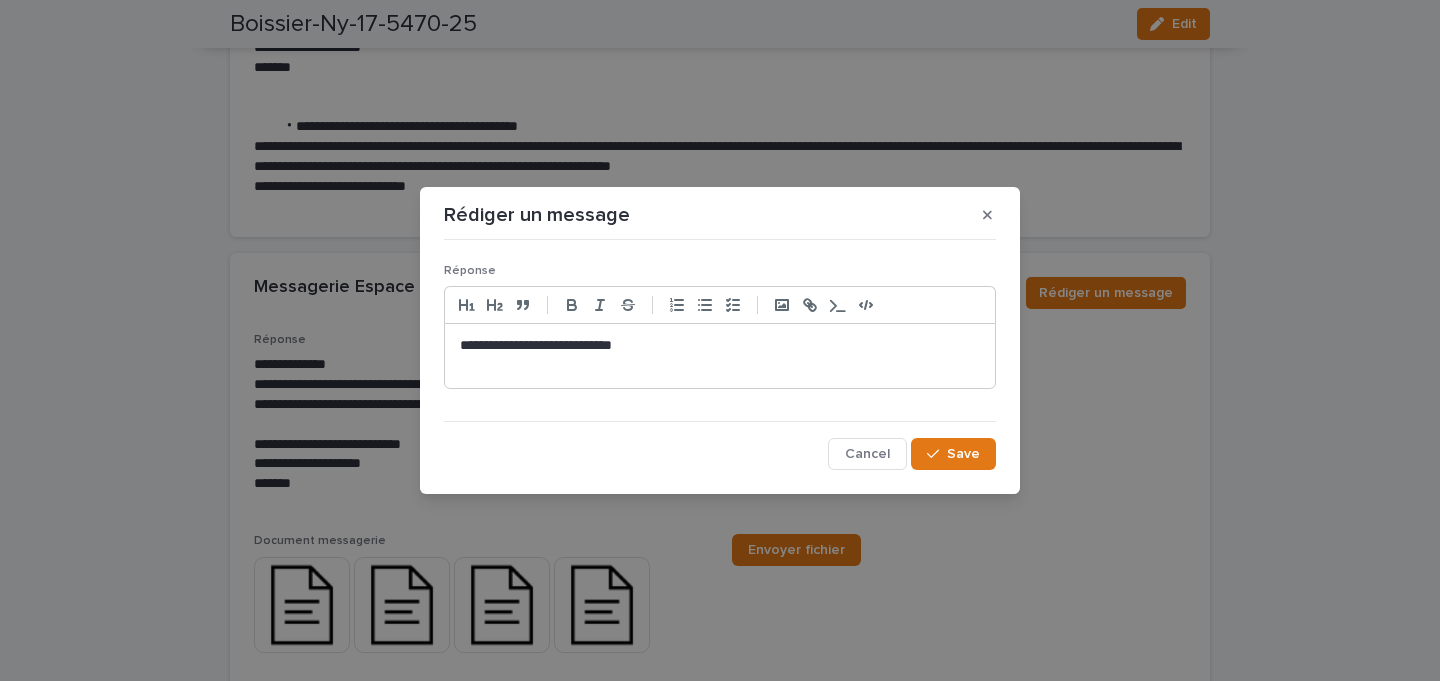 click at bounding box center [720, 366] 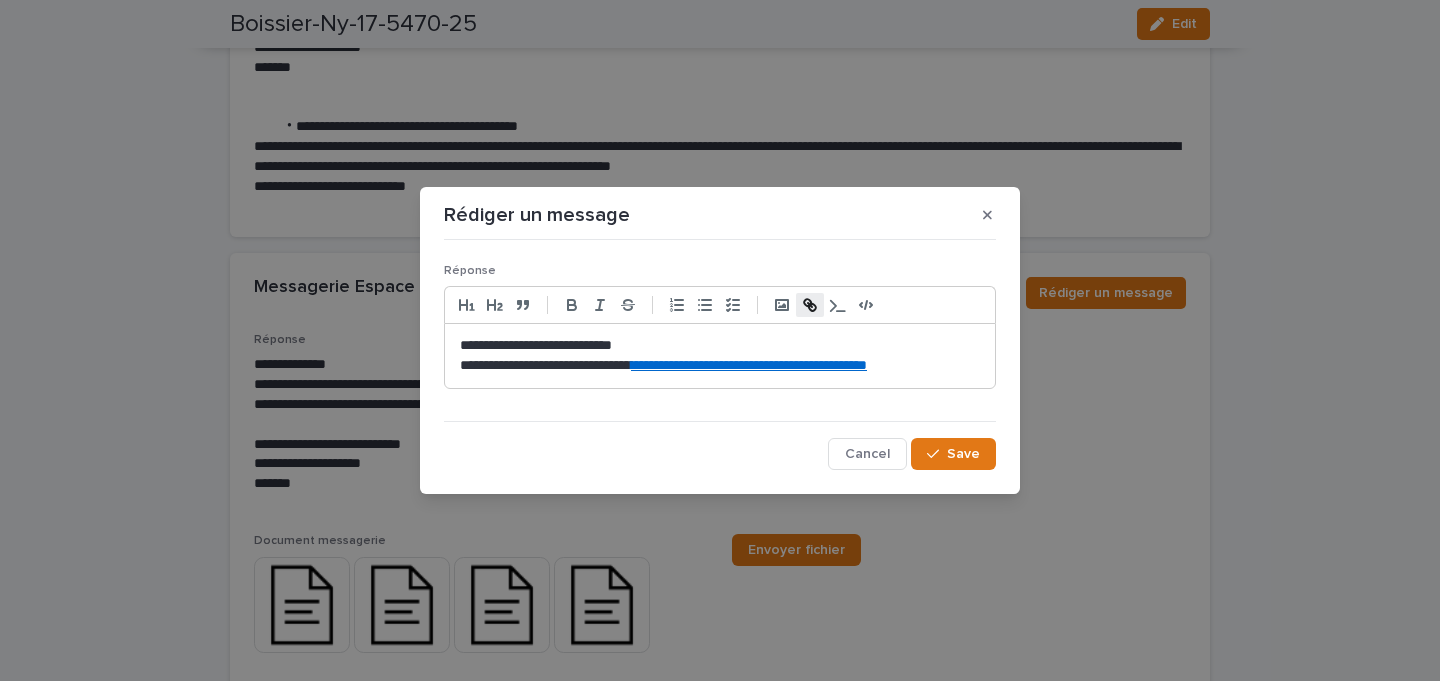 scroll, scrollTop: 0, scrollLeft: 0, axis: both 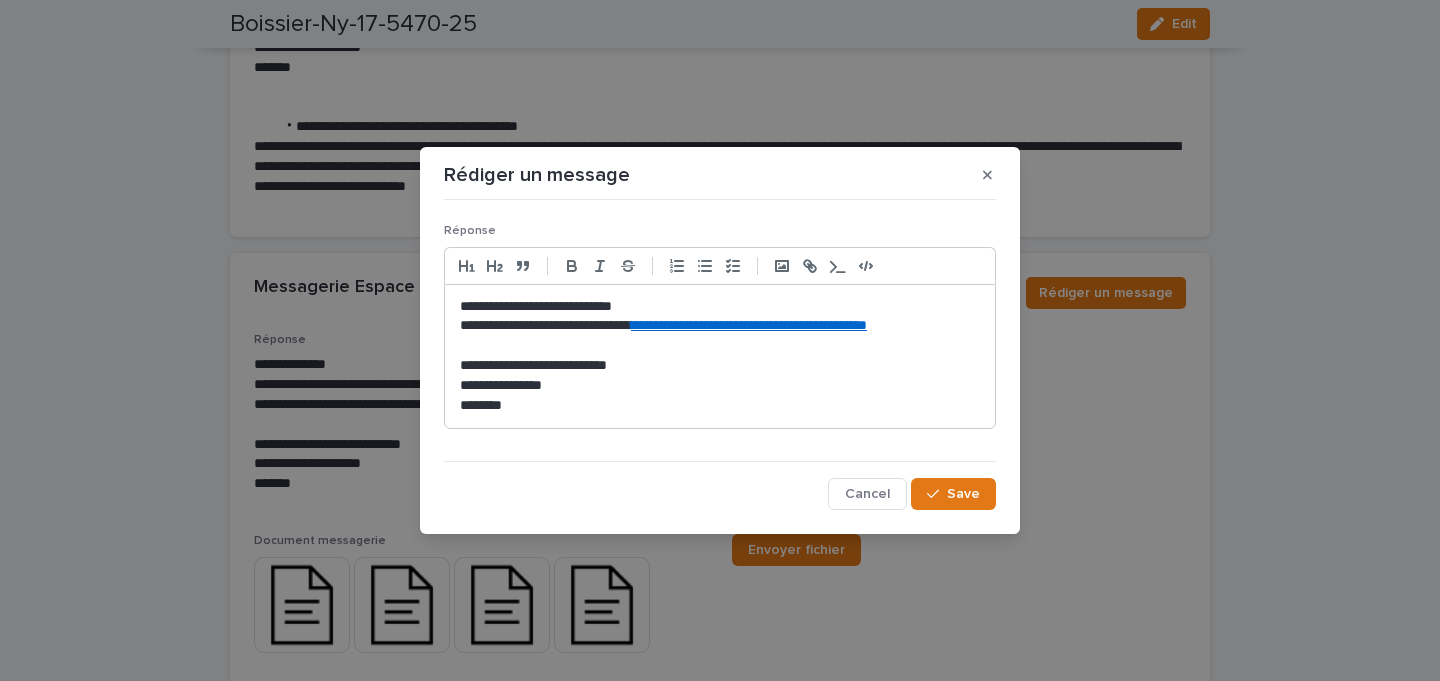 click on "**********" at bounding box center [720, 366] 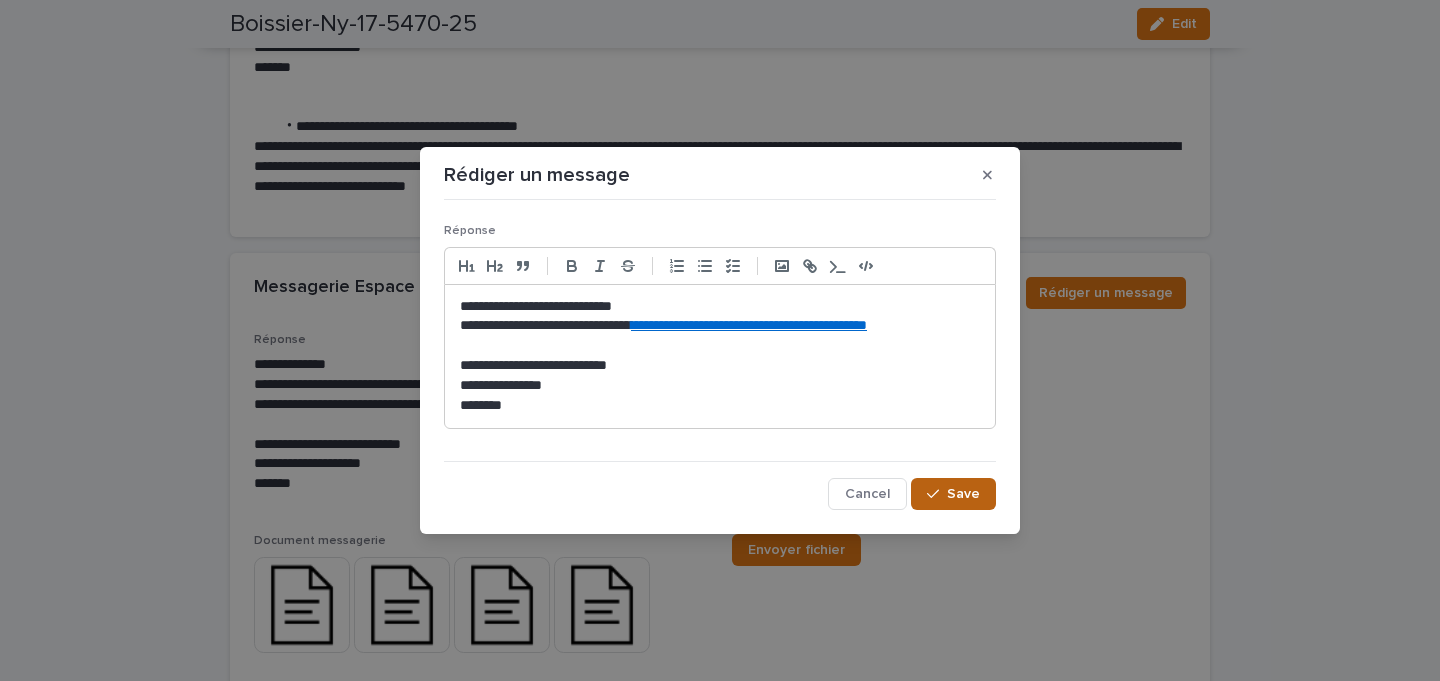click on "Save" at bounding box center [953, 494] 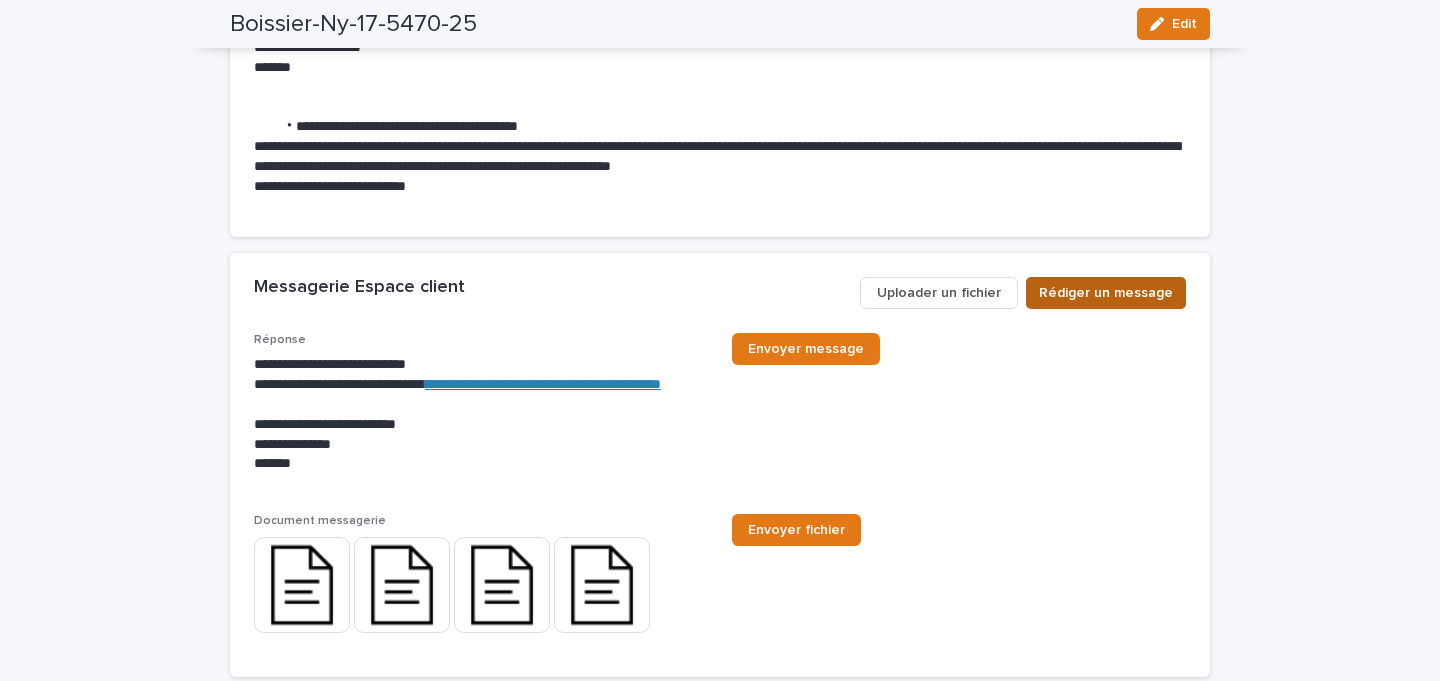 click on "Rédiger un message" at bounding box center (1106, 293) 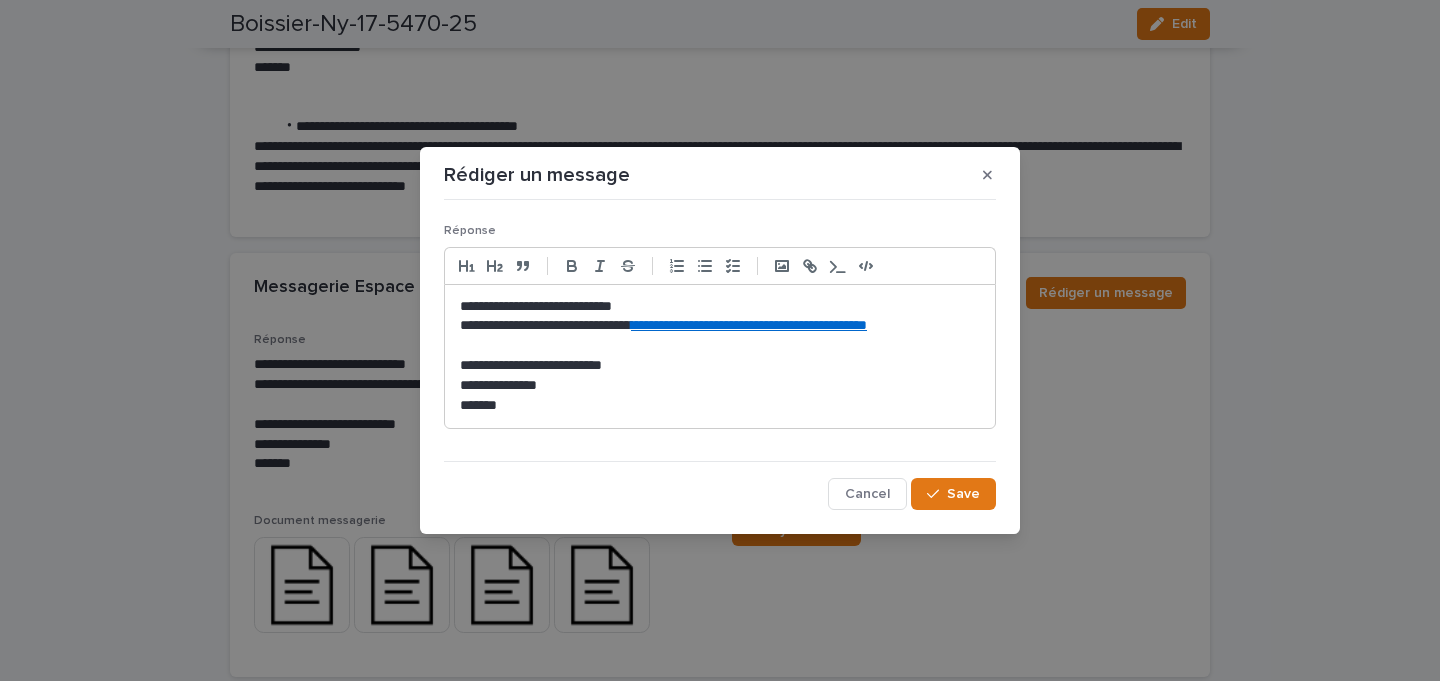 click on "**********" at bounding box center (720, 386) 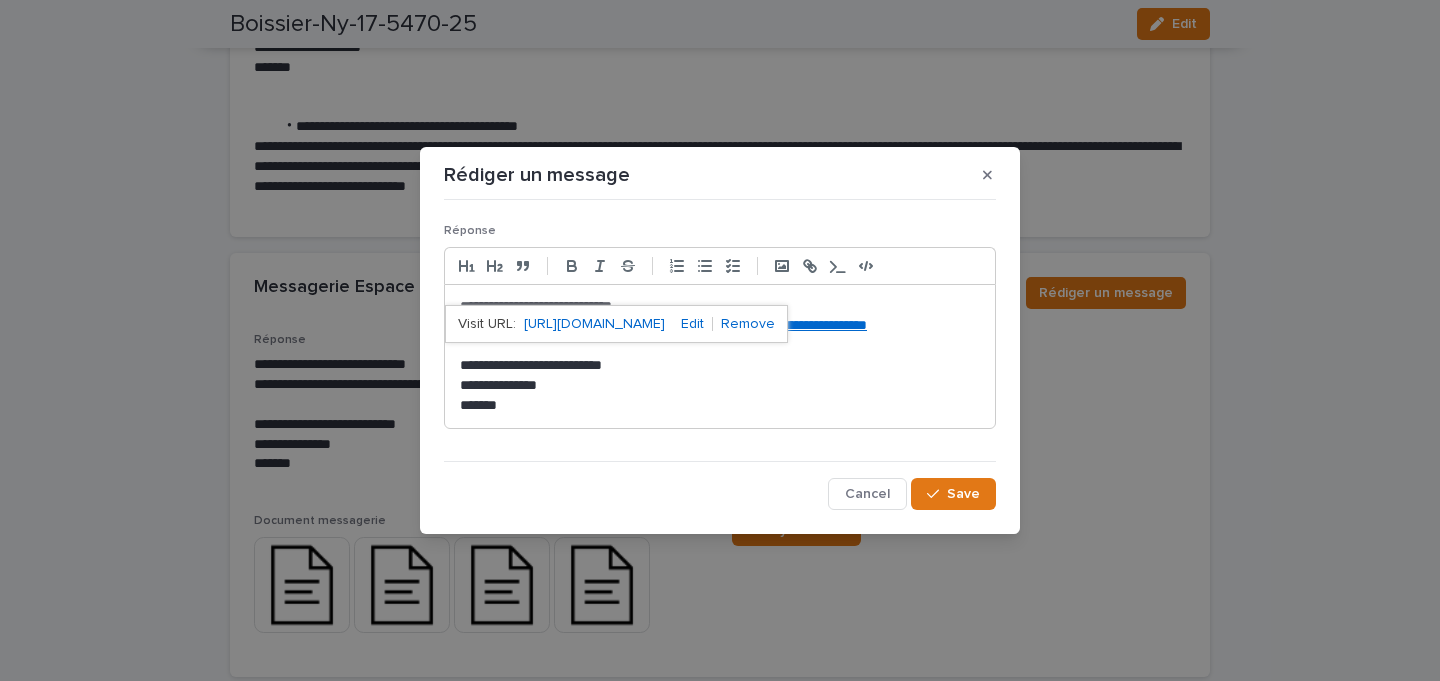 click on "**********" at bounding box center (720, 307) 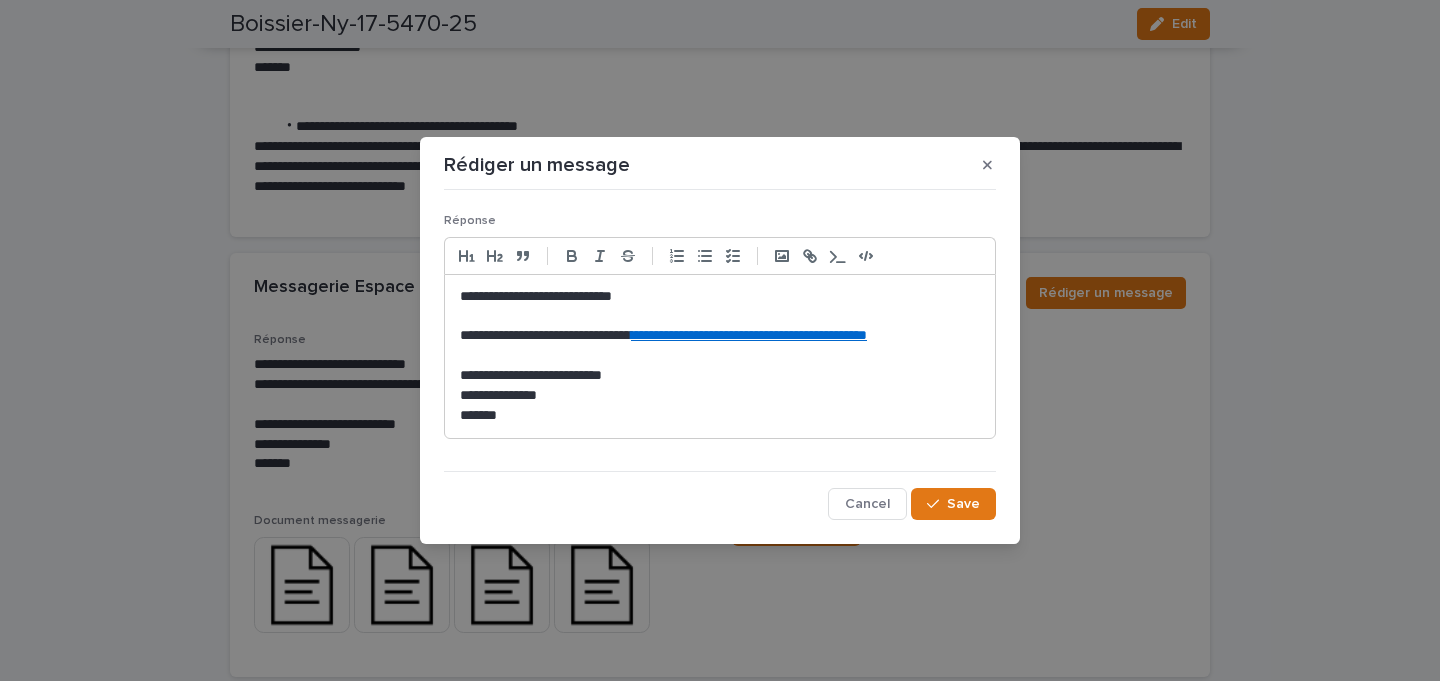 type 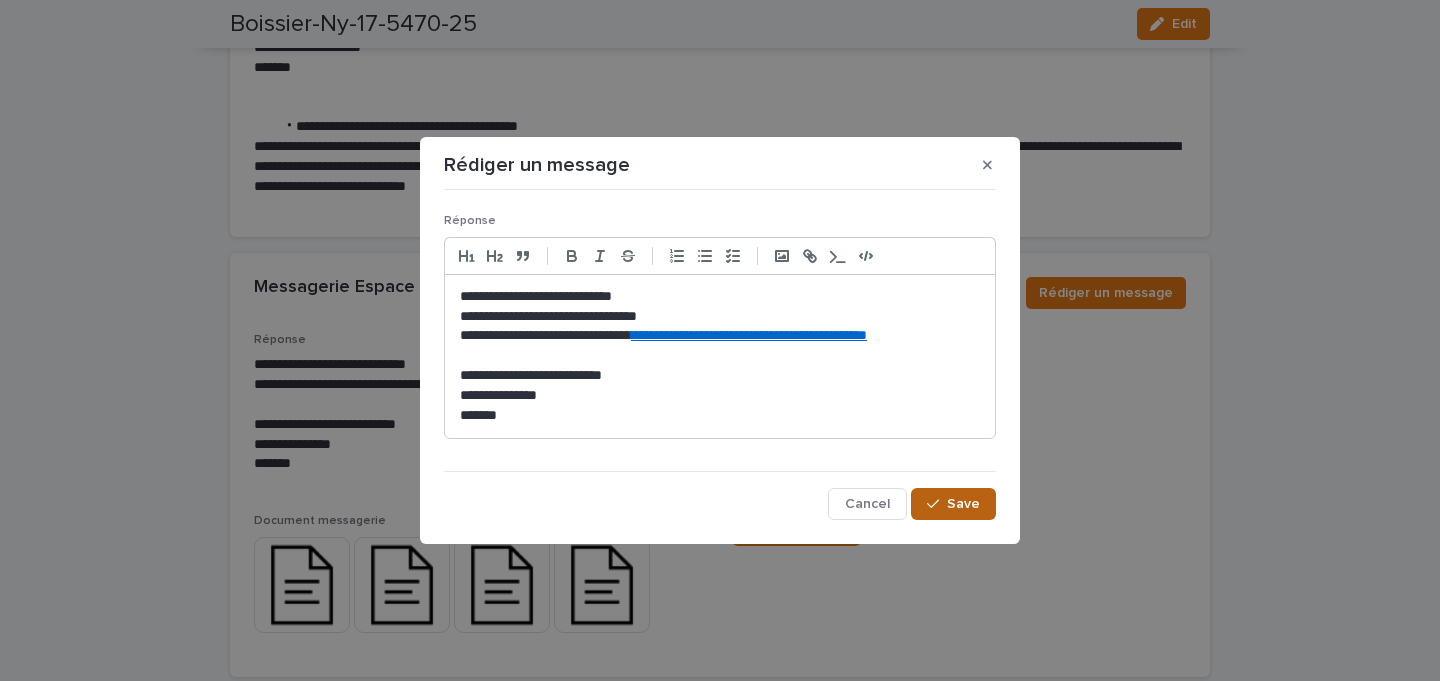 click on "Save" at bounding box center [953, 504] 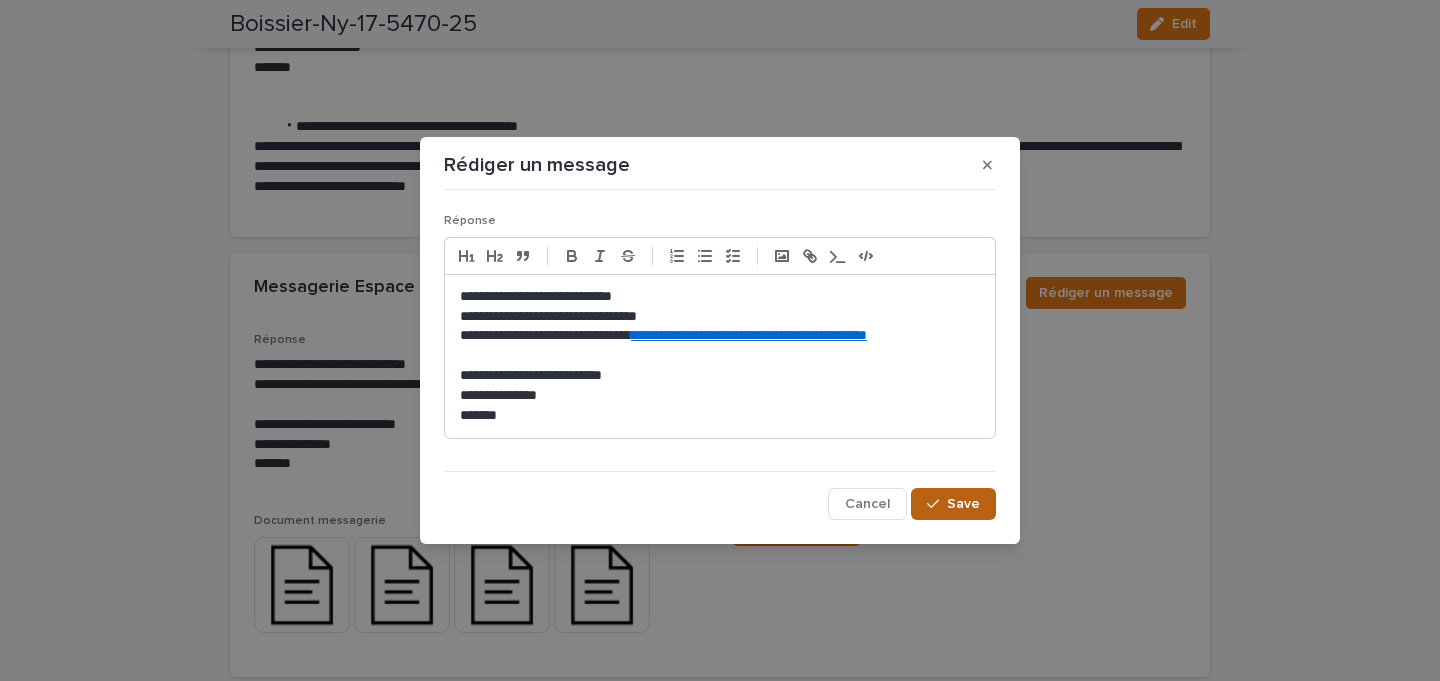 click on "Save" at bounding box center [953, 504] 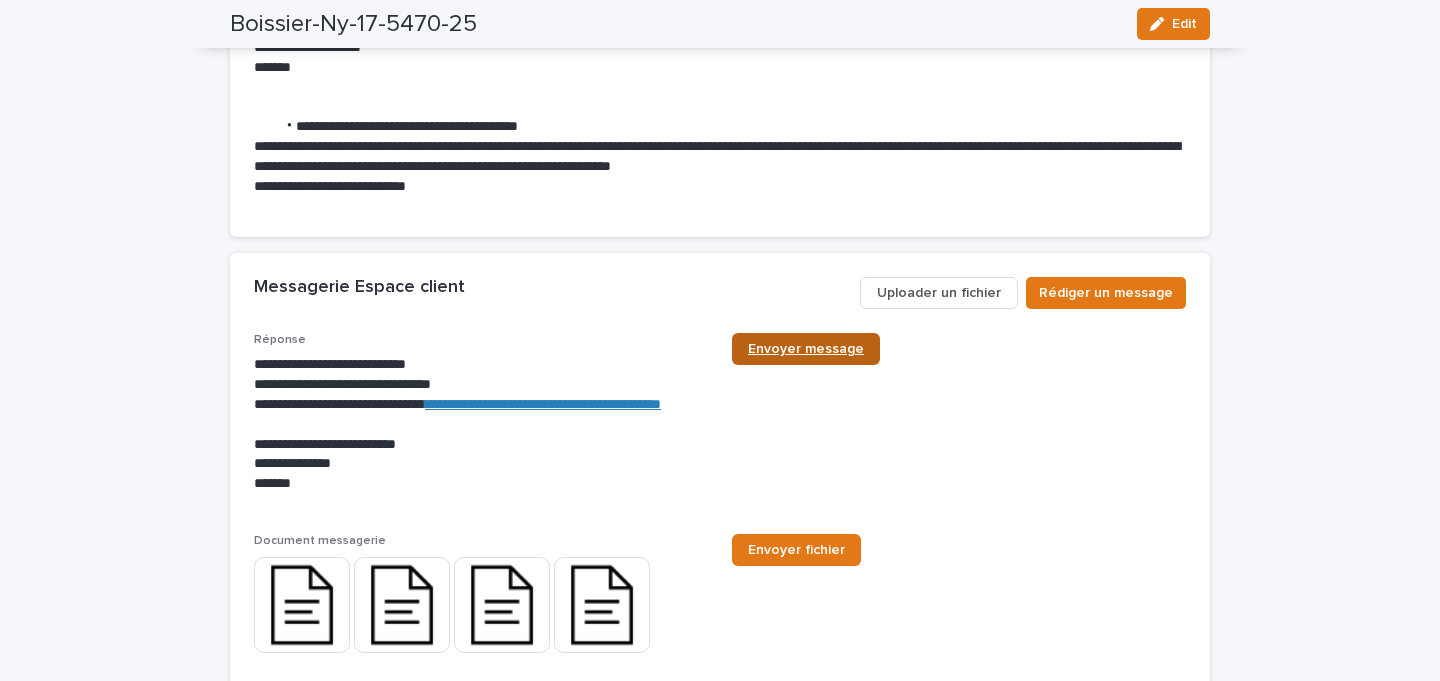 click on "Envoyer message" at bounding box center (806, 349) 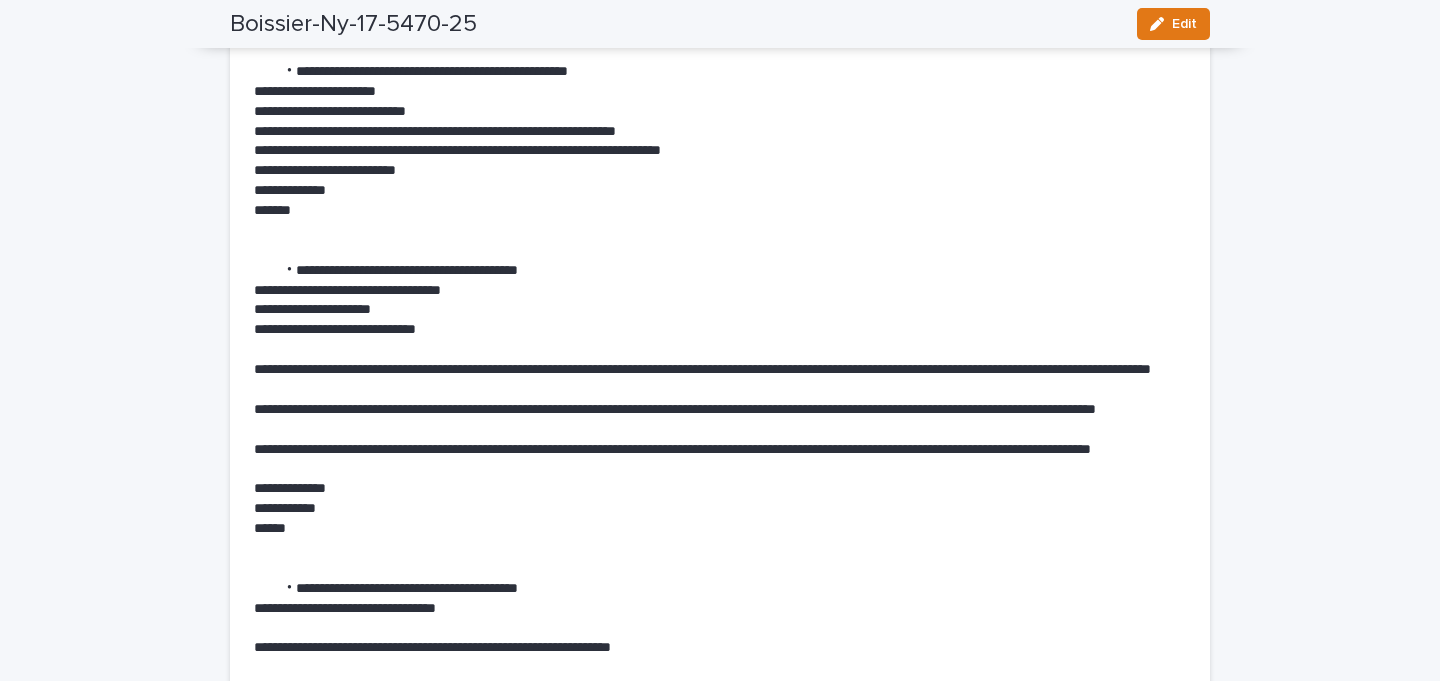 scroll, scrollTop: 0, scrollLeft: 0, axis: both 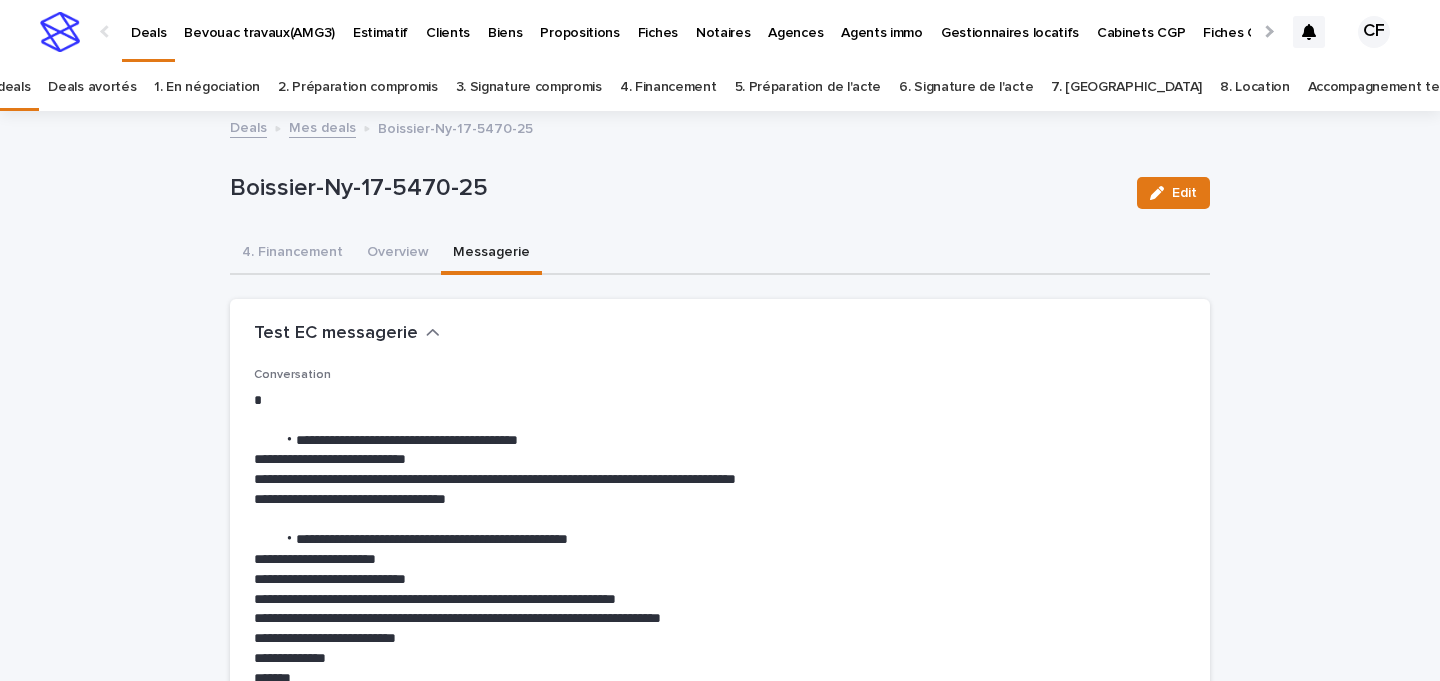 click at bounding box center [60, 32] 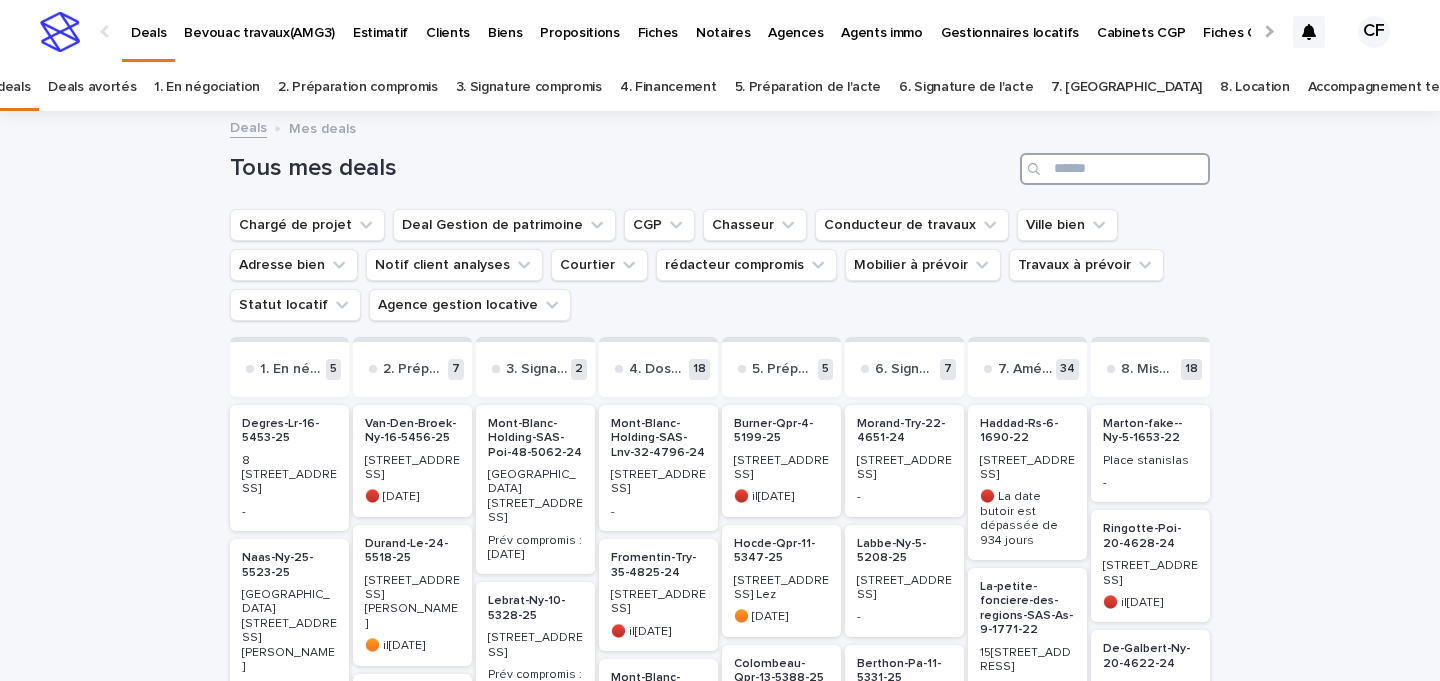 click at bounding box center [1115, 169] 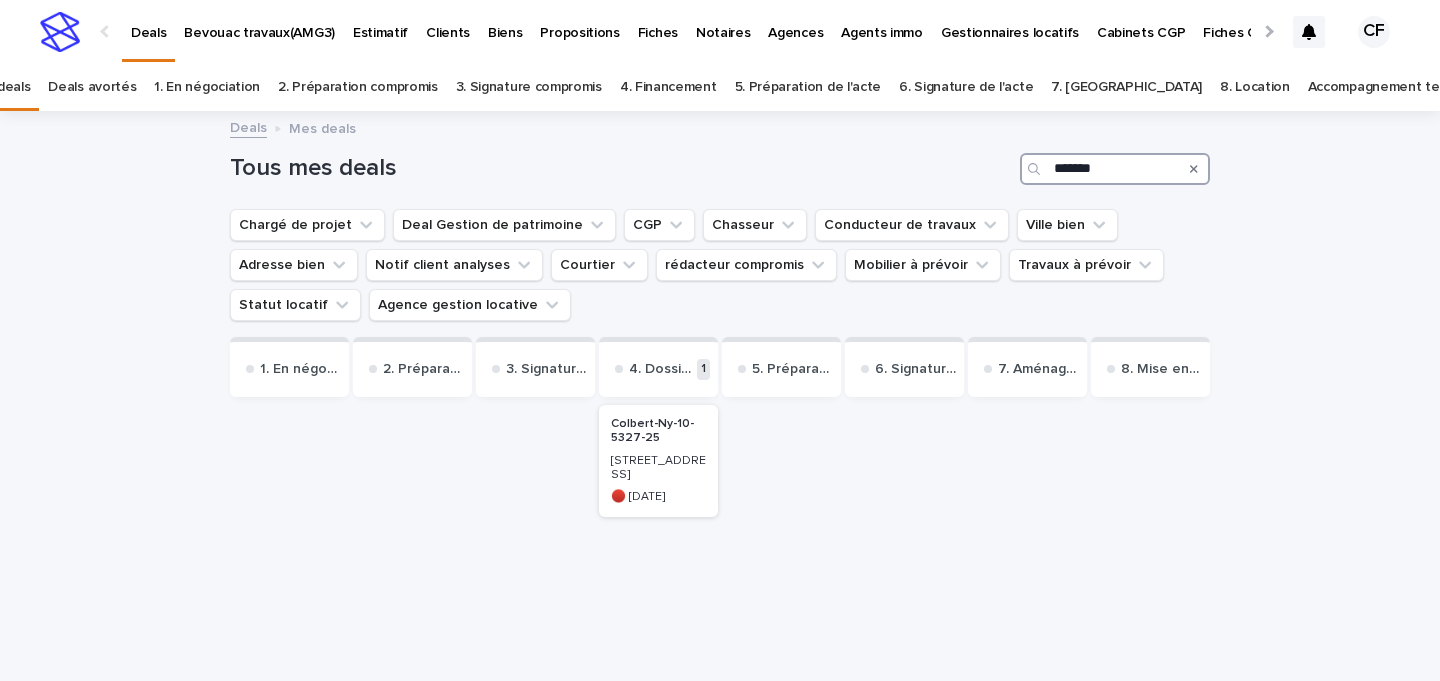 type on "*******" 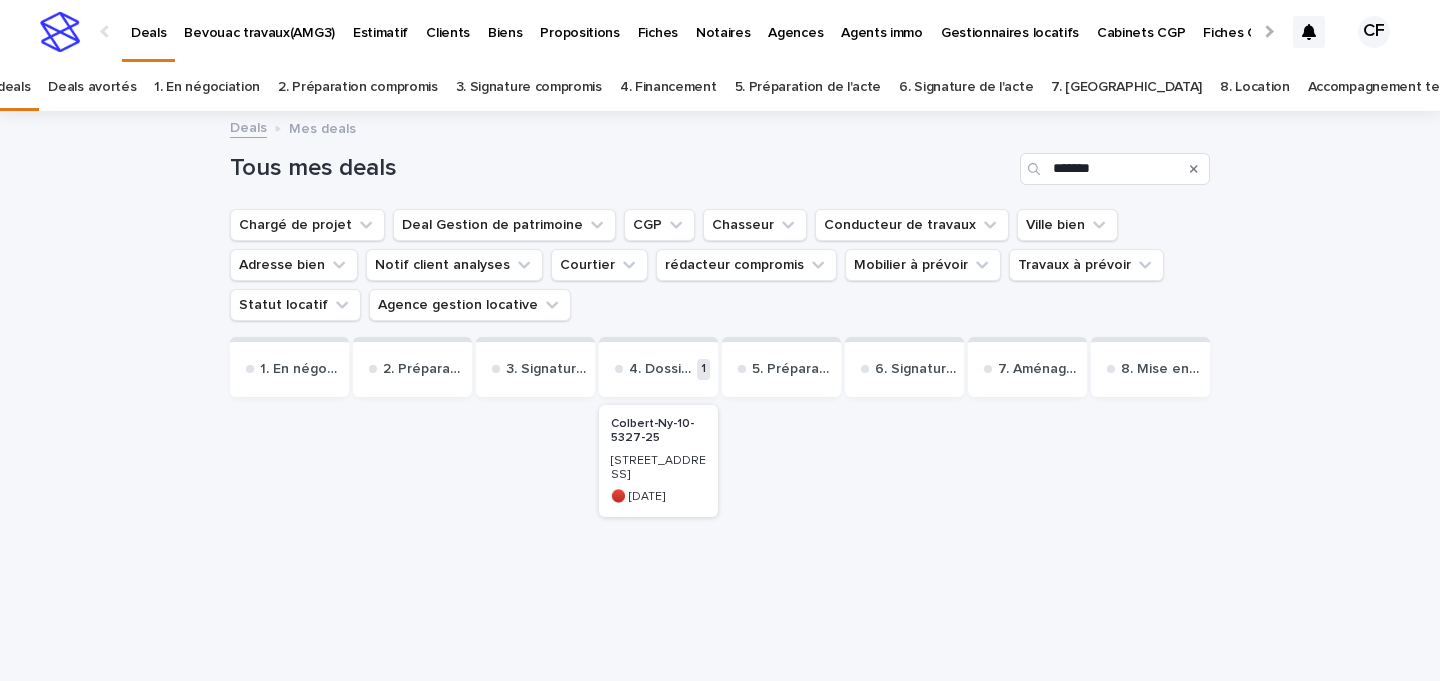 click on "Colbert-Ny-10-5327-25" at bounding box center (658, 431) 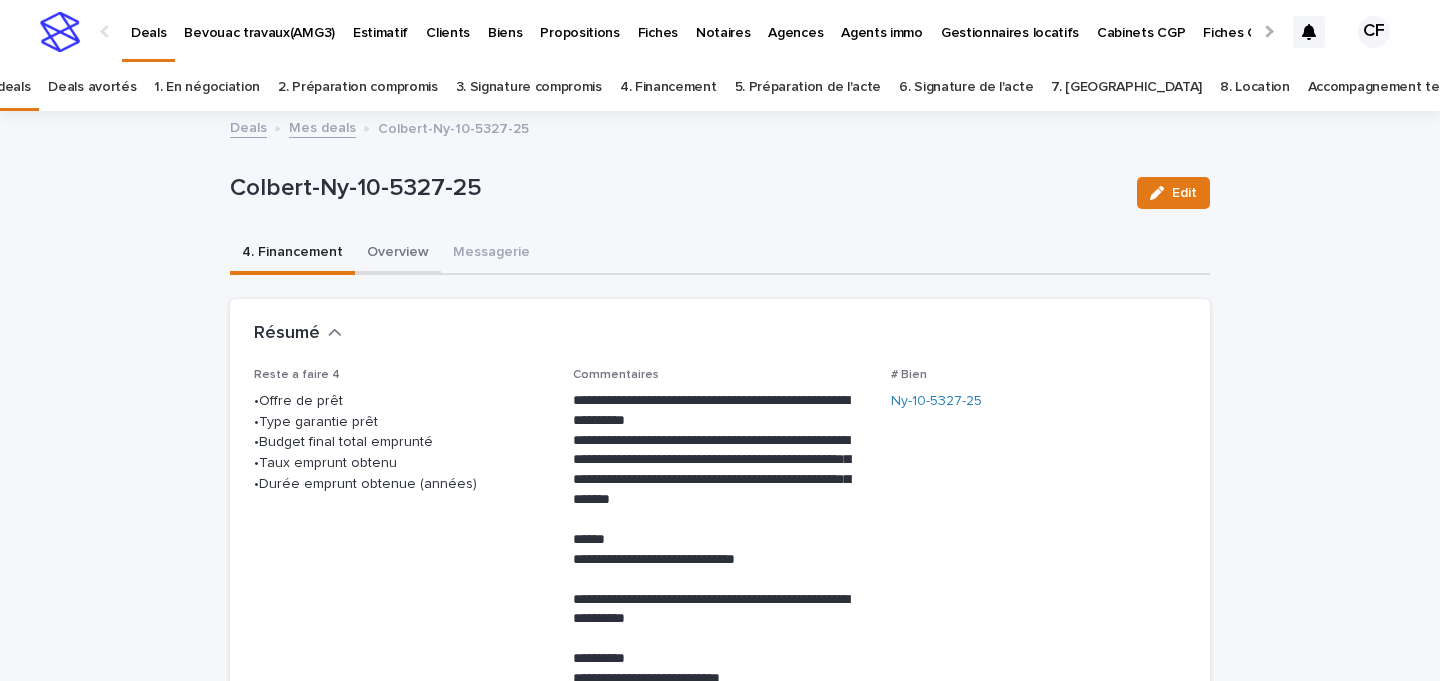 click on "Overview" at bounding box center [398, 254] 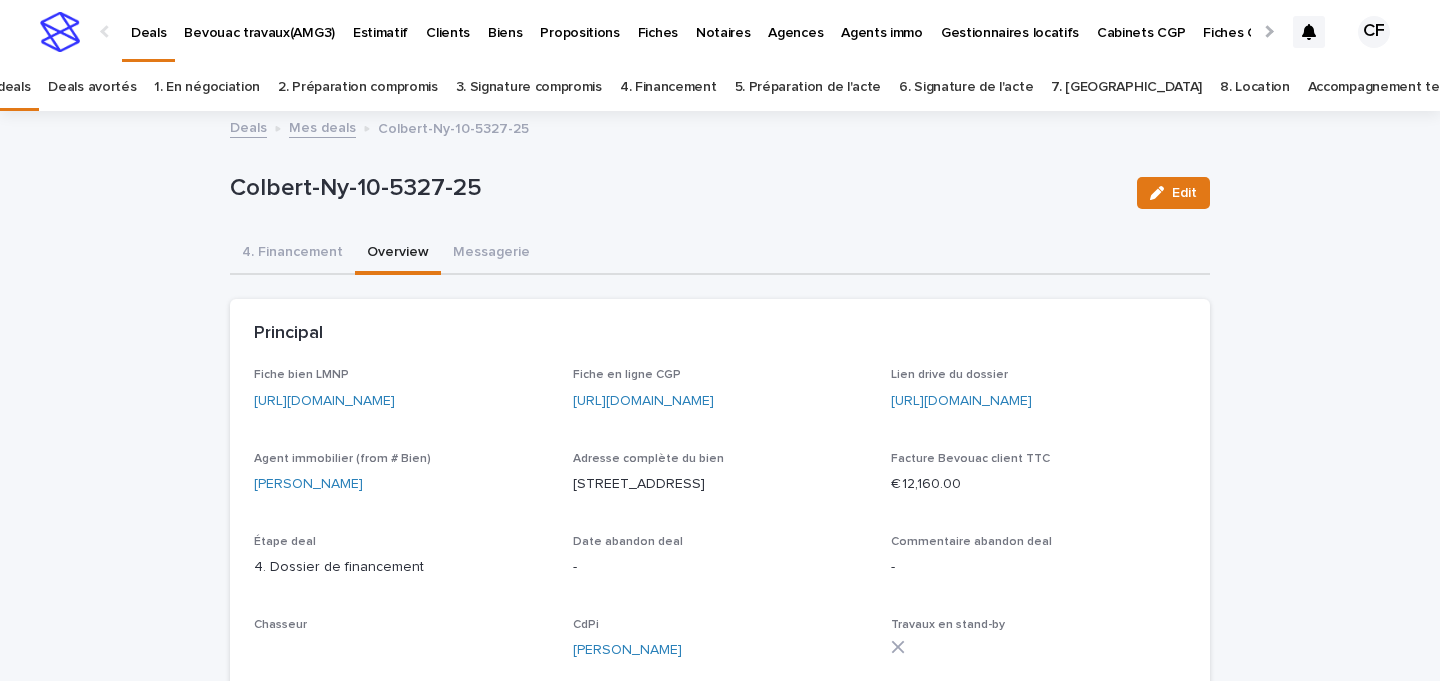 click on "[URL][DOMAIN_NAME]" at bounding box center (324, 401) 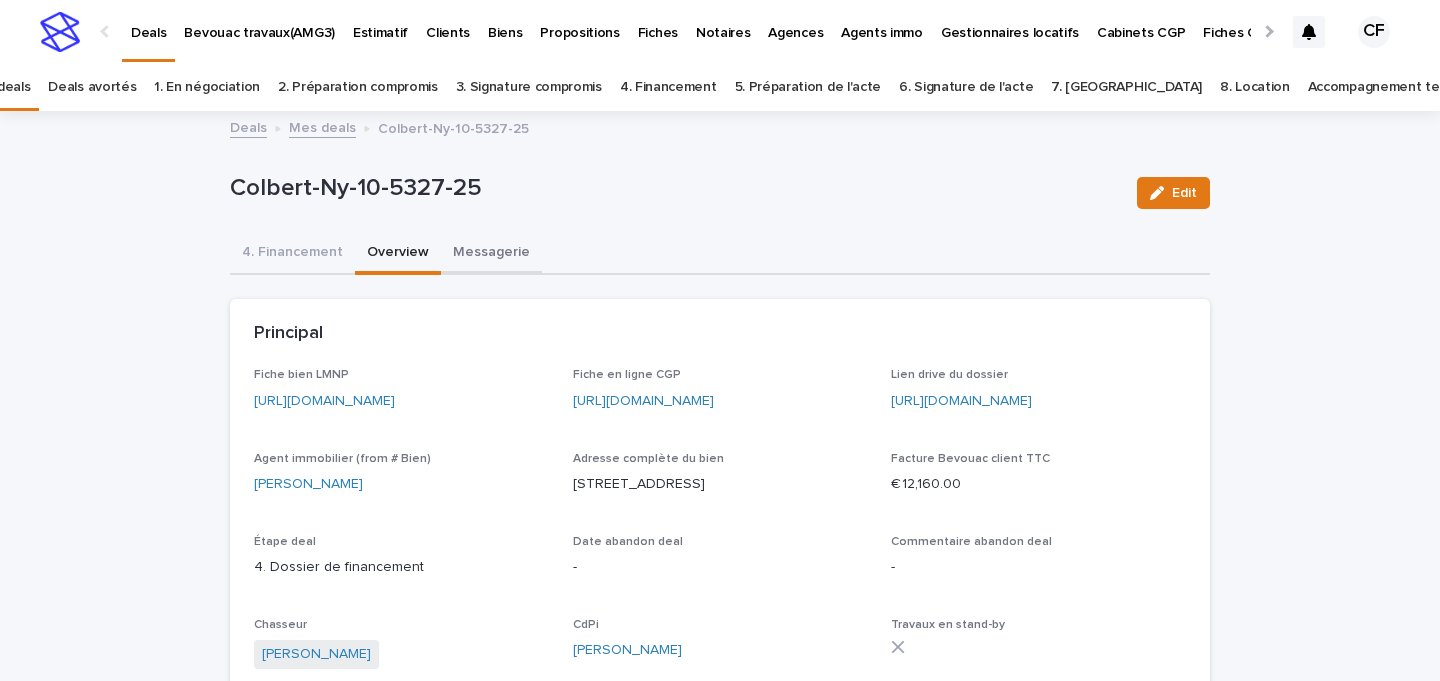 click on "Messagerie" at bounding box center (491, 254) 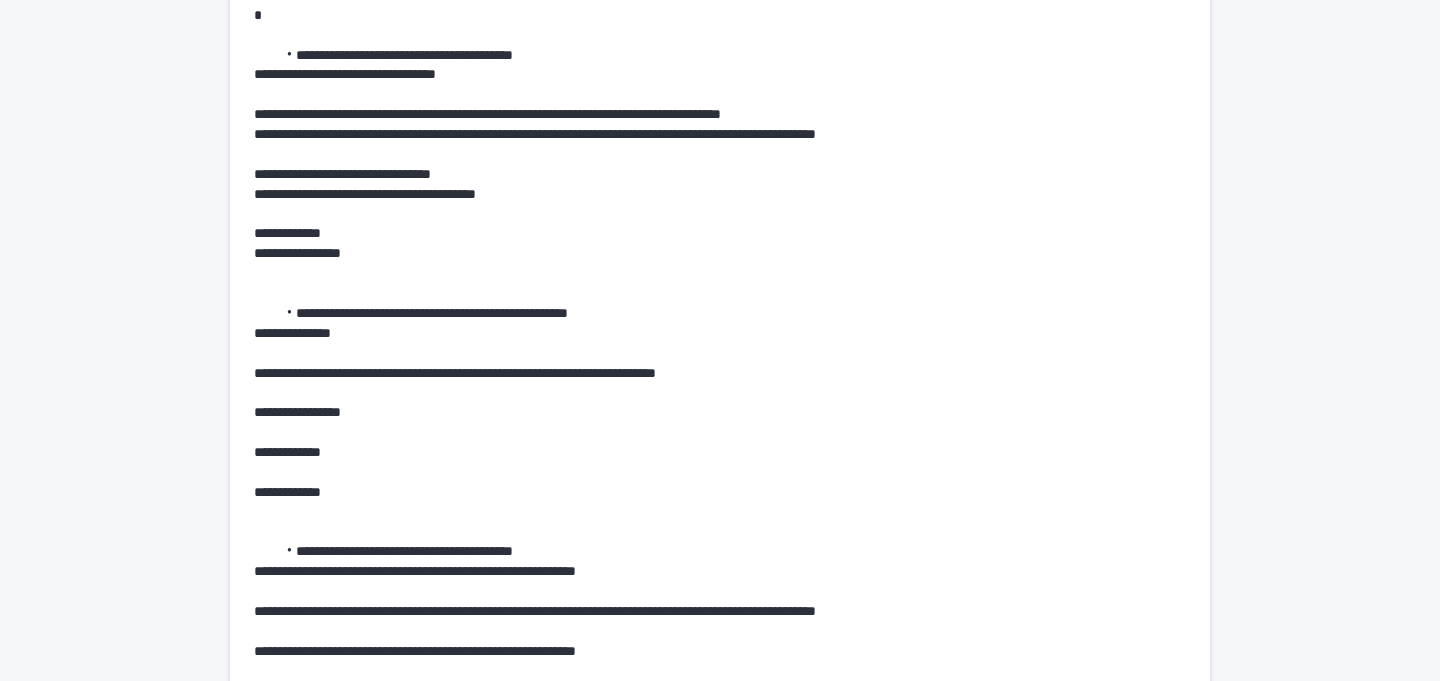 scroll, scrollTop: 432, scrollLeft: 0, axis: vertical 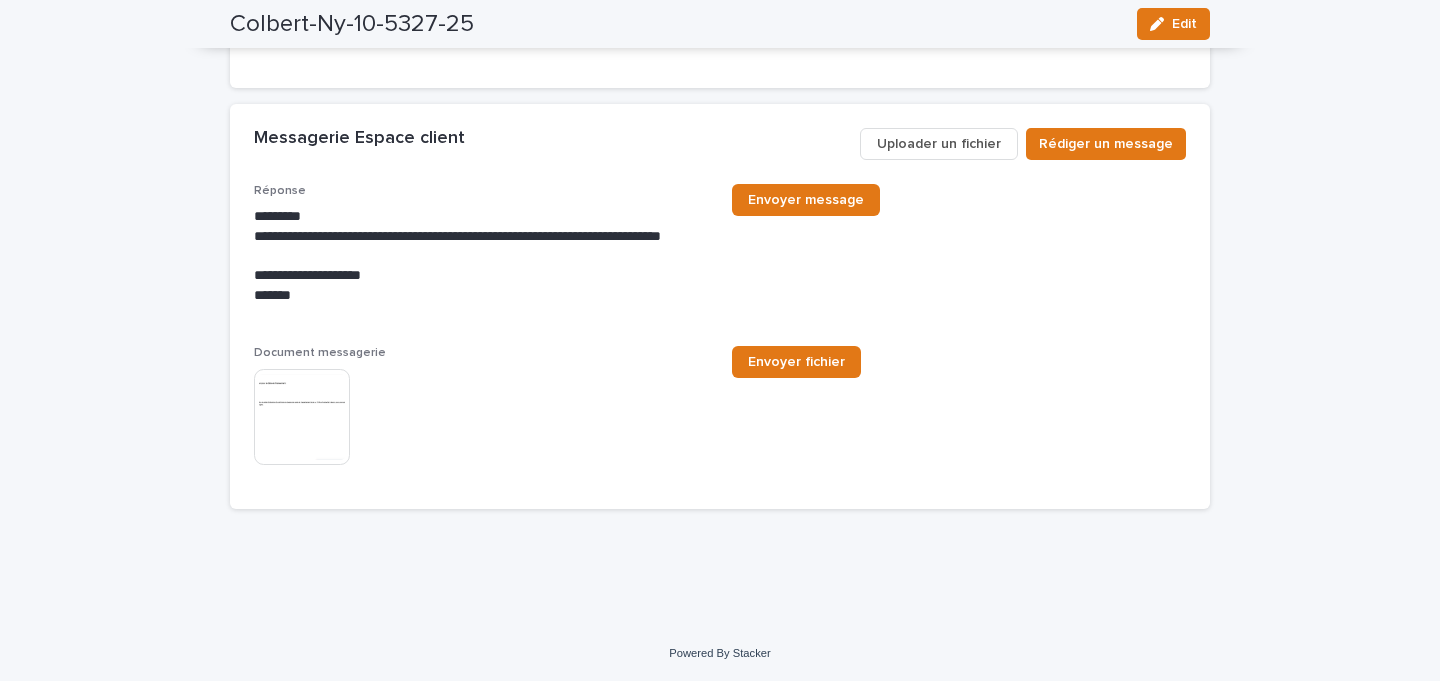 click on "Uploader un fichier" at bounding box center [939, 144] 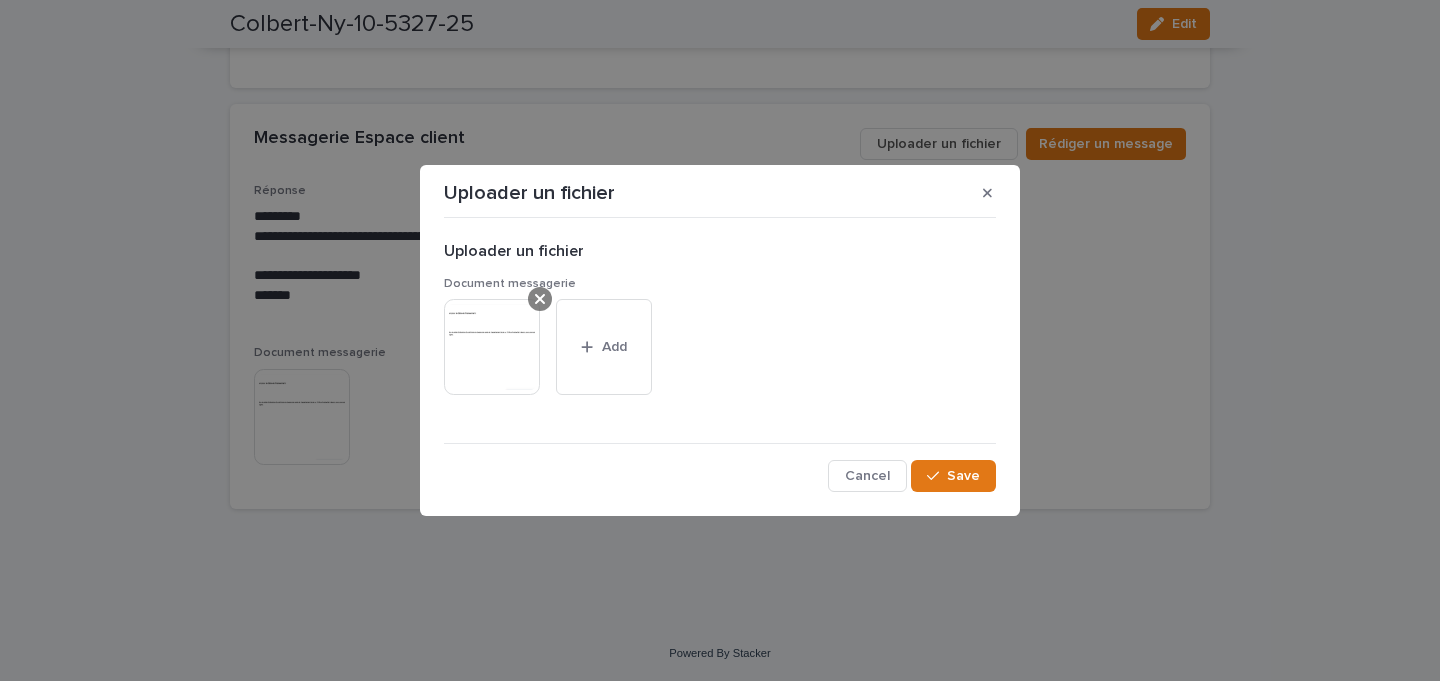 click 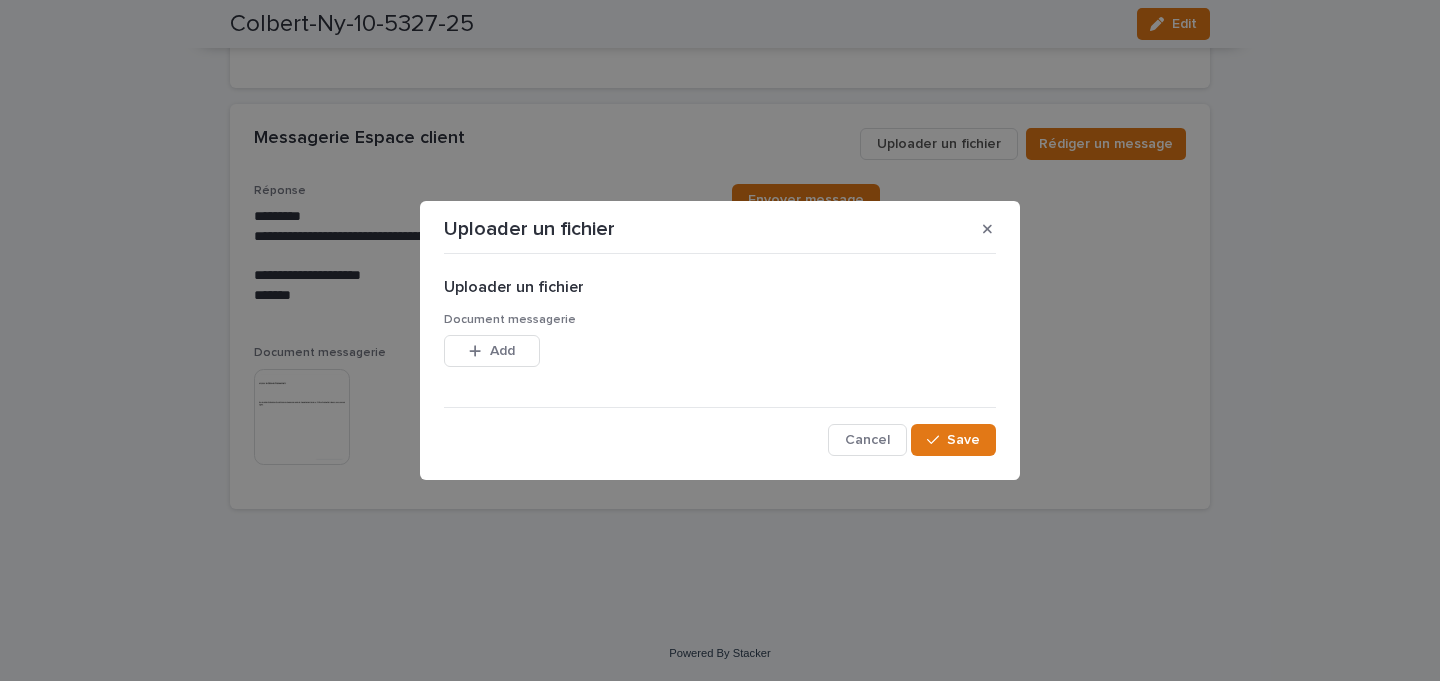 click on "Document messagerie" at bounding box center [510, 320] 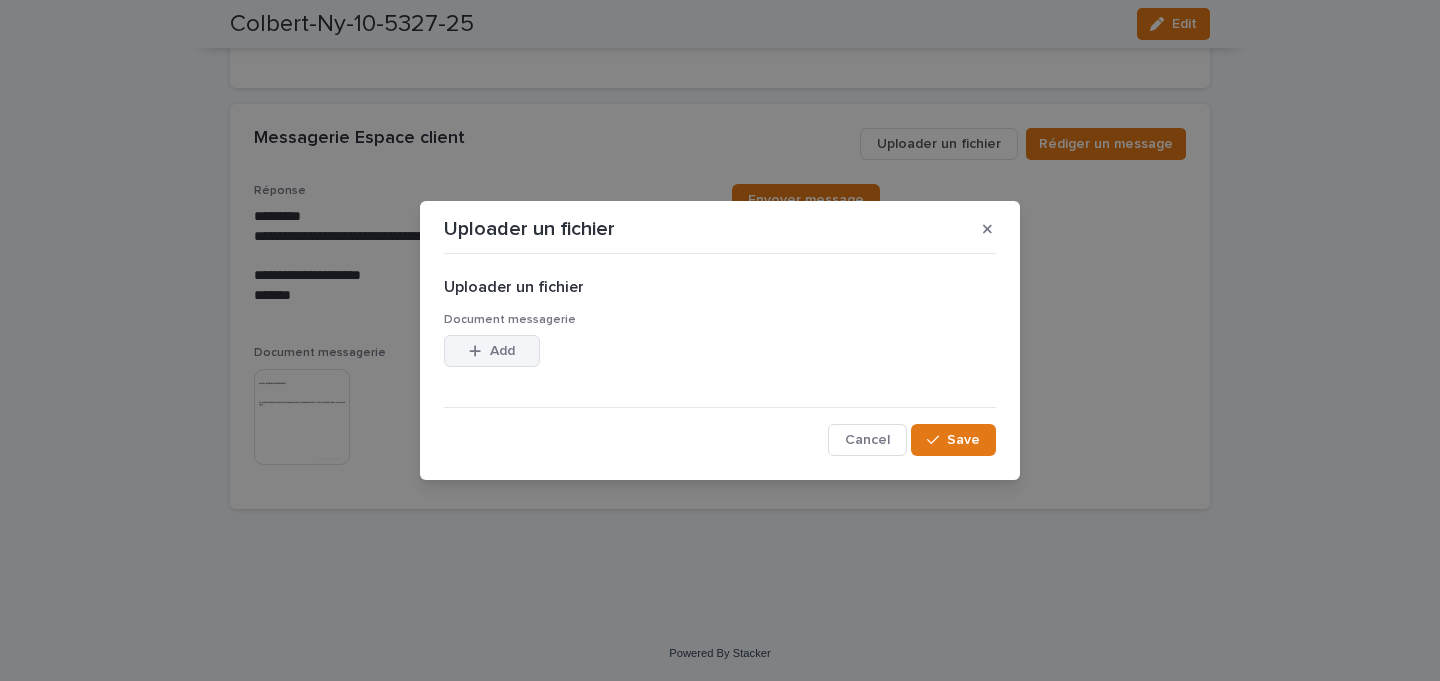 click on "Add" at bounding box center [492, 351] 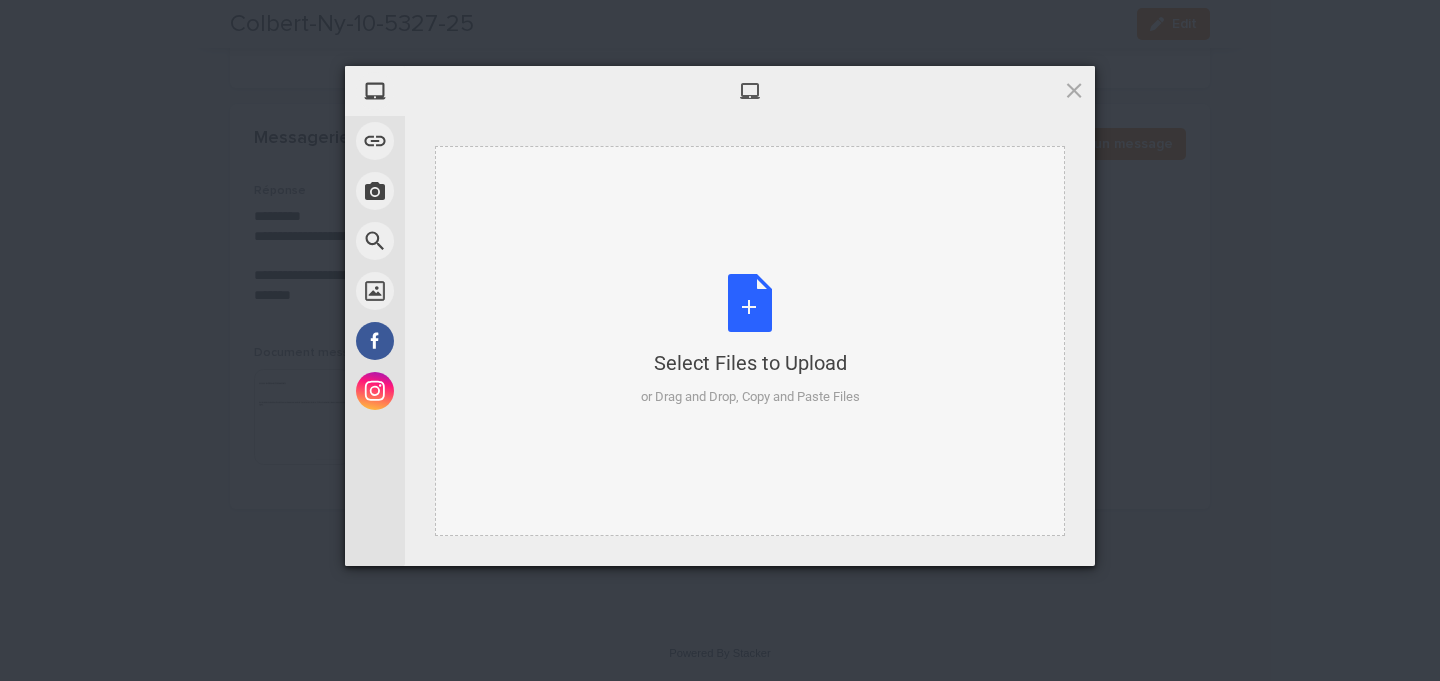 click on "Select Files to Upload
or Drag and Drop, Copy and Paste Files" at bounding box center [750, 341] 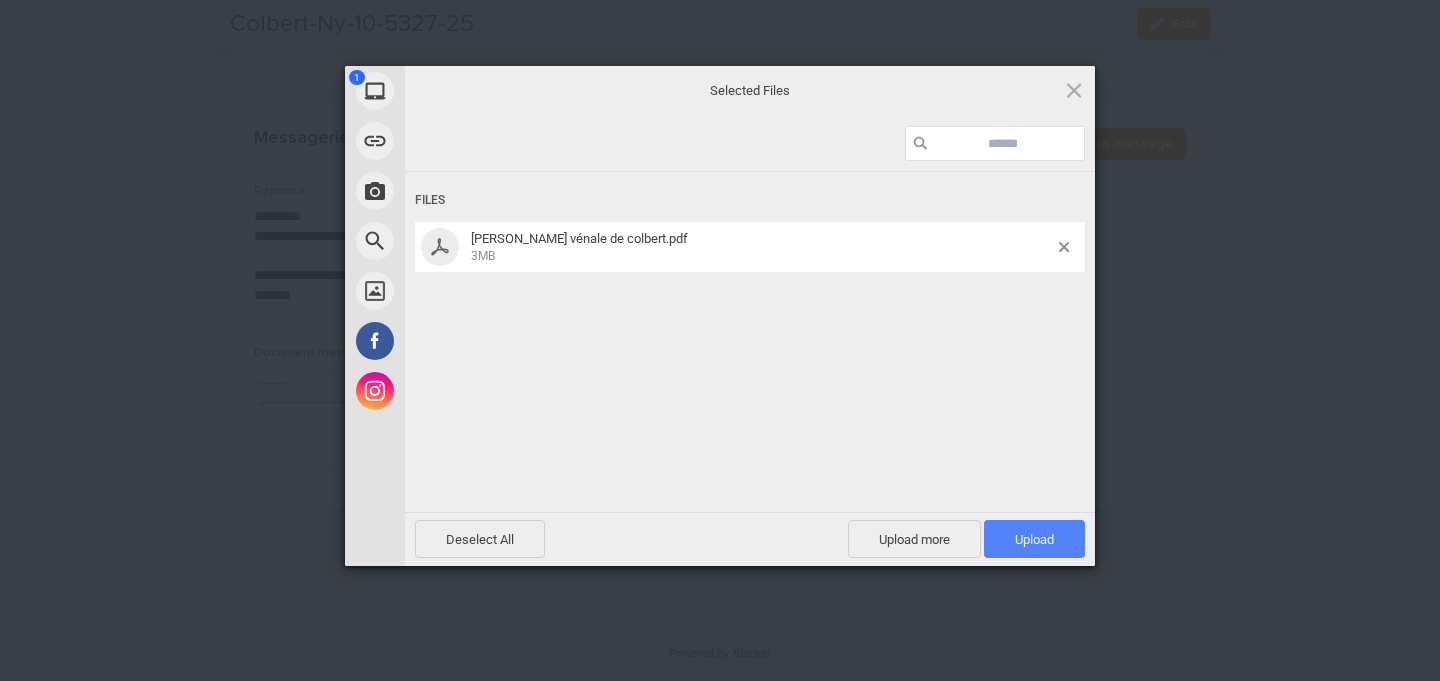click on "Upload
1" at bounding box center [1034, 539] 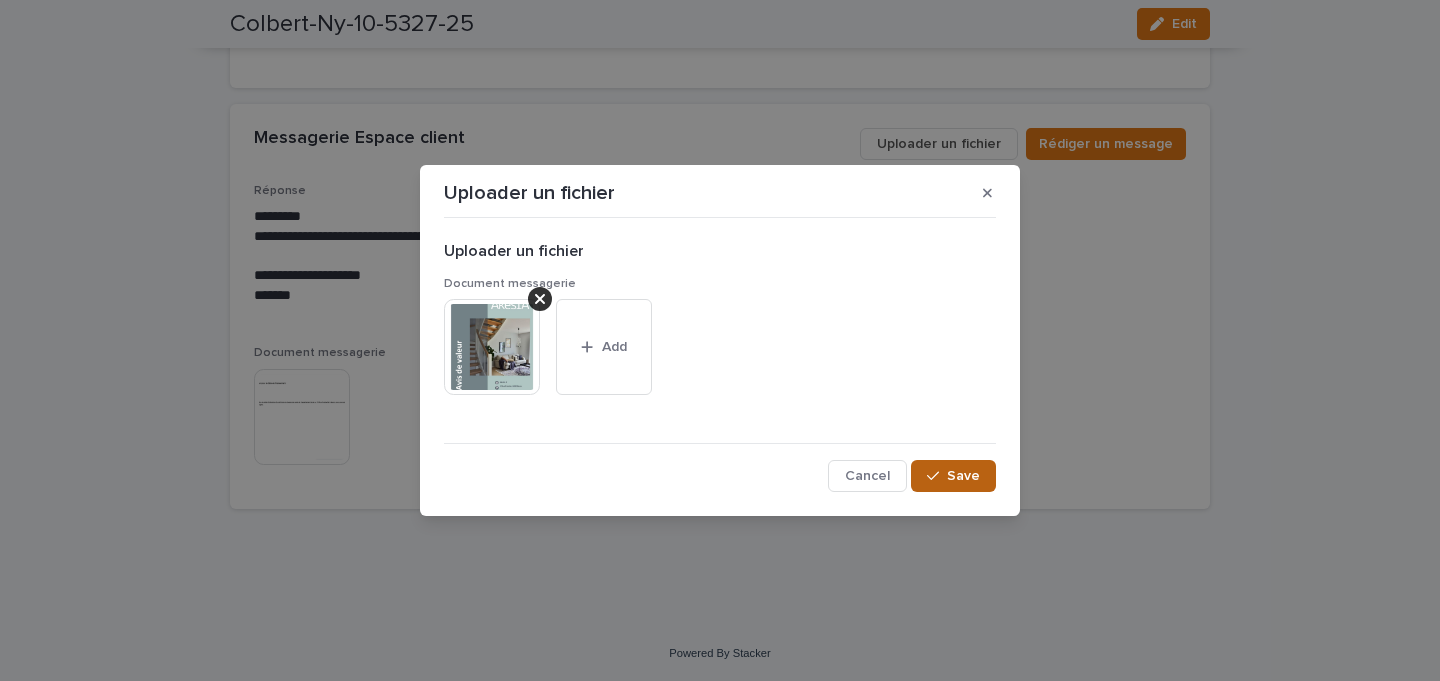 click on "Save" at bounding box center (963, 476) 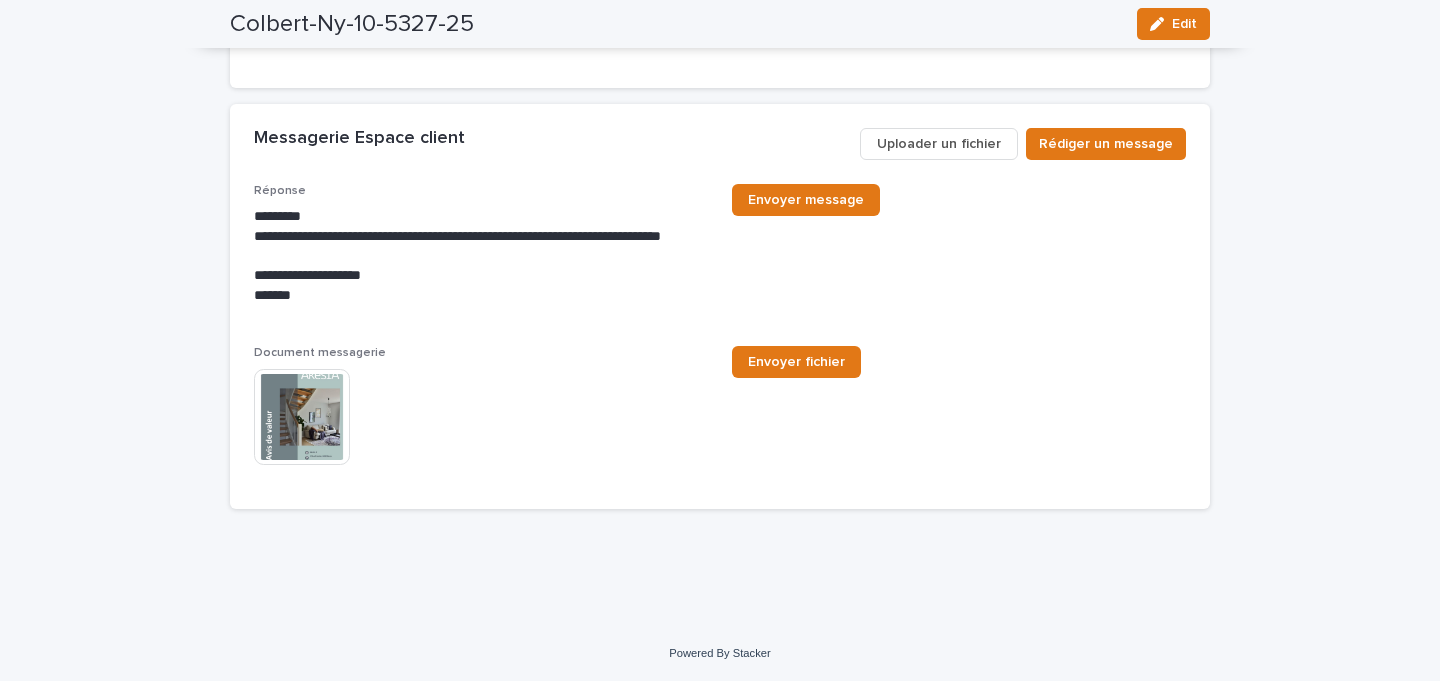 scroll, scrollTop: 6422, scrollLeft: 0, axis: vertical 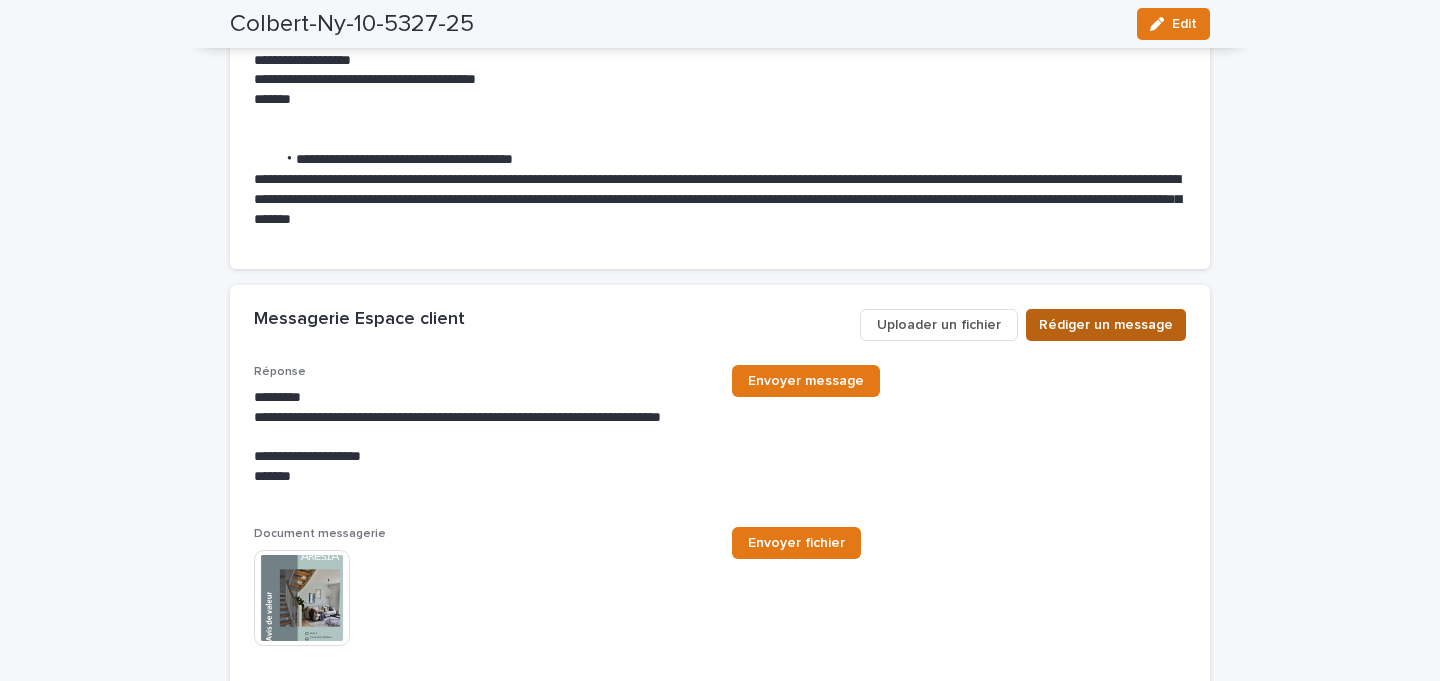 click on "Rédiger un message" at bounding box center [1106, 325] 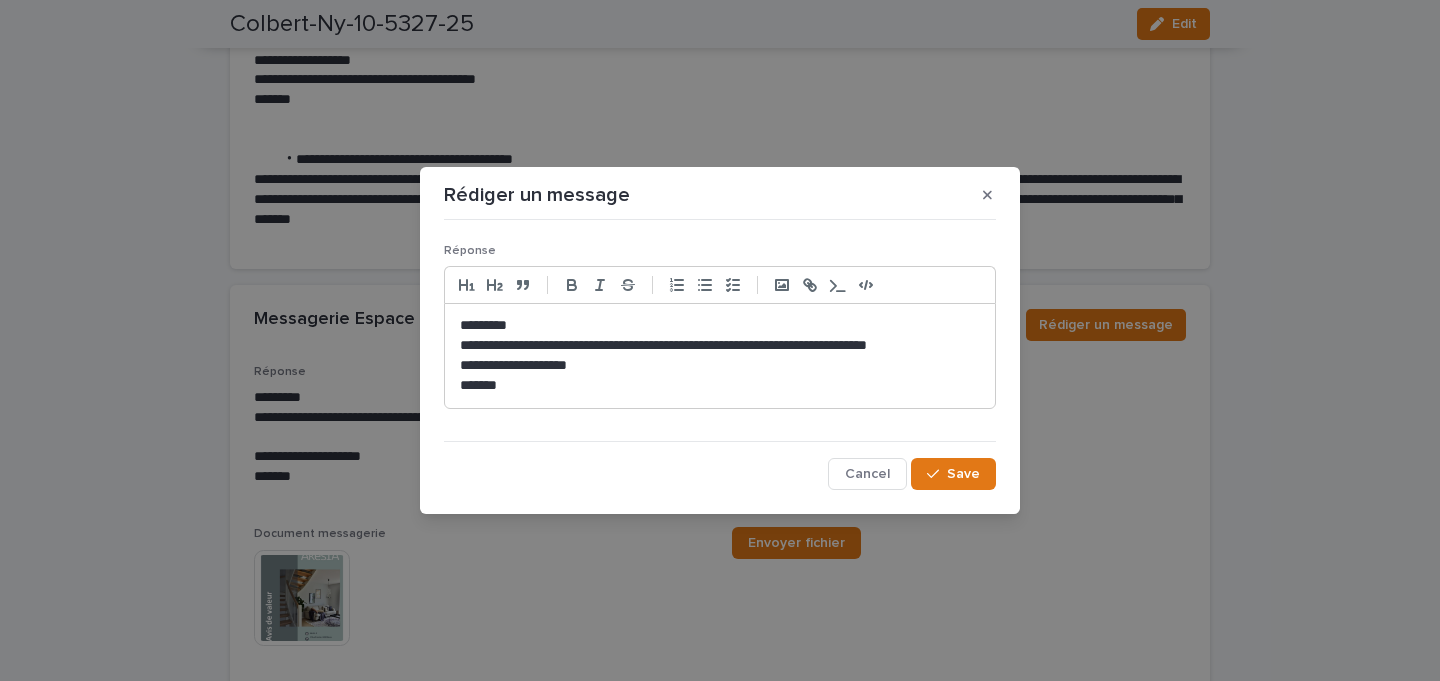 click on "**********" at bounding box center (720, 346) 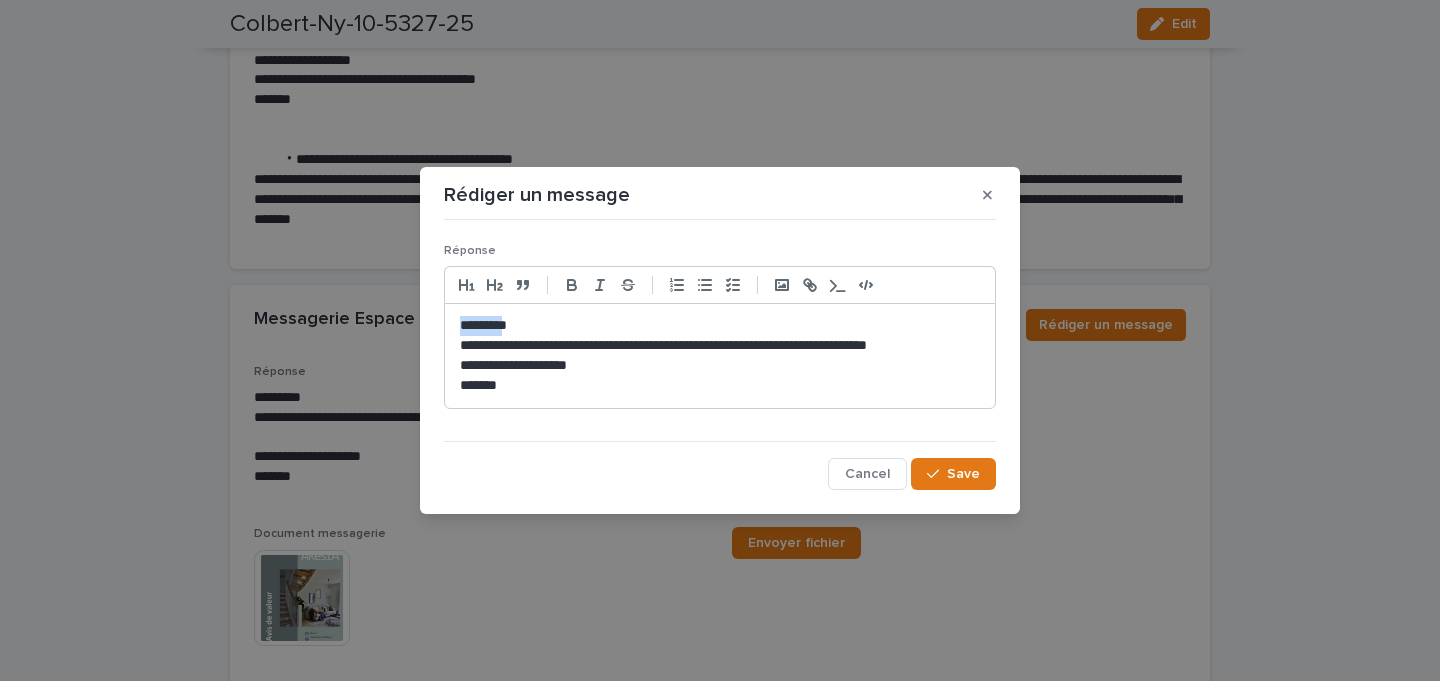 click on "*********" at bounding box center [720, 326] 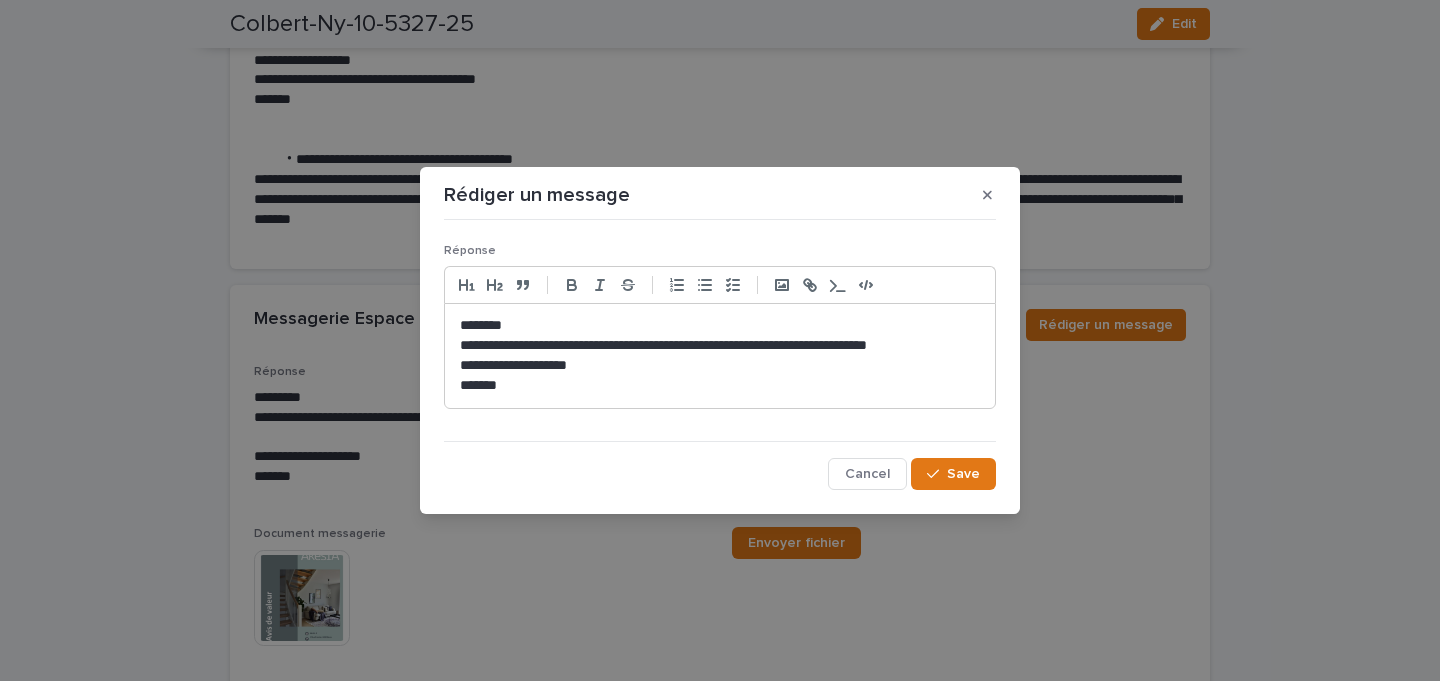 click on "********" at bounding box center (720, 326) 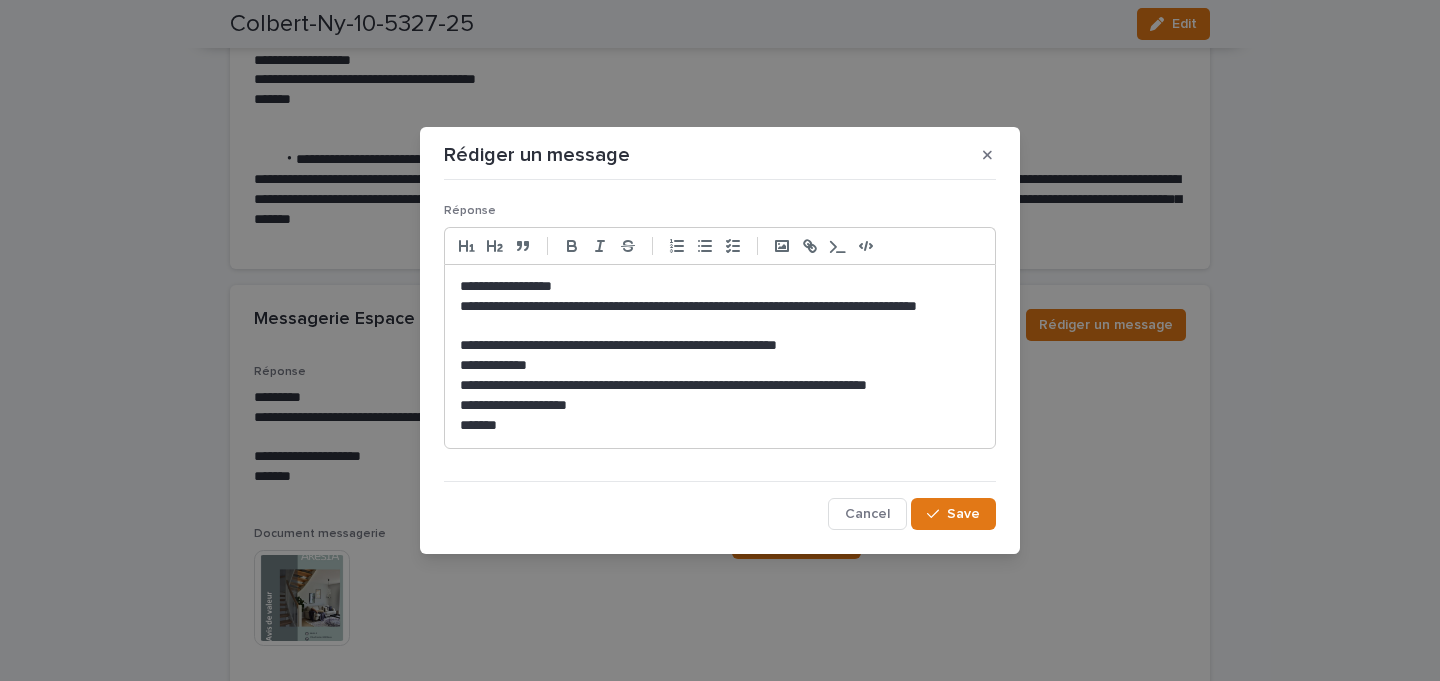 click on "**********" at bounding box center (720, 366) 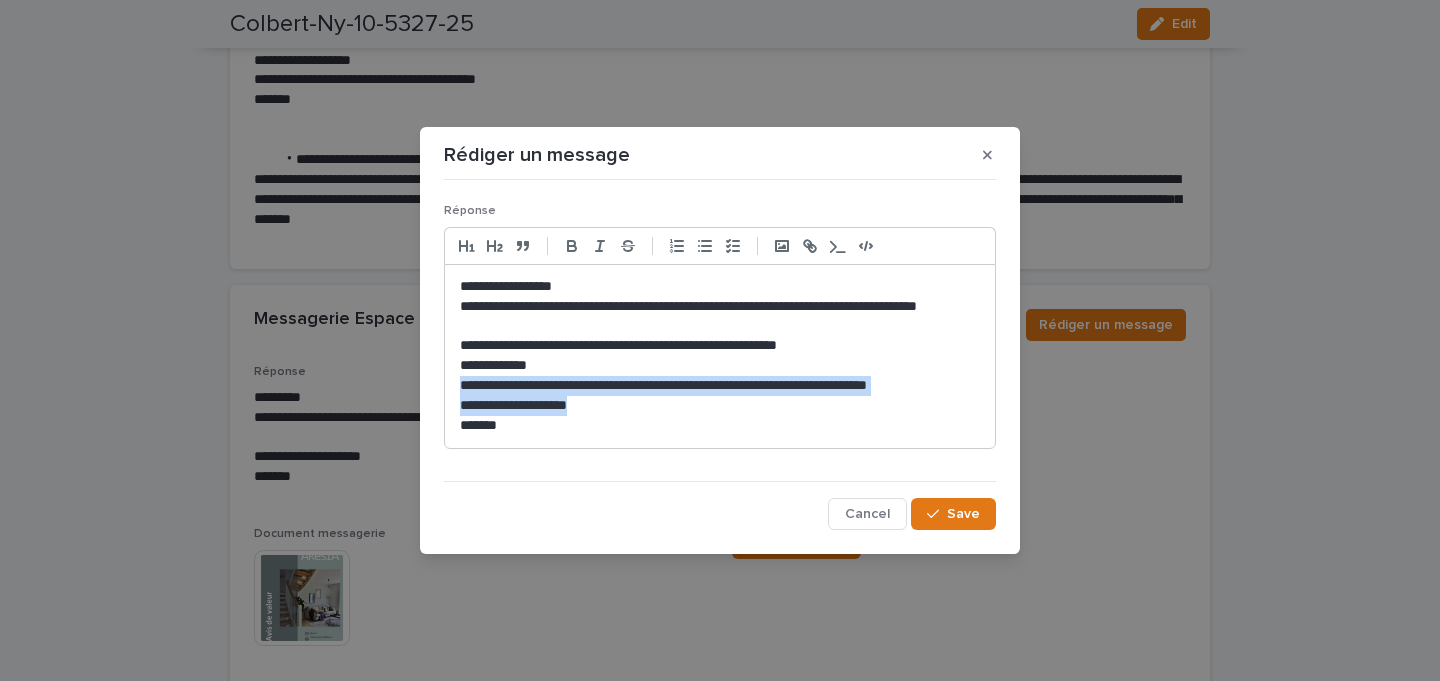 drag, startPoint x: 456, startPoint y: 385, endPoint x: 601, endPoint y: 401, distance: 145.88008 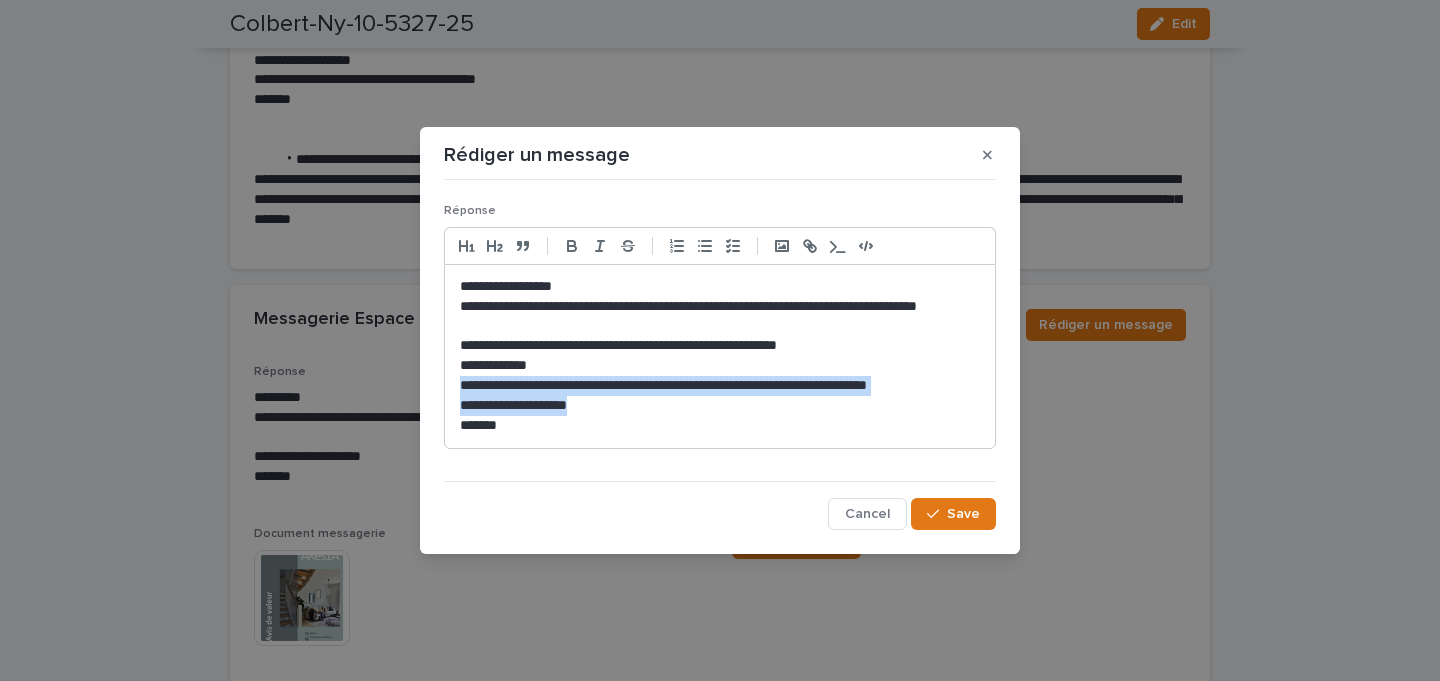 click on "**********" at bounding box center [720, 356] 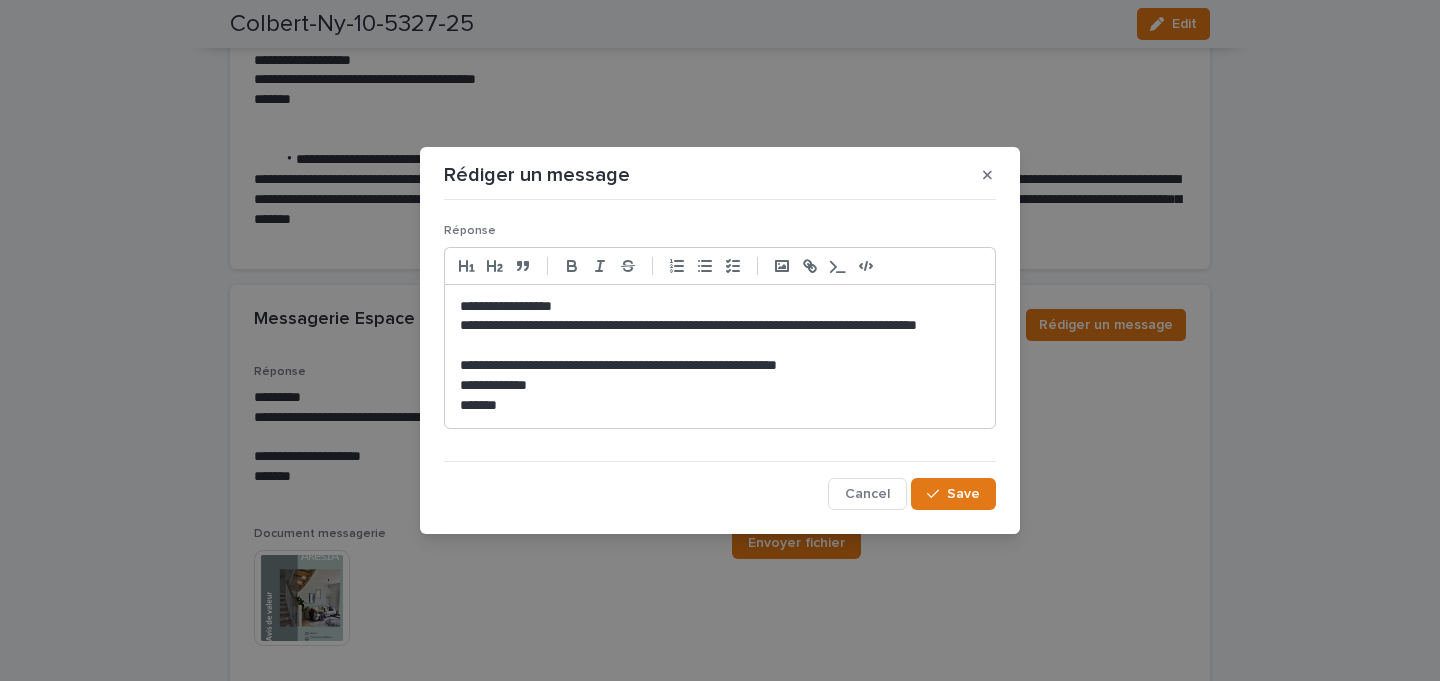 click on "**********" at bounding box center [720, 307] 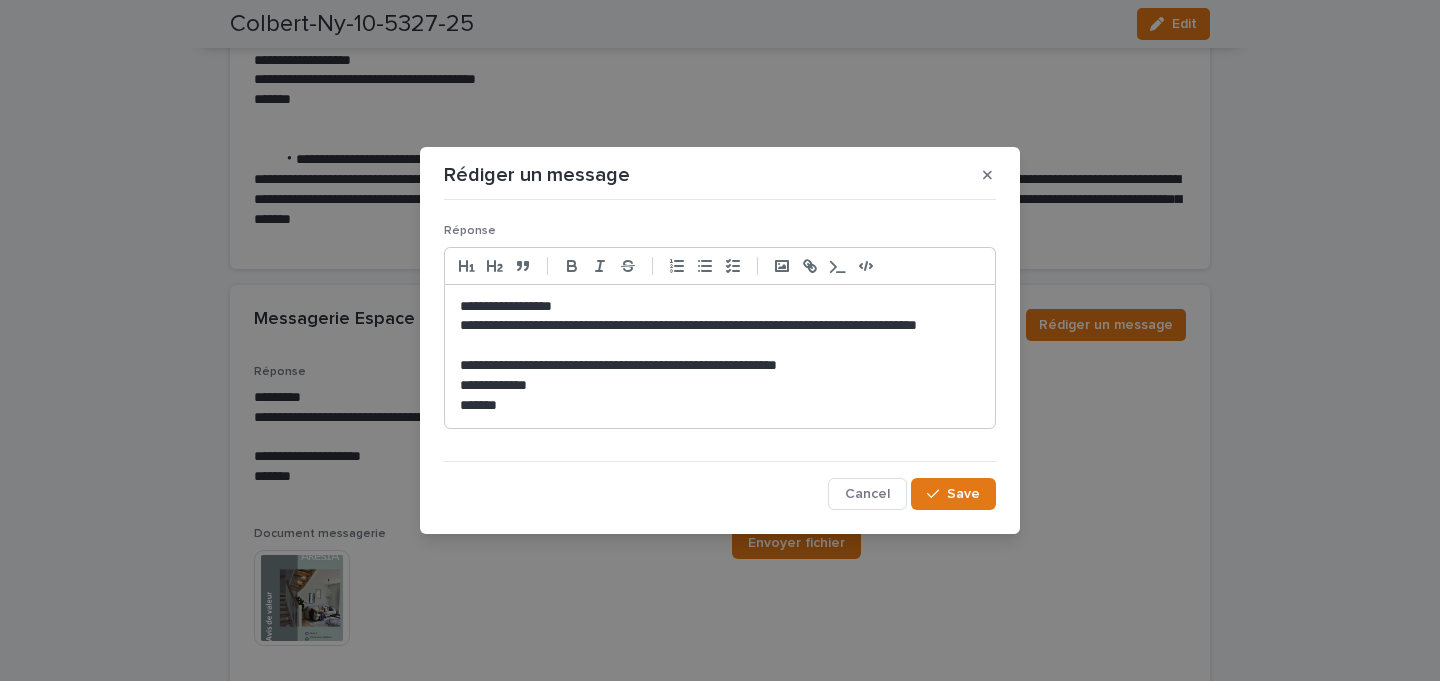 click on "**********" 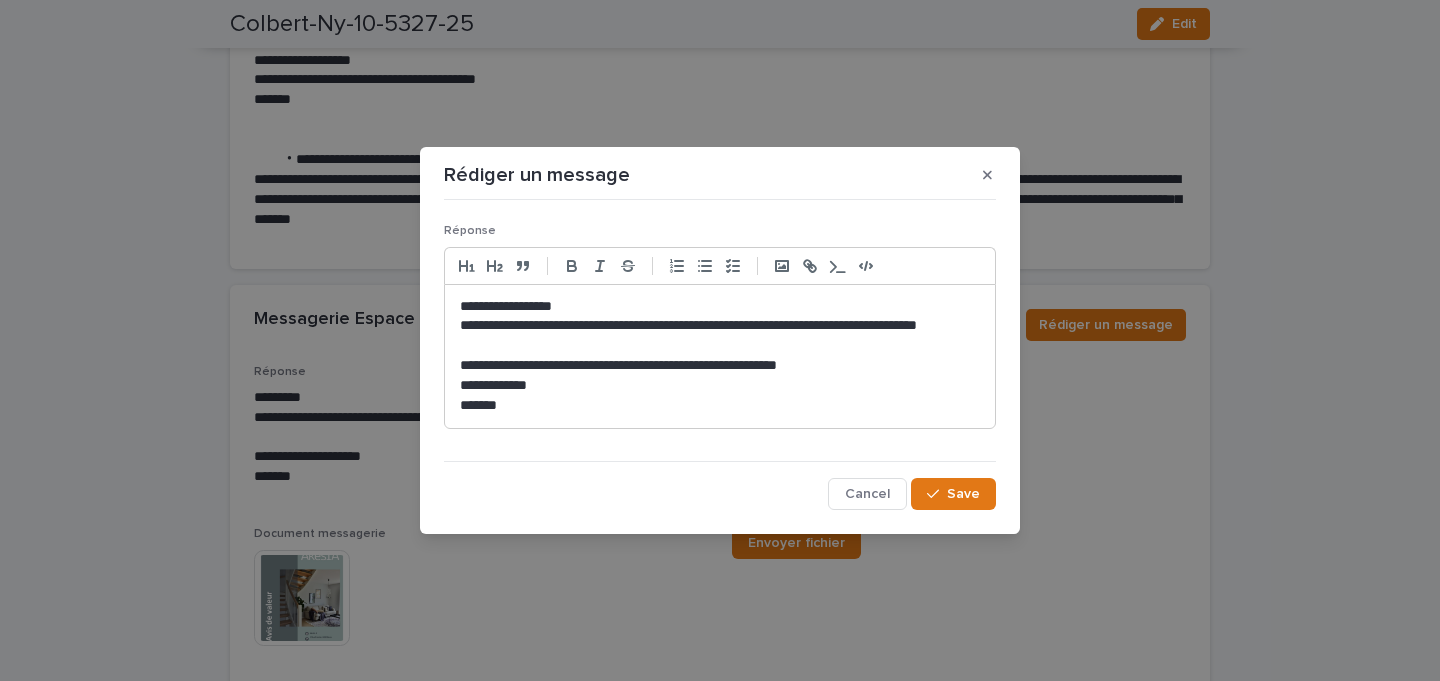 click on "**********" at bounding box center (720, 336) 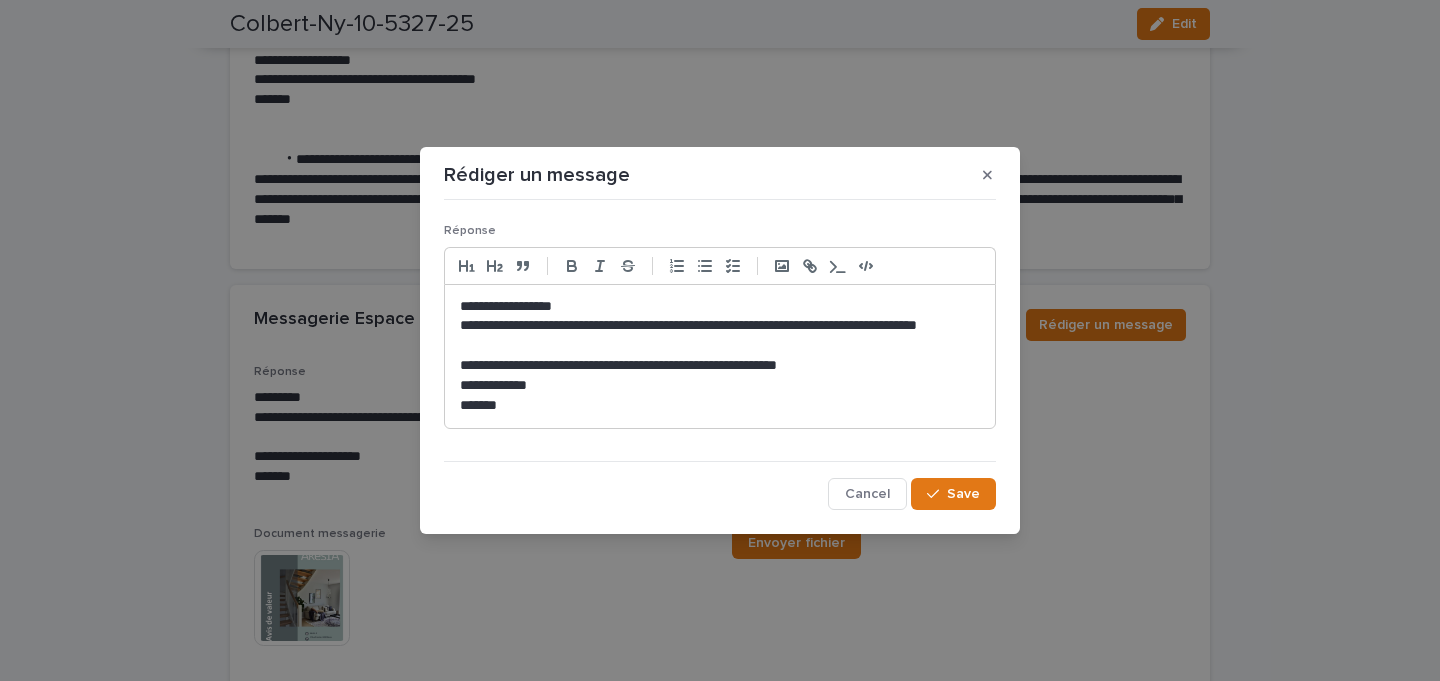 click on "**********" 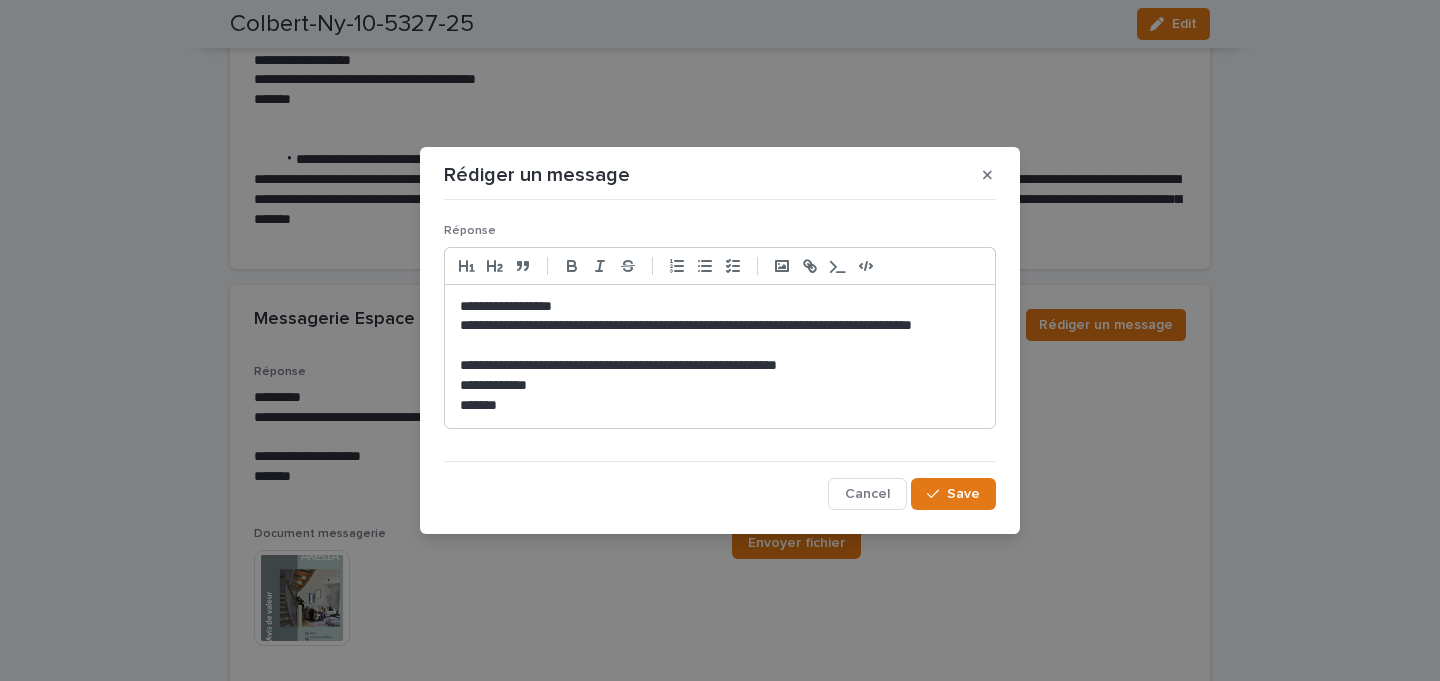 click on "**********" at bounding box center (720, 336) 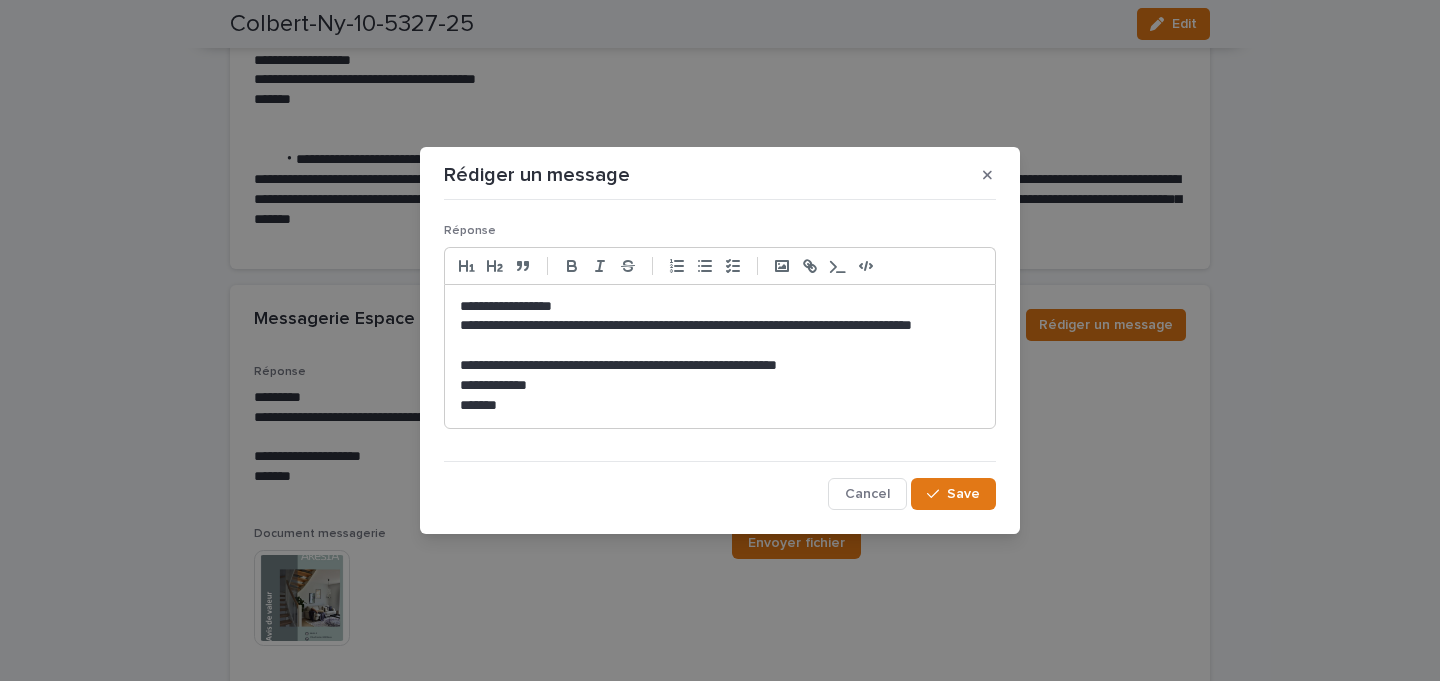 click on "***** *" 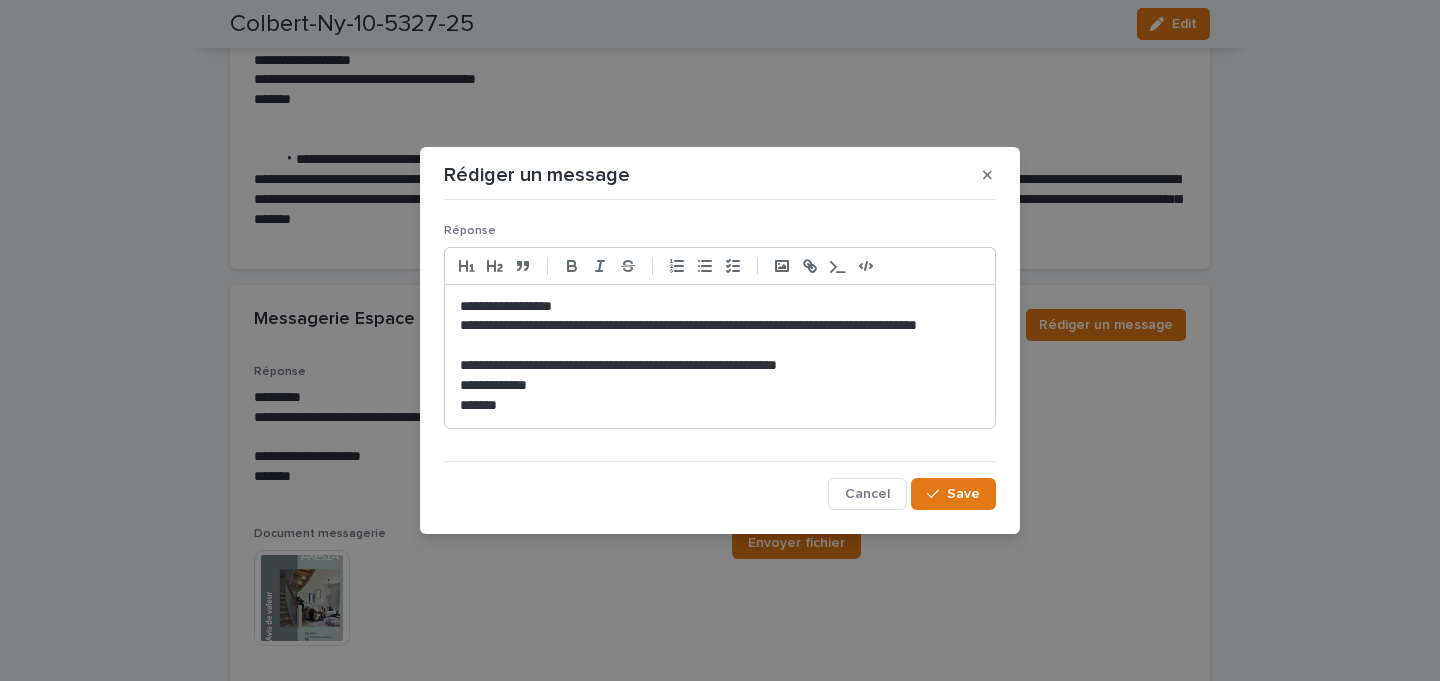 click on "**********" at bounding box center (720, 336) 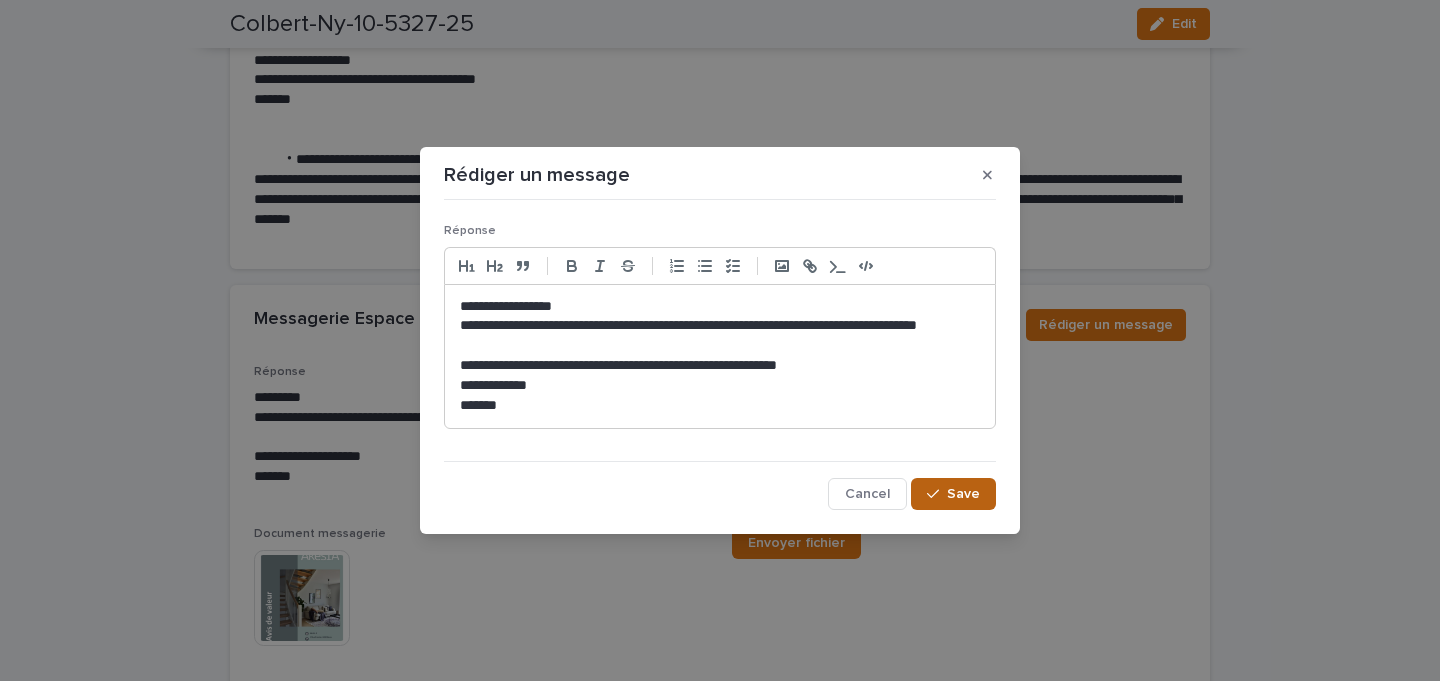 click on "Save" at bounding box center (953, 494) 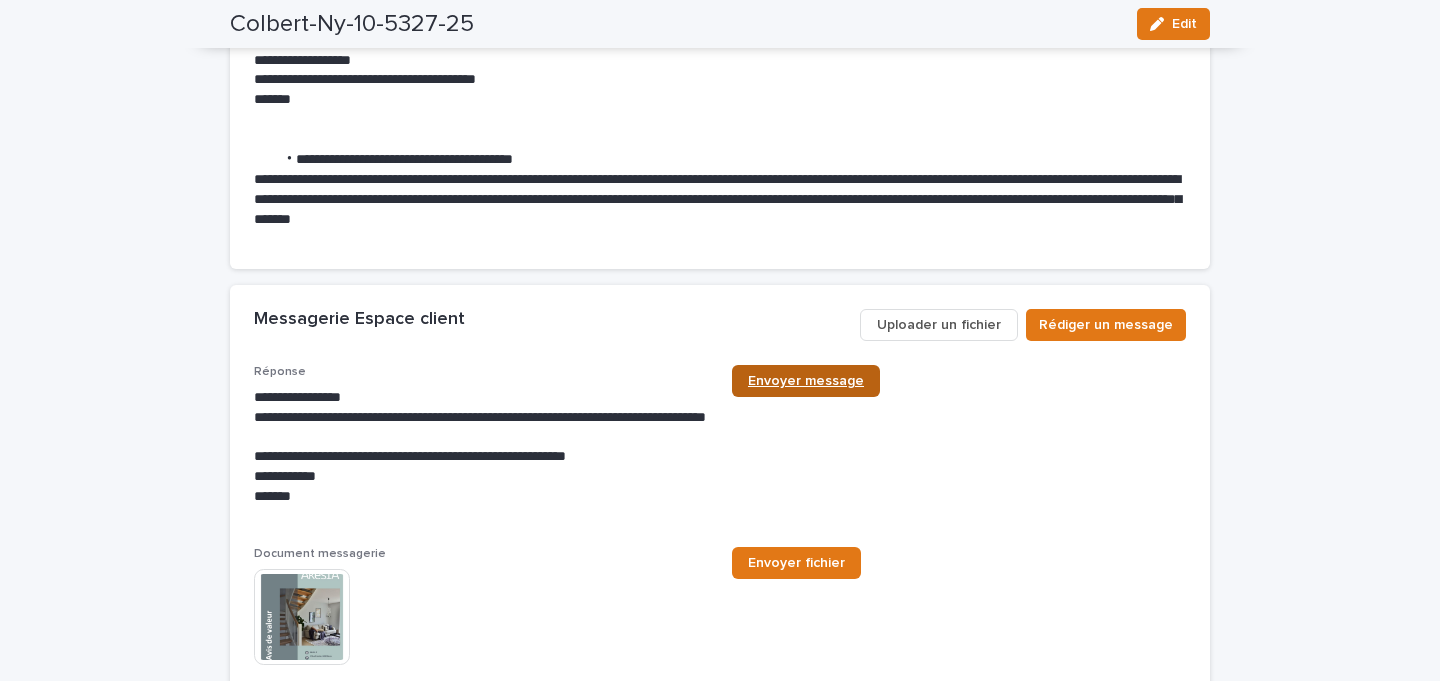 click on "Envoyer message" at bounding box center [806, 381] 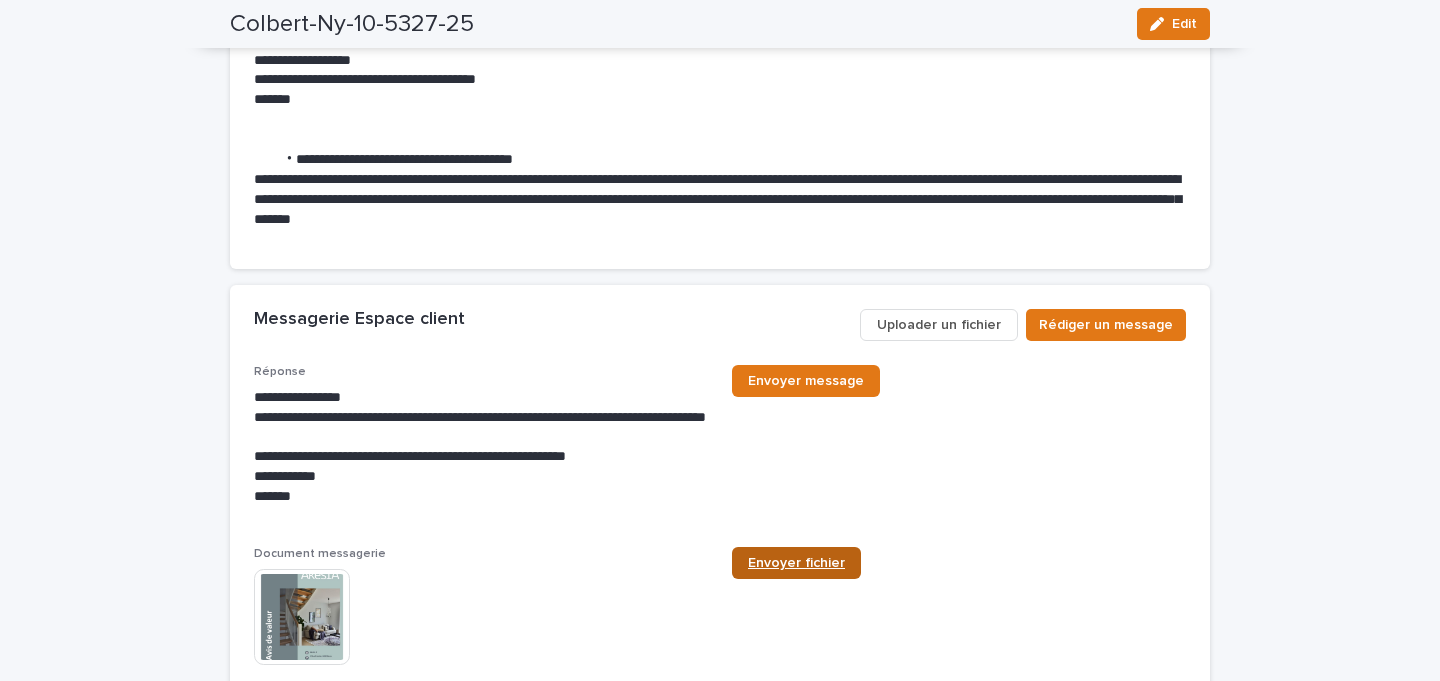 click on "Envoyer fichier" at bounding box center [796, 563] 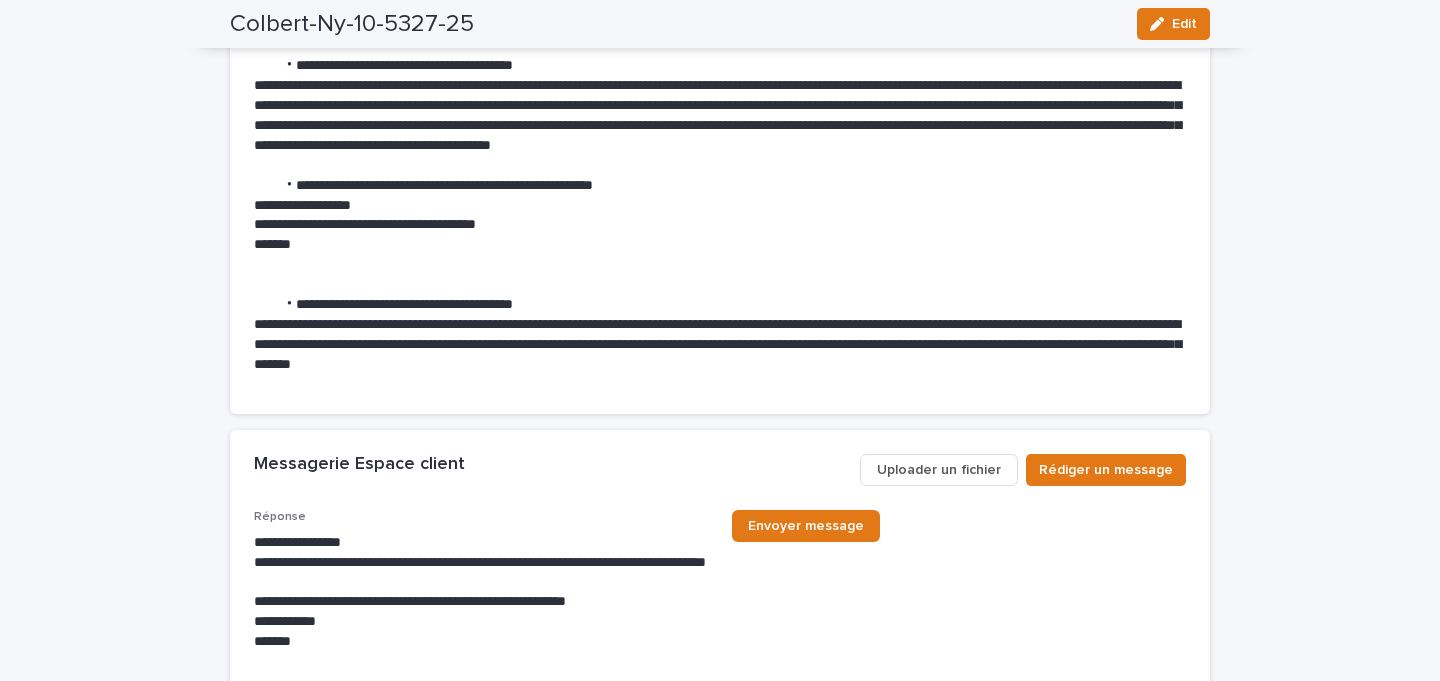 scroll, scrollTop: 6298, scrollLeft: 0, axis: vertical 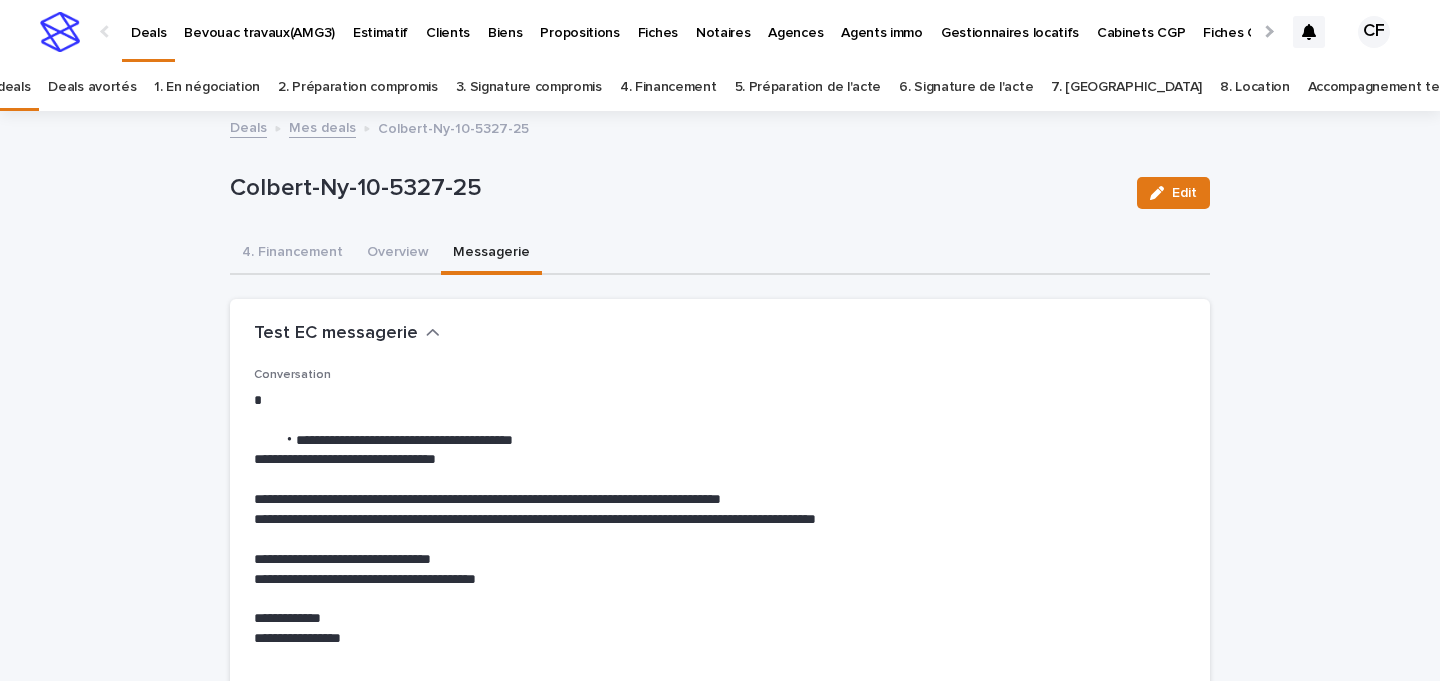click at bounding box center [106, 31] 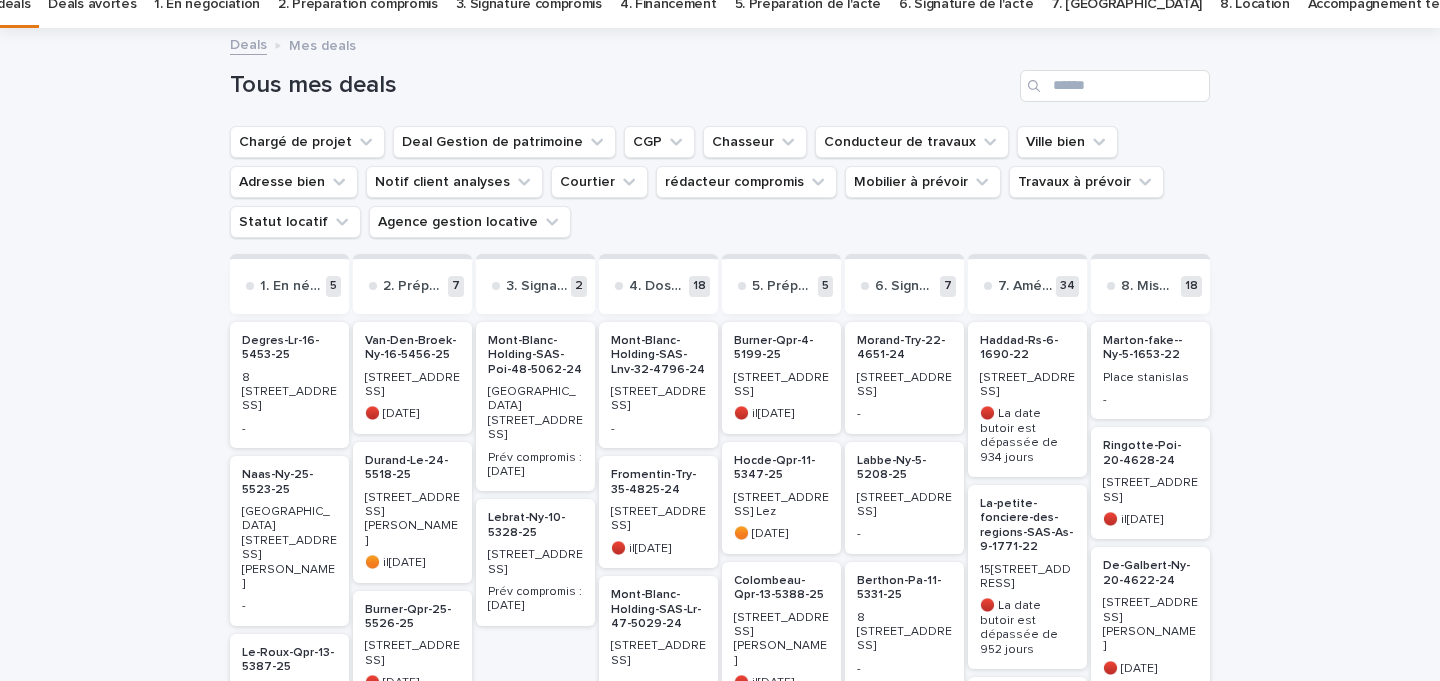 scroll, scrollTop: 89, scrollLeft: 0, axis: vertical 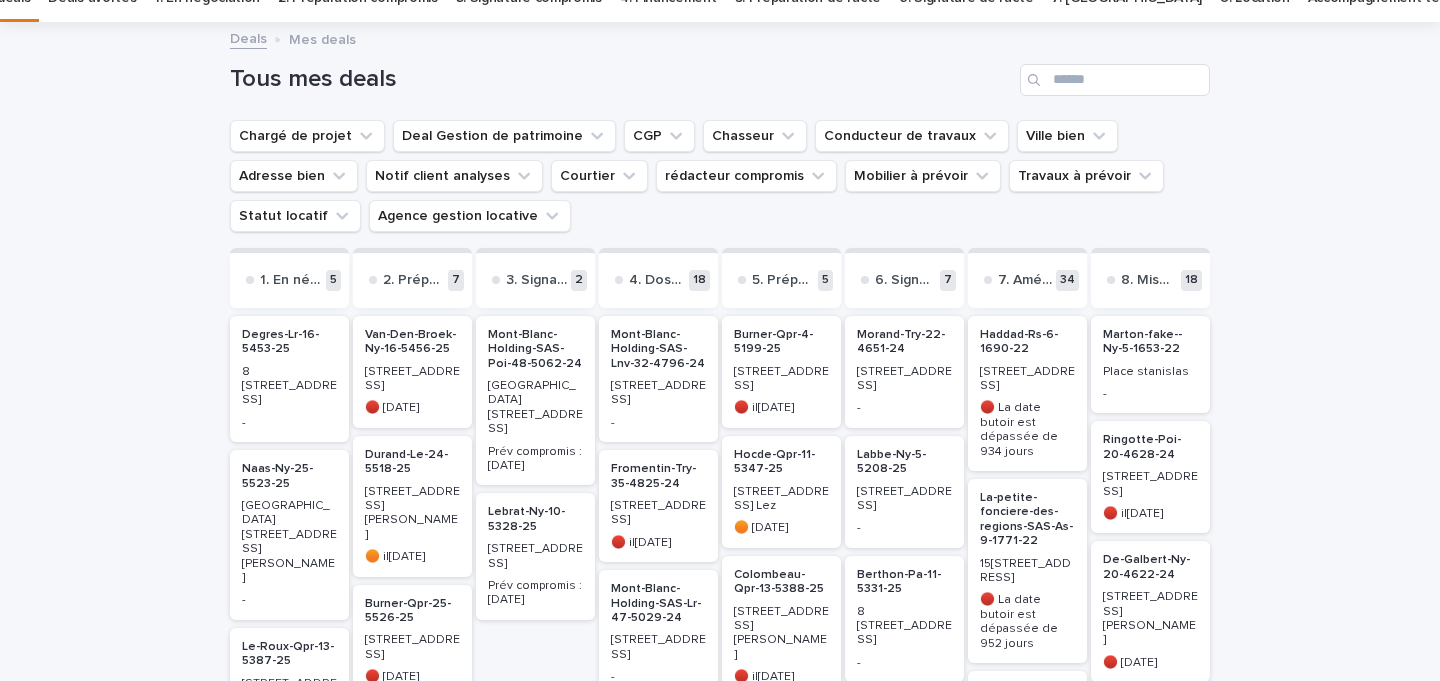 click on "🔴 [DATE]" at bounding box center [412, 406] 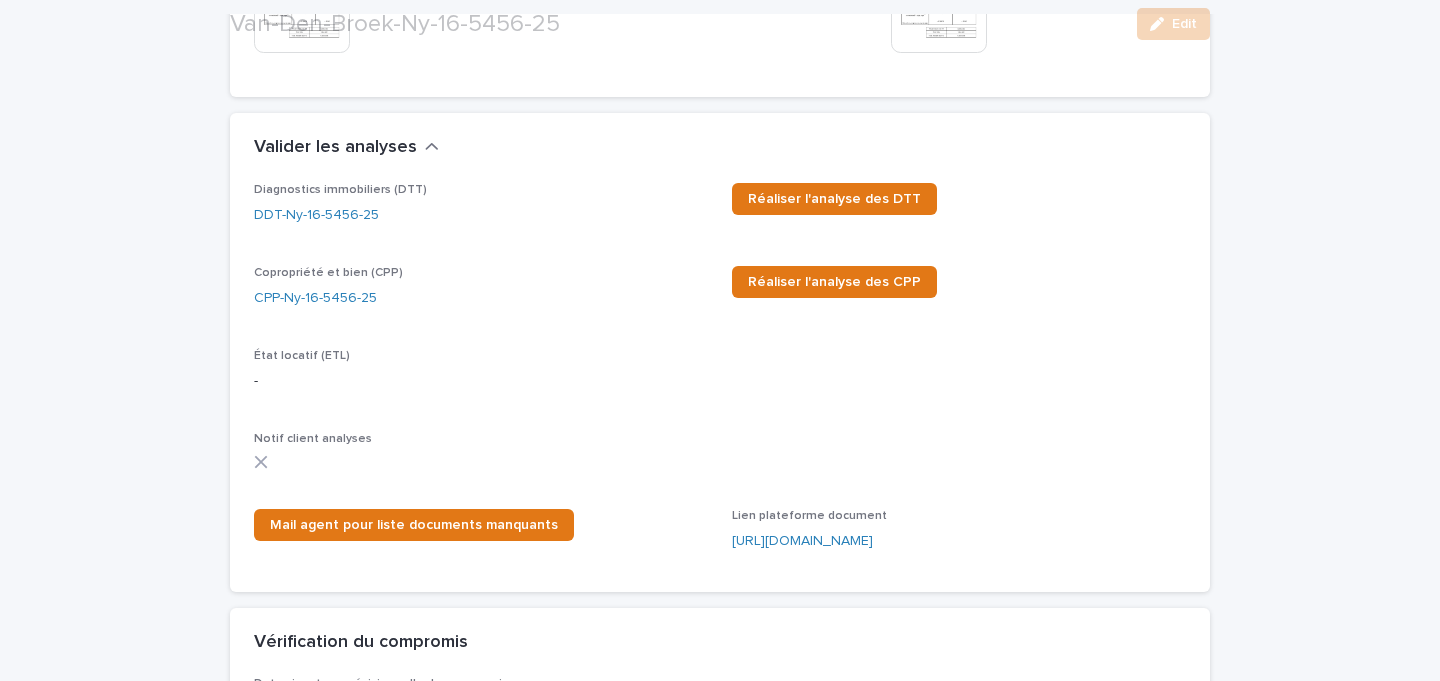 scroll, scrollTop: 2621, scrollLeft: 0, axis: vertical 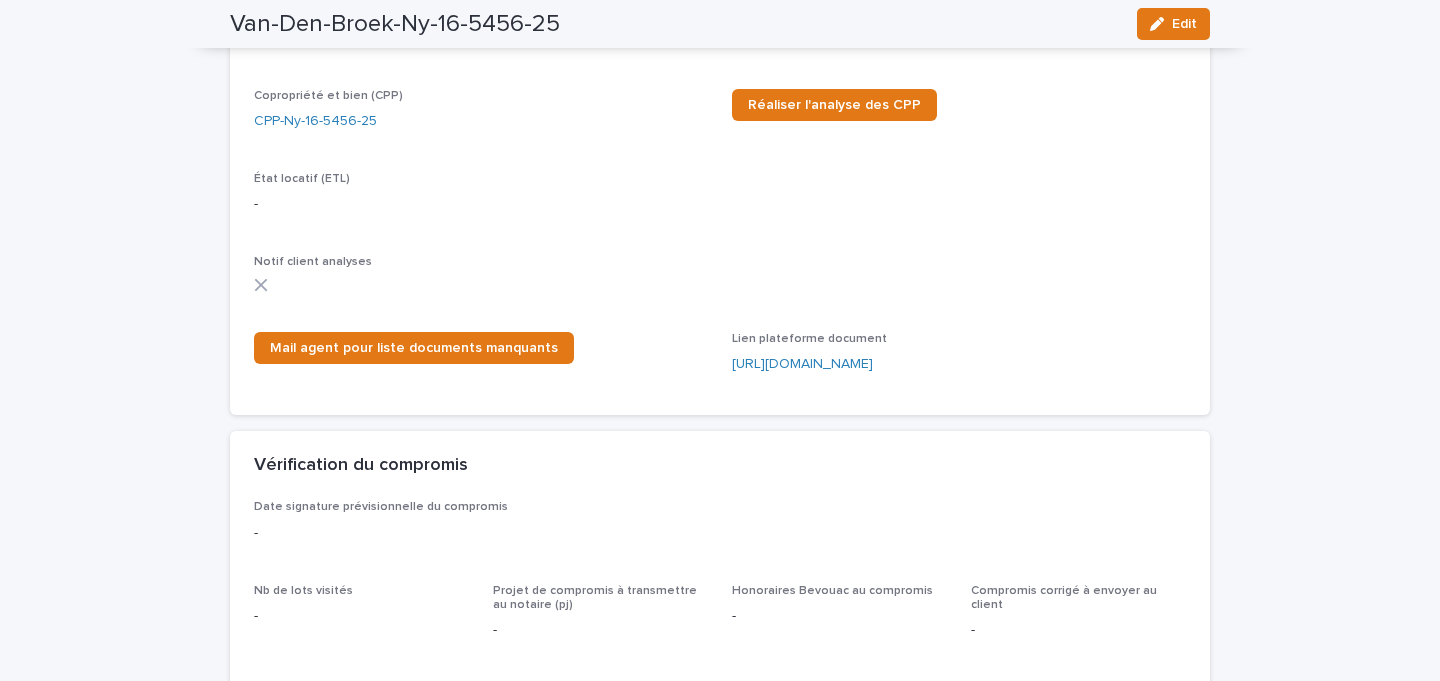 click on "Copropriété et bien (CPP) CPP-Ny-16-5456-25" at bounding box center [481, 118] 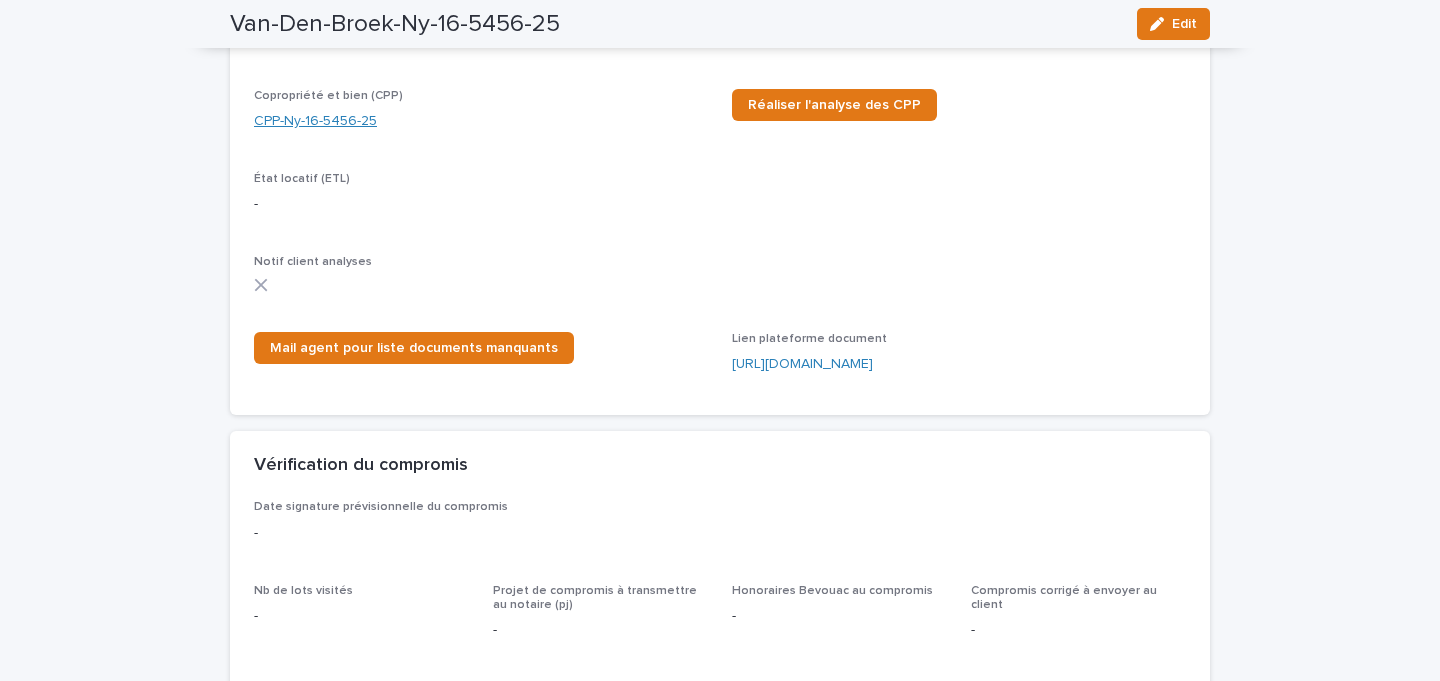 click on "CPP-Ny-16-5456-25" at bounding box center [315, 121] 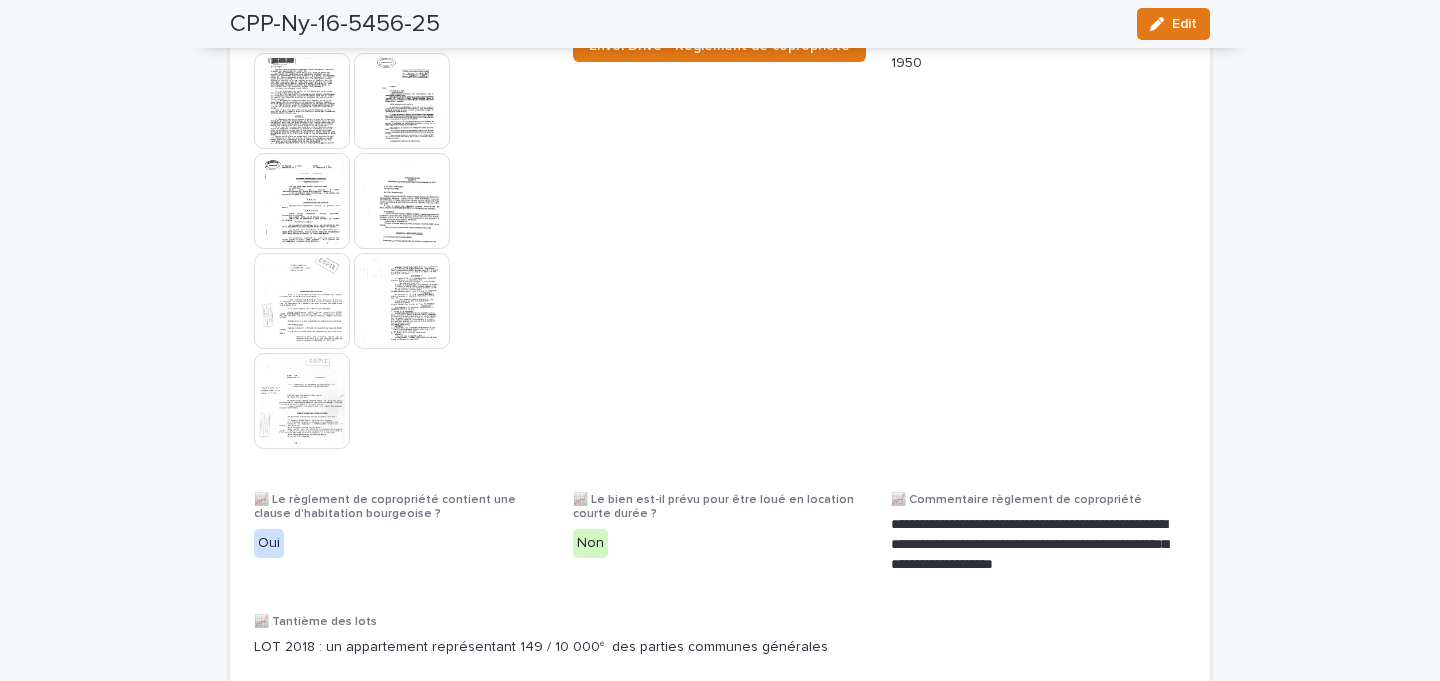 scroll, scrollTop: 0, scrollLeft: 0, axis: both 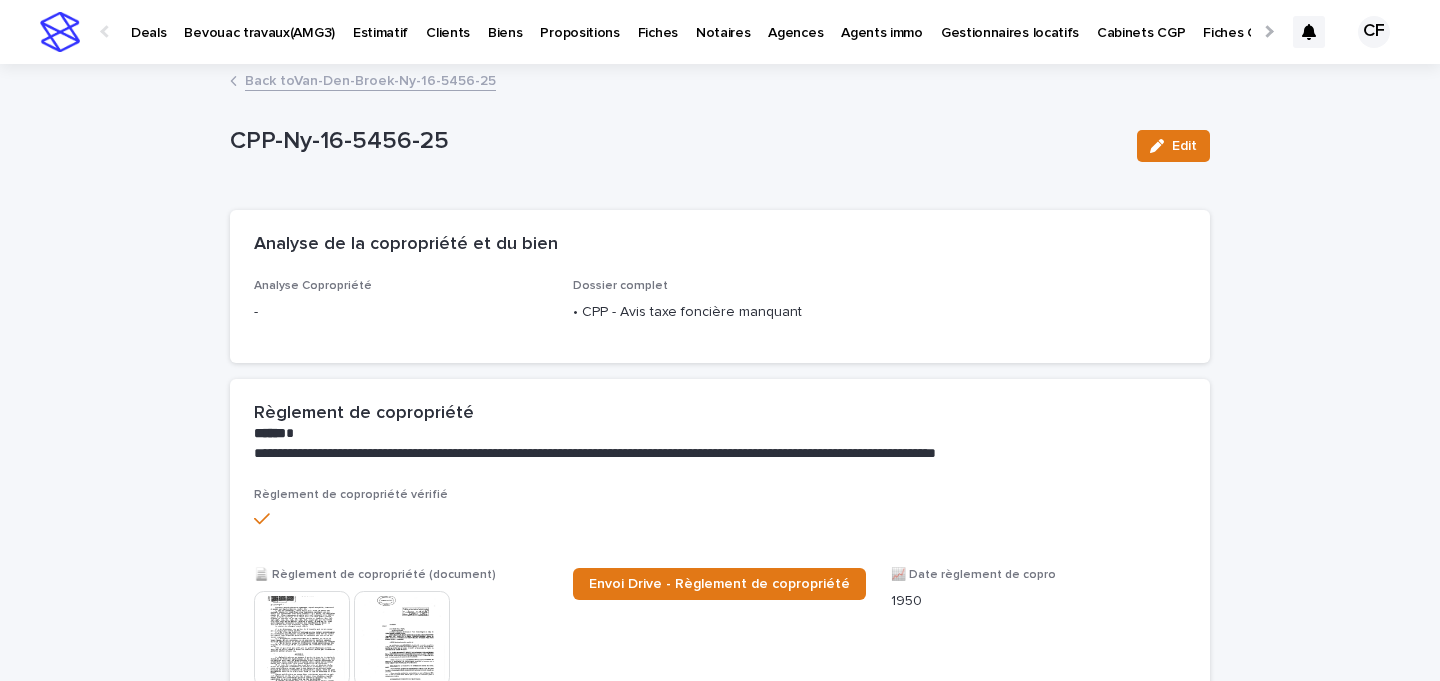 click on "Back to  Van-Den-Broek-Ny-16-5456-25" at bounding box center [370, 79] 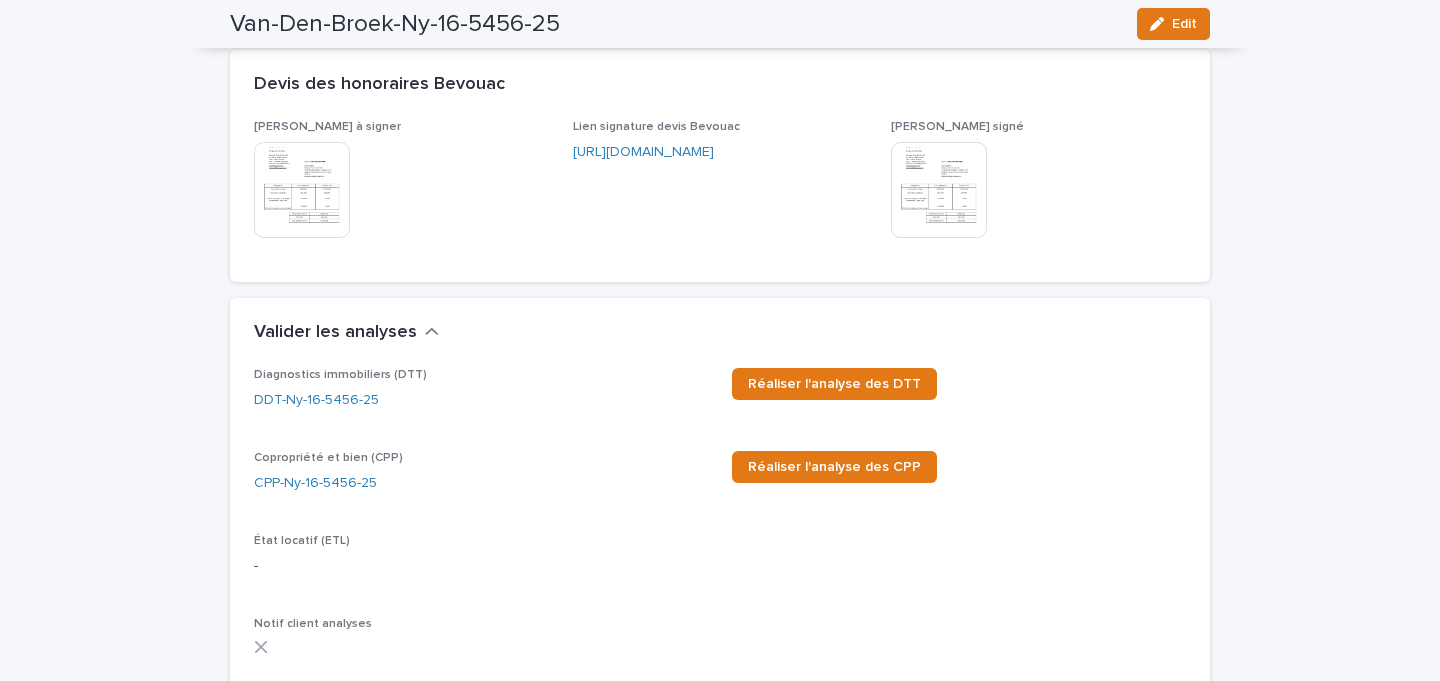 scroll, scrollTop: 2360, scrollLeft: 0, axis: vertical 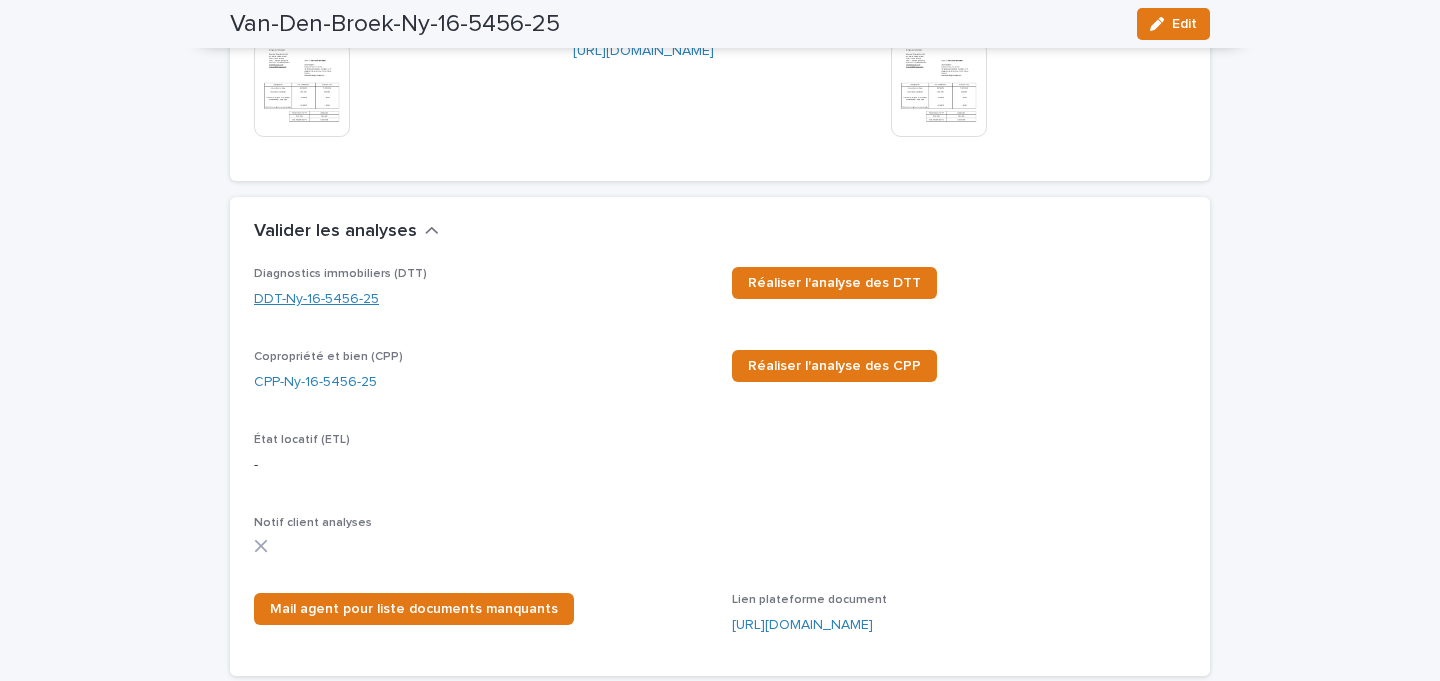 click on "DDT-Ny-16-5456-25" at bounding box center (316, 299) 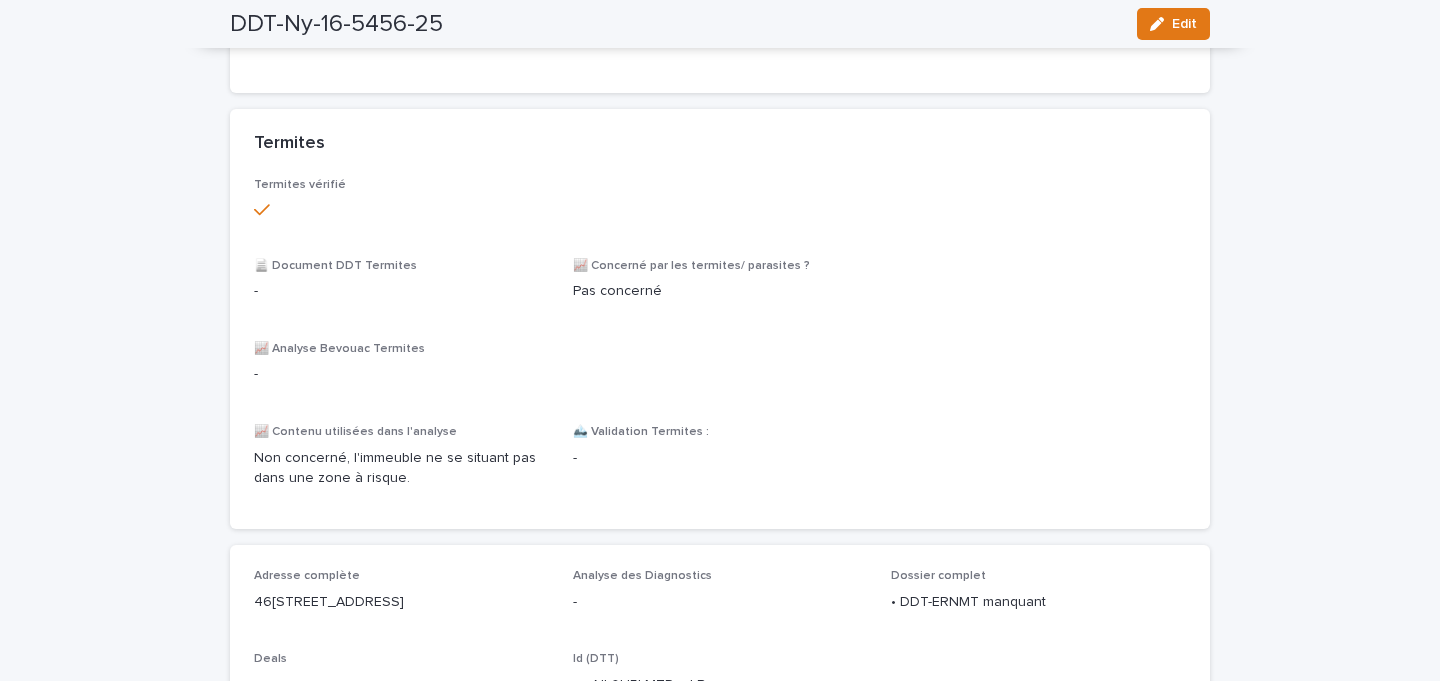 scroll, scrollTop: 4230, scrollLeft: 0, axis: vertical 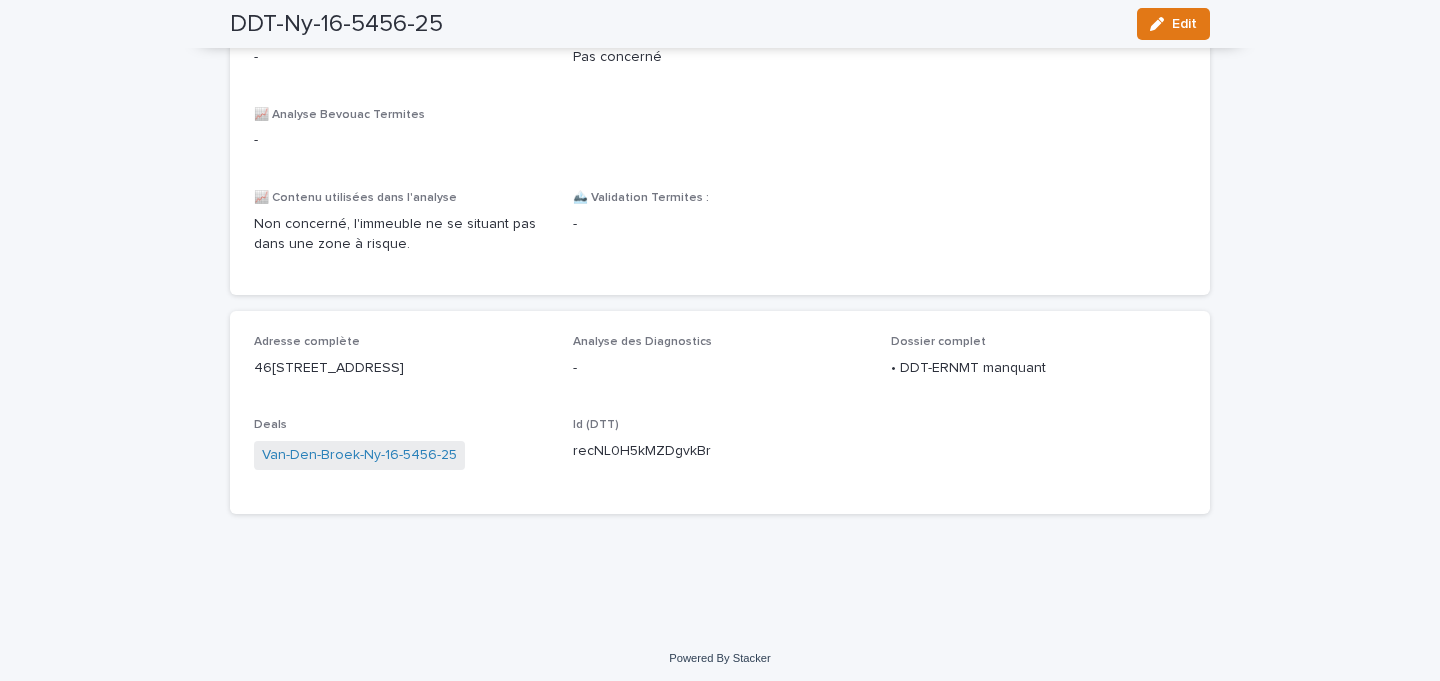 drag, startPoint x: 1197, startPoint y: 33, endPoint x: 874, endPoint y: 225, distance: 375.75656 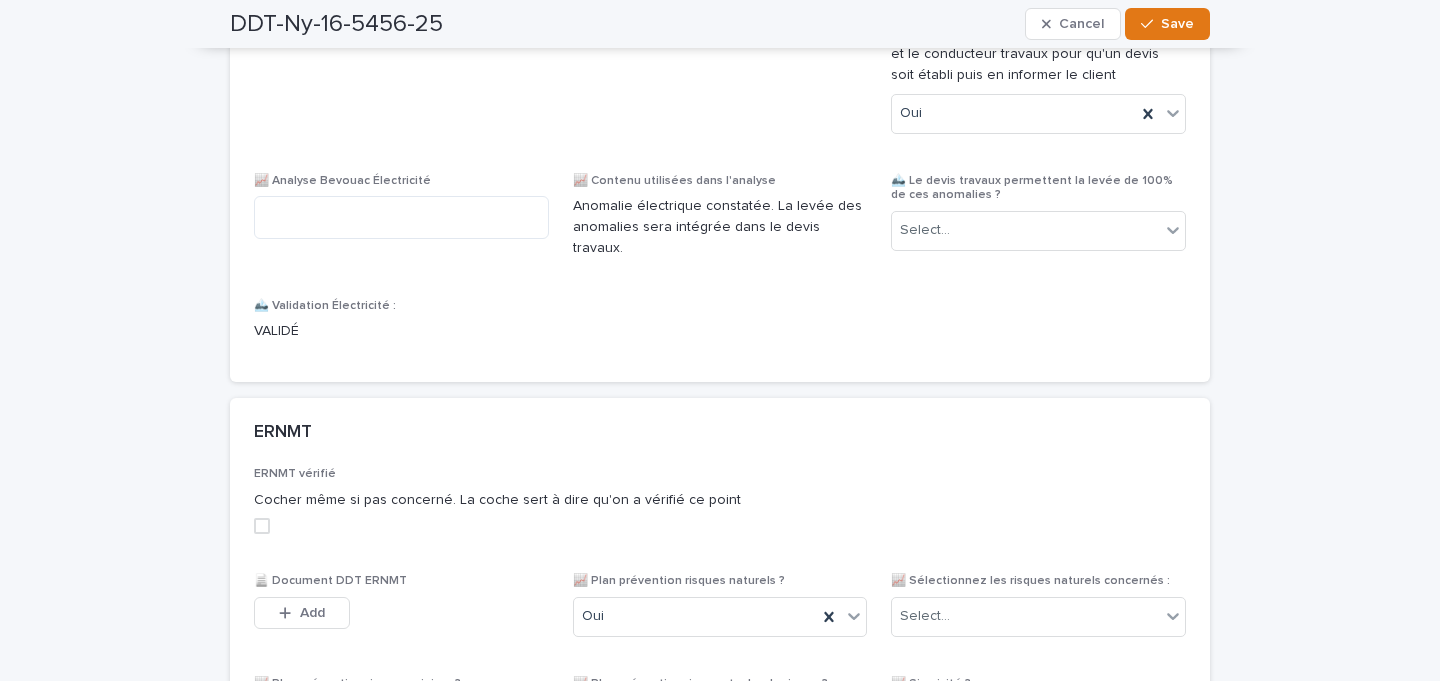 scroll, scrollTop: 4012, scrollLeft: 0, axis: vertical 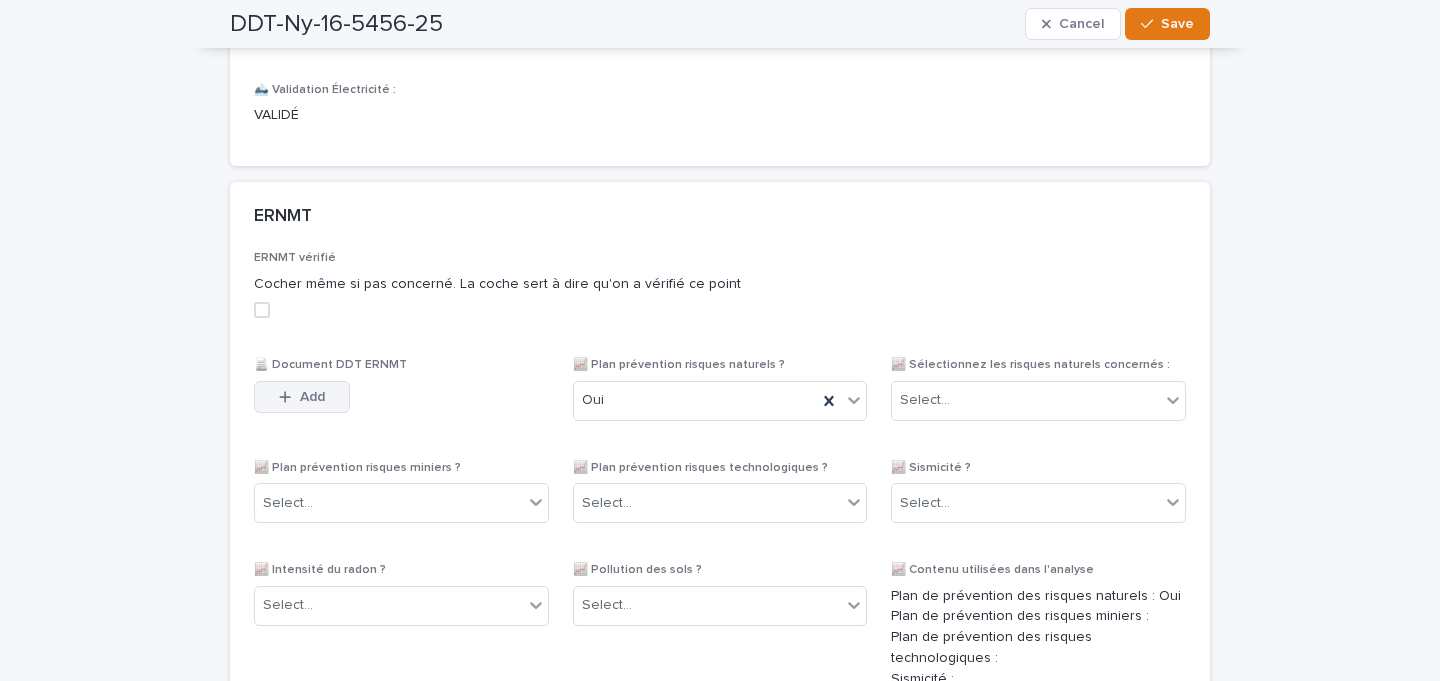click on "Add" at bounding box center (302, 397) 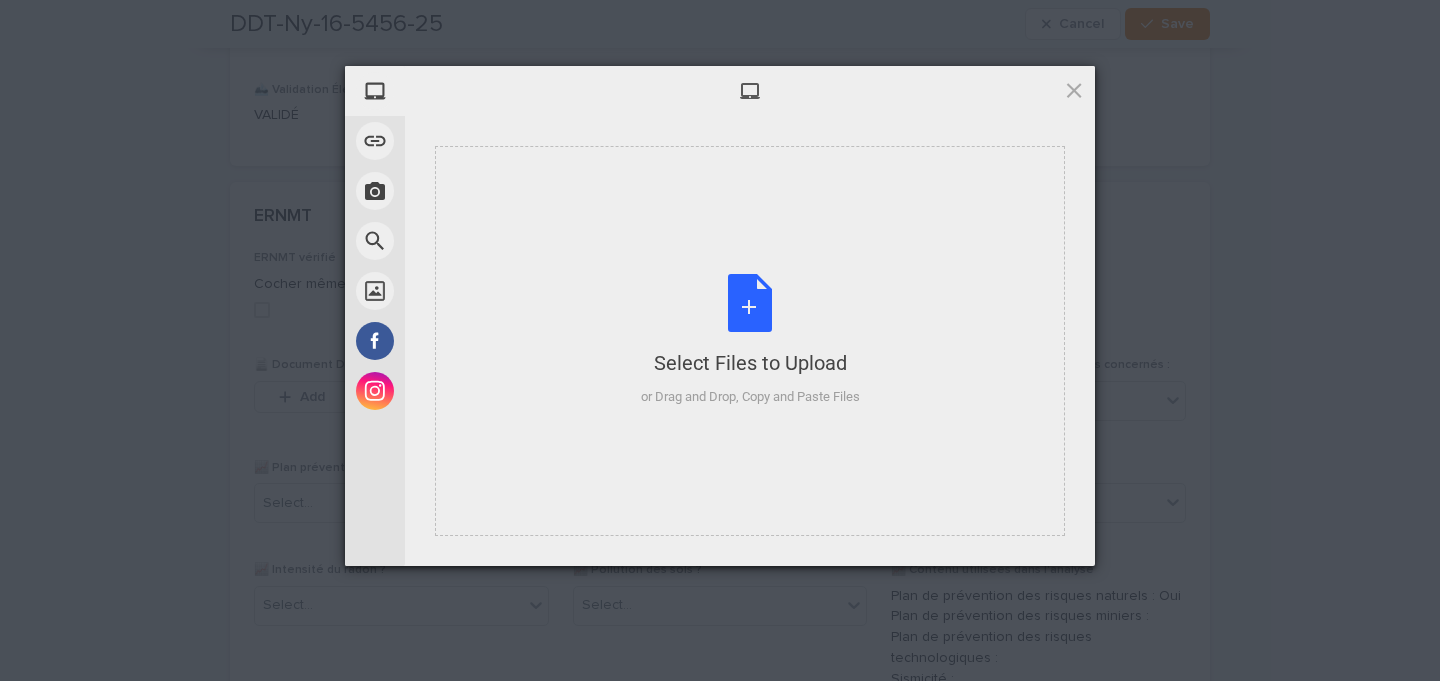 click on "Select Files to Upload
or Drag and Drop, Copy and Paste Files" at bounding box center [750, 341] 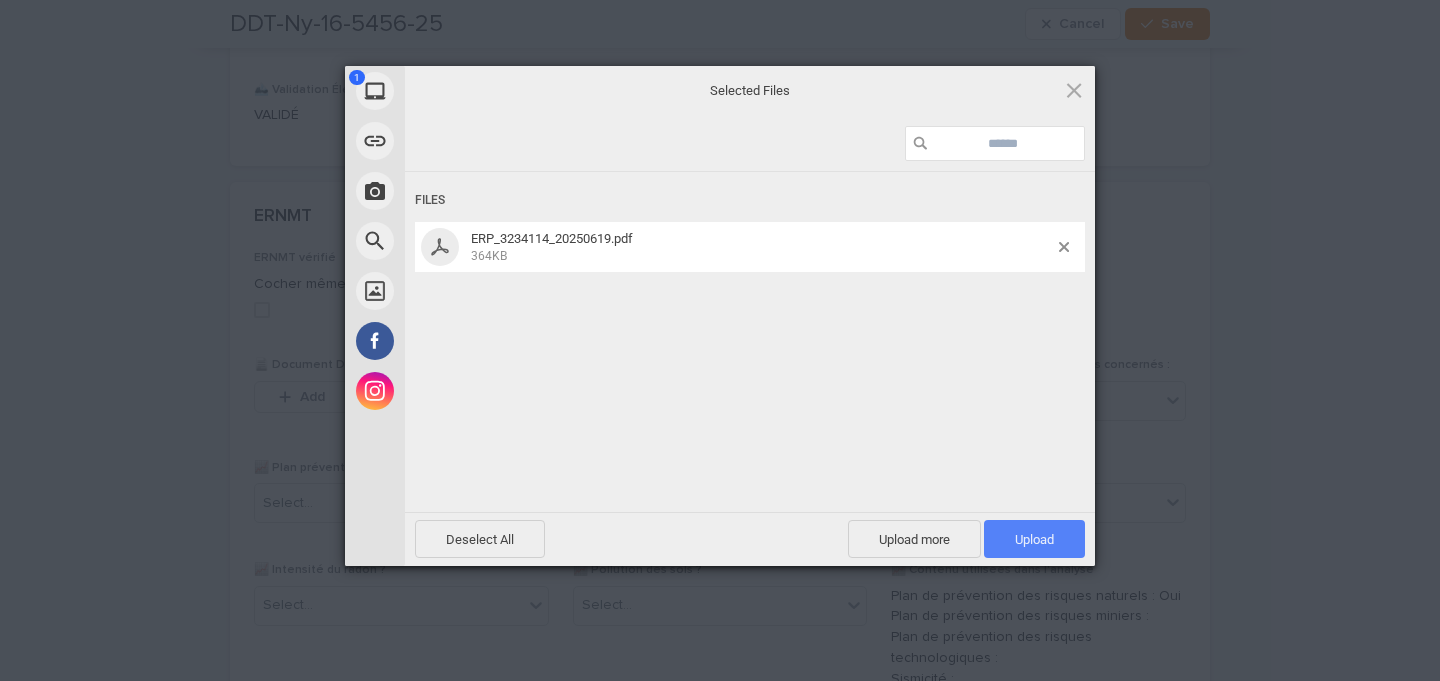 click on "Upload
1" at bounding box center (1034, 539) 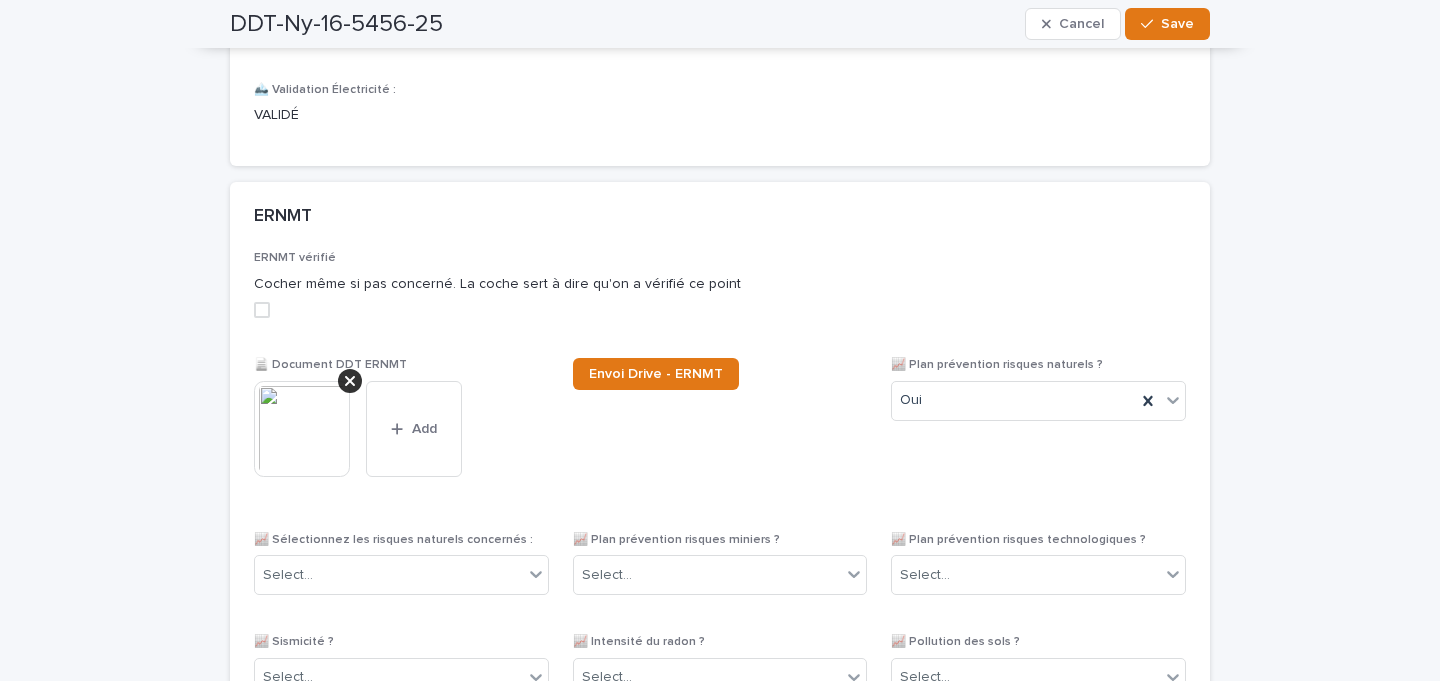 click on "ERNMT vérifié Cocher même si pas concerné. La coche sert à dire qu'on a vérifié ce point 📄 Document DDT ERNMT This file cannot be opened Download File Add Envoi Drive - ERNMT 📈 Plan prévention risques naturels ? Oui 📈 Sélectionnez les risques naturels concernés : Select... 📈 Plan prévention risques miniers ? Select... 📈 Plan prévention risques technologiques ? Select... 📈 Sismicité ? Select... 📈 Intensité du radon ? Select... 📈 Pollution des sols ? Select... 📈 Contenu utilisées dans l'analyse Plan de prévention des risques naturels : Oui
Plan de prévention des risques miniers :
Plan de prévention des risques technologiques :
Sismicité :
Intensité radon :
Pollution des sols :" at bounding box center [720, 586] 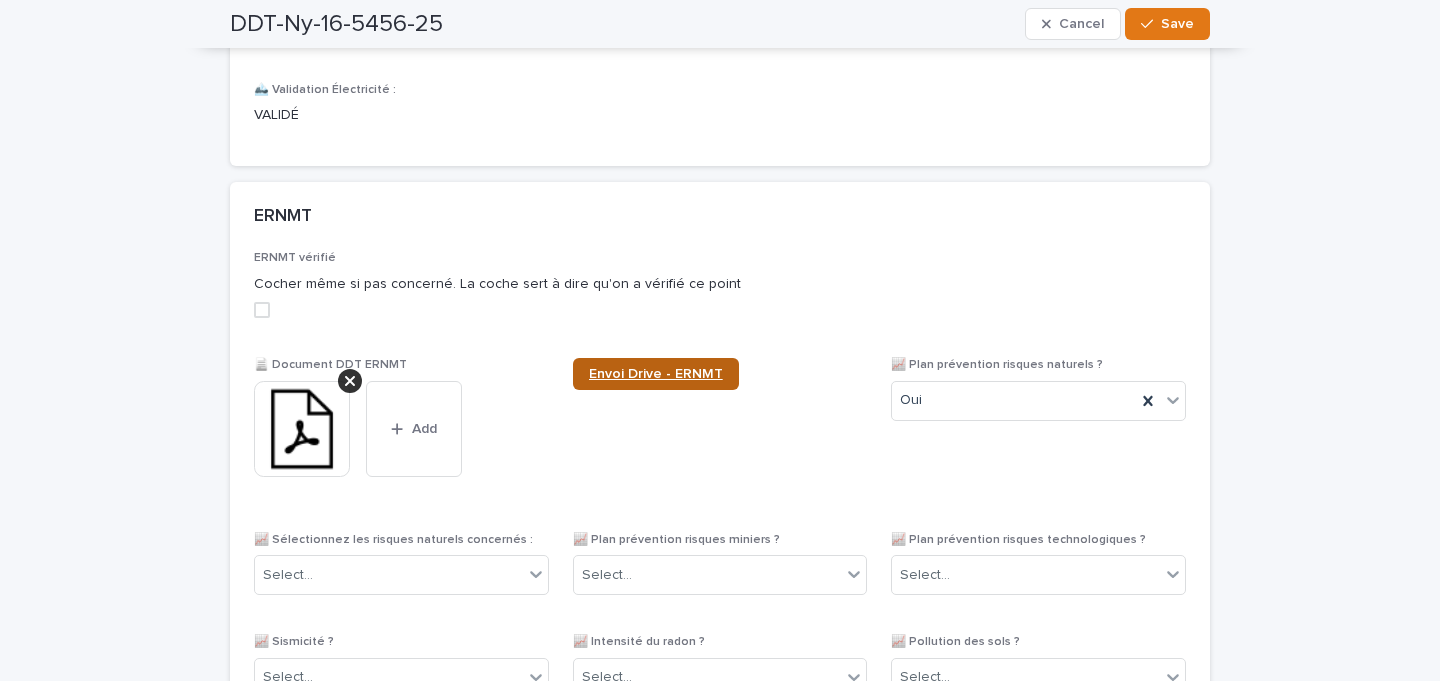 click on "Envoi Drive - ERNMT" at bounding box center (656, 374) 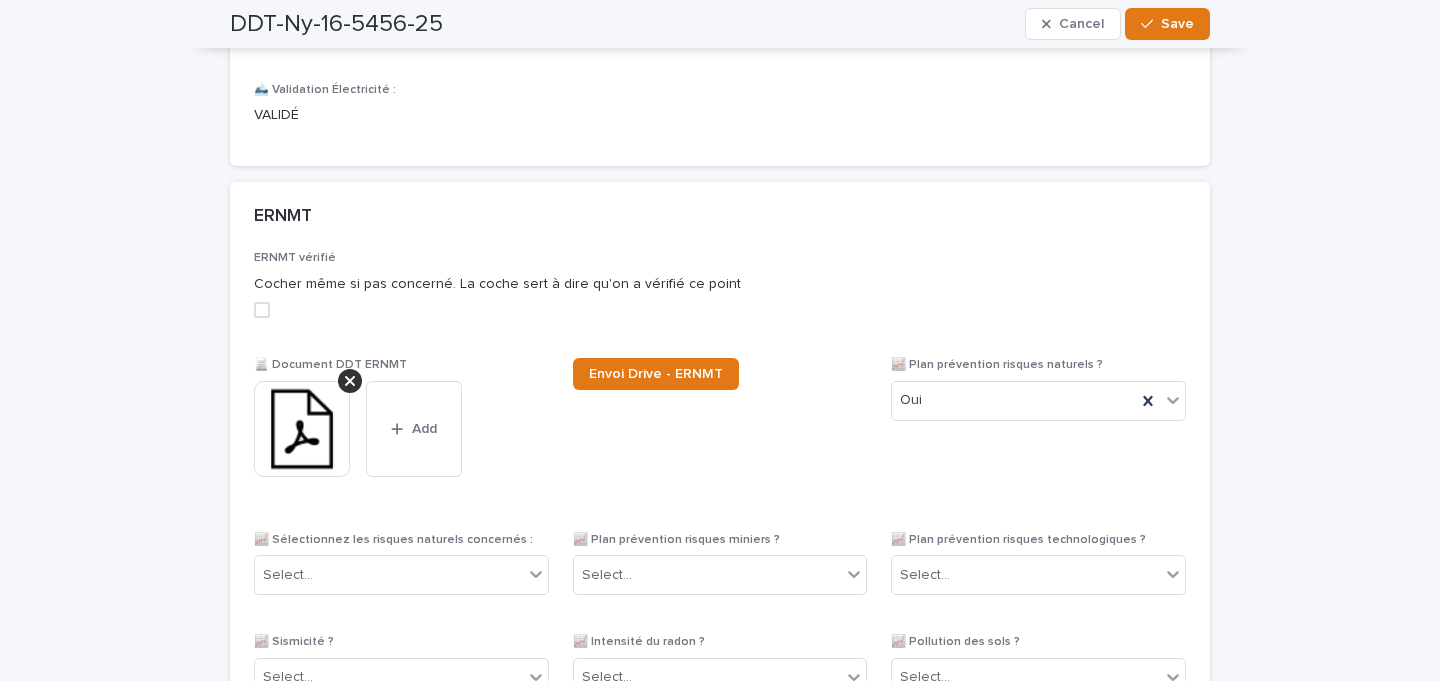 click at bounding box center (262, 310) 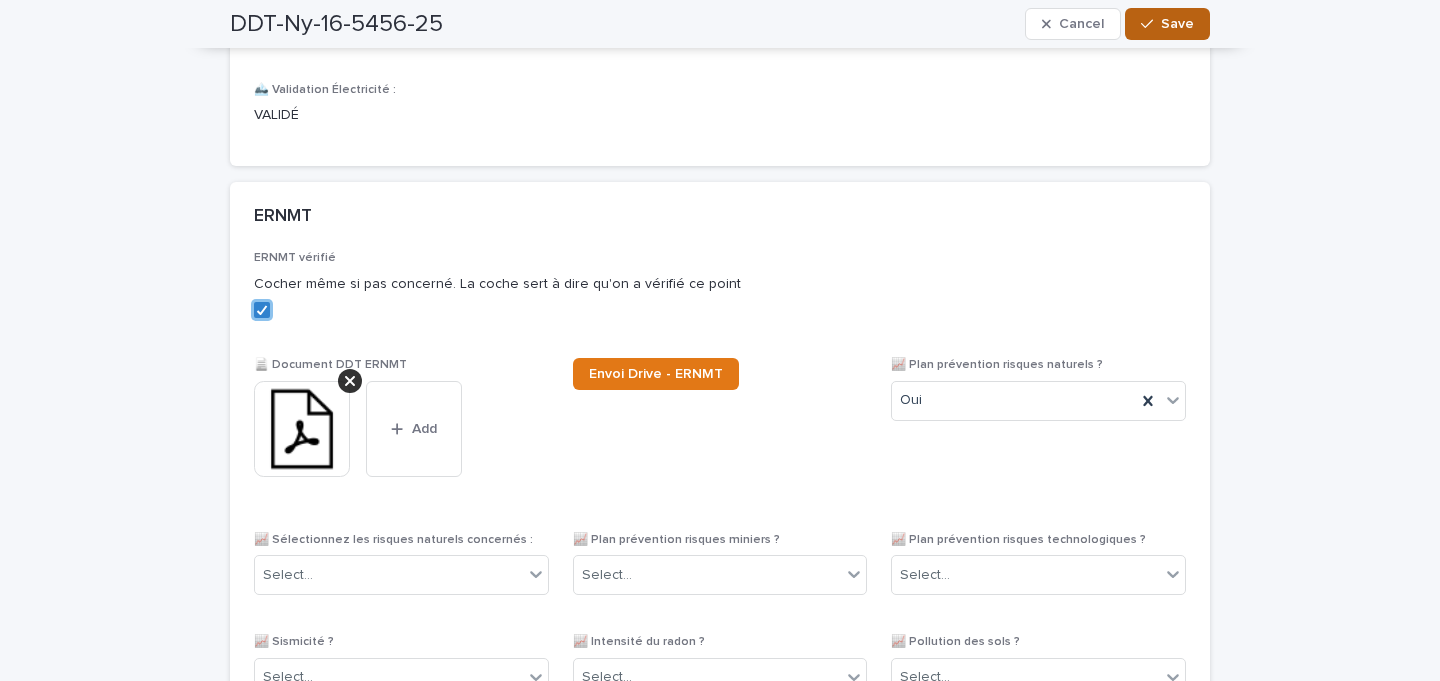 click on "Save" at bounding box center (1167, 24) 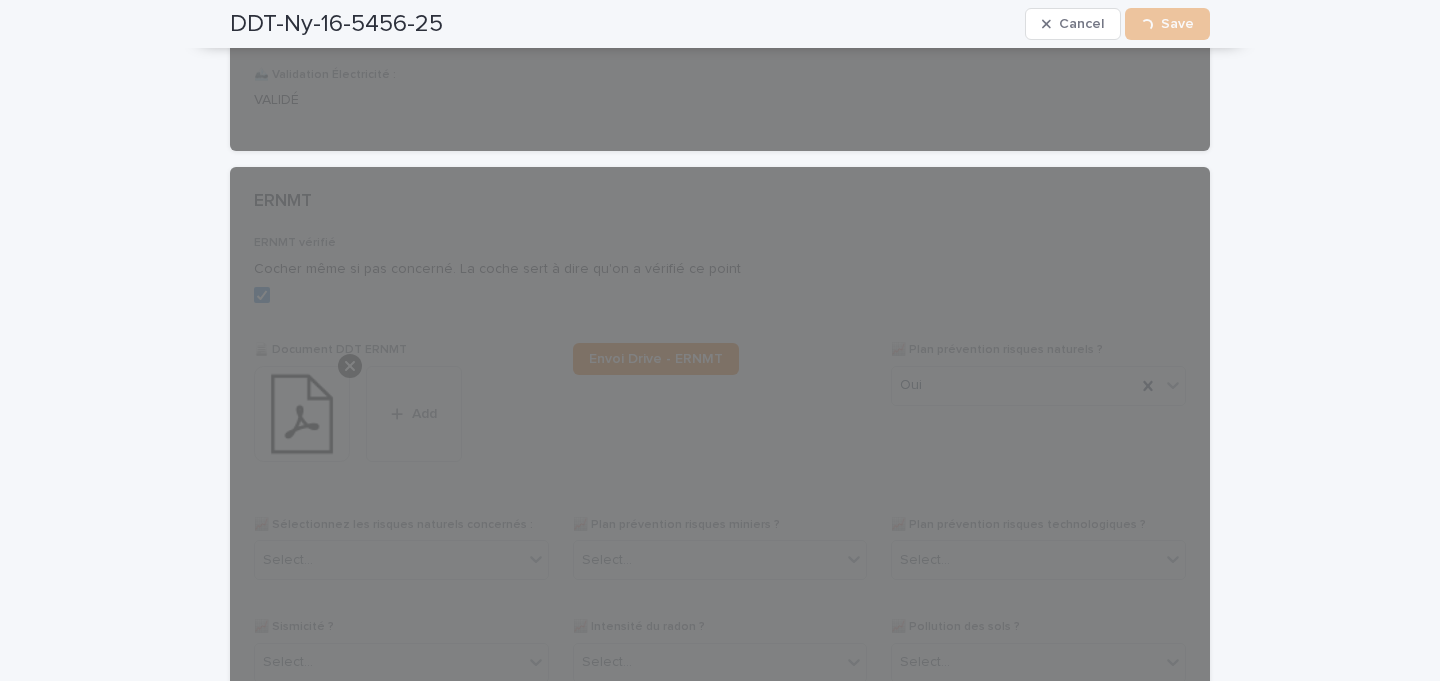 scroll, scrollTop: 4050, scrollLeft: 0, axis: vertical 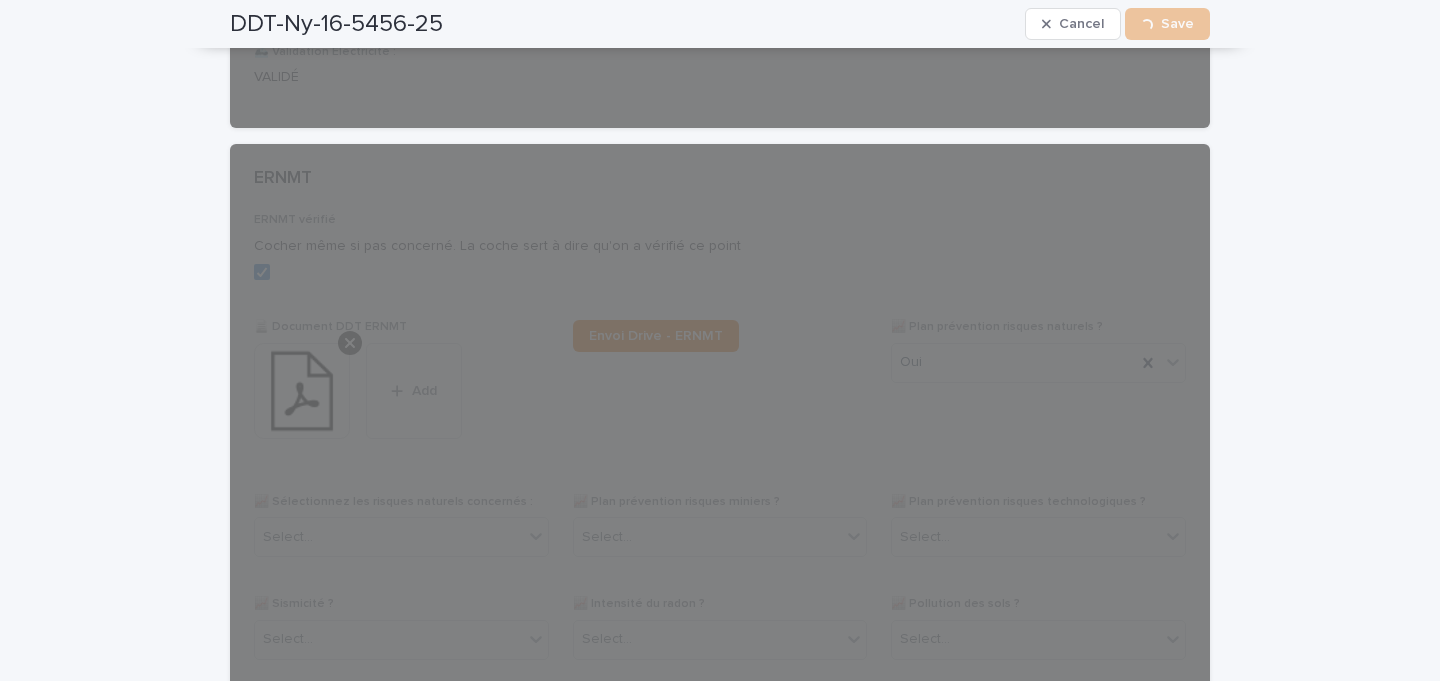 click on "Termites vérifié Cocher même si pas concerné. La coche sert à dire qu'on a vérifié ce point 📄 Document DDT Termites This file cannot be opened Download File Add 📈 Concerné par les termites/ parasites ? Pas concerné 📈 Analyse Bevouac Termites 📈 Contenu utilisées dans l'analyse Non concerné, l'immeuble ne se situant pas dans une zone à risque. 🏔️ Validation Termites : -" at bounding box center (720, 1190) 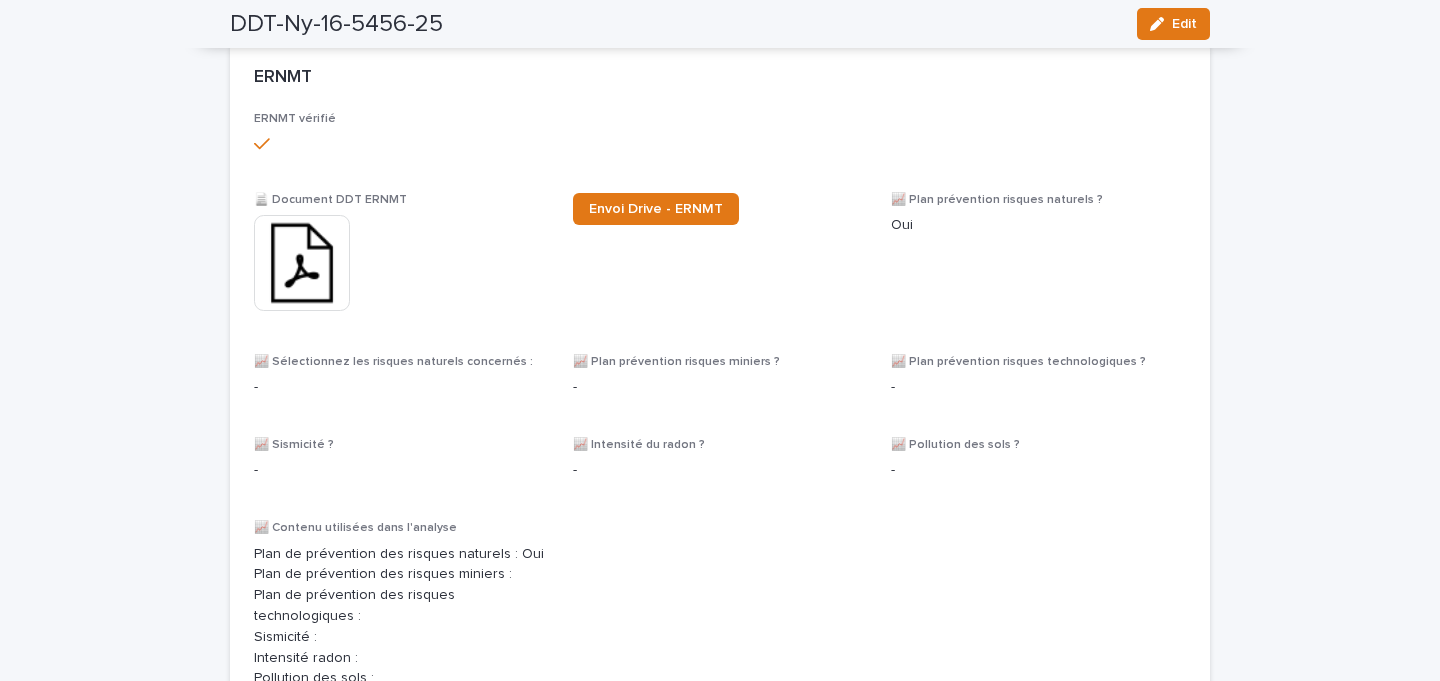 scroll, scrollTop: 3483, scrollLeft: 0, axis: vertical 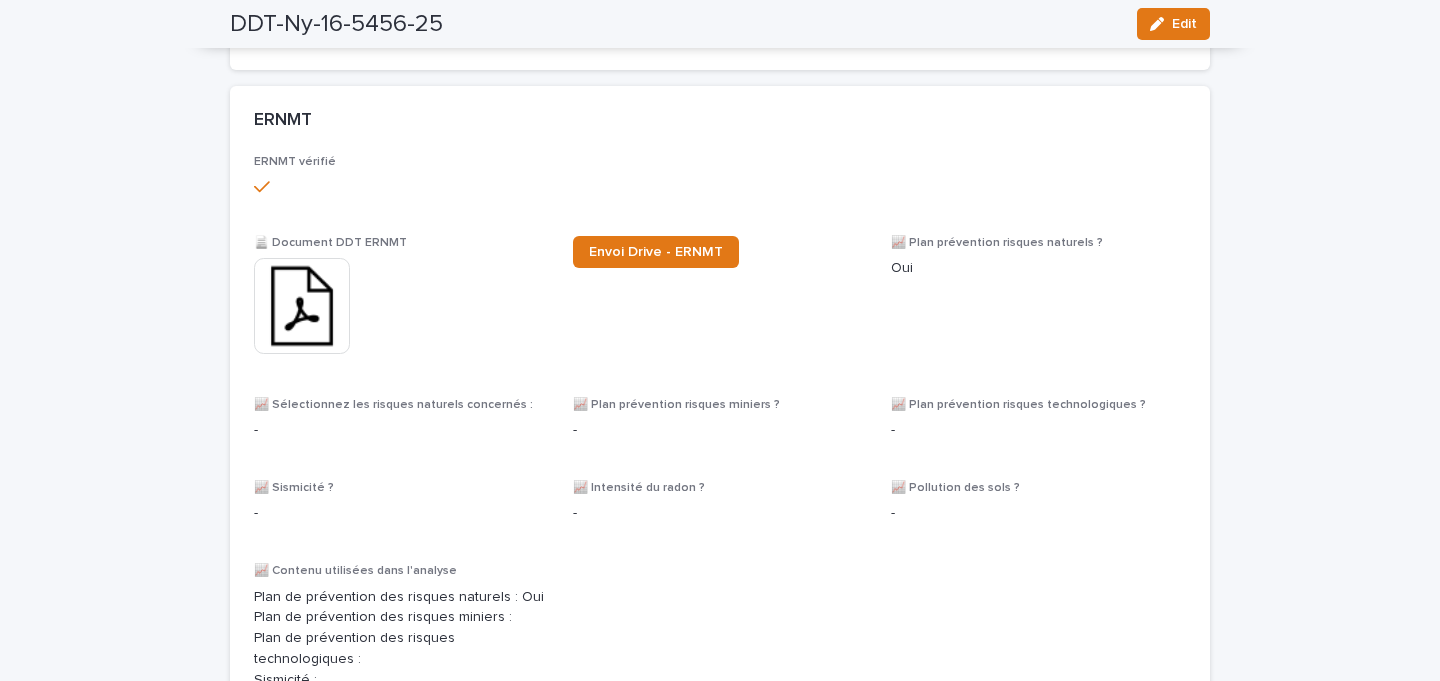 click at bounding box center (302, 306) 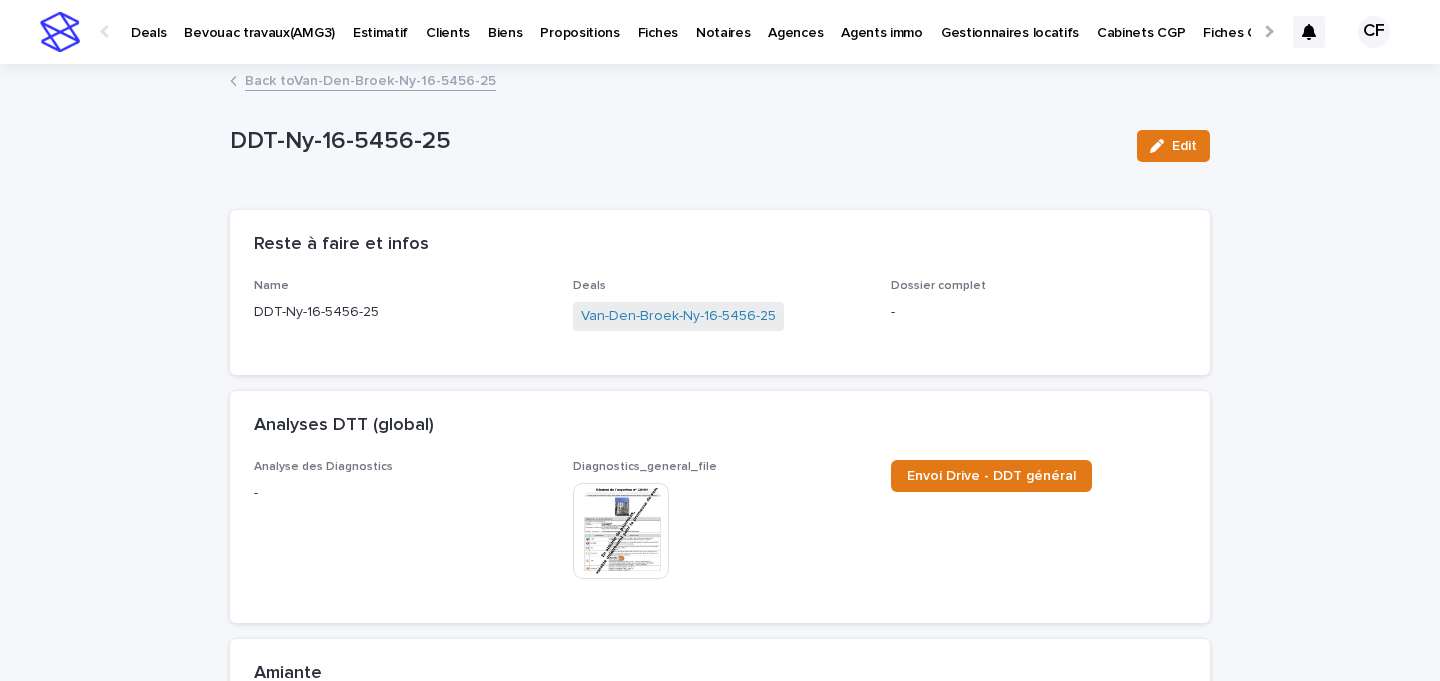 scroll, scrollTop: 0, scrollLeft: 0, axis: both 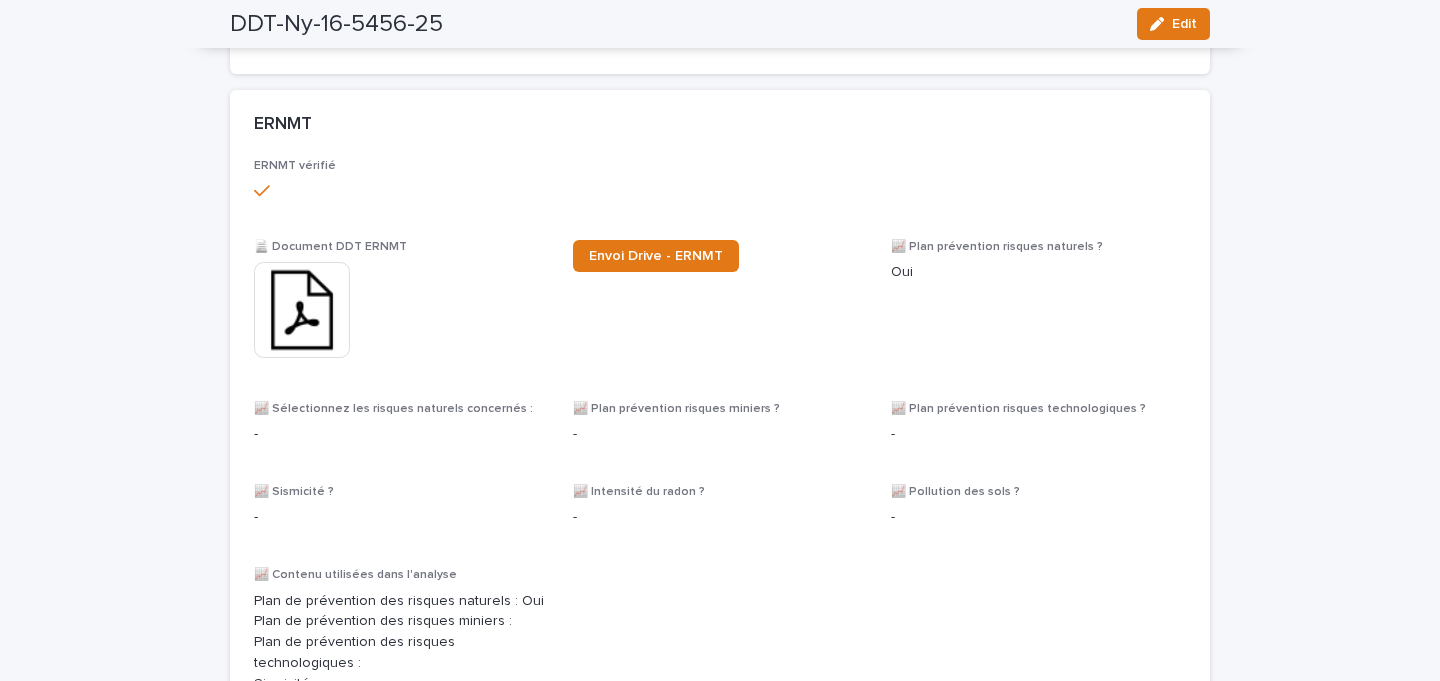click at bounding box center (302, 310) 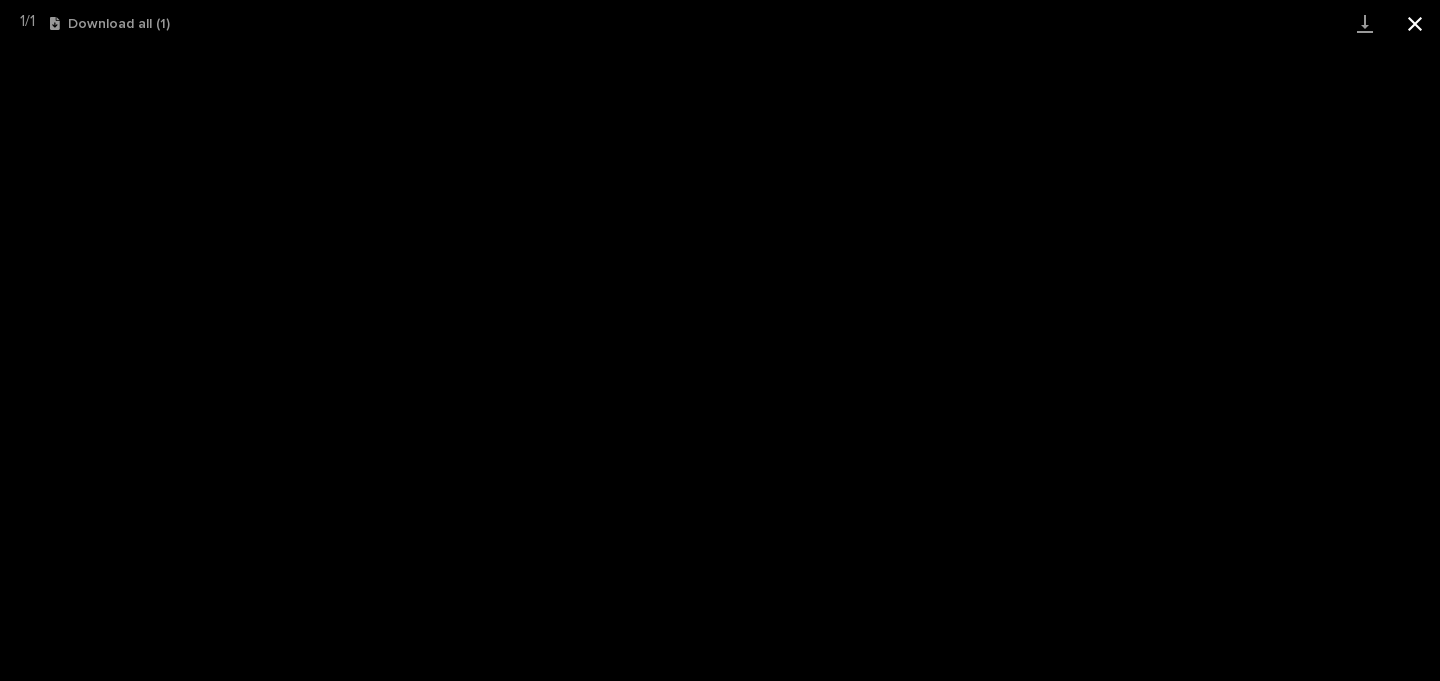 click at bounding box center [1415, 23] 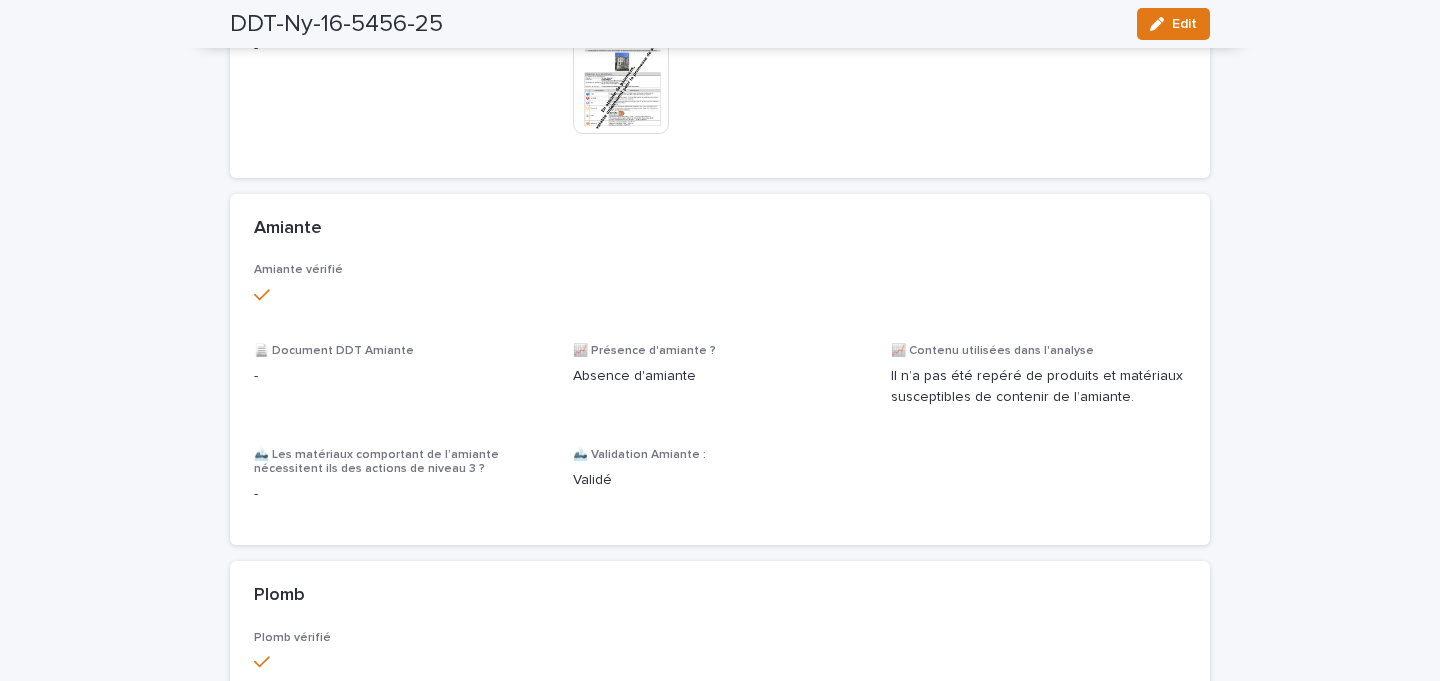 scroll, scrollTop: 0, scrollLeft: 0, axis: both 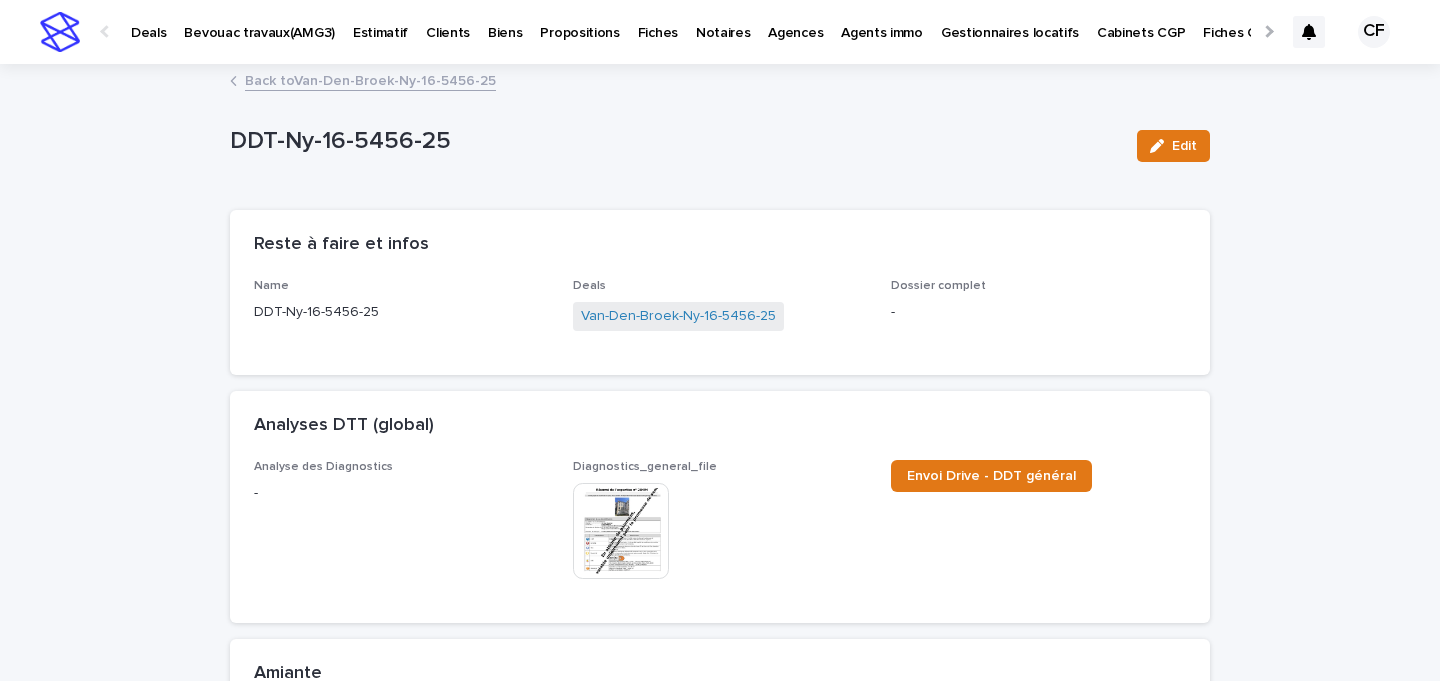 click on "Deals Bevouac travaux(AMG3) Estimatif Clients Biens Propositions Fiches Notaires Agences Agents immo Gestionnaires locatifs Cabinets CGP Fiches CGP CGP Syndic de copropriété Gestion clés Avancement Travaux CF" at bounding box center (720, 32) 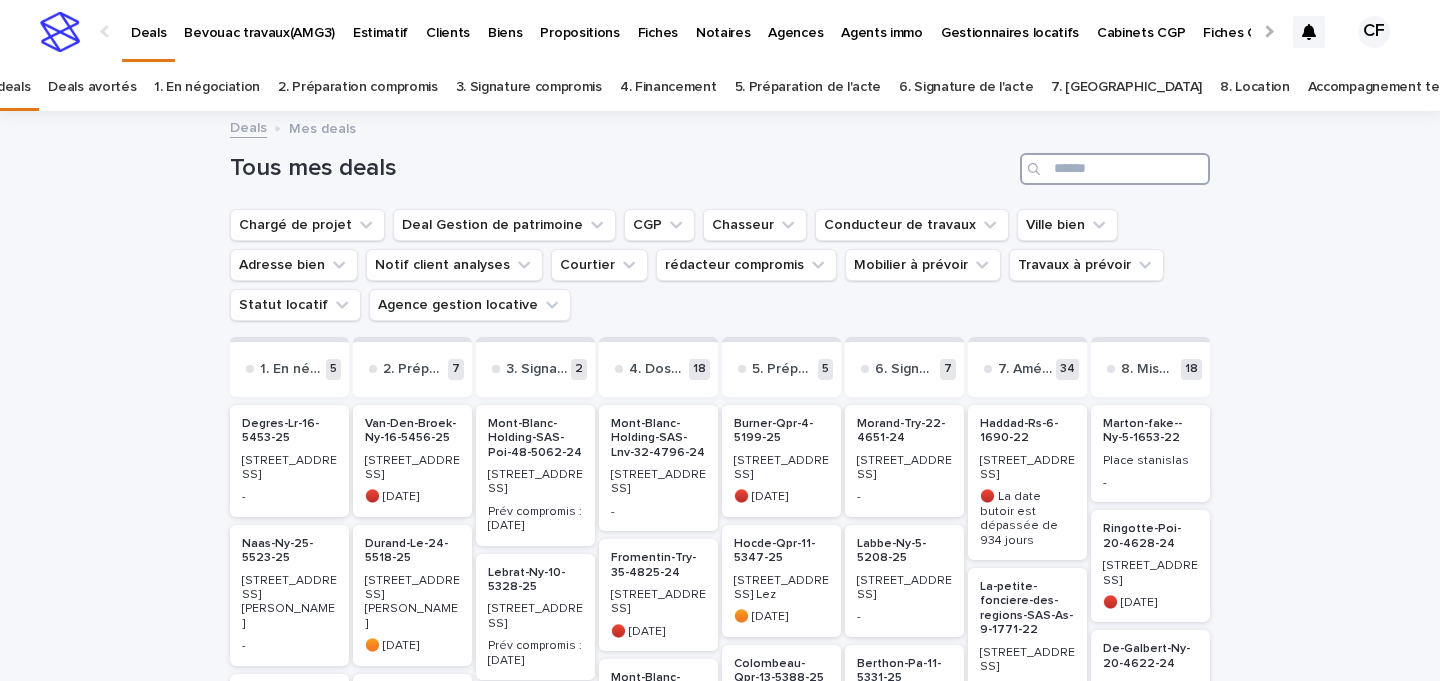 click at bounding box center (1115, 169) 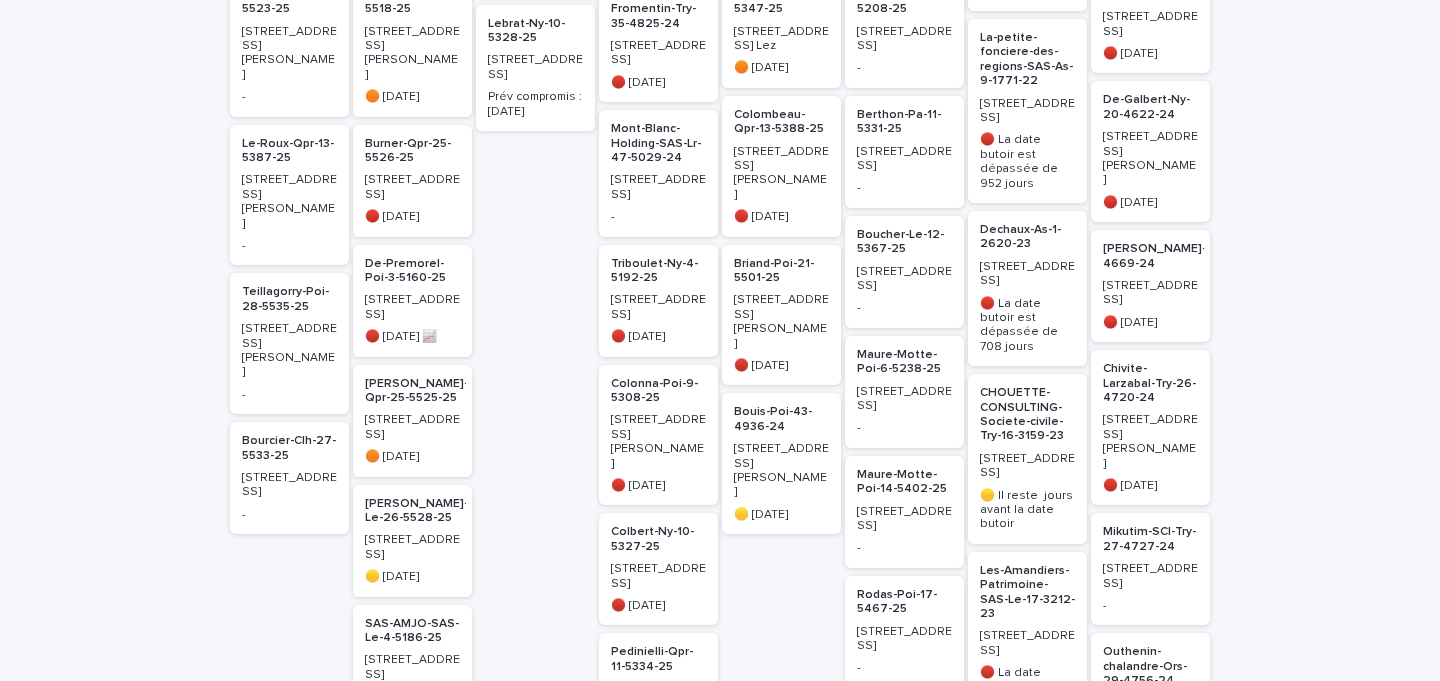 scroll, scrollTop: 0, scrollLeft: 0, axis: both 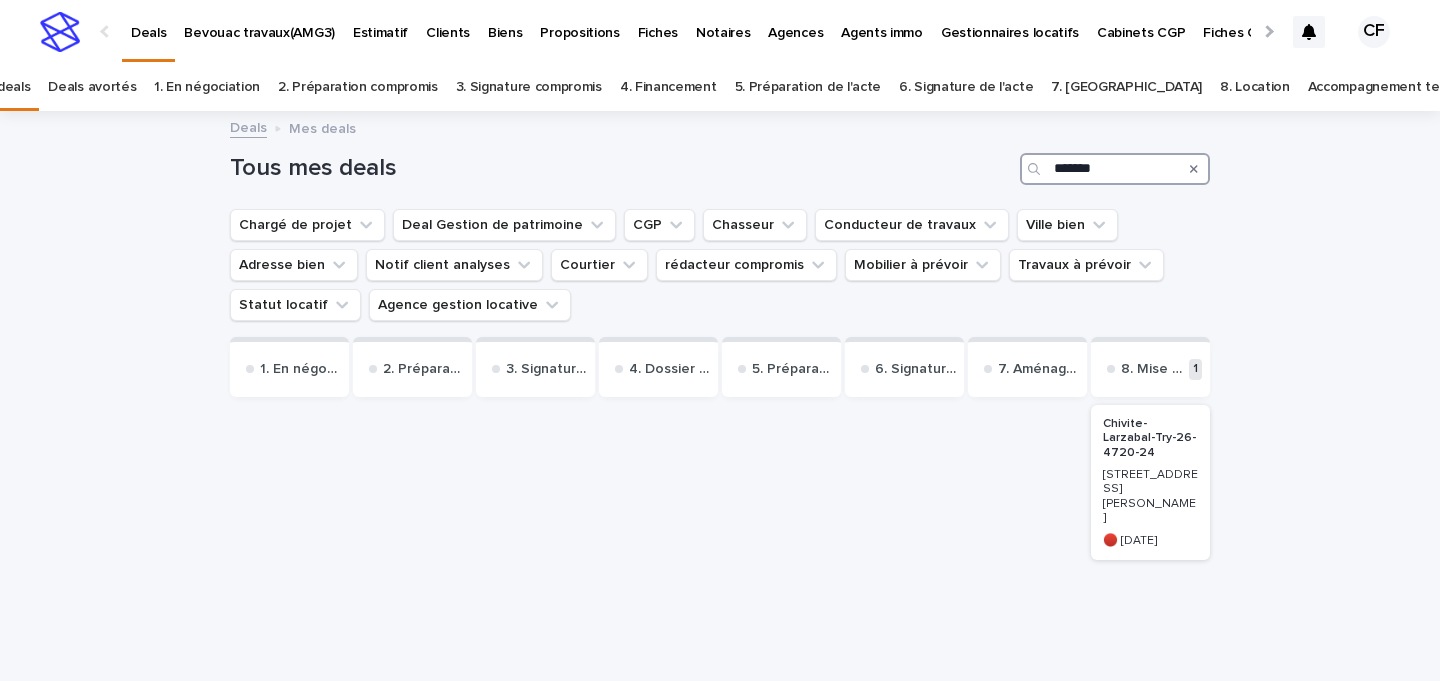 type on "*******" 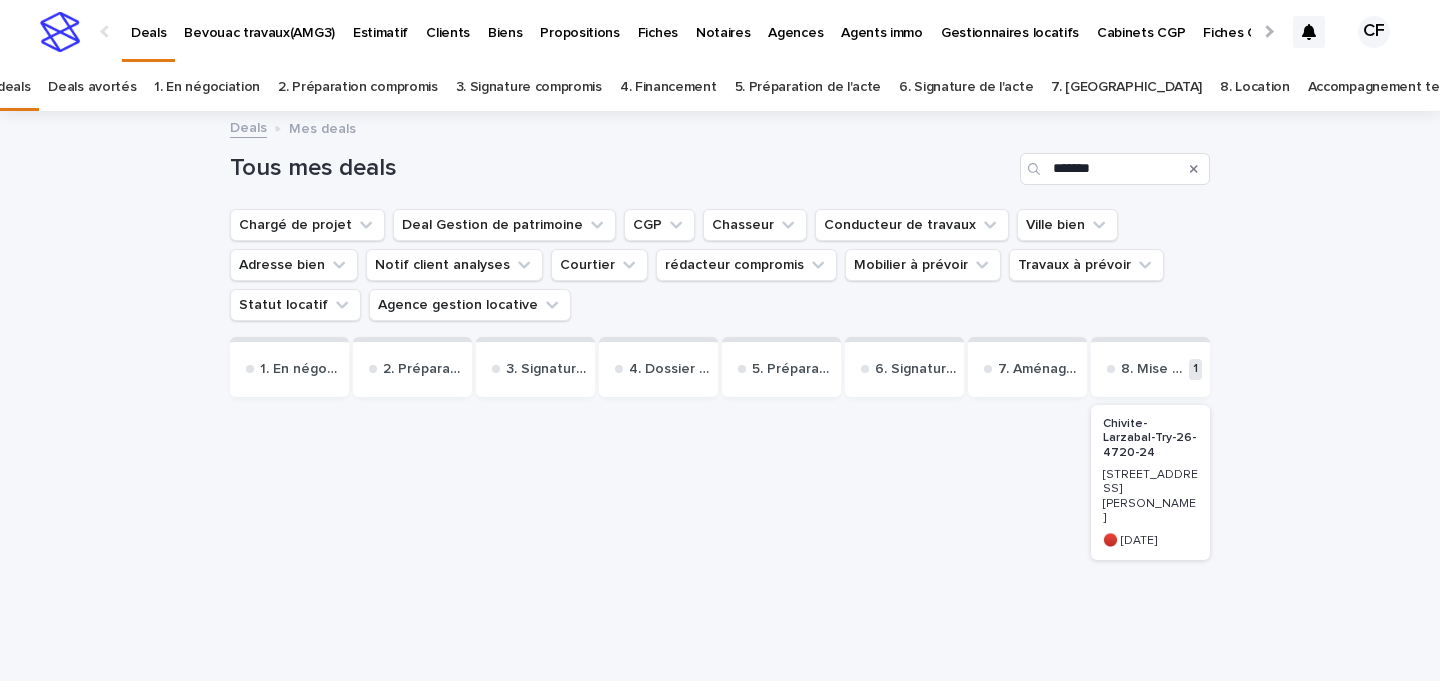 click on "[STREET_ADDRESS][PERSON_NAME]" at bounding box center (1150, 495) 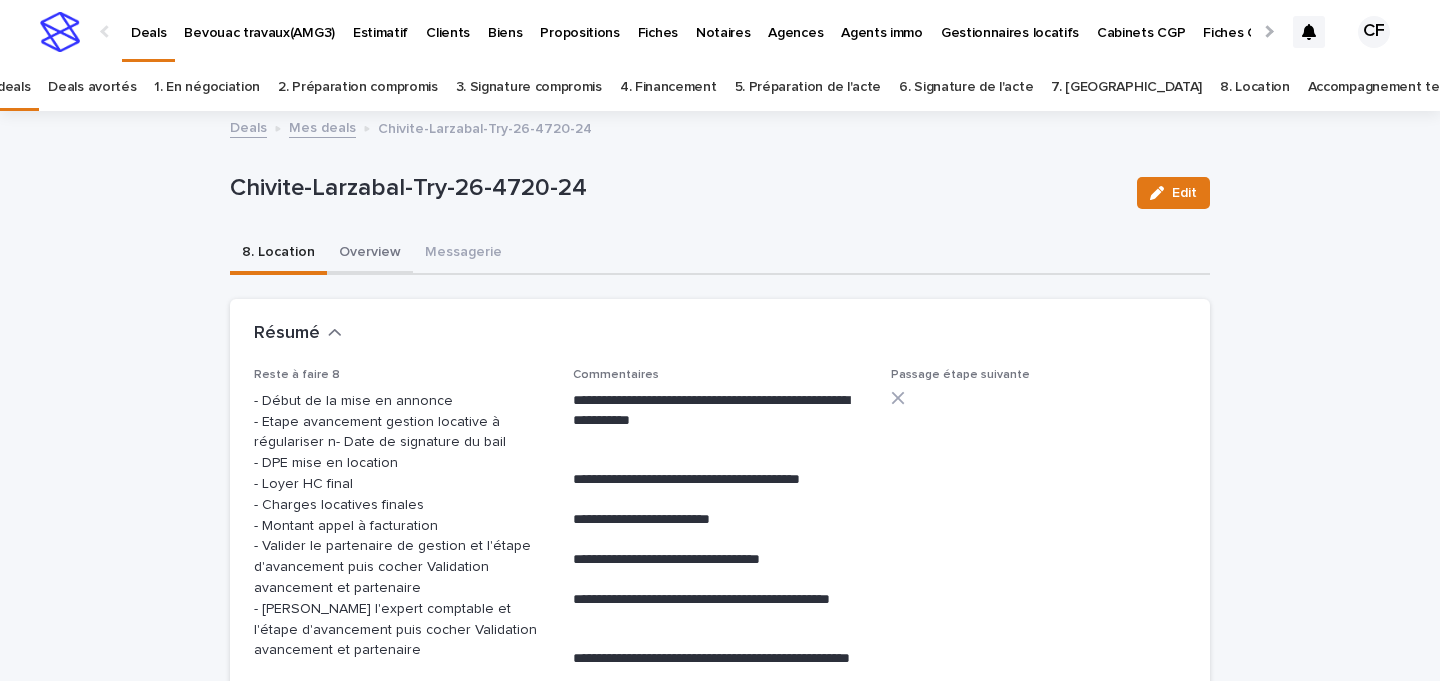 click on "Overview" at bounding box center (370, 254) 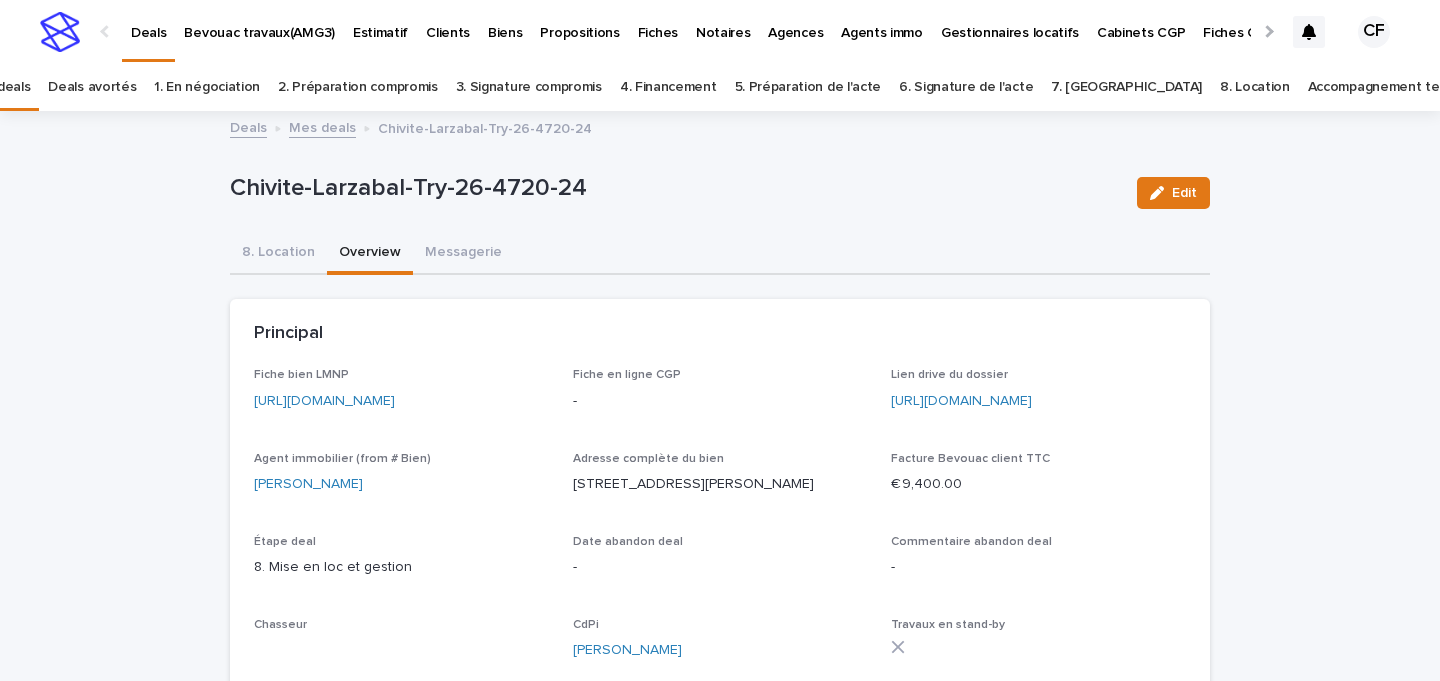 scroll, scrollTop: 20, scrollLeft: 0, axis: vertical 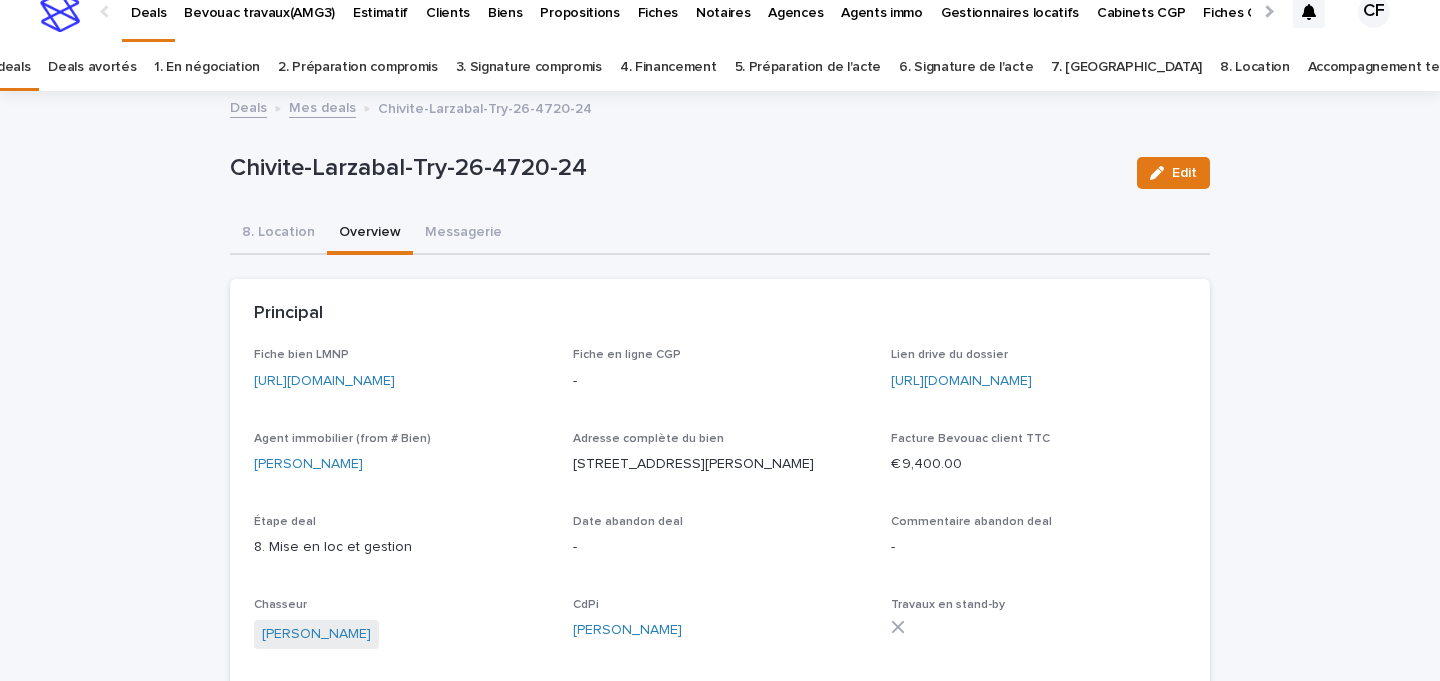 type 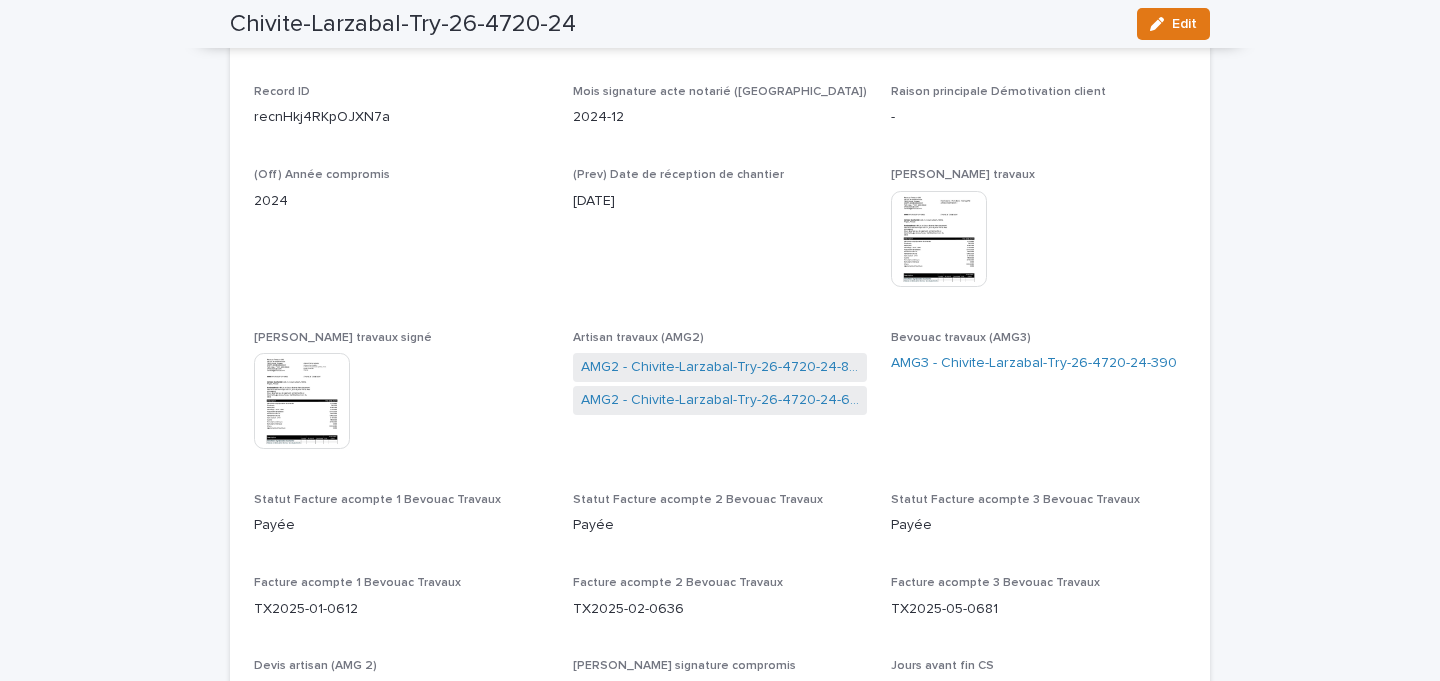 scroll, scrollTop: 5288, scrollLeft: 0, axis: vertical 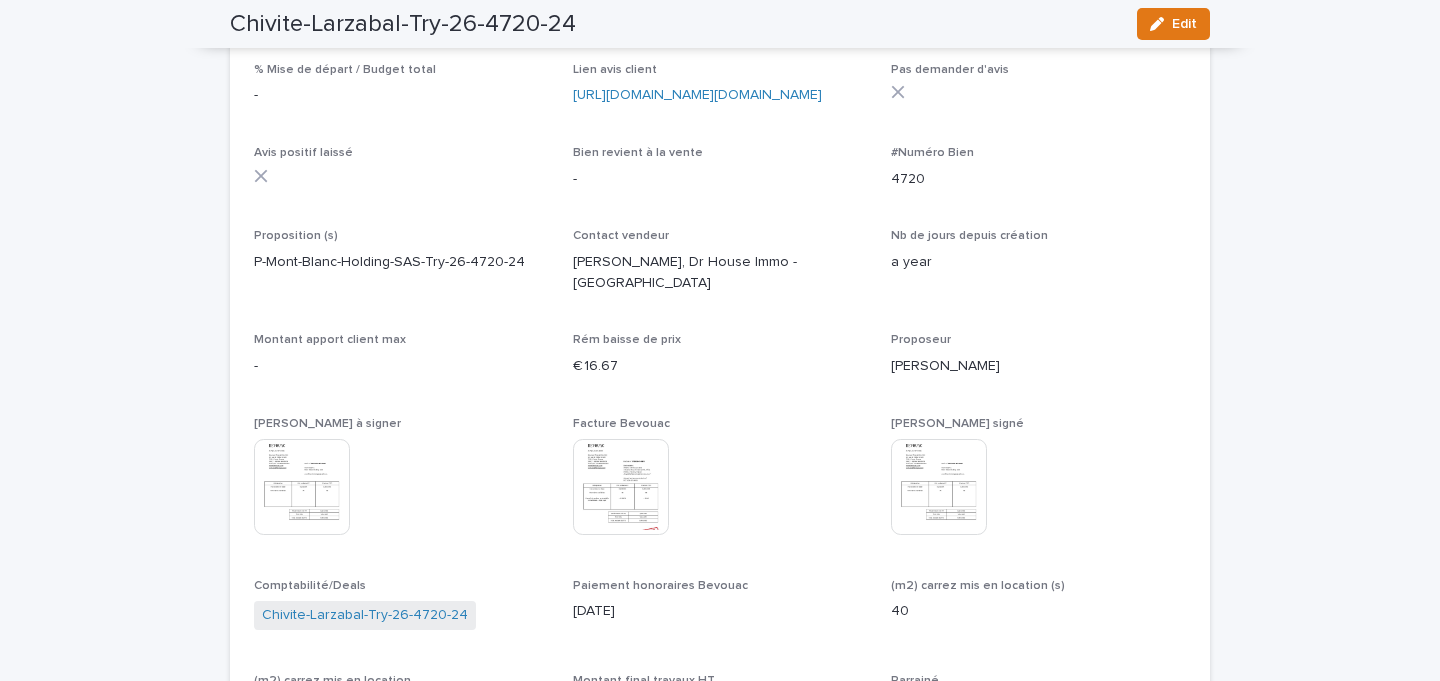 click at bounding box center [621, 487] 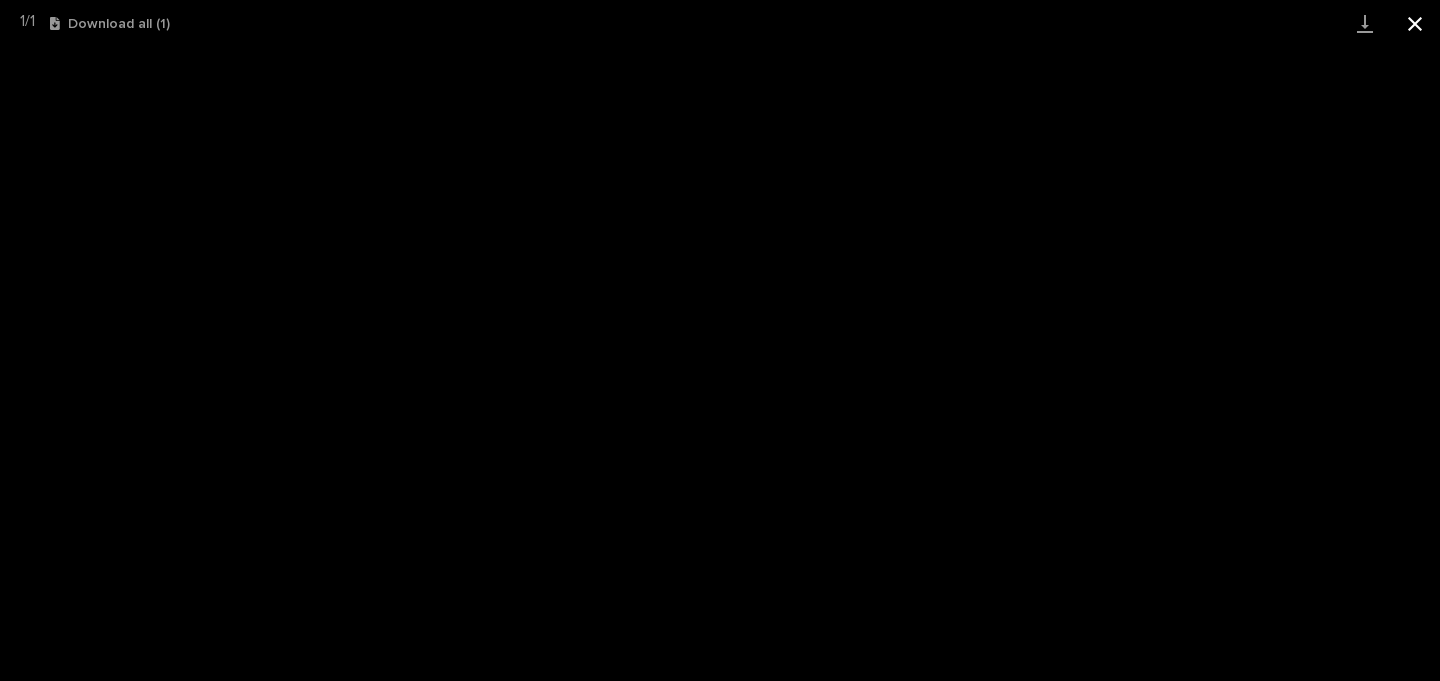 click at bounding box center (1415, 23) 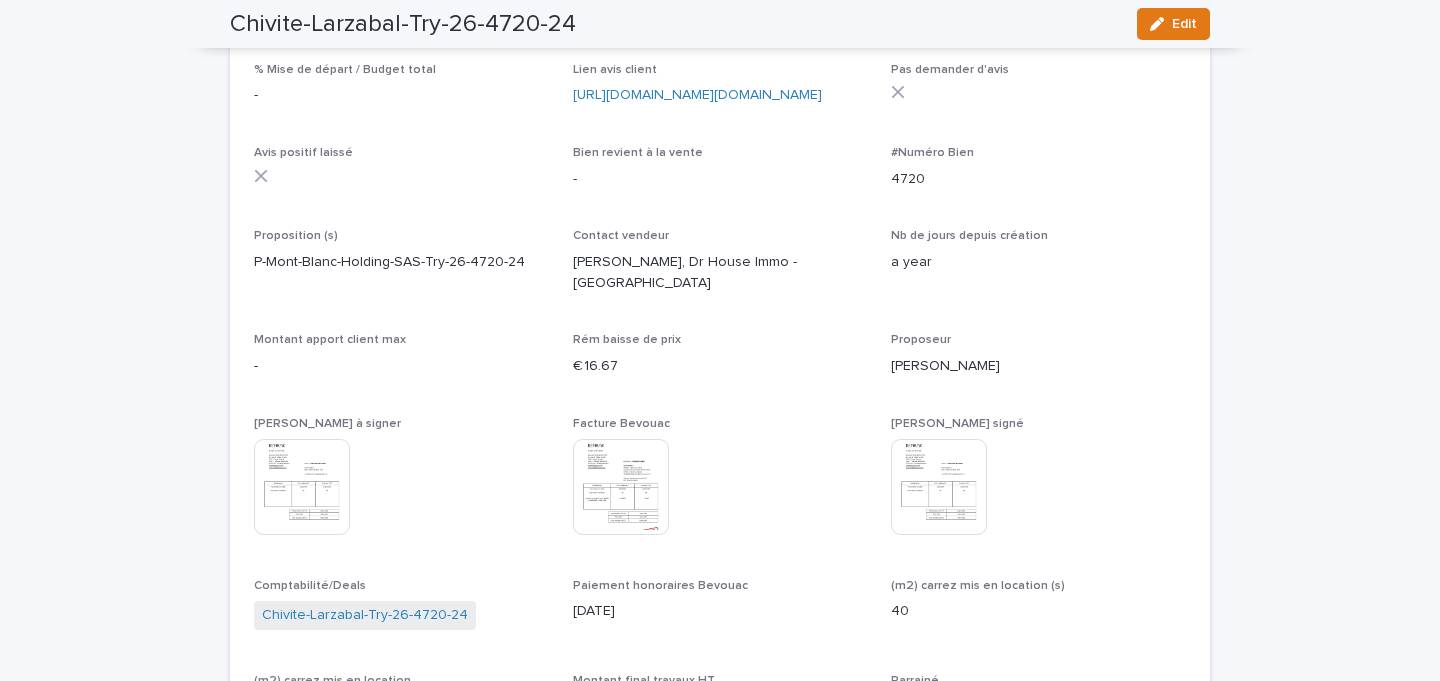 click at bounding box center (939, 487) 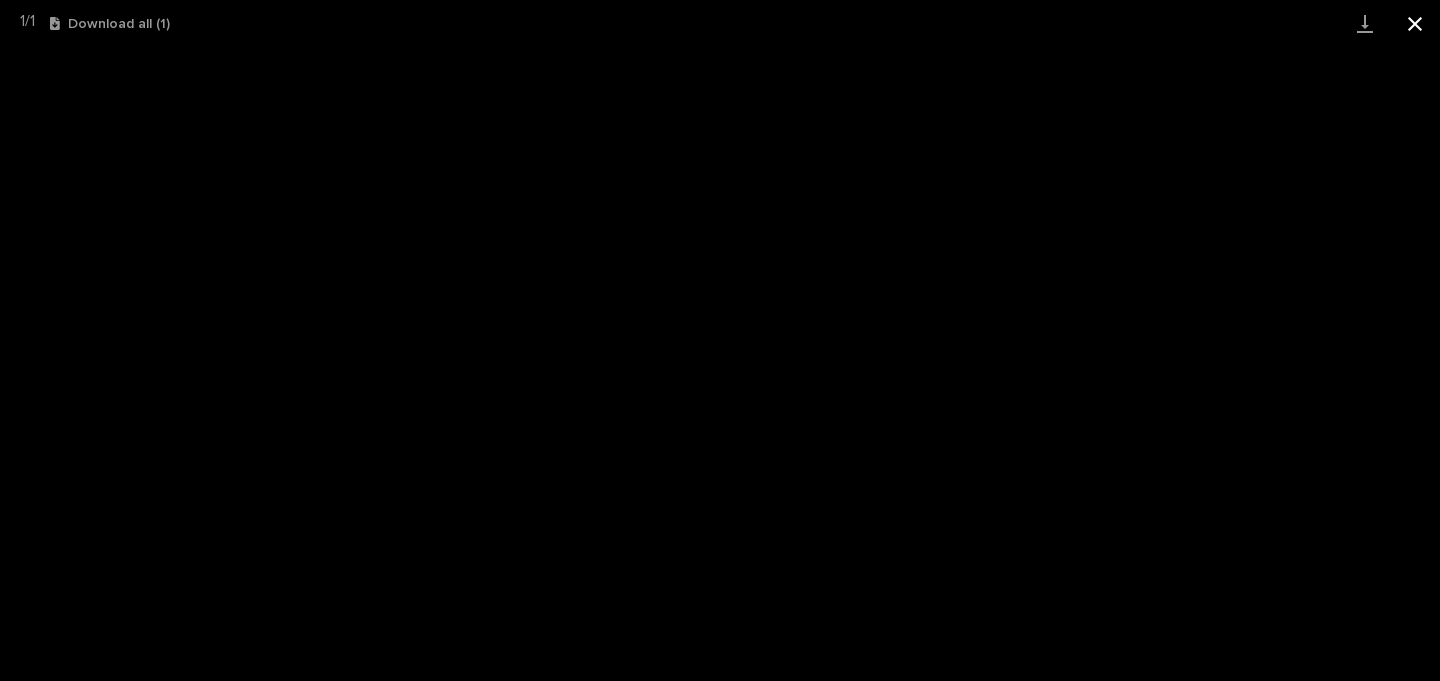 click at bounding box center [1415, 23] 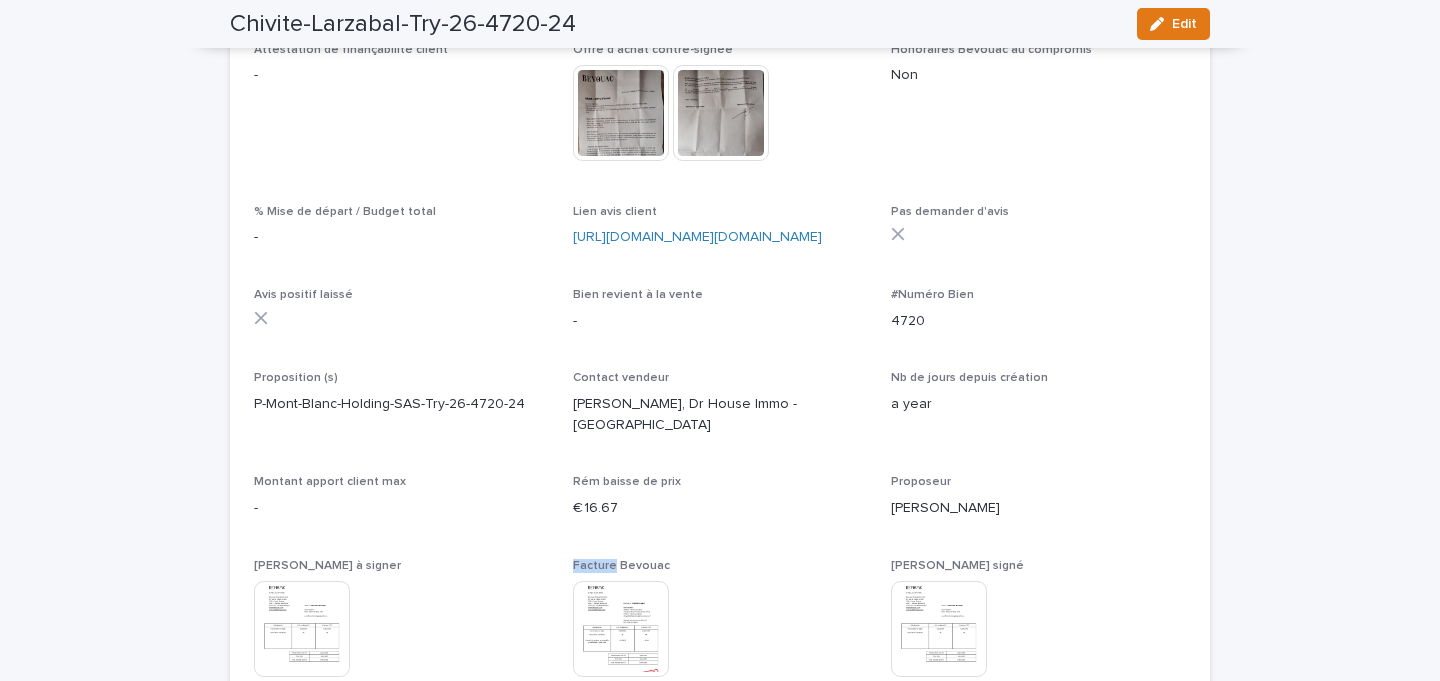 scroll, scrollTop: 4987, scrollLeft: 0, axis: vertical 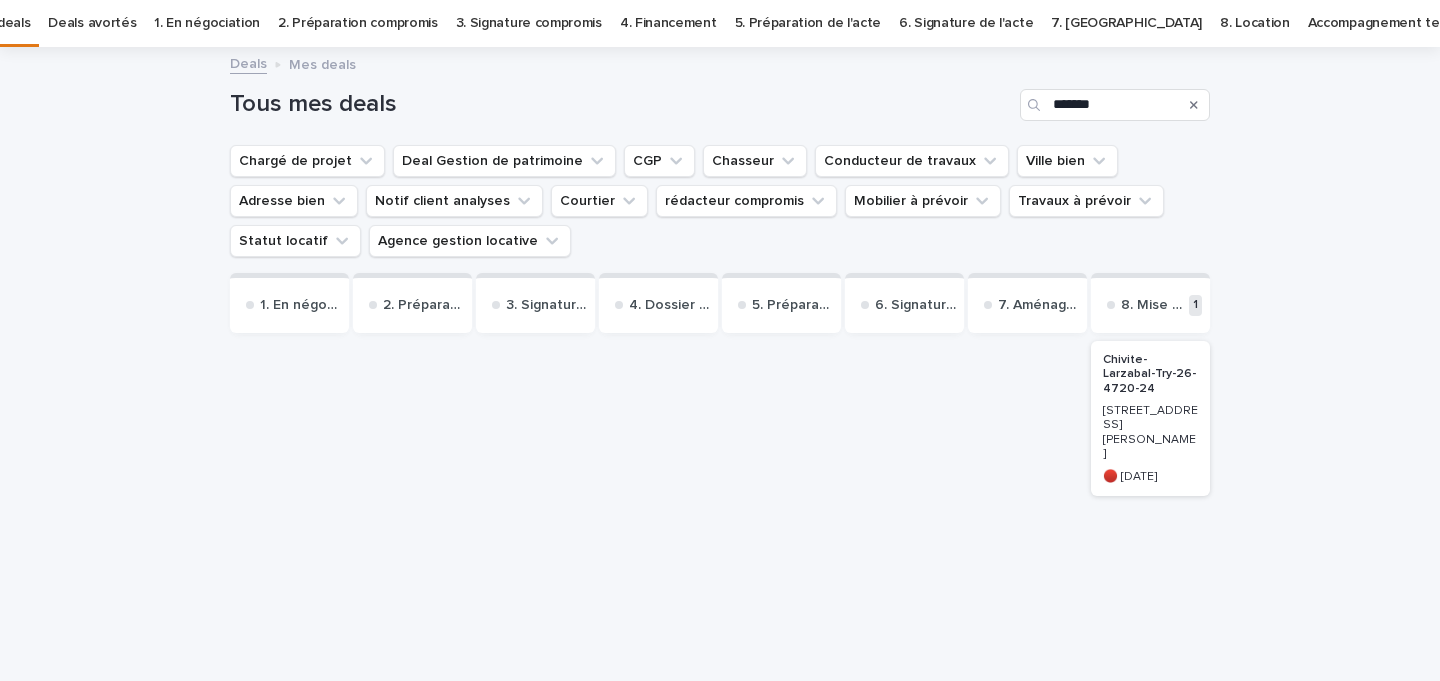 click 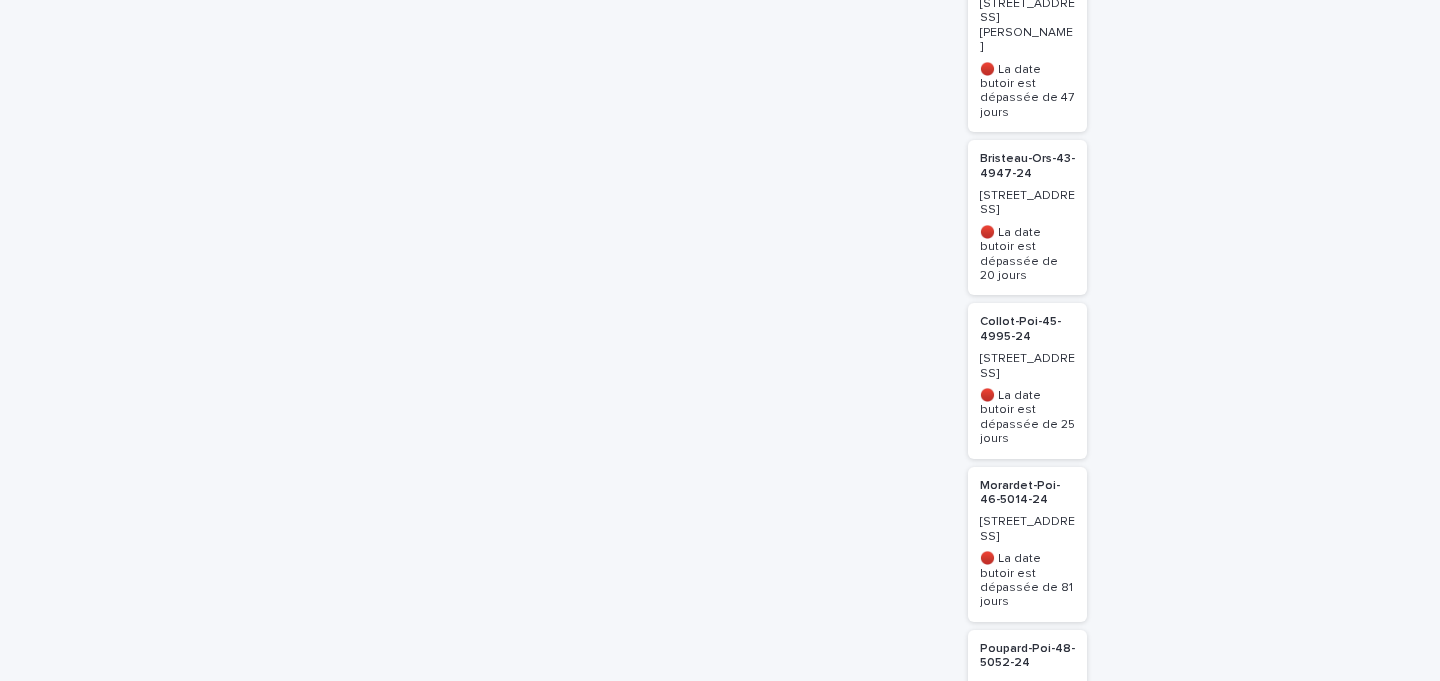 scroll, scrollTop: 2965, scrollLeft: 0, axis: vertical 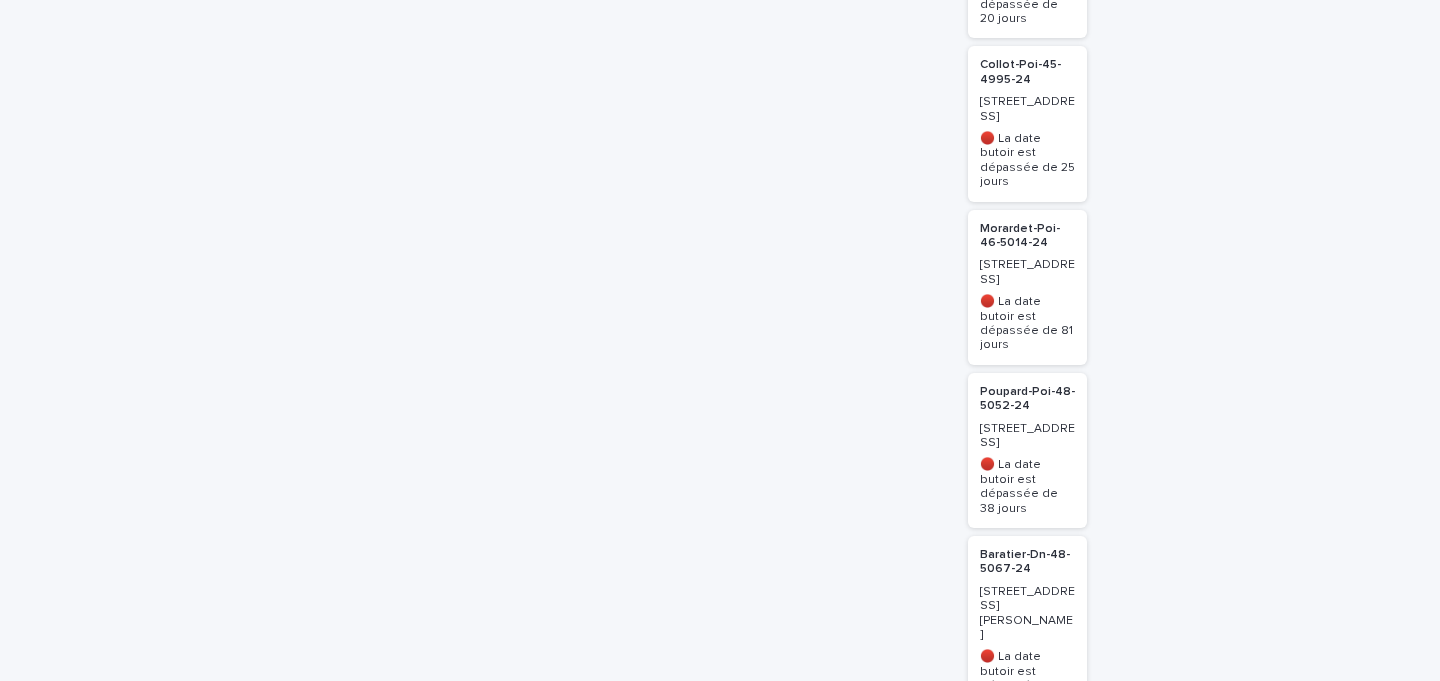 click on "and  14  more..." at bounding box center [1027, 893] 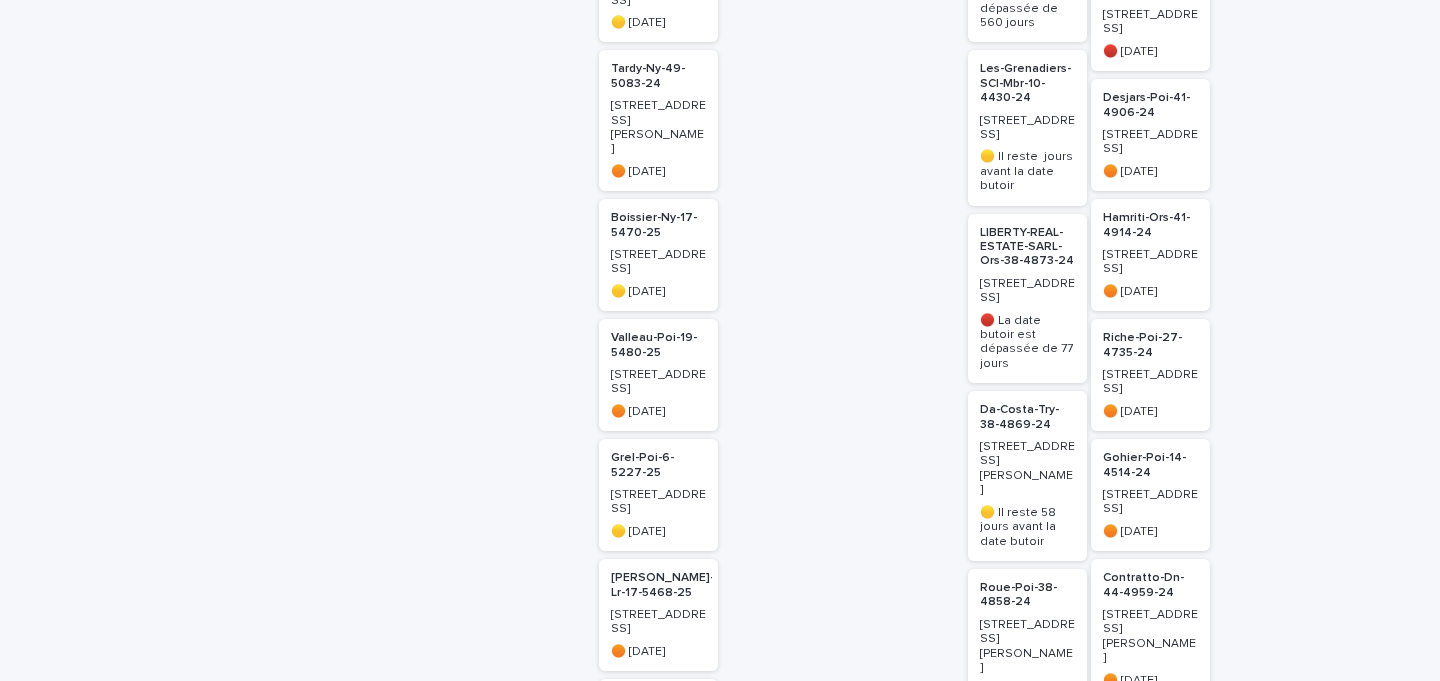 scroll, scrollTop: 1811, scrollLeft: 0, axis: vertical 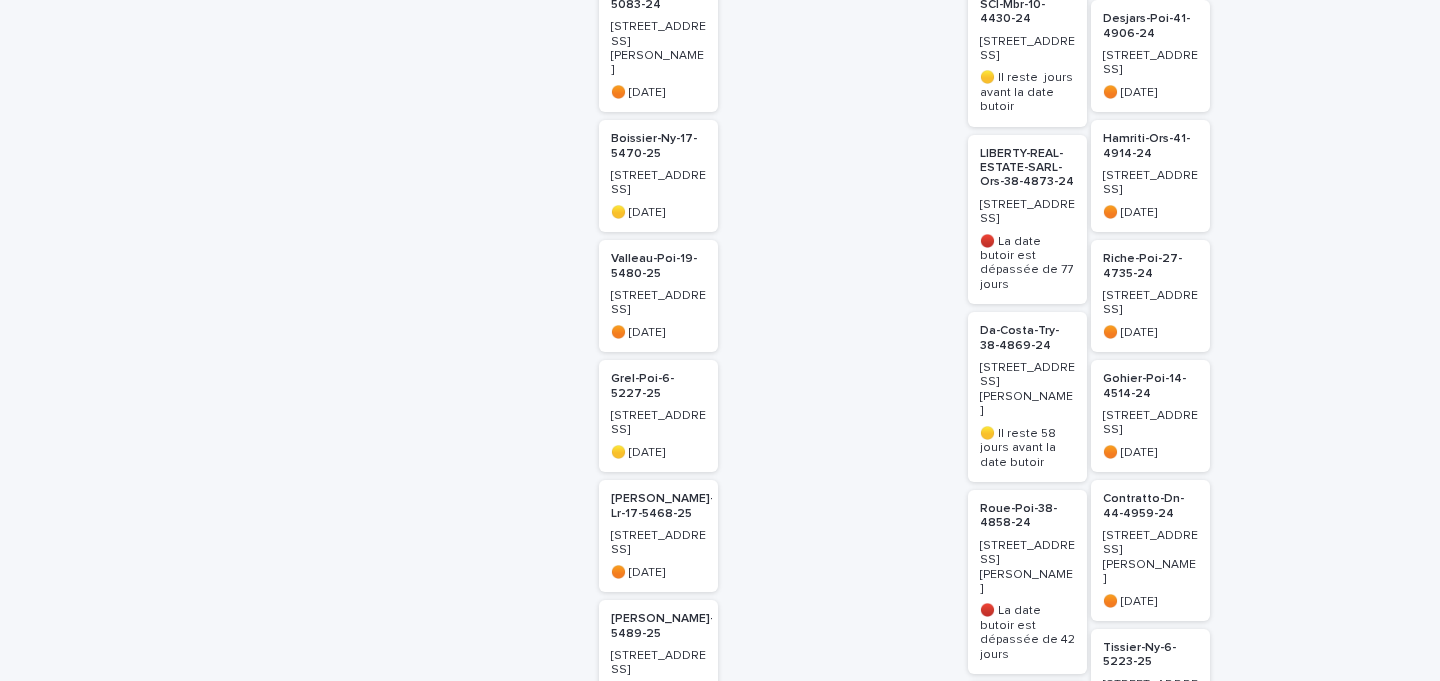 click on "[STREET_ADDRESS]" at bounding box center [1150, 301] 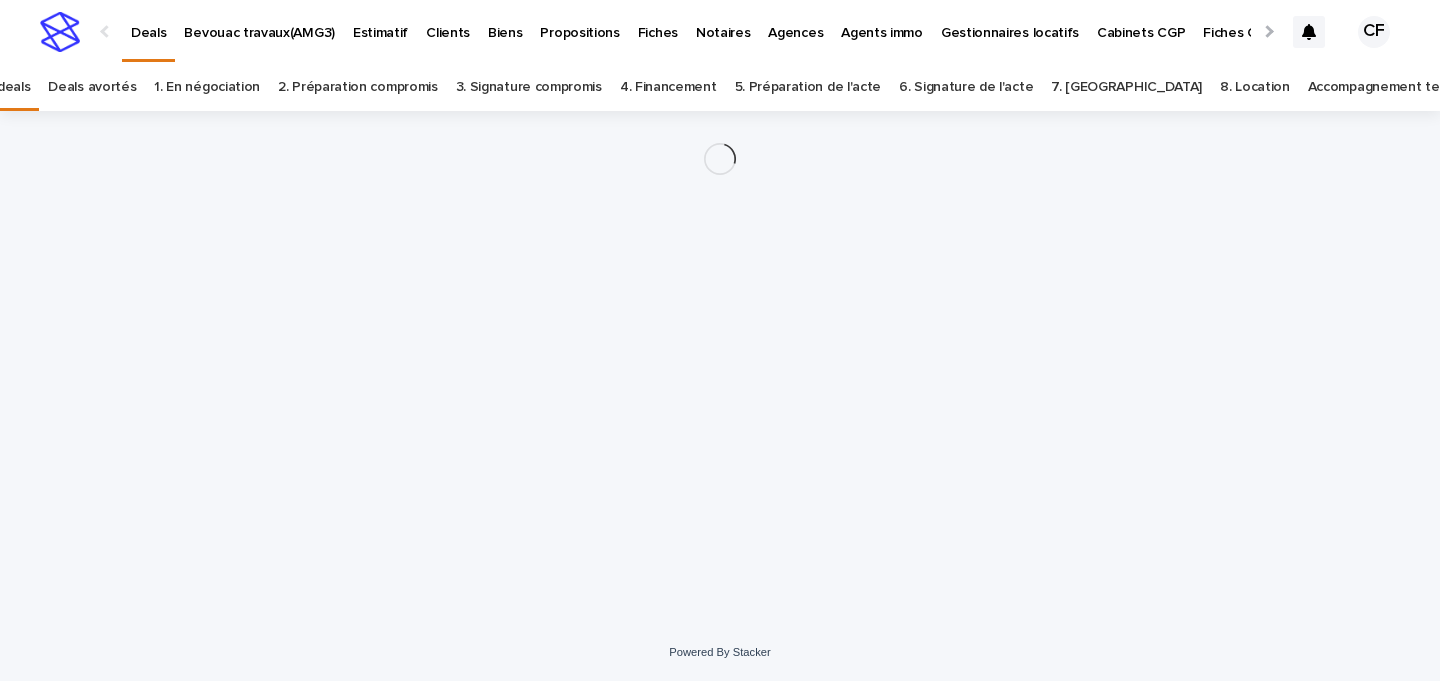 scroll, scrollTop: 0, scrollLeft: 0, axis: both 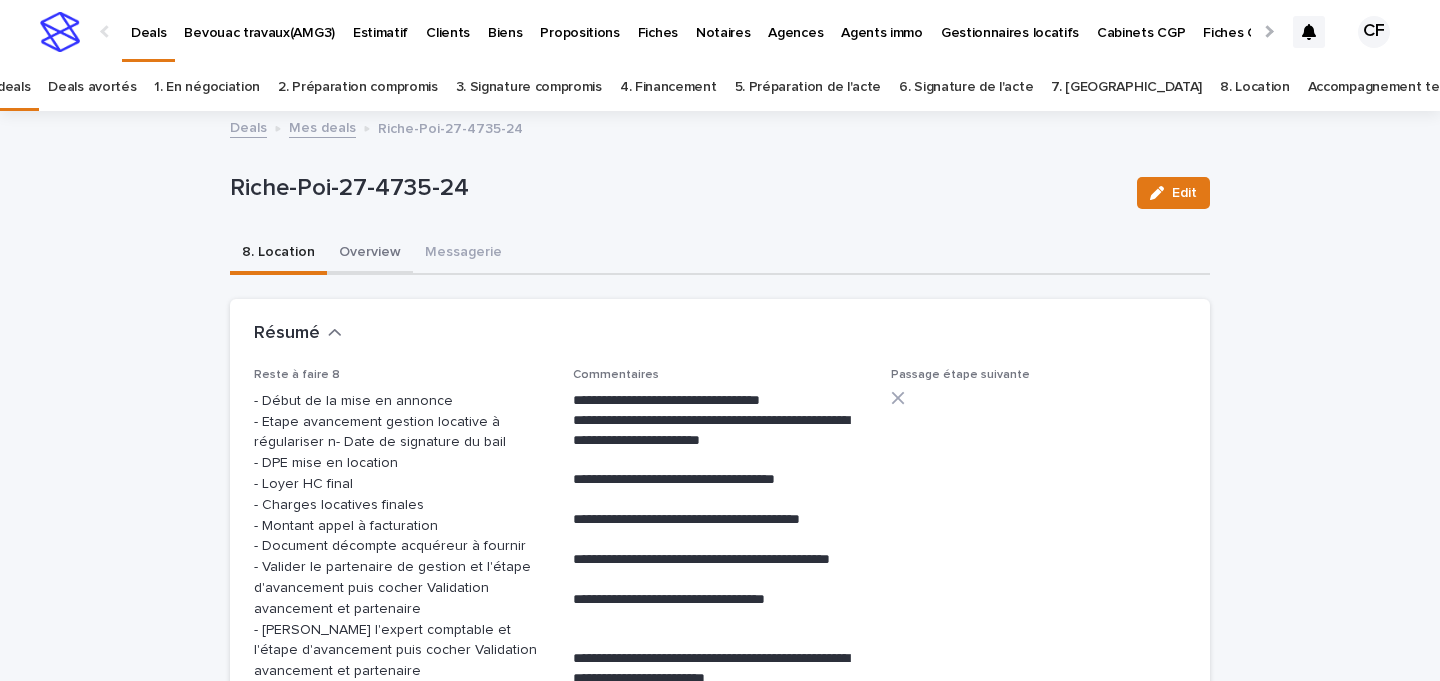 click on "Overview" at bounding box center [370, 254] 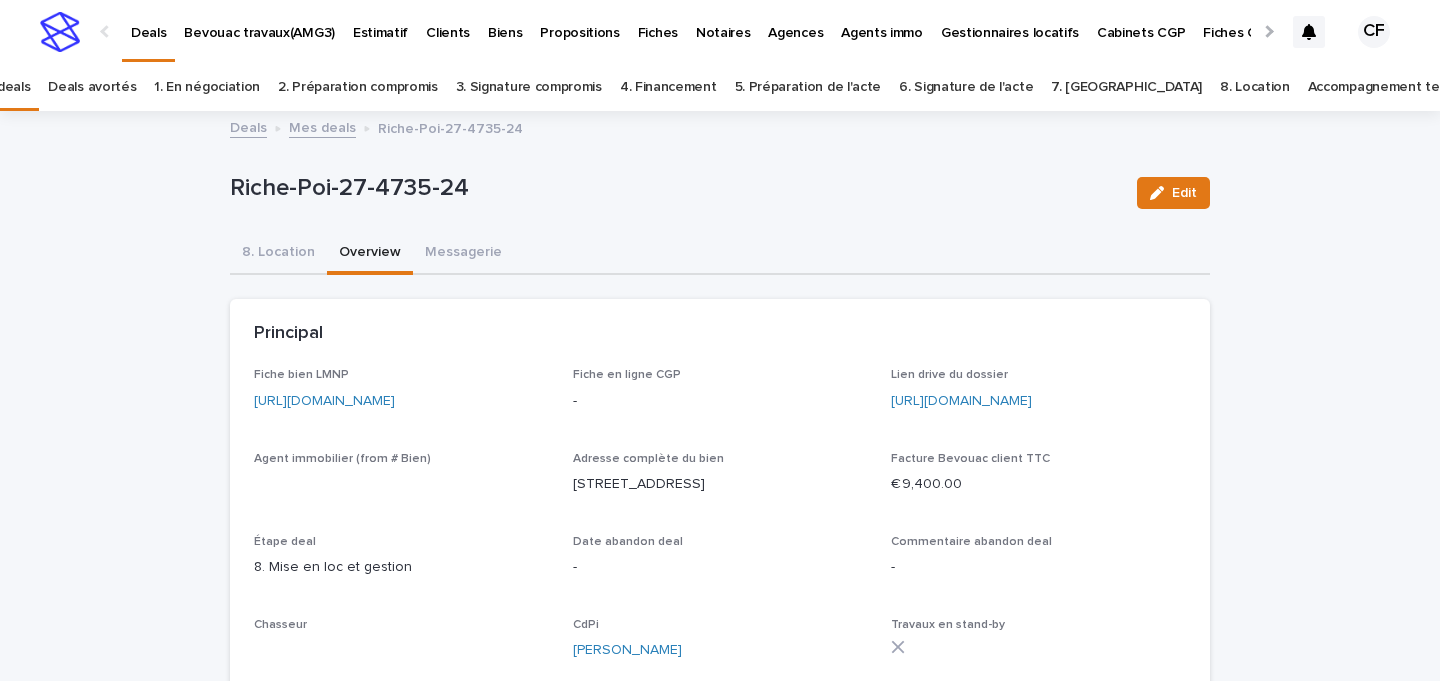 type 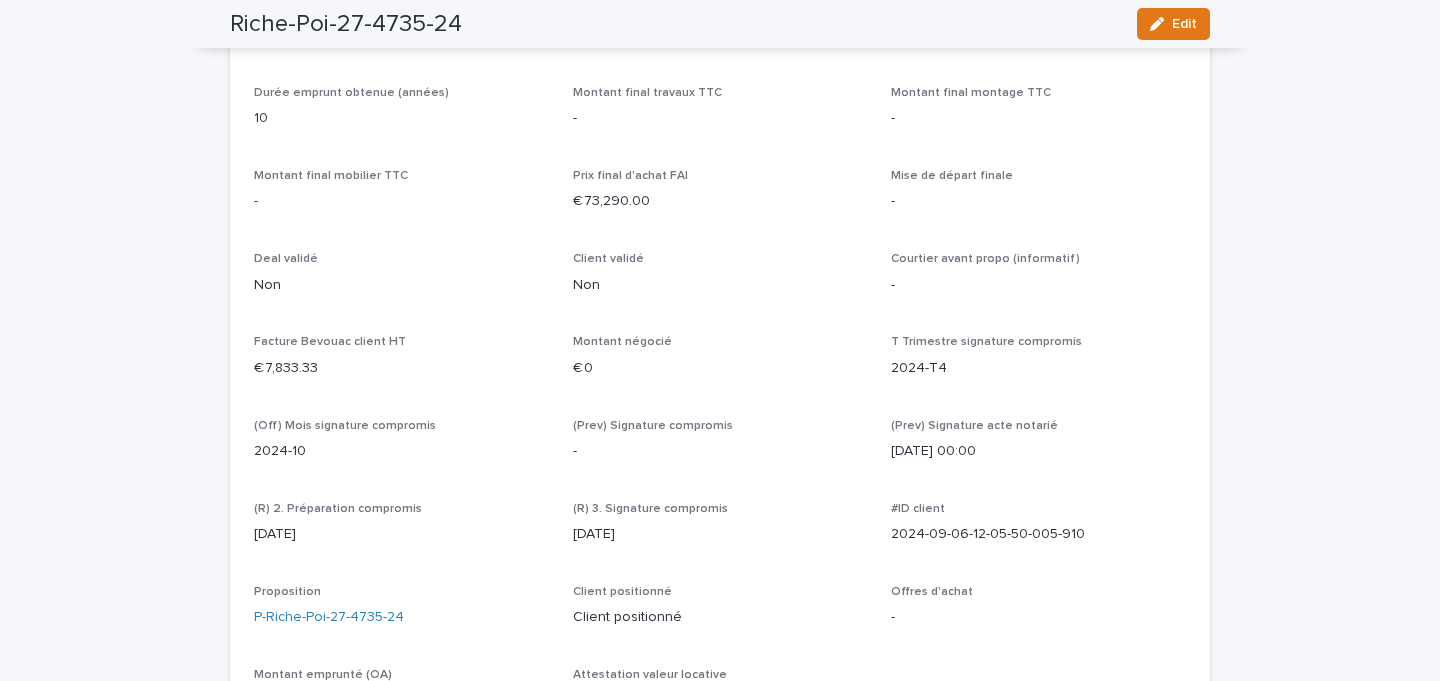 scroll, scrollTop: 5176, scrollLeft: 0, axis: vertical 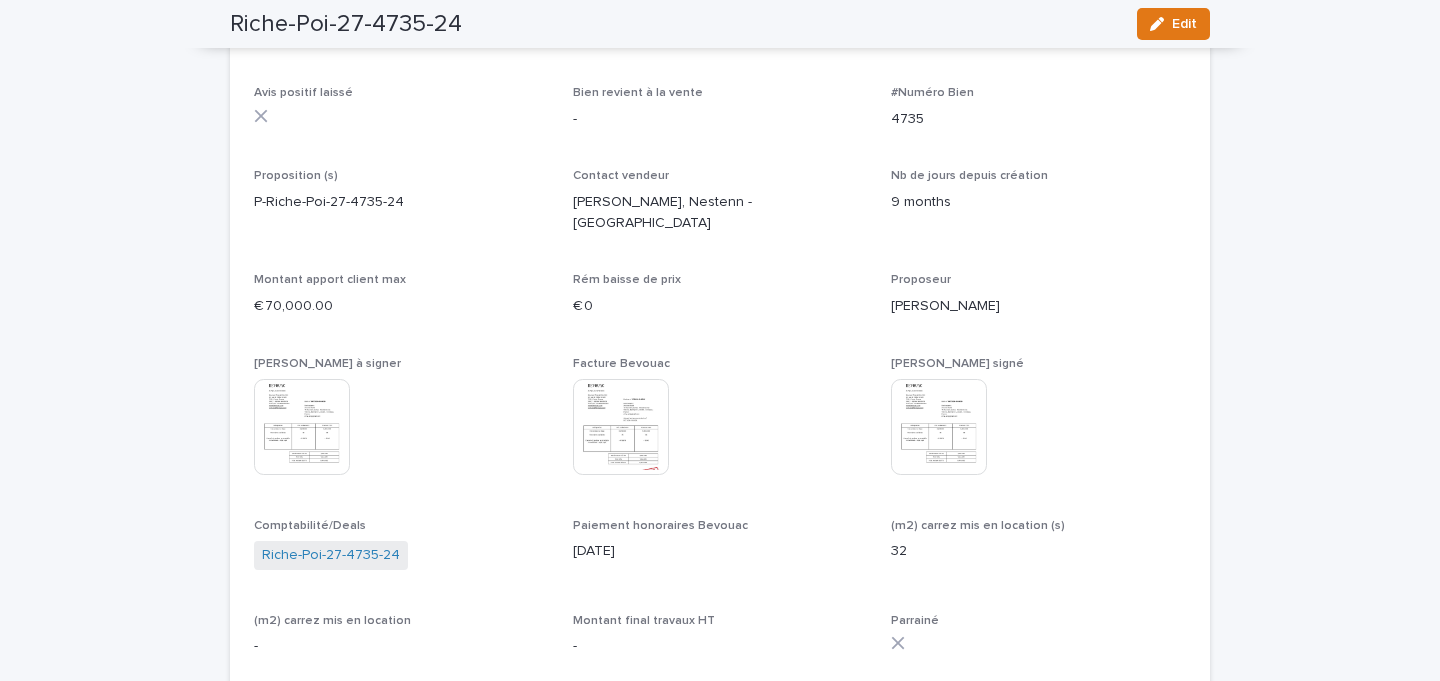 click at bounding box center [621, 427] 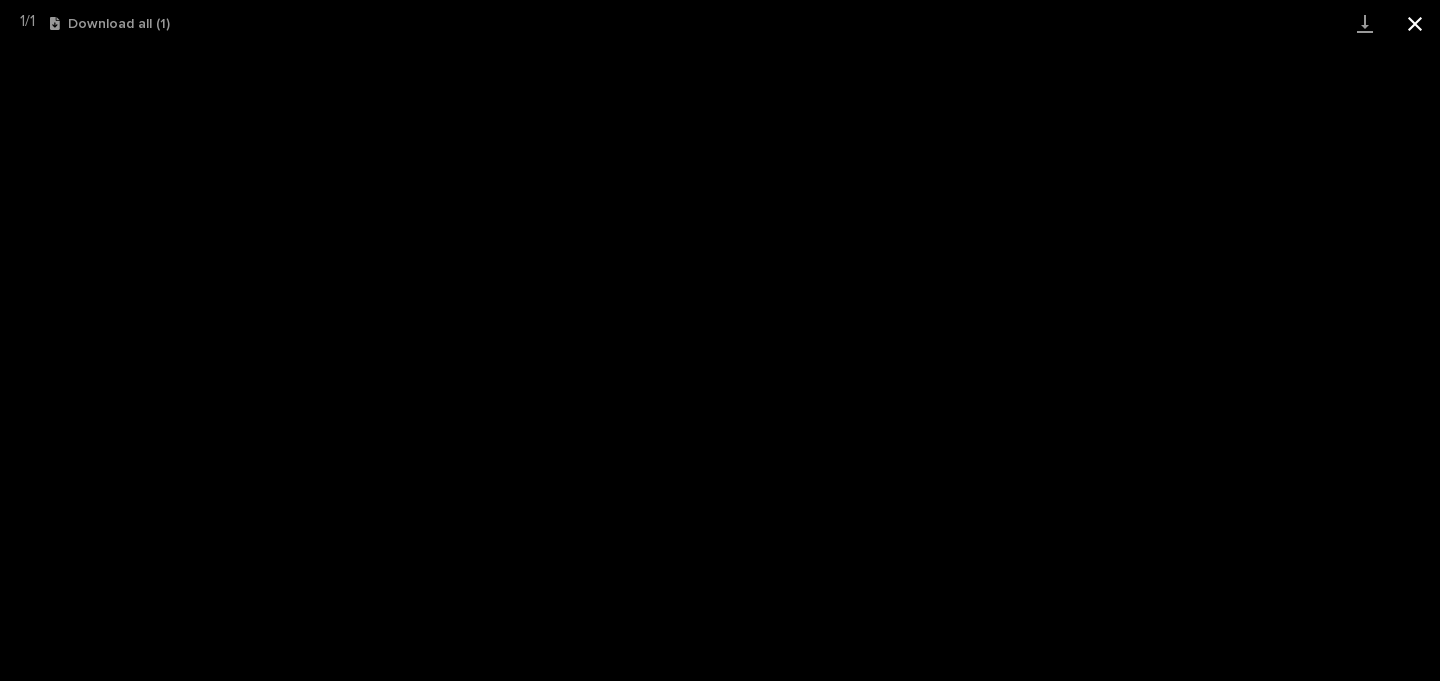 click at bounding box center (1415, 23) 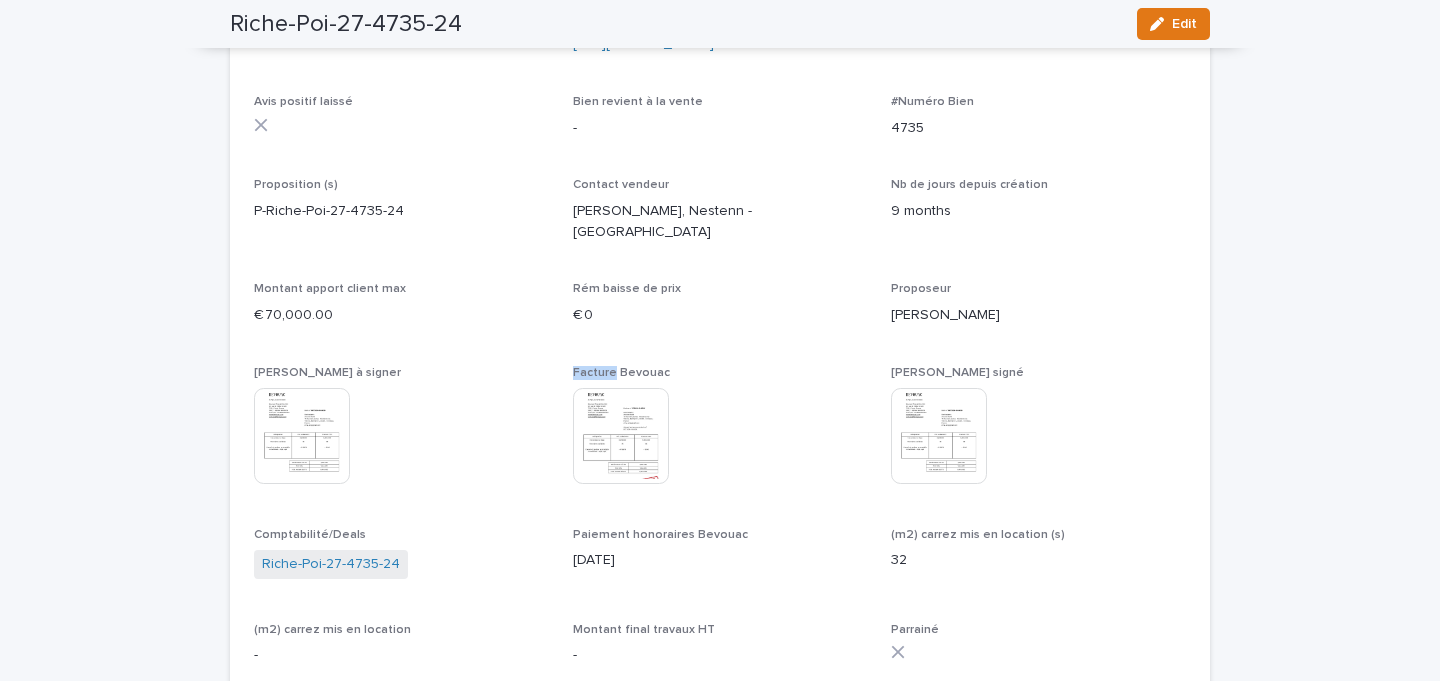scroll, scrollTop: 5166, scrollLeft: 0, axis: vertical 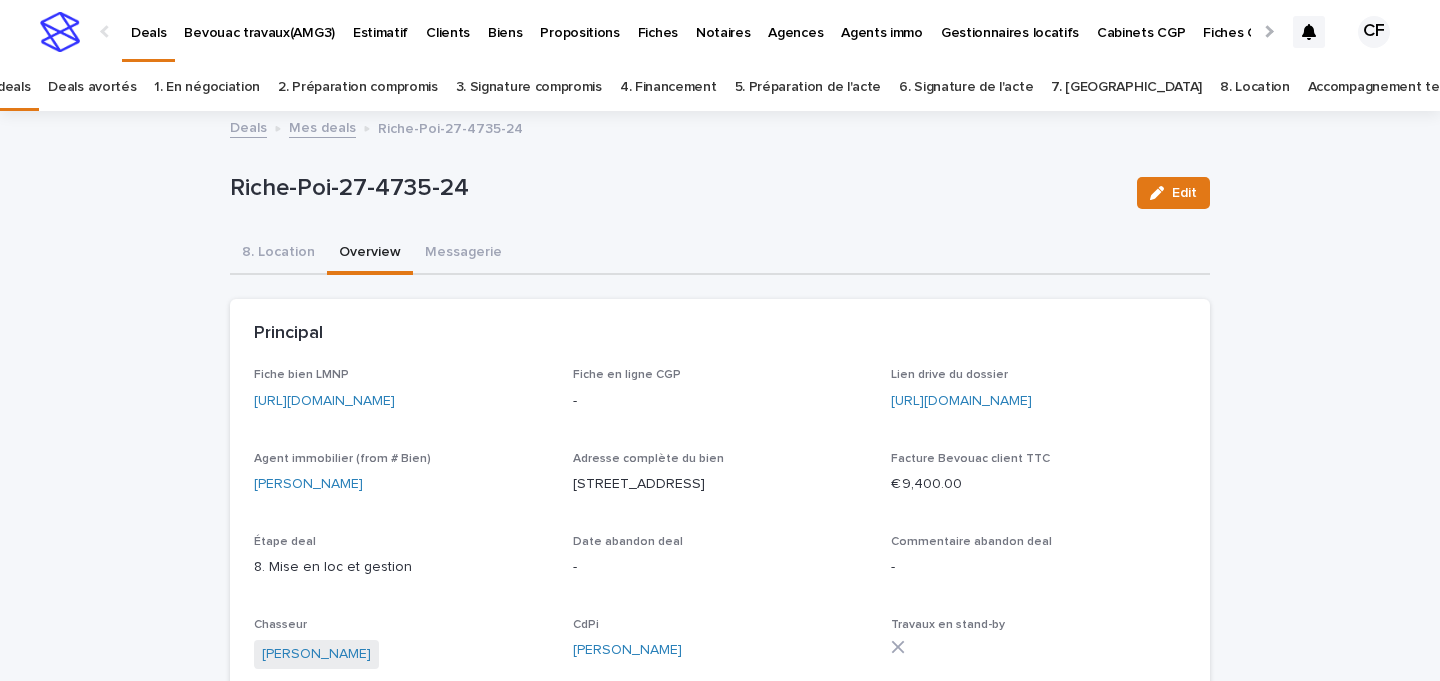 click at bounding box center (60, 32) 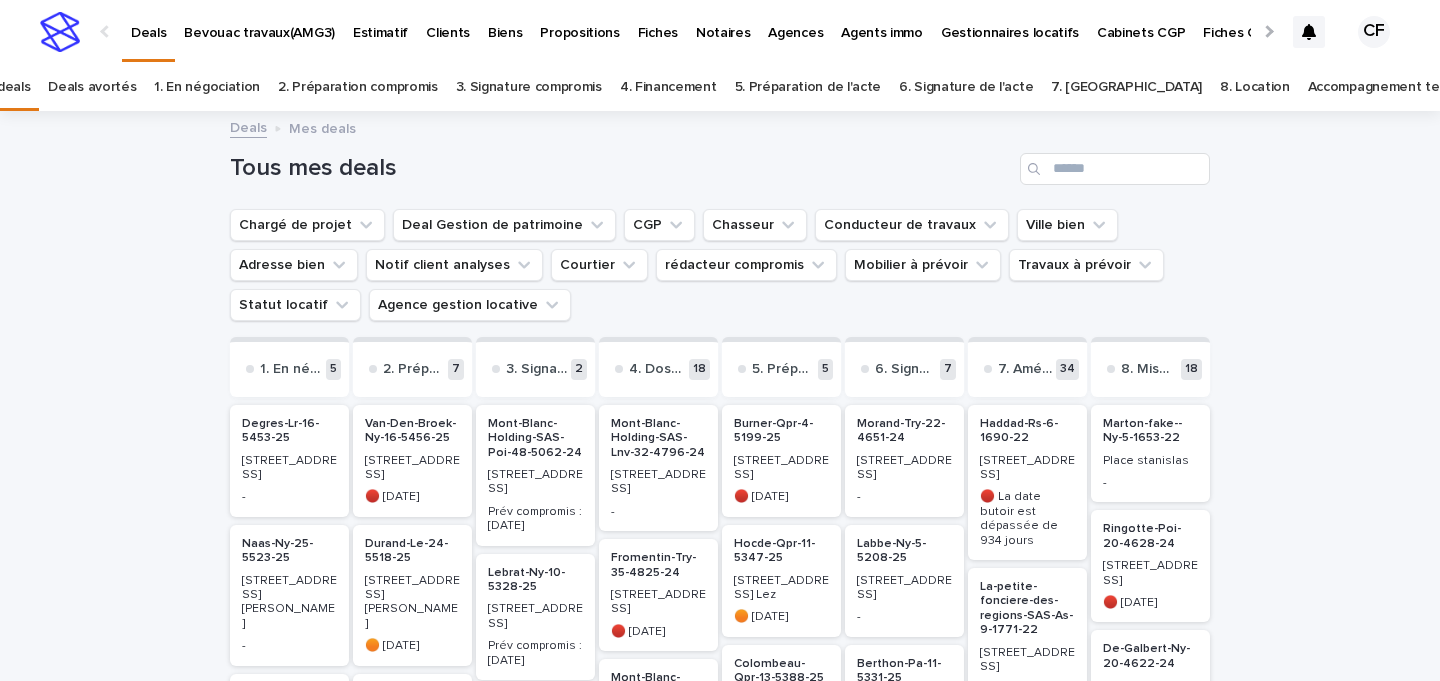 drag, startPoint x: 122, startPoint y: 320, endPoint x: 167, endPoint y: 208, distance: 120.70211 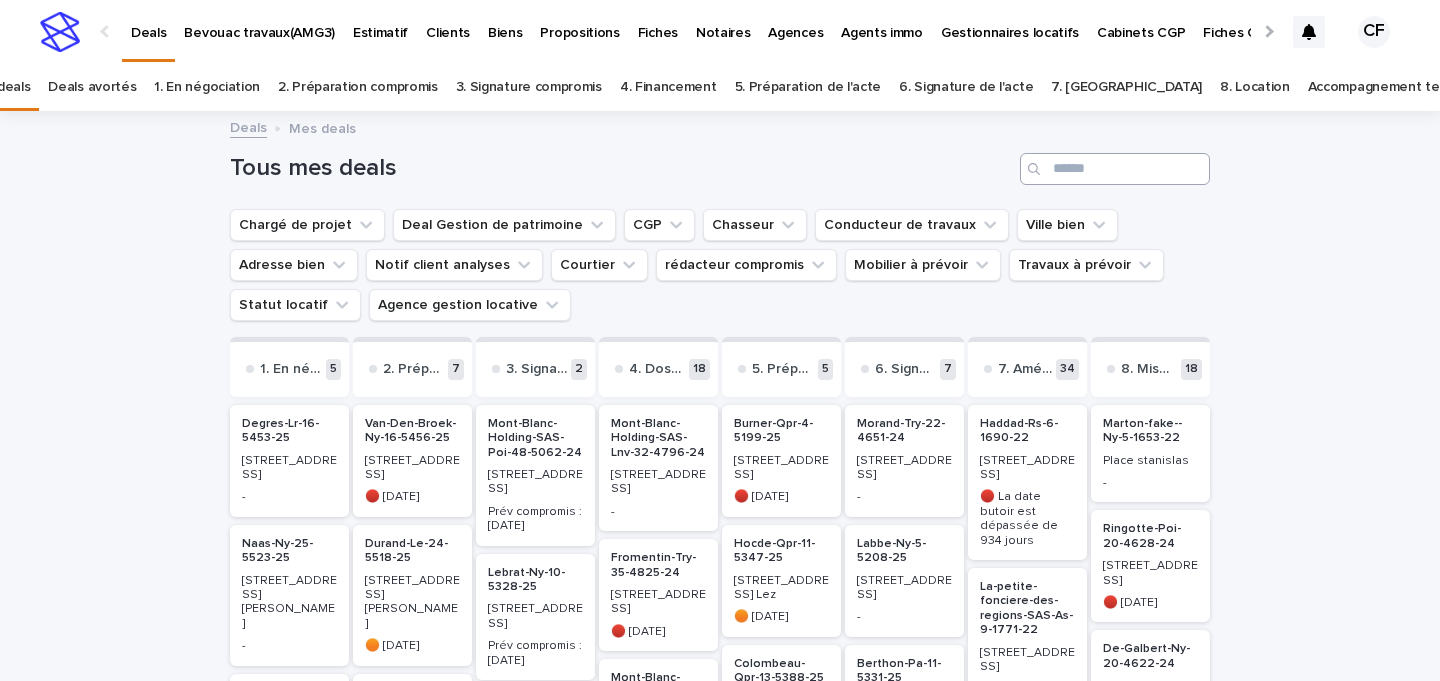 click at bounding box center [1115, 169] 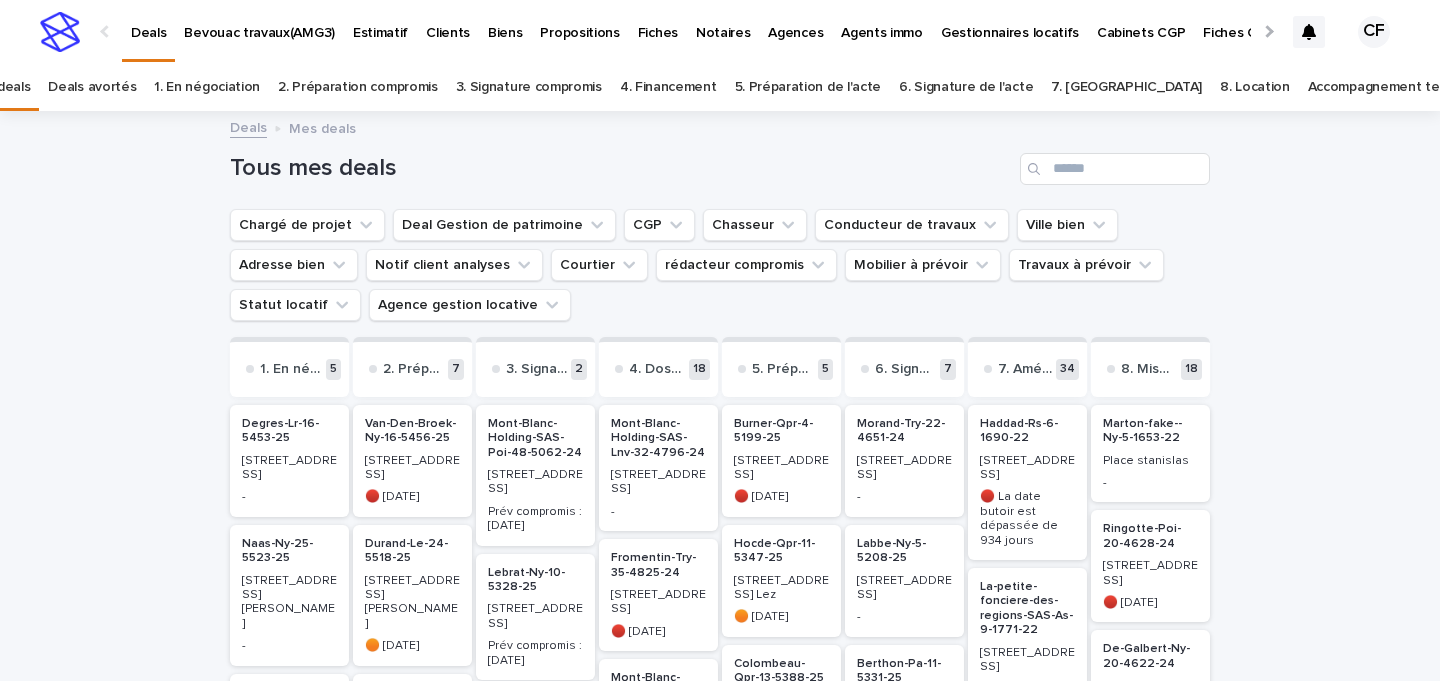 click on "Tous mes deals" at bounding box center (720, 161) 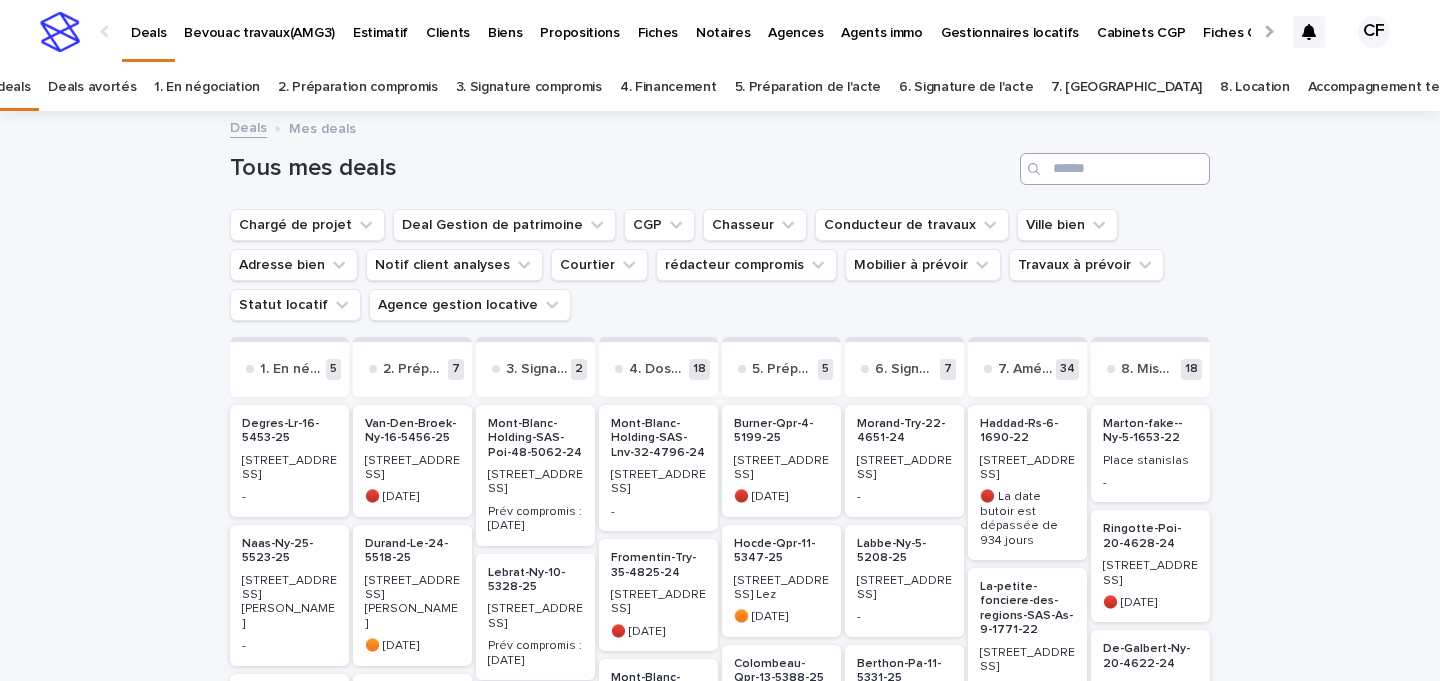 click at bounding box center [1115, 169] 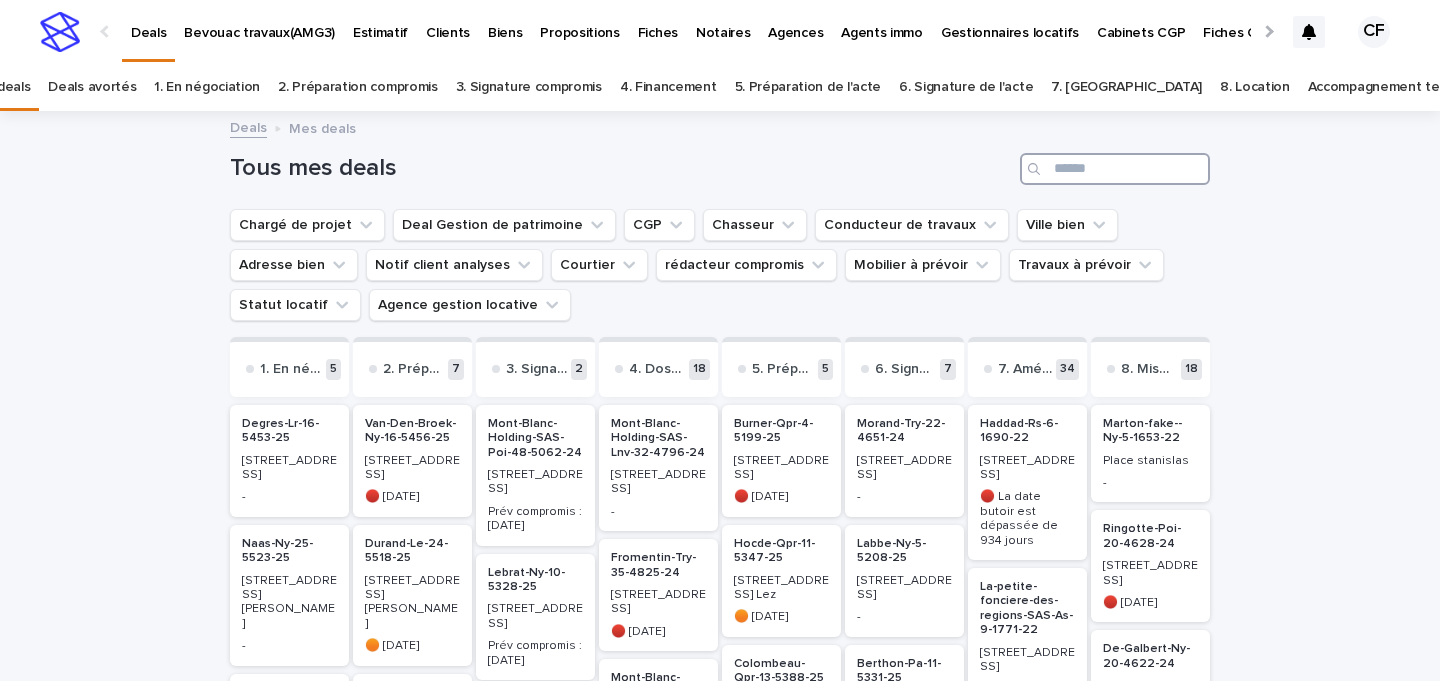 paste on "**********" 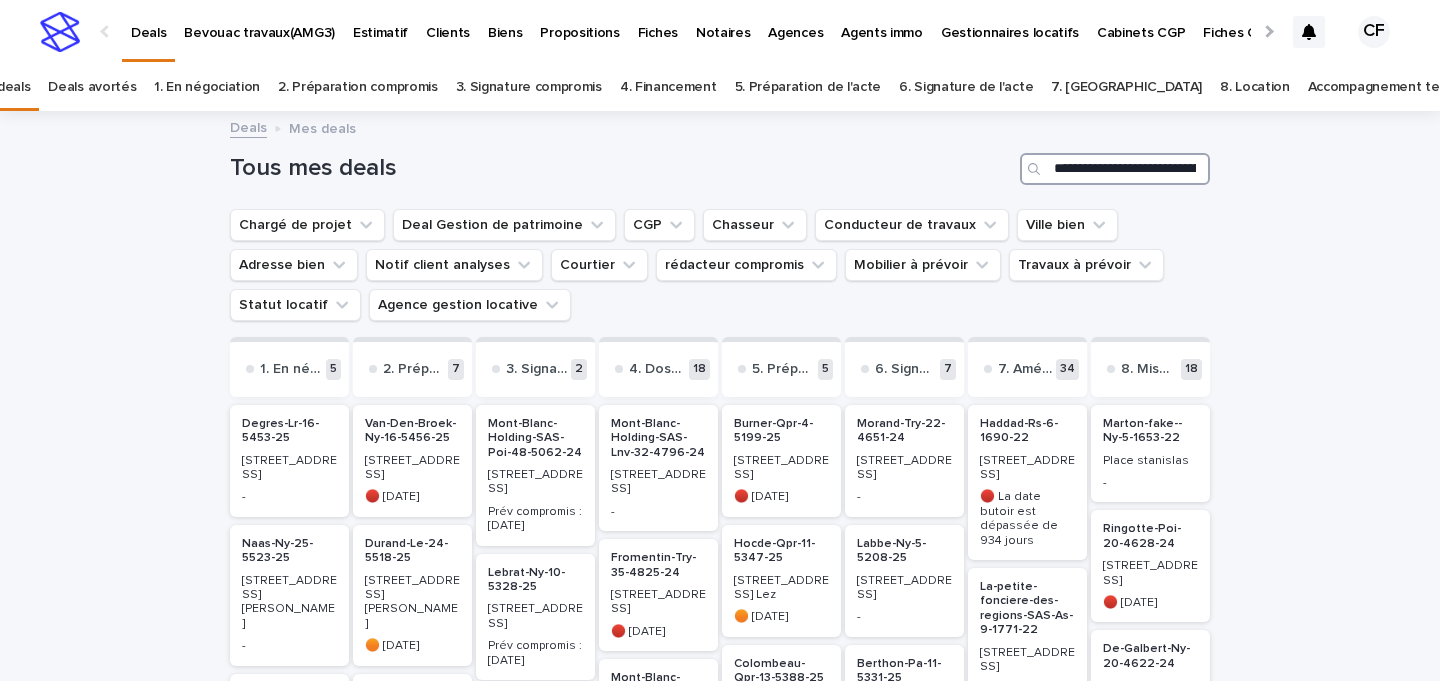 scroll, scrollTop: 0, scrollLeft: 131, axis: horizontal 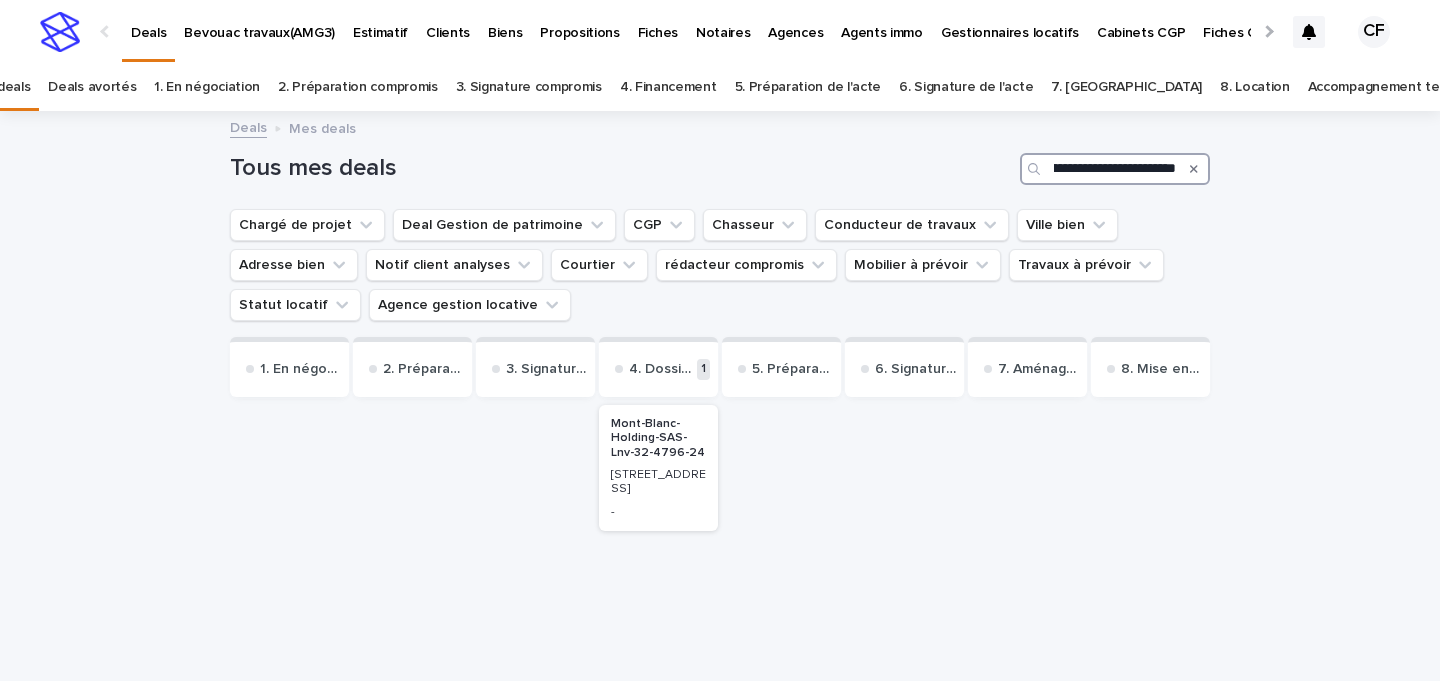 type on "**********" 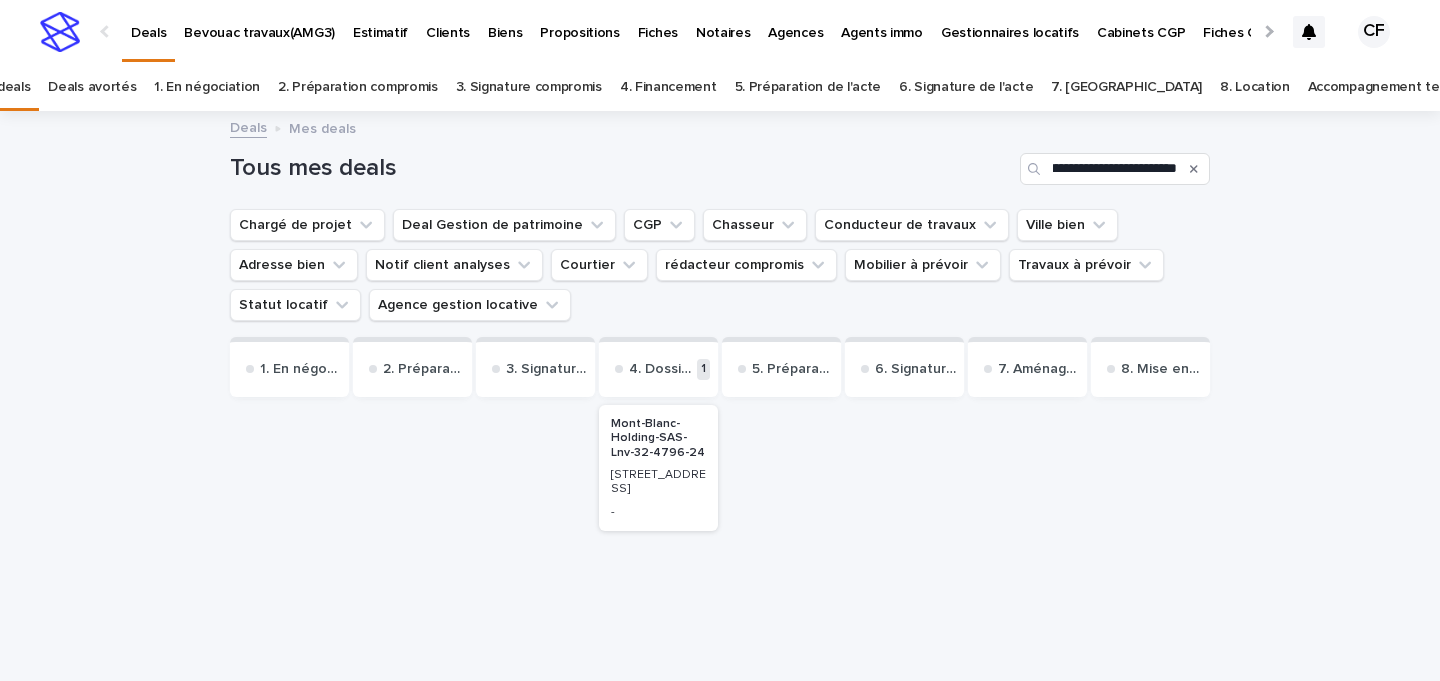 scroll, scrollTop: 0, scrollLeft: 0, axis: both 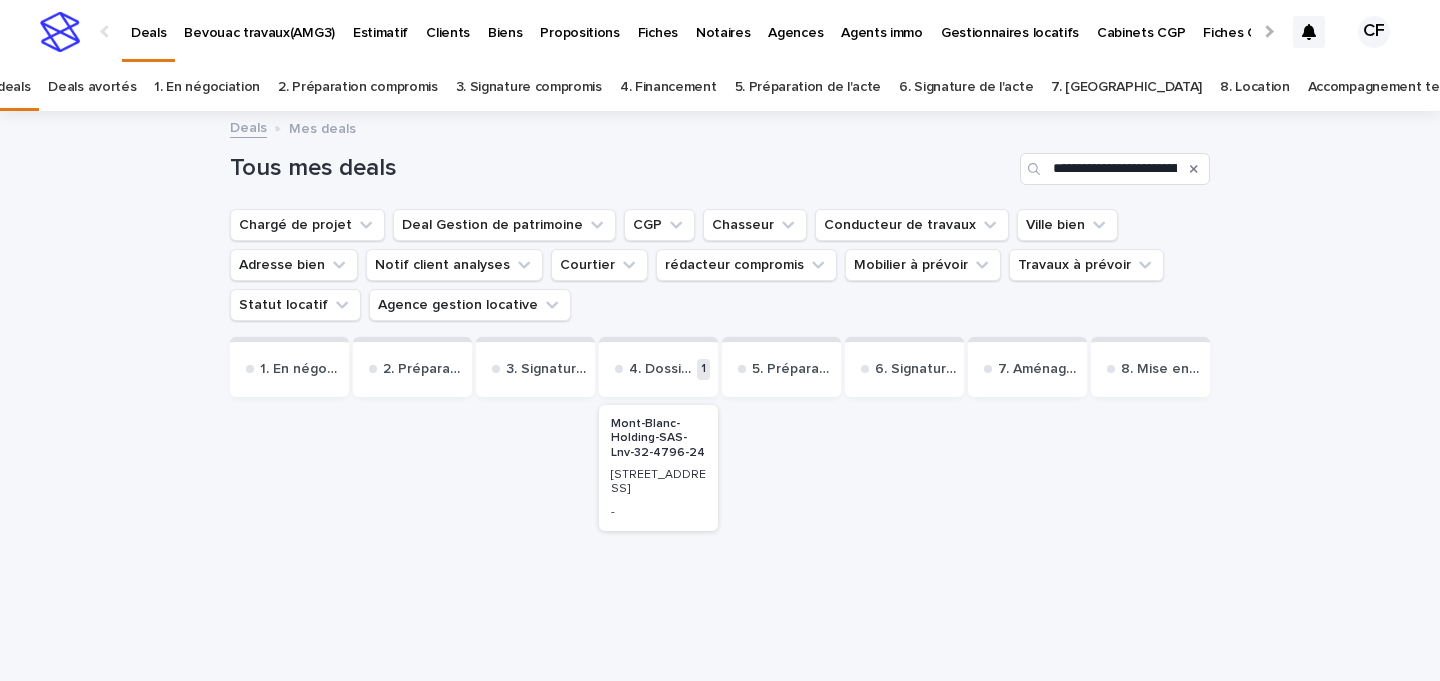 click on "Mont-Blanc-Holding-SAS-Lnv-32-4796-24" at bounding box center [658, 438] 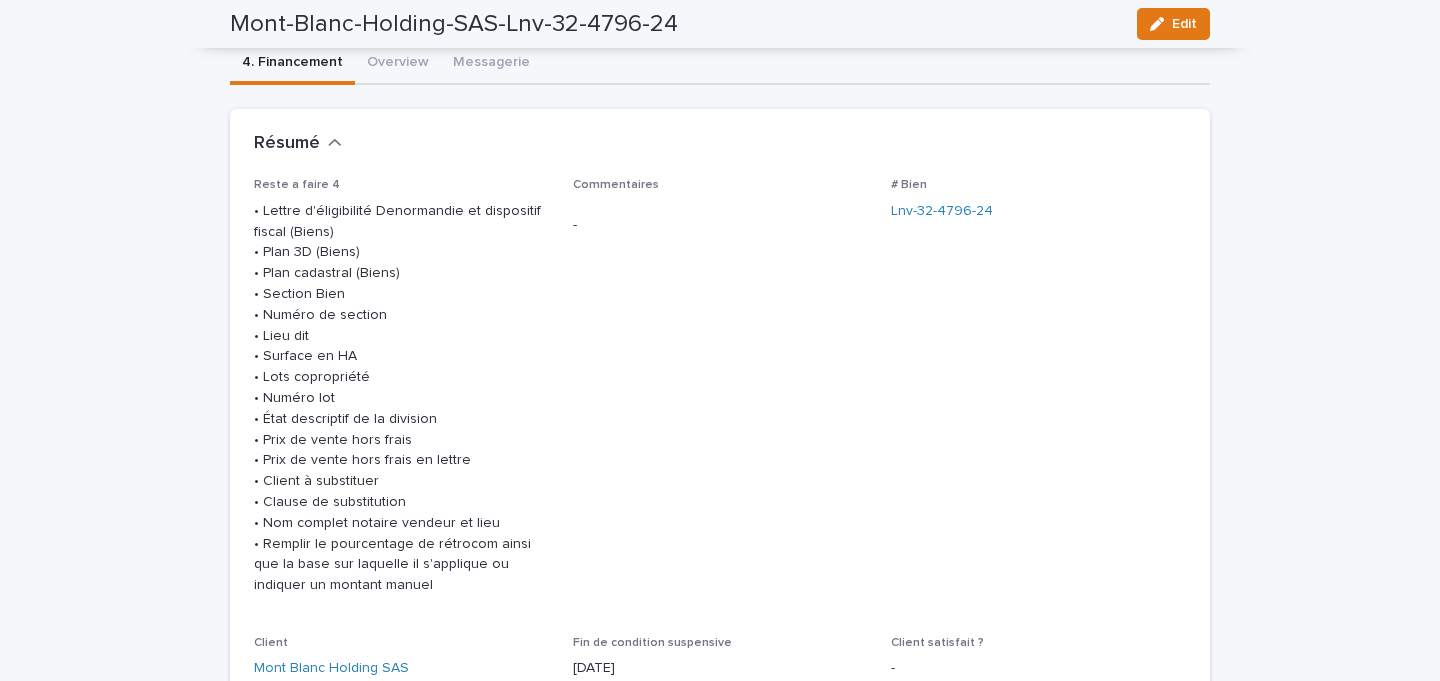 scroll, scrollTop: 0, scrollLeft: 0, axis: both 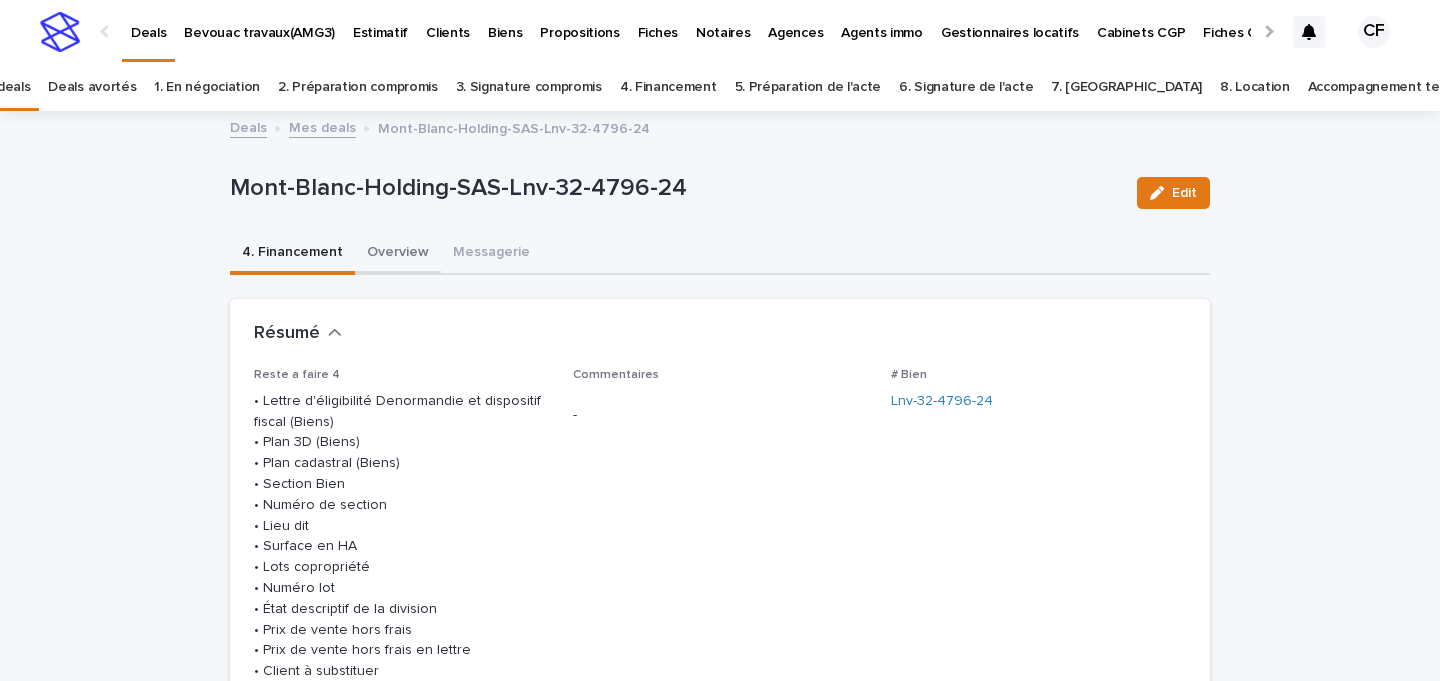 click on "Overview" at bounding box center (398, 254) 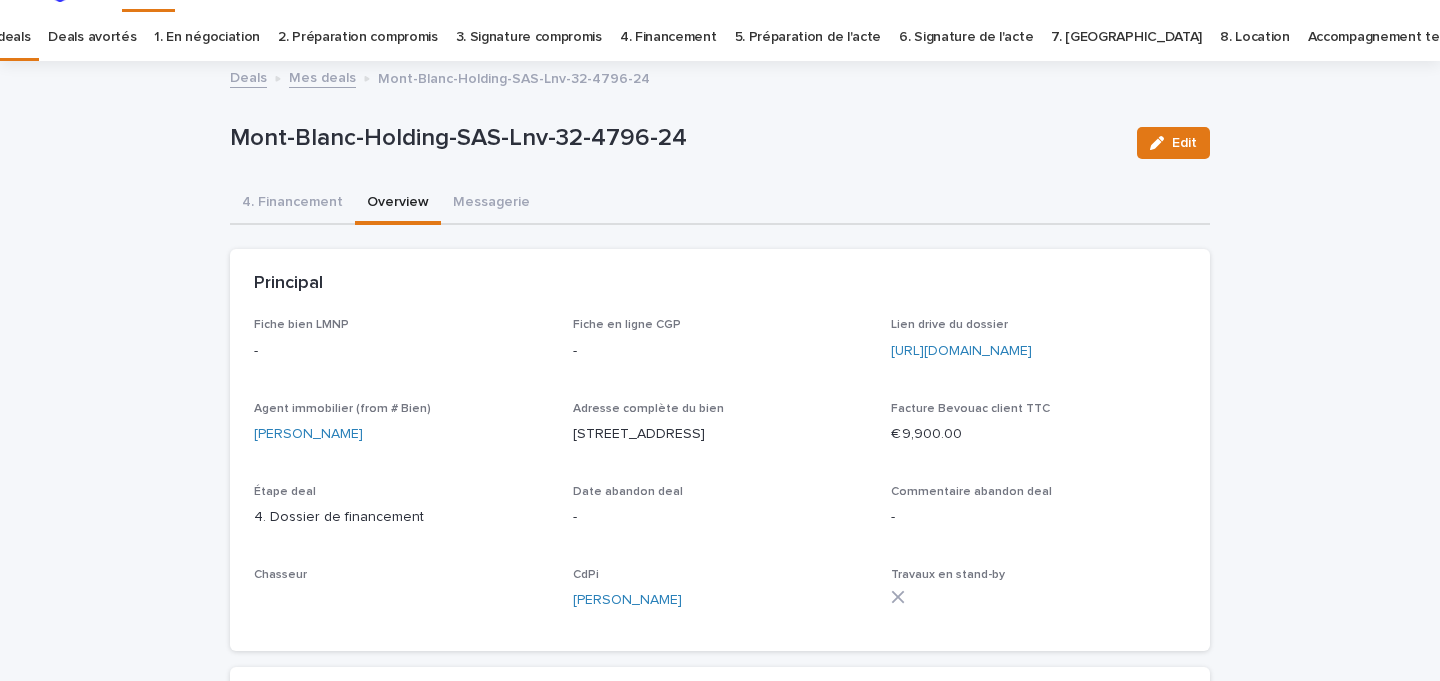 scroll, scrollTop: 121, scrollLeft: 0, axis: vertical 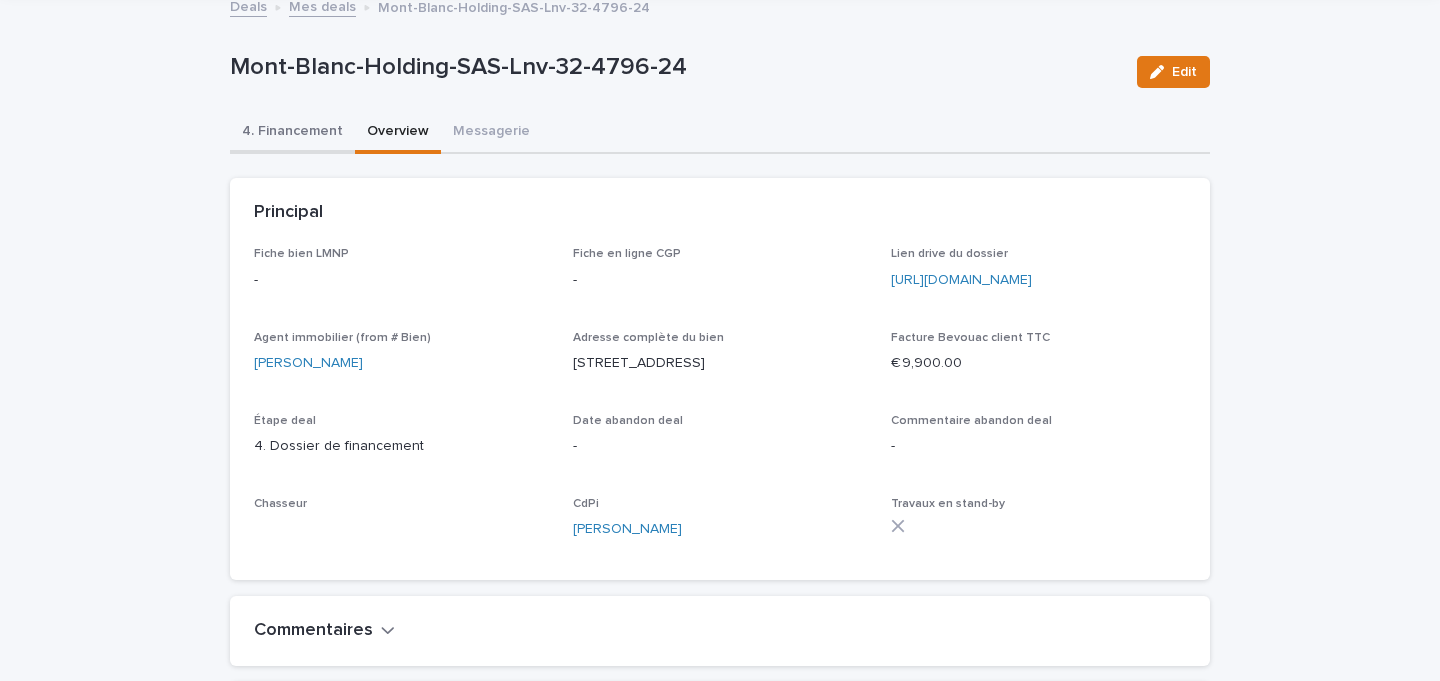 click on "4. Financement" at bounding box center (292, 133) 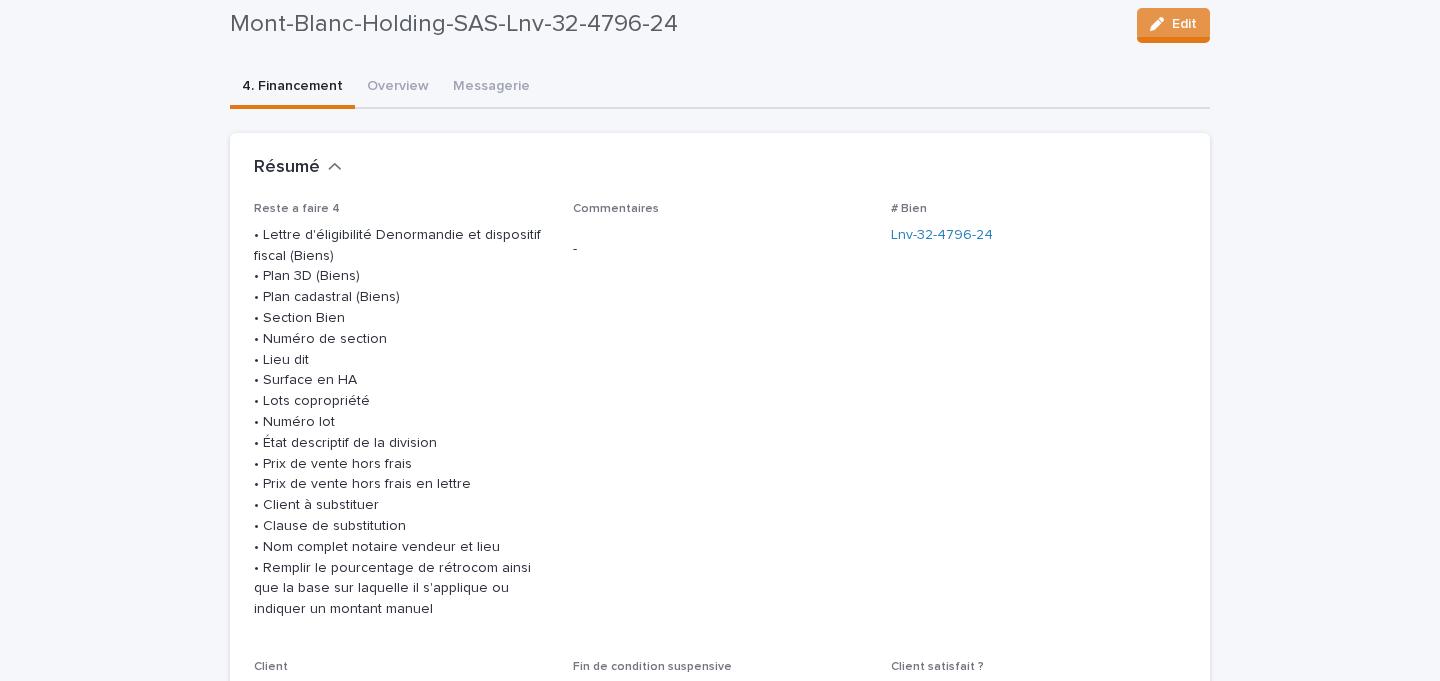scroll, scrollTop: 139, scrollLeft: 0, axis: vertical 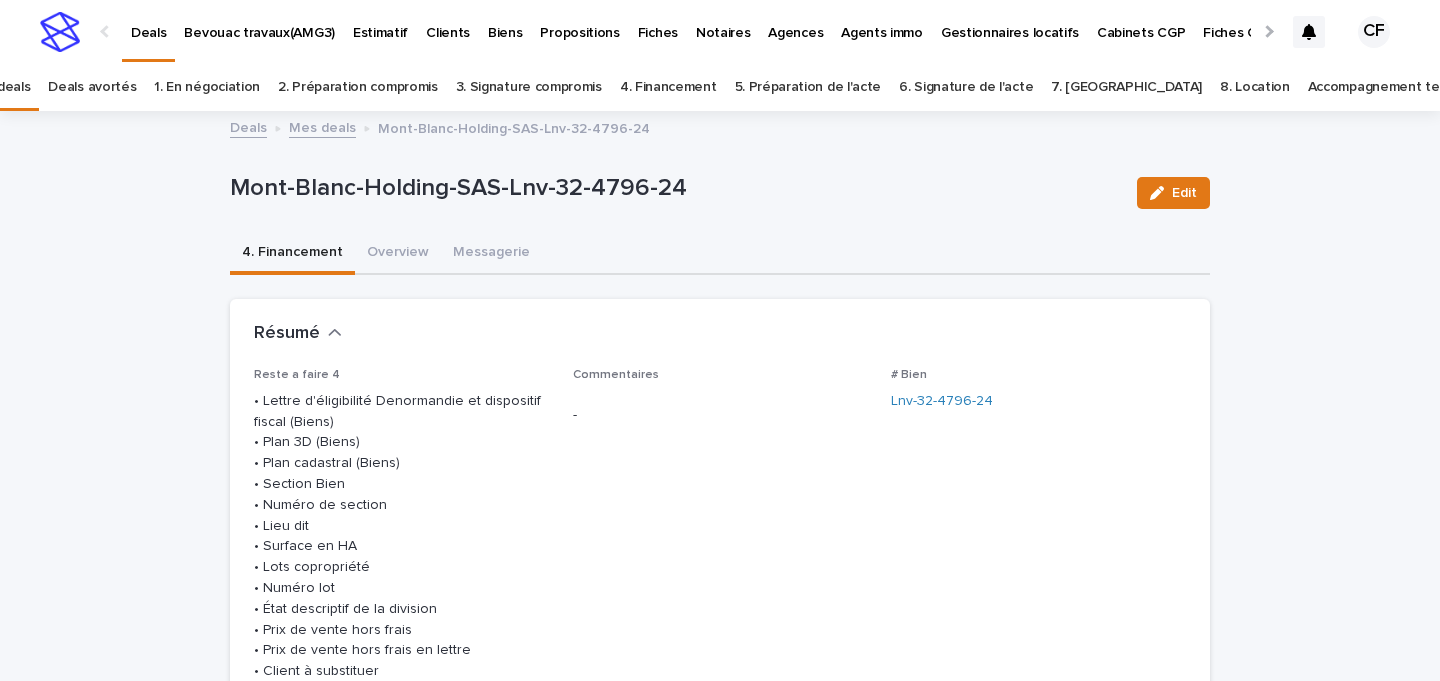 click at bounding box center [60, 32] 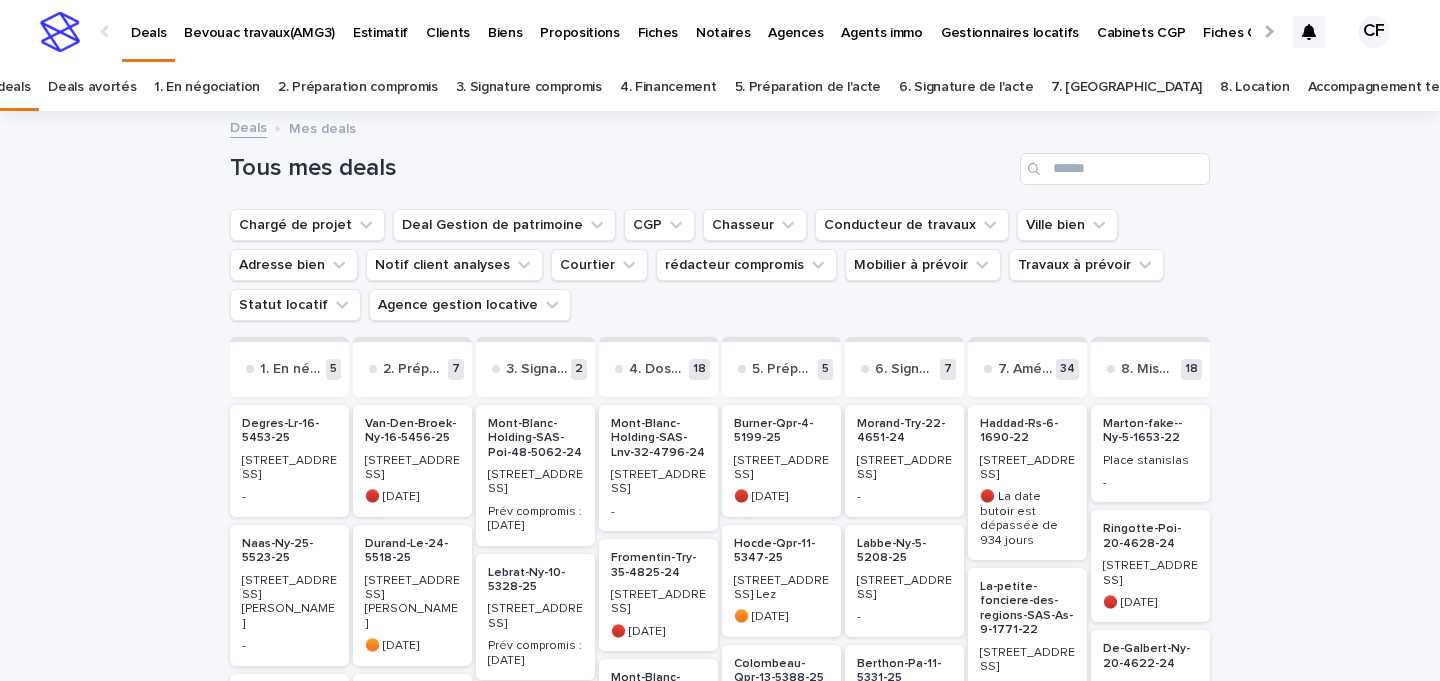 click on "Tous mes deals" at bounding box center [720, 161] 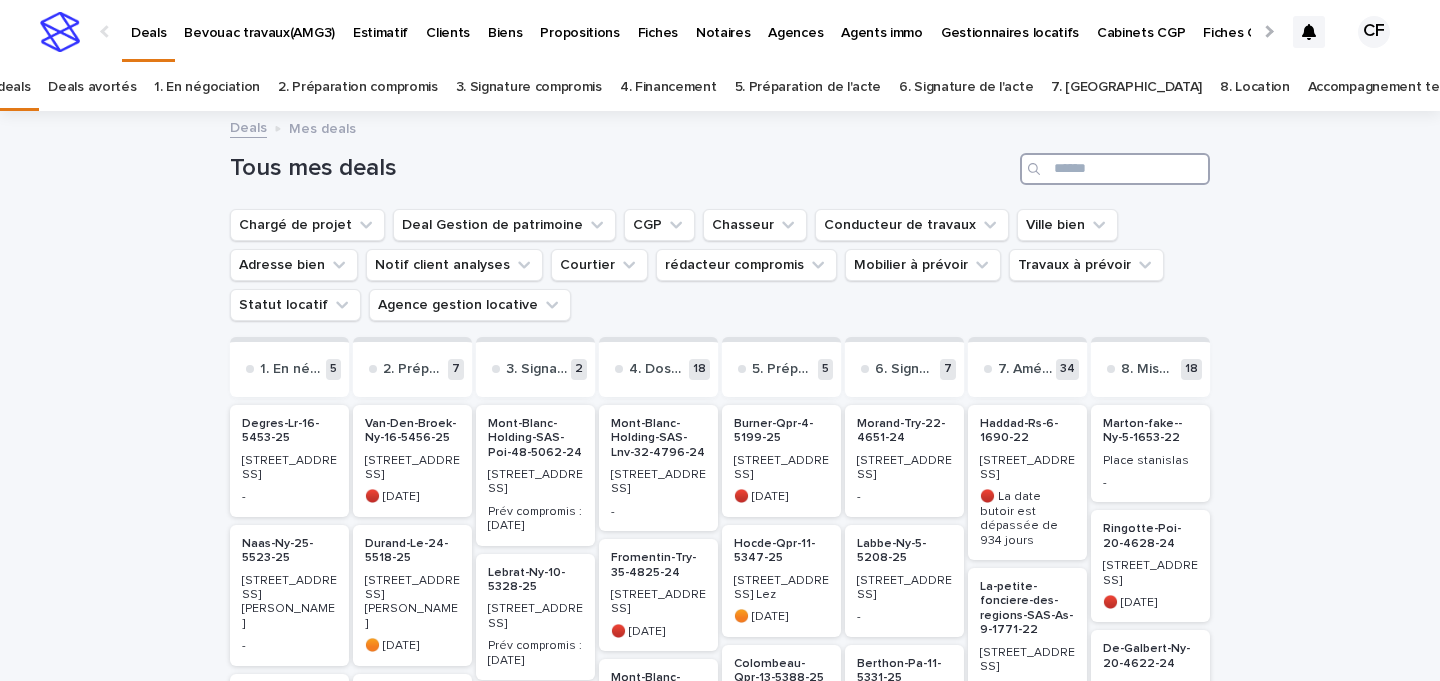 click at bounding box center [1115, 169] 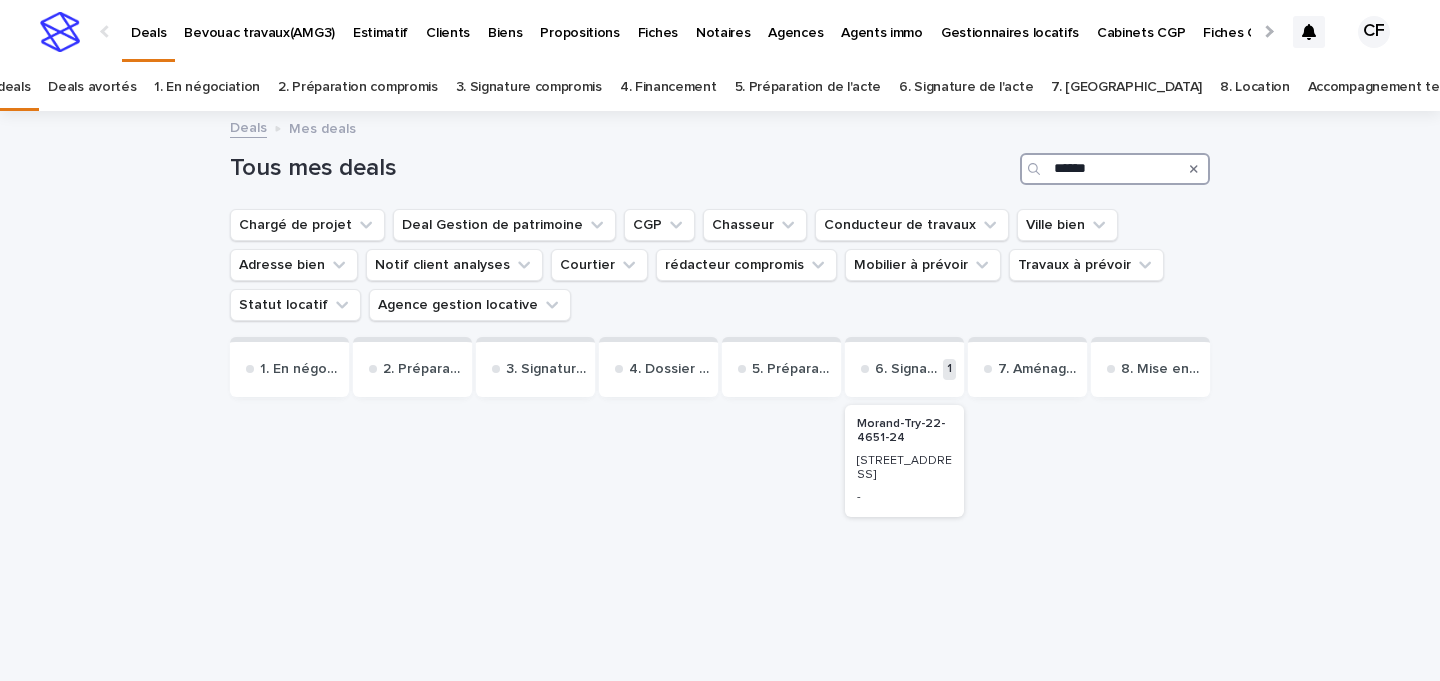 type on "******" 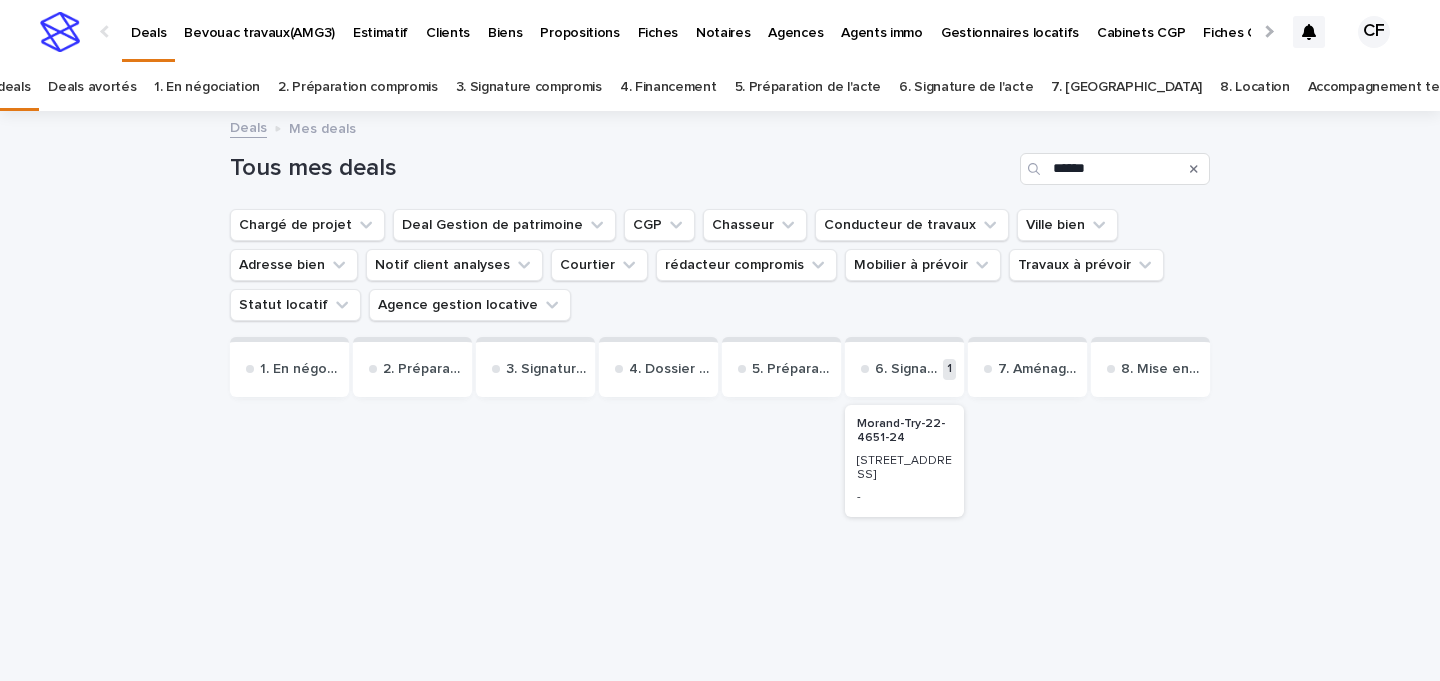 click on "Morand-Try-22-4651-24" at bounding box center (904, 431) 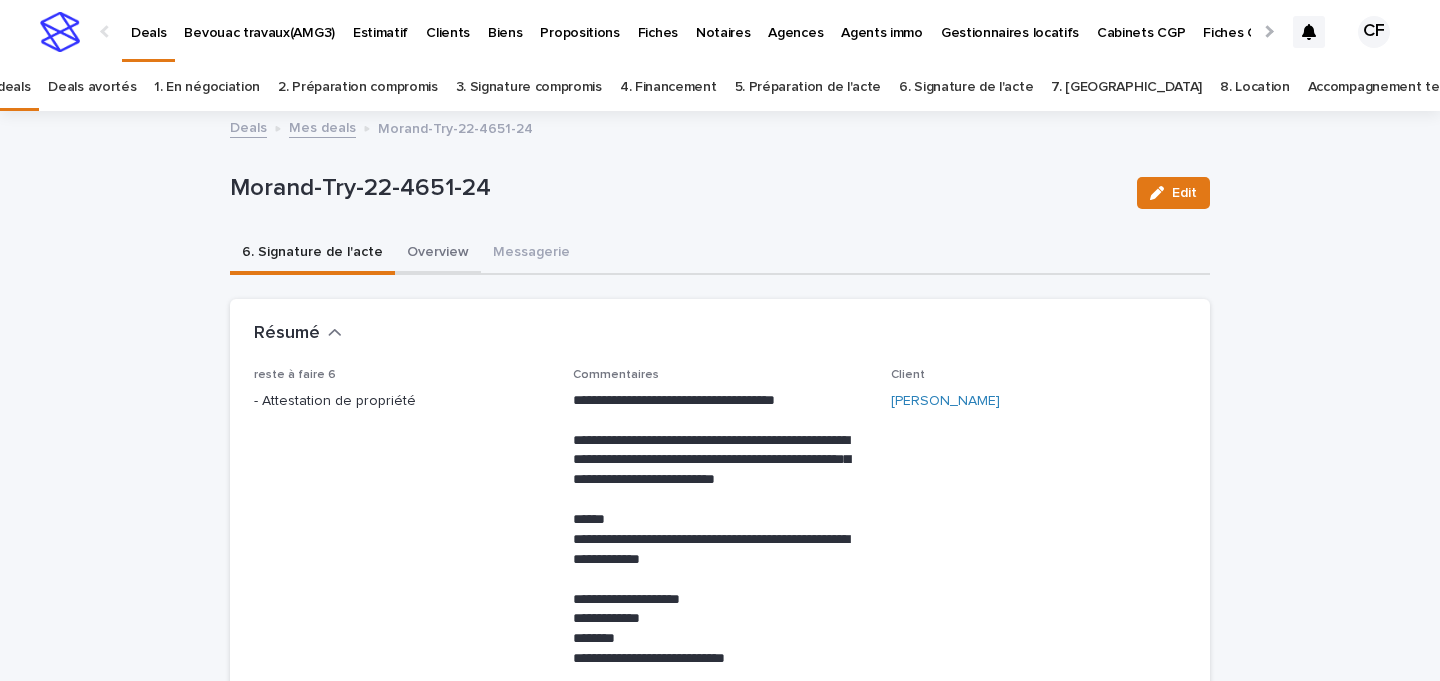 click on "Overview" at bounding box center (438, 254) 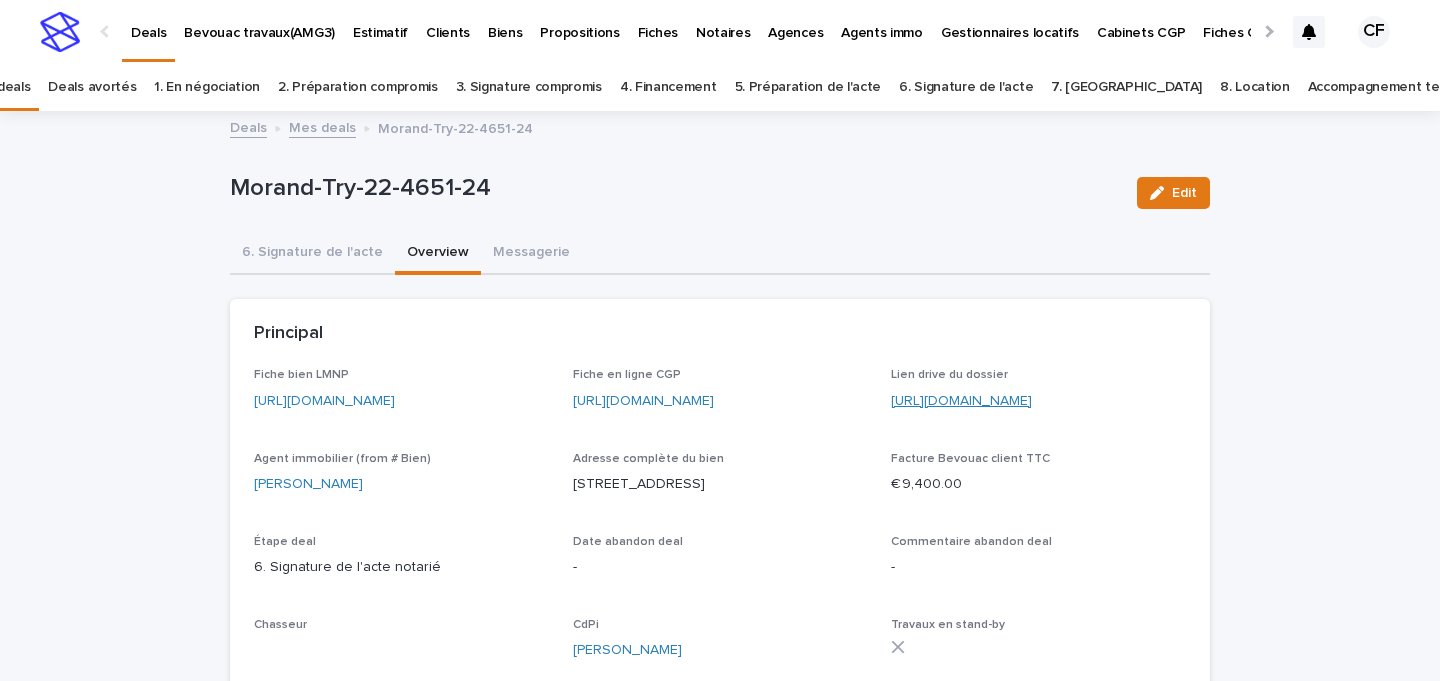 click on "[URL][DOMAIN_NAME]" at bounding box center [961, 401] 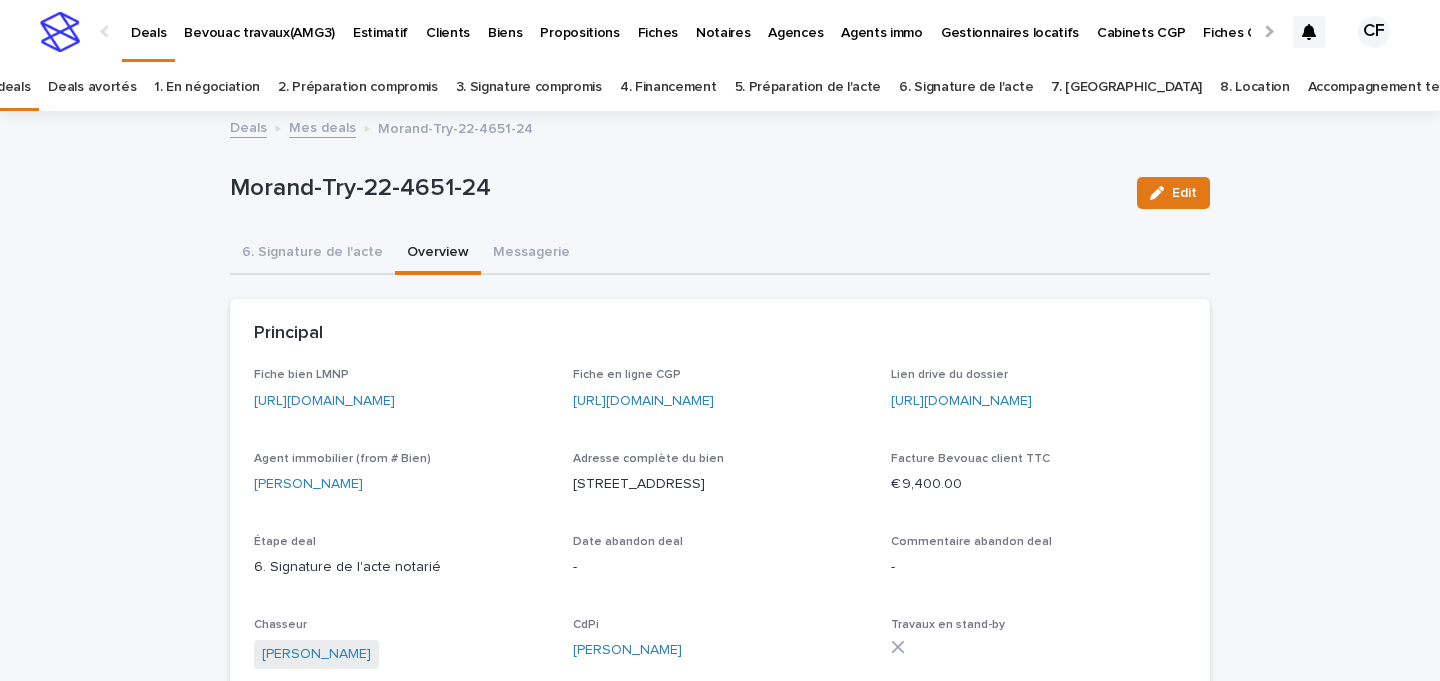 drag, startPoint x: 572, startPoint y: 505, endPoint x: 724, endPoint y: 509, distance: 152.05263 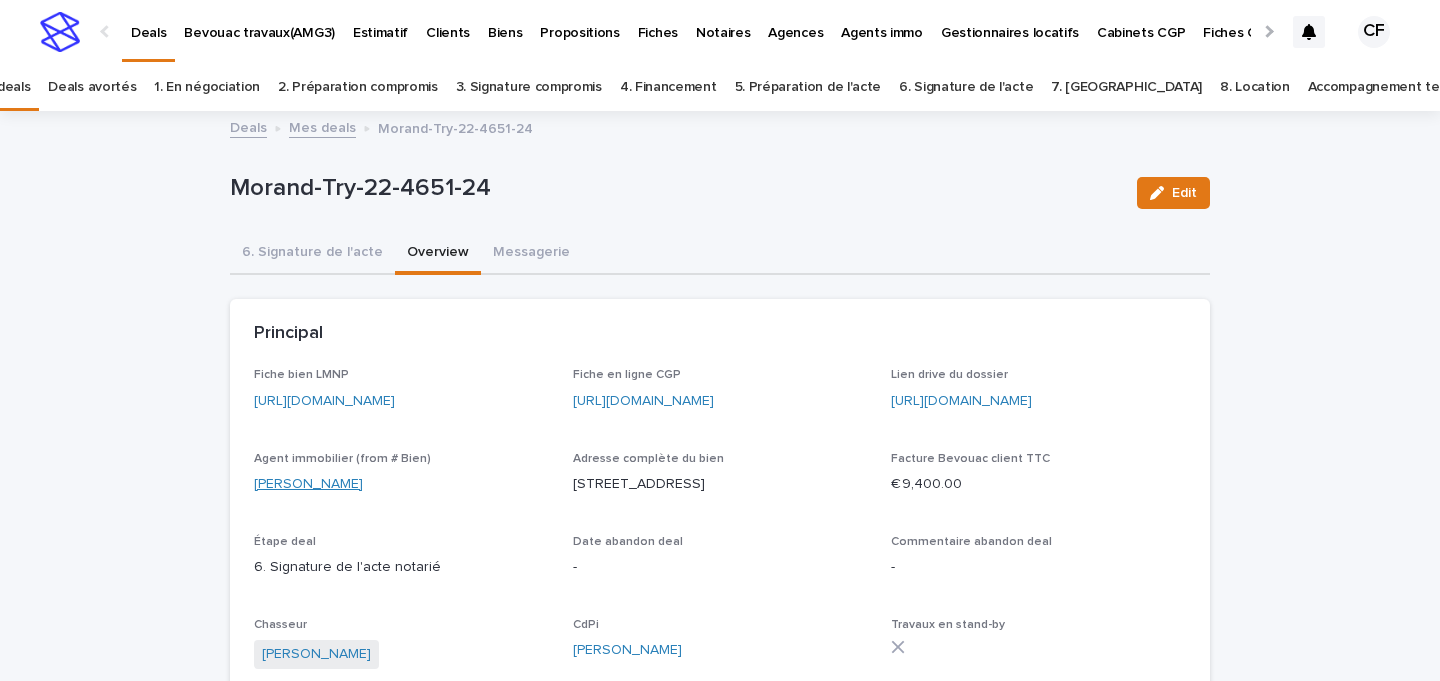 click on "[PERSON_NAME]" at bounding box center (308, 484) 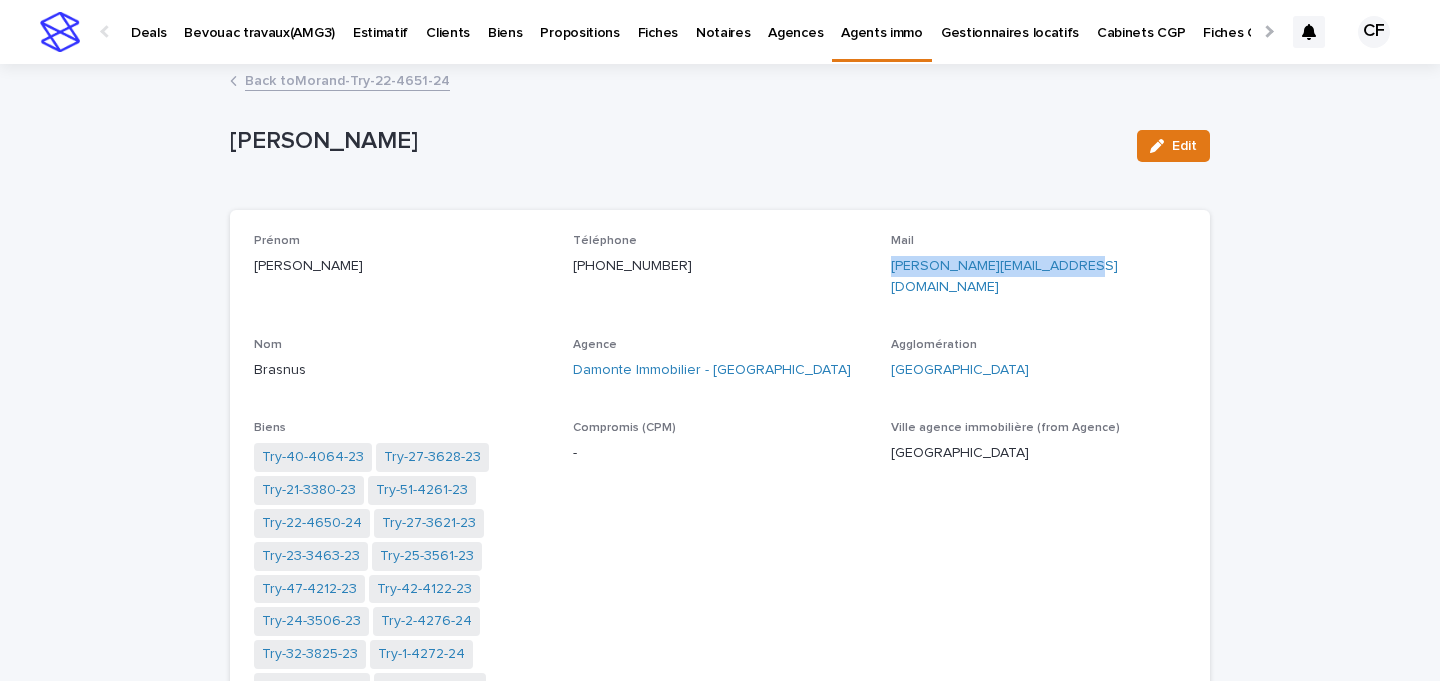 drag, startPoint x: 1070, startPoint y: 264, endPoint x: 886, endPoint y: 272, distance: 184.17383 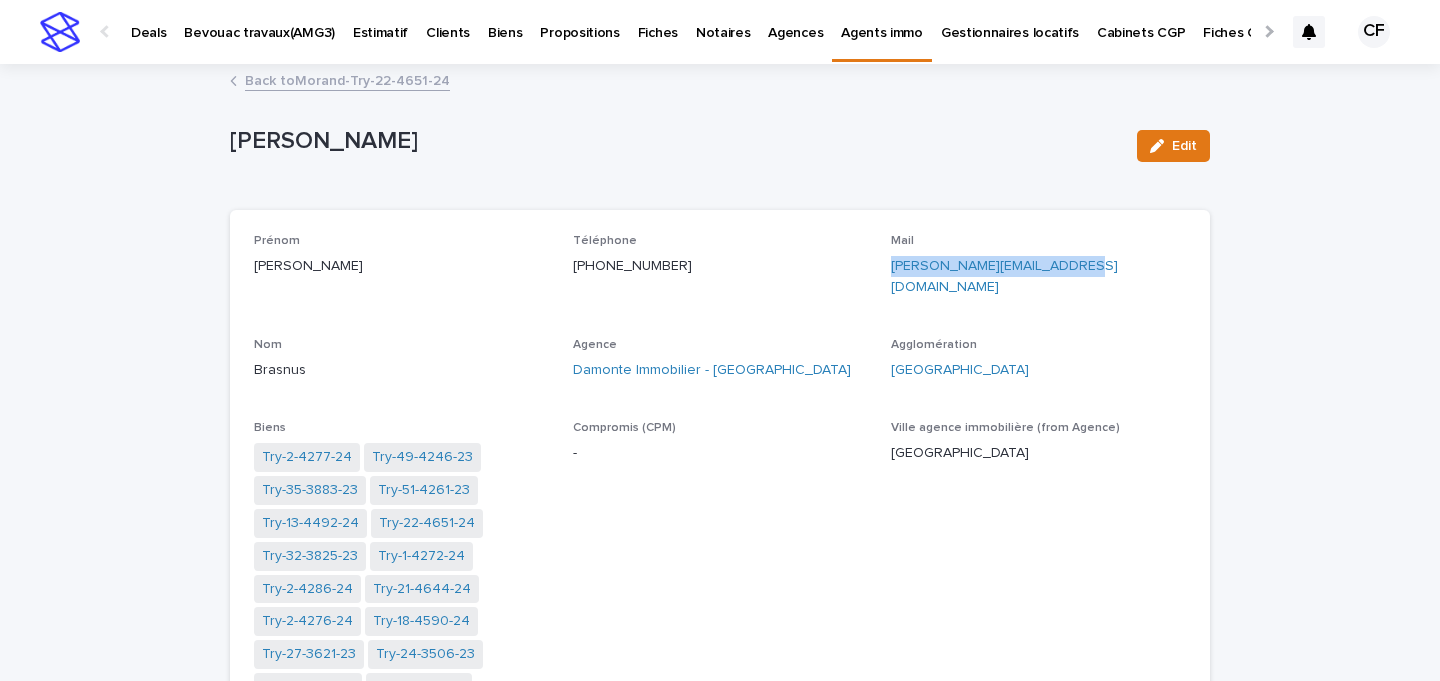 click at bounding box center [60, 32] 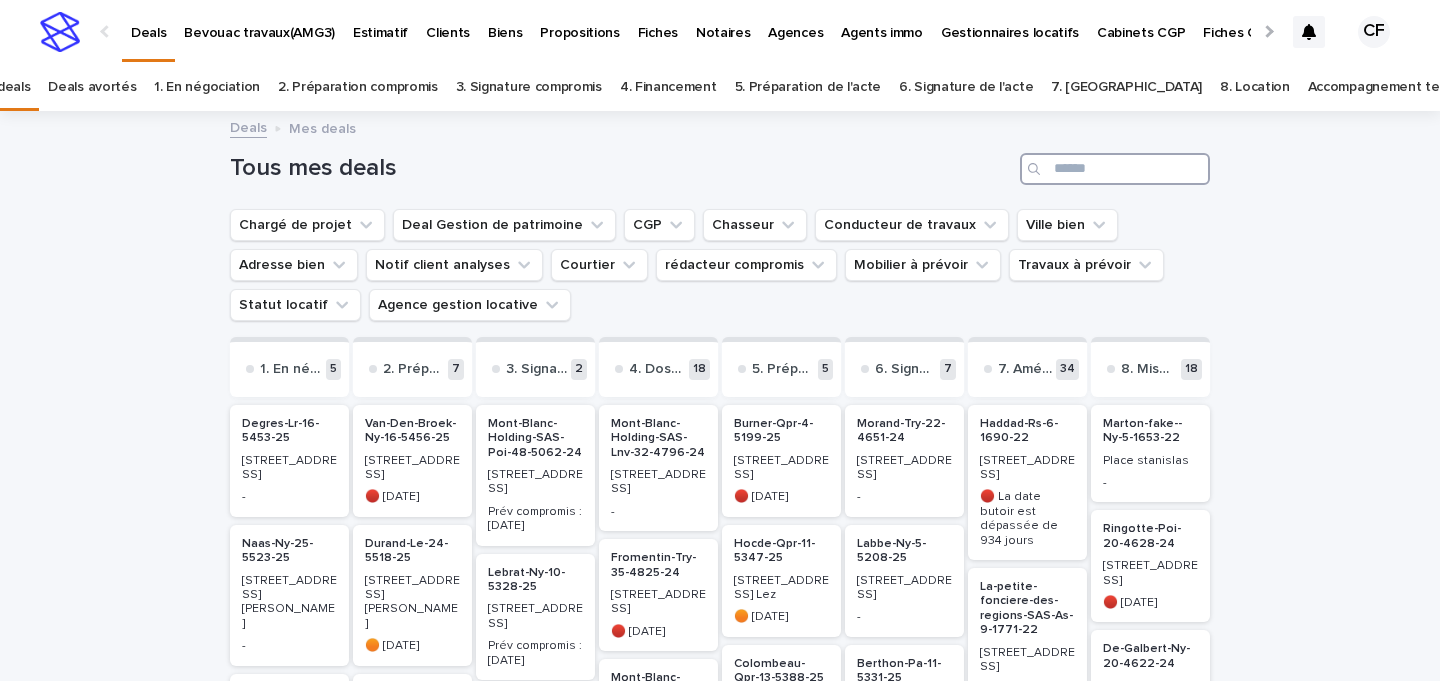 click at bounding box center [1115, 169] 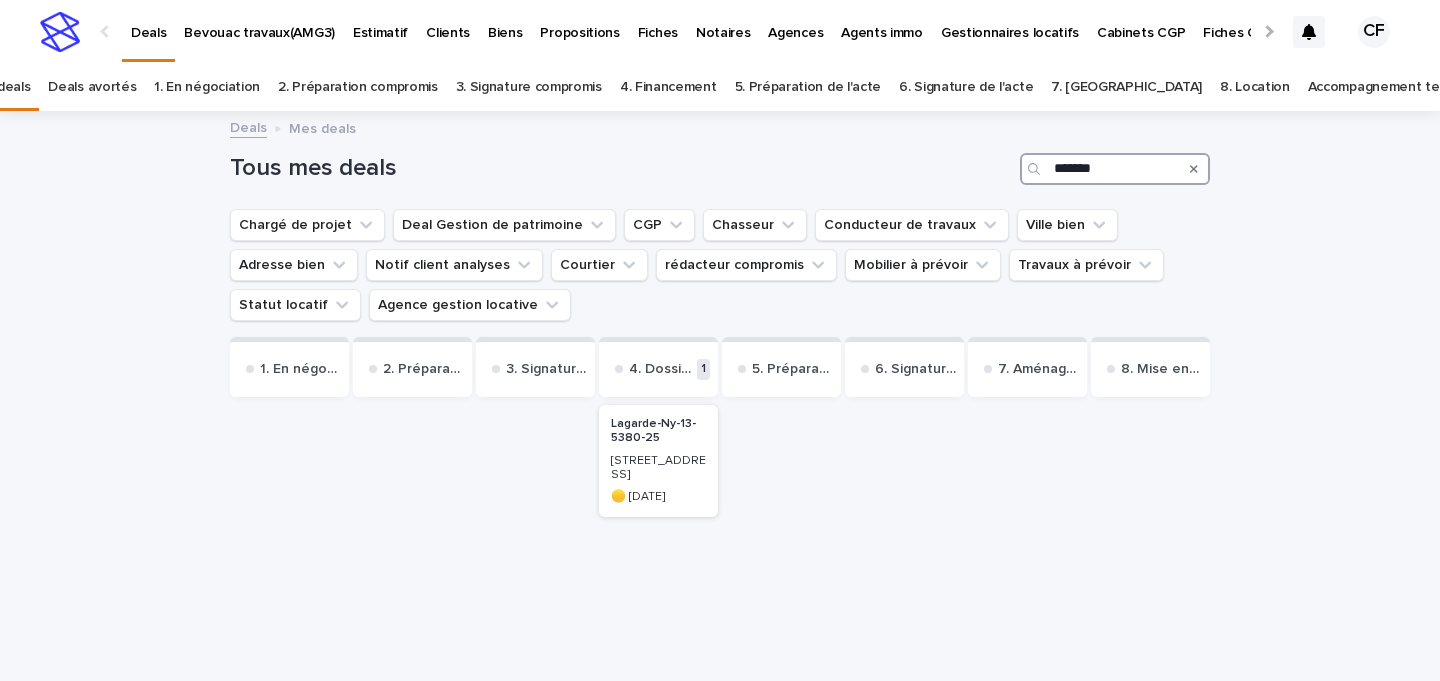 type on "*******" 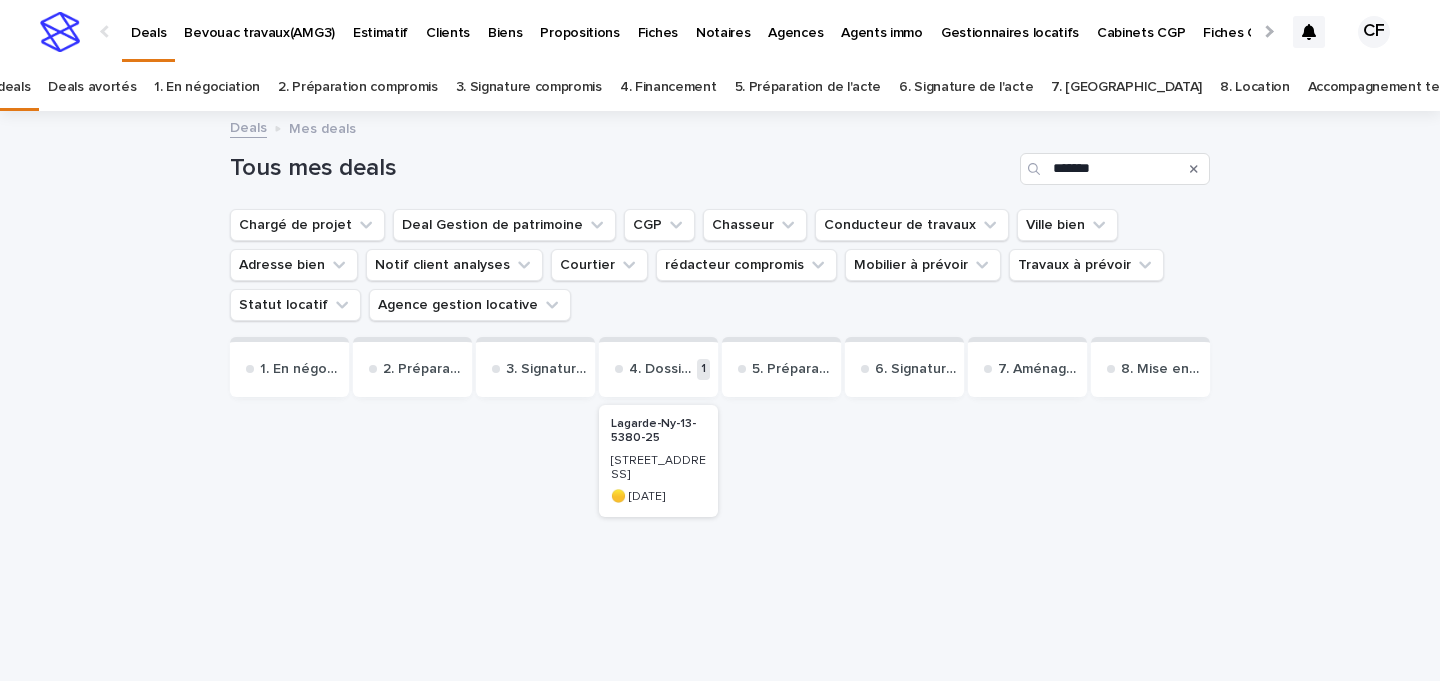 click on "4. Dossier de financement 1" at bounding box center (658, 367) 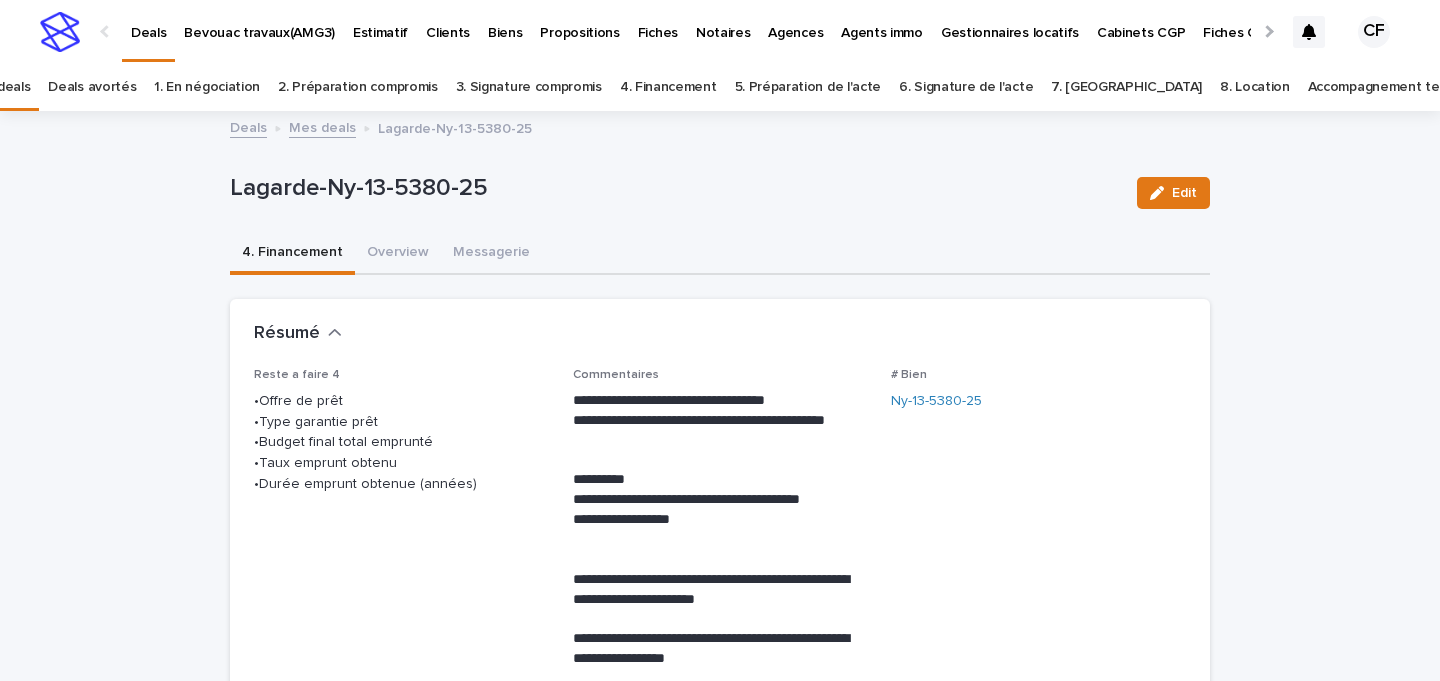 click at bounding box center (60, 32) 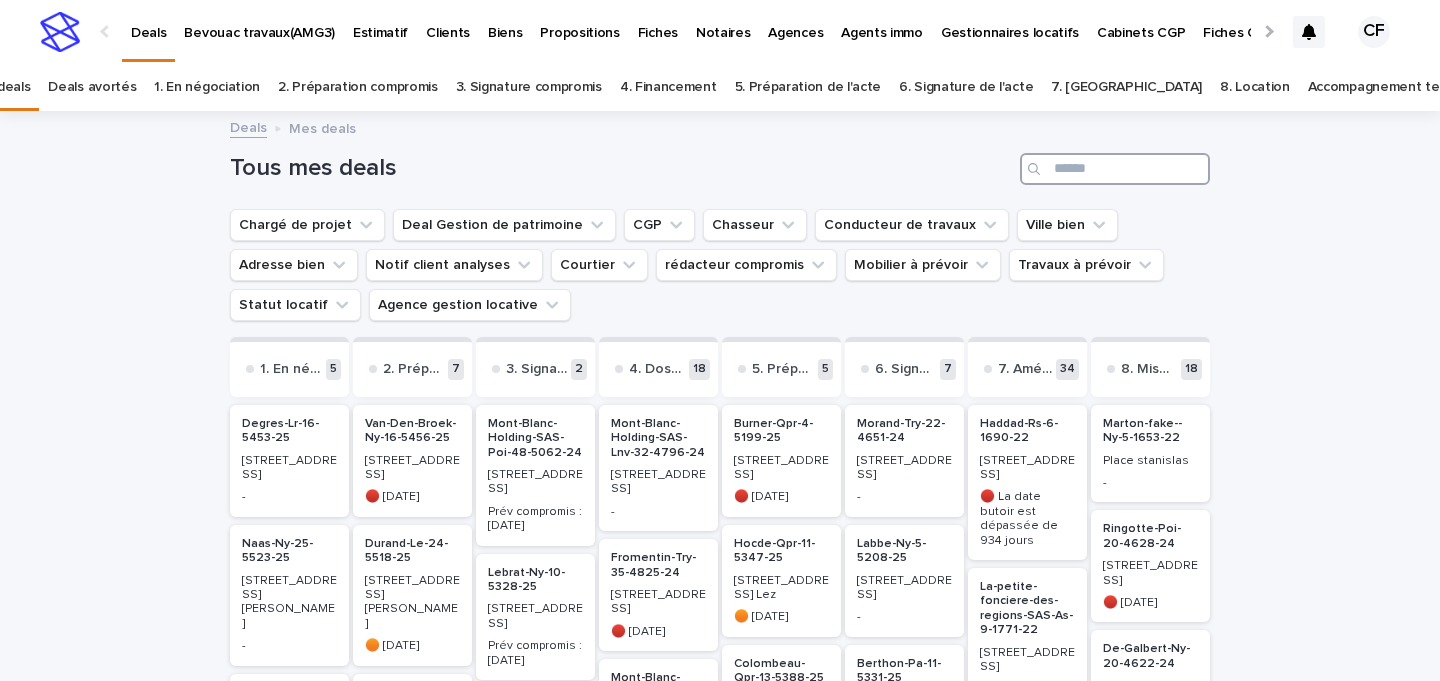 click at bounding box center [1115, 169] 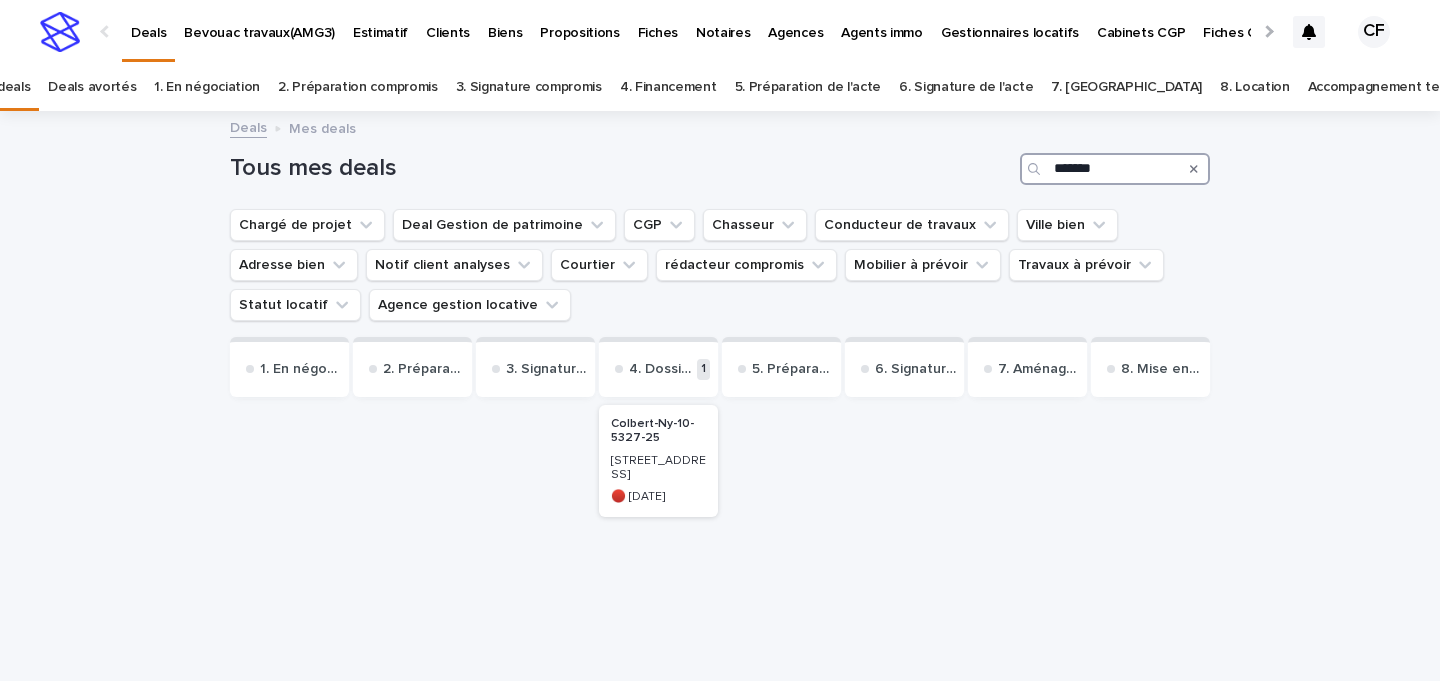 type on "*******" 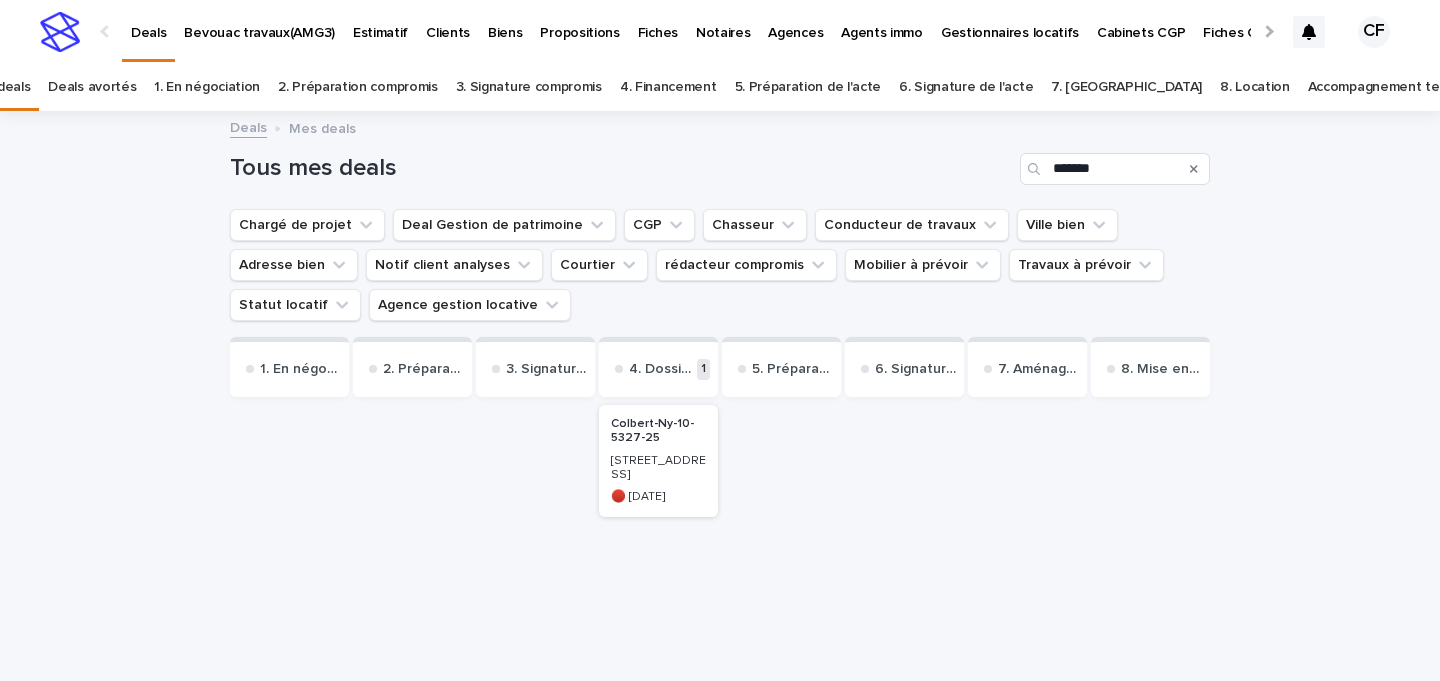 click on "[STREET_ADDRESS]" at bounding box center [658, 468] 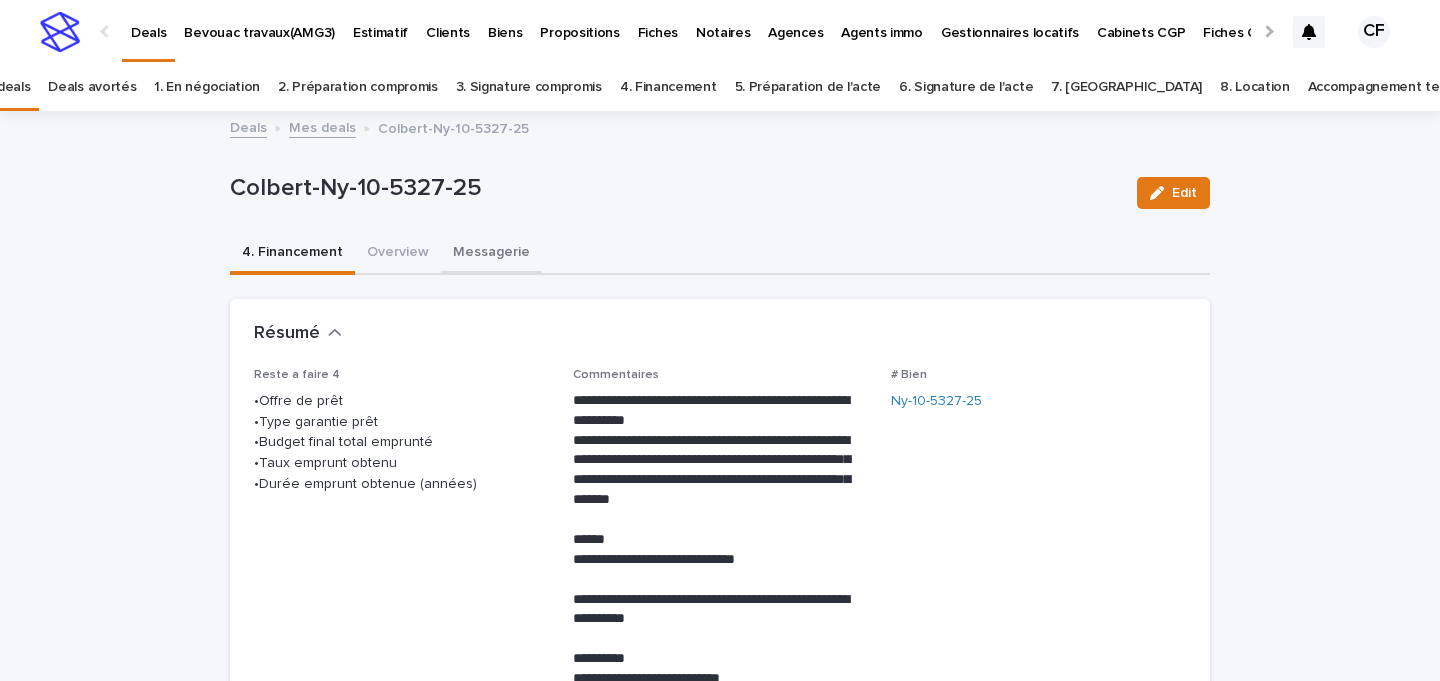 click on "Messagerie" at bounding box center (491, 254) 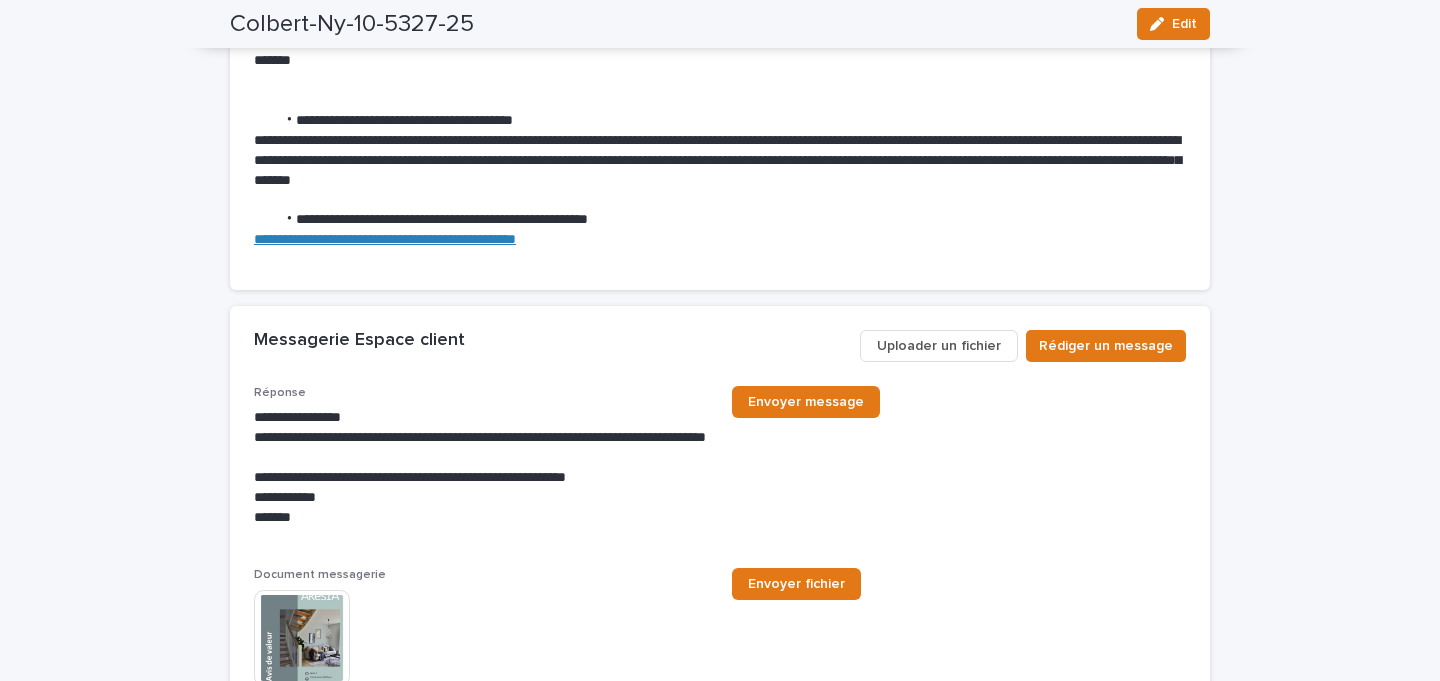 scroll, scrollTop: 6453, scrollLeft: 0, axis: vertical 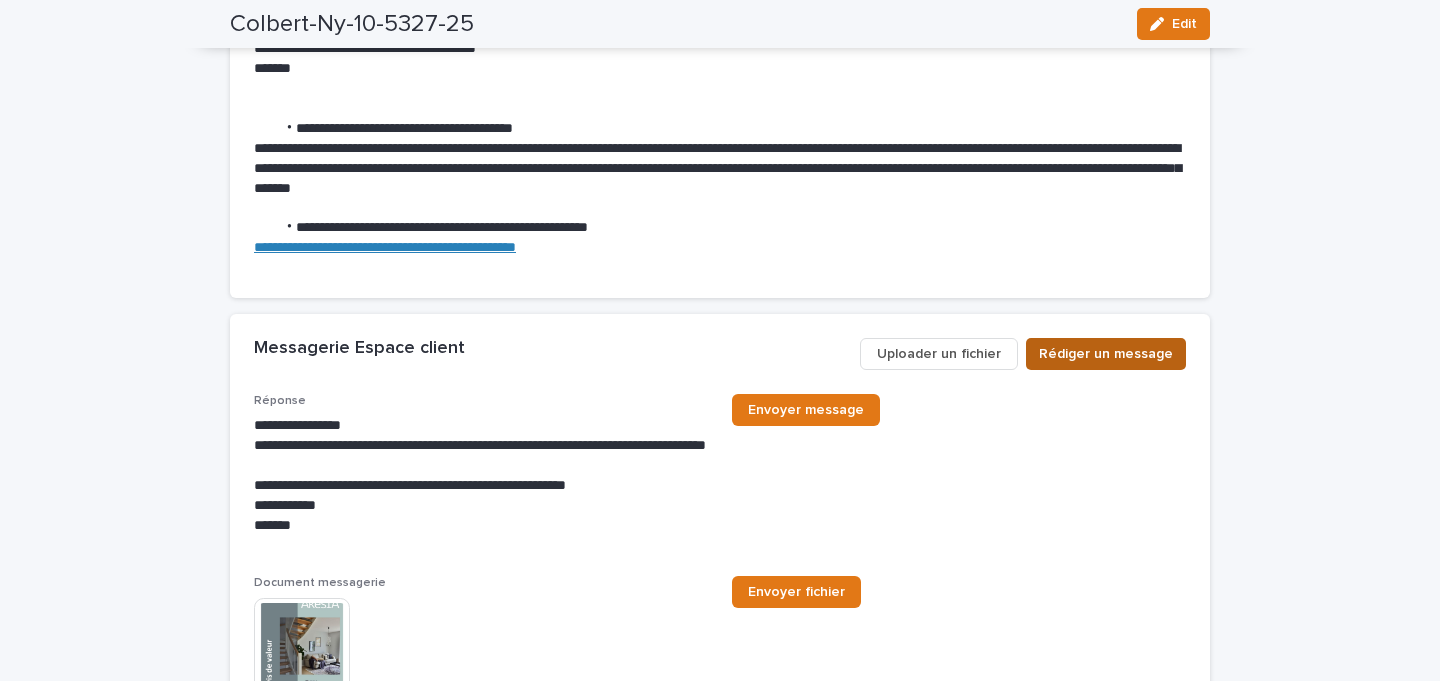click on "Rédiger un message" at bounding box center [1106, 354] 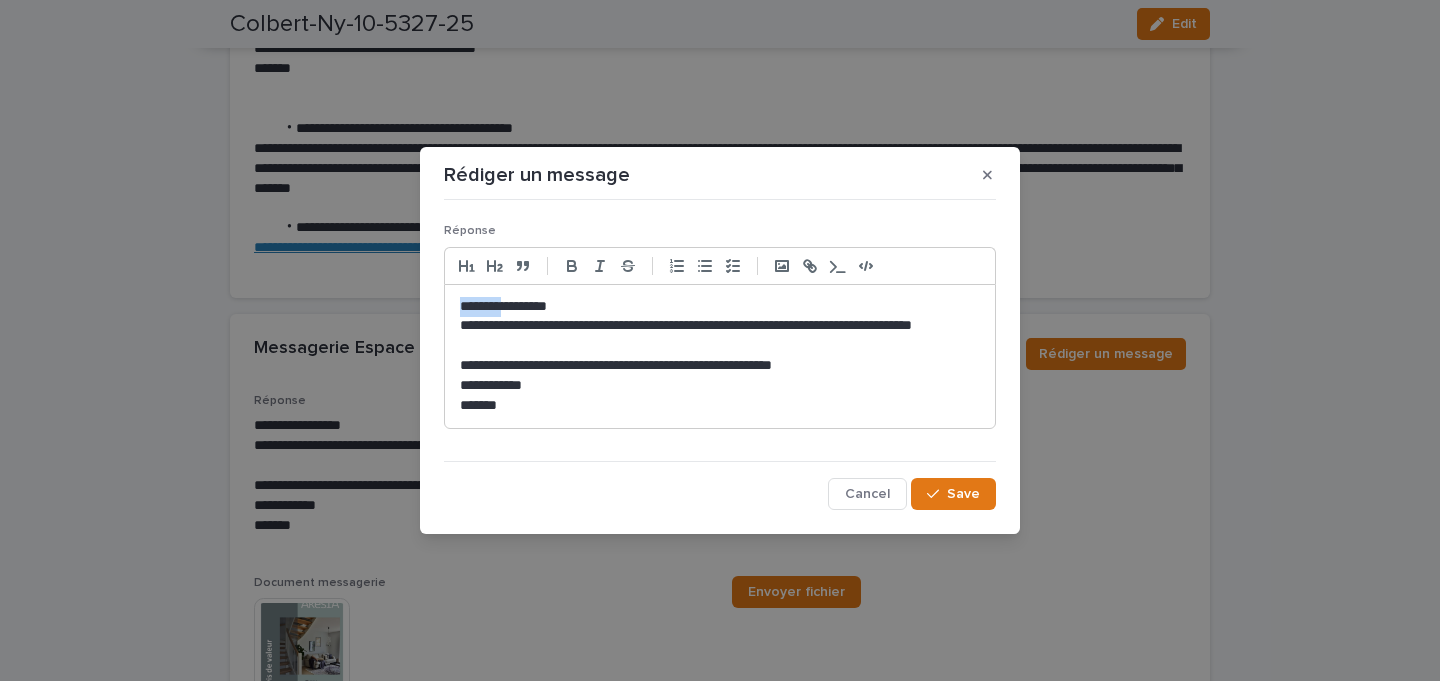 drag, startPoint x: 514, startPoint y: 308, endPoint x: 380, endPoint y: 309, distance: 134.00374 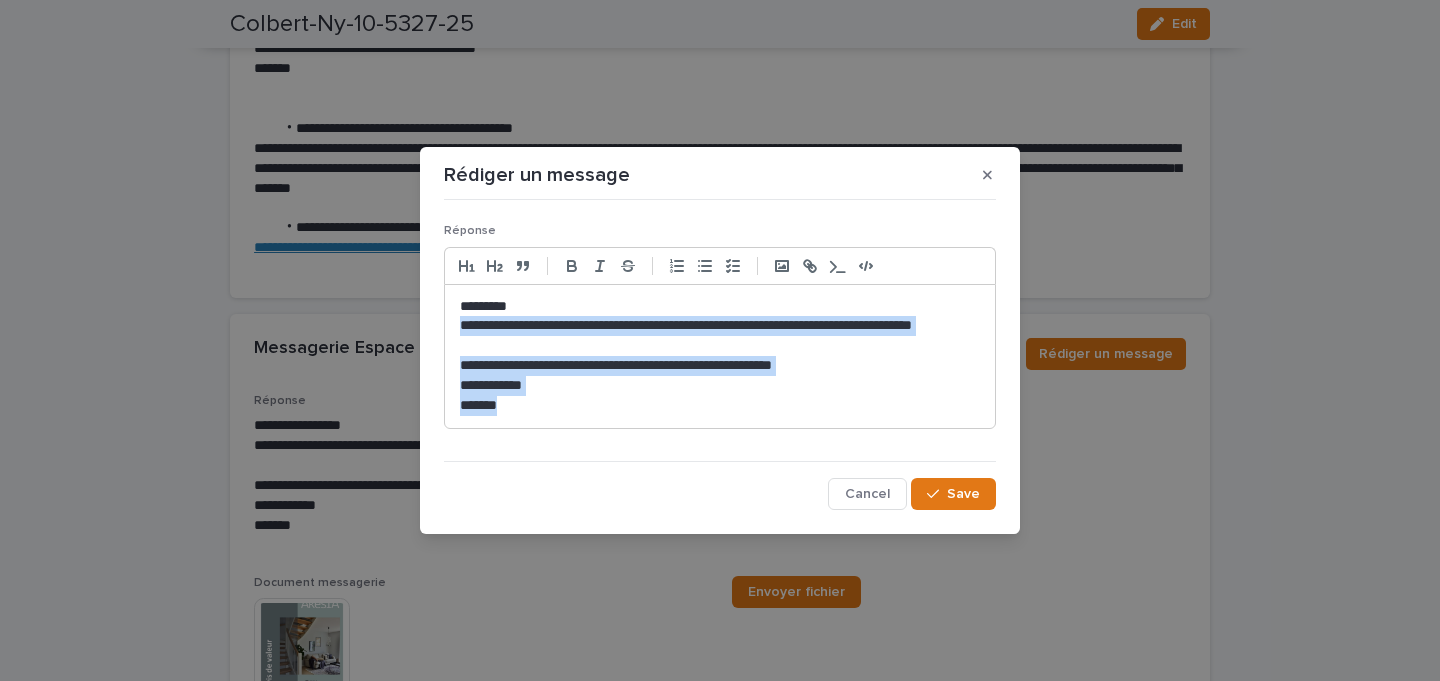drag, startPoint x: 455, startPoint y: 326, endPoint x: 803, endPoint y: 408, distance: 357.53043 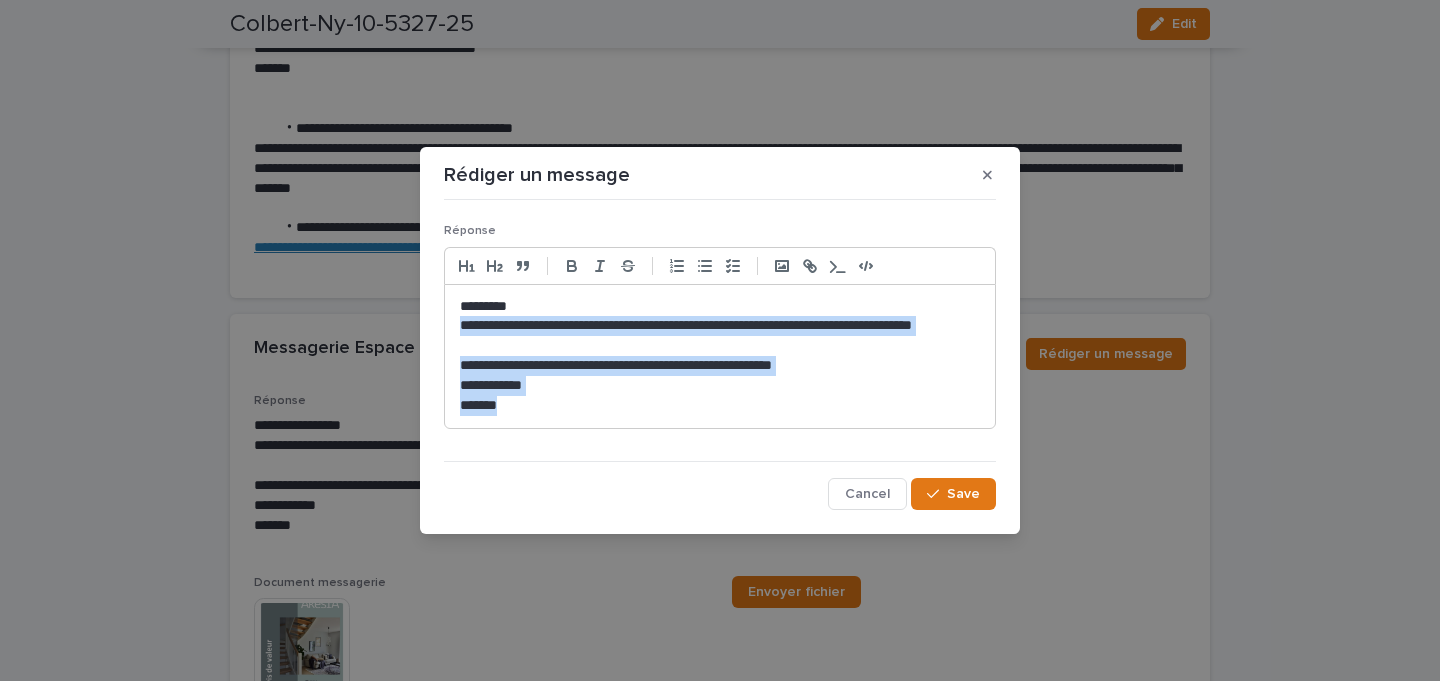 click on "**********" at bounding box center [720, 356] 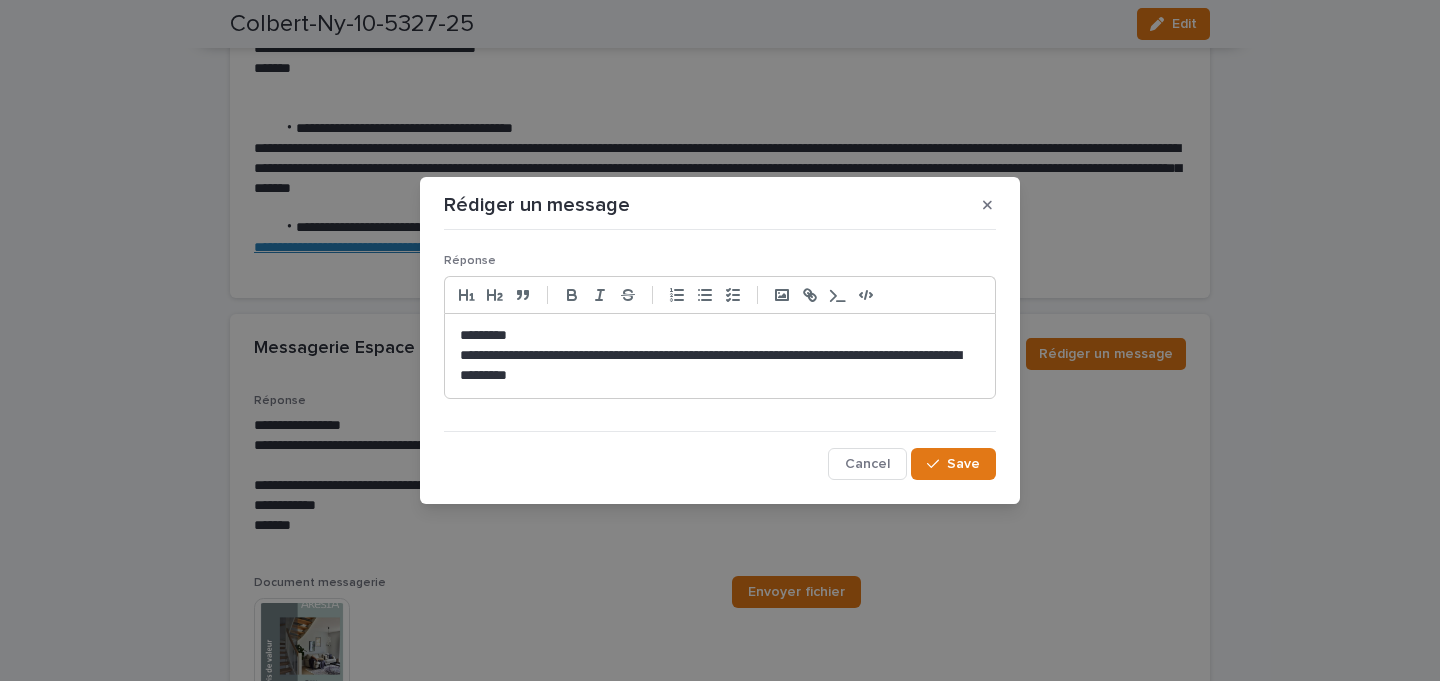 click on "**********" at bounding box center (720, 366) 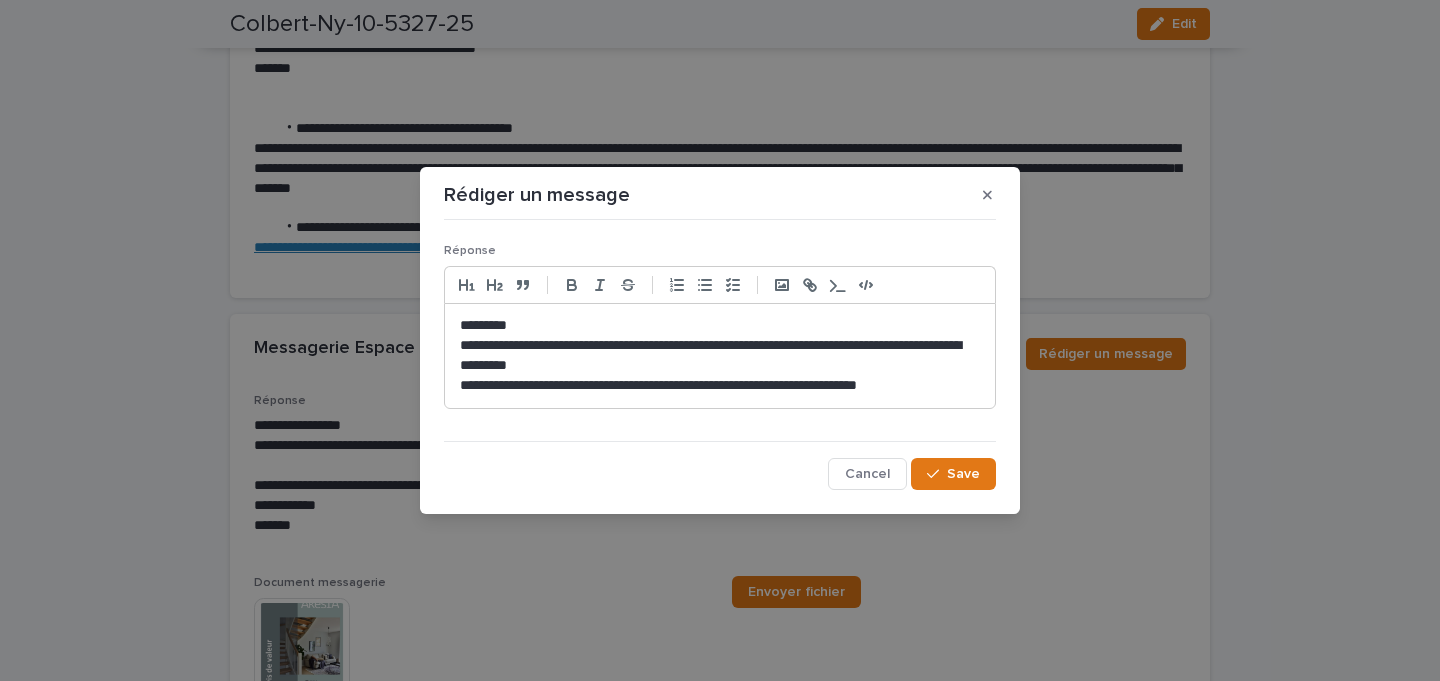 click on "**********" at bounding box center (720, 356) 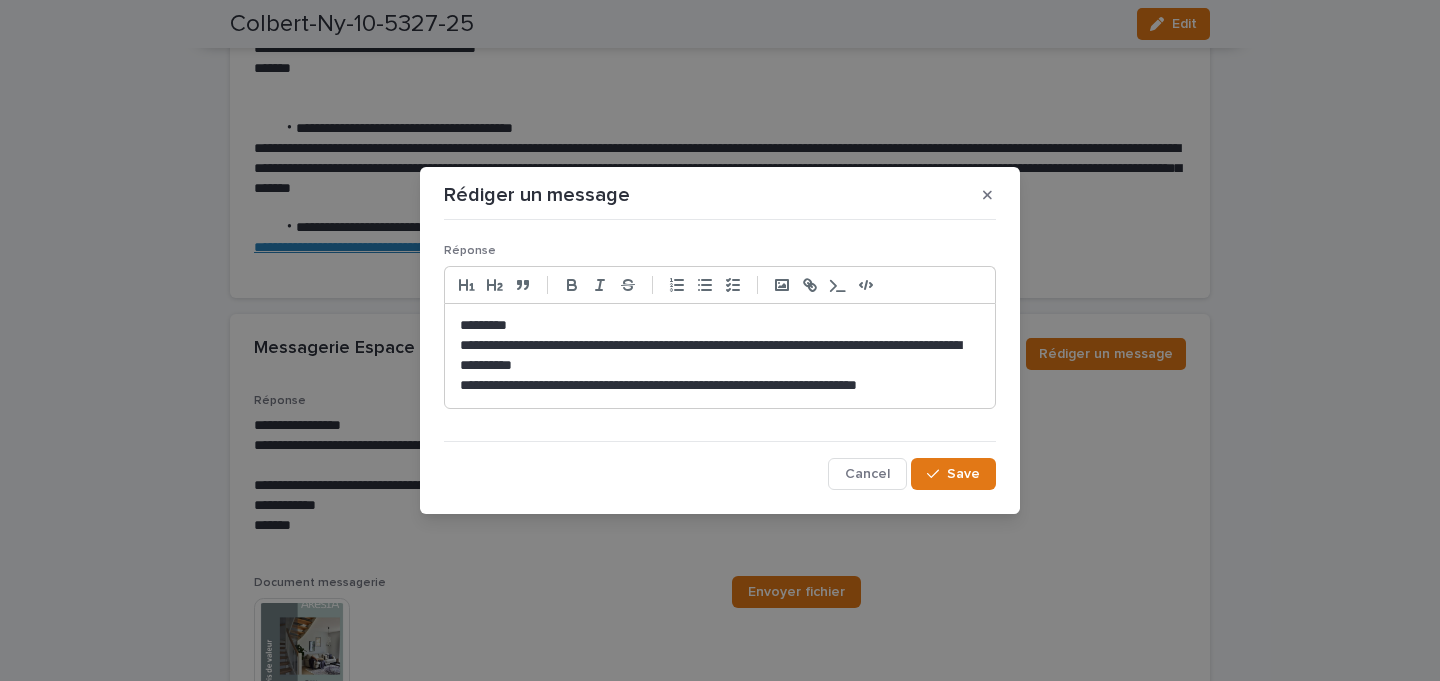 click on "**********" at bounding box center [720, 356] 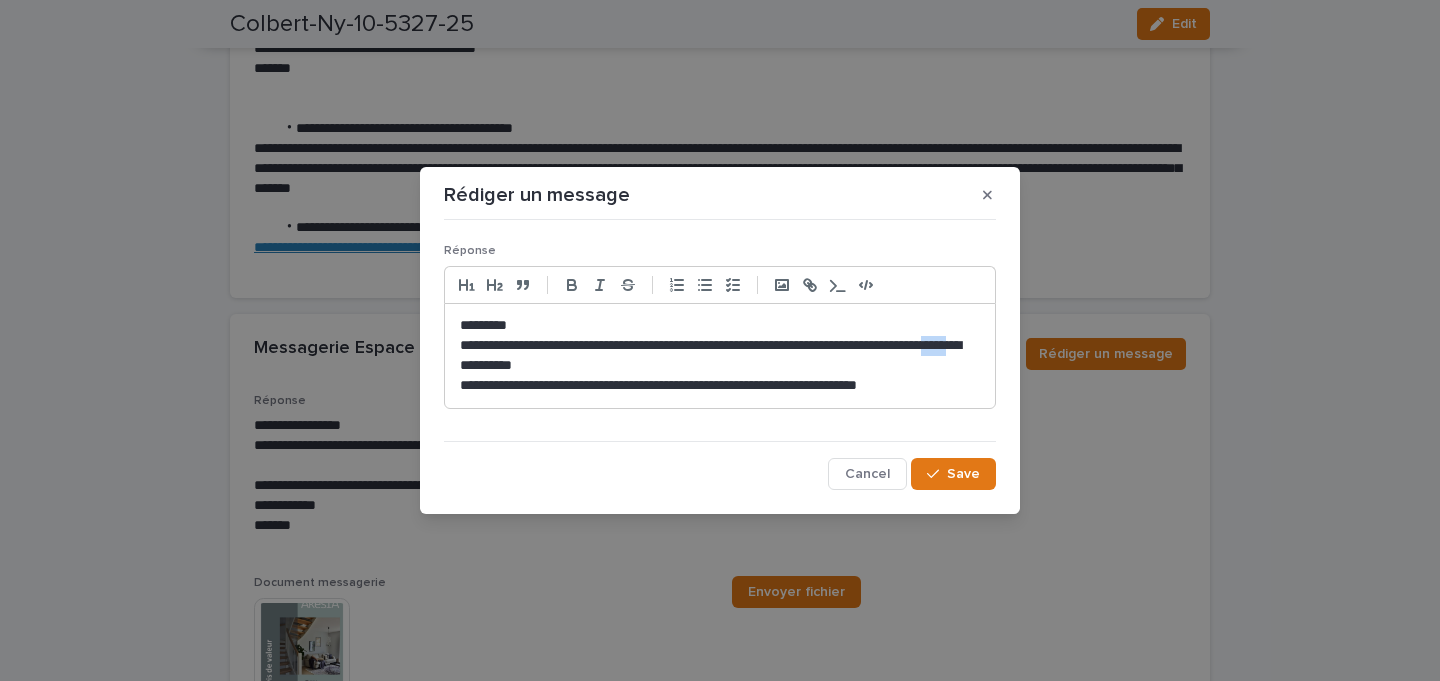 click on "**********" at bounding box center (720, 356) 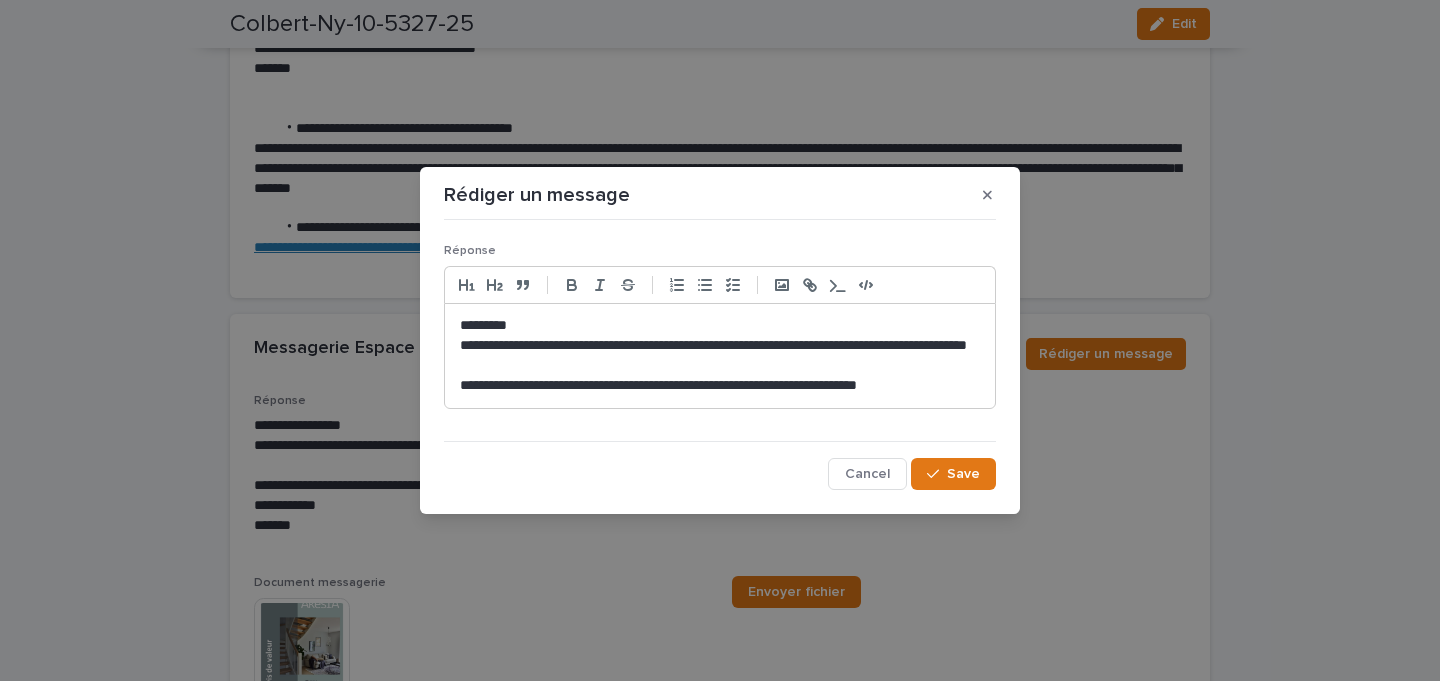 click on "**********" at bounding box center (720, 356) 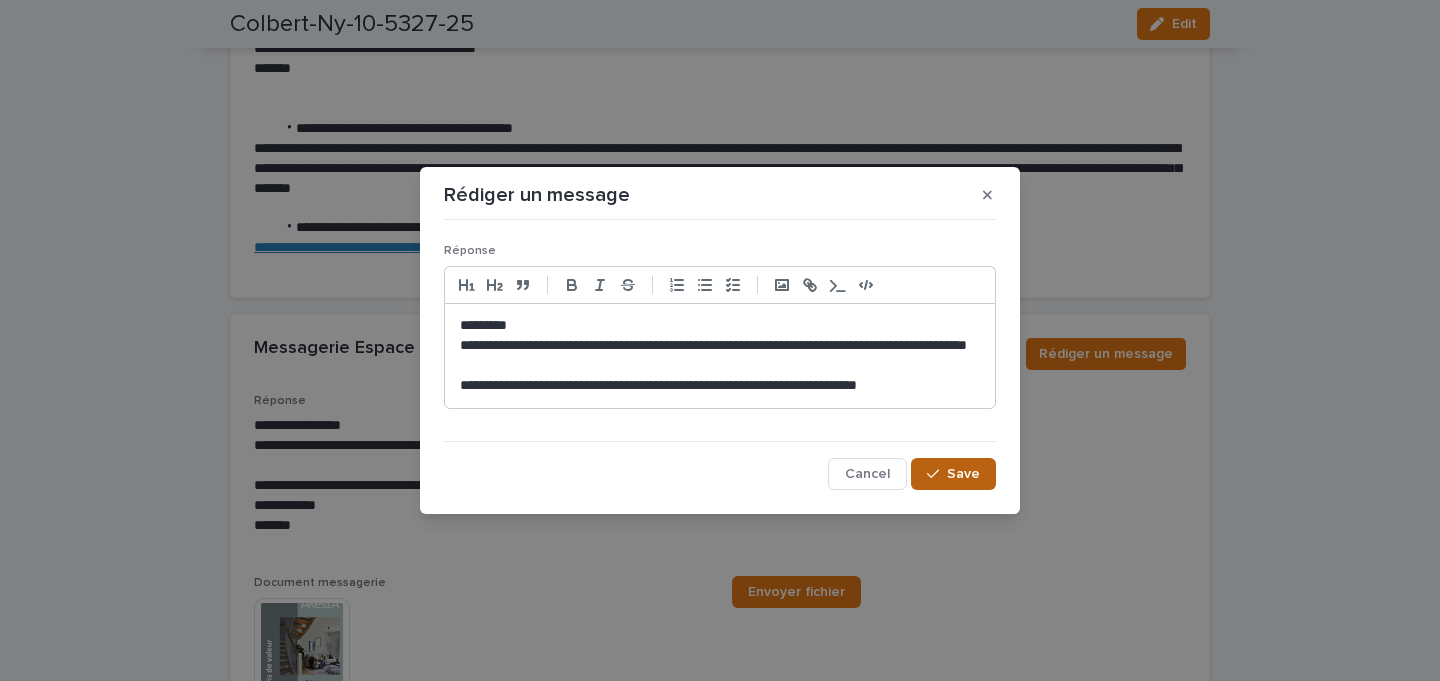 click on "Save" at bounding box center (963, 474) 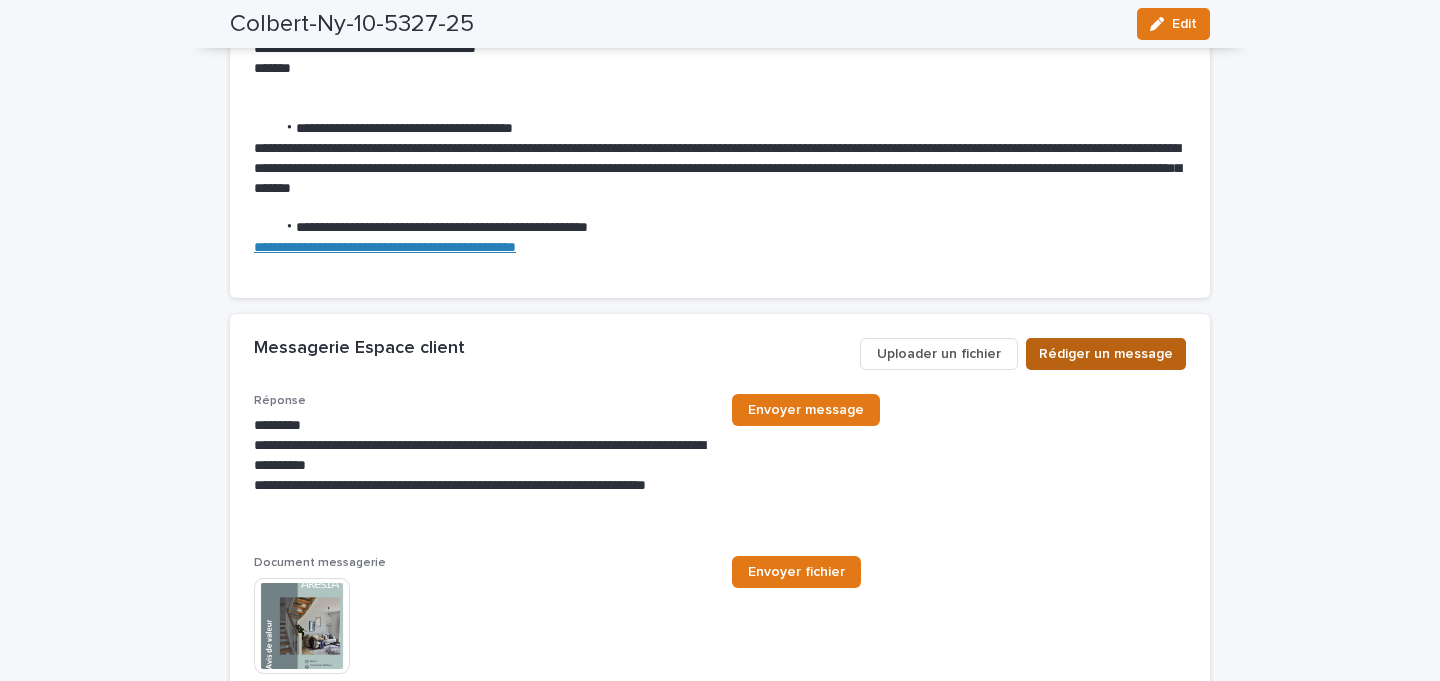 click on "Rédiger un message" at bounding box center [1106, 354] 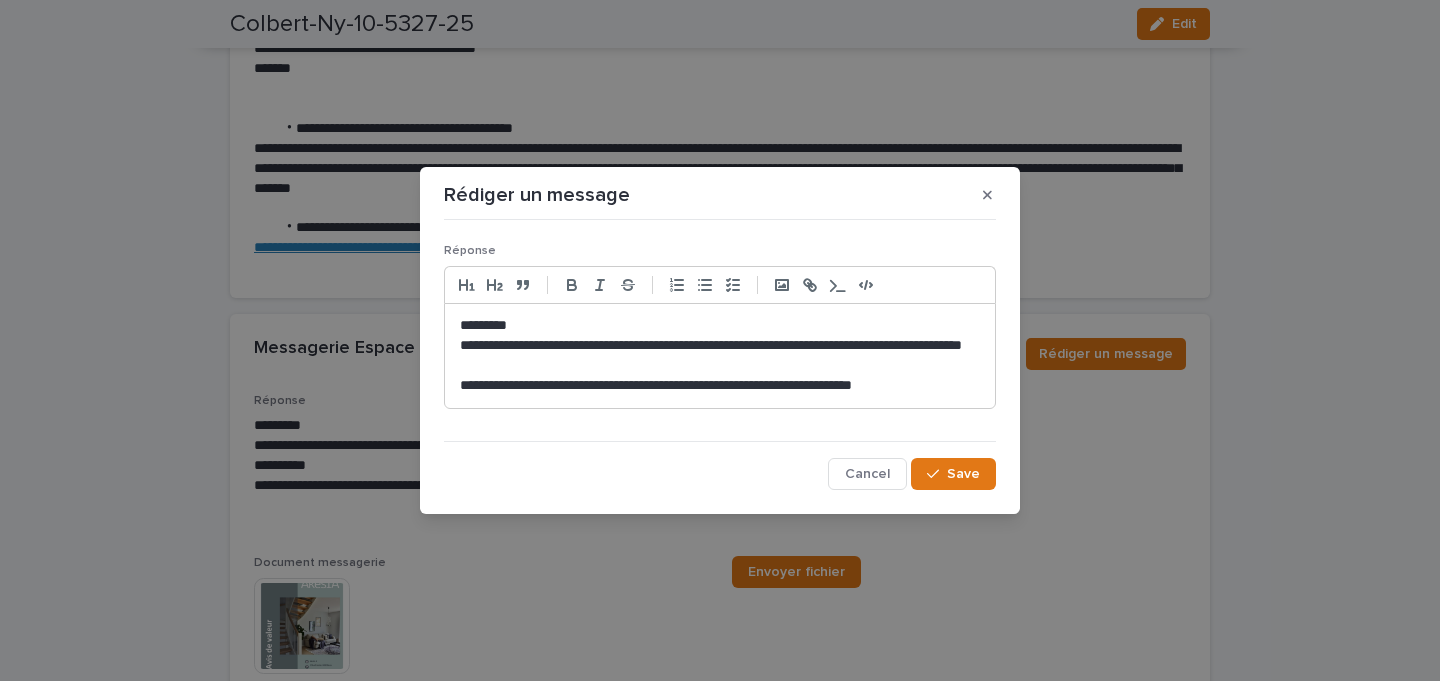 click on "**********" at bounding box center (720, 356) 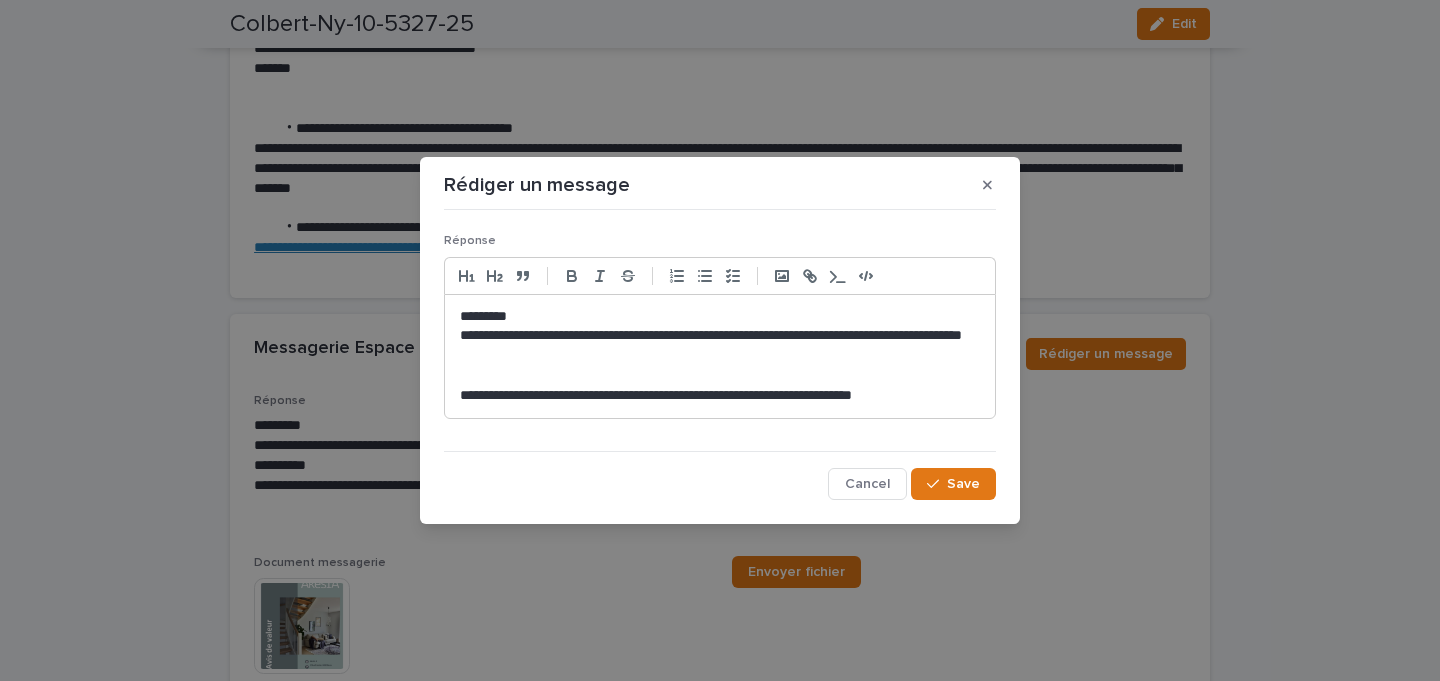 type 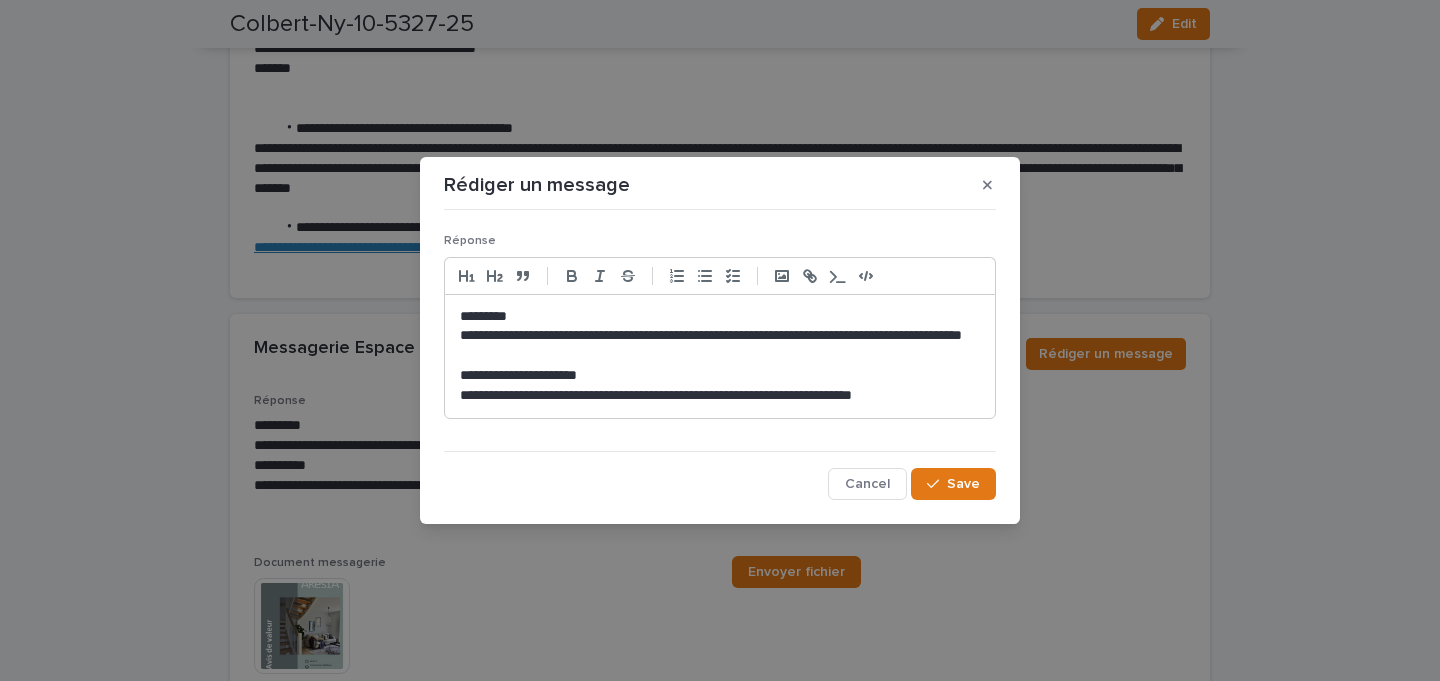 click on "**********" at bounding box center [720, 376] 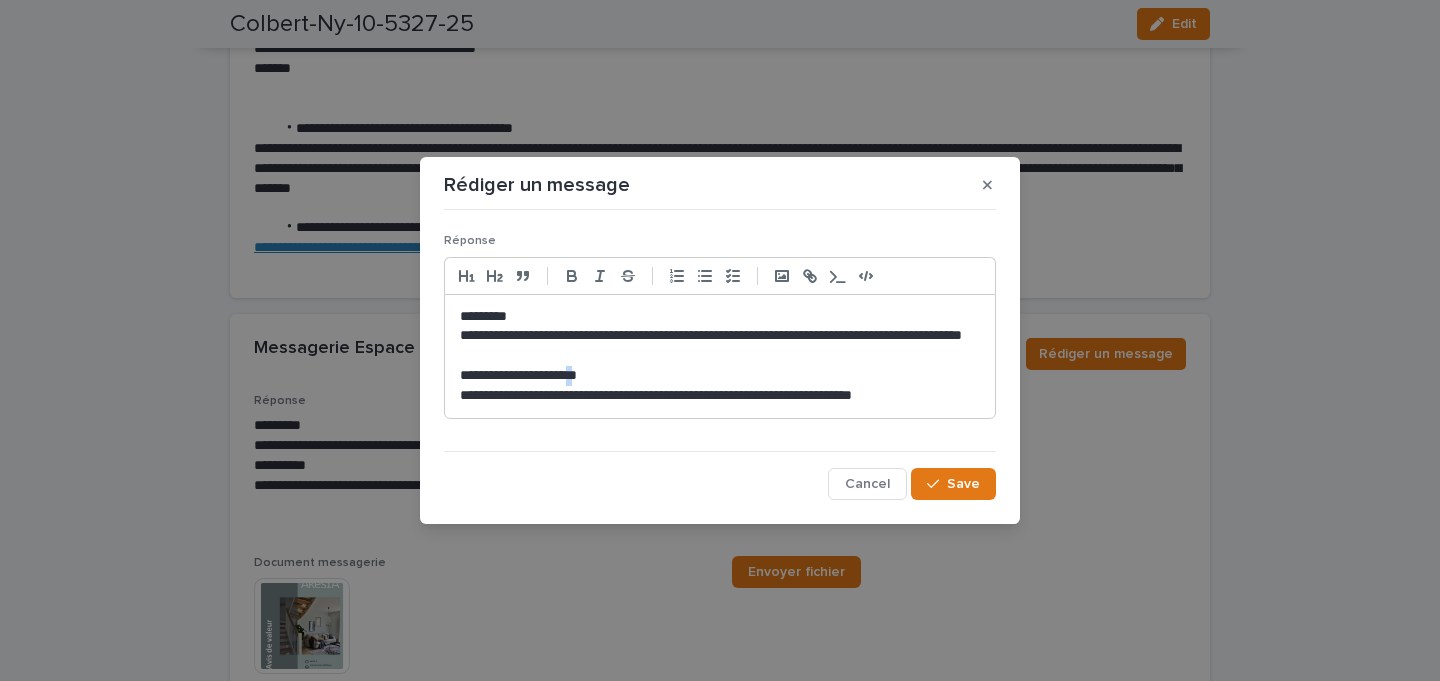 click on "**********" at bounding box center [720, 376] 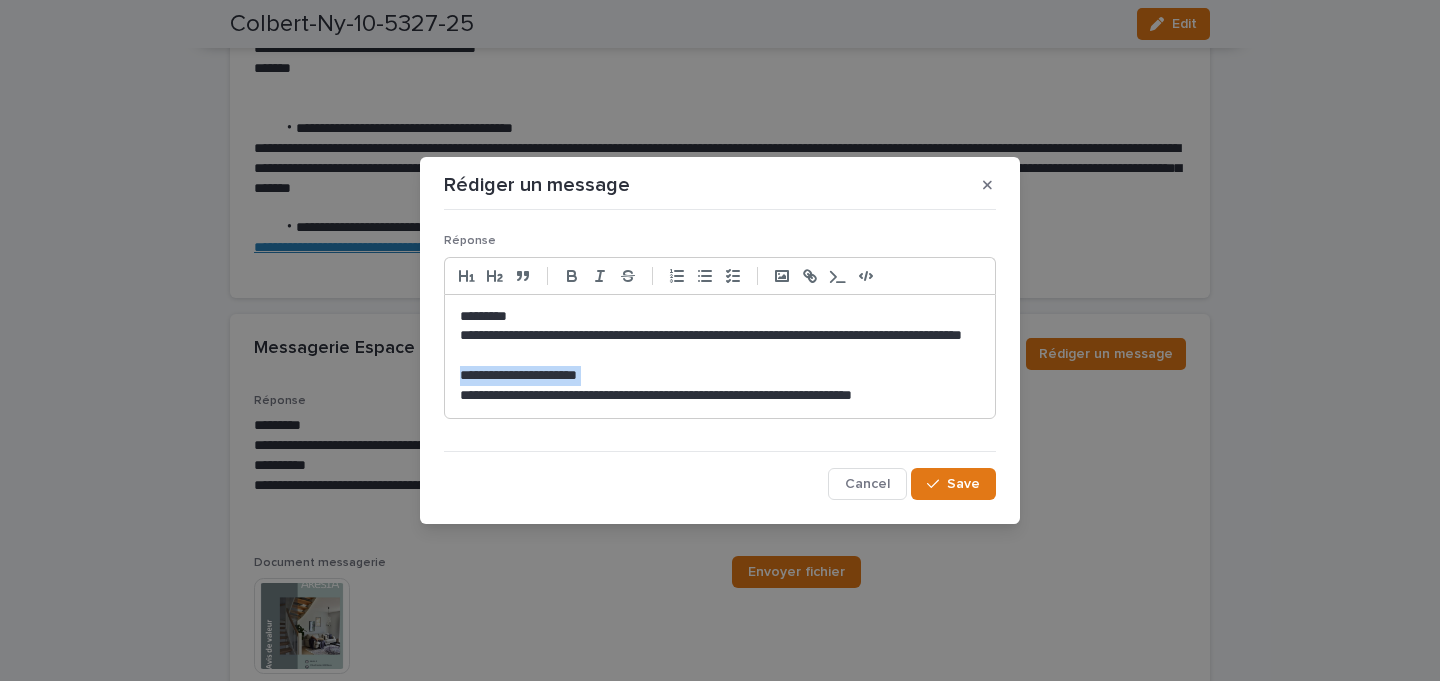 click on "**********" at bounding box center [720, 376] 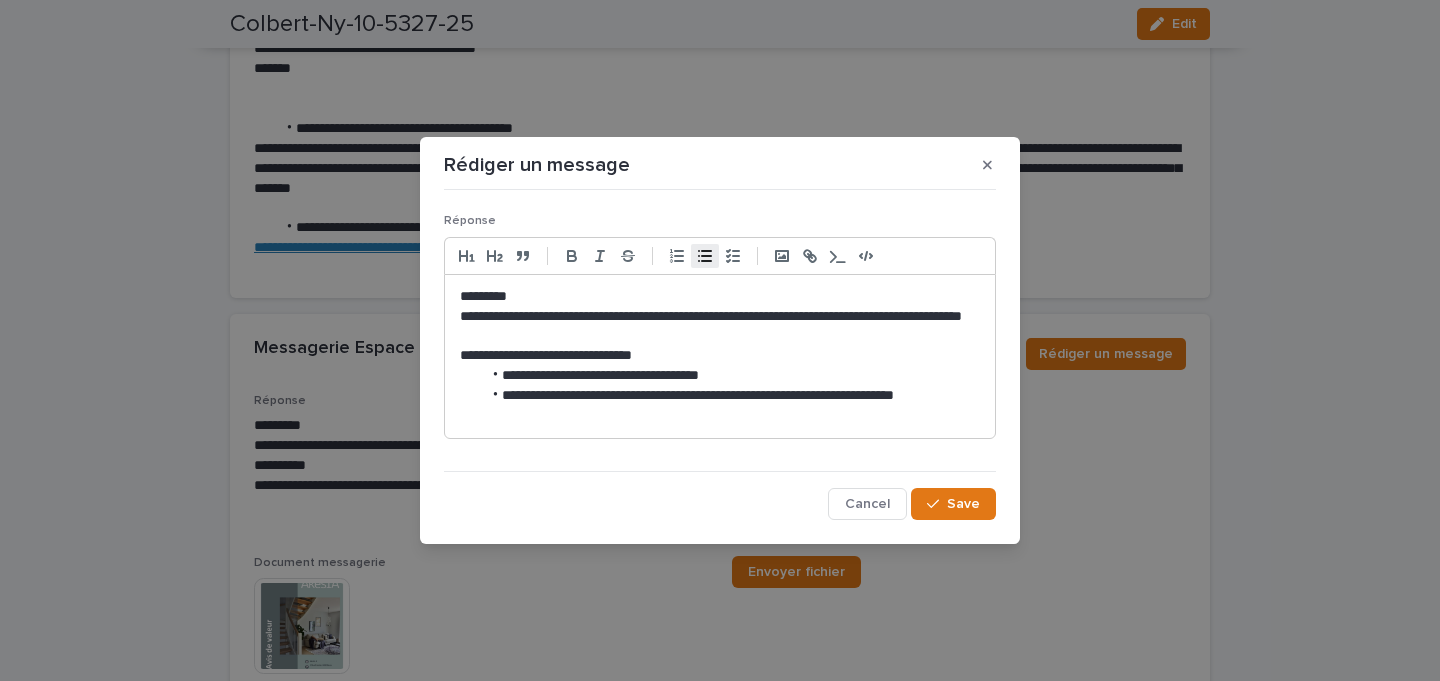 click on "**********" at bounding box center [730, 376] 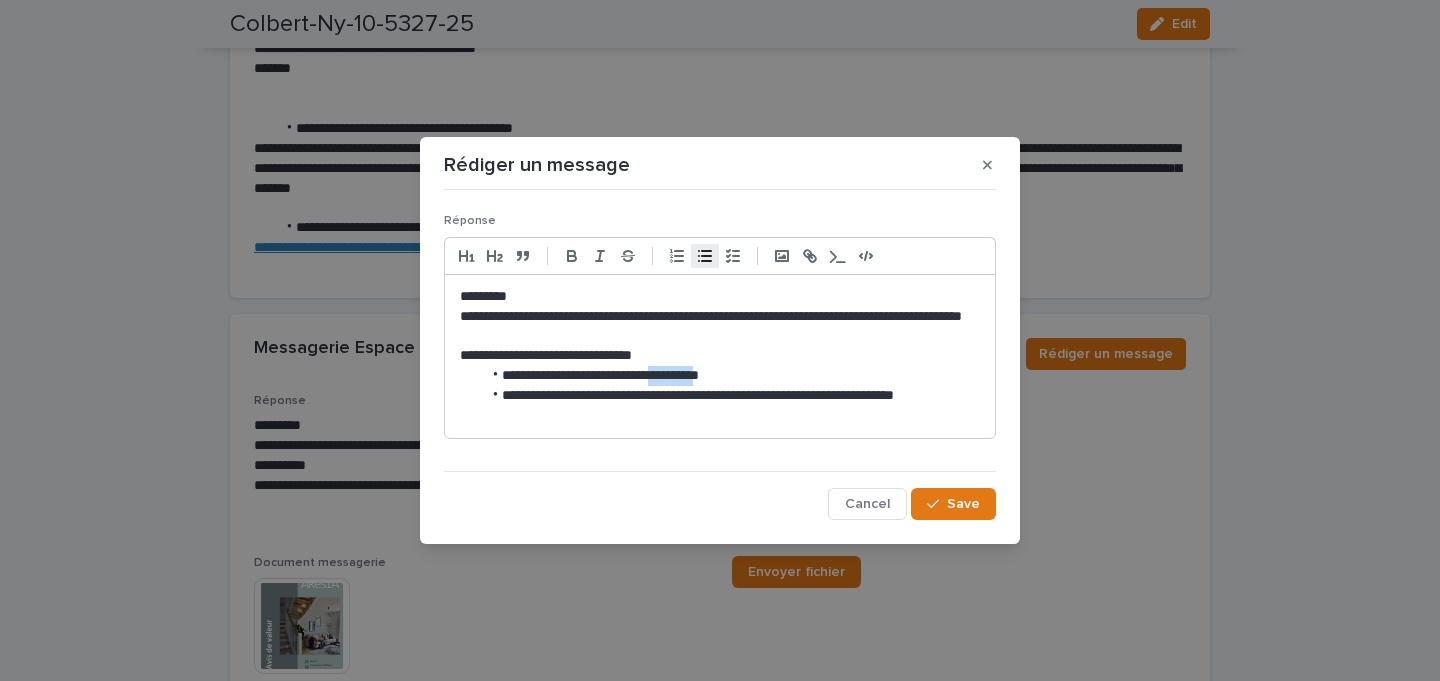 click on "**********" at bounding box center [730, 376] 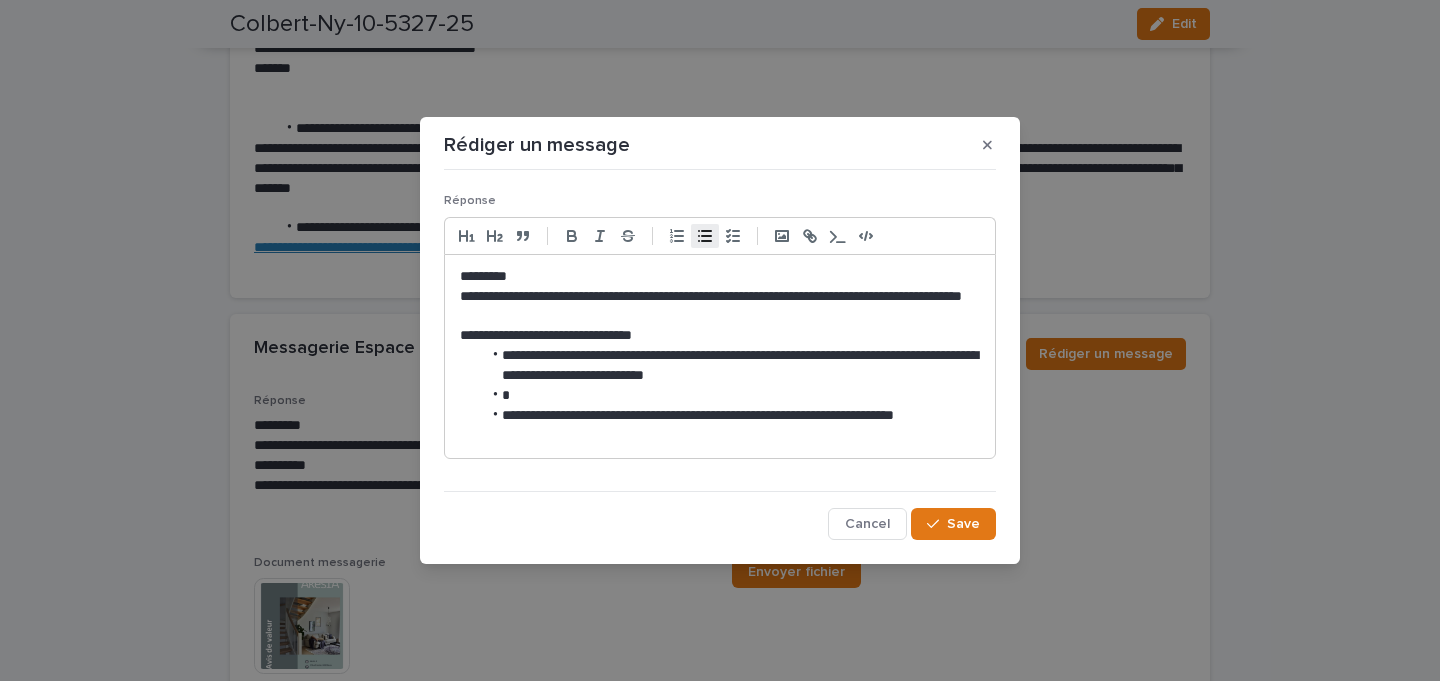 click on "**********" at bounding box center [720, 336] 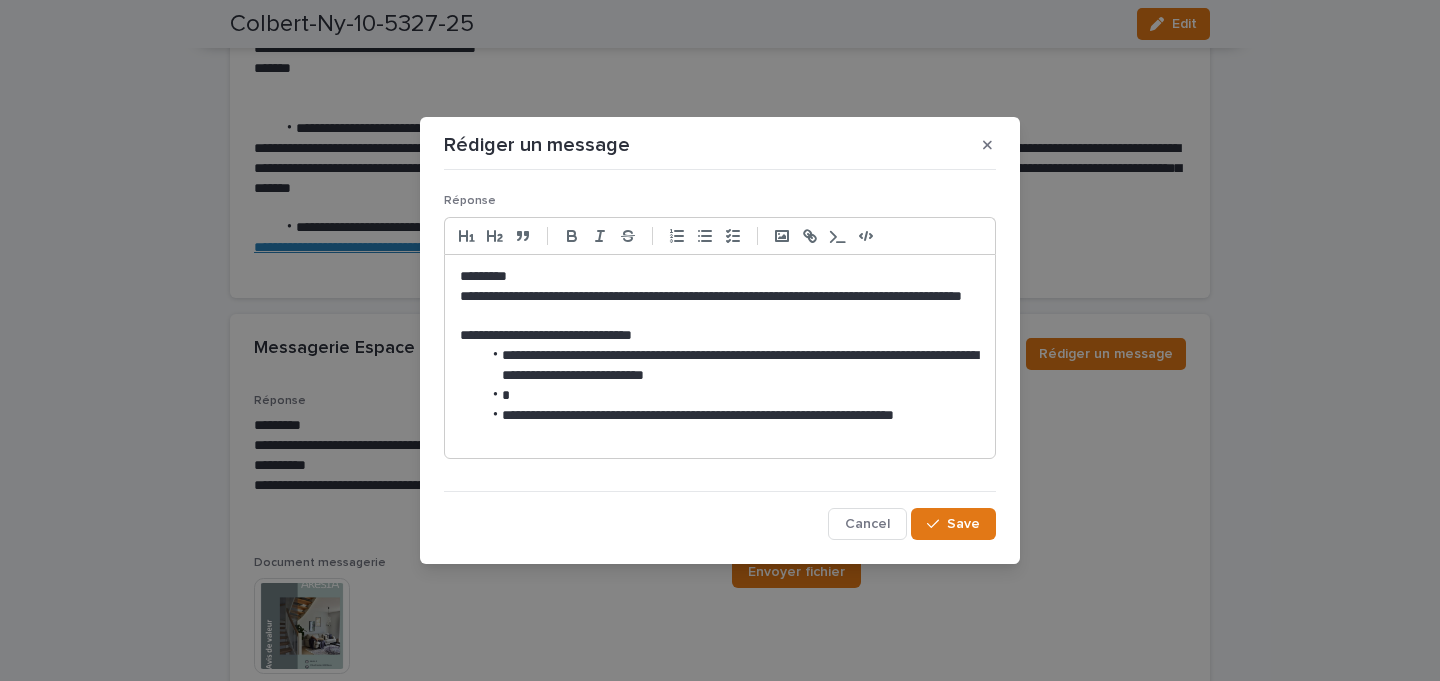 click on "****" 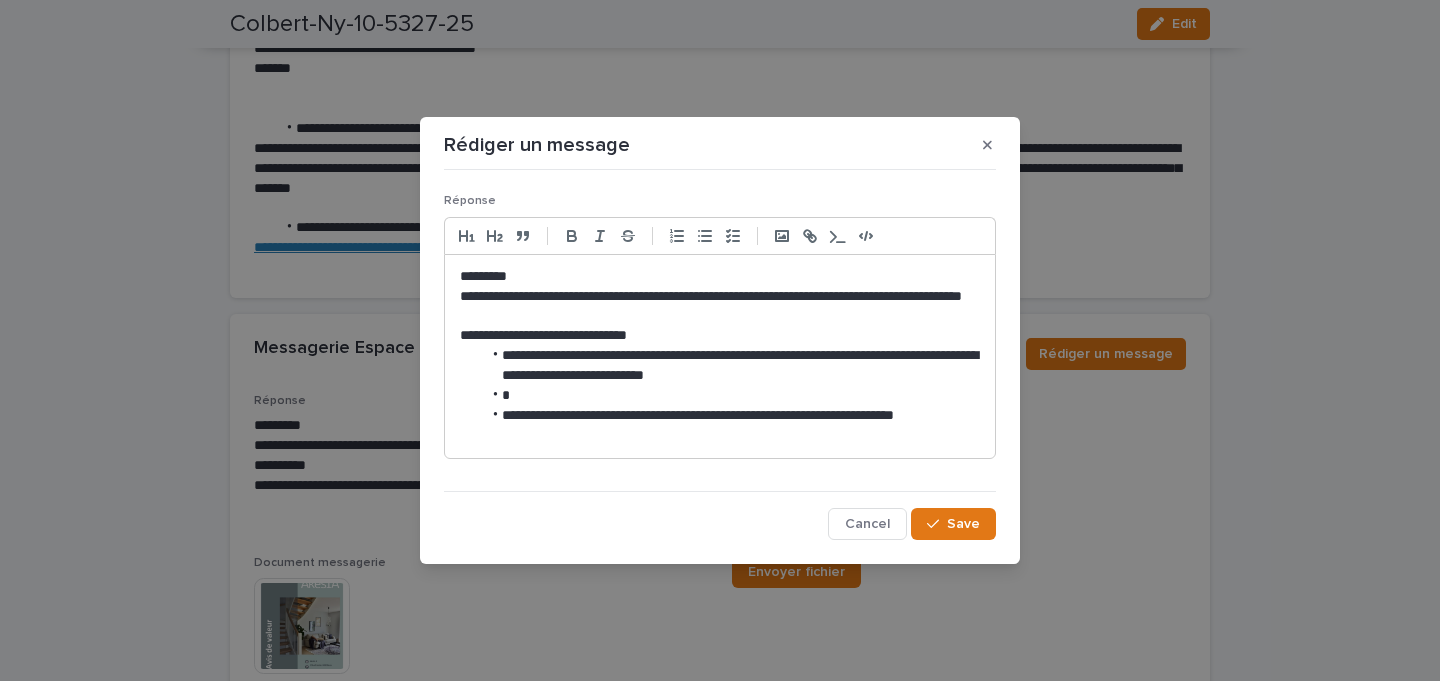 click on "**********" at bounding box center [720, 336] 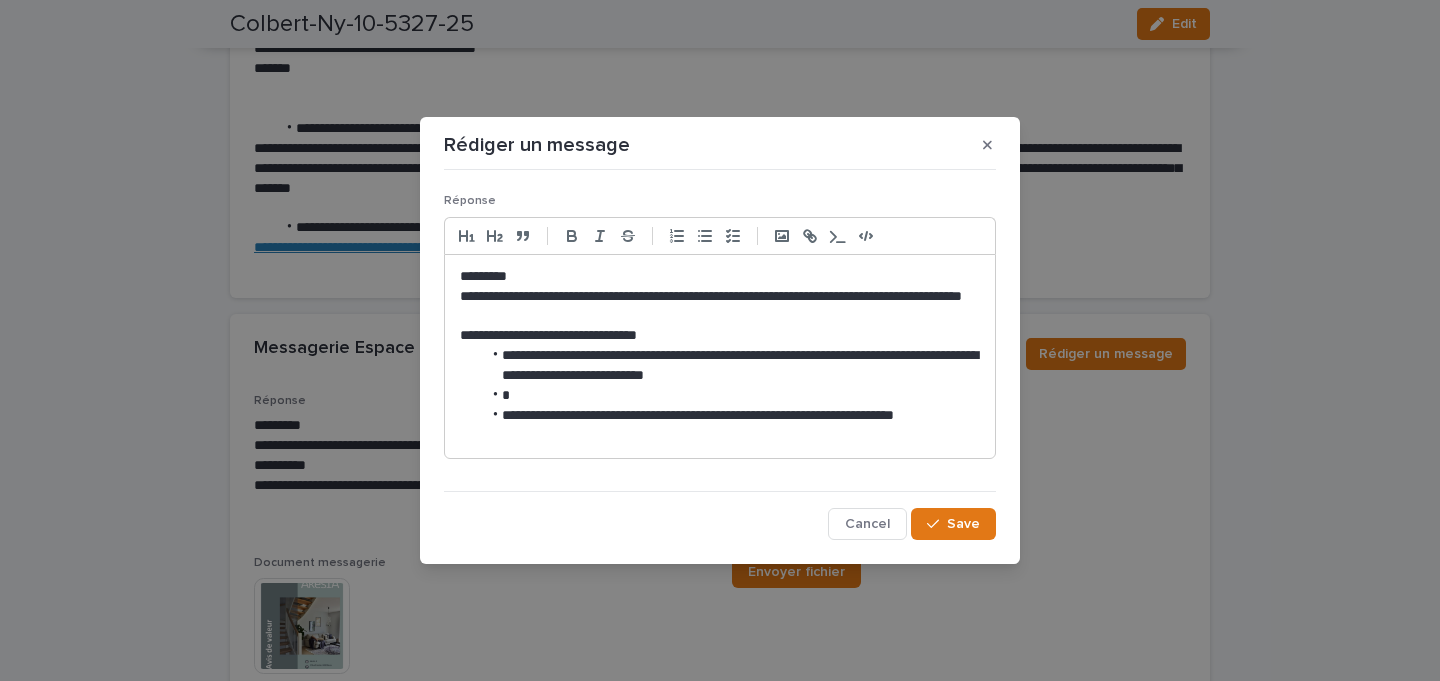 click on "**********" at bounding box center [720, 336] 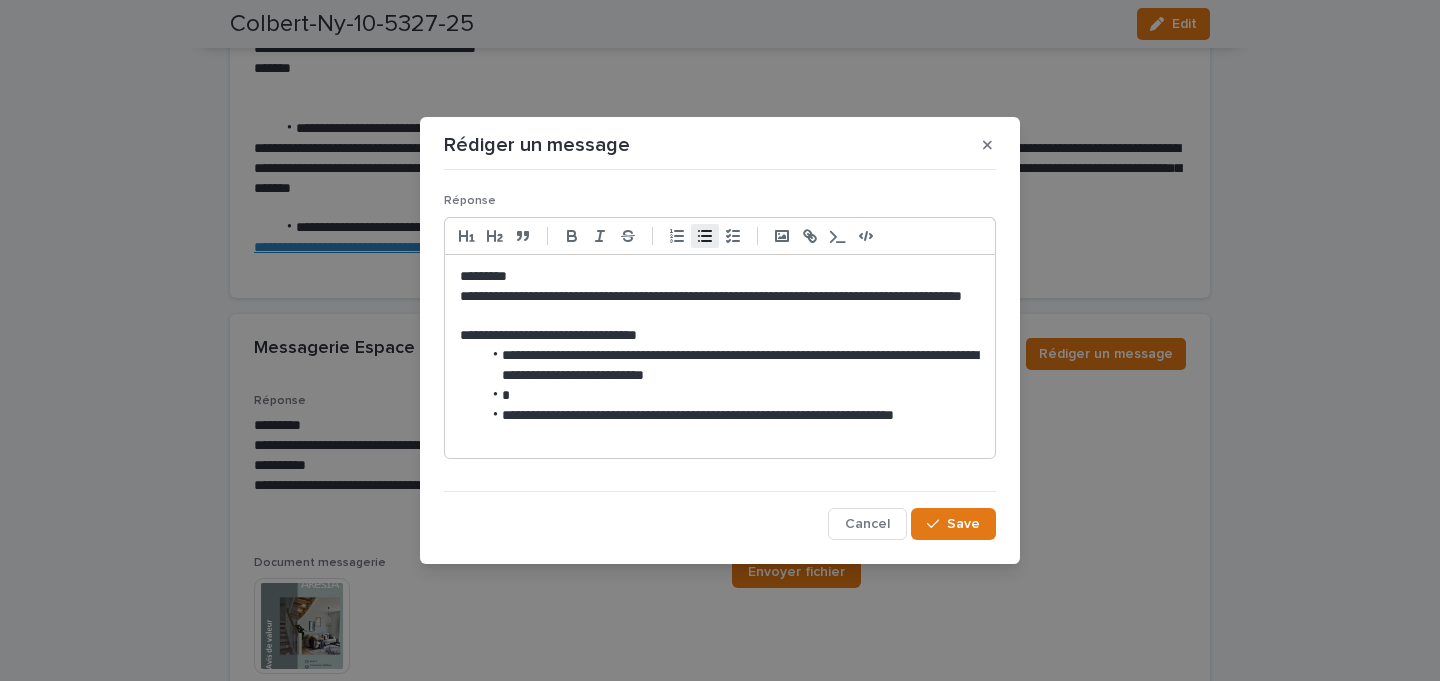 click on "**********" at bounding box center [730, 366] 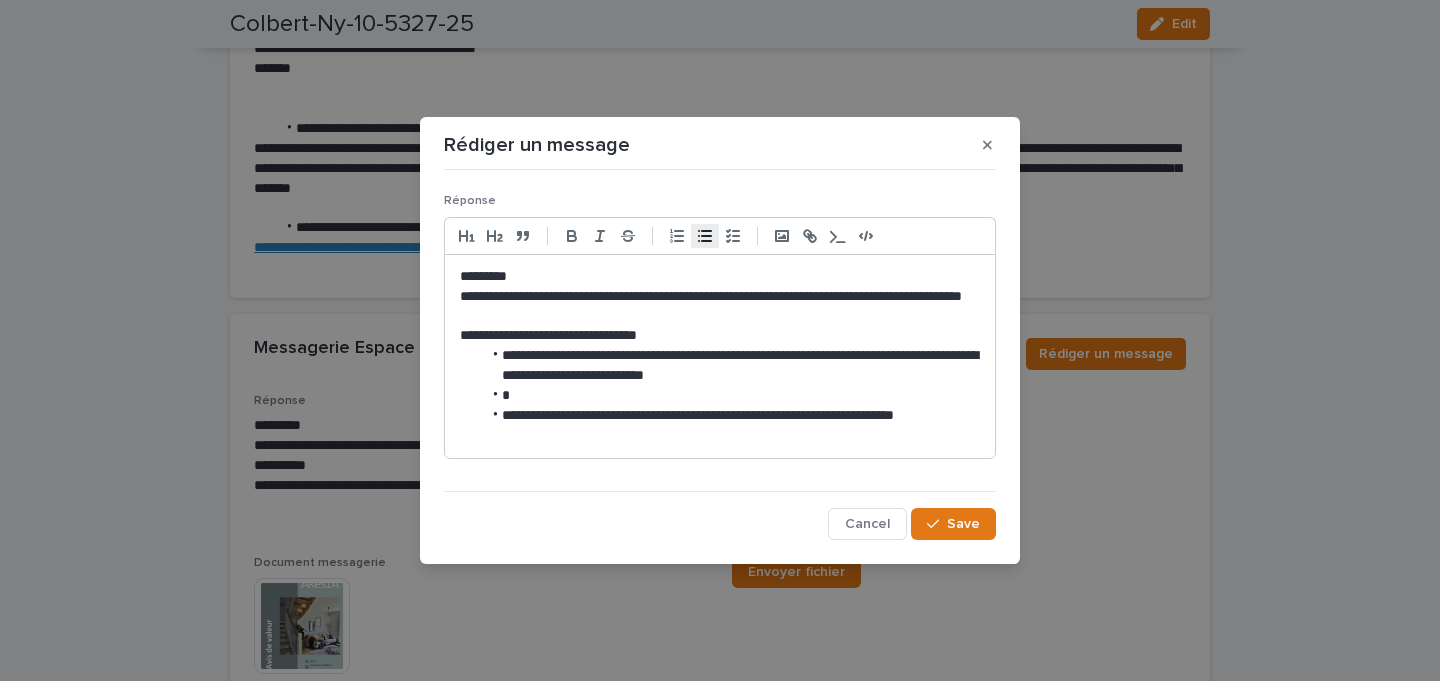 click on "**********" at bounding box center [720, 340] 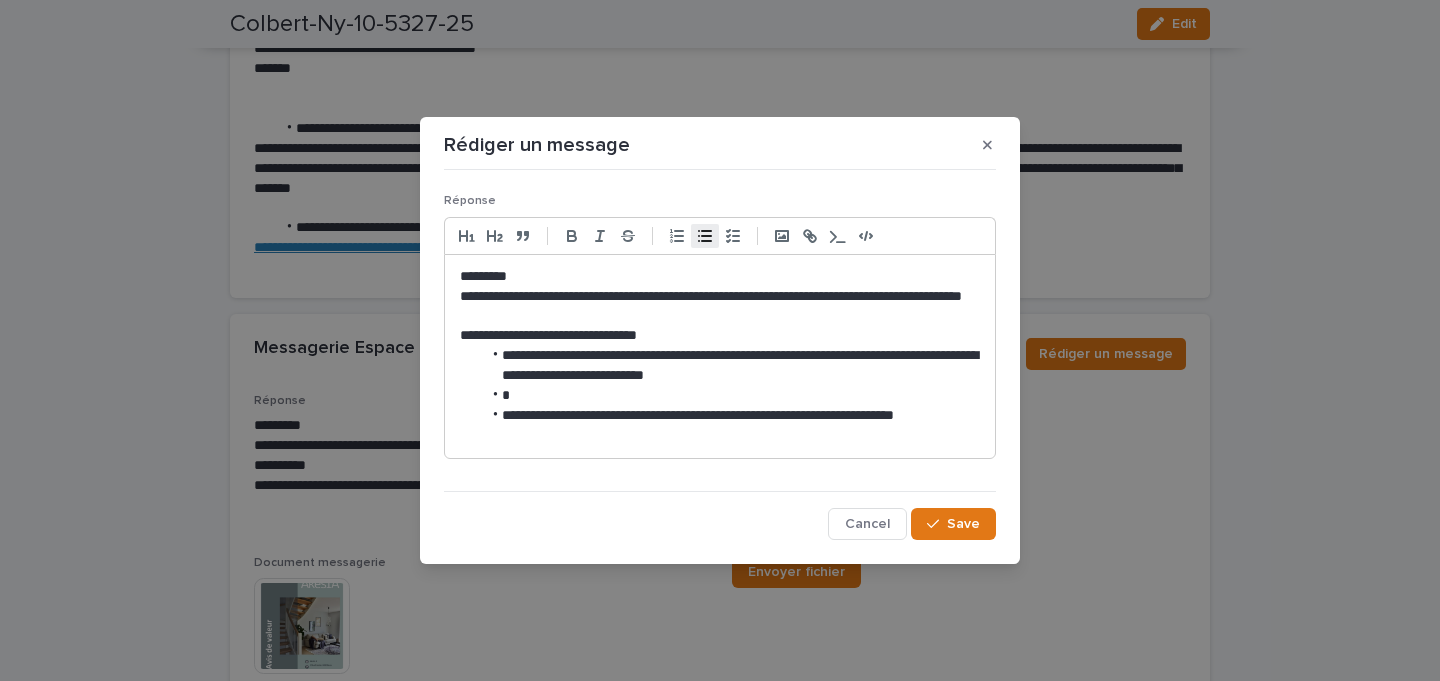click at bounding box center (730, 396) 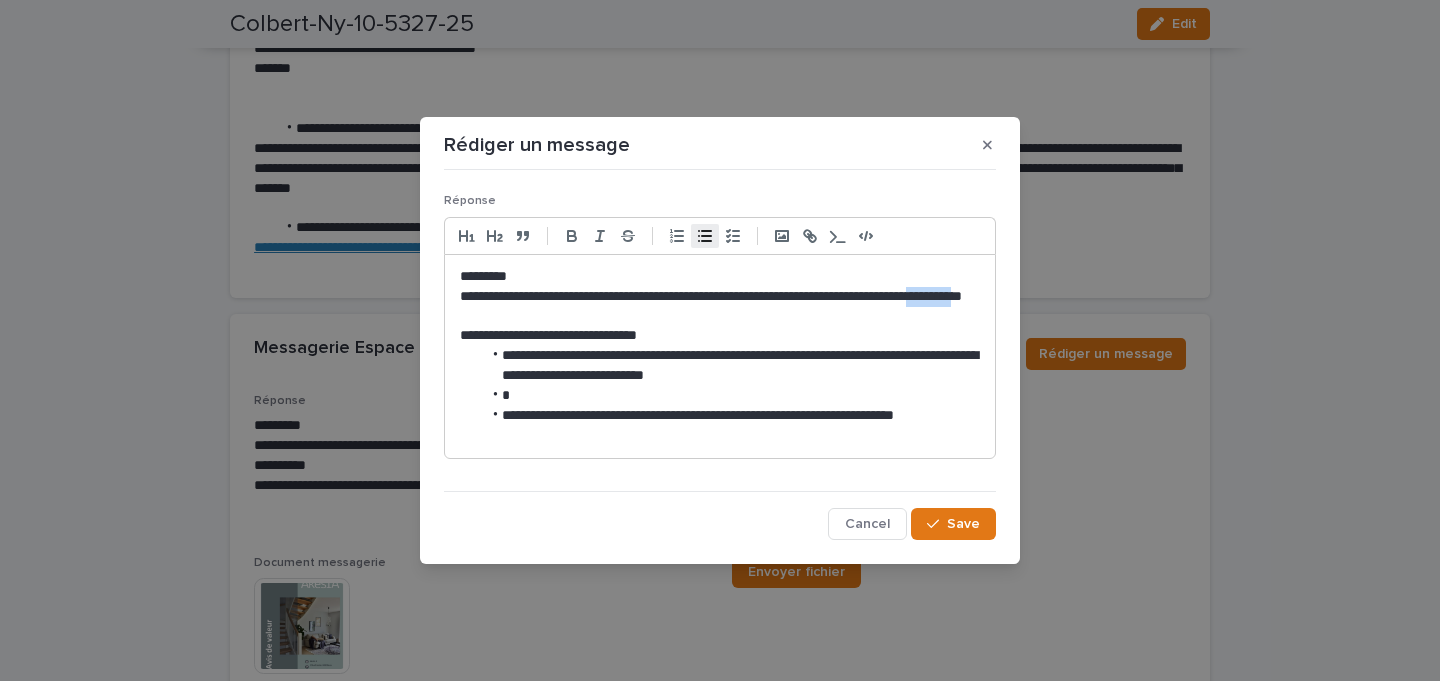 drag, startPoint x: 576, startPoint y: 313, endPoint x: 517, endPoint y: 305, distance: 59.5399 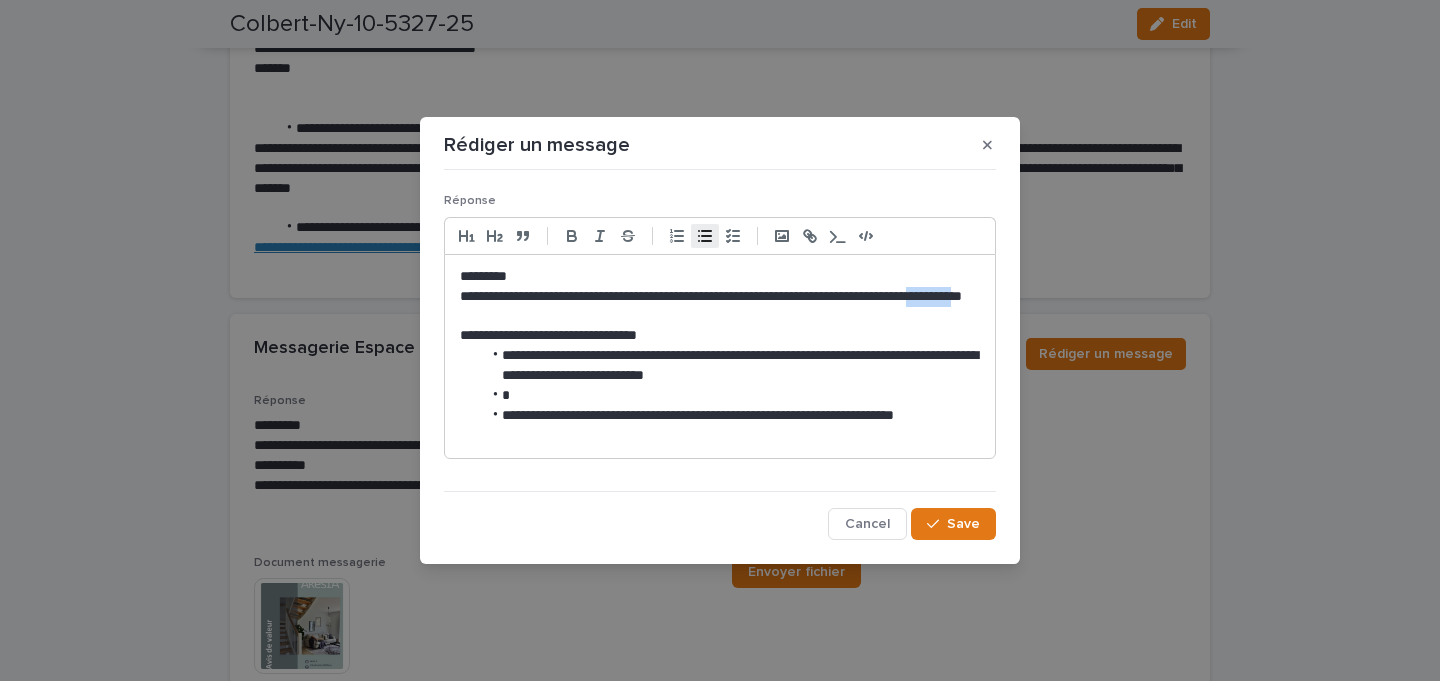 click on "**********" at bounding box center [720, 307] 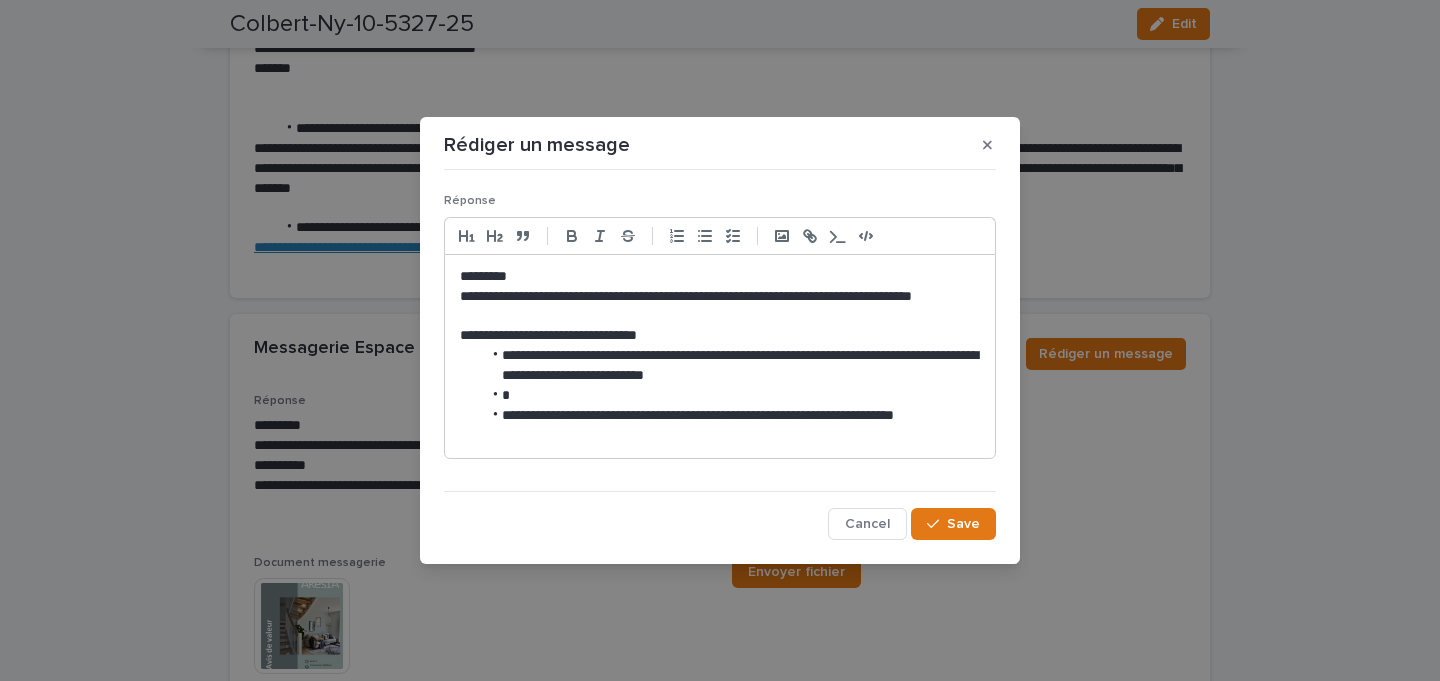 click on "**********" at bounding box center [720, 307] 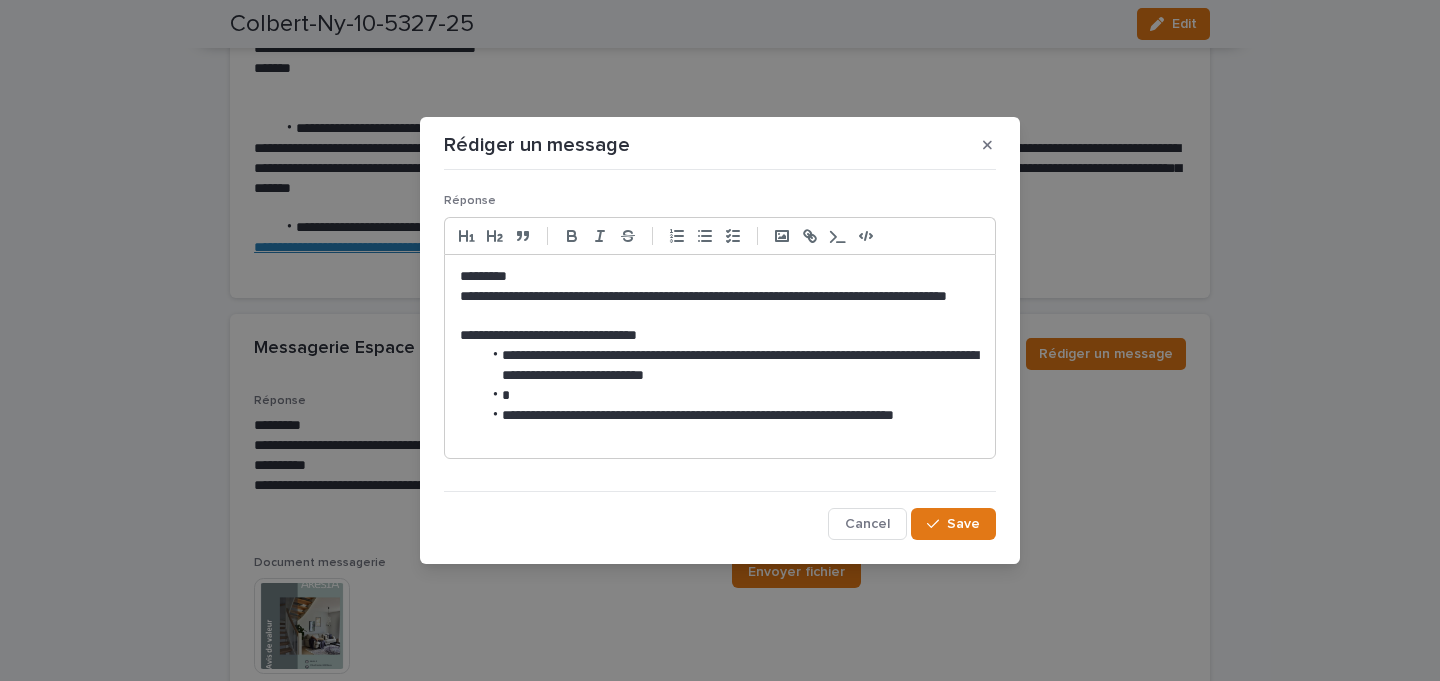 click on "**********" at bounding box center [720, 307] 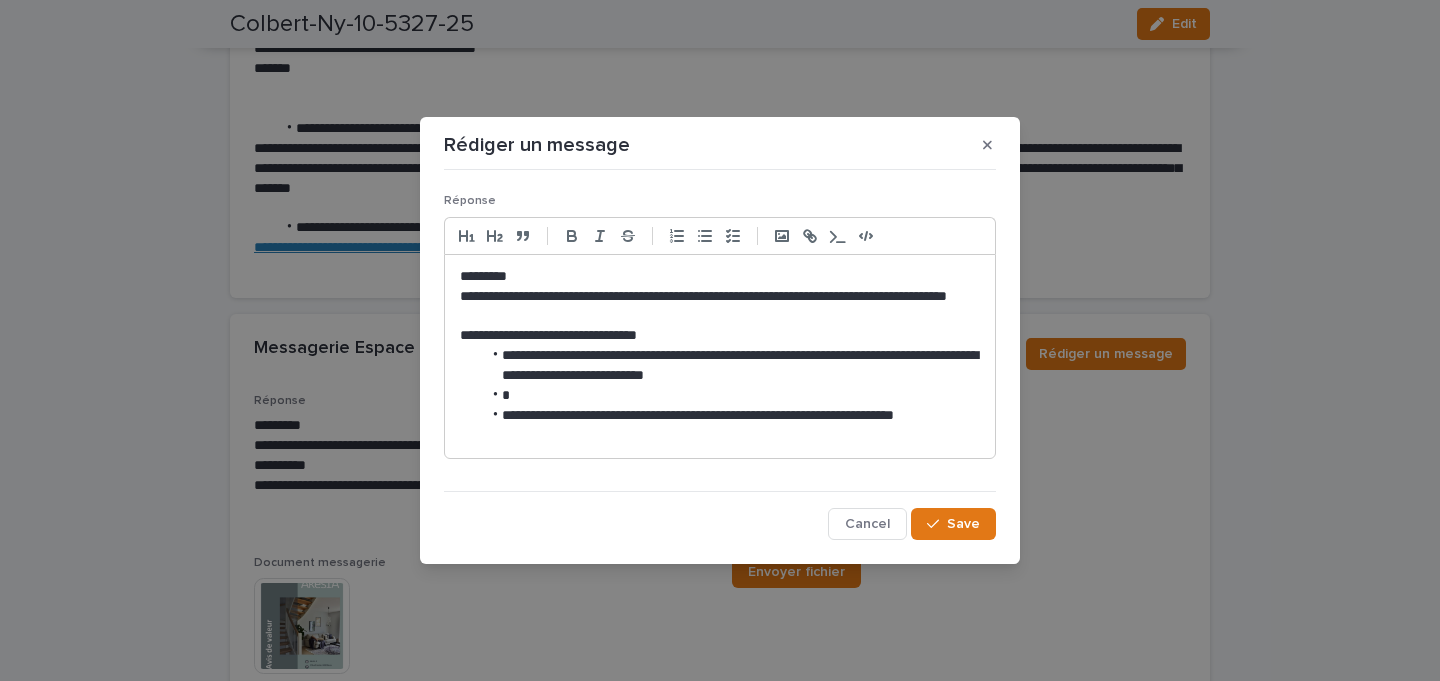 click on "**********" at bounding box center [720, 307] 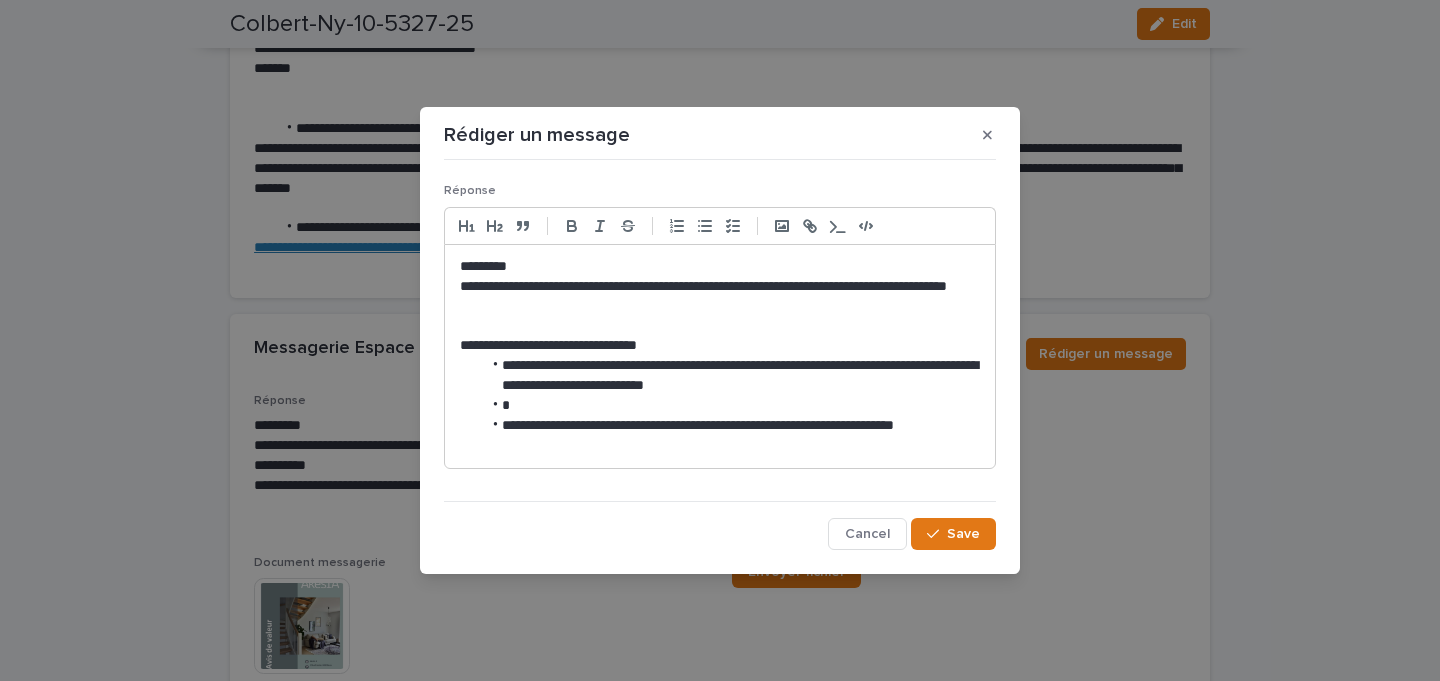 click on "*********" at bounding box center [720, 267] 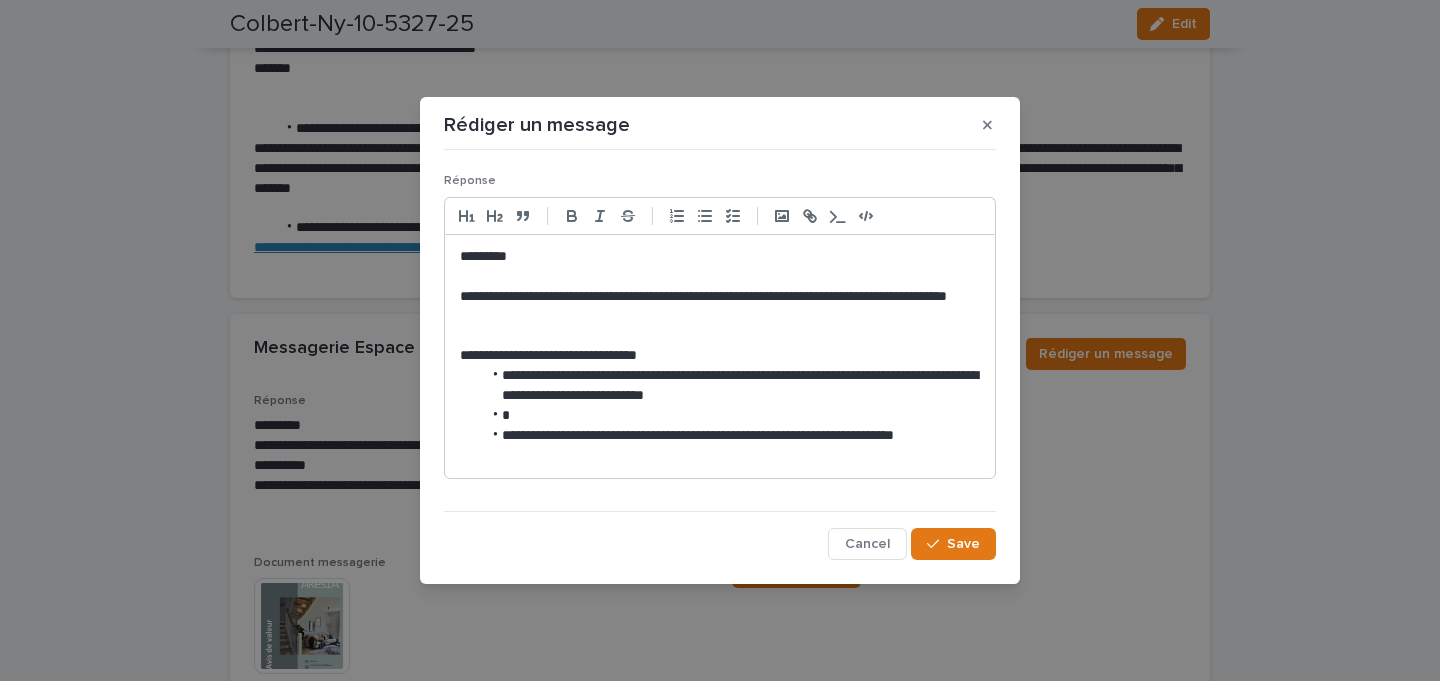 click at bounding box center (720, 336) 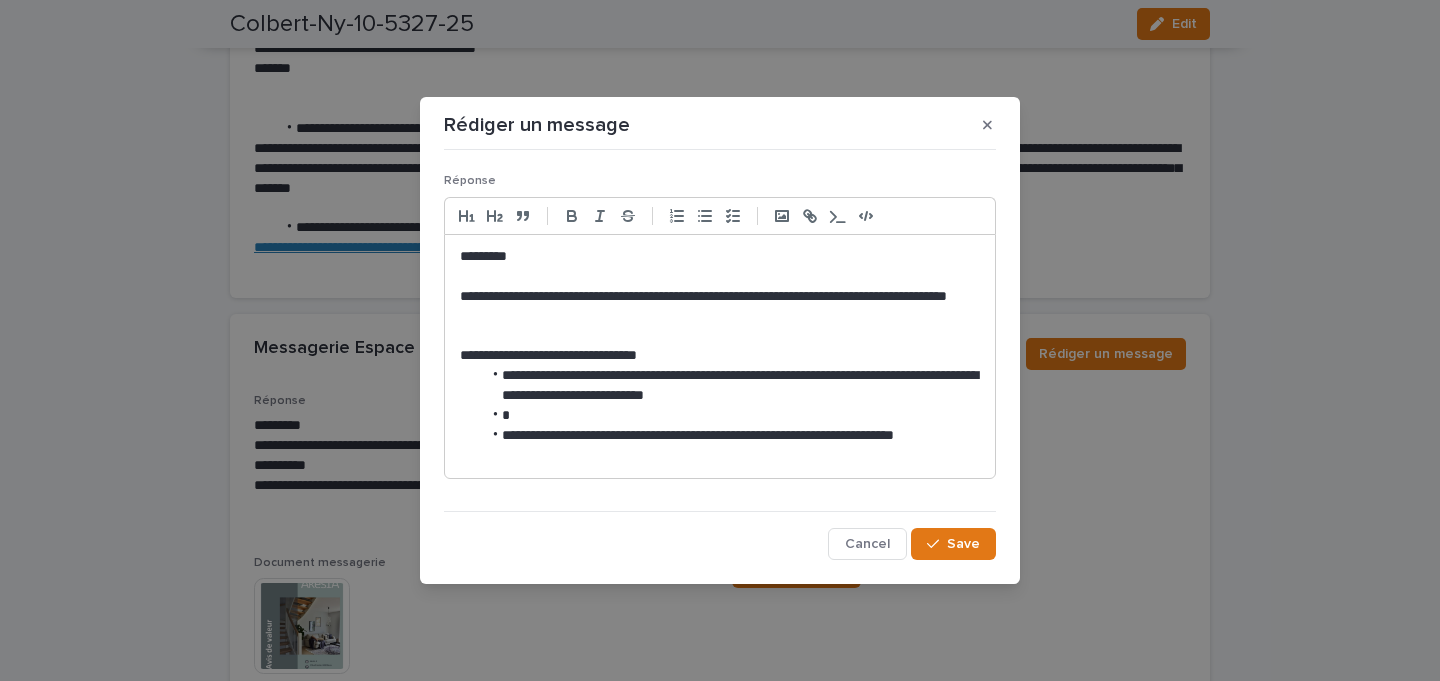 click on "**********" at bounding box center (720, 356) 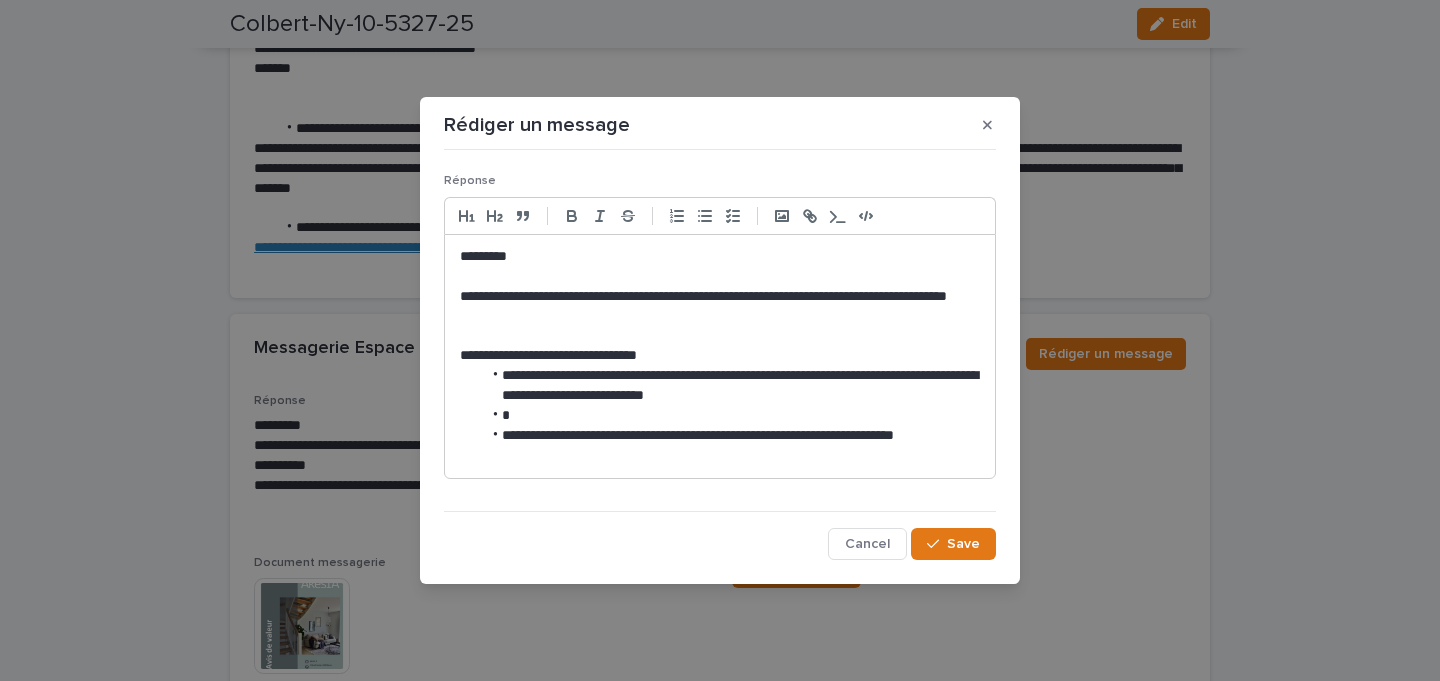click on "**********" at bounding box center [720, 356] 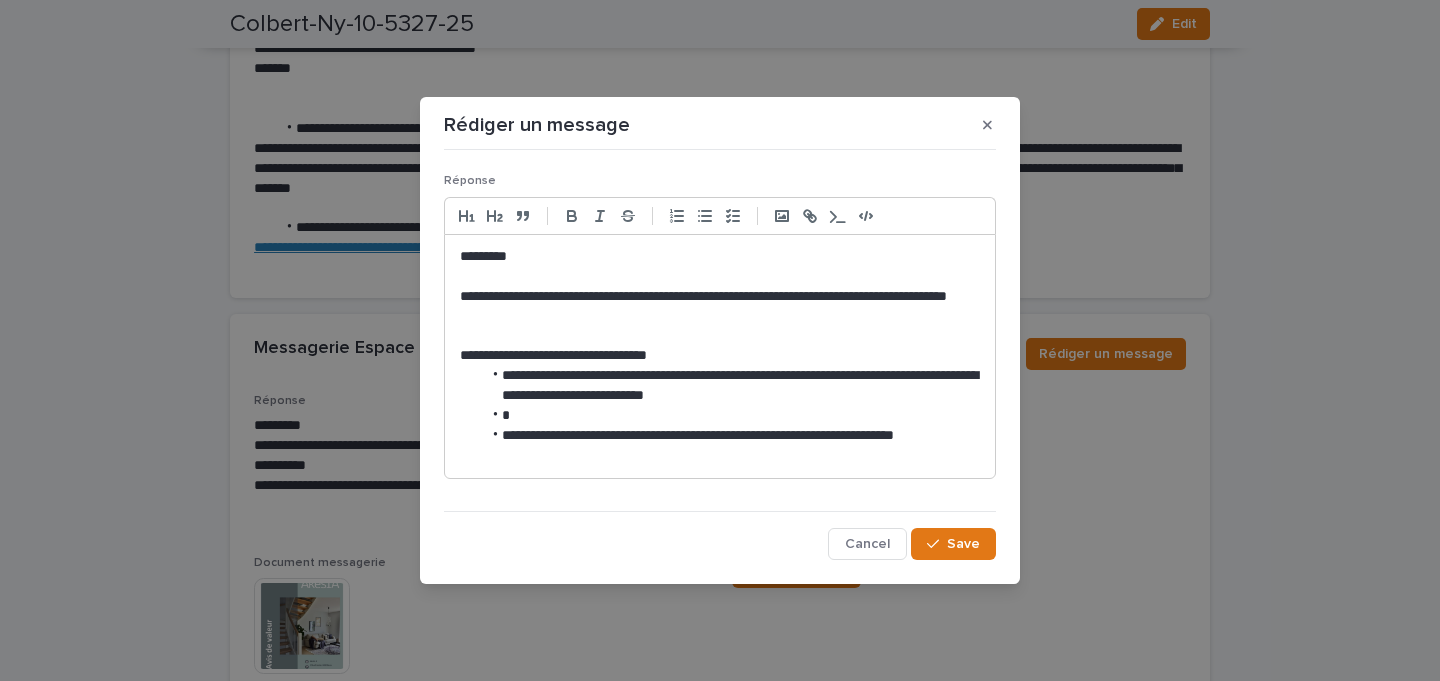 click at bounding box center [730, 416] 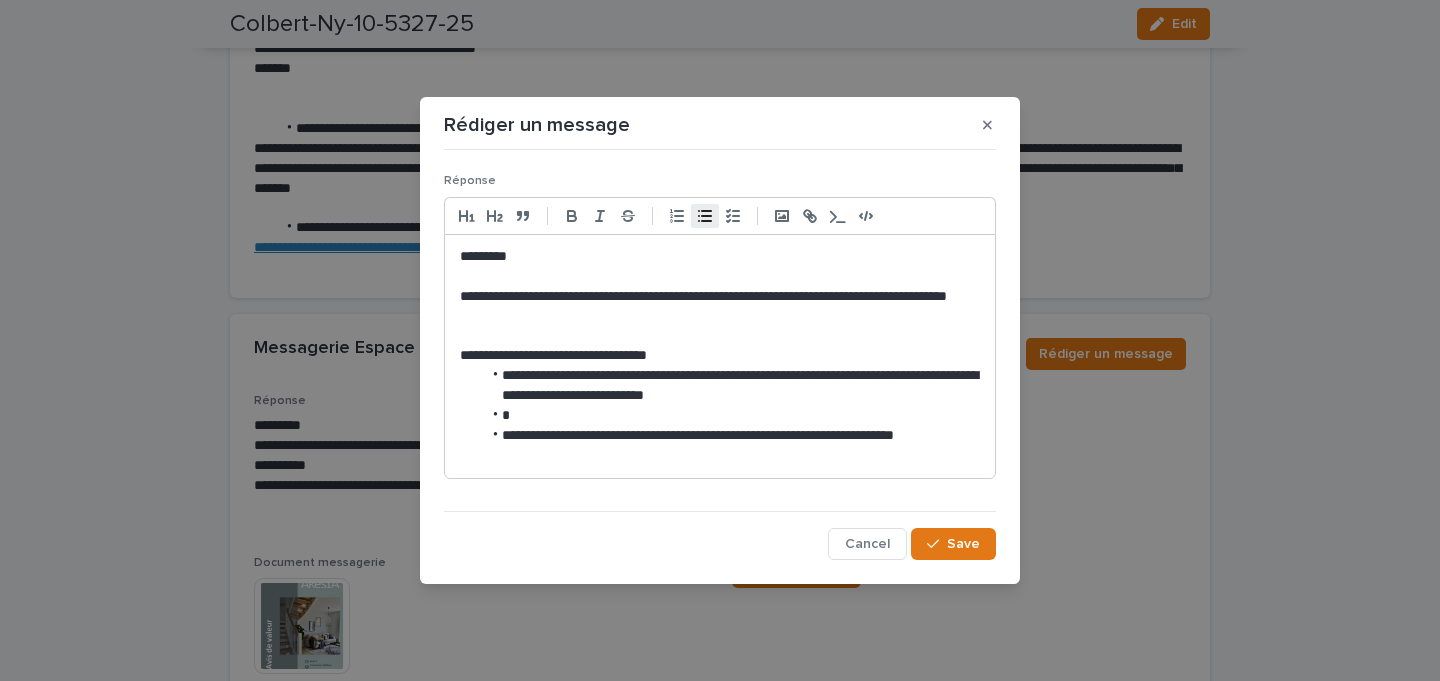 click on "**********" at bounding box center (730, 386) 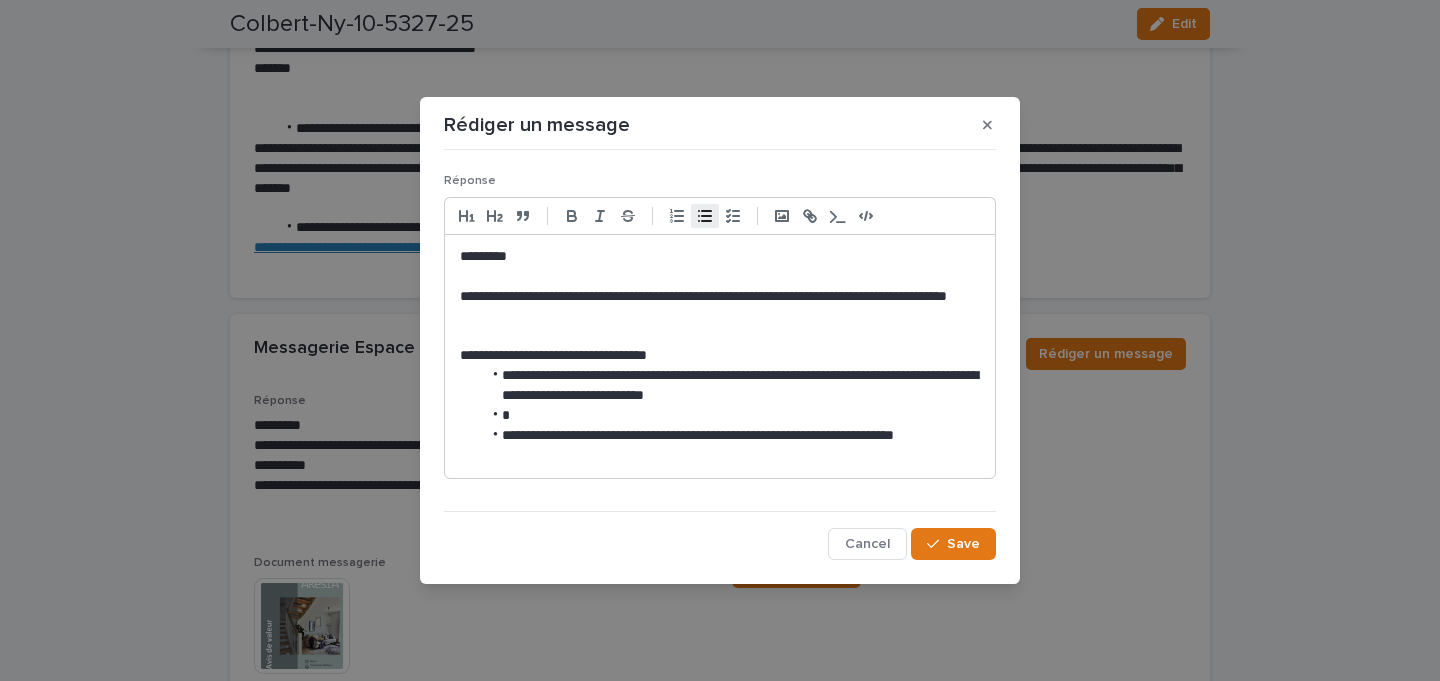 click on "**********" at bounding box center (730, 386) 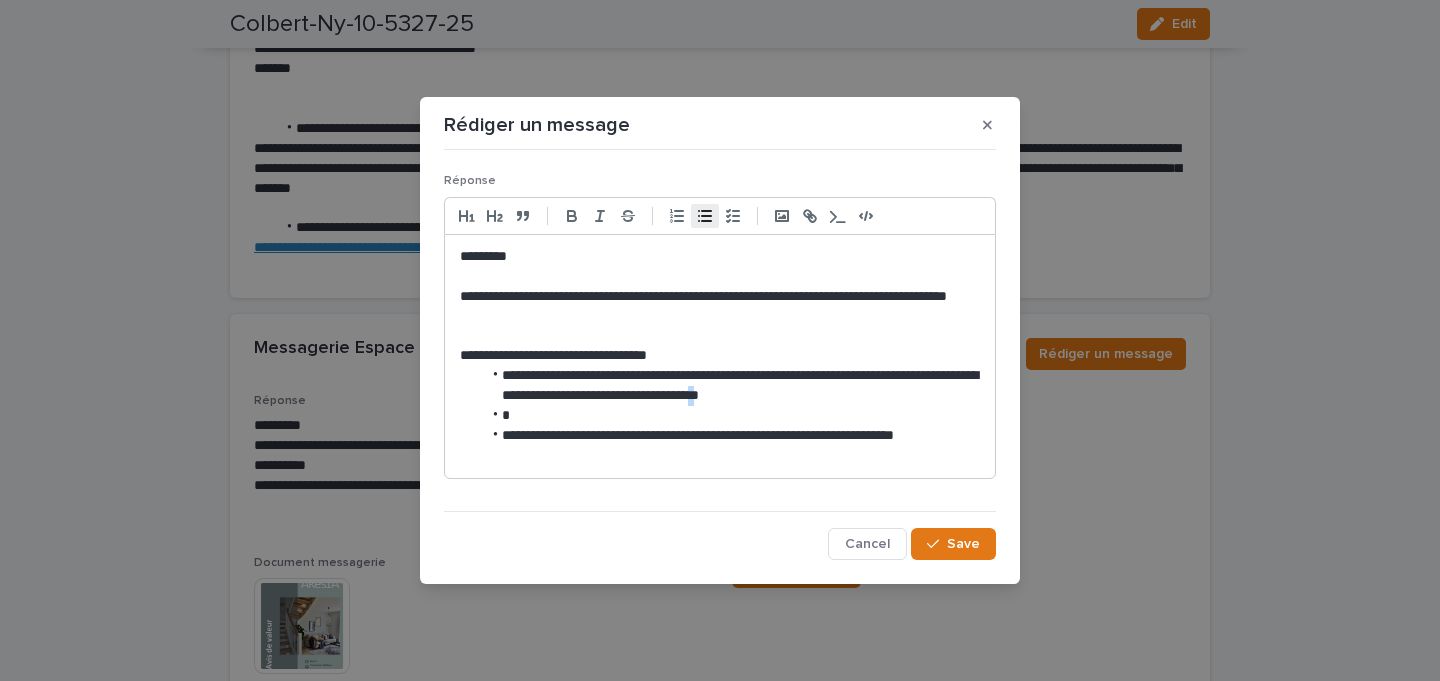 click on "**********" at bounding box center (730, 386) 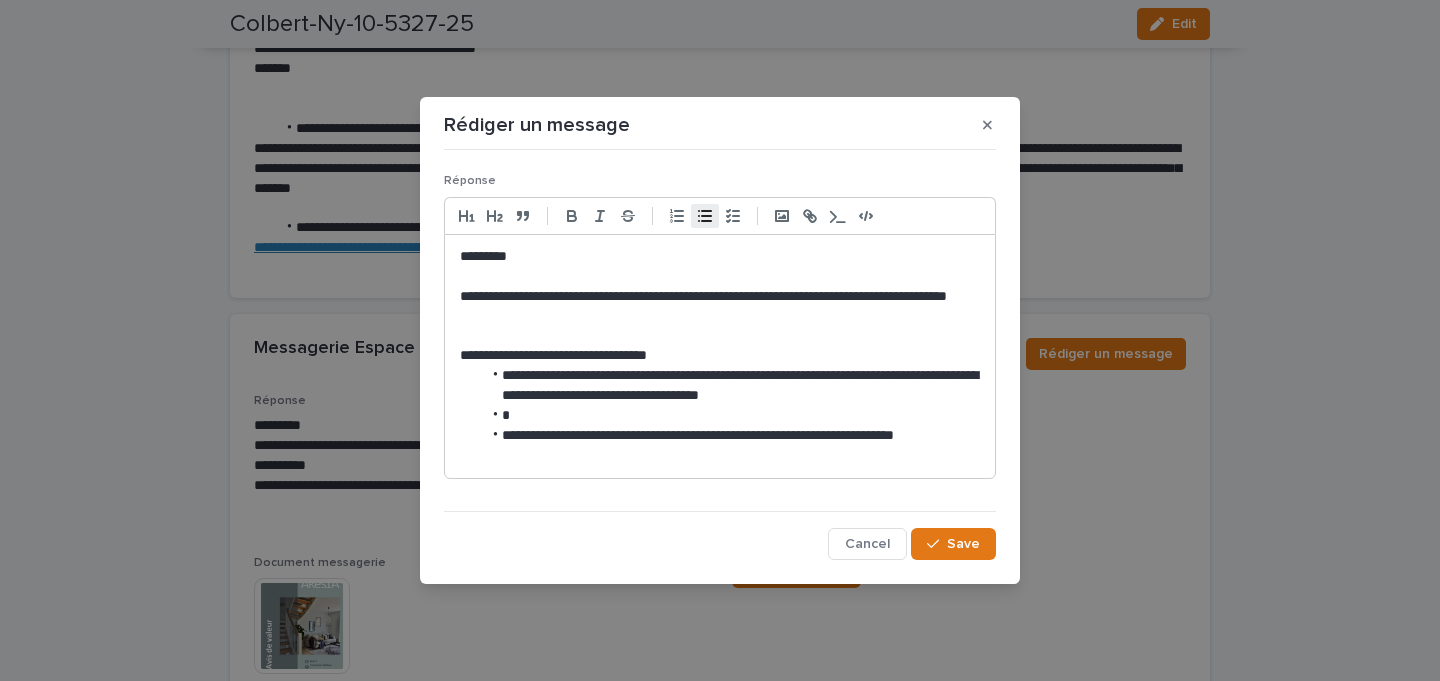 click at bounding box center (730, 416) 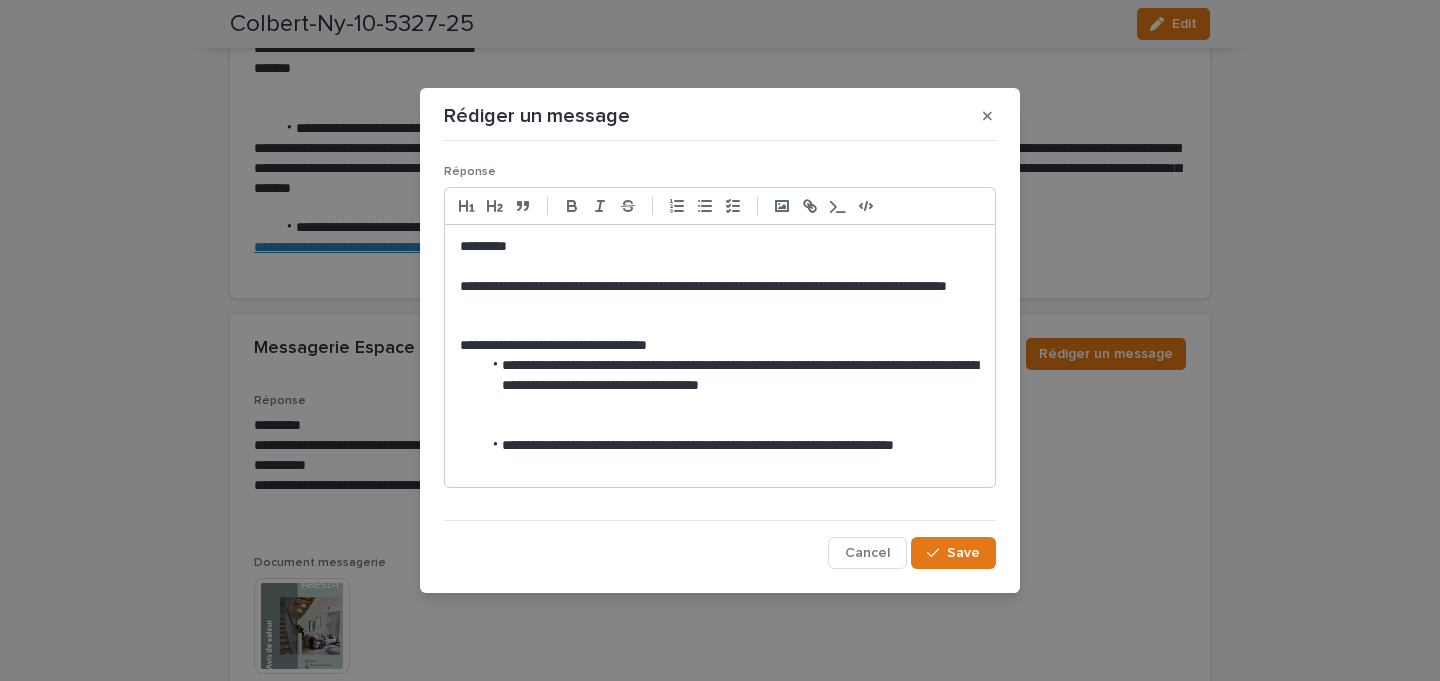 click on "**********" at bounding box center [730, 456] 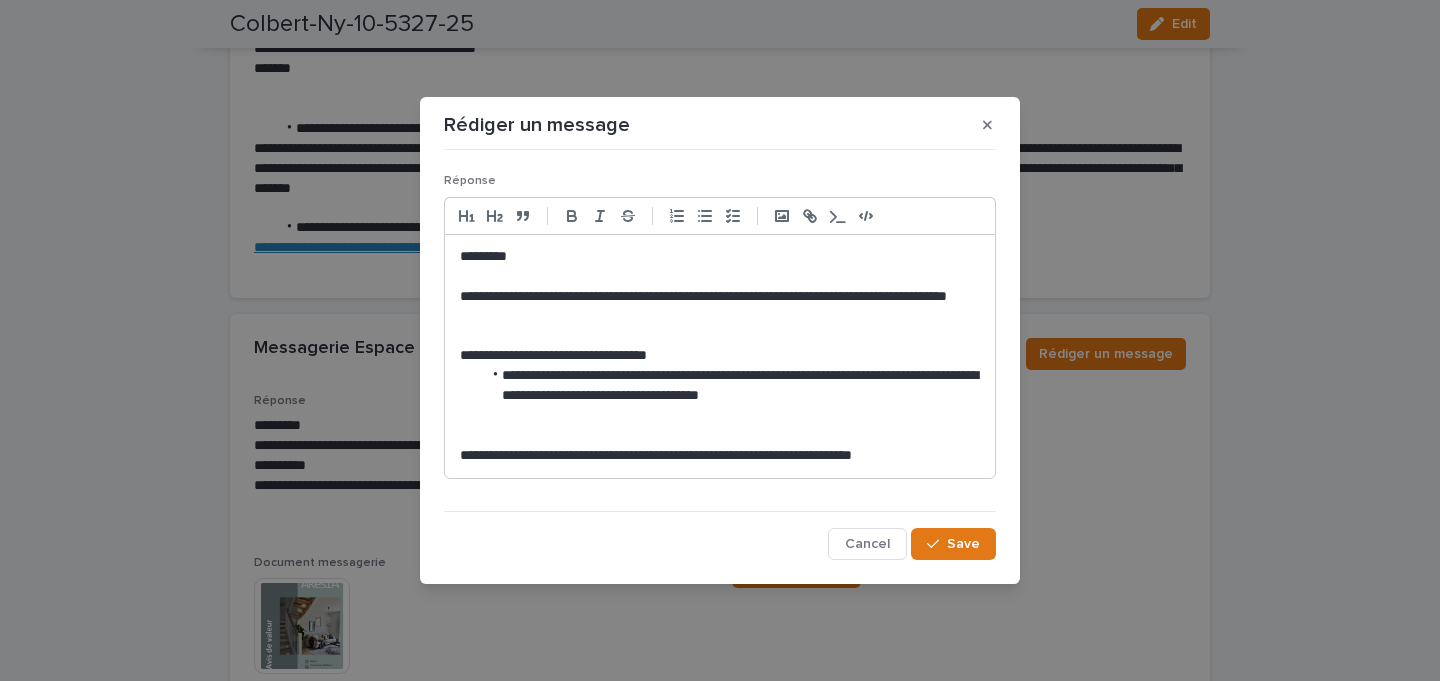 click at bounding box center (720, 416) 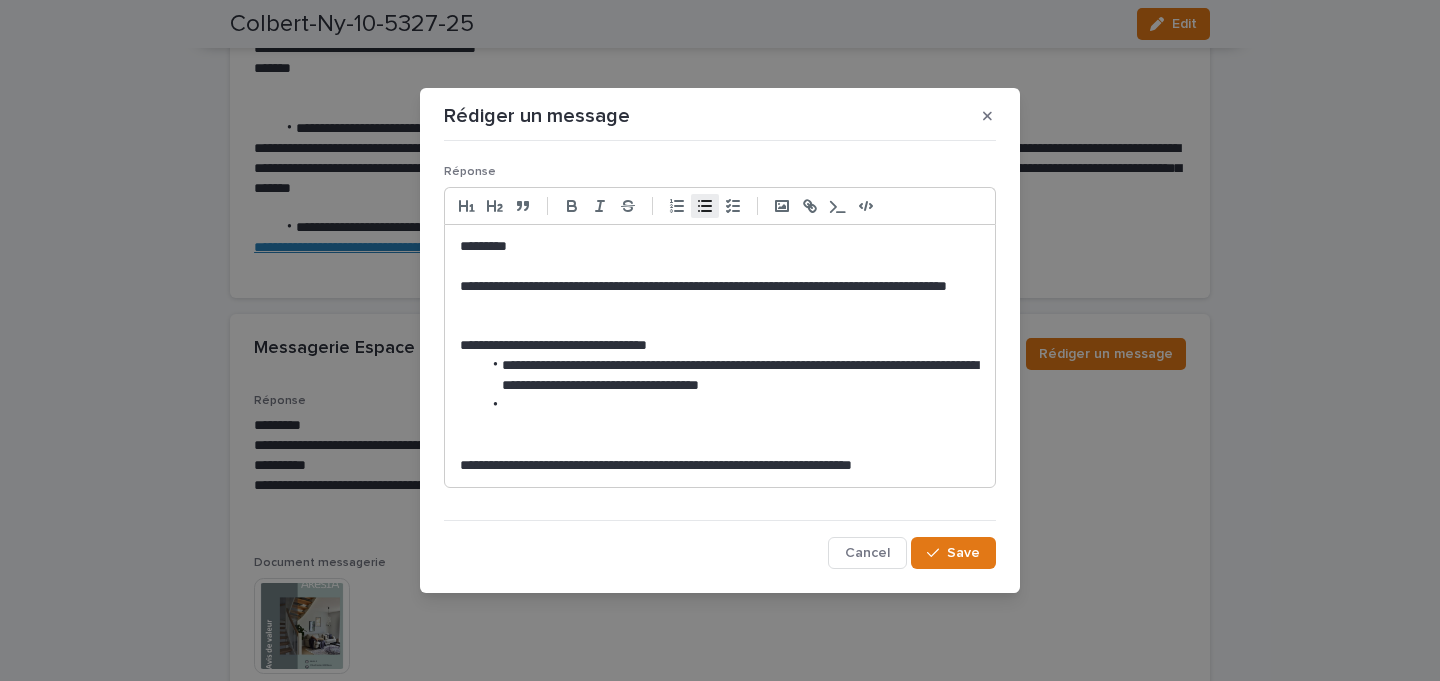 click at bounding box center (720, 426) 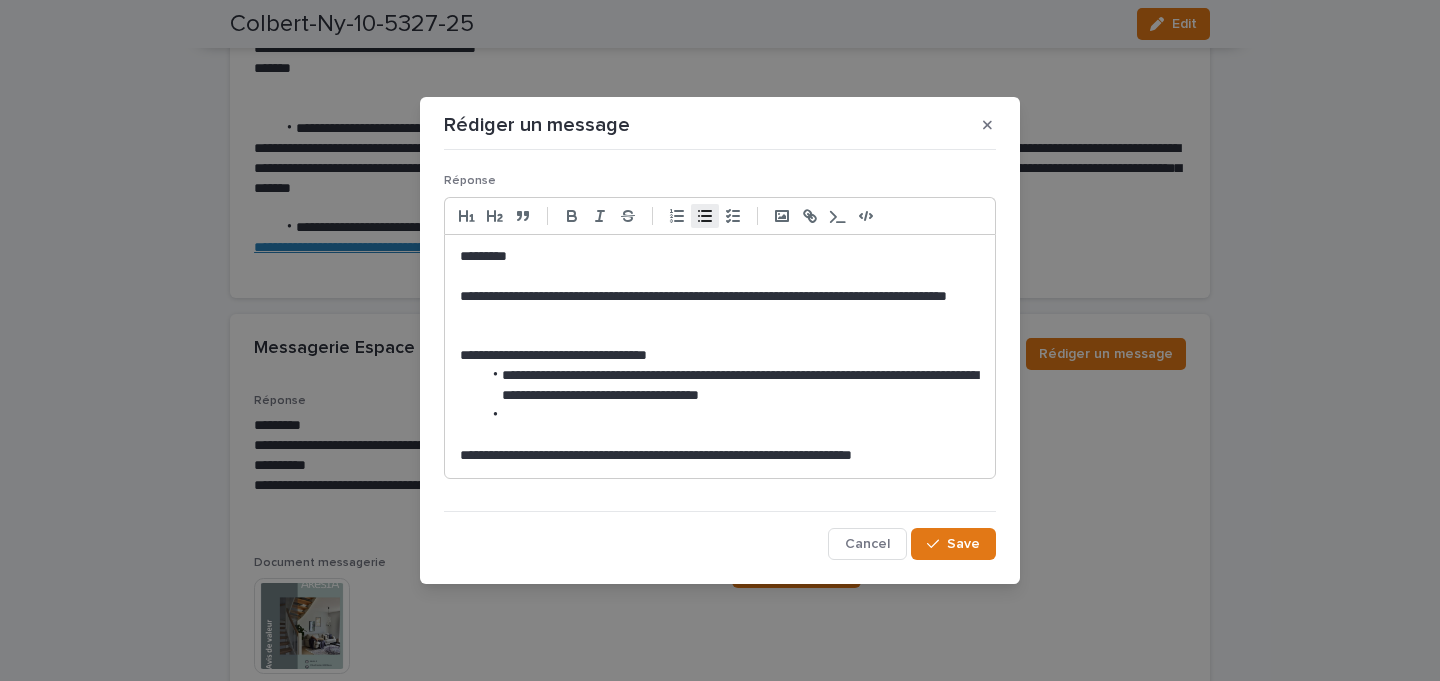 click at bounding box center (730, 416) 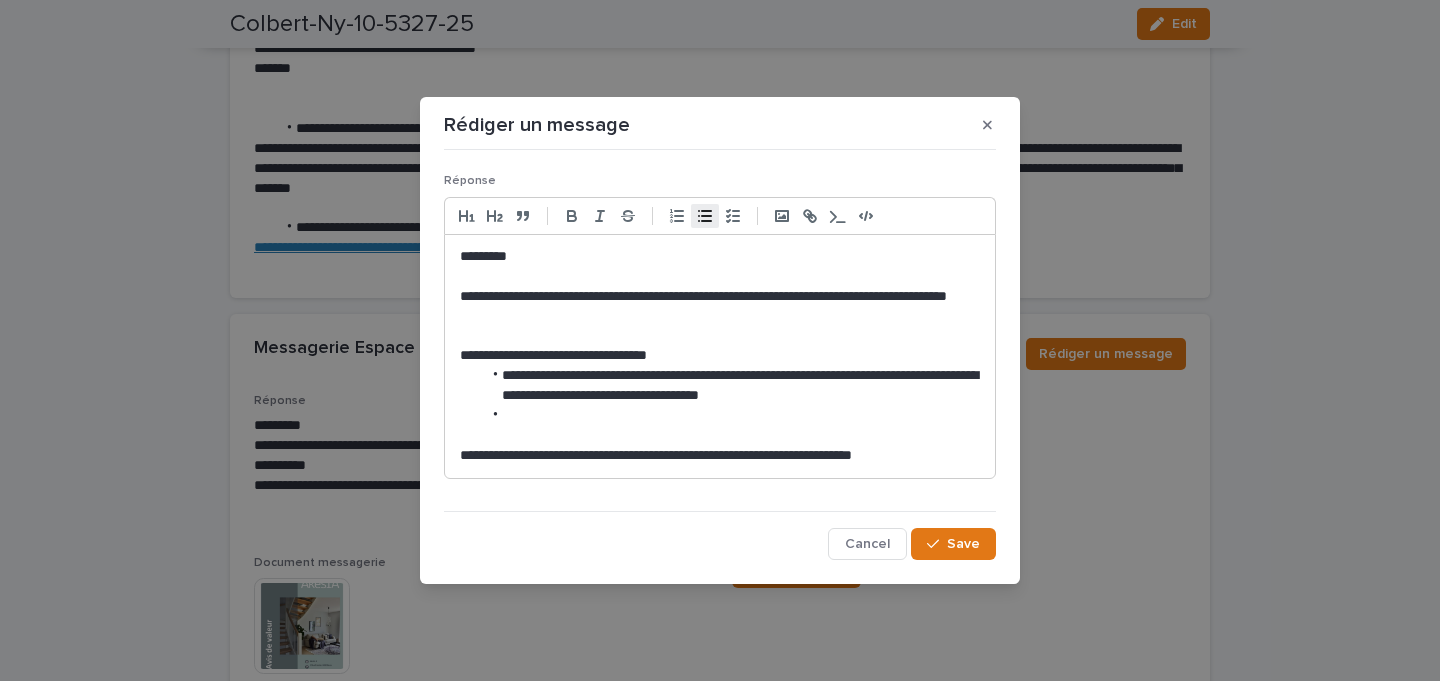 click on "**********" at bounding box center [730, 386] 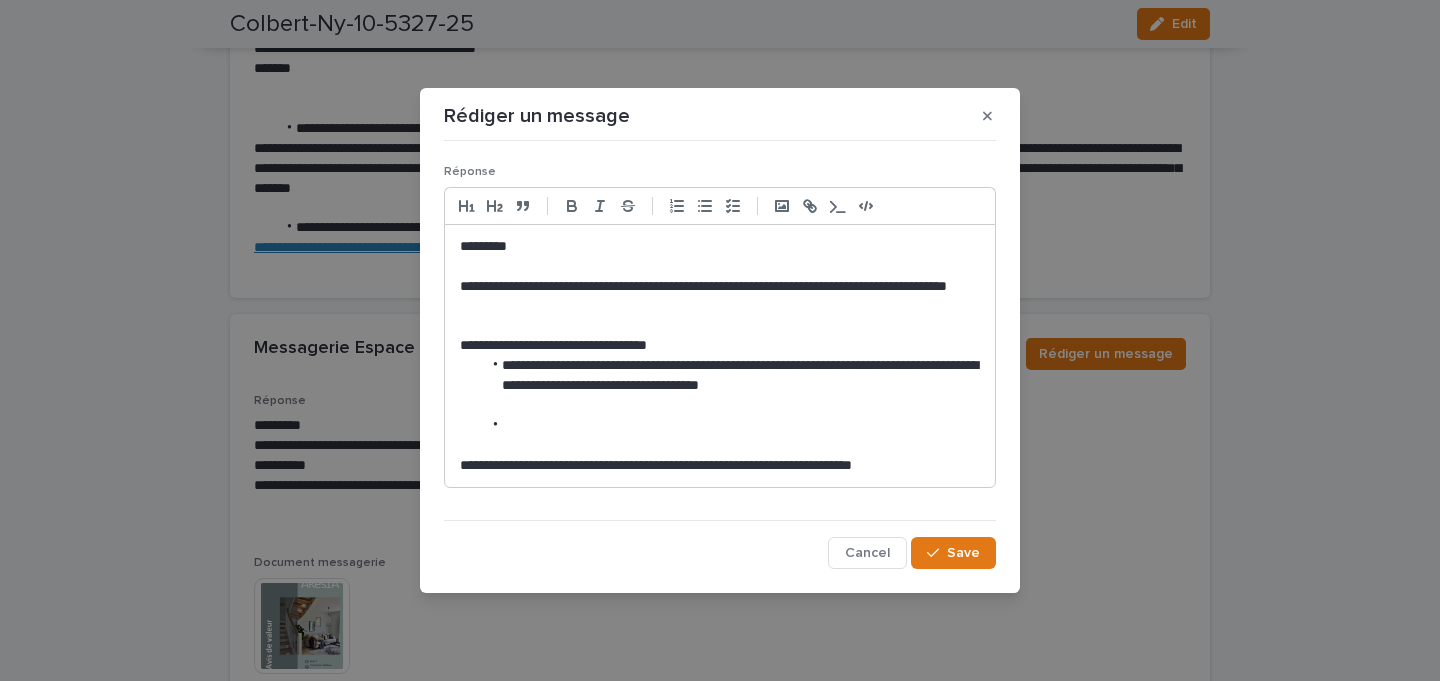 click at bounding box center [730, 426] 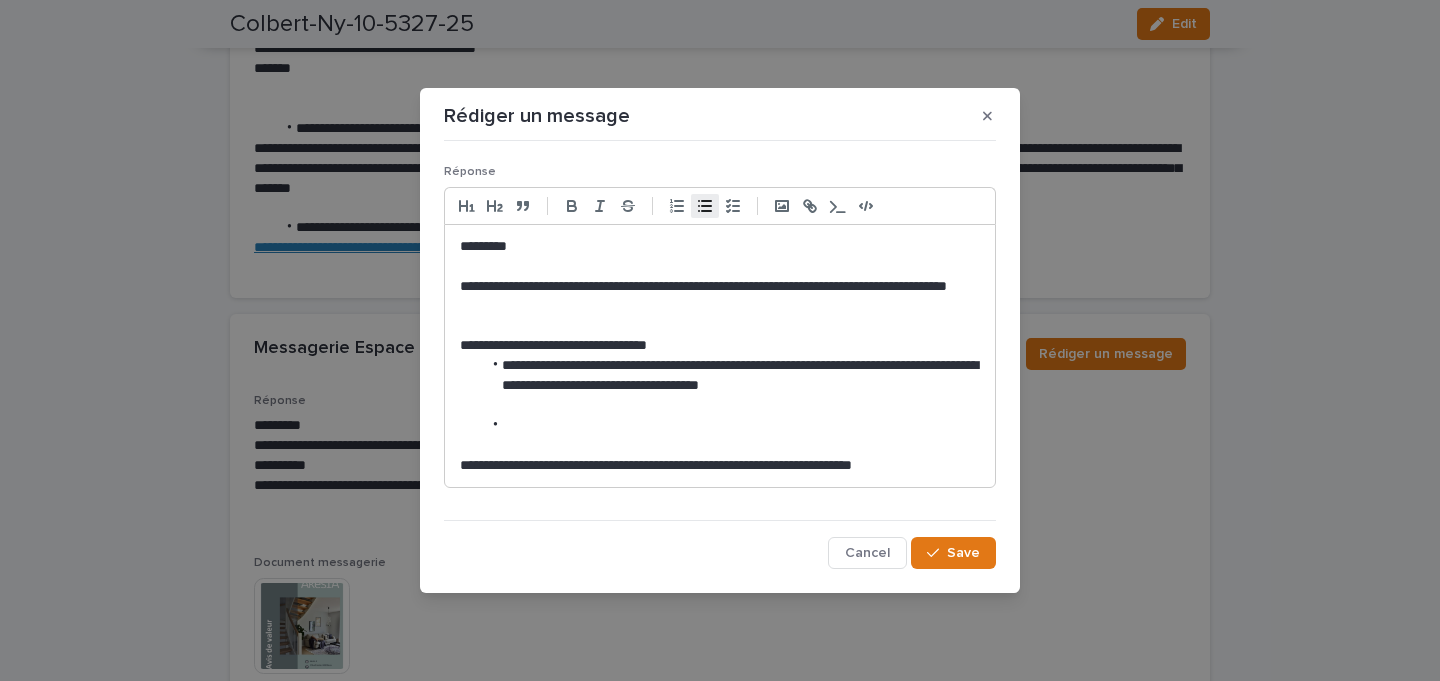 click on "**********" at bounding box center (720, 346) 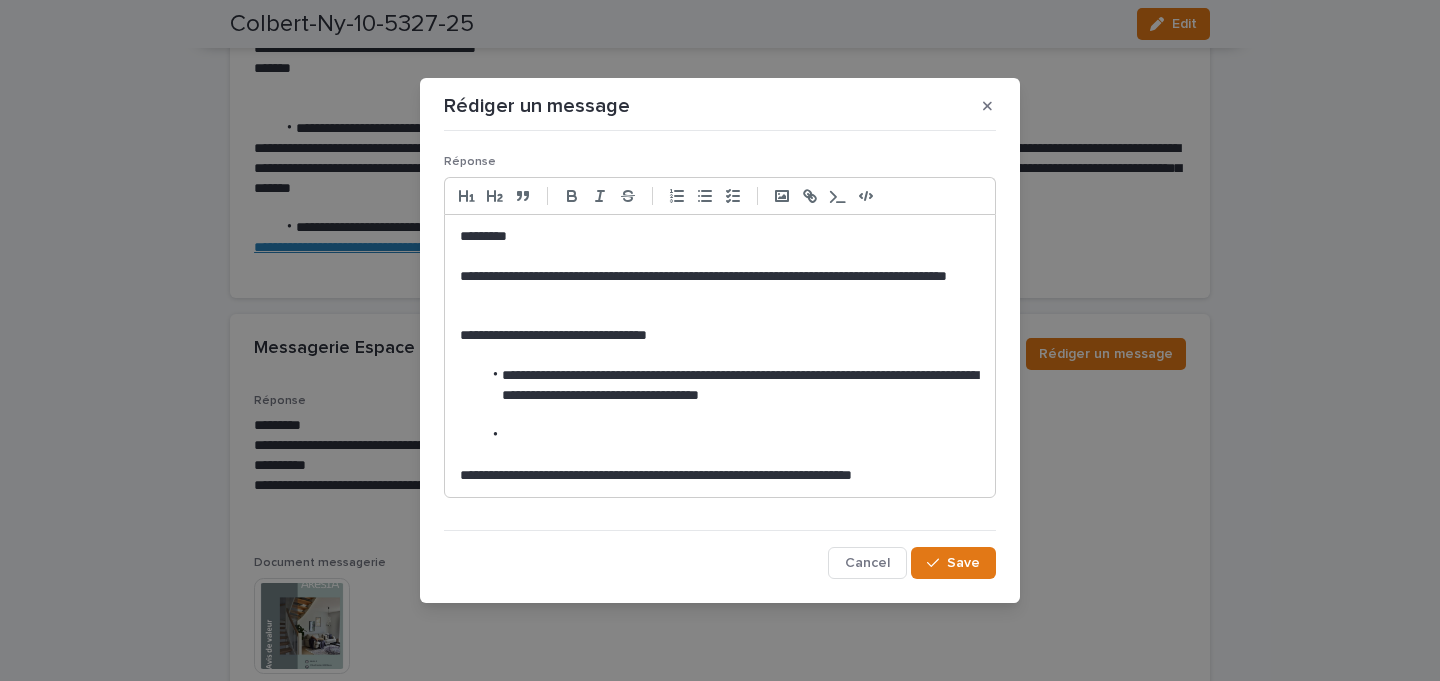 click on "**********" at bounding box center (720, 336) 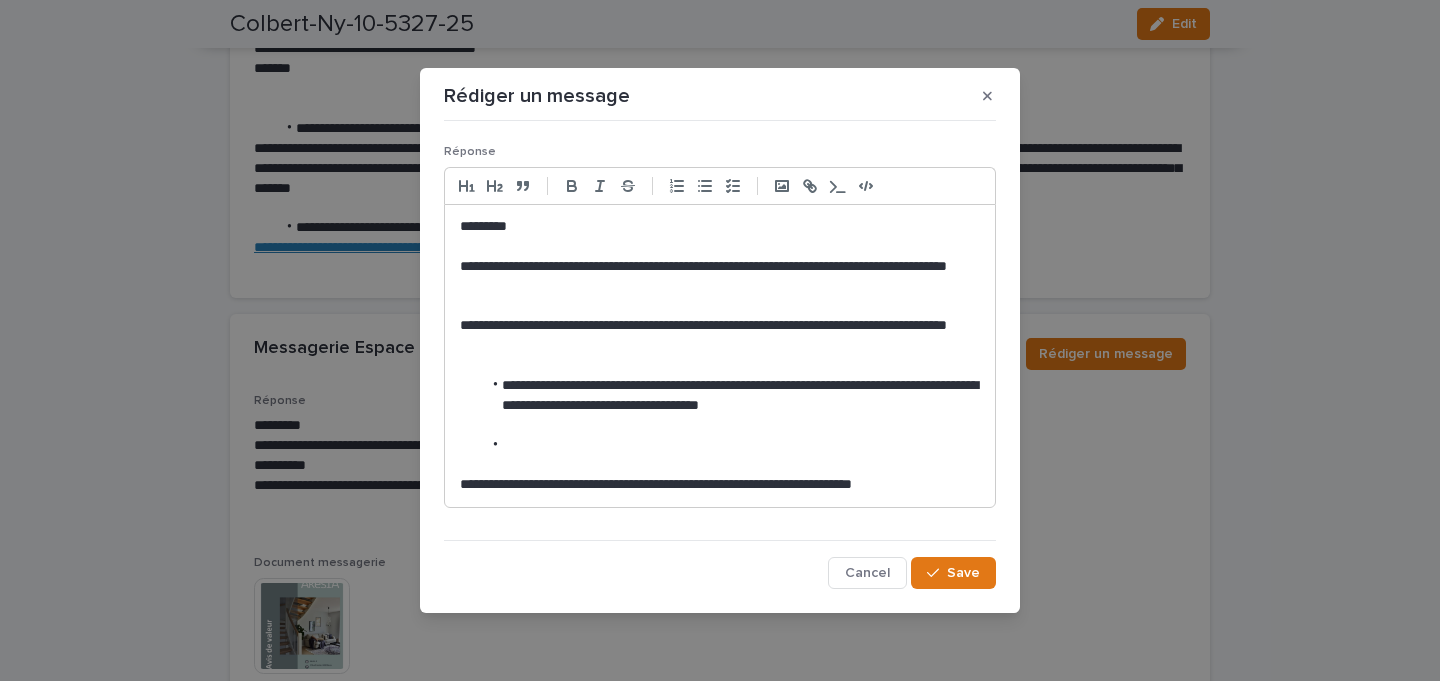 click at bounding box center [730, 446] 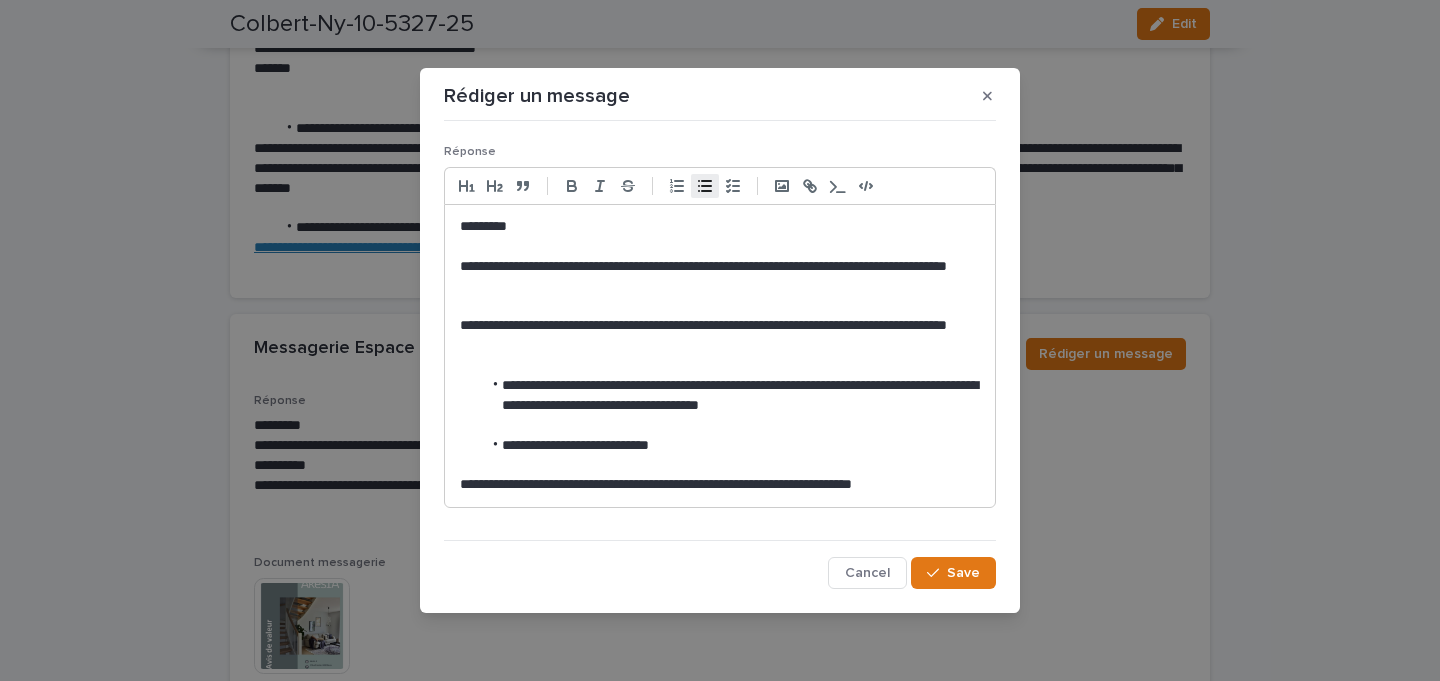 click on "**********" at bounding box center [730, 446] 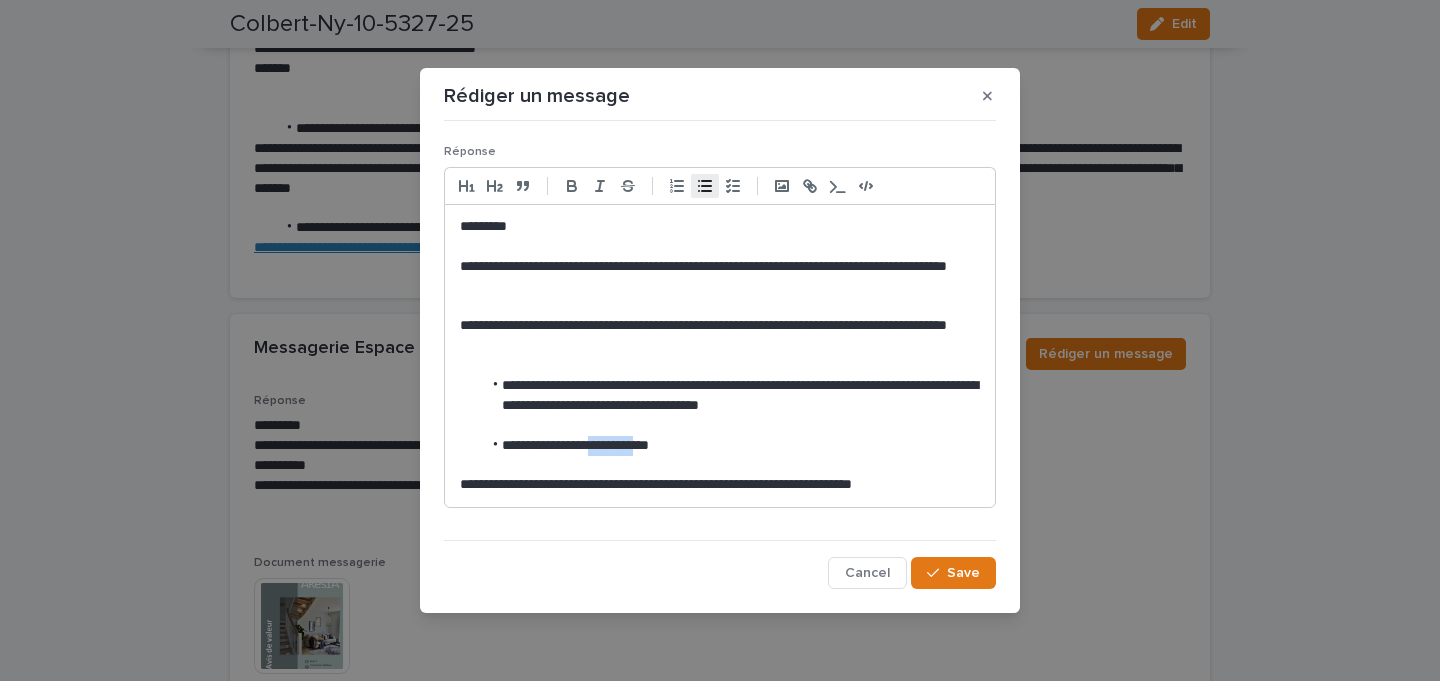 click on "**********" at bounding box center (730, 446) 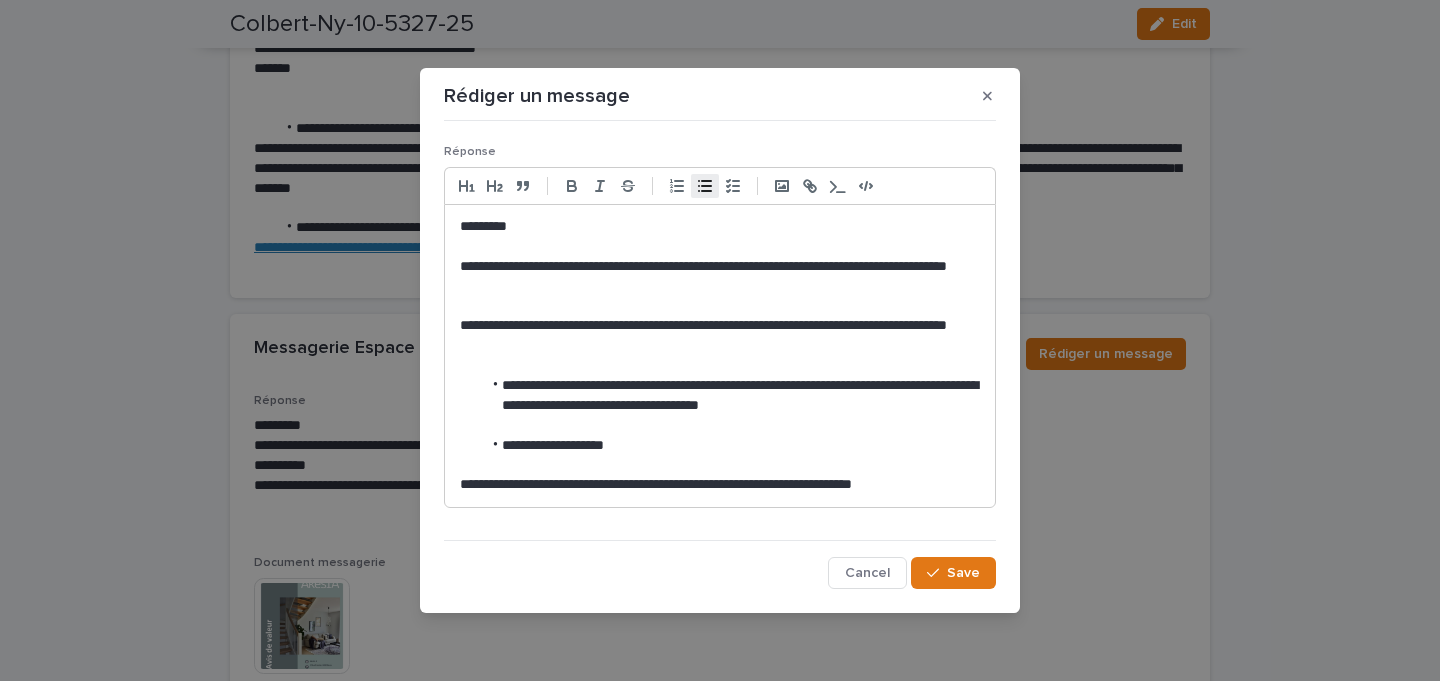 click on "**********" at bounding box center [730, 446] 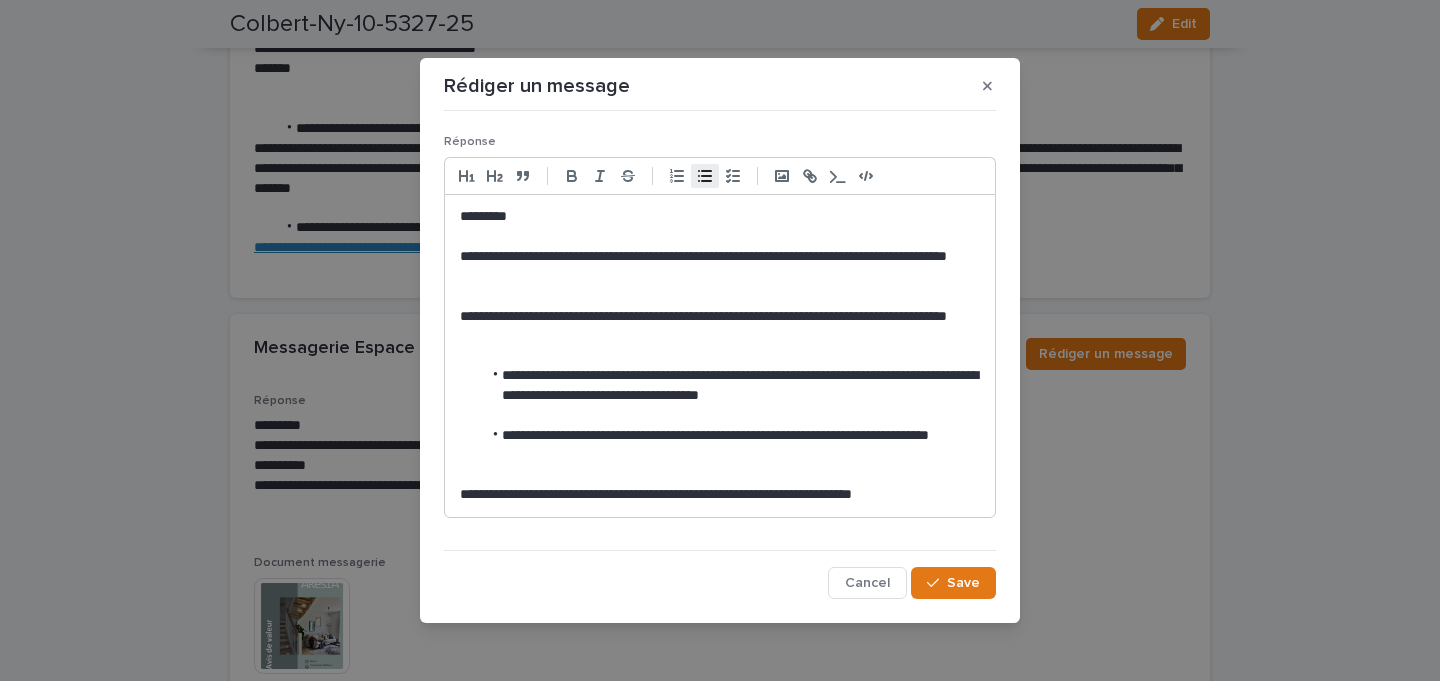 click on "**********" at bounding box center (720, 495) 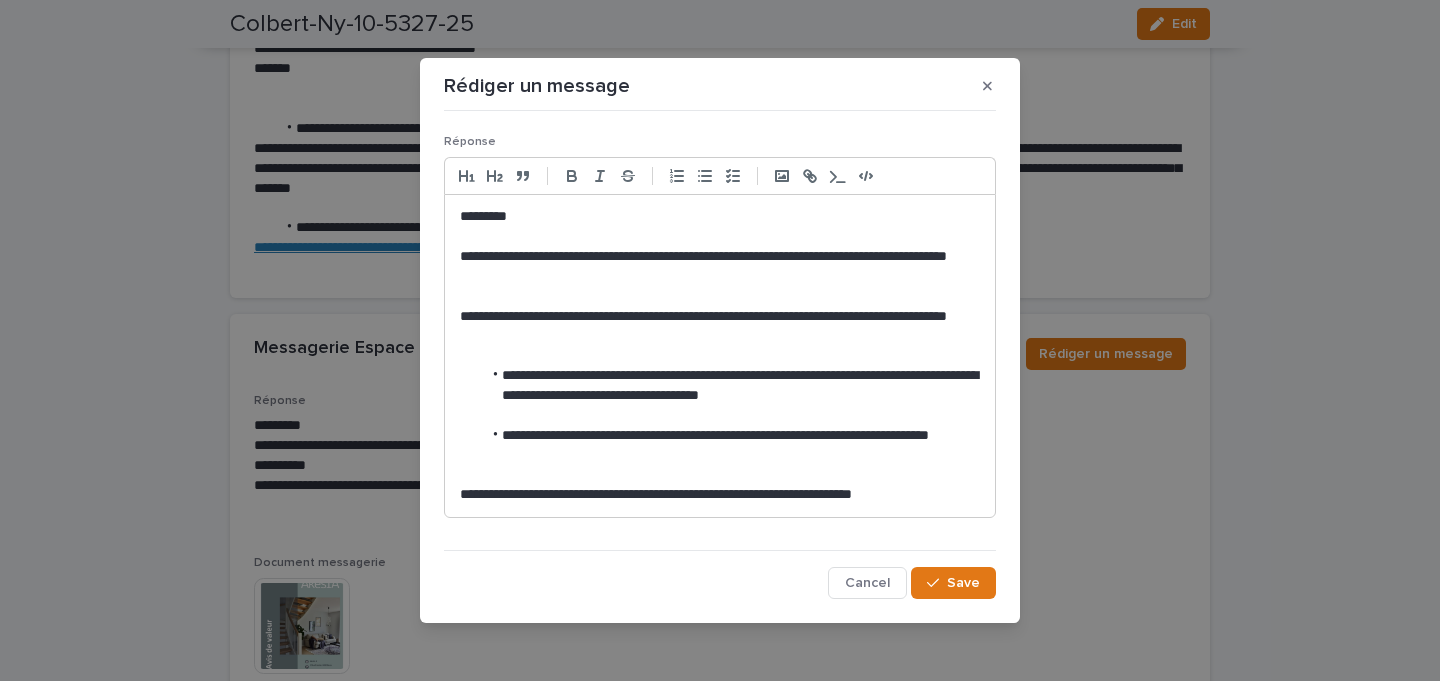 click at bounding box center (720, 476) 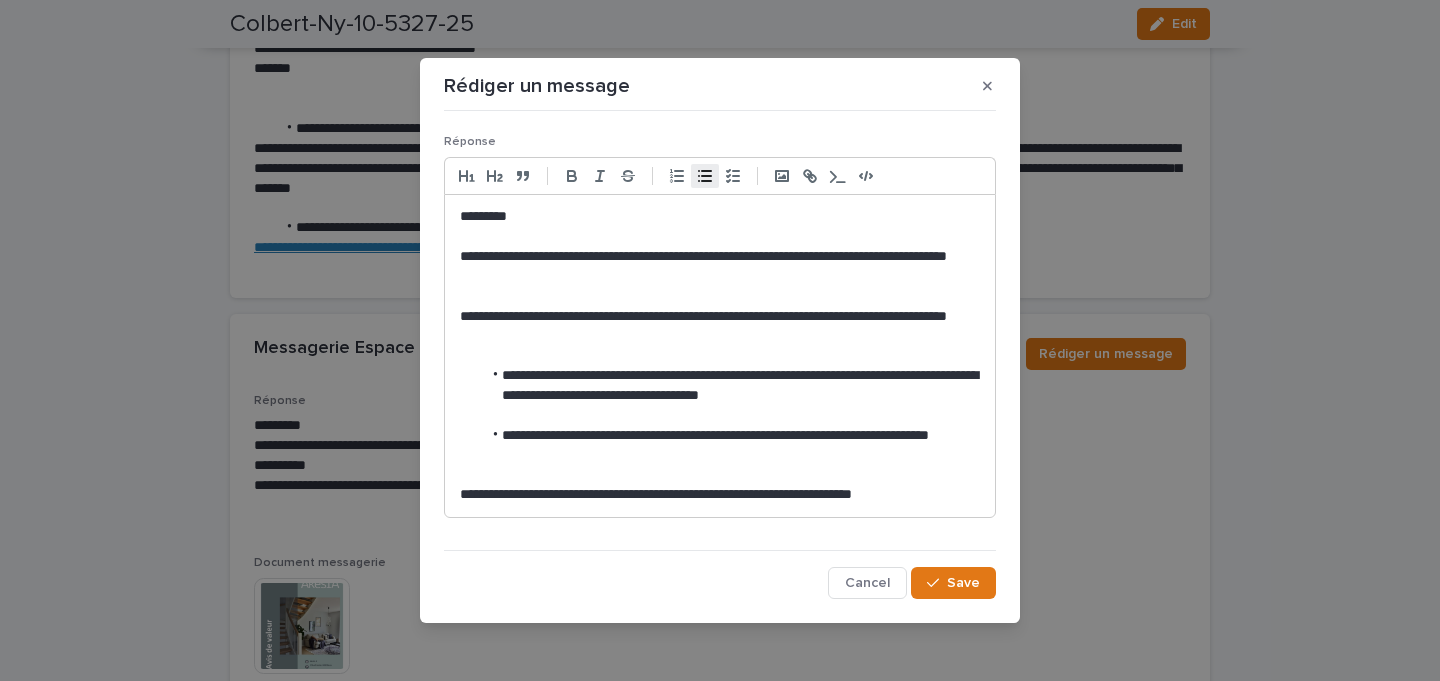 click at bounding box center [720, 297] 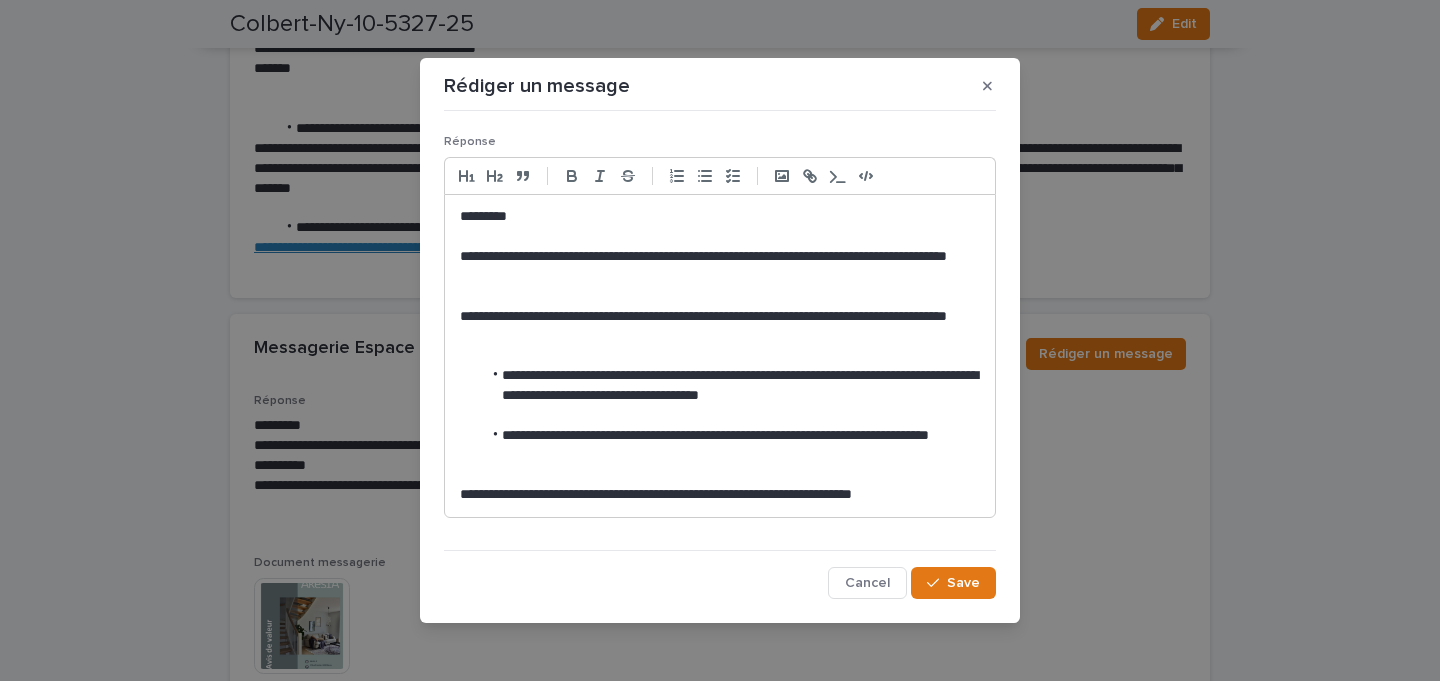 click on "**********" at bounding box center (720, 327) 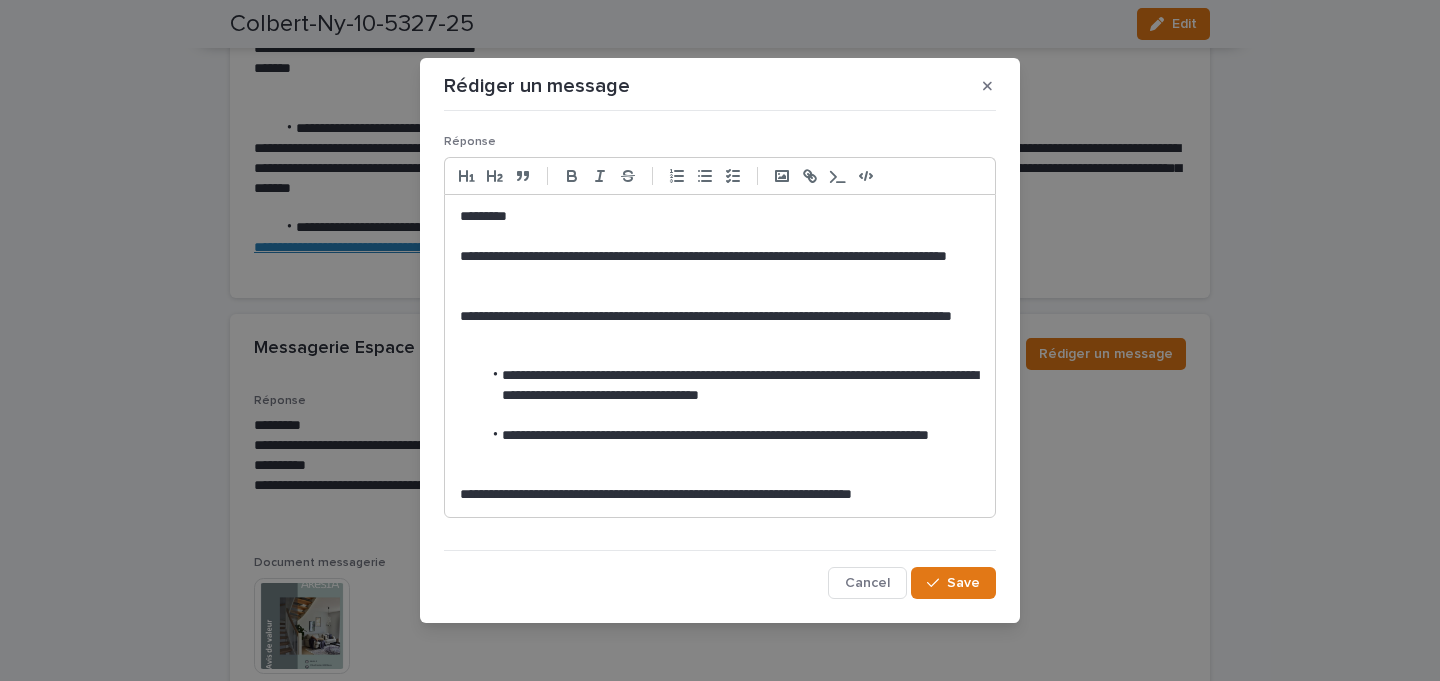 click on "**********" at bounding box center [720, 327] 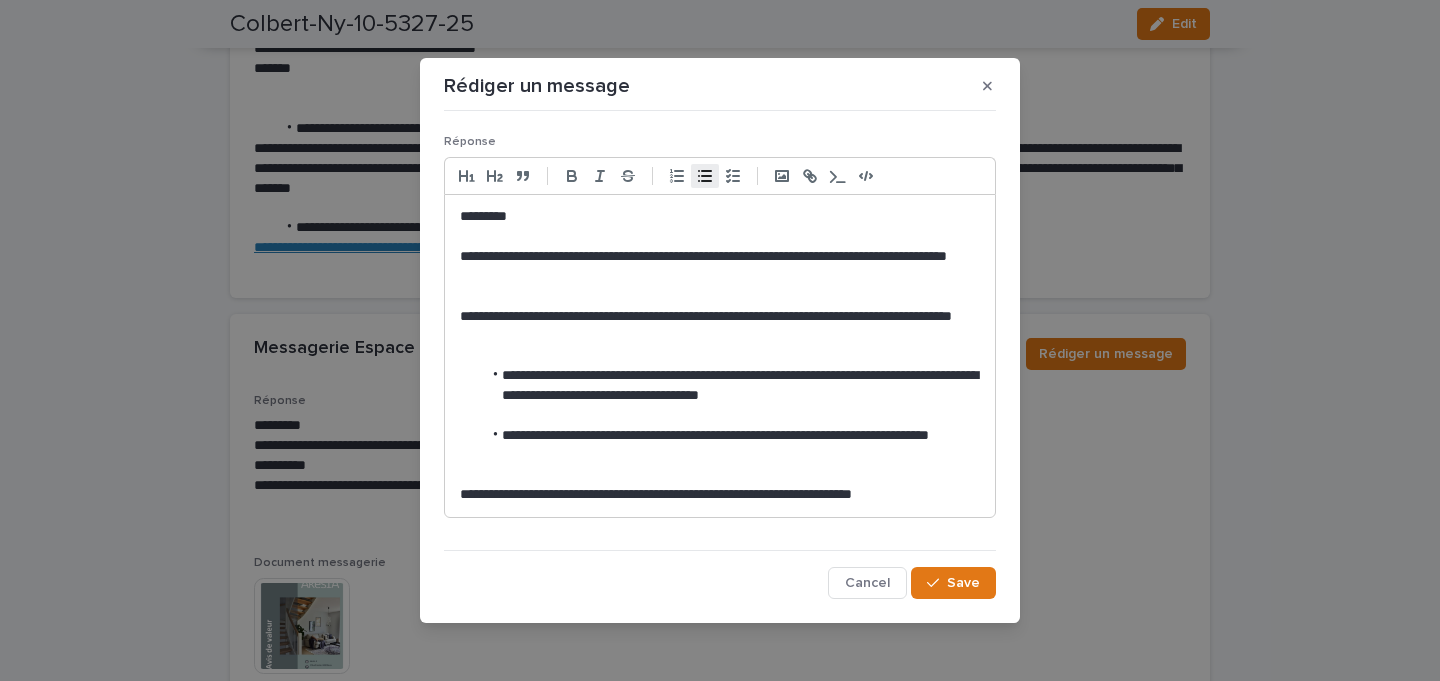 click on "**********" at bounding box center [720, 327] 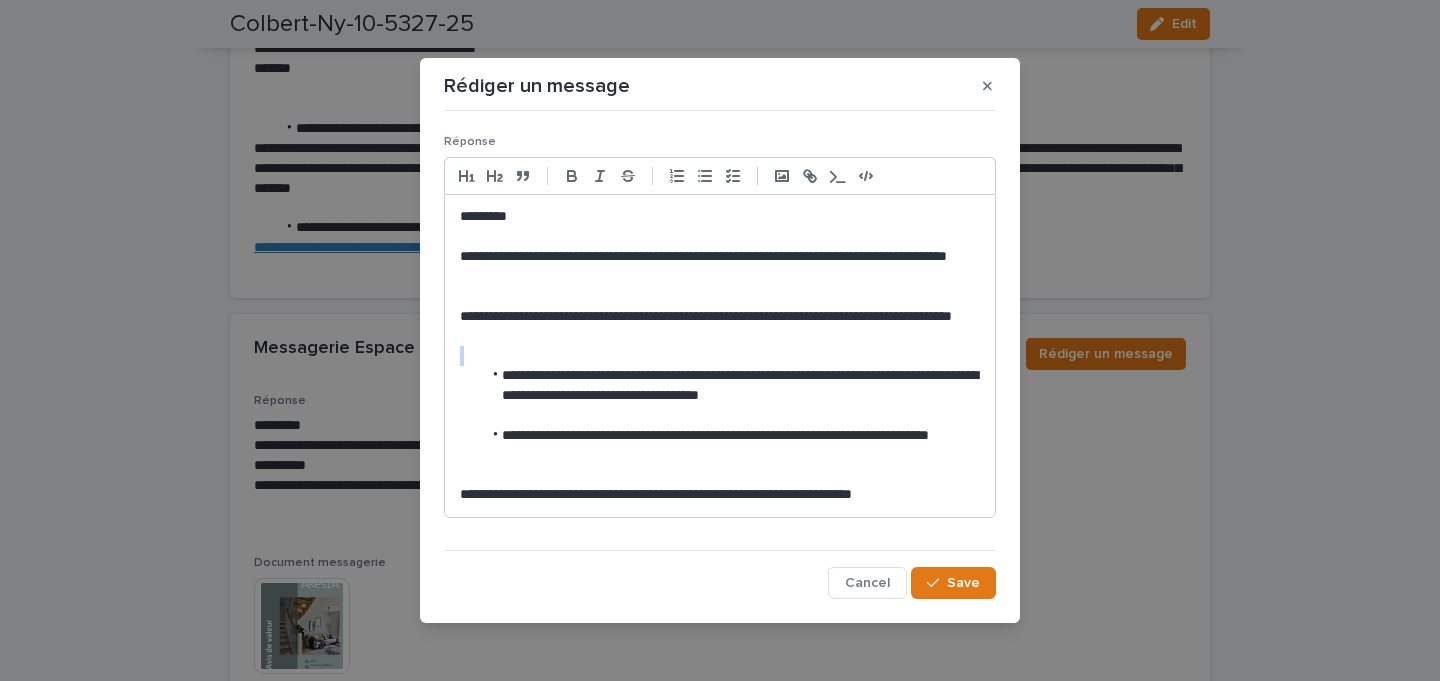 click on "**********" at bounding box center (720, 327) 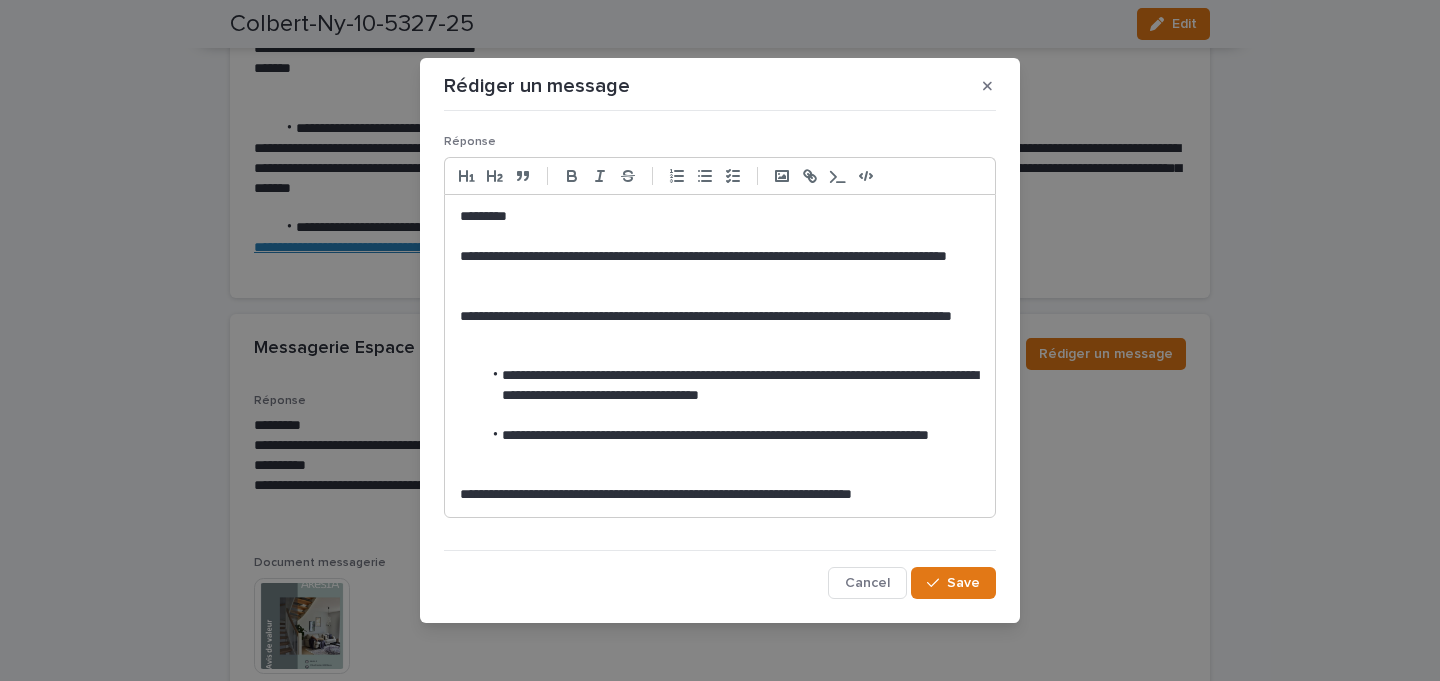 click on "**********" at bounding box center [720, 327] 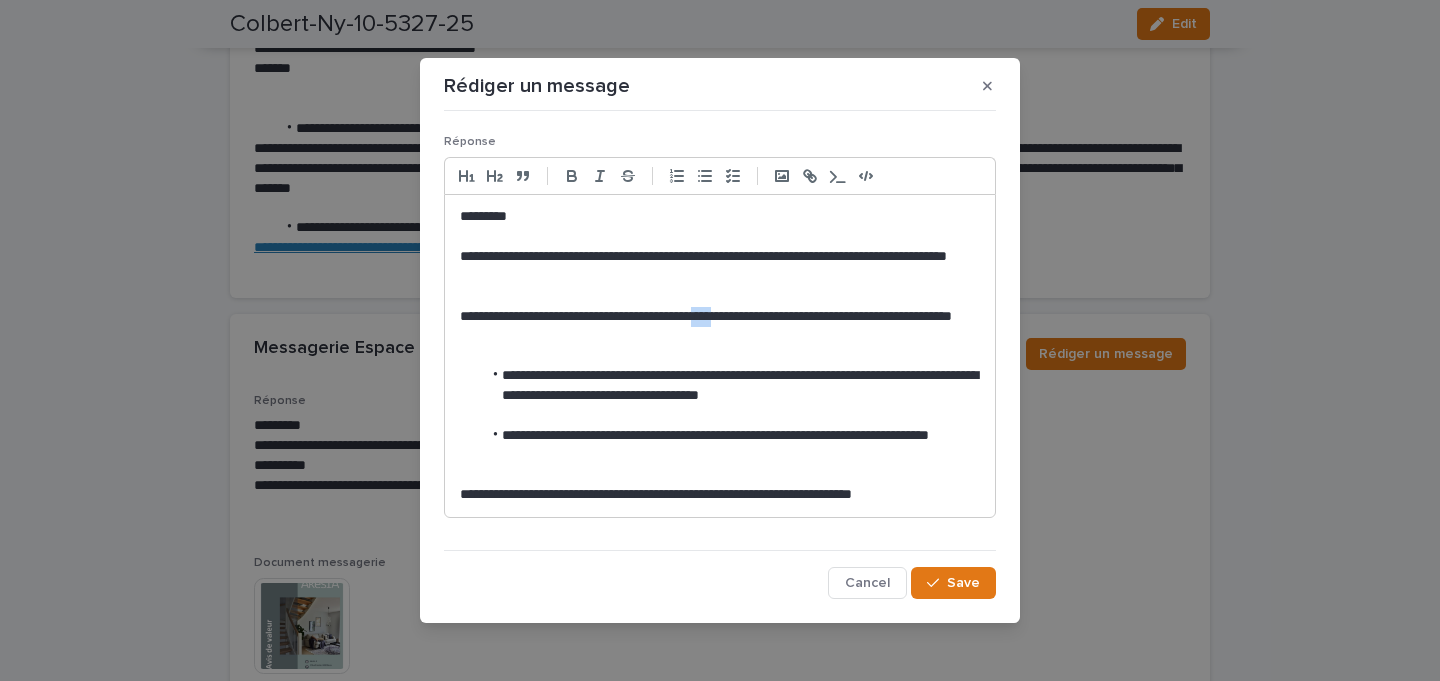 click on "**********" at bounding box center [720, 327] 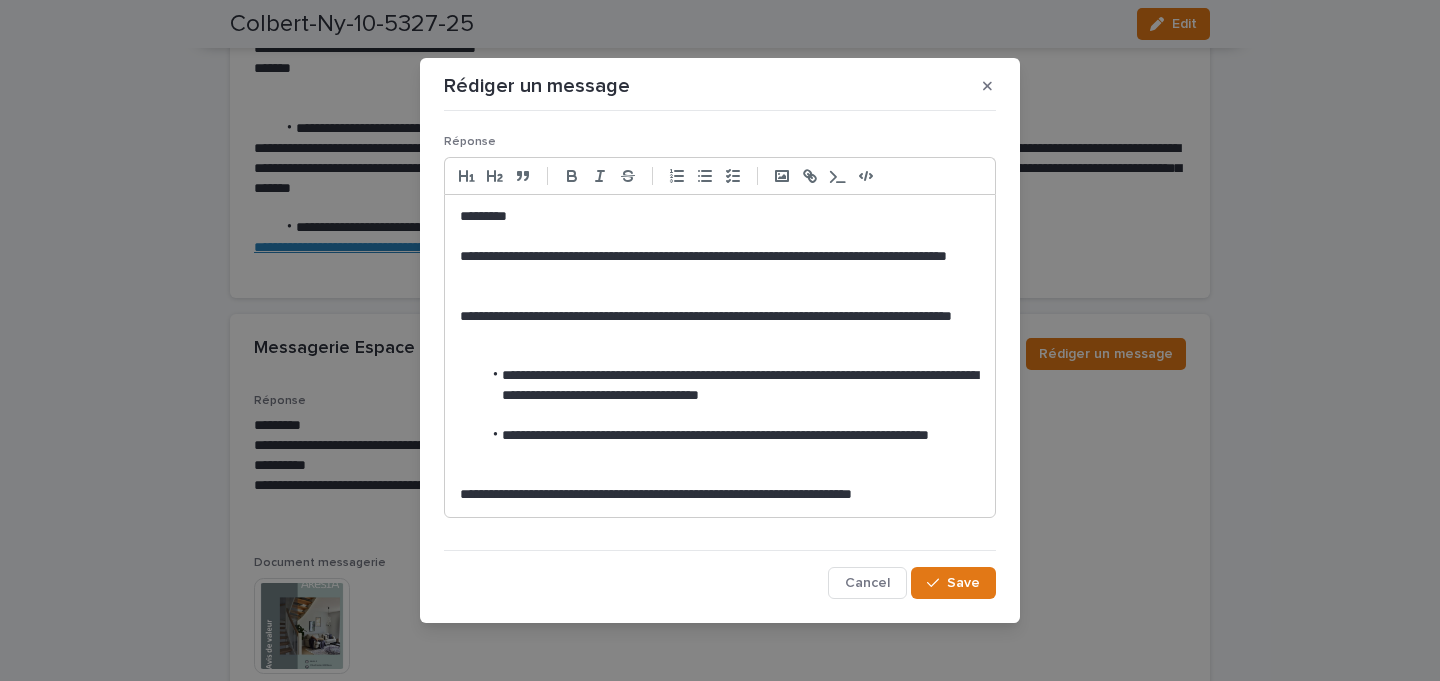 click at bounding box center [720, 416] 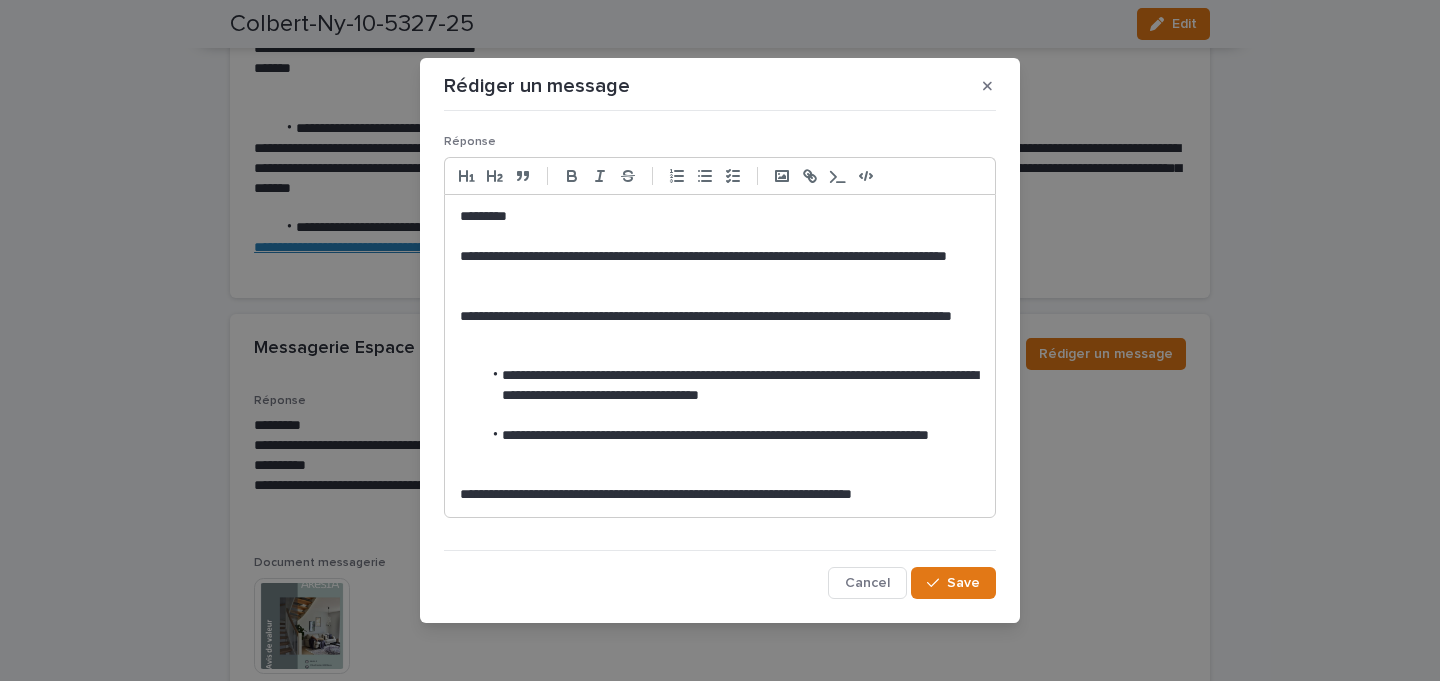 click on "**********" at bounding box center [730, 446] 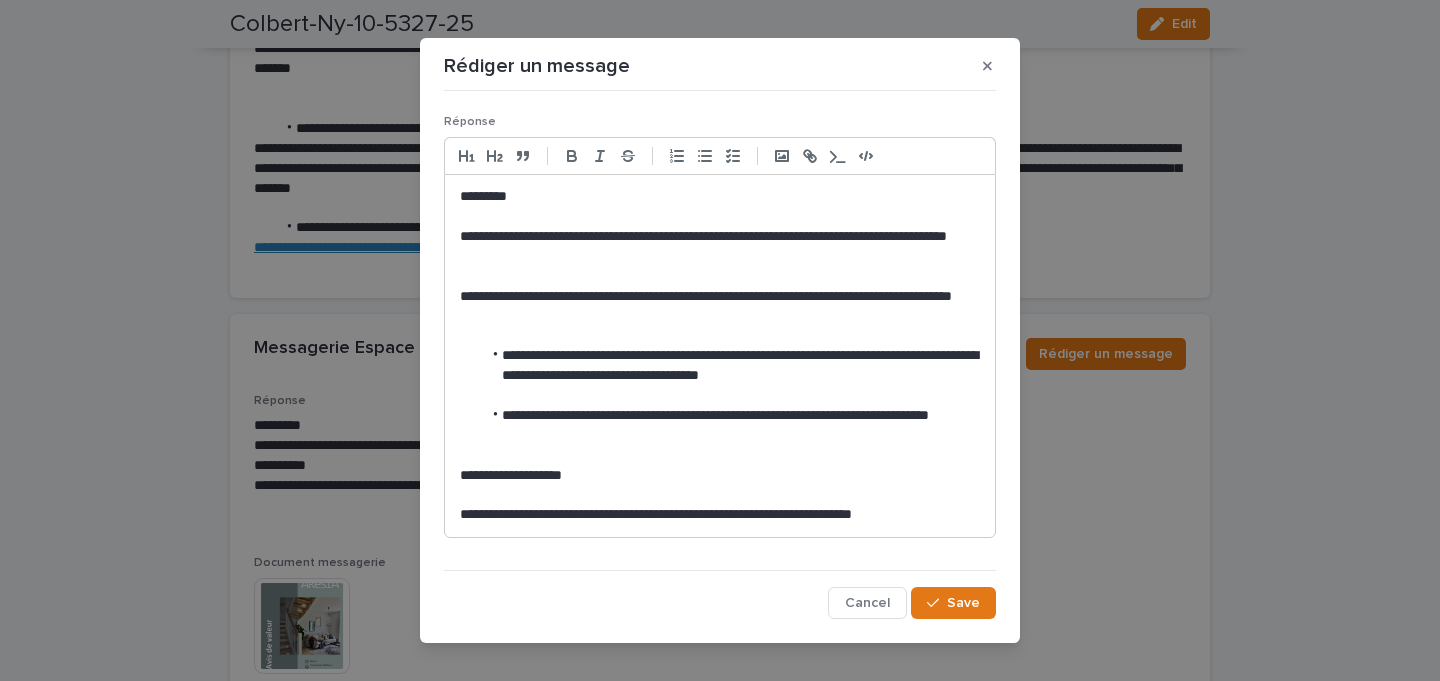 click on "**********" at bounding box center [720, 476] 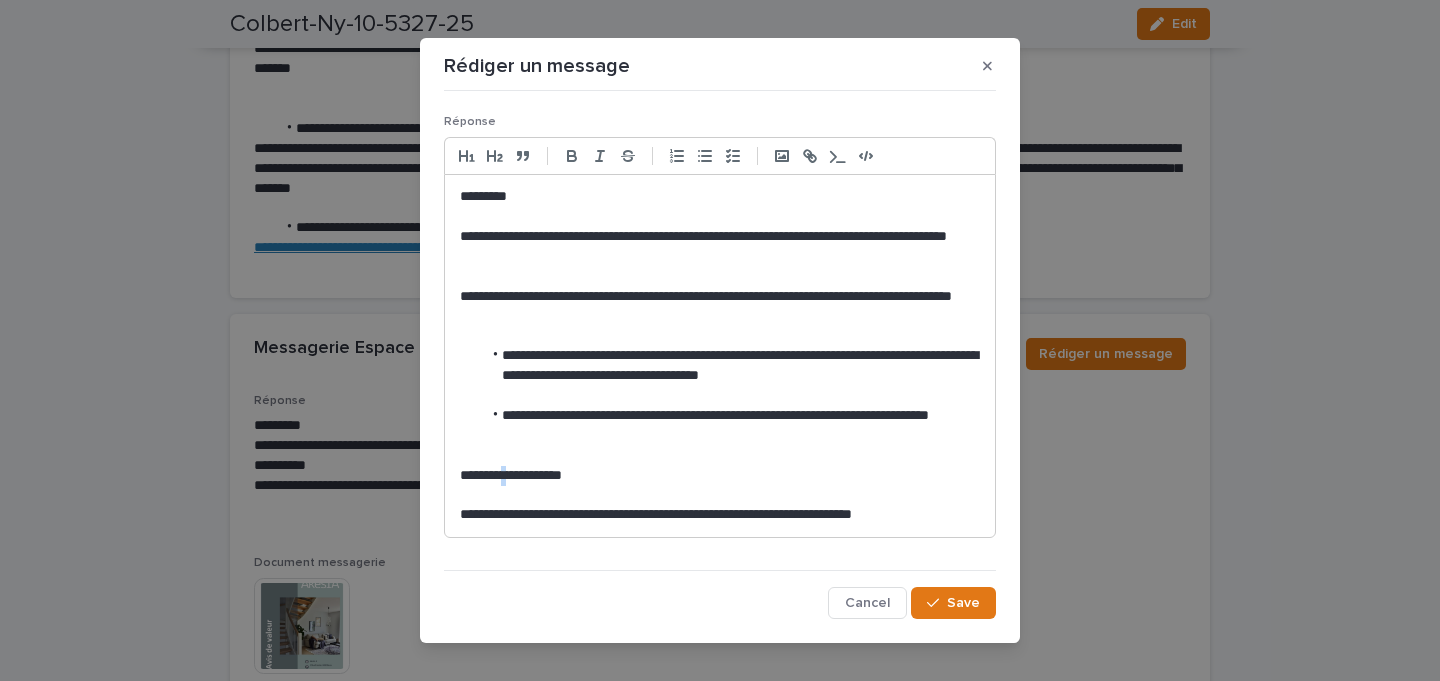 click on "**********" at bounding box center [720, 476] 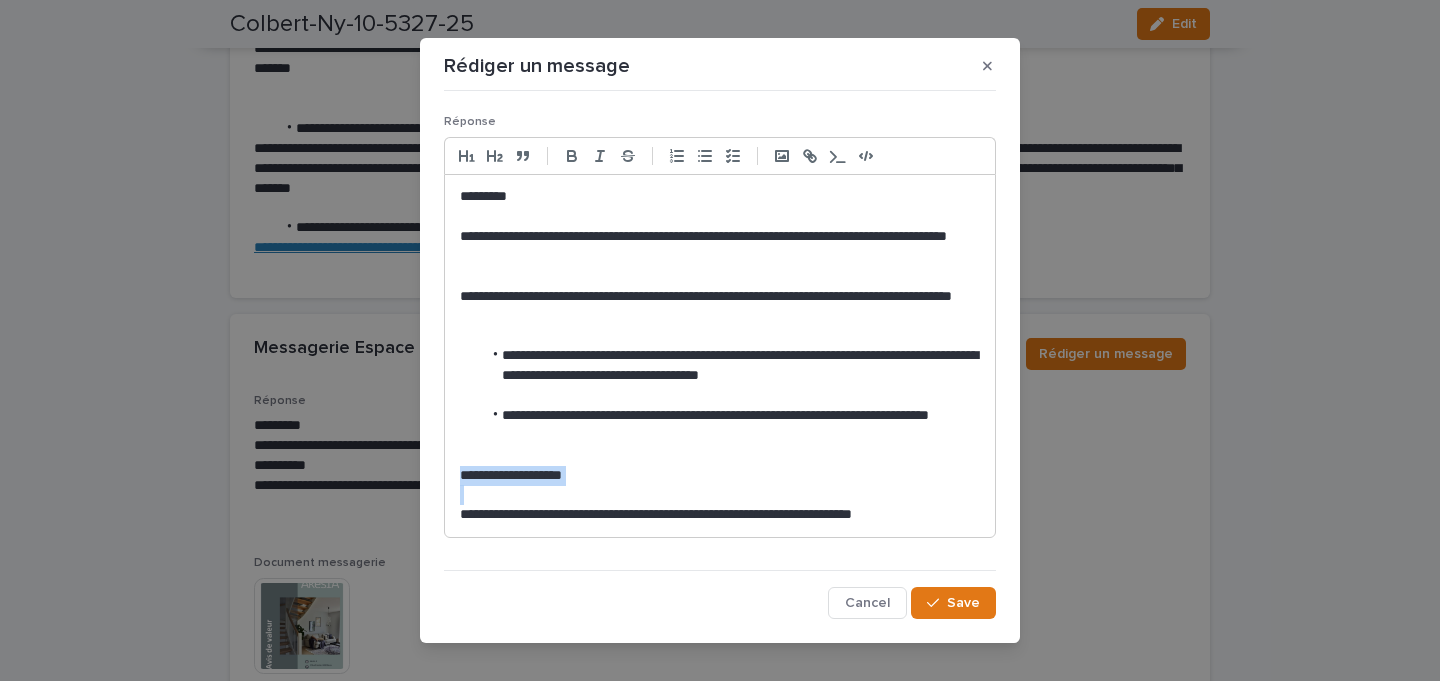 click on "**********" at bounding box center [720, 476] 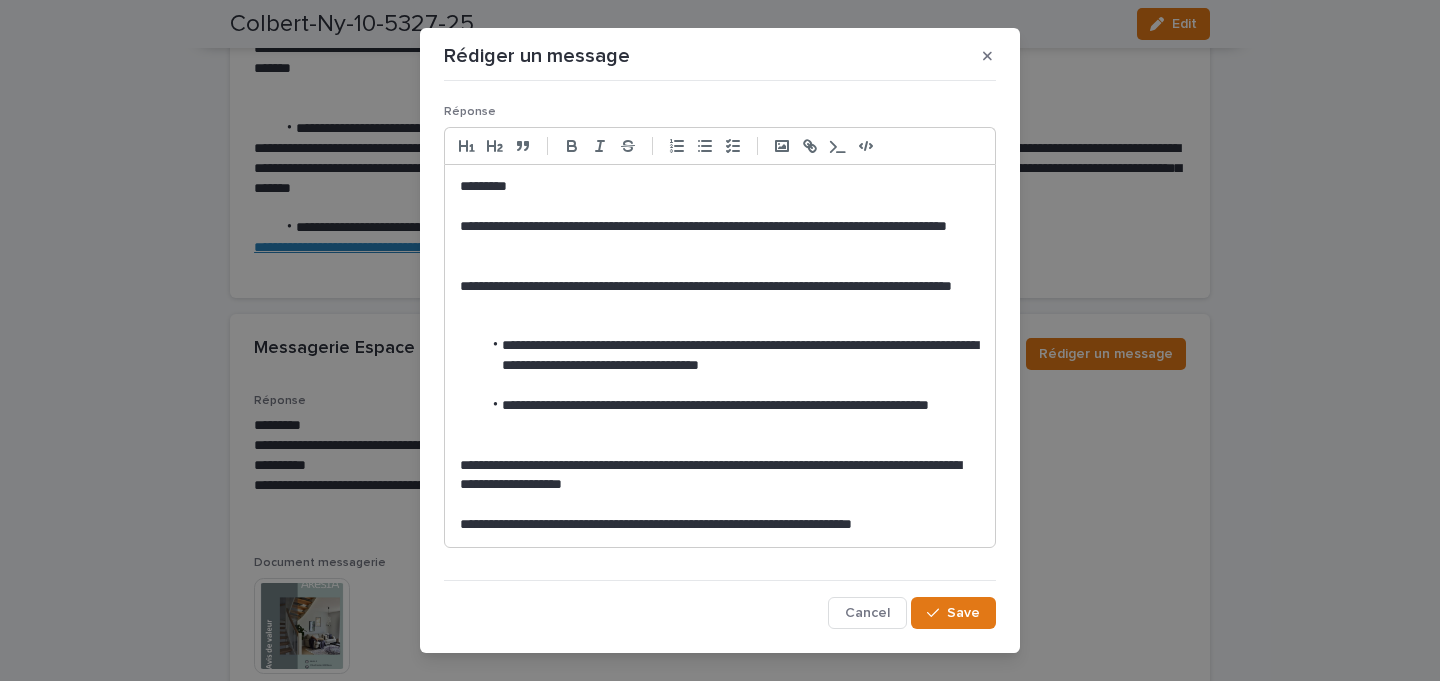 click on "**********" at bounding box center (720, 476) 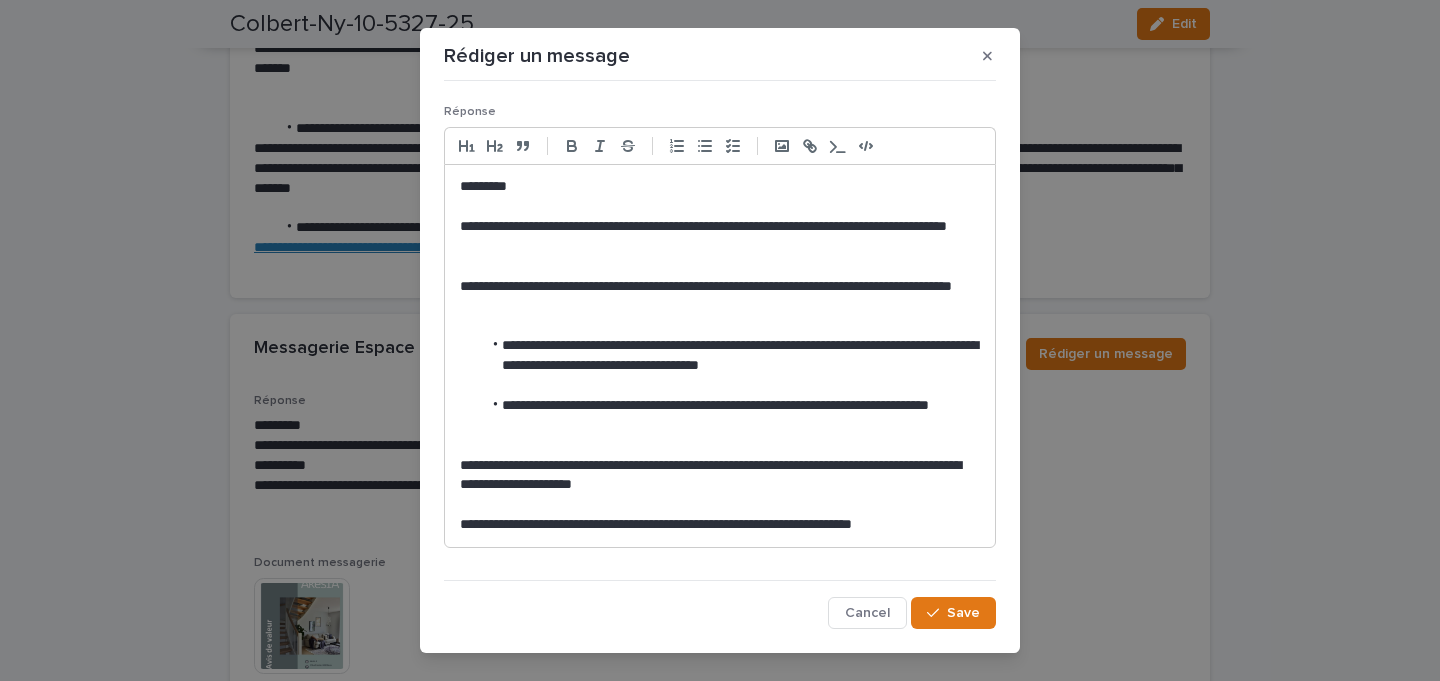 click on "**********" at bounding box center [720, 476] 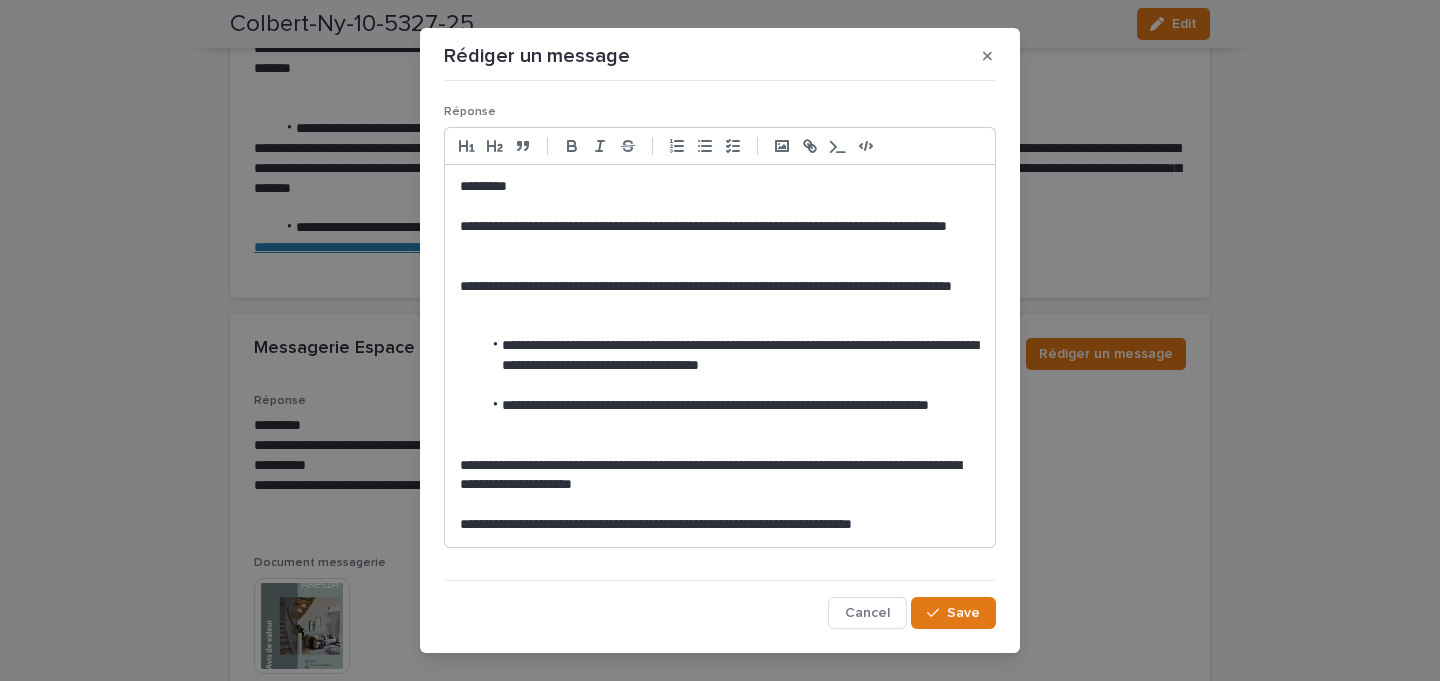 click on "*********" 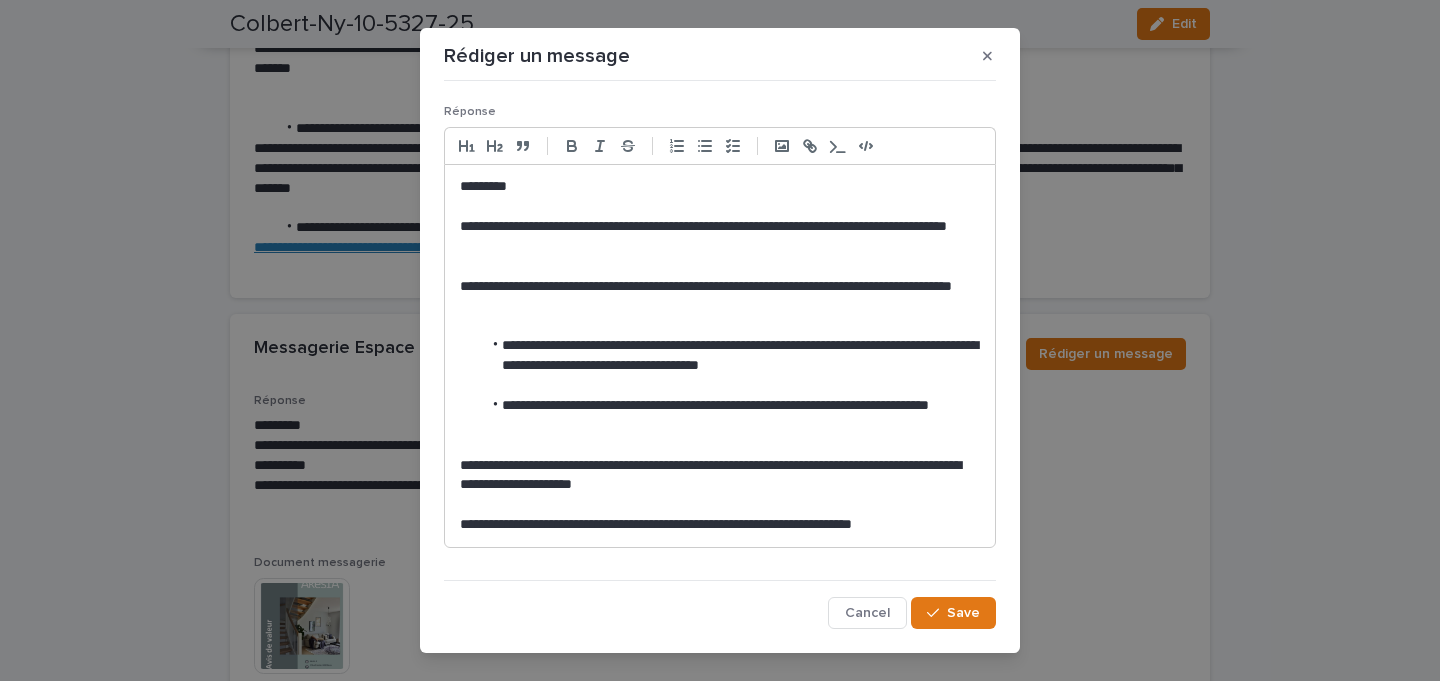click on "**********" at bounding box center [720, 476] 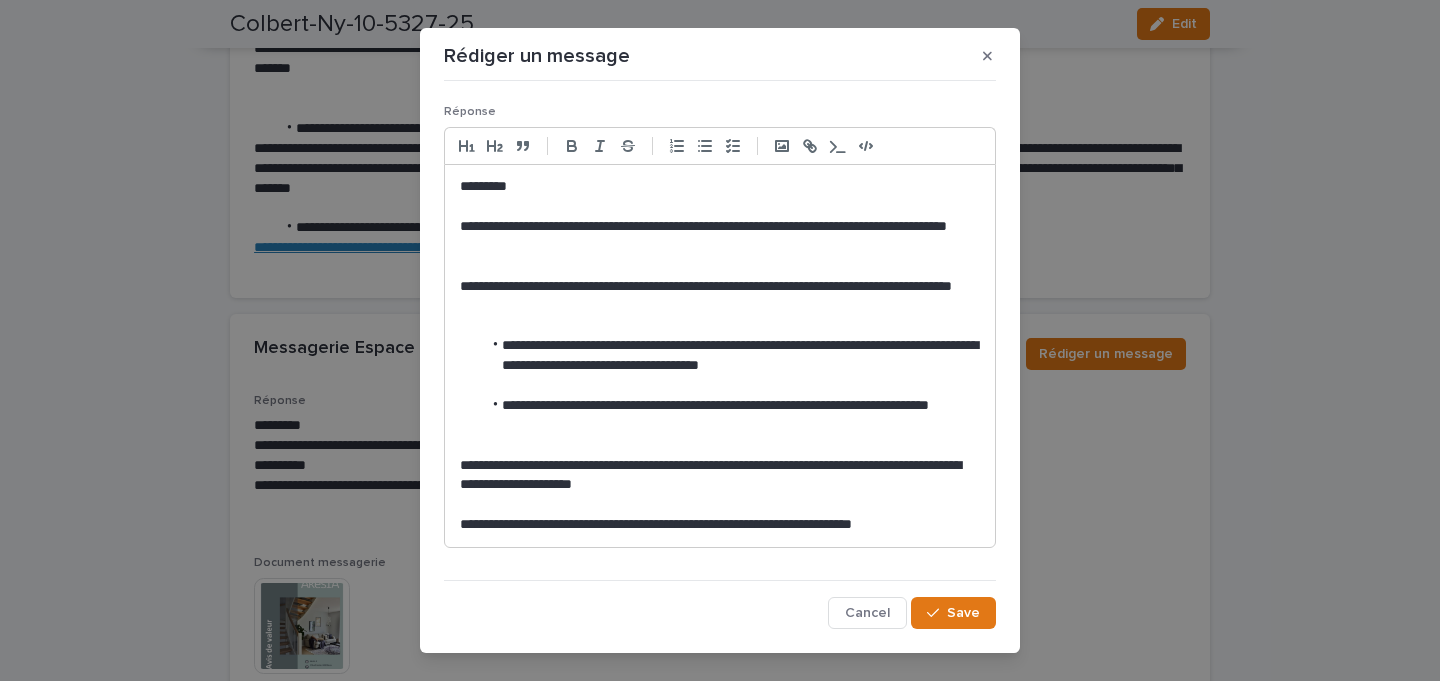 click on "**********" at bounding box center [720, 237] 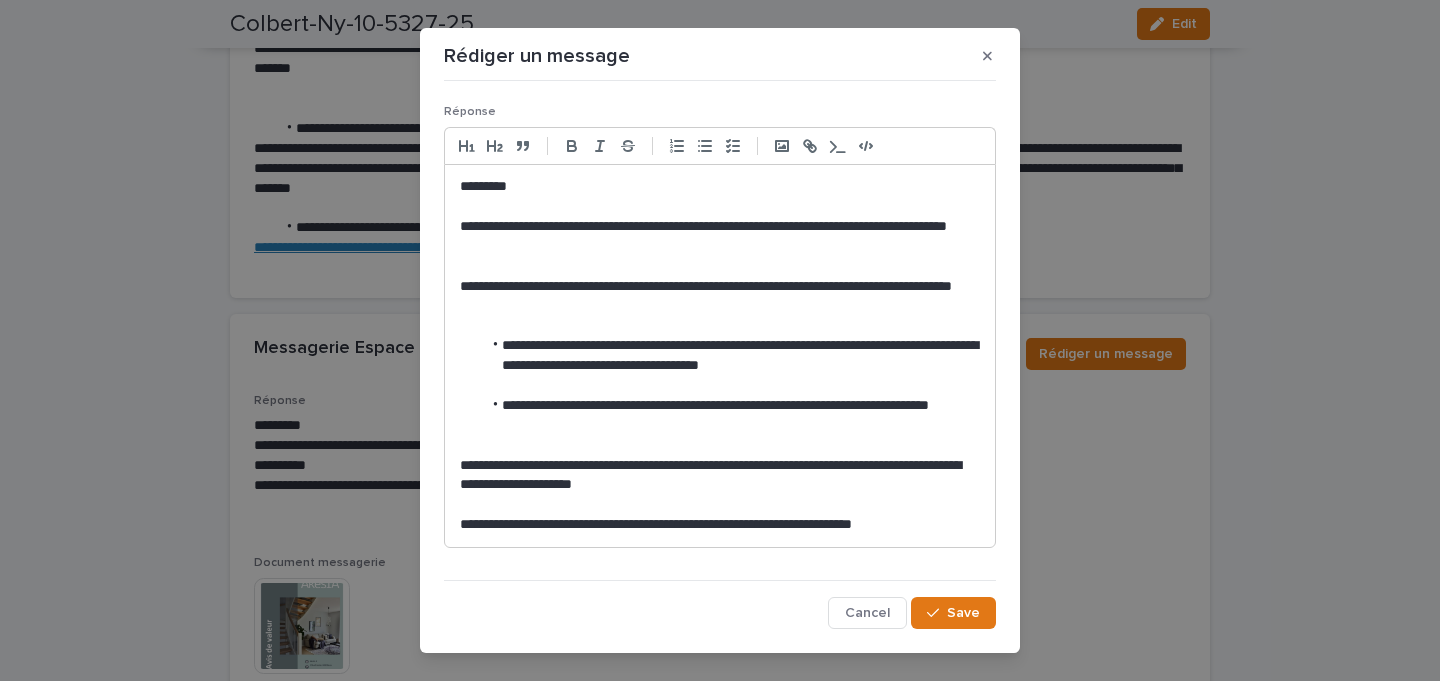 click on "**********" at bounding box center (720, 237) 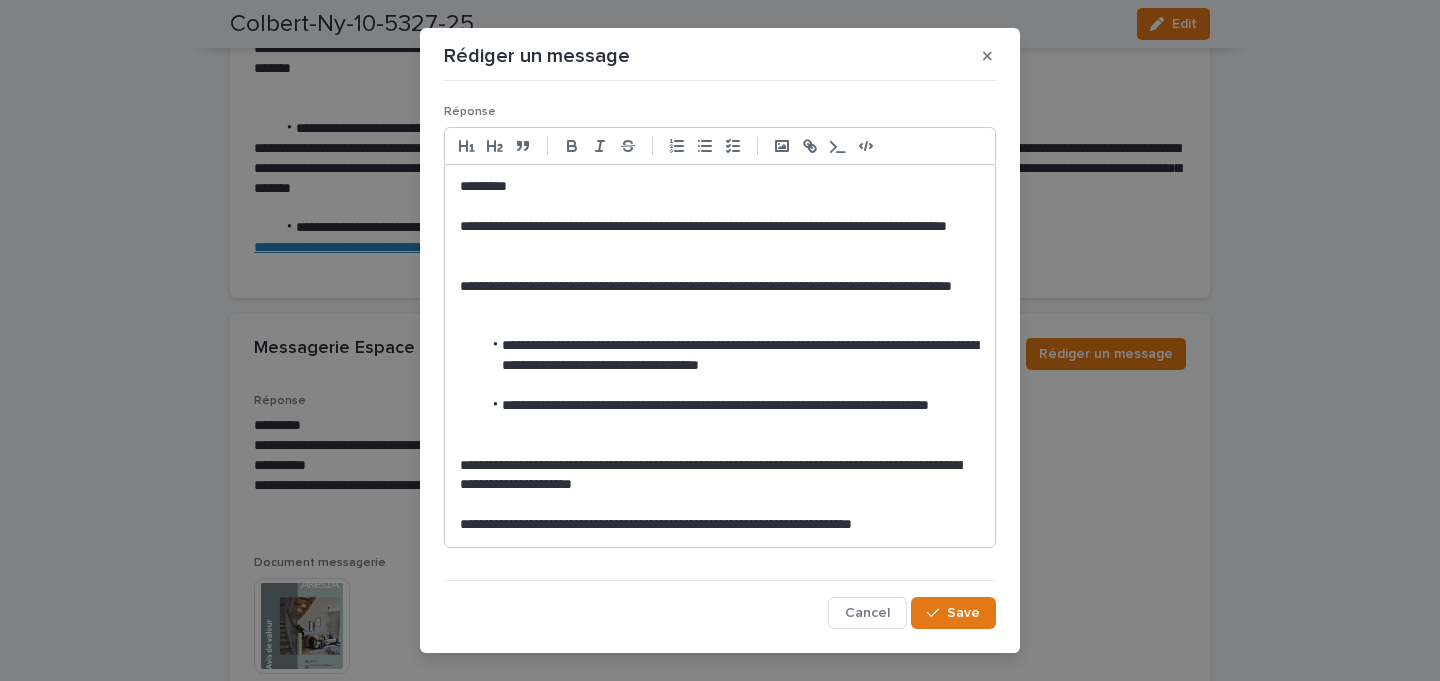 click at bounding box center [720, 267] 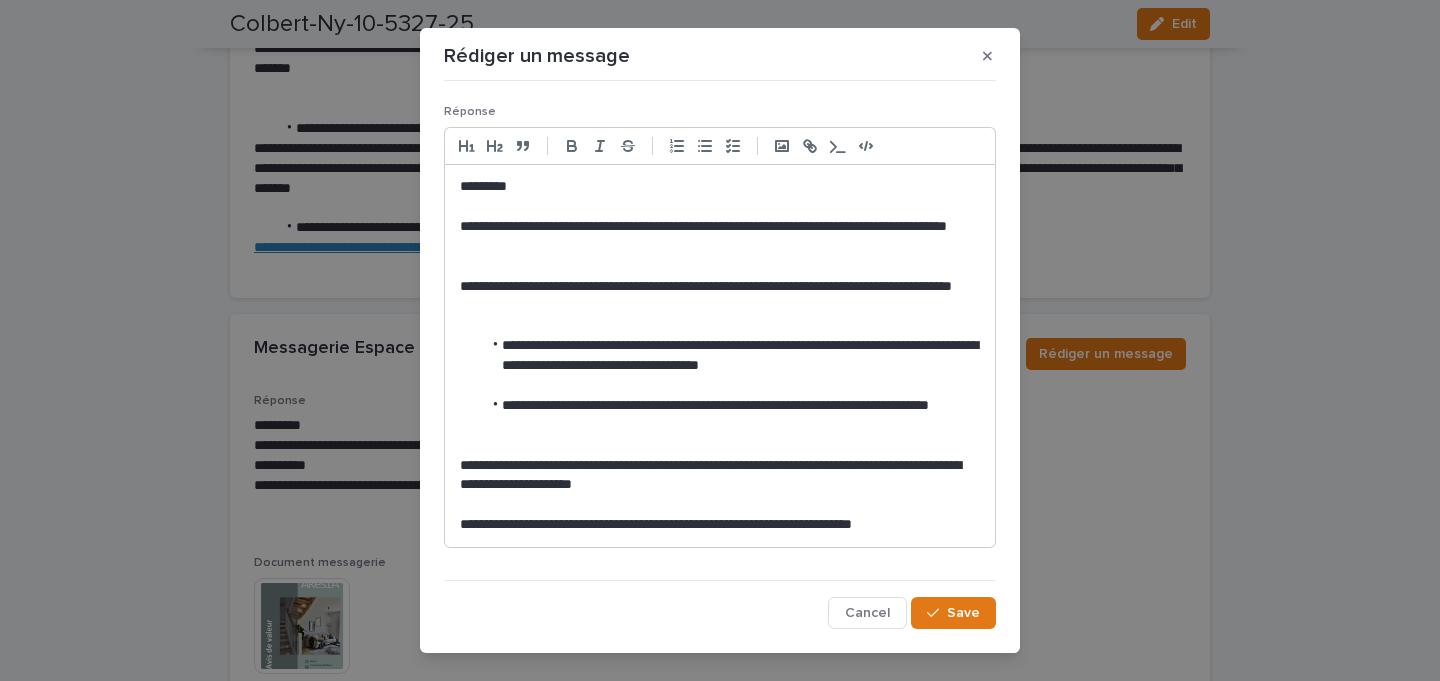 click on "**********" at bounding box center [720, 297] 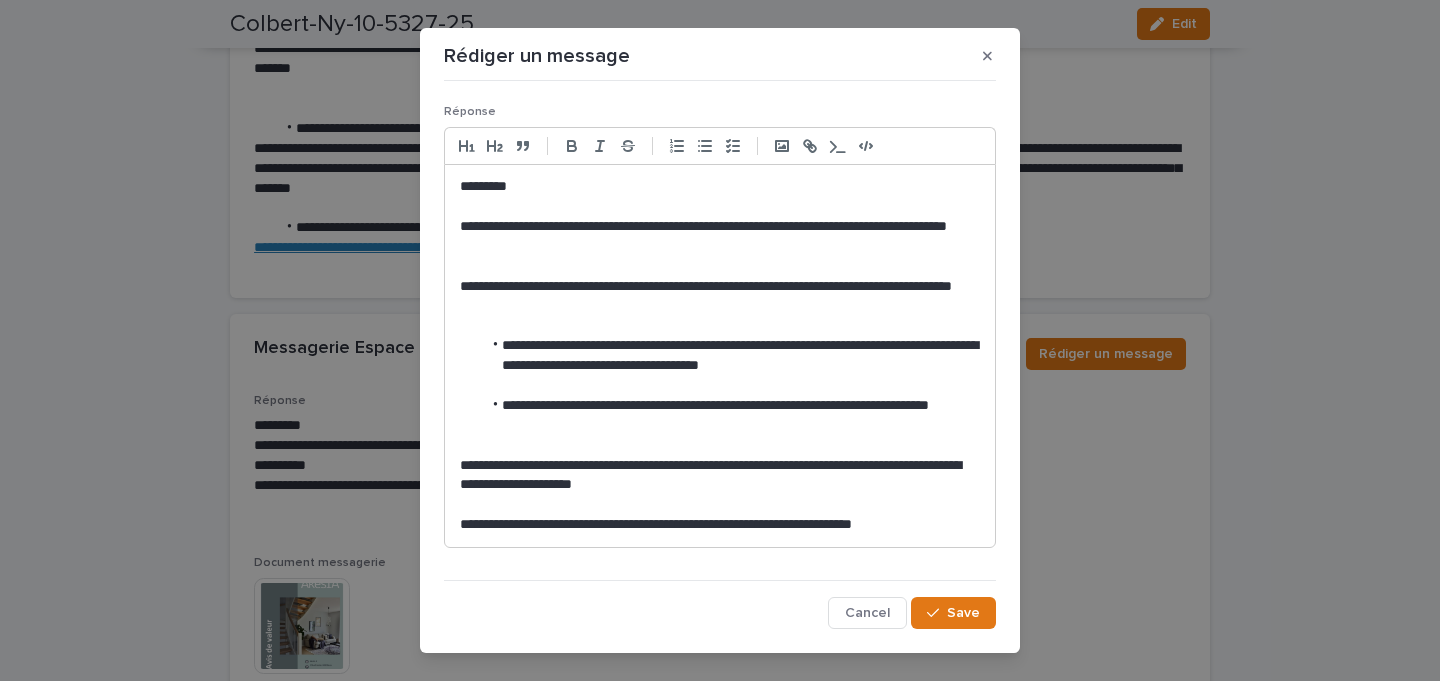 click on "**********" at bounding box center (720, 297) 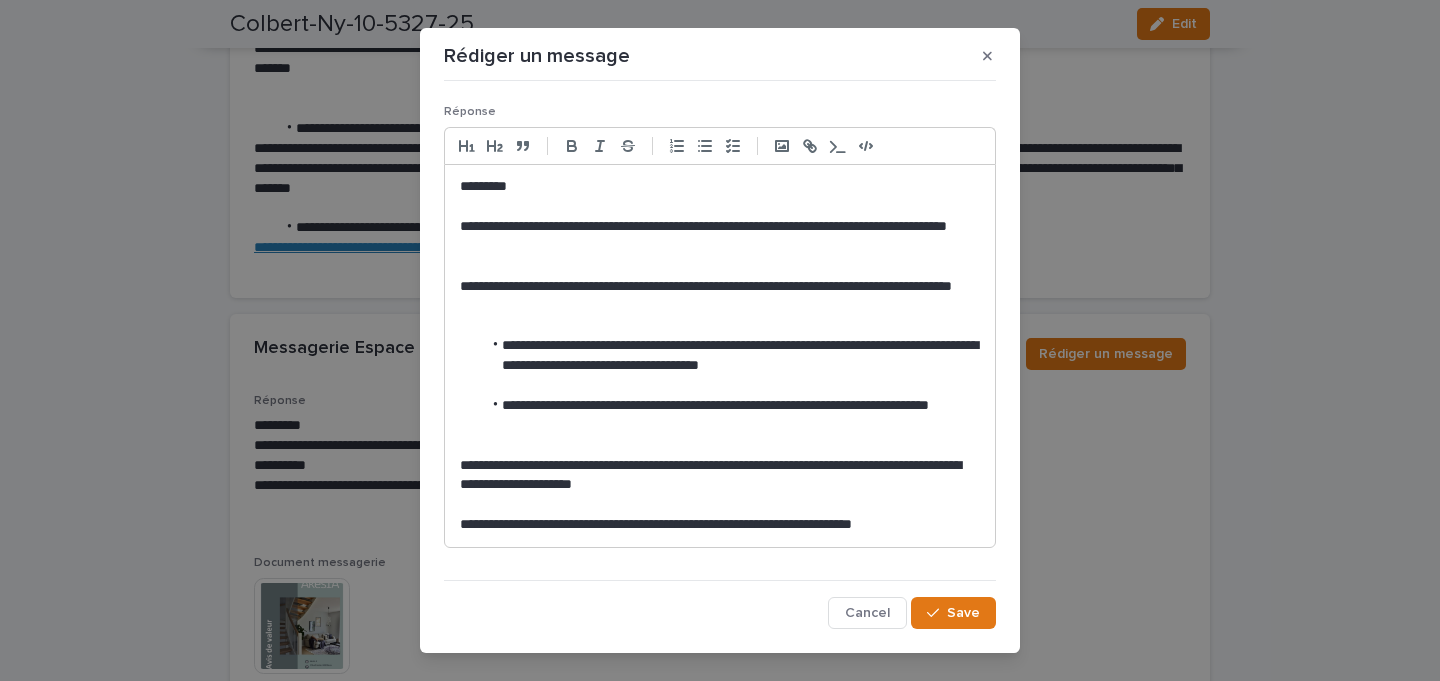 click on "**********" at bounding box center [720, 297] 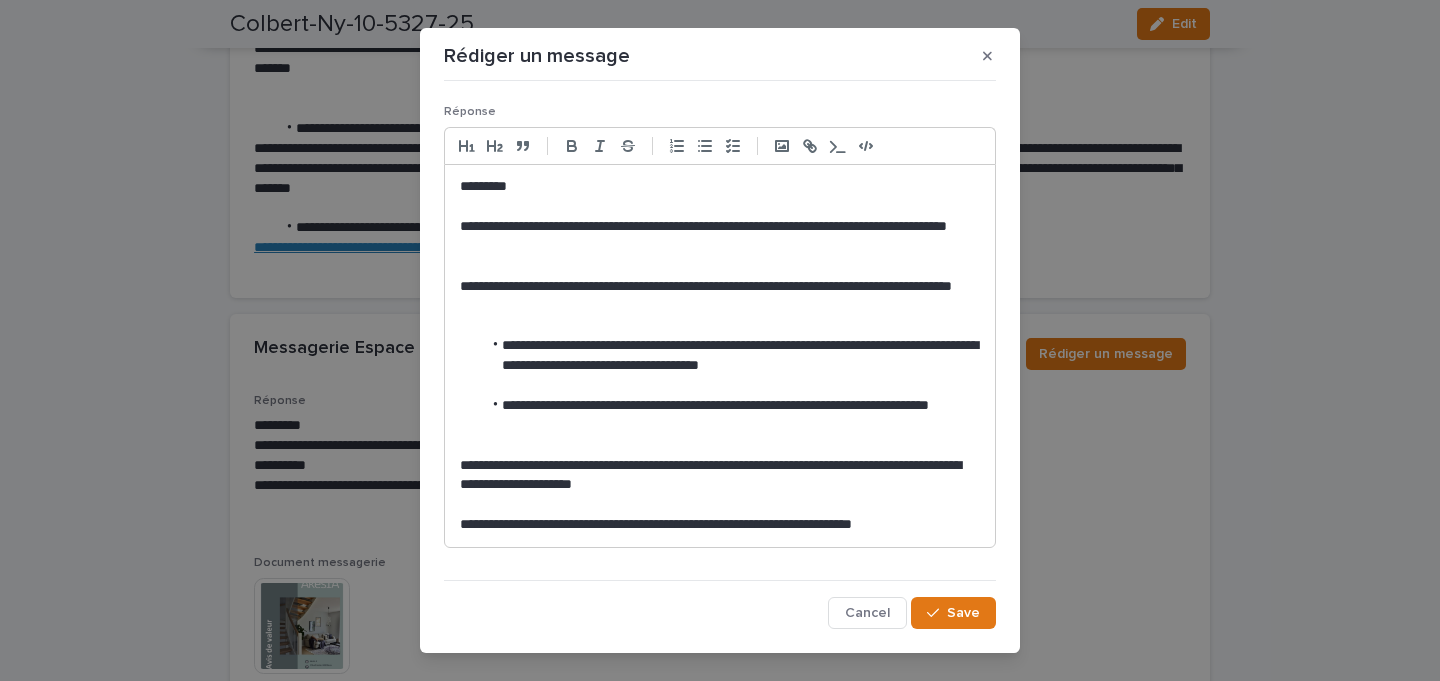 click on "**********" at bounding box center [720, 297] 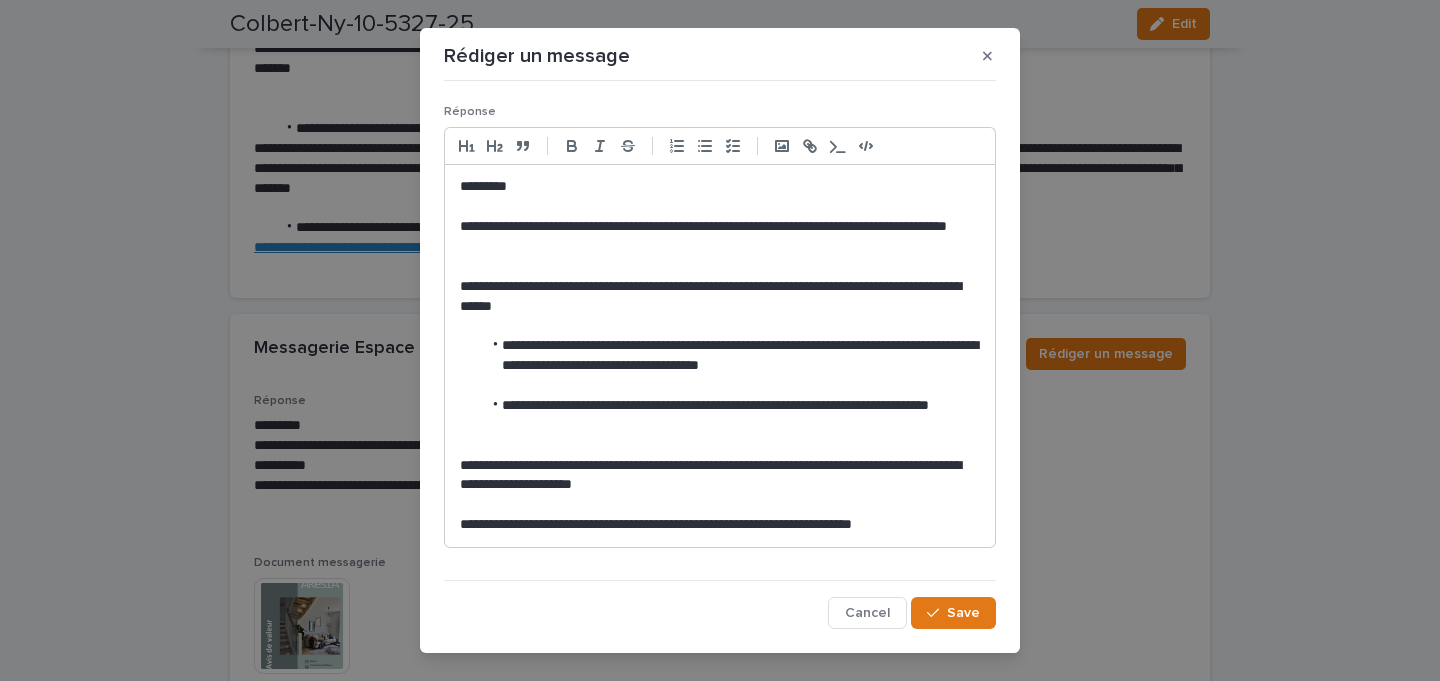 click on "**********" at bounding box center (720, 476) 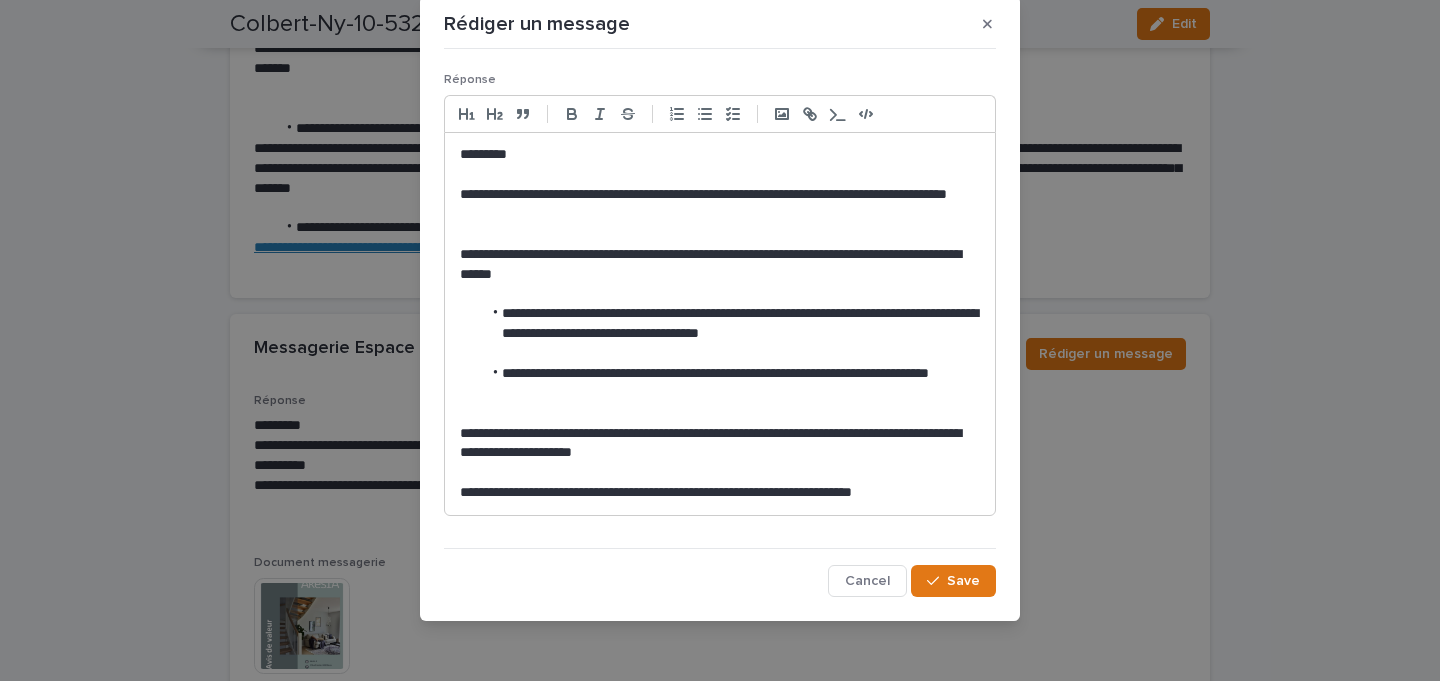 click on "**********" at bounding box center (720, 493) 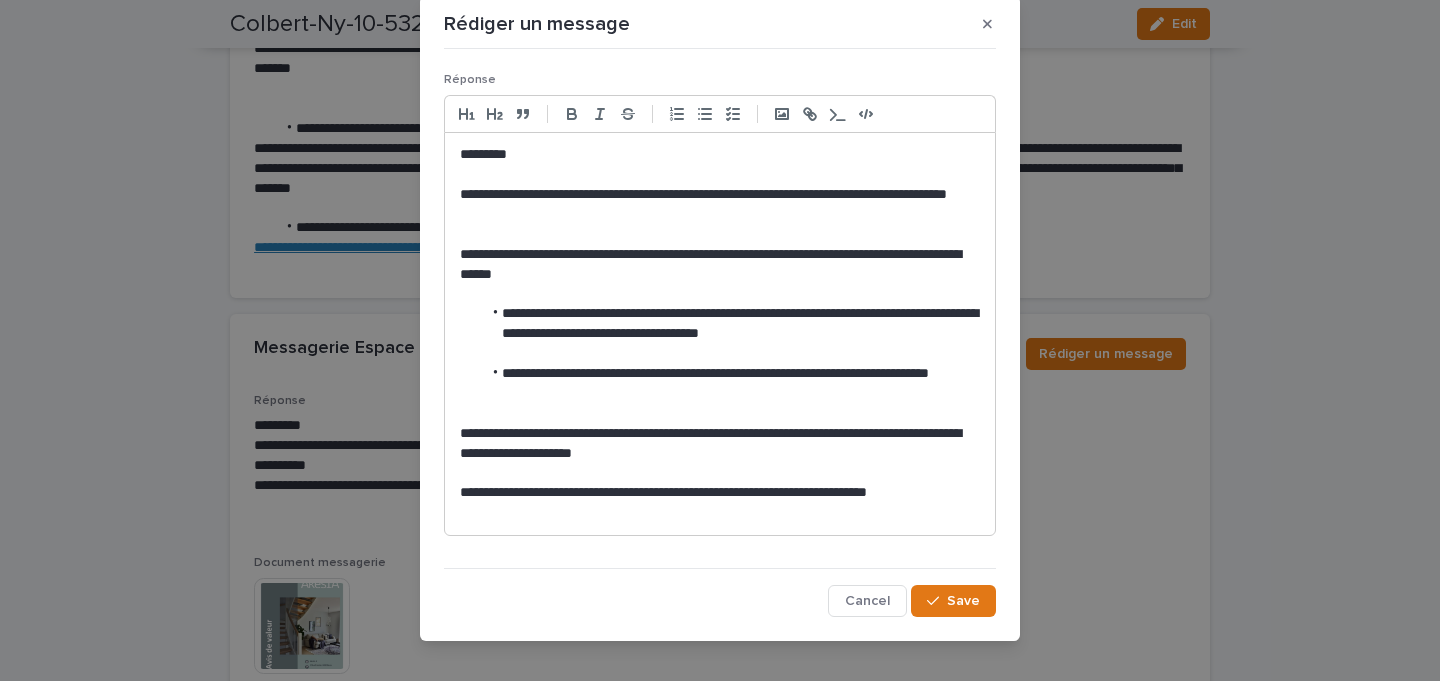 scroll, scrollTop: 32, scrollLeft: 0, axis: vertical 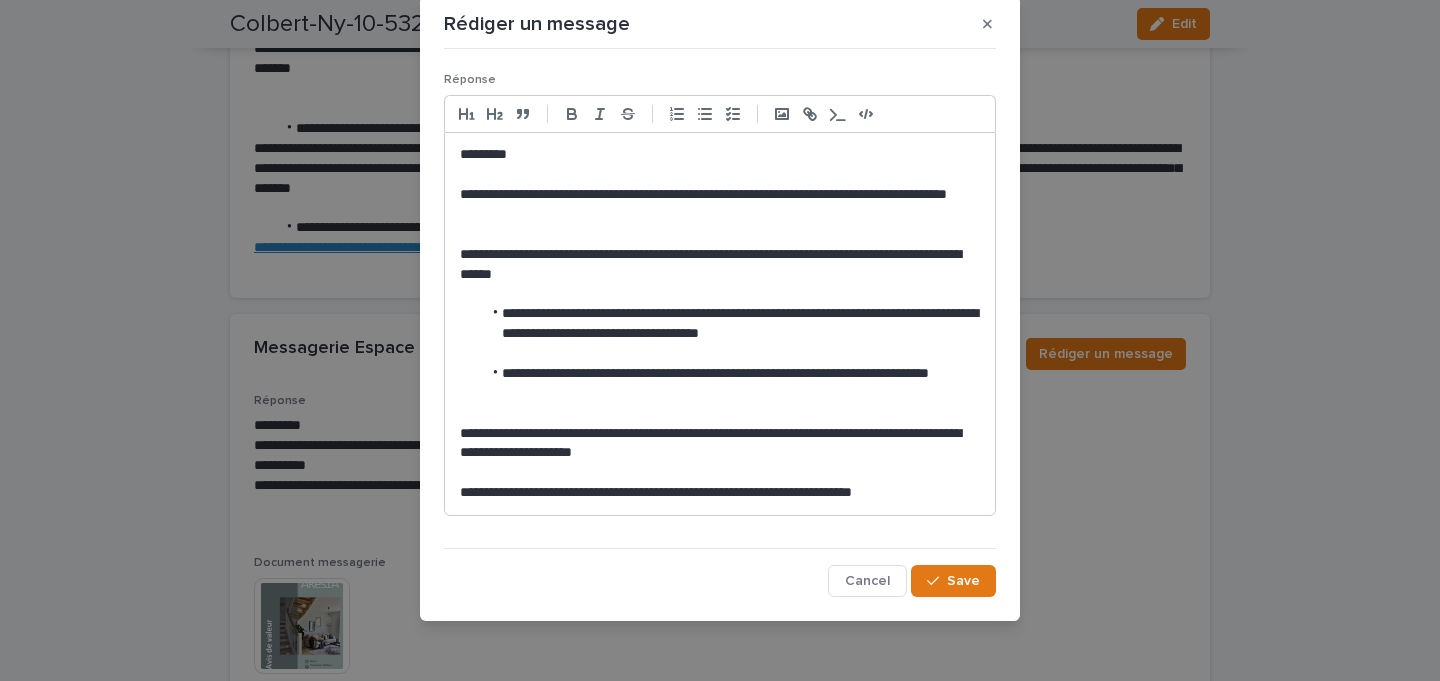click at bounding box center [0, 0] 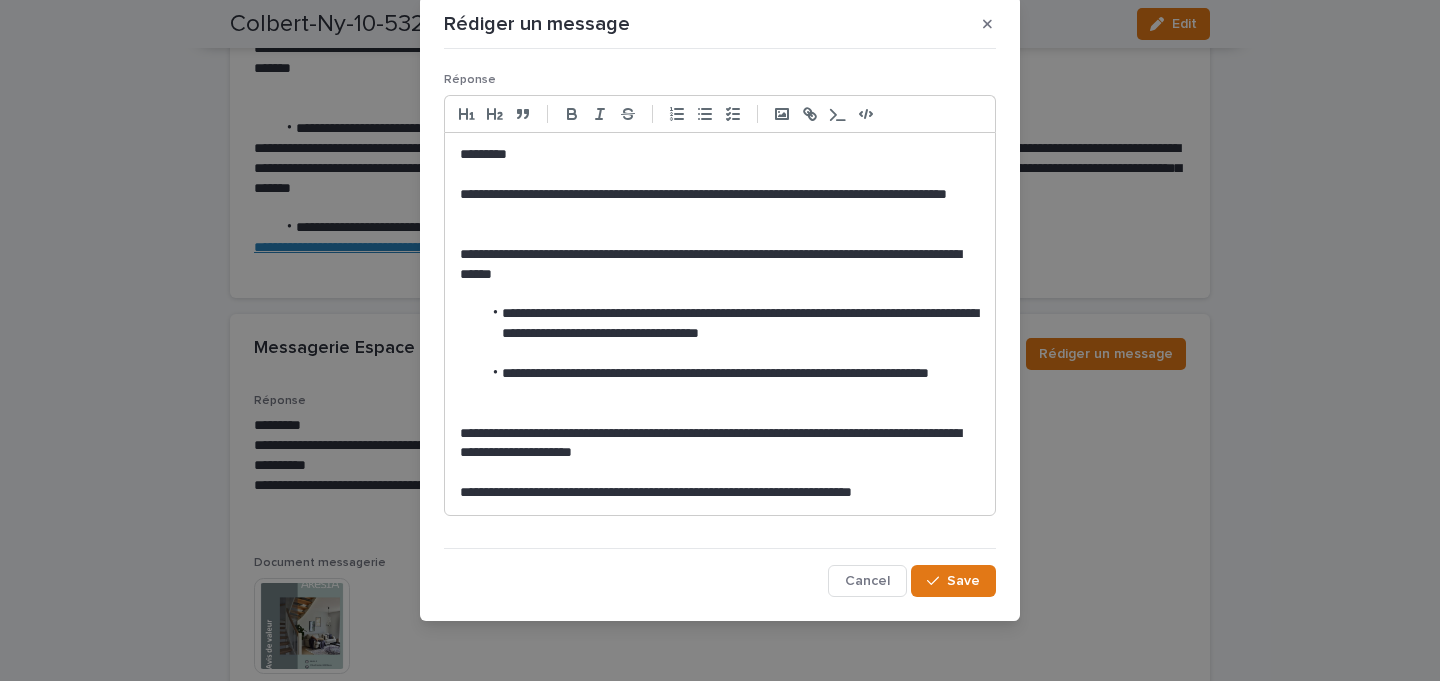 click on "**********" at bounding box center (720, 493) 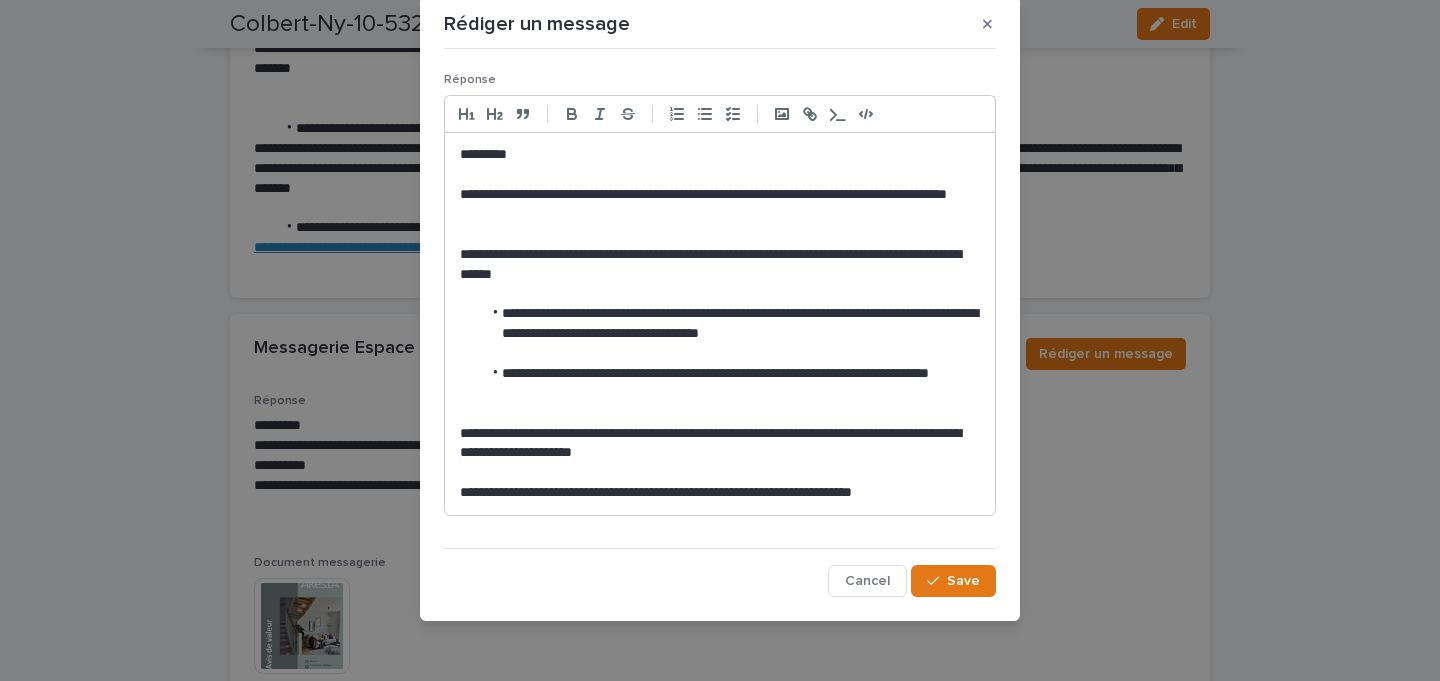 click at bounding box center [0, 0] 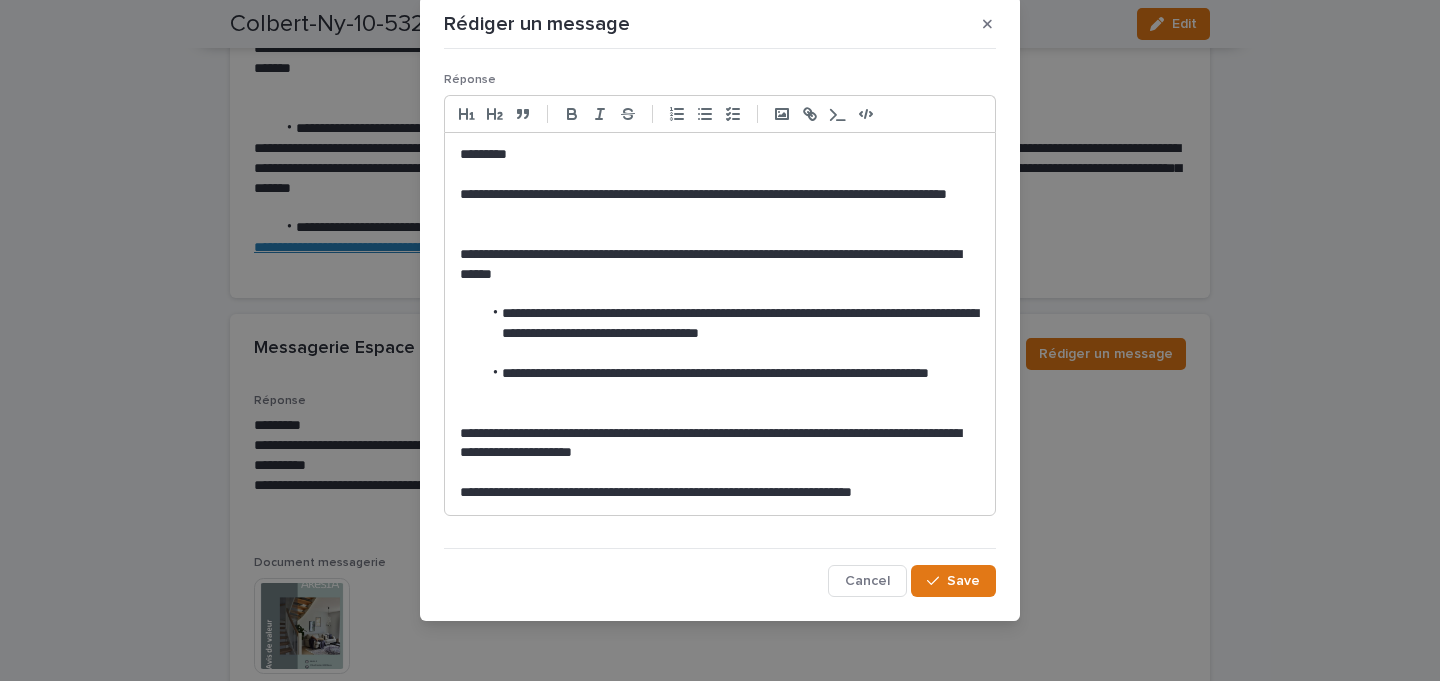 click at bounding box center (0, 0) 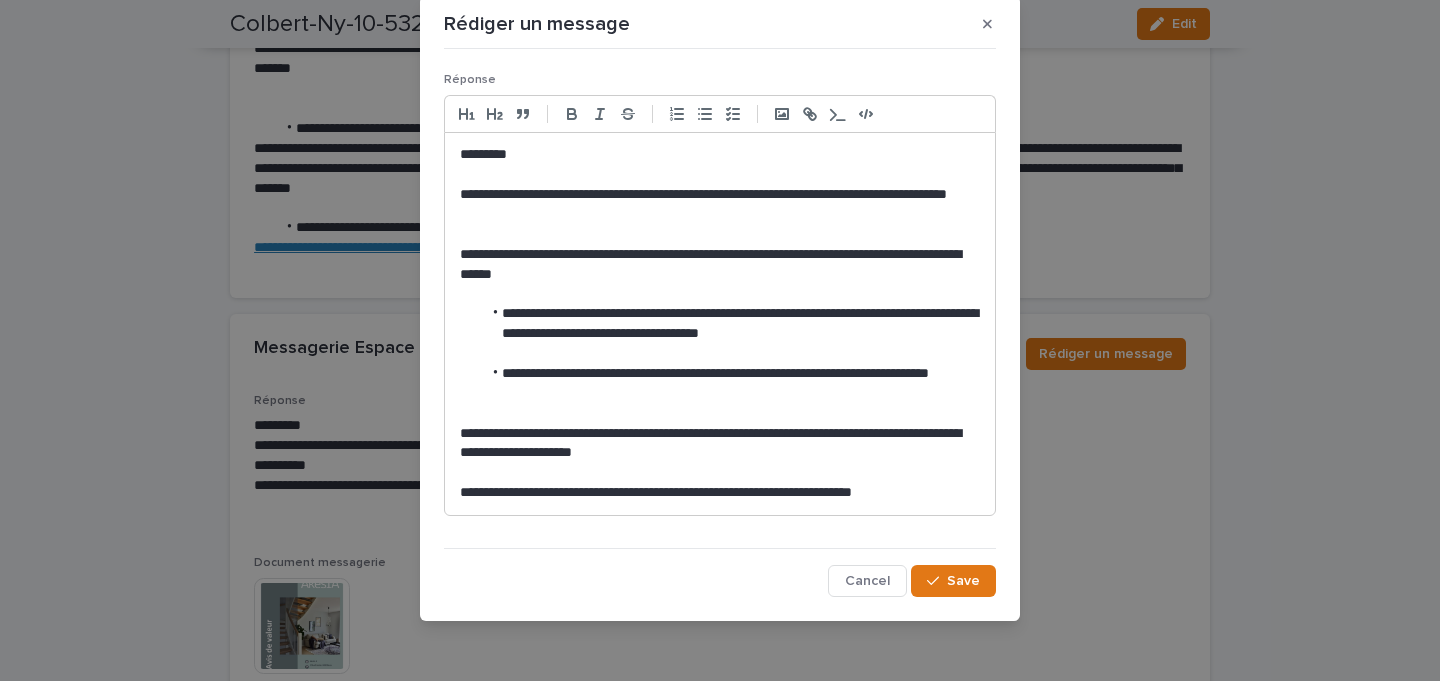 click on "**********" at bounding box center [720, 493] 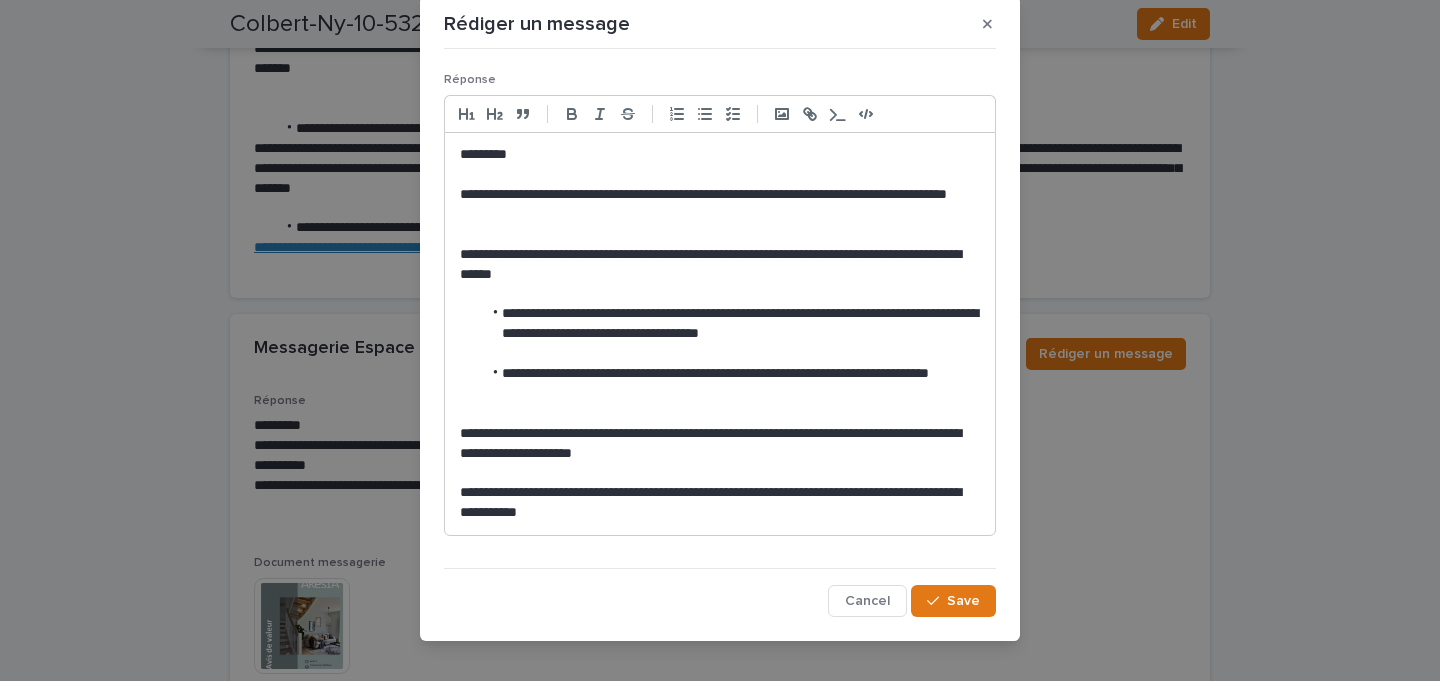 scroll, scrollTop: 21, scrollLeft: 0, axis: vertical 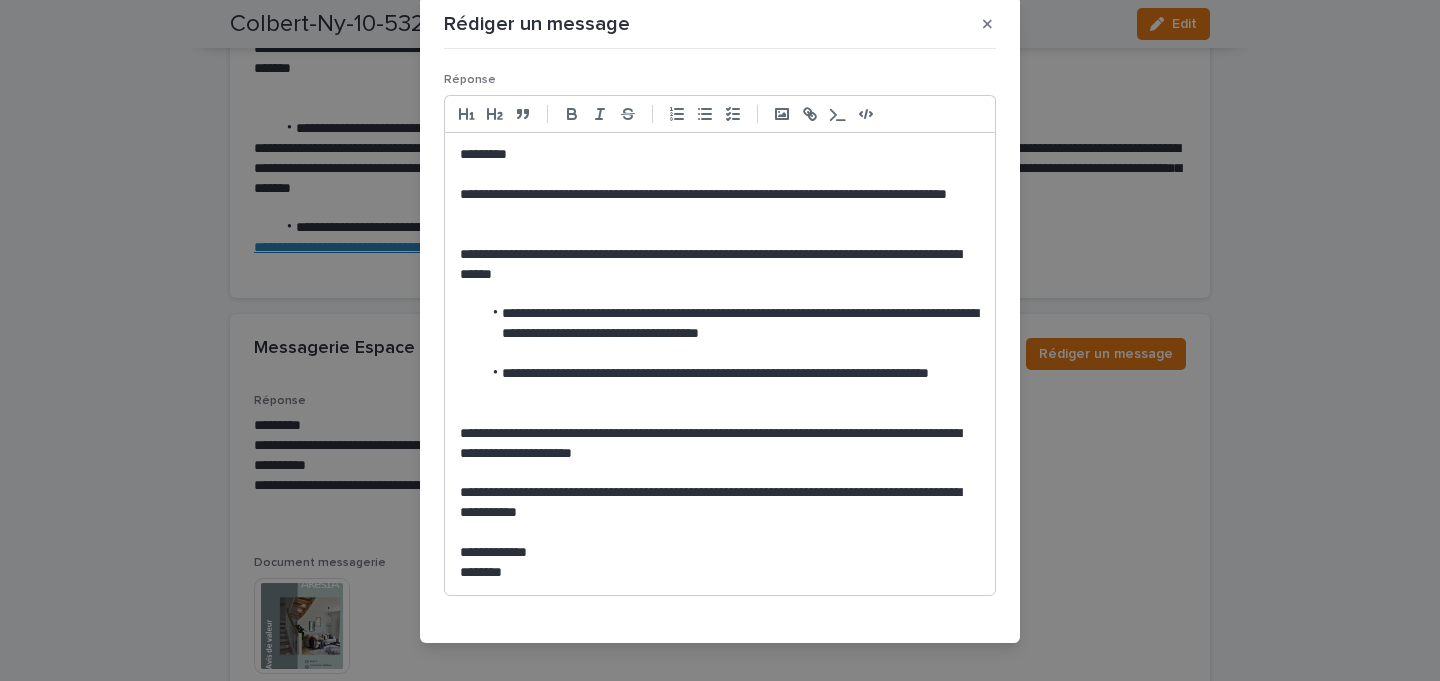 click on "**********" at bounding box center [720, 503] 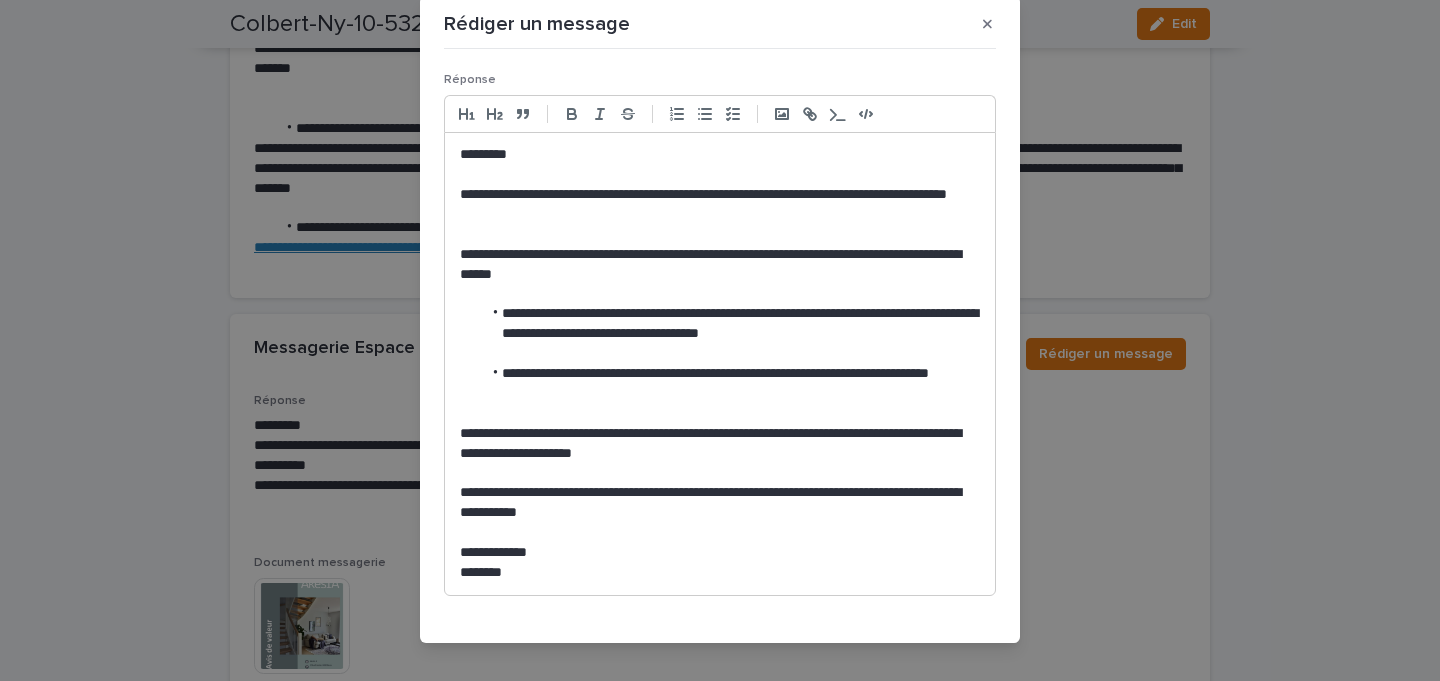 click on "**********" 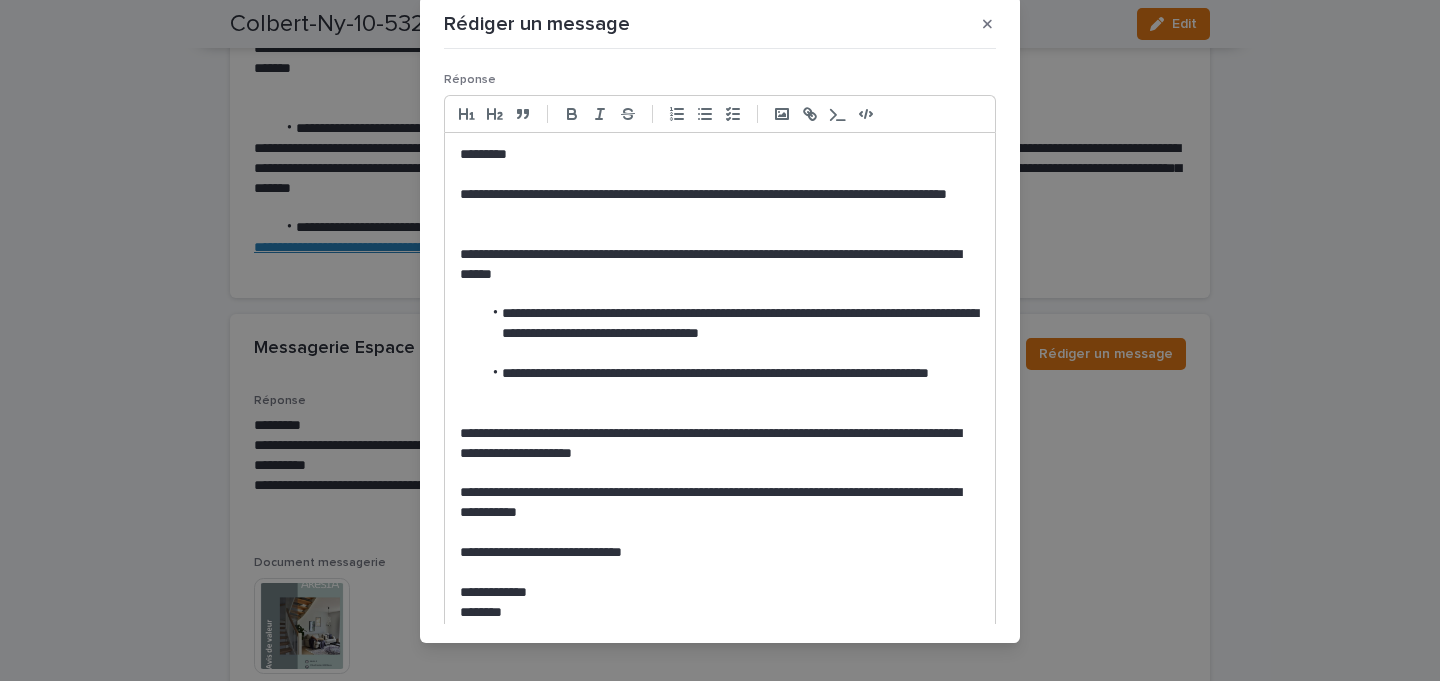 click at bounding box center (720, 235) 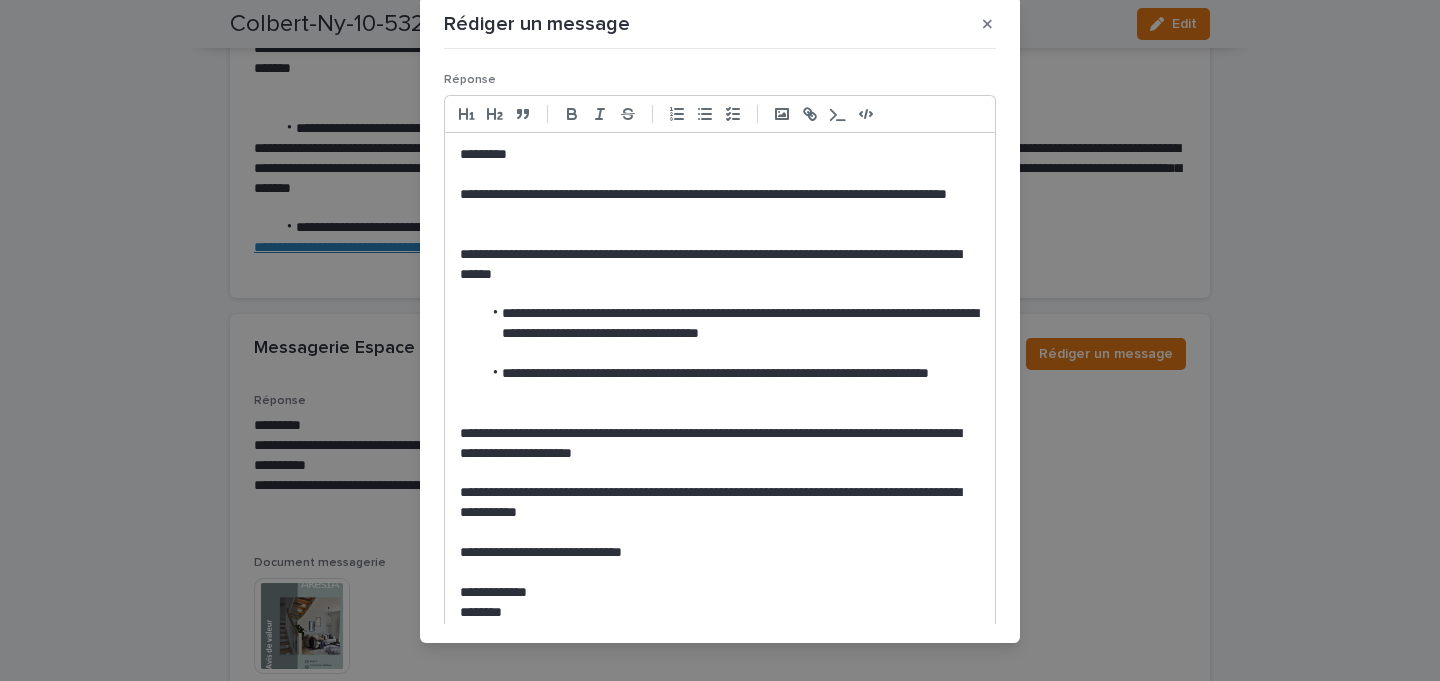 scroll, scrollTop: 24, scrollLeft: 0, axis: vertical 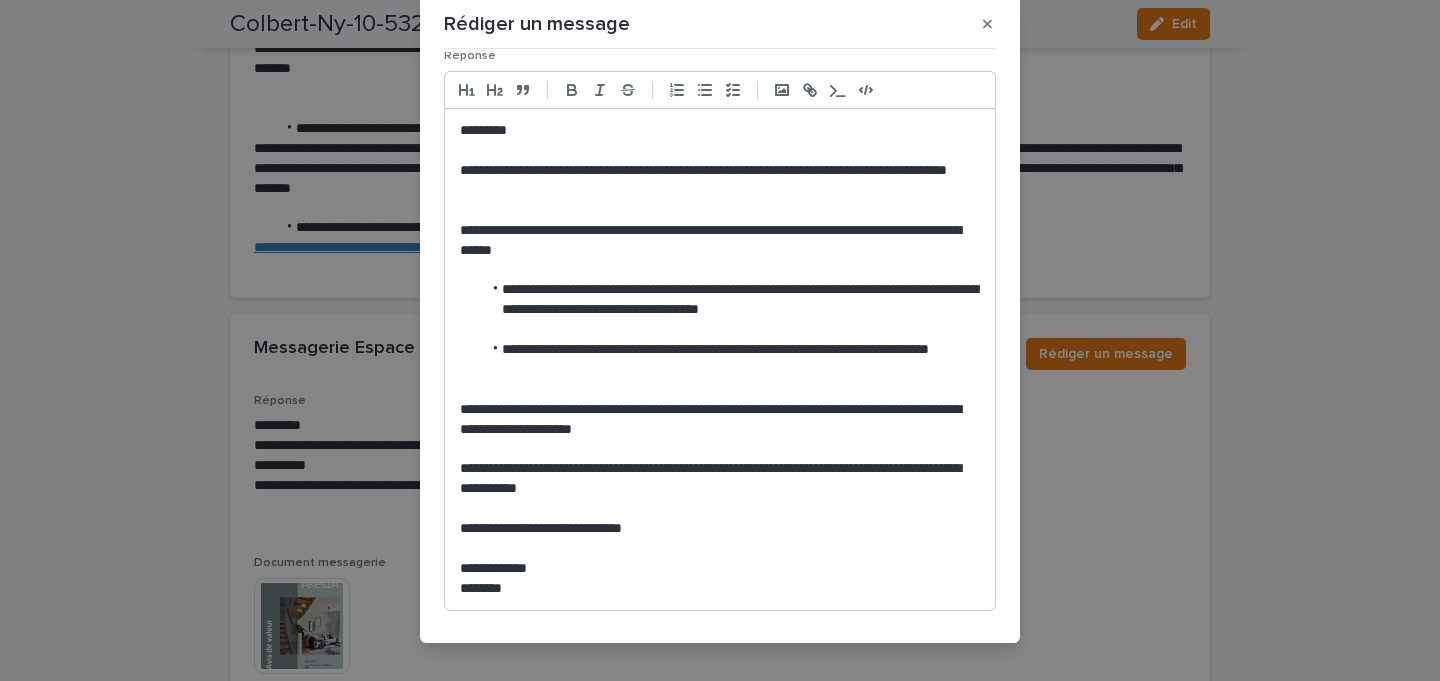 click on "**********" at bounding box center [720, 241] 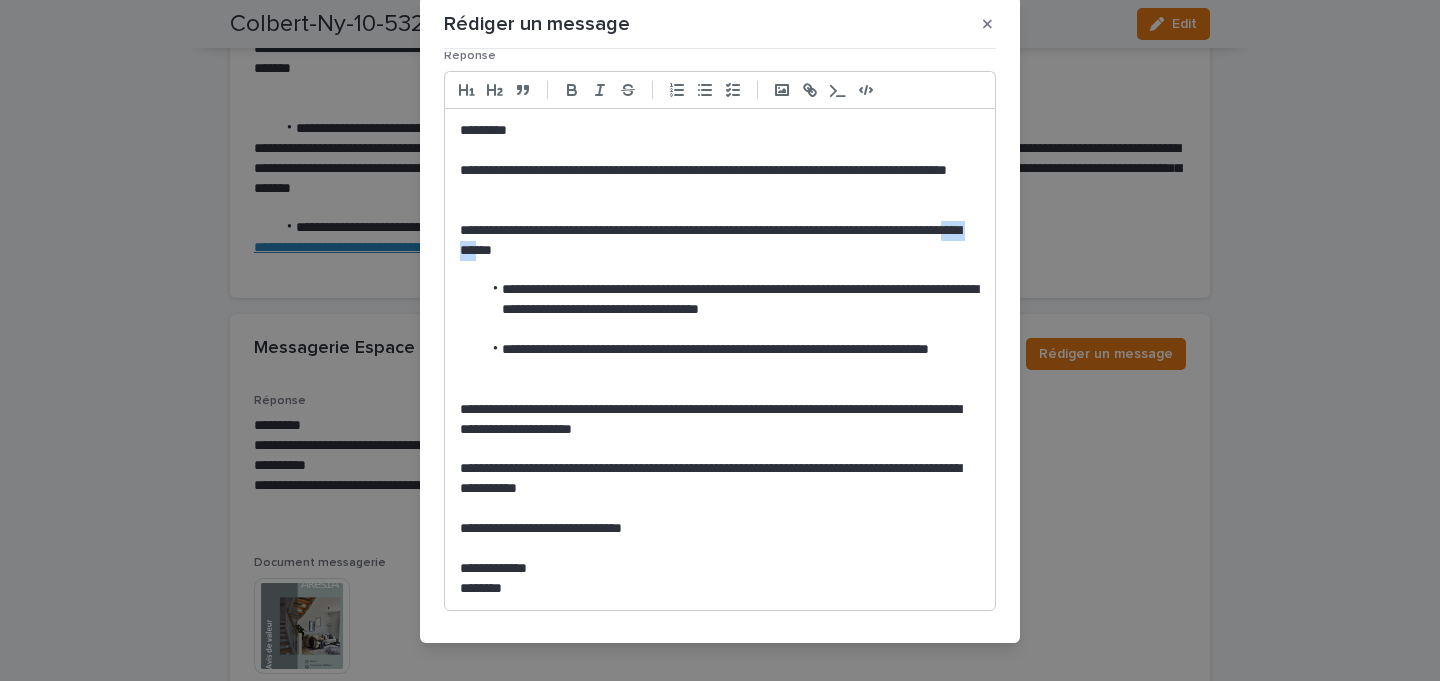 click on "**********" at bounding box center (720, 241) 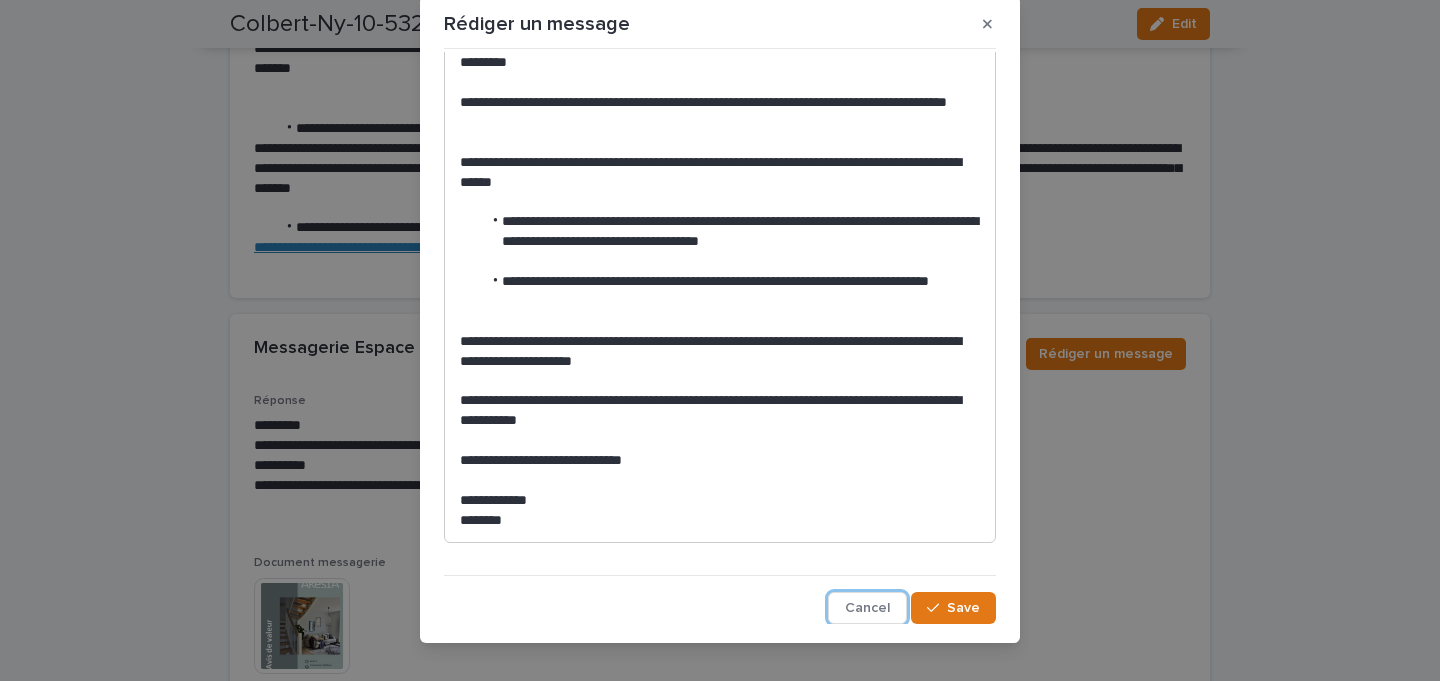 click on "**********" at bounding box center [730, 232] 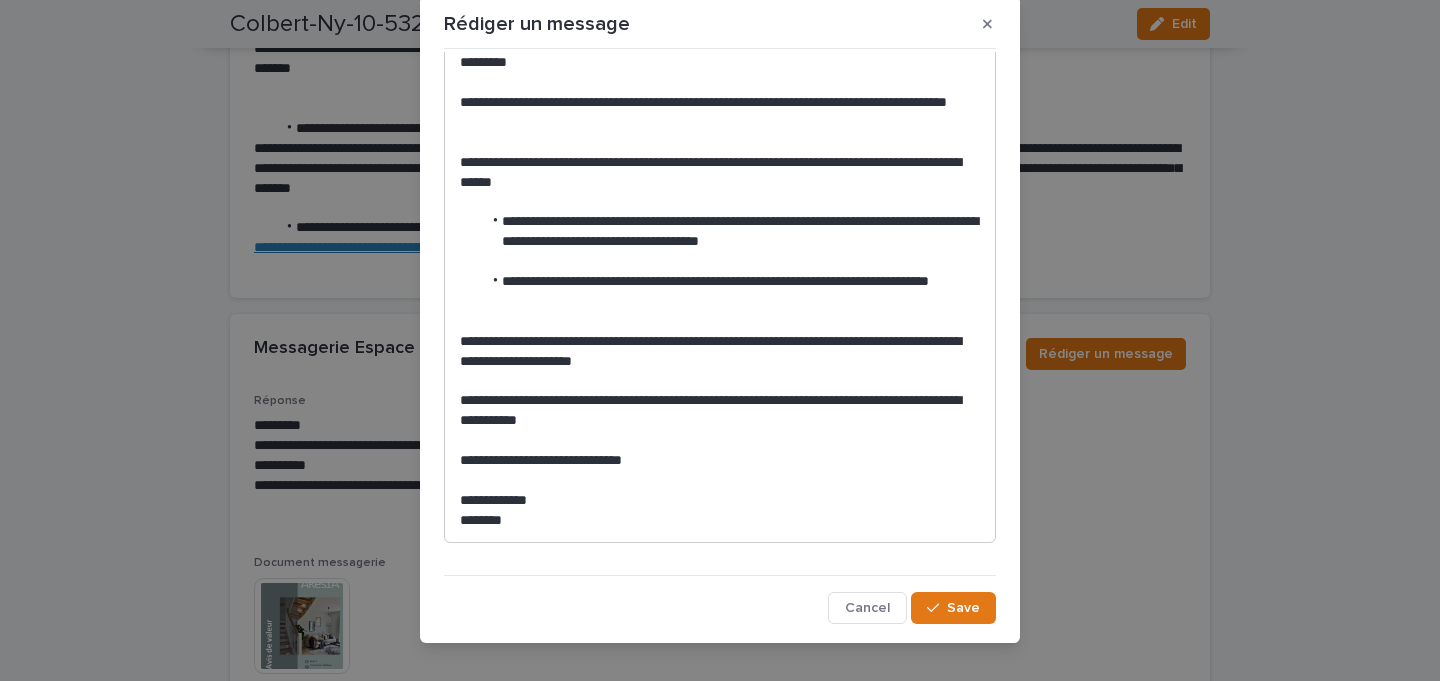 click at bounding box center (720, 203) 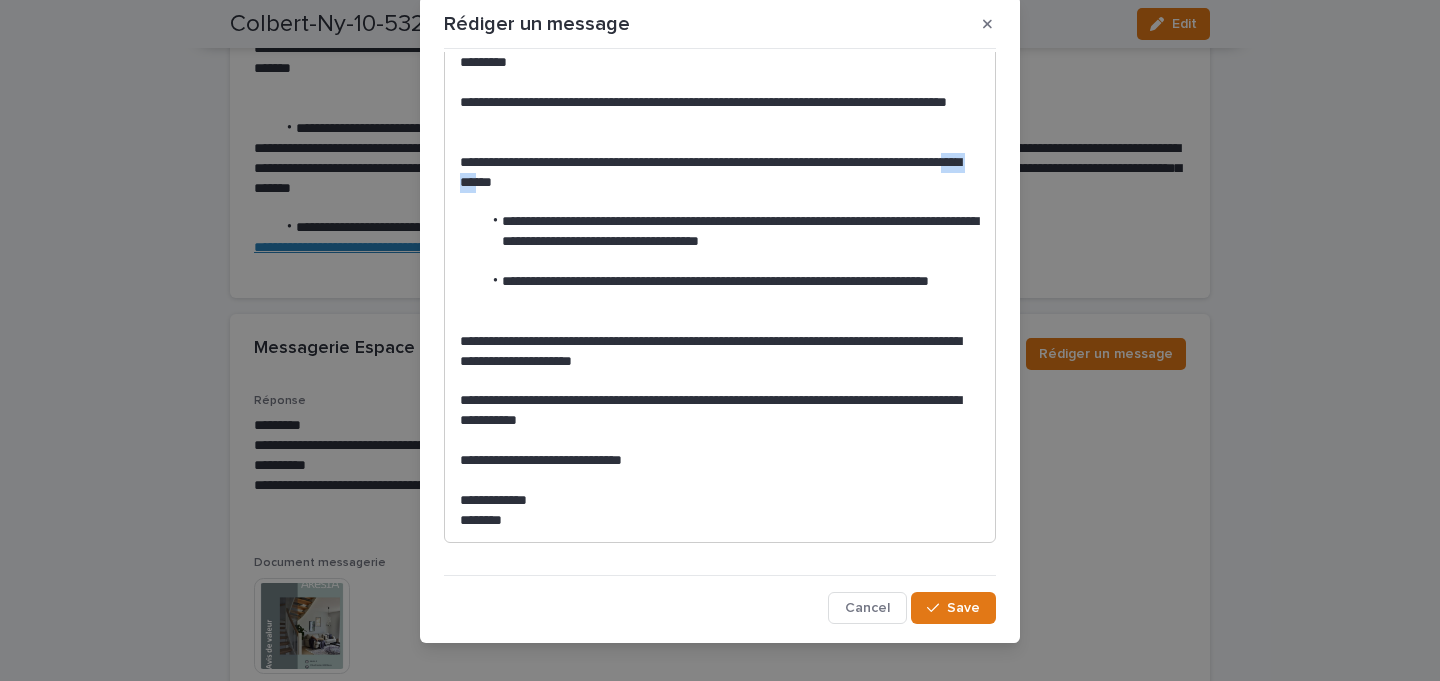 click on "**********" at bounding box center (720, 173) 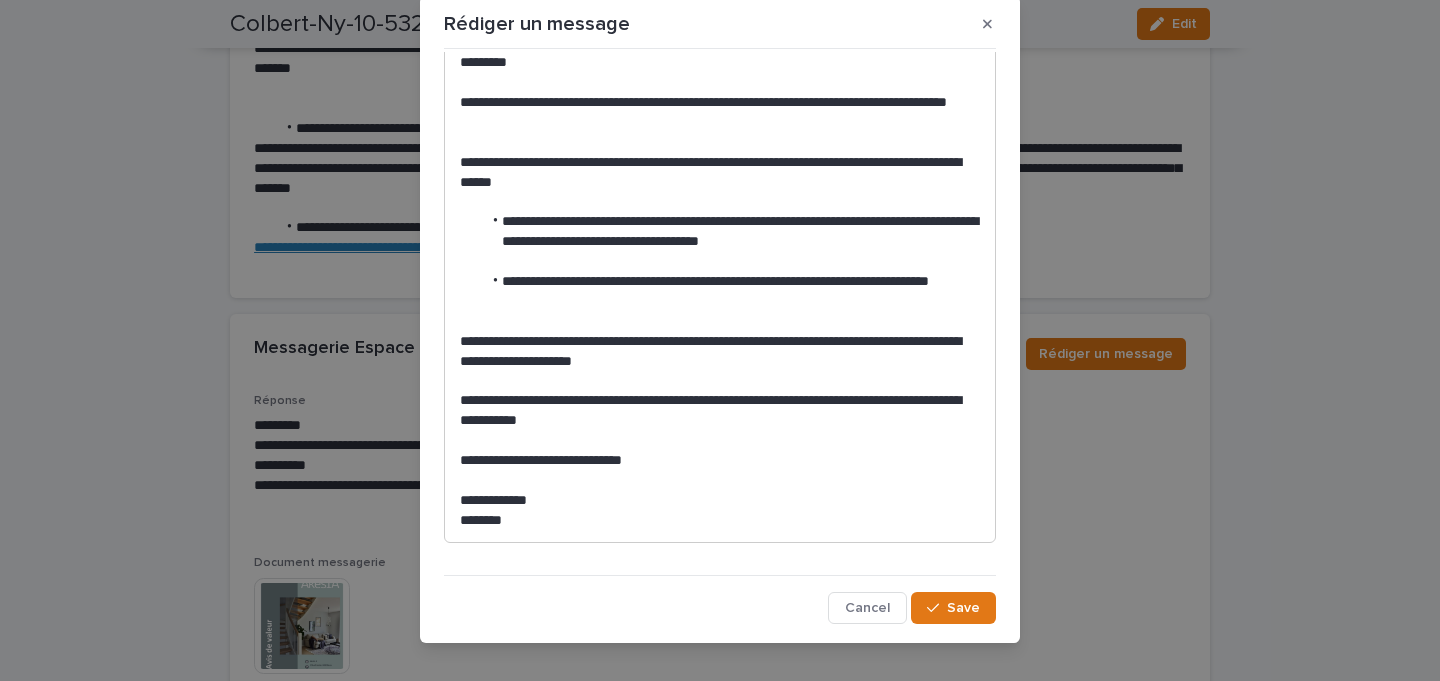 click on "**********" at bounding box center (730, 232) 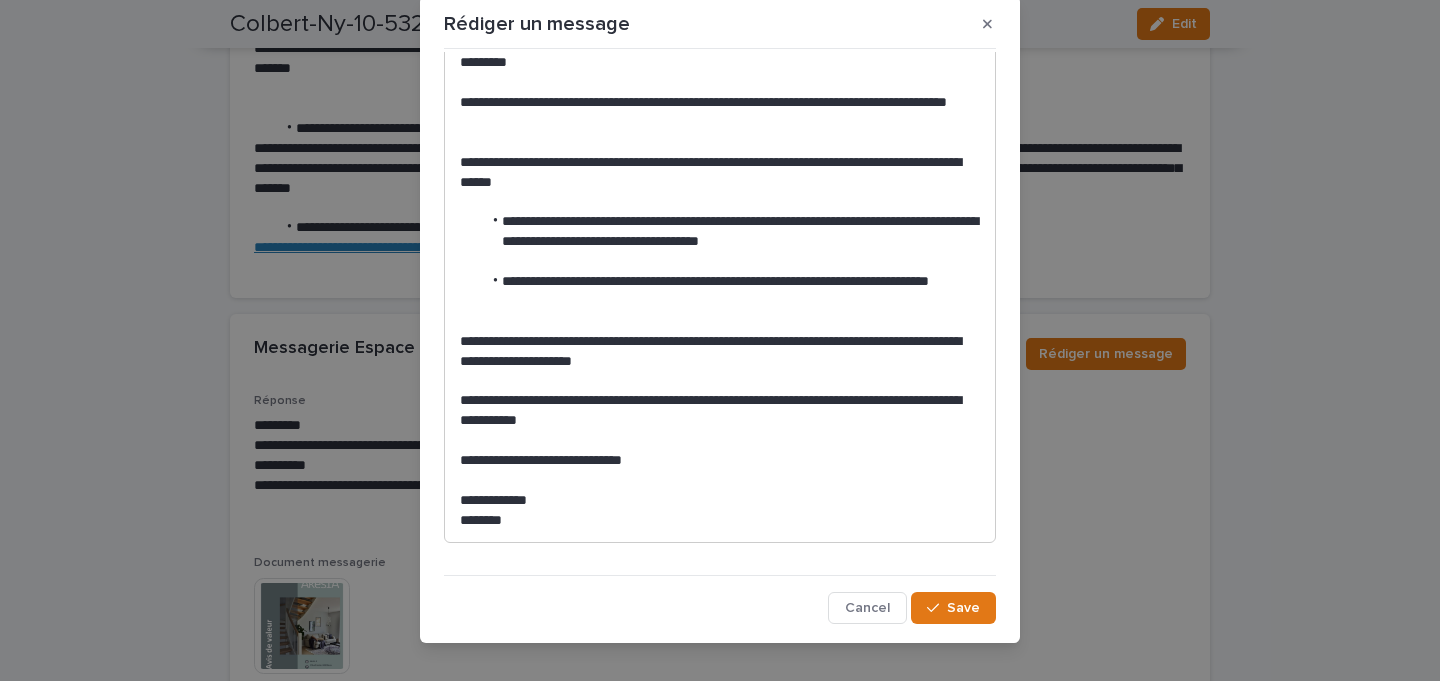 click on "**********" at bounding box center [730, 232] 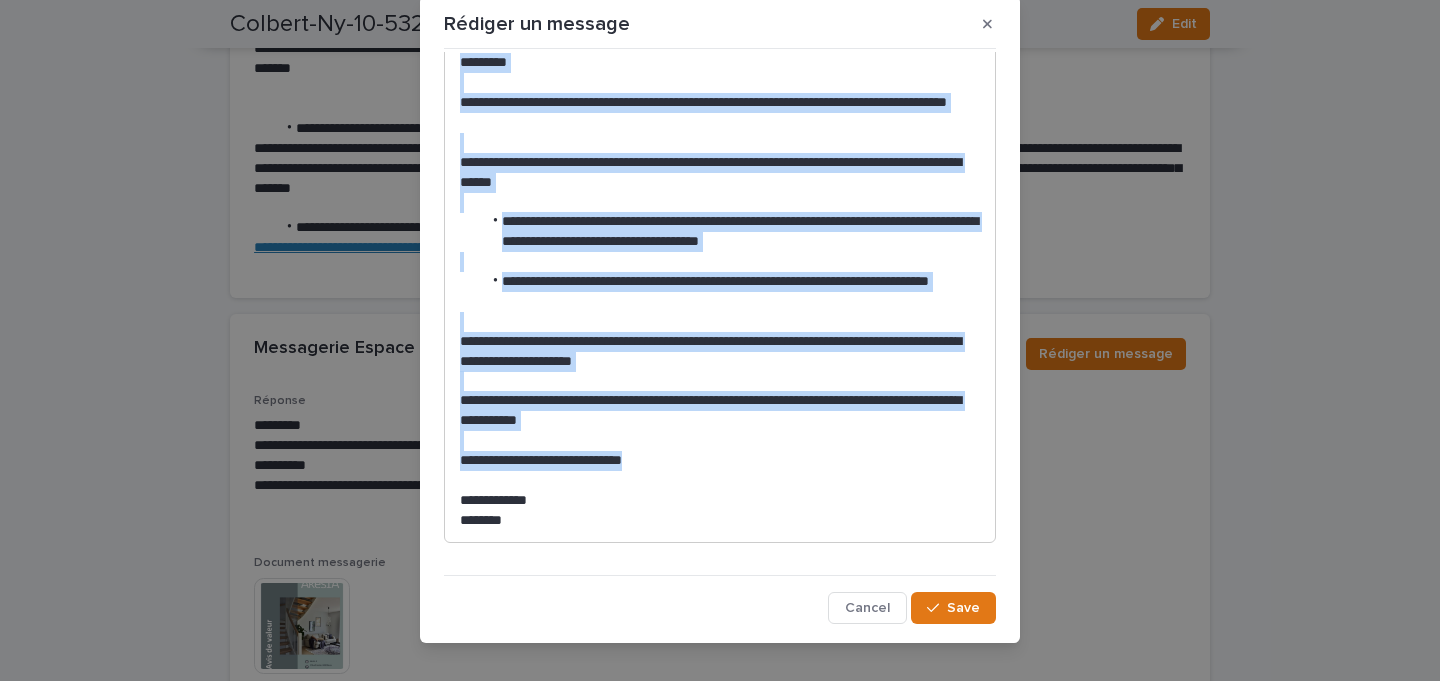 scroll, scrollTop: 0, scrollLeft: 0, axis: both 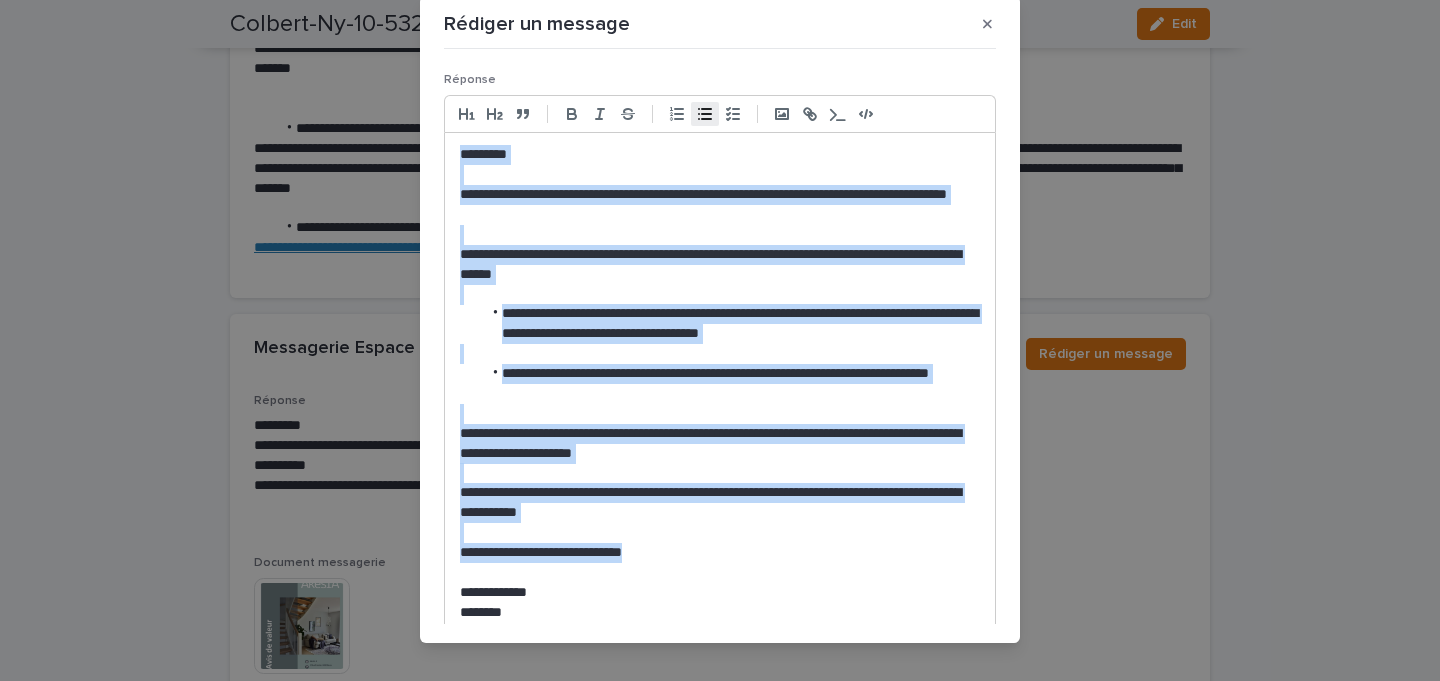 drag, startPoint x: 657, startPoint y: 457, endPoint x: 382, endPoint y: 36, distance: 502.85782 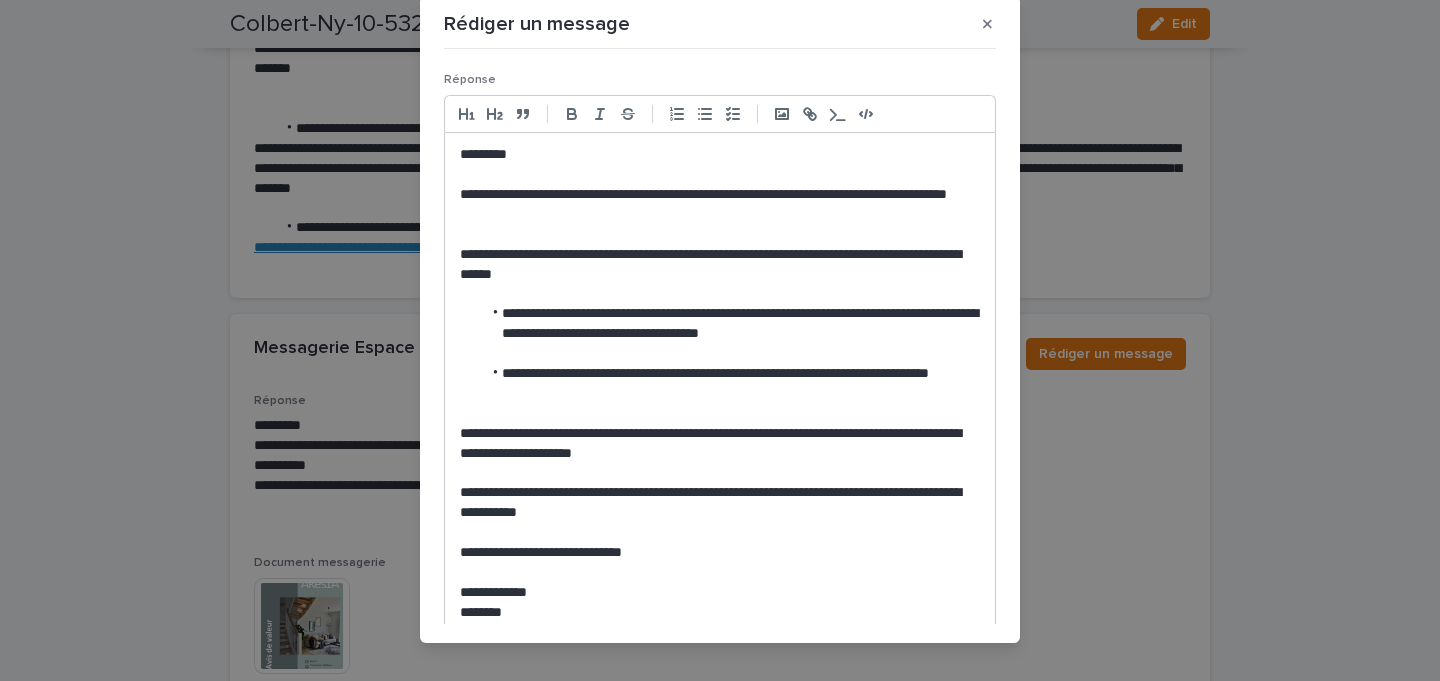 click on "**********" at bounding box center (720, 553) 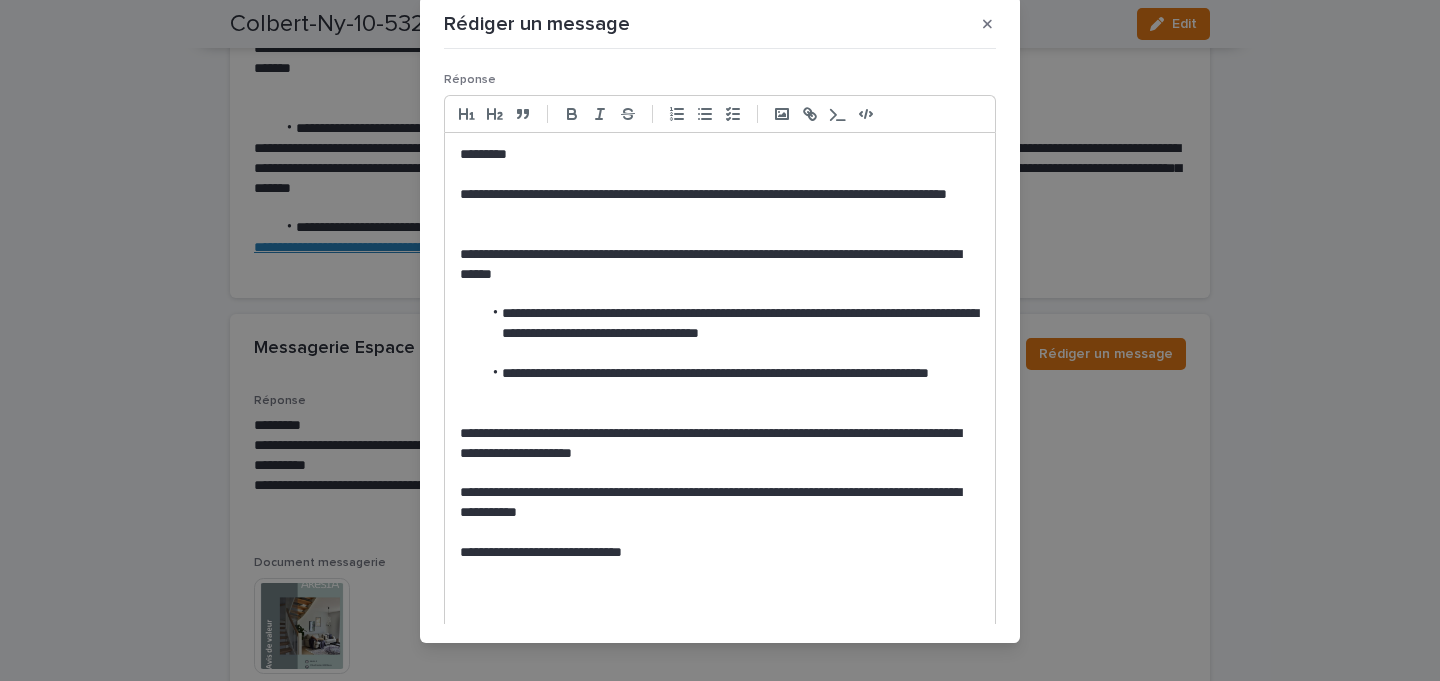 scroll, scrollTop: 0, scrollLeft: 0, axis: both 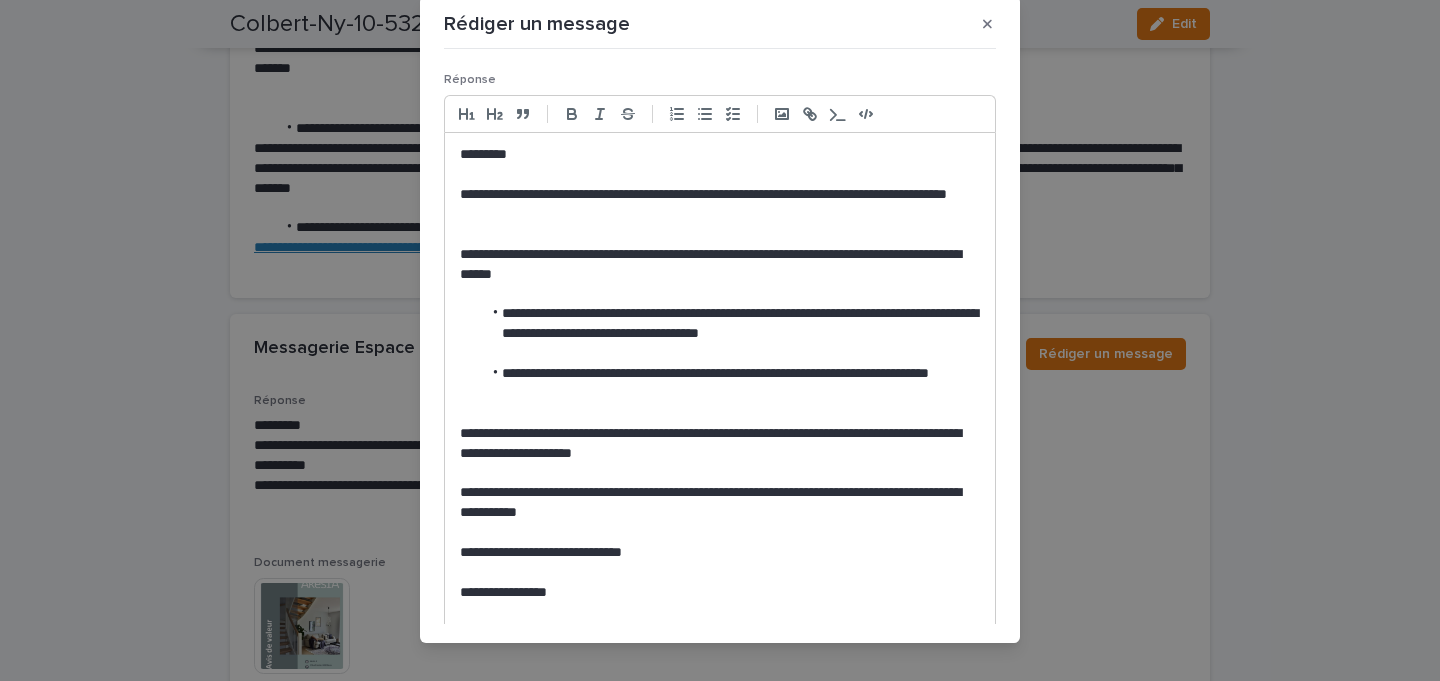 click on "*********" at bounding box center [720, 155] 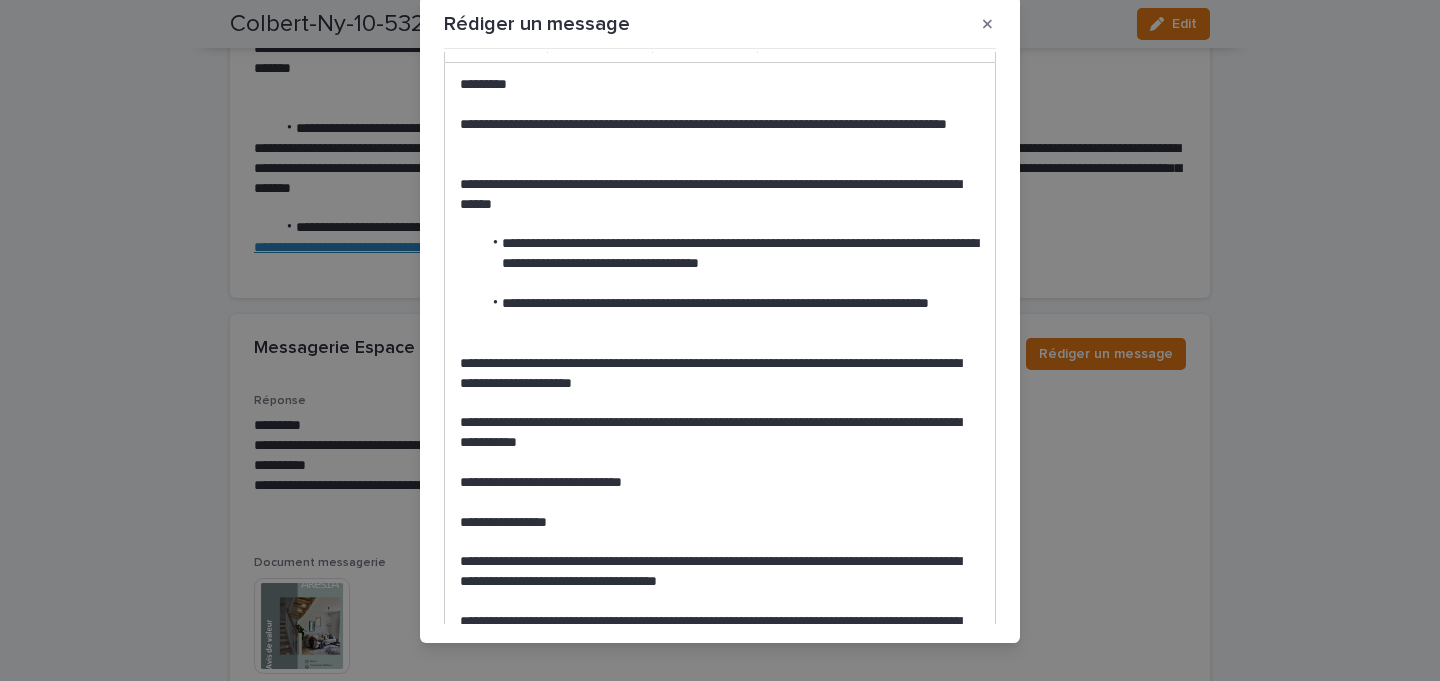 scroll, scrollTop: 57, scrollLeft: 0, axis: vertical 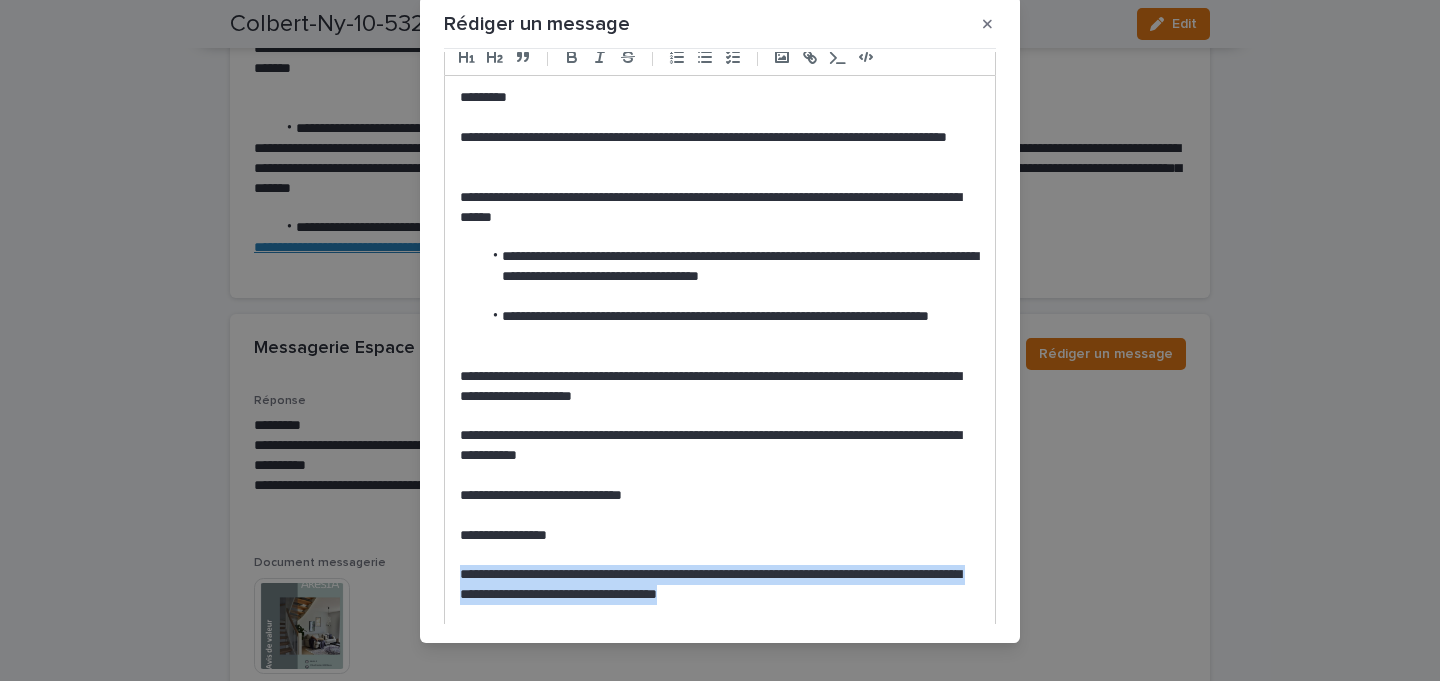 drag, startPoint x: 837, startPoint y: 597, endPoint x: 443, endPoint y: 576, distance: 394.55923 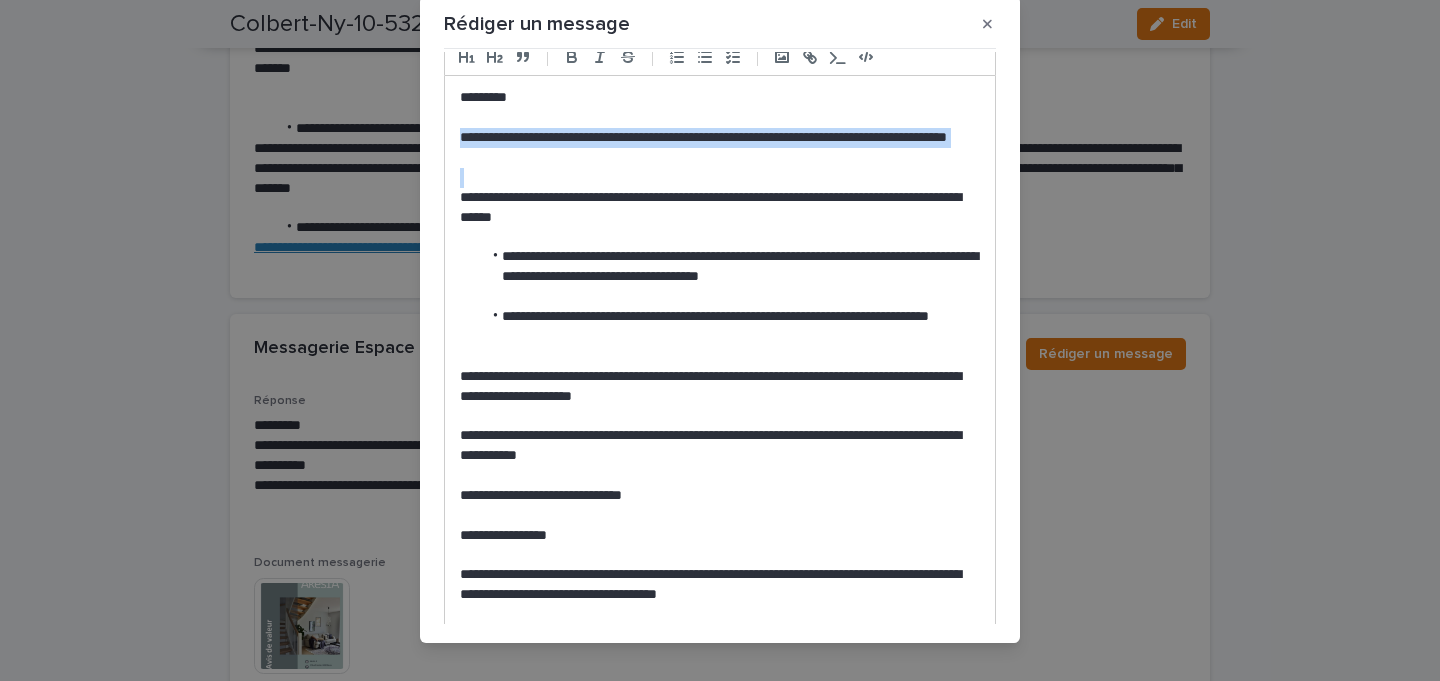 drag, startPoint x: 622, startPoint y: 168, endPoint x: 423, endPoint y: 136, distance: 201.55644 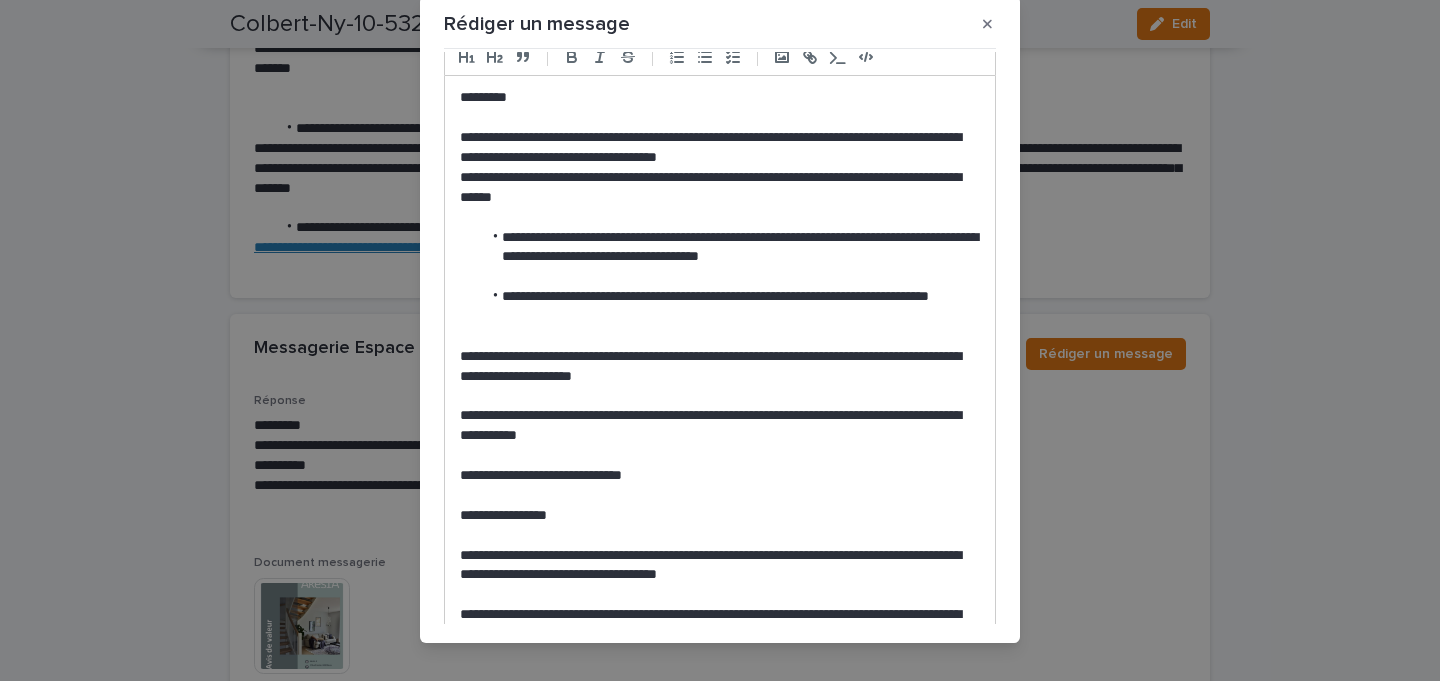 scroll, scrollTop: 0, scrollLeft: 0, axis: both 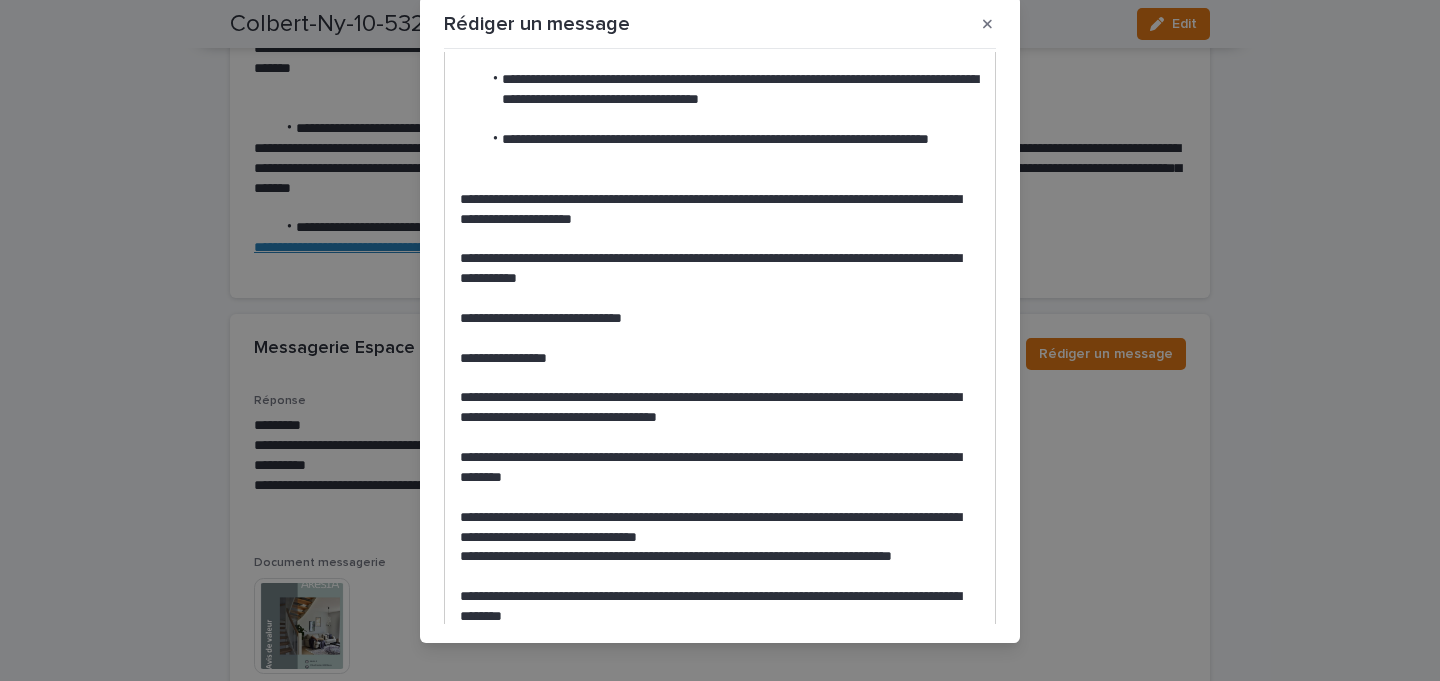 click at bounding box center (720, 438) 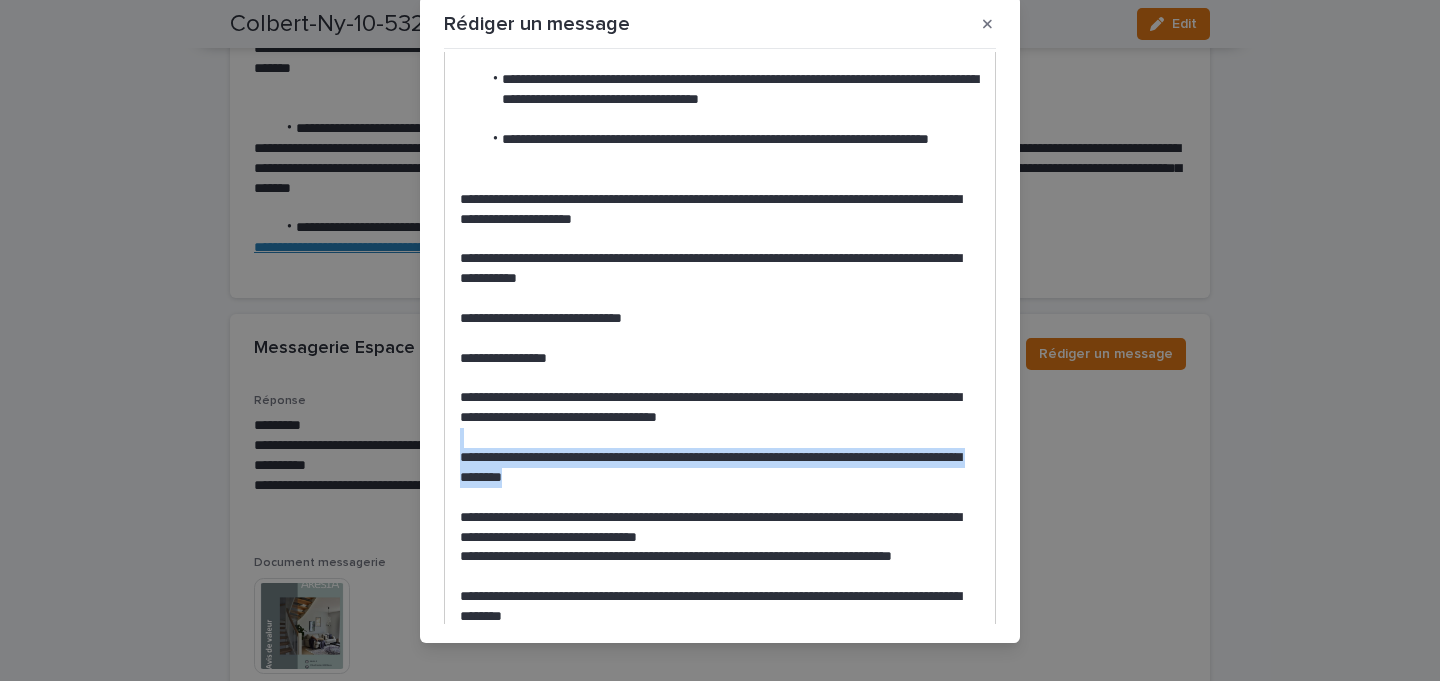 drag, startPoint x: 651, startPoint y: 473, endPoint x: 449, endPoint y: 446, distance: 203.79646 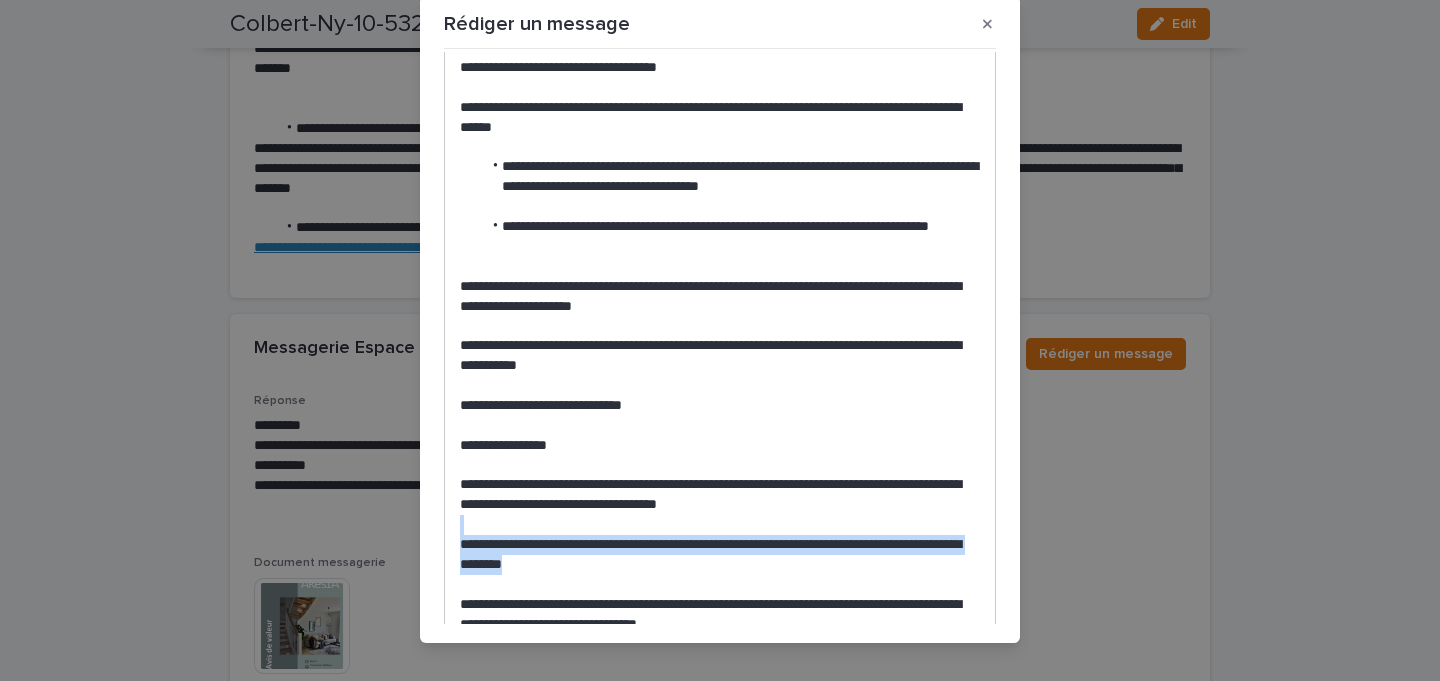 scroll, scrollTop: 40, scrollLeft: 0, axis: vertical 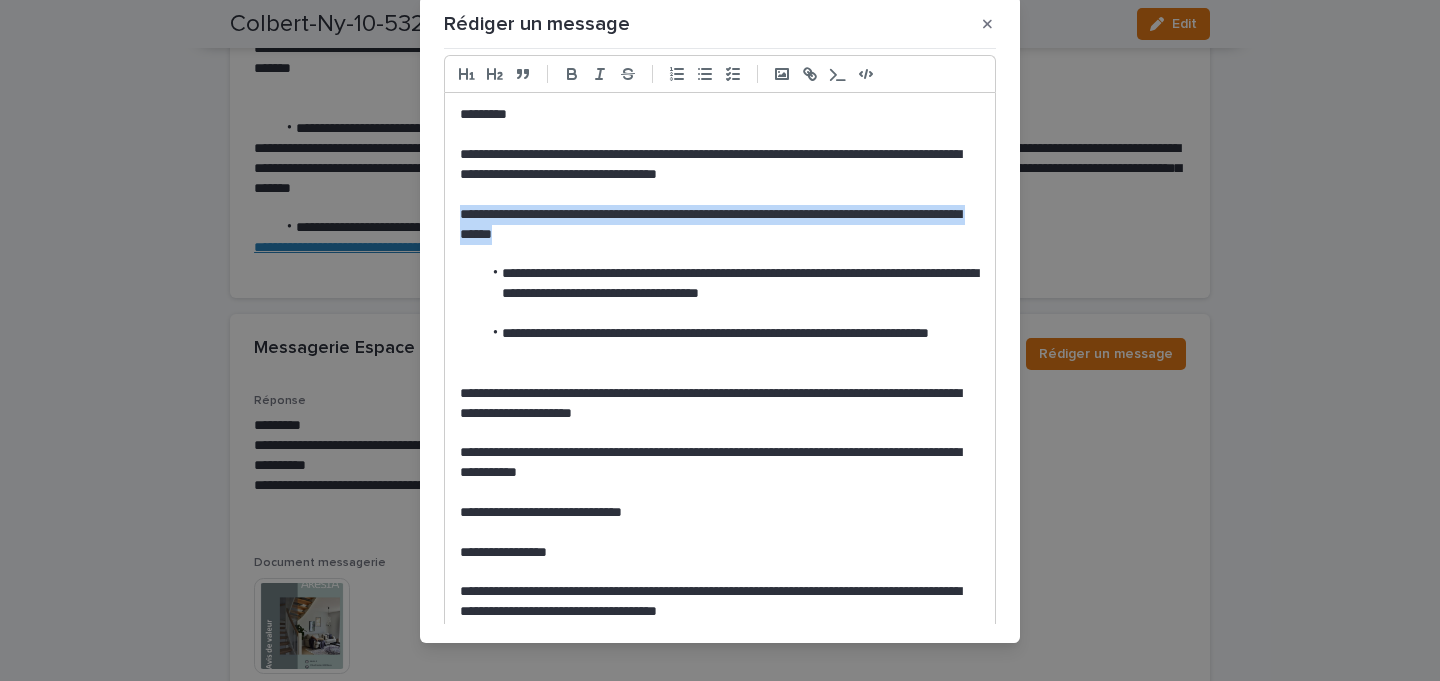 drag, startPoint x: 621, startPoint y: 233, endPoint x: 402, endPoint y: 214, distance: 219.82266 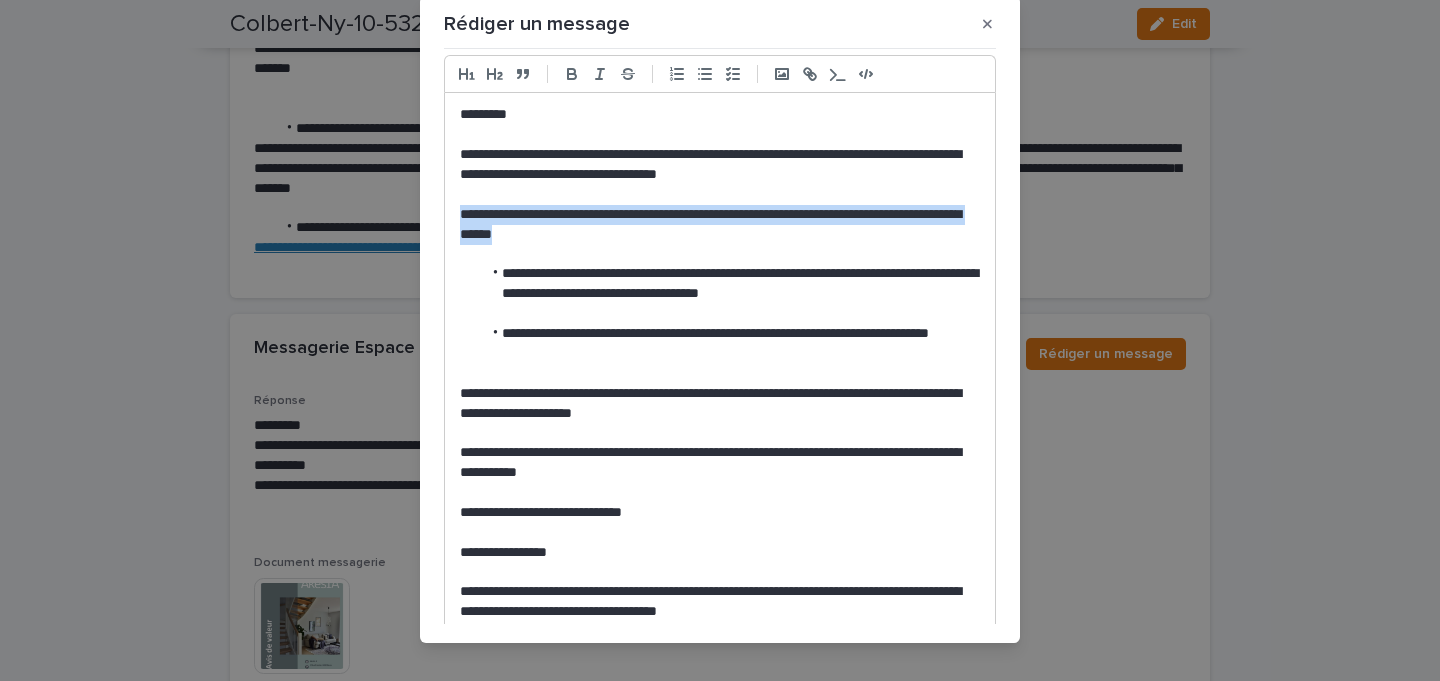 click on "**********" at bounding box center [720, 340] 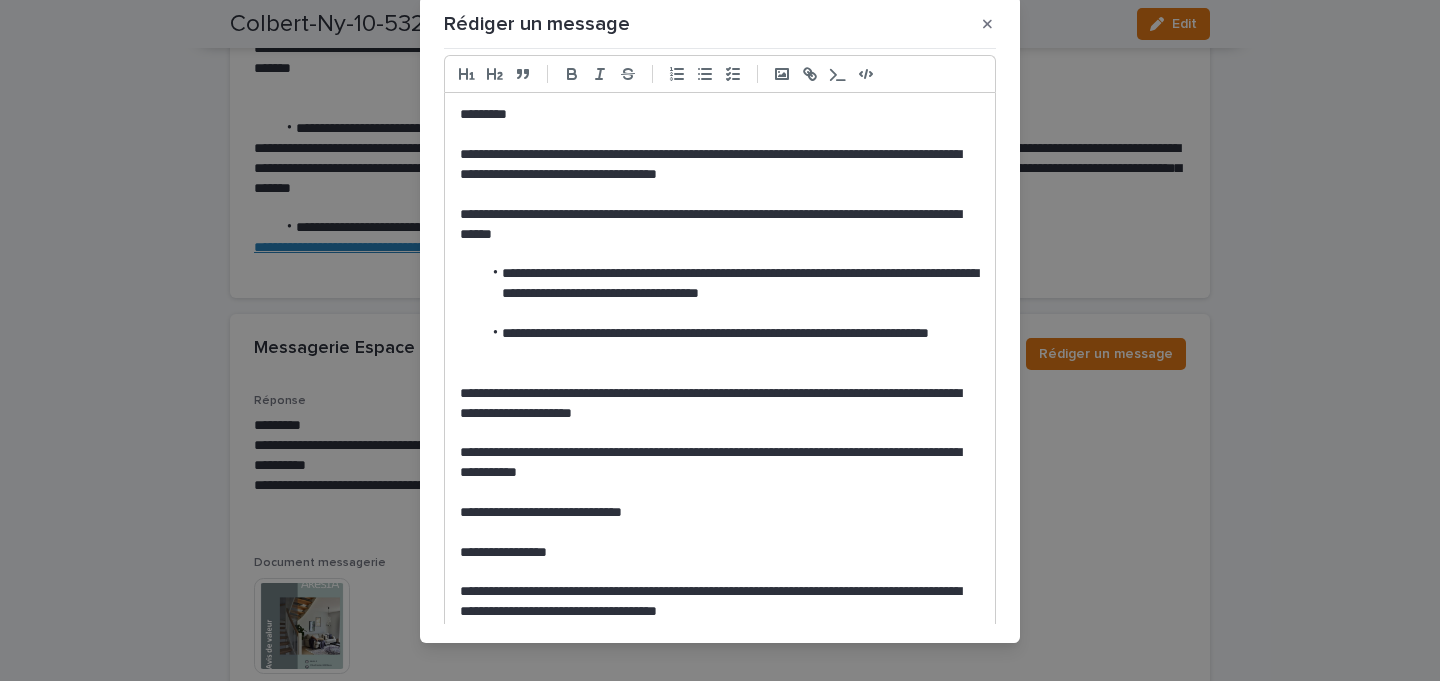 scroll, scrollTop: 0, scrollLeft: 0, axis: both 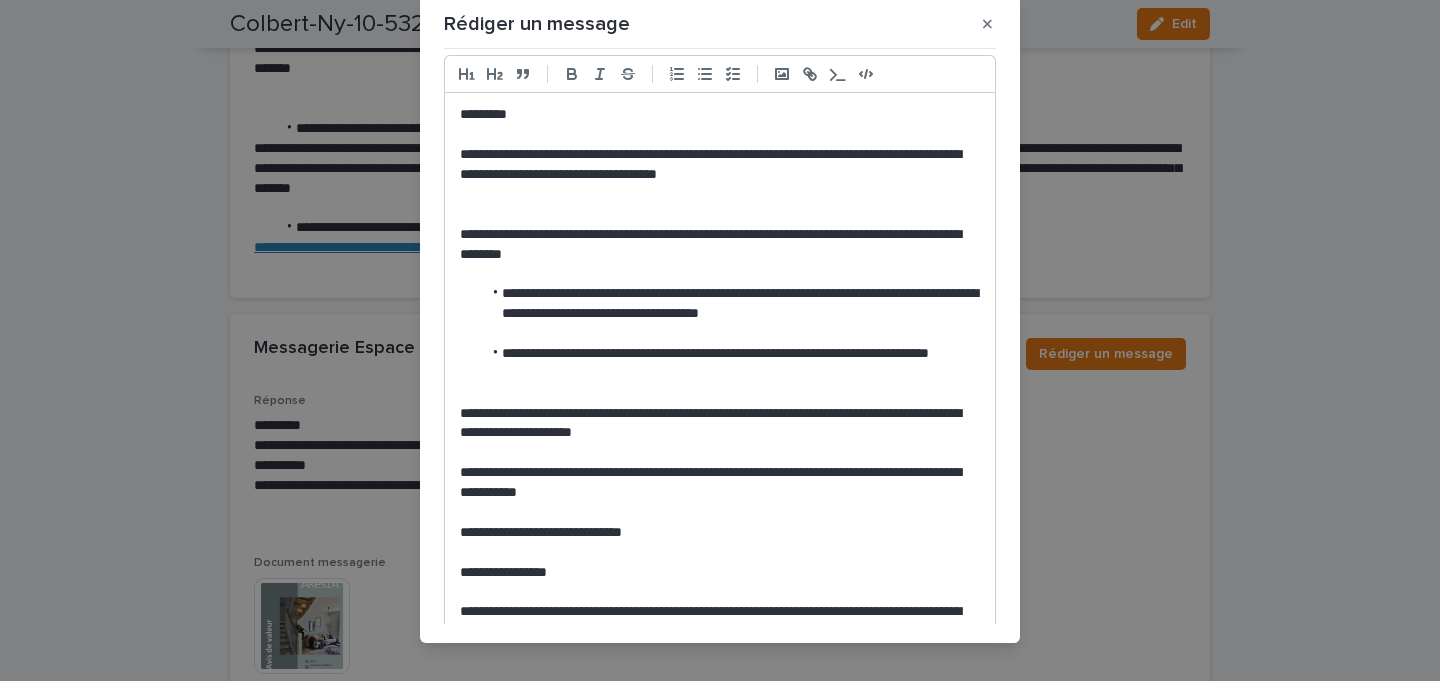 click at bounding box center [720, 215] 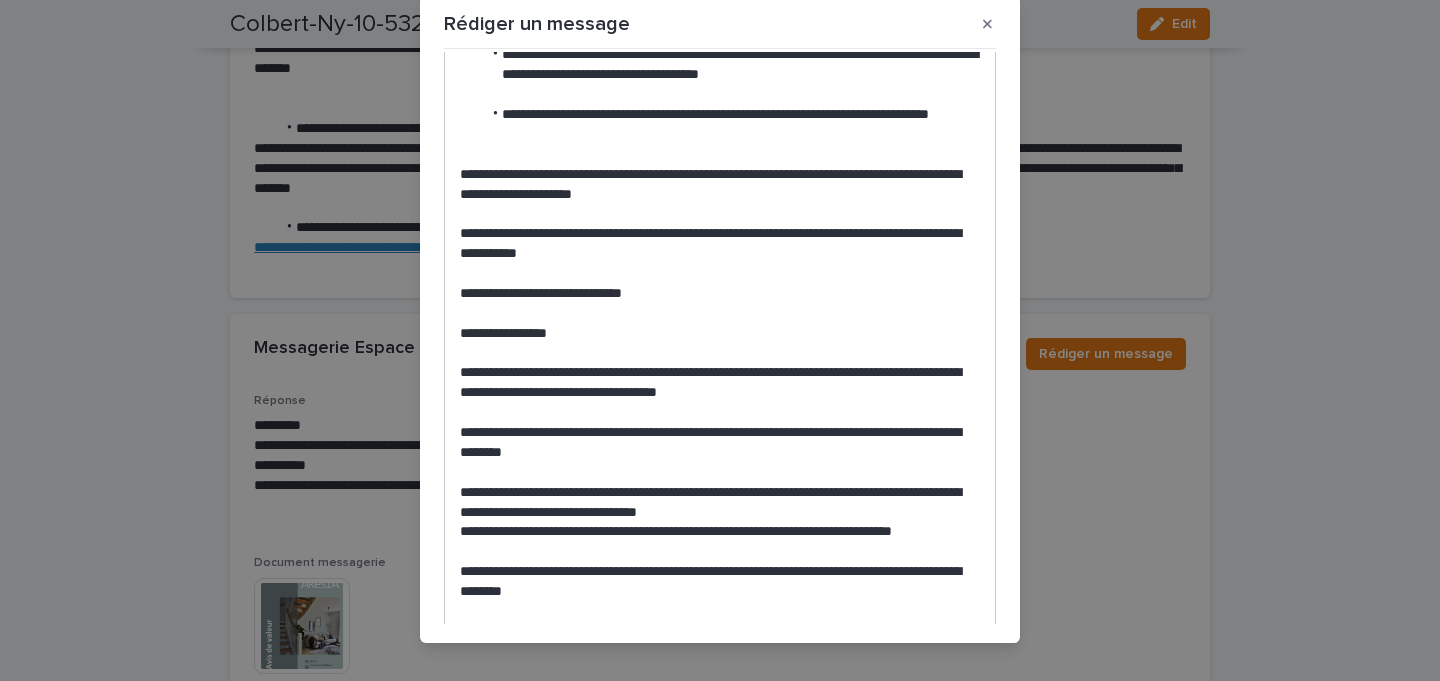 scroll, scrollTop: 267, scrollLeft: 0, axis: vertical 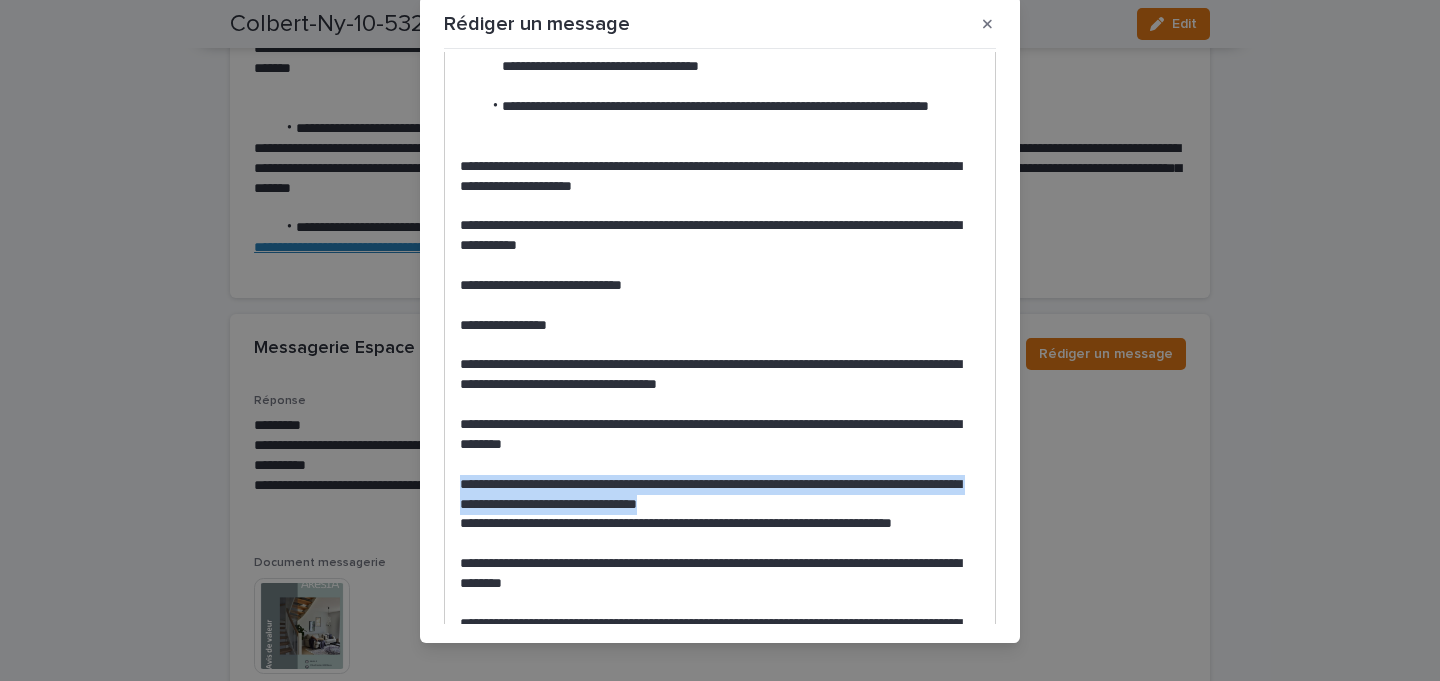 drag, startPoint x: 814, startPoint y: 505, endPoint x: 434, endPoint y: 486, distance: 380.4747 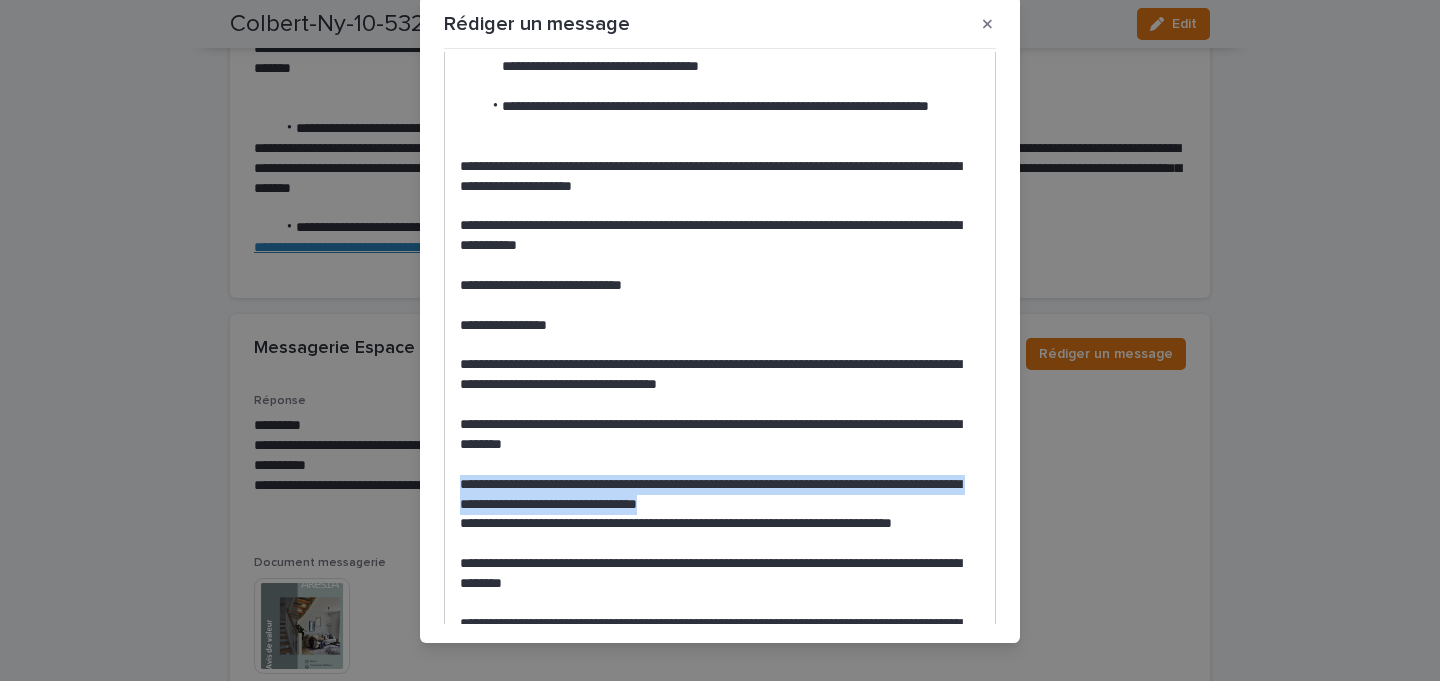 click on "**********" at bounding box center (720, 319) 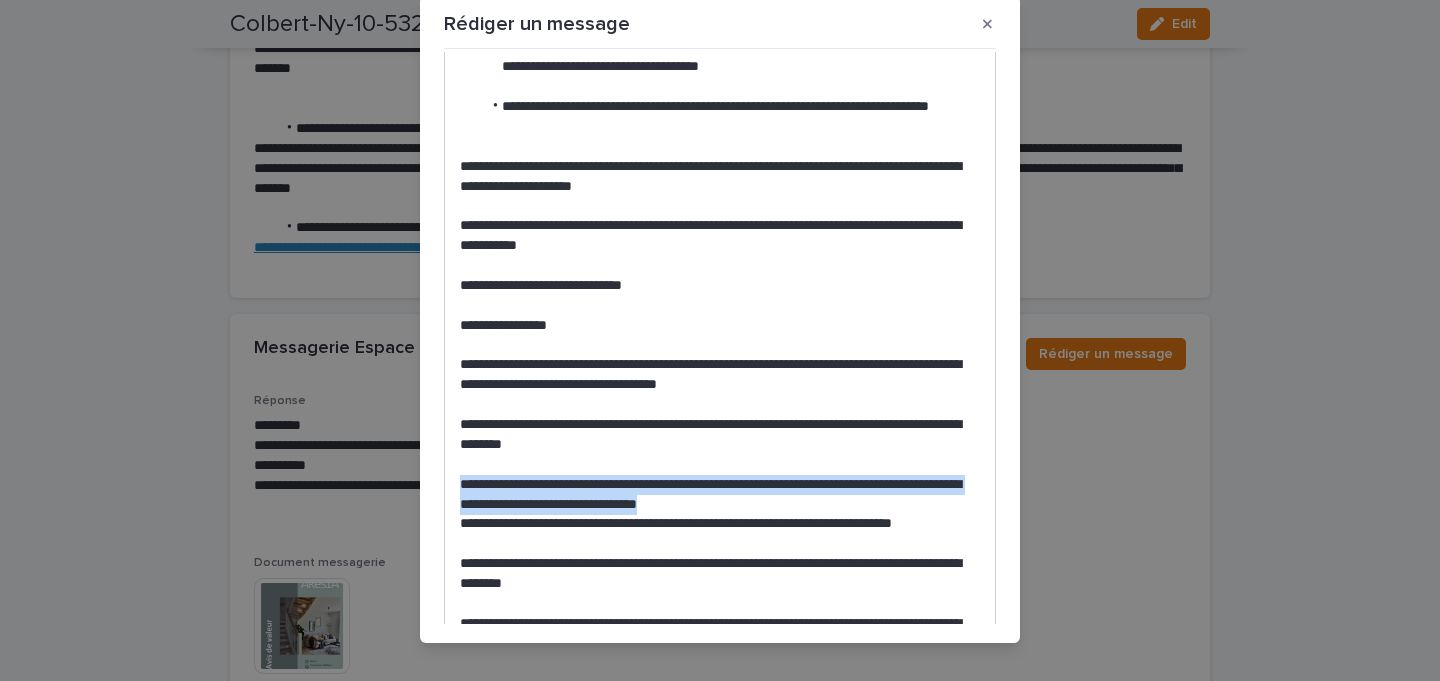 copy on "**********" 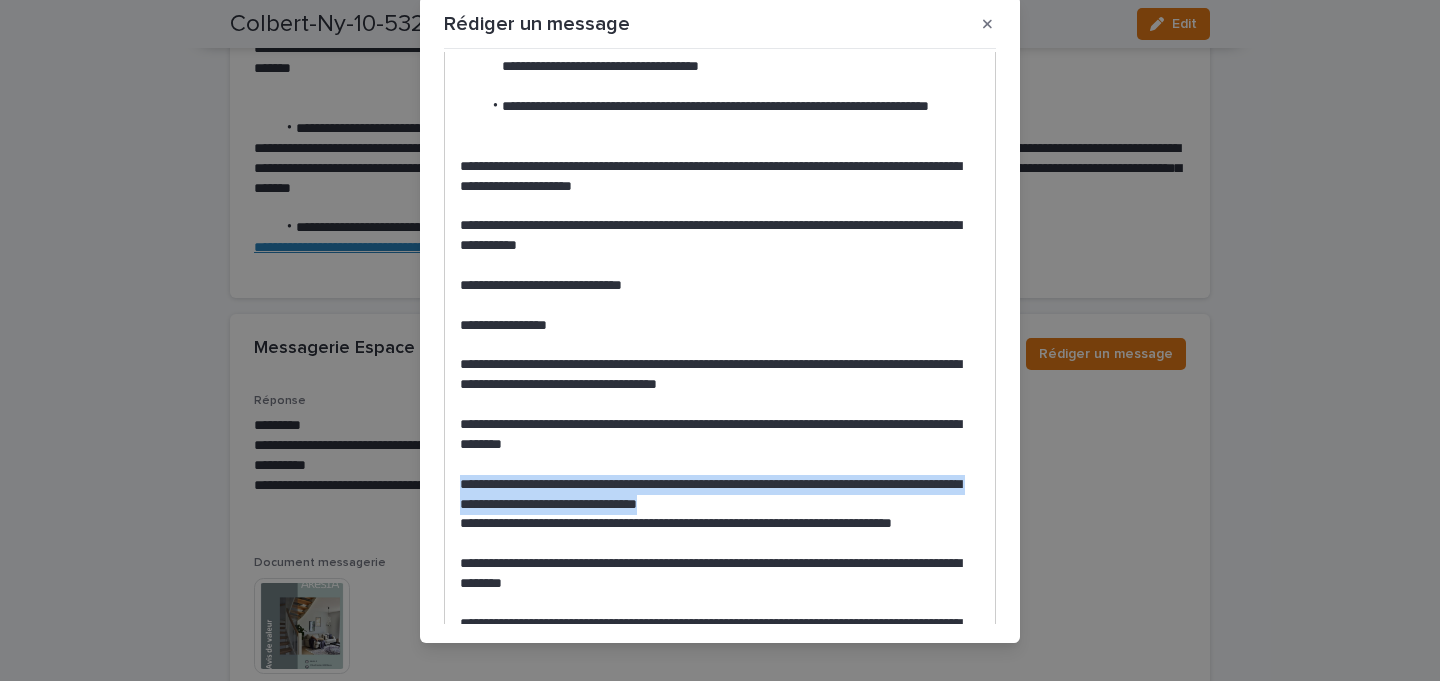 scroll, scrollTop: 0, scrollLeft: 0, axis: both 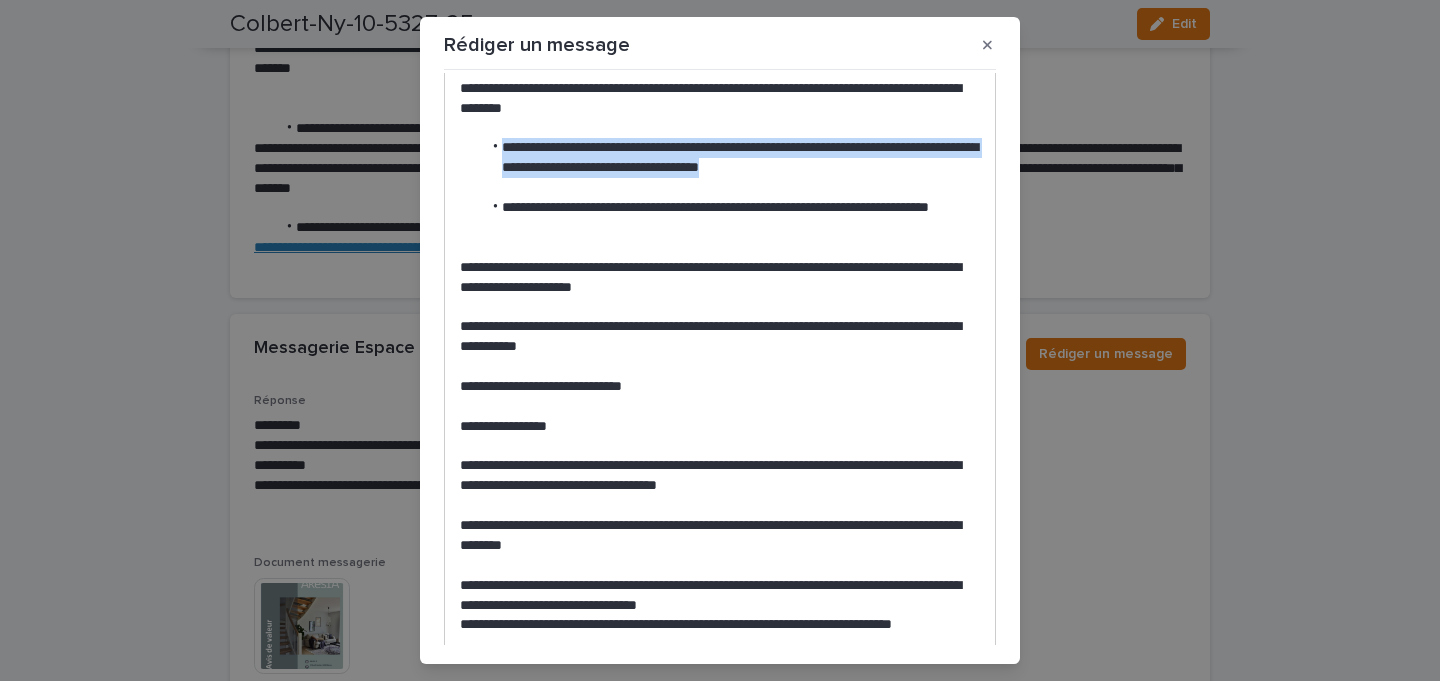 drag, startPoint x: 946, startPoint y: 177, endPoint x: 427, endPoint y: 152, distance: 519.60175 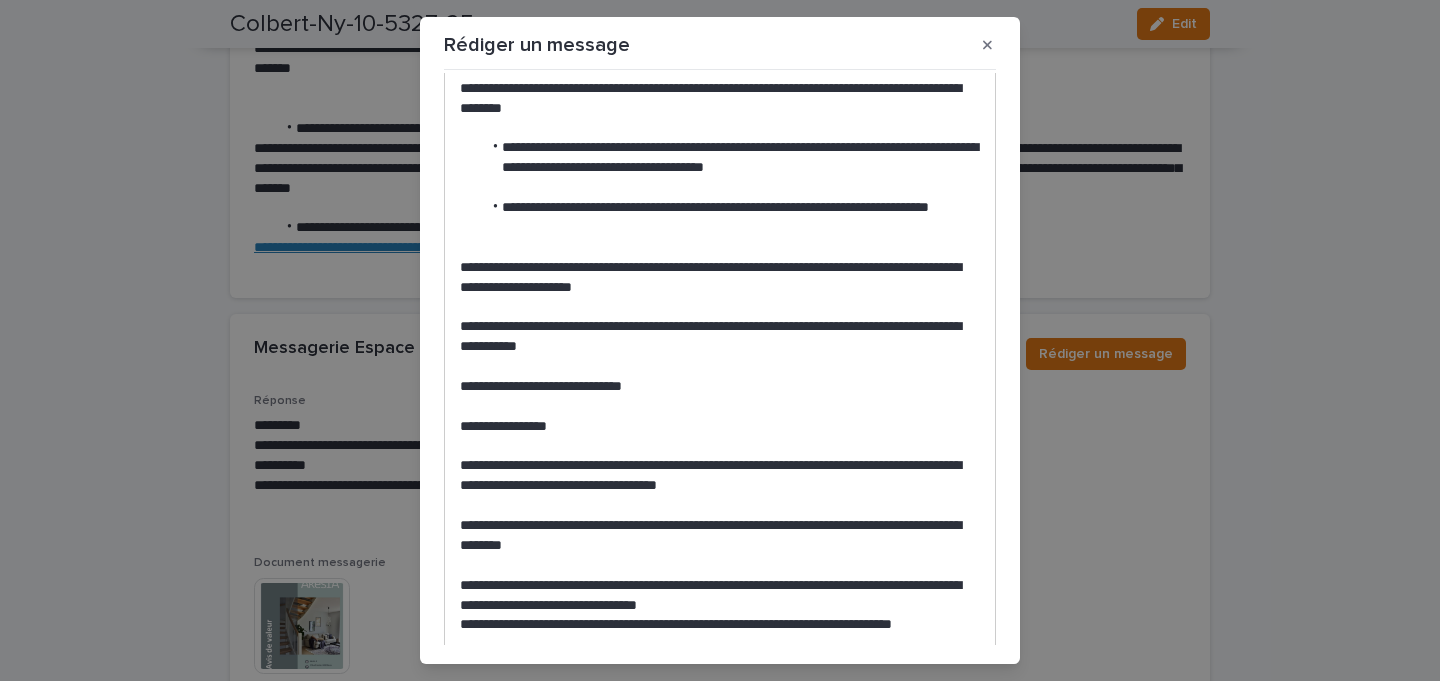 scroll, scrollTop: 0, scrollLeft: 0, axis: both 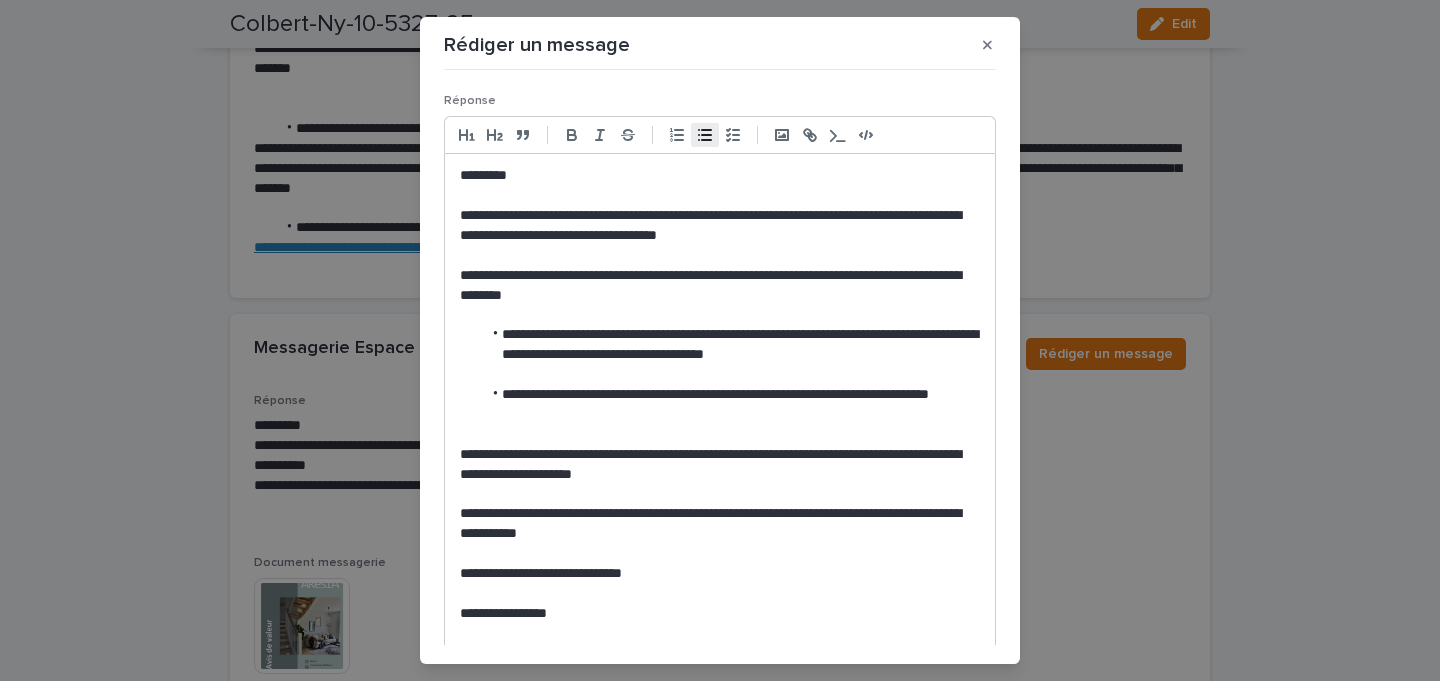 click on "**********" at bounding box center [730, 345] 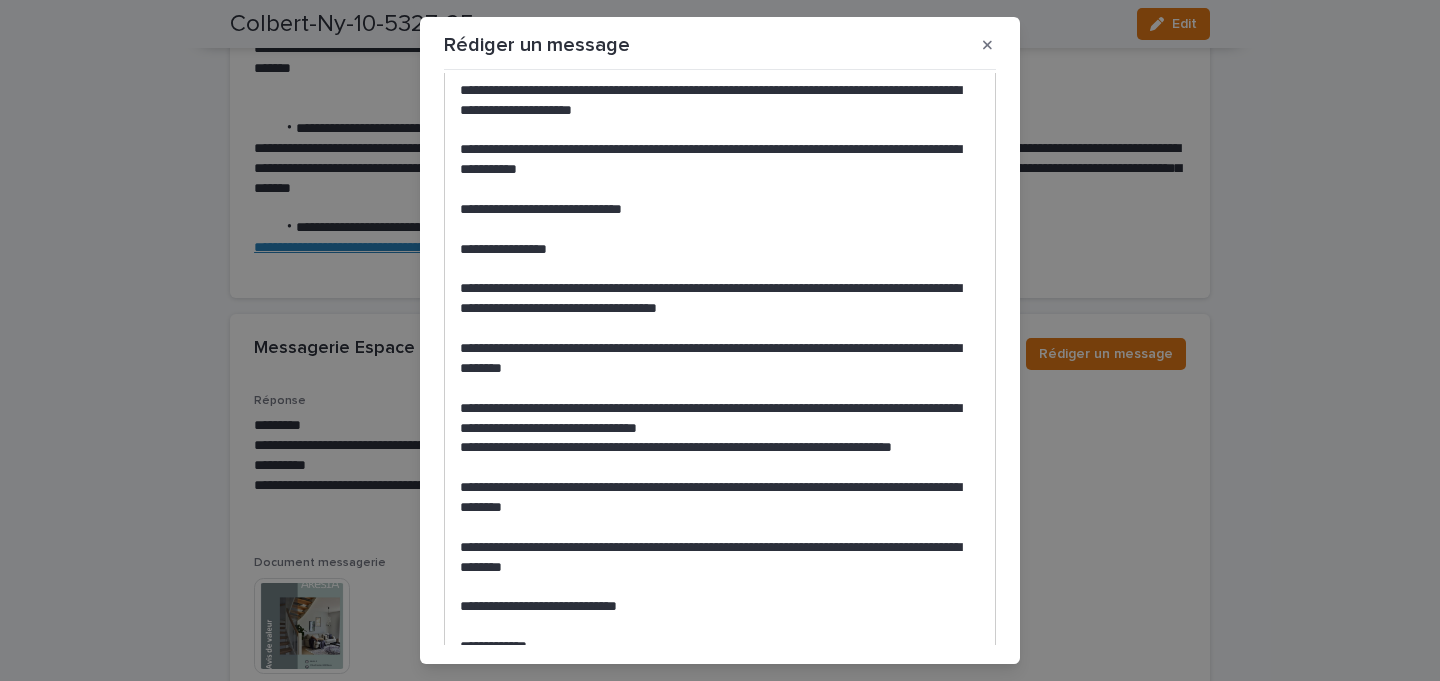 scroll, scrollTop: 376, scrollLeft: 0, axis: vertical 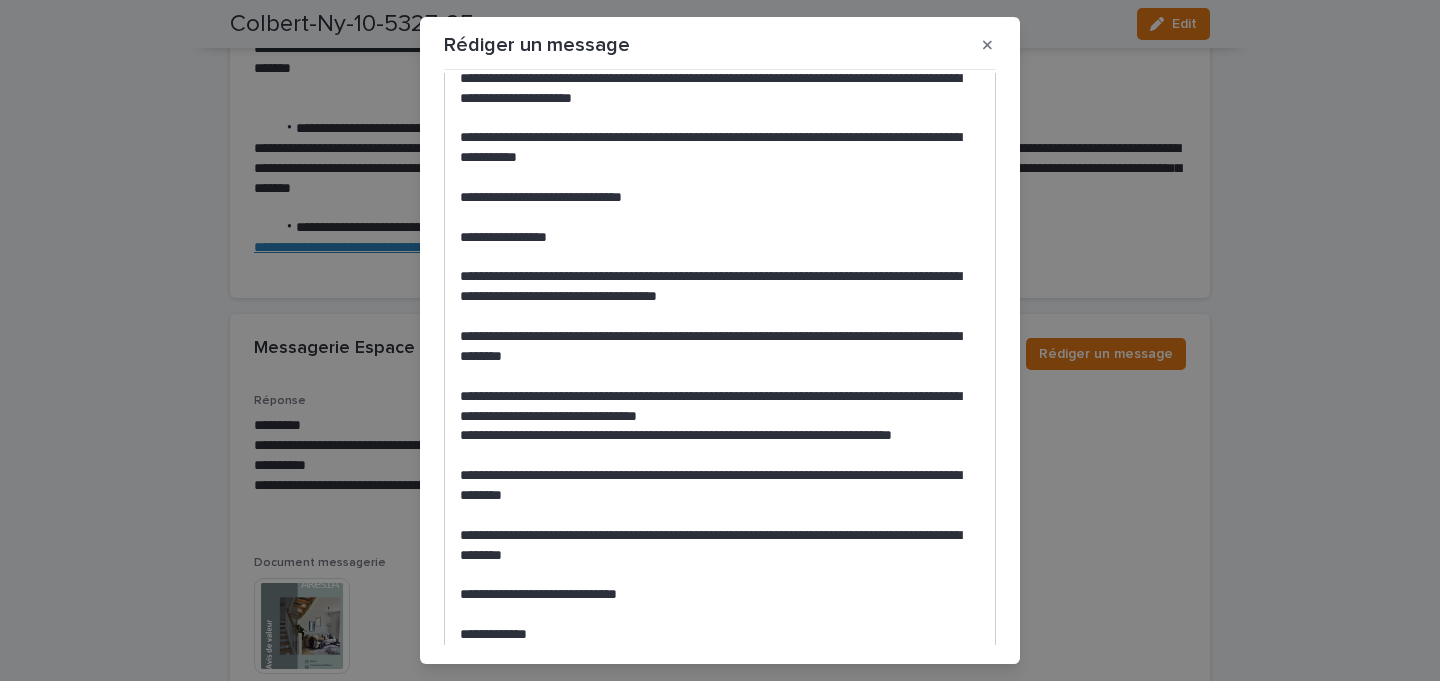 click on "**********" at bounding box center (720, 436) 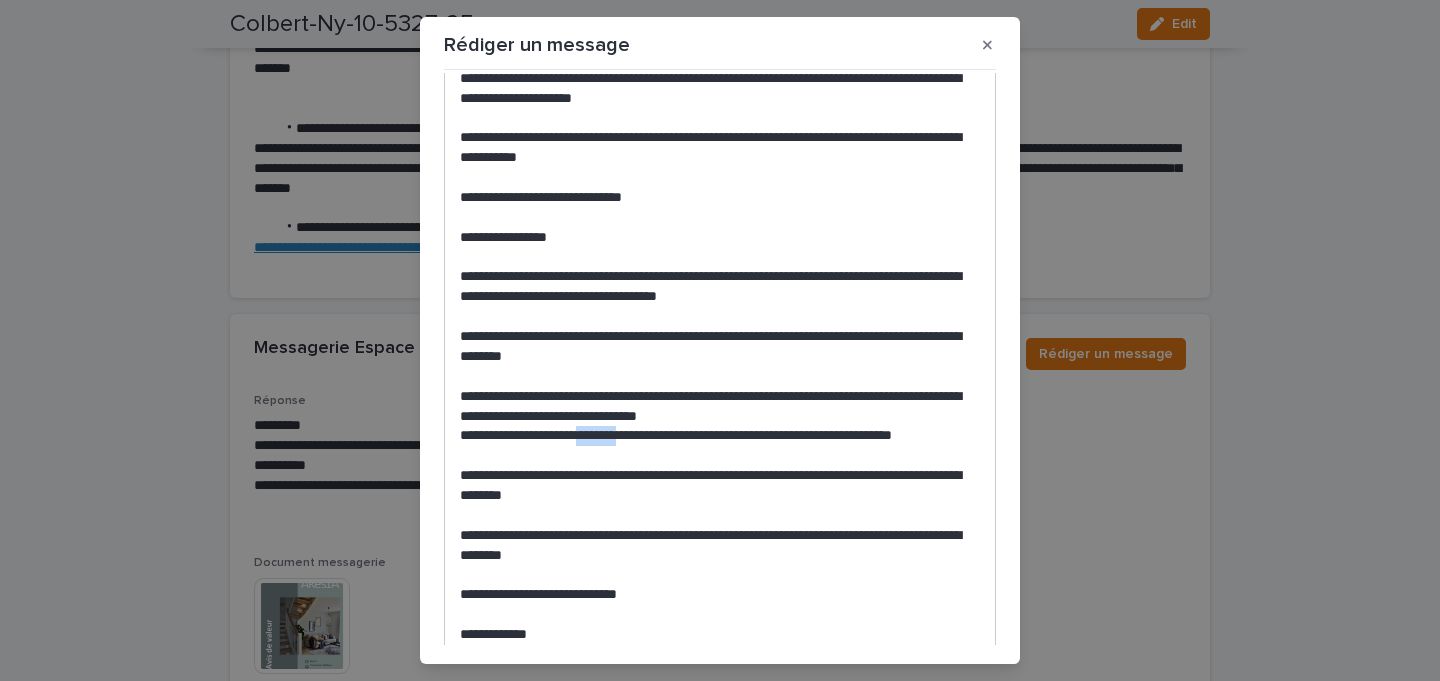 click on "**********" at bounding box center (720, 436) 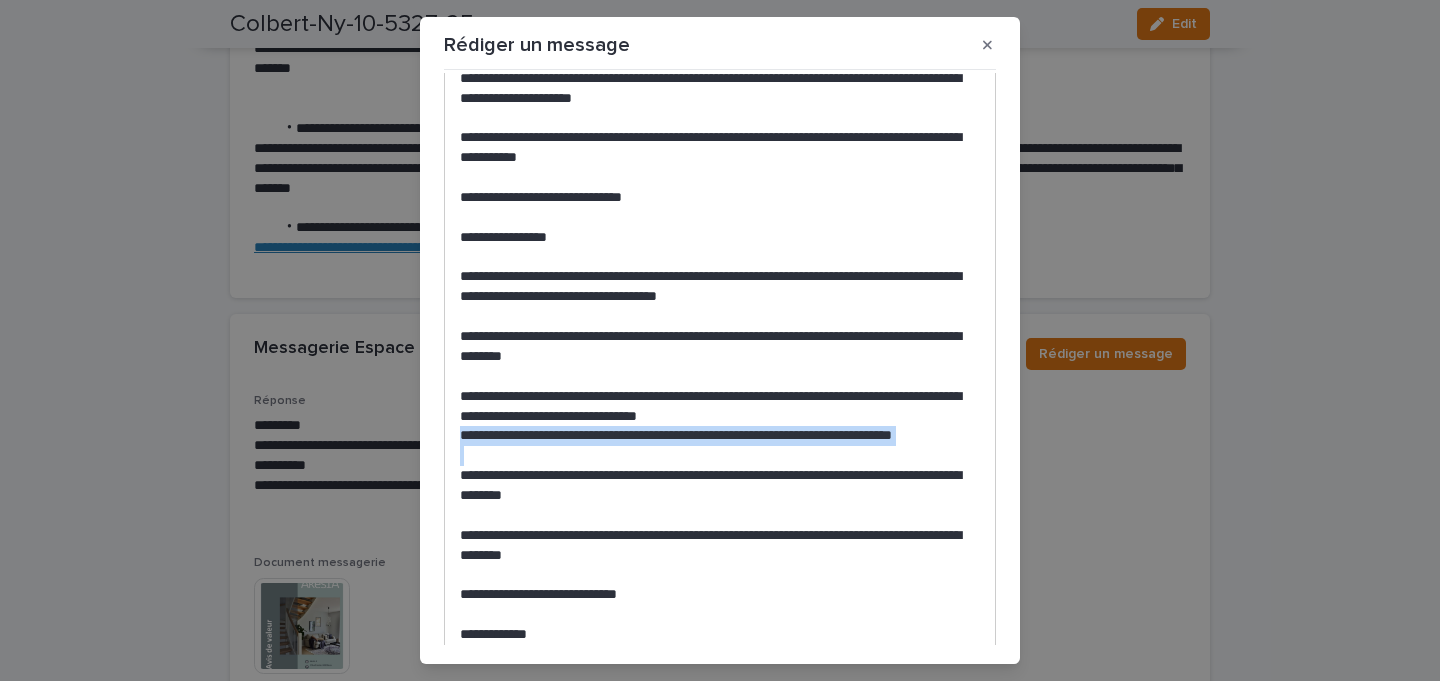 click on "**********" at bounding box center [720, 436] 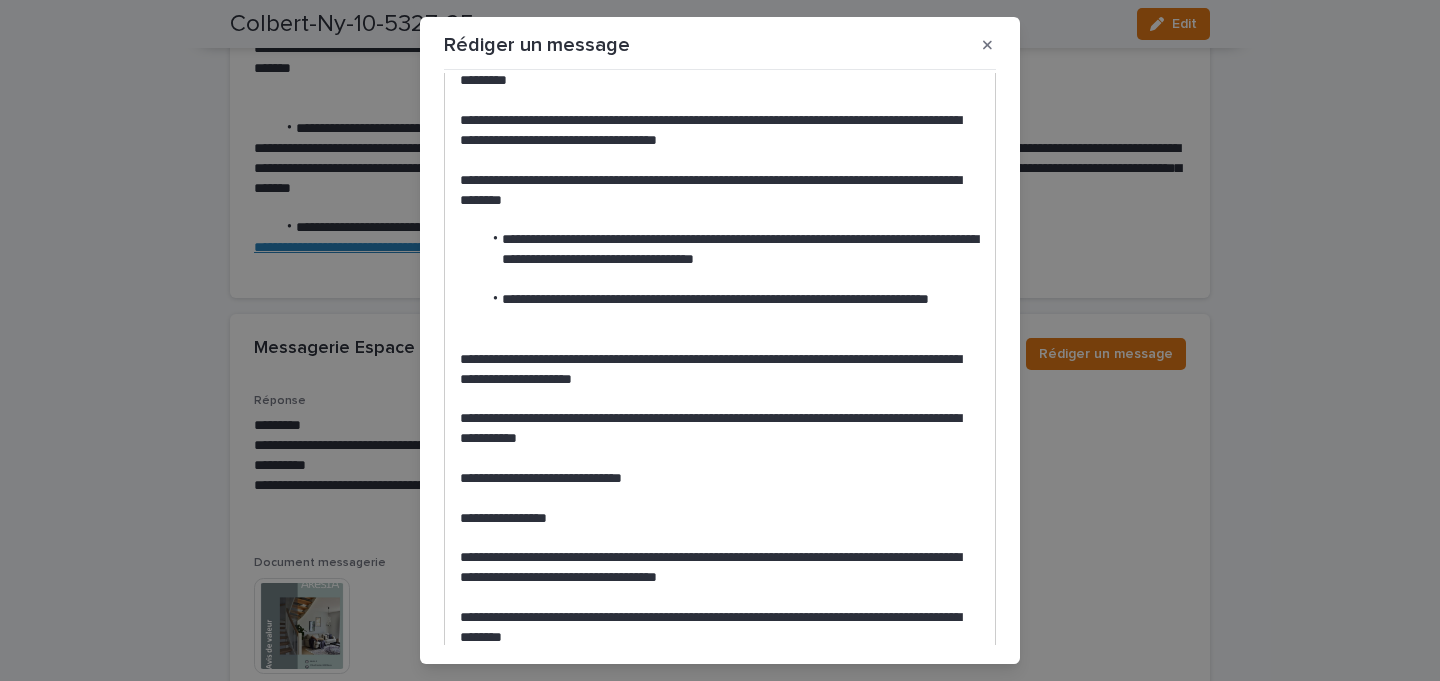 scroll, scrollTop: 65, scrollLeft: 0, axis: vertical 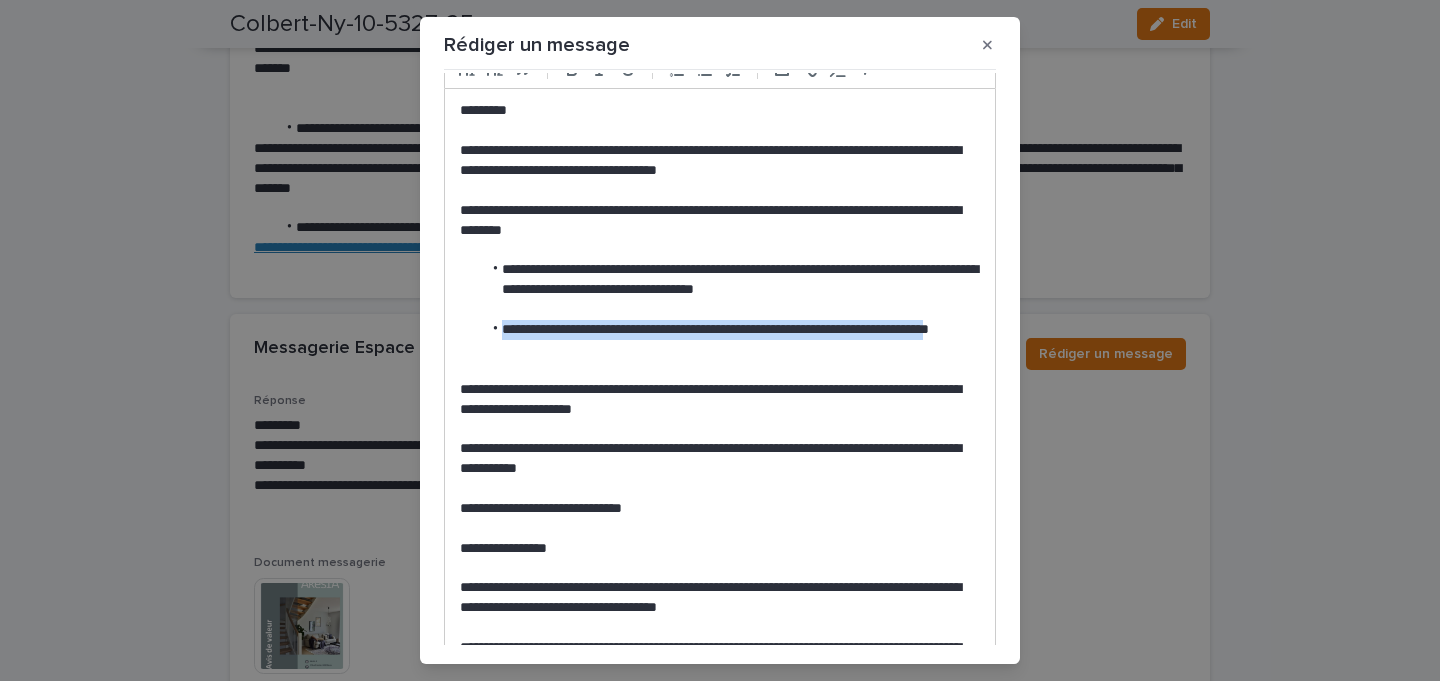 drag, startPoint x: 502, startPoint y: 325, endPoint x: 535, endPoint y: 351, distance: 42.0119 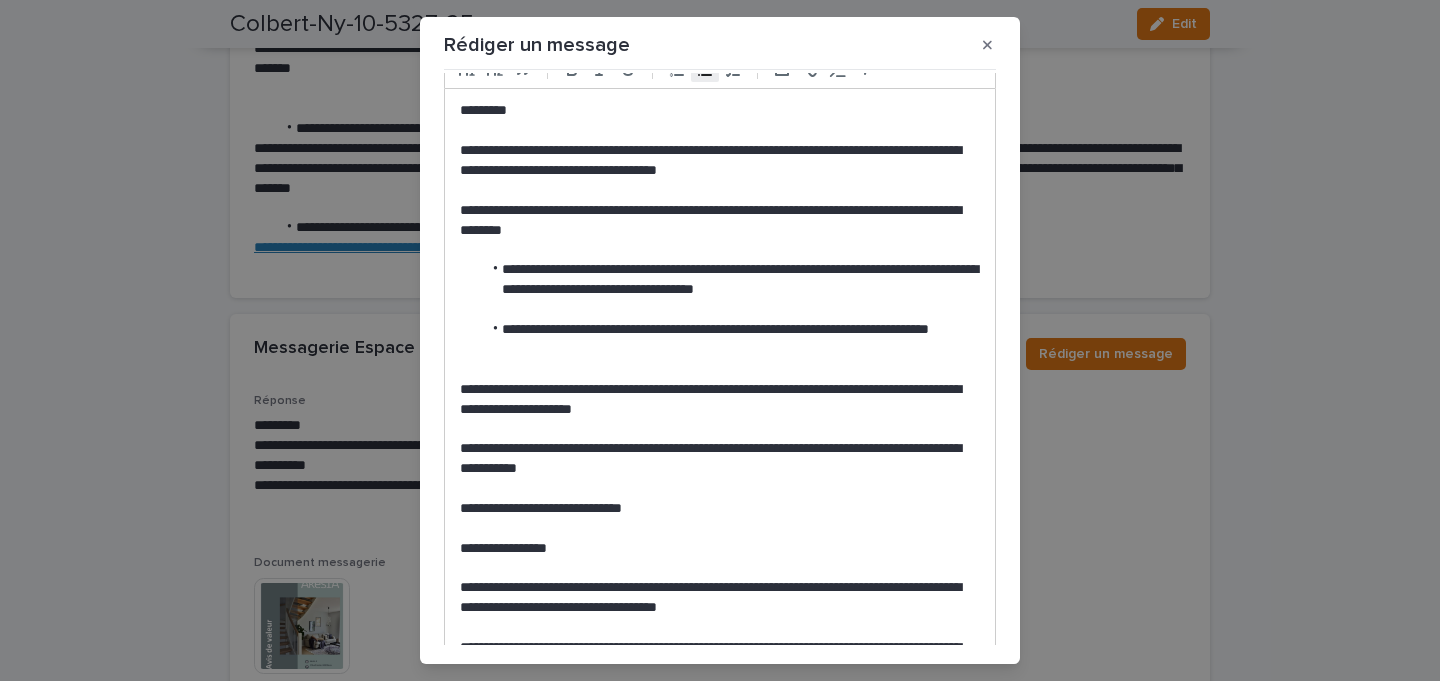 scroll, scrollTop: 0, scrollLeft: 0, axis: both 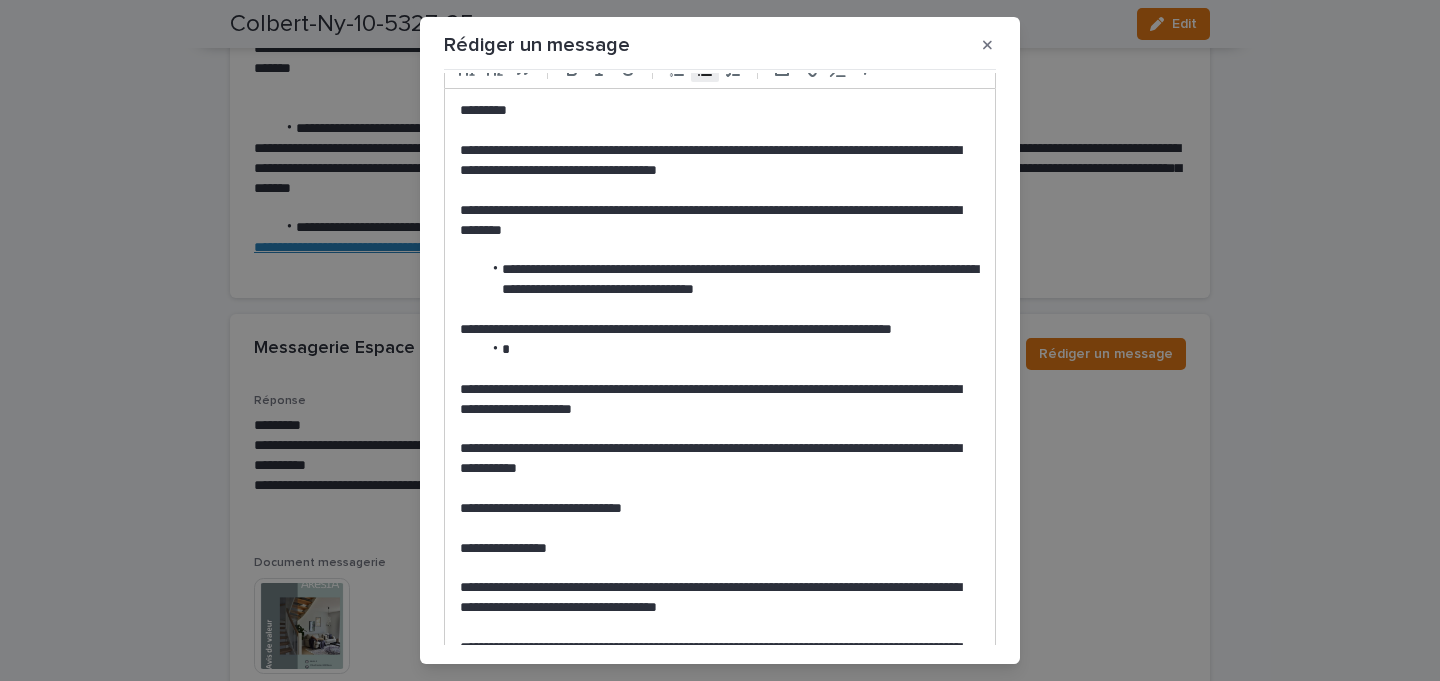click on "**********" at bounding box center [720, 330] 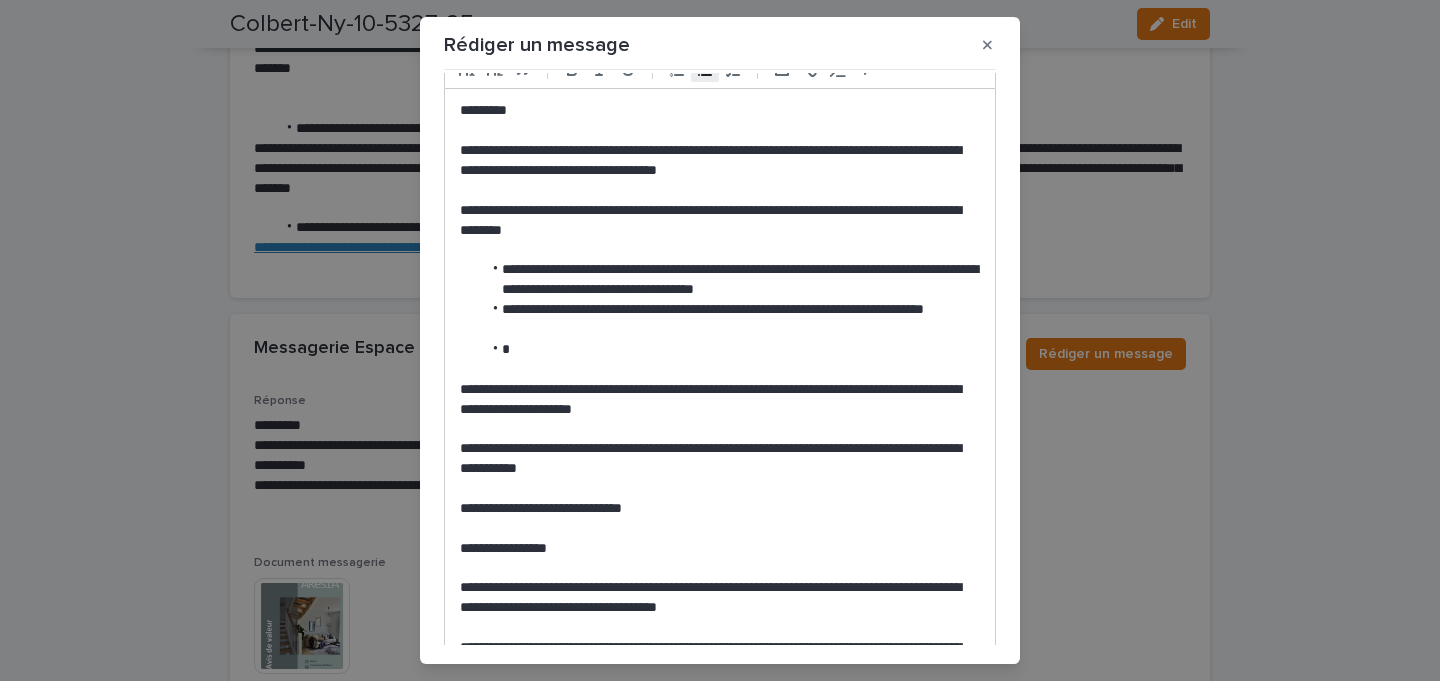 click on "**********" at bounding box center (730, 280) 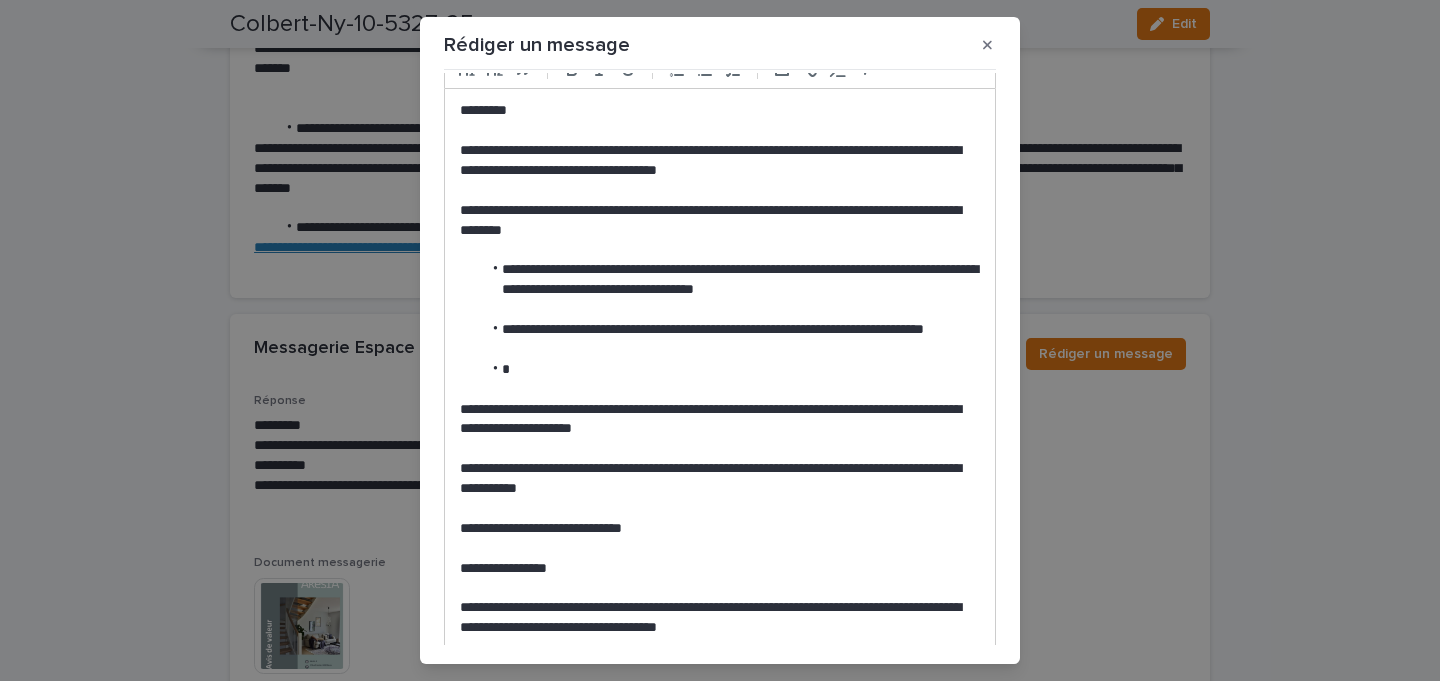 click at bounding box center [730, 370] 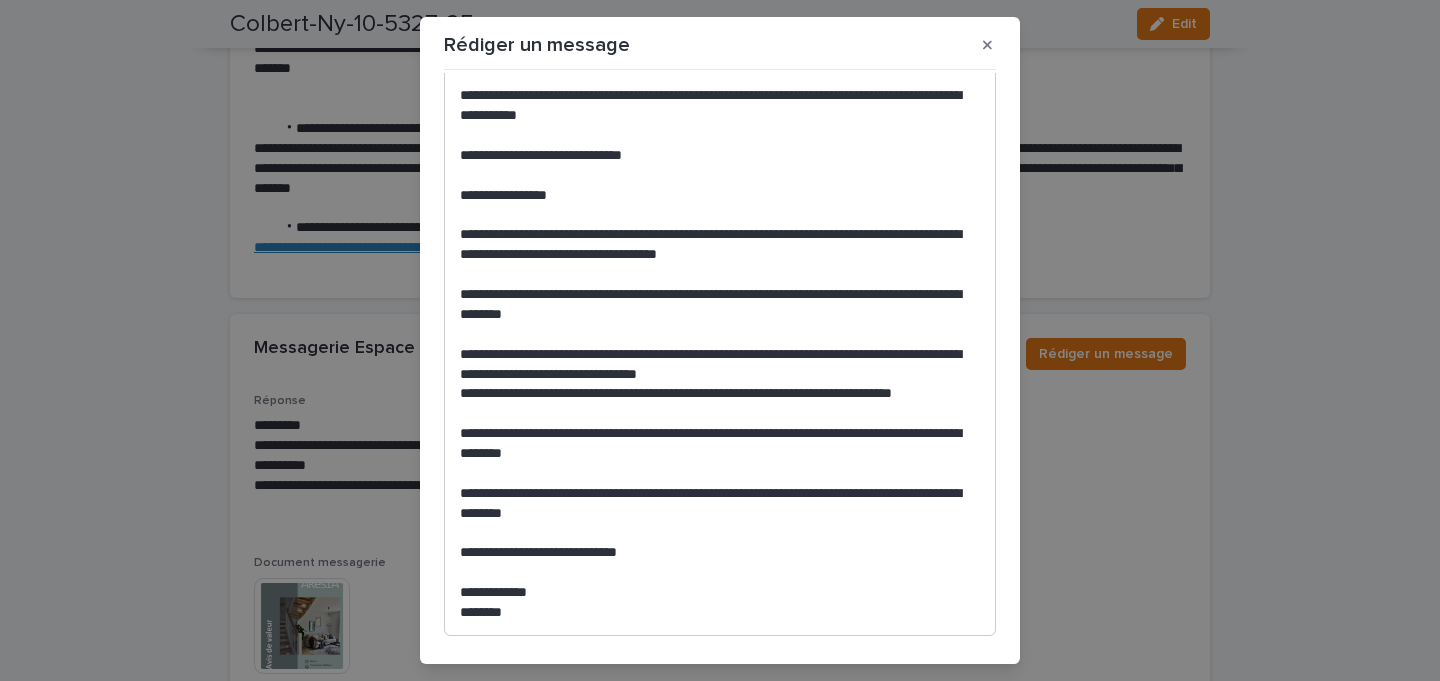 scroll, scrollTop: 405, scrollLeft: 0, axis: vertical 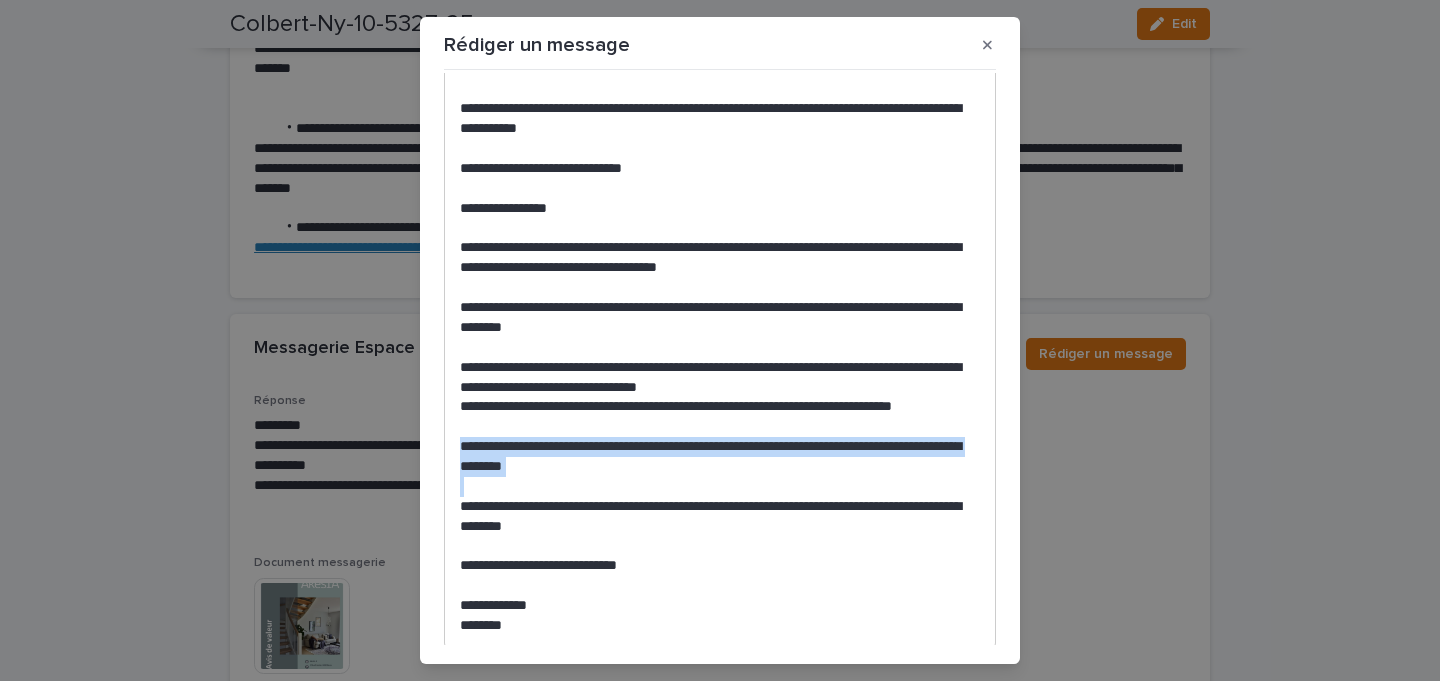 drag, startPoint x: 651, startPoint y: 486, endPoint x: 456, endPoint y: 446, distance: 199.06029 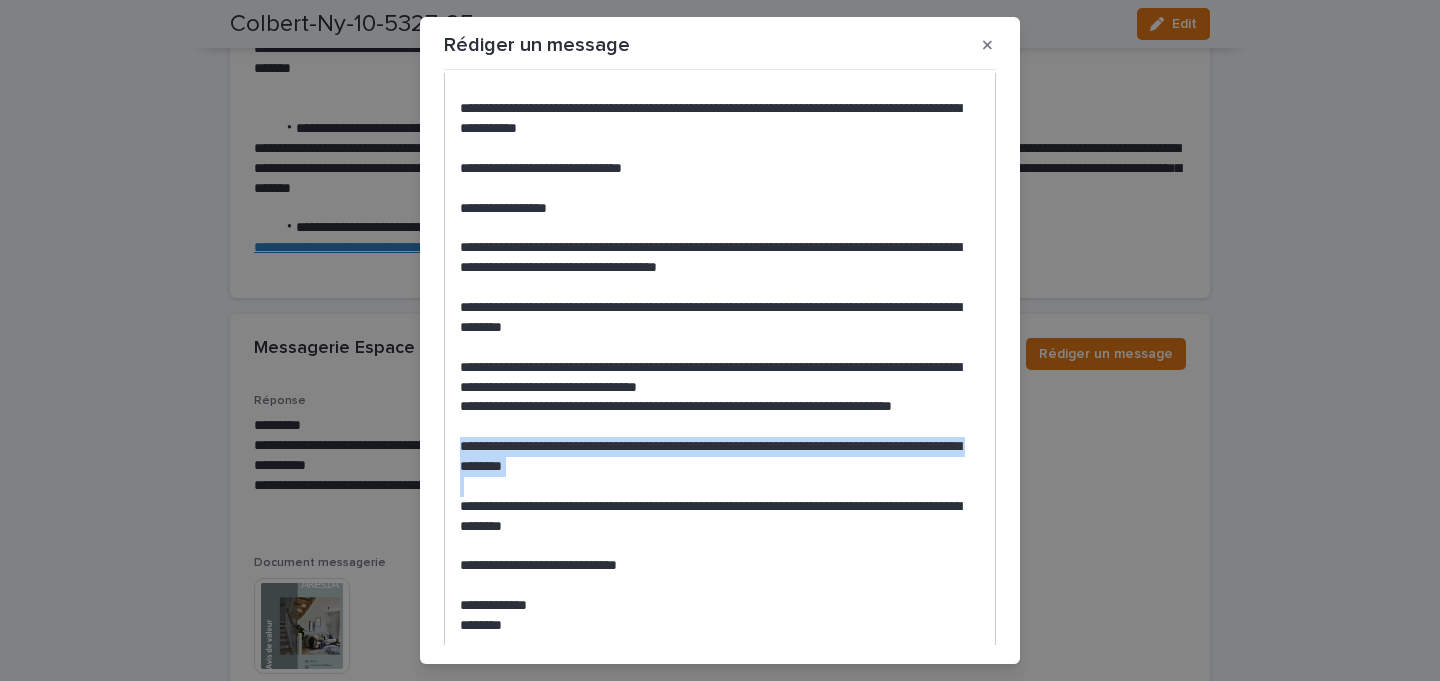 click on "**********" at bounding box center [720, 198] 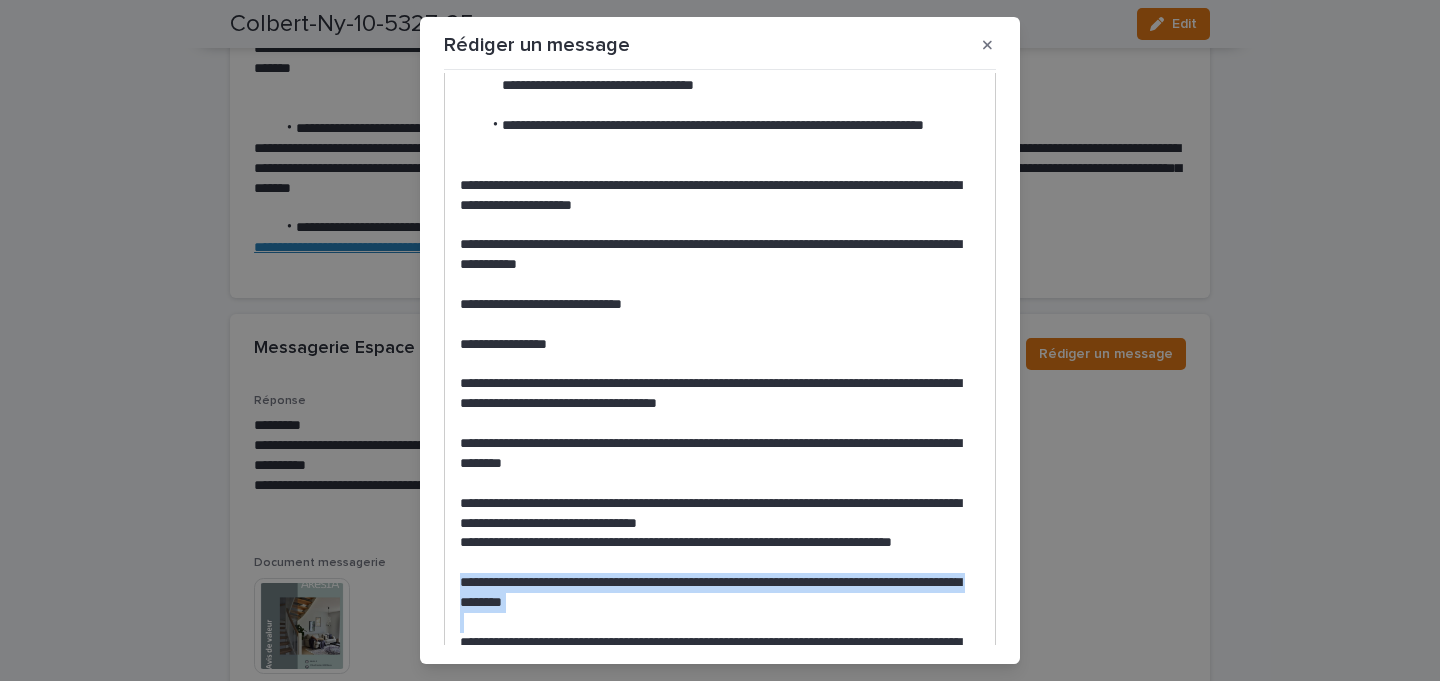 scroll, scrollTop: 256, scrollLeft: 0, axis: vertical 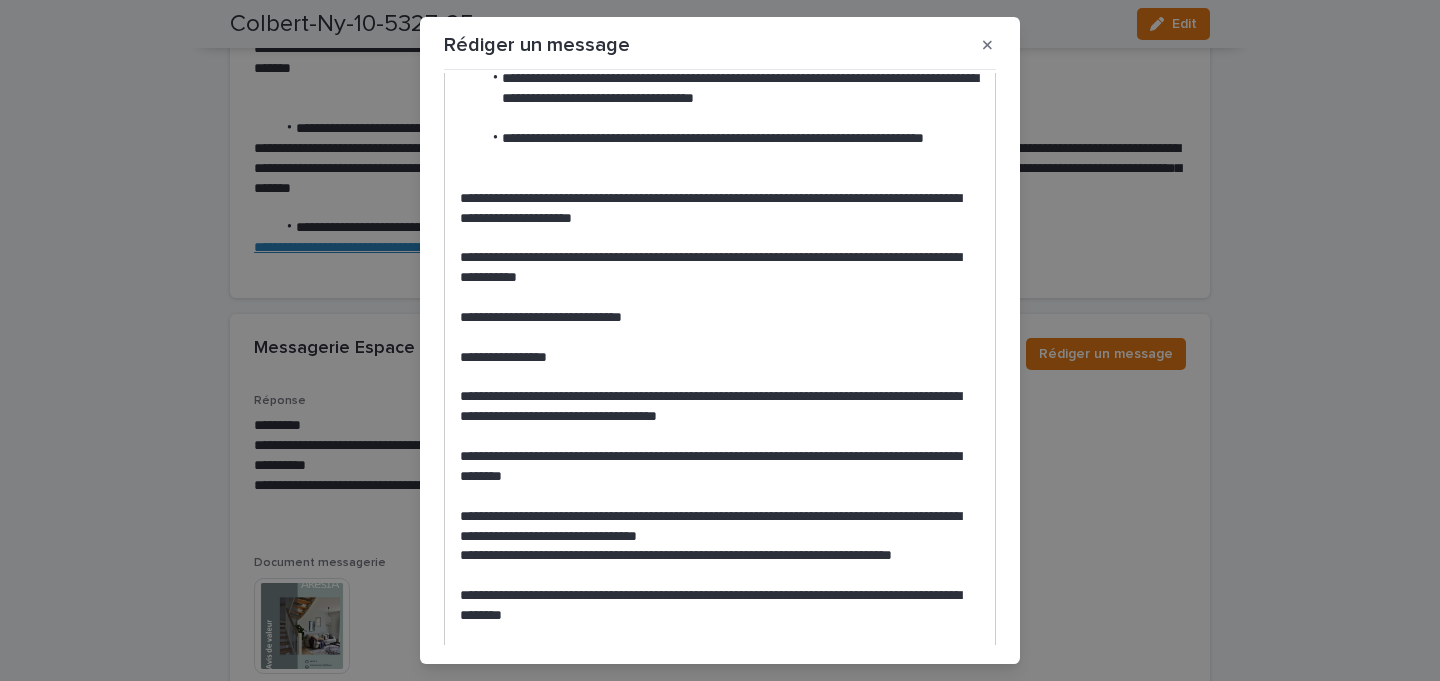 click on "**********" at bounding box center [720, 209] 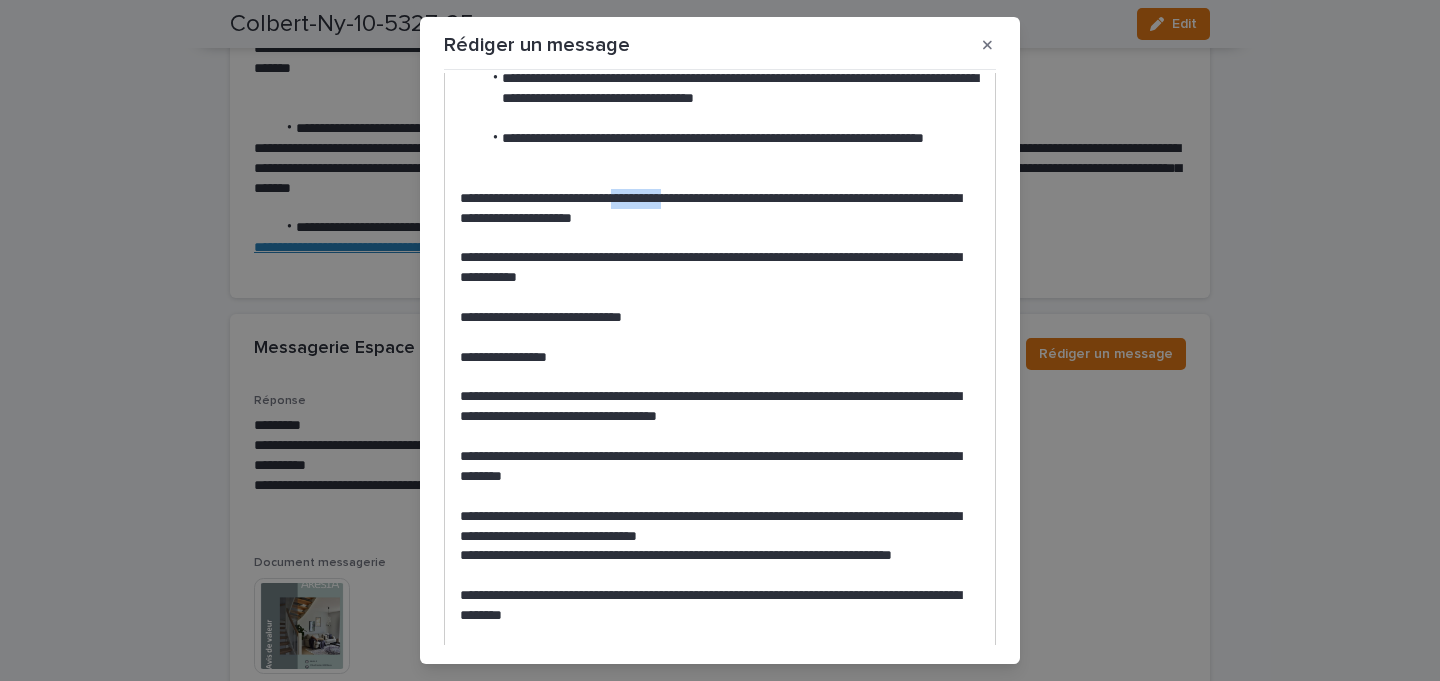 click on "**********" at bounding box center (720, 209) 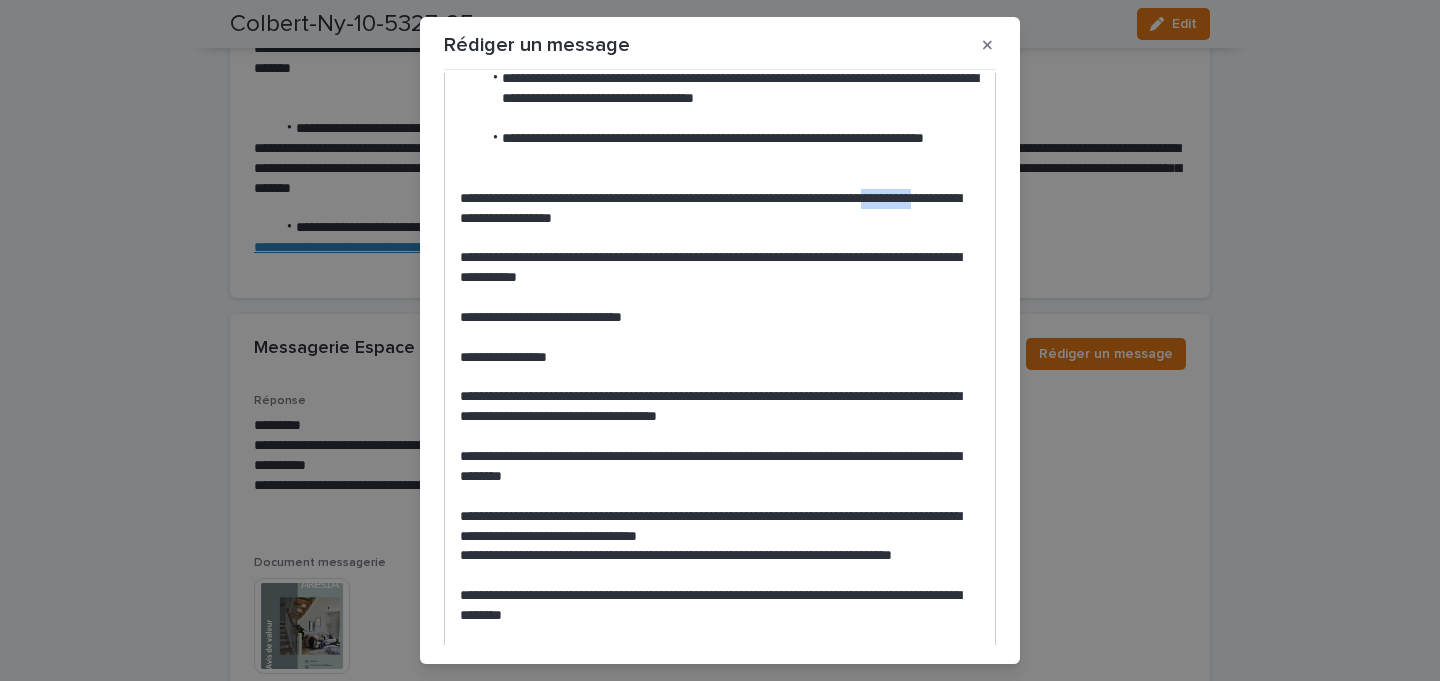 drag, startPoint x: 522, startPoint y: 221, endPoint x: 431, endPoint y: 221, distance: 91 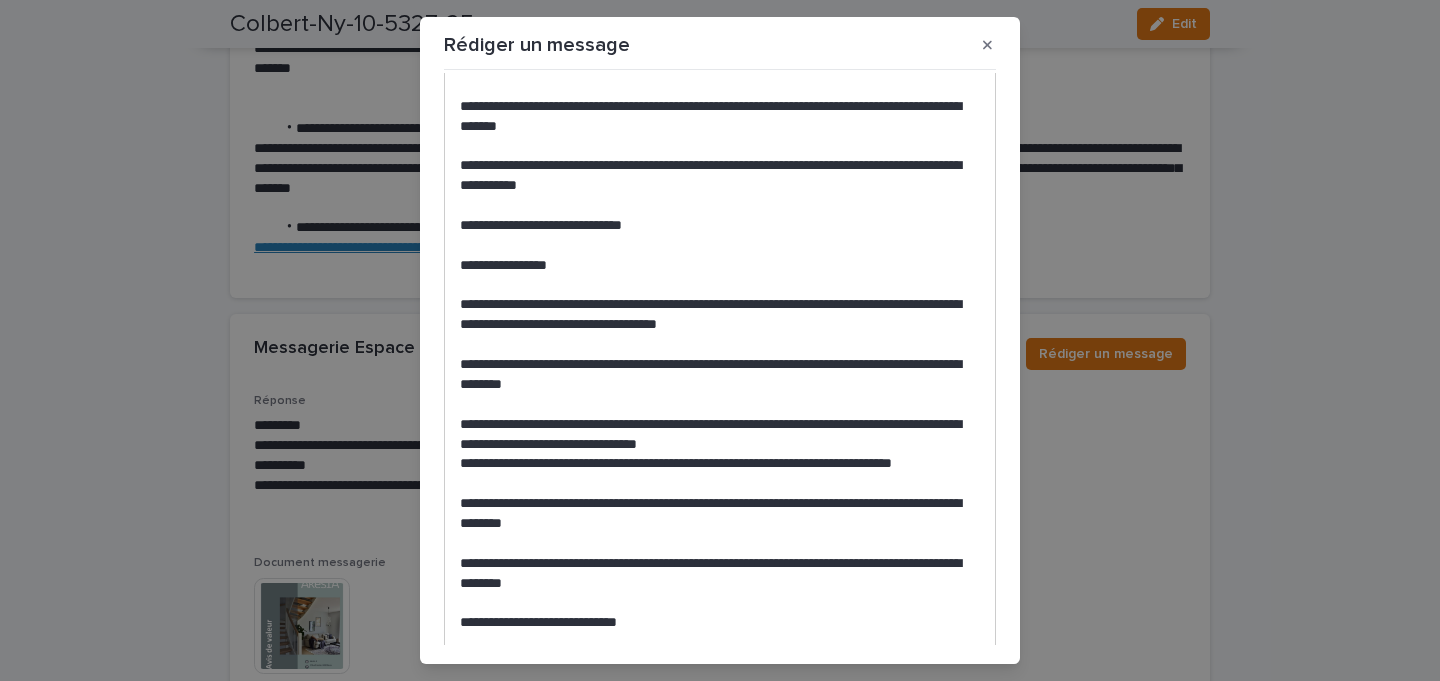 scroll, scrollTop: 352, scrollLeft: 0, axis: vertical 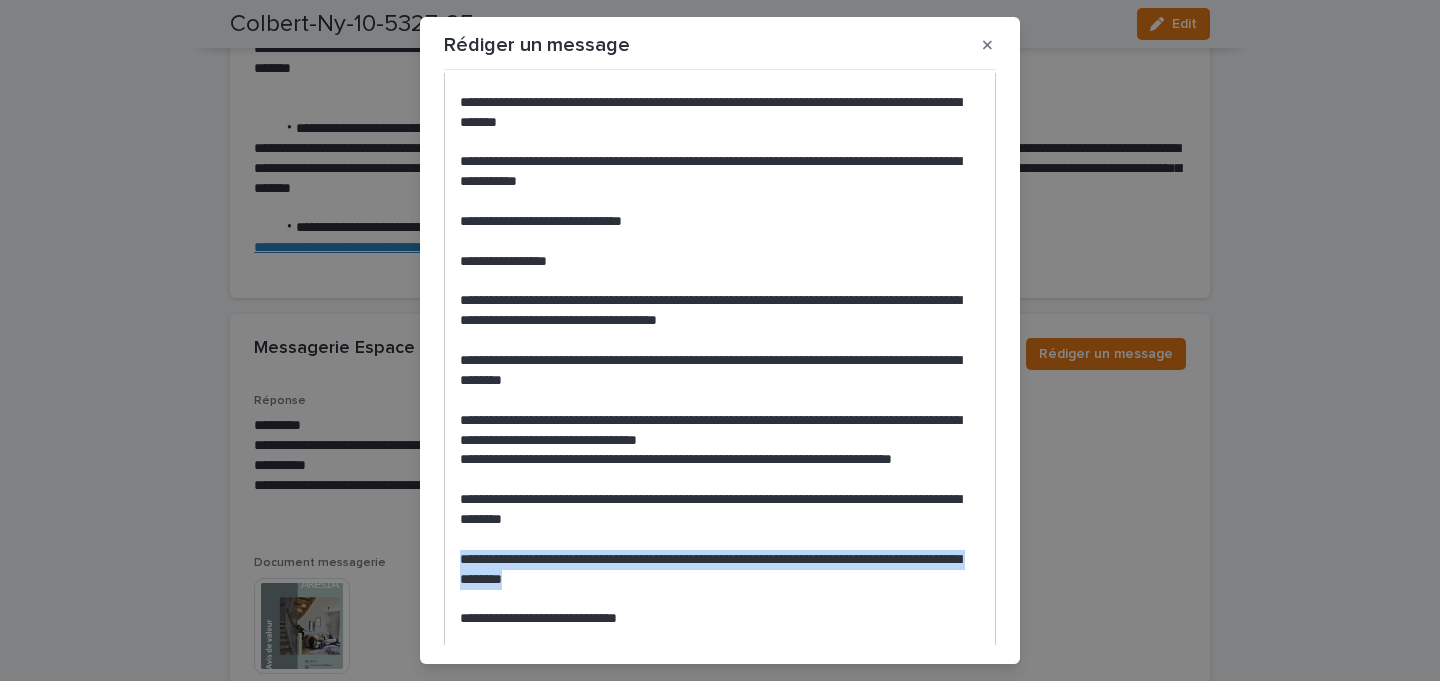 drag, startPoint x: 688, startPoint y: 587, endPoint x: 457, endPoint y: 554, distance: 233.34525 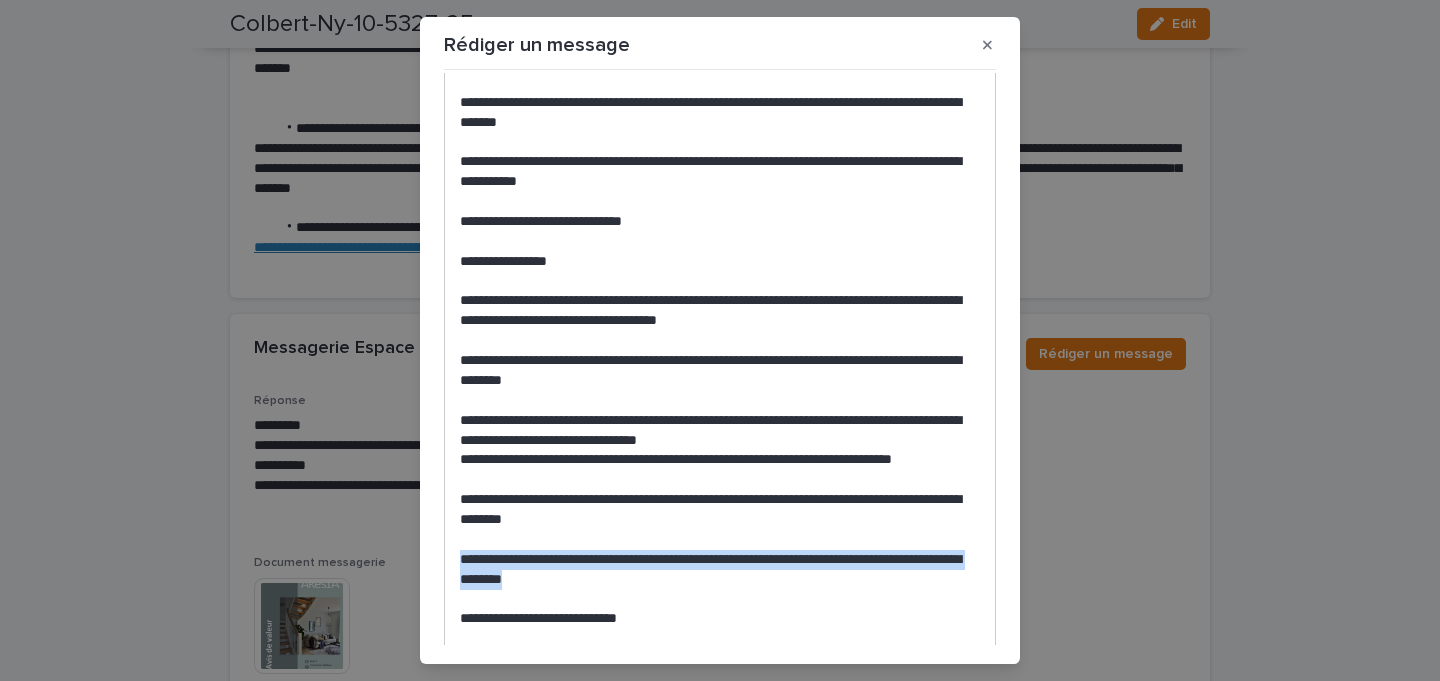 click on "**********" at bounding box center (720, 251) 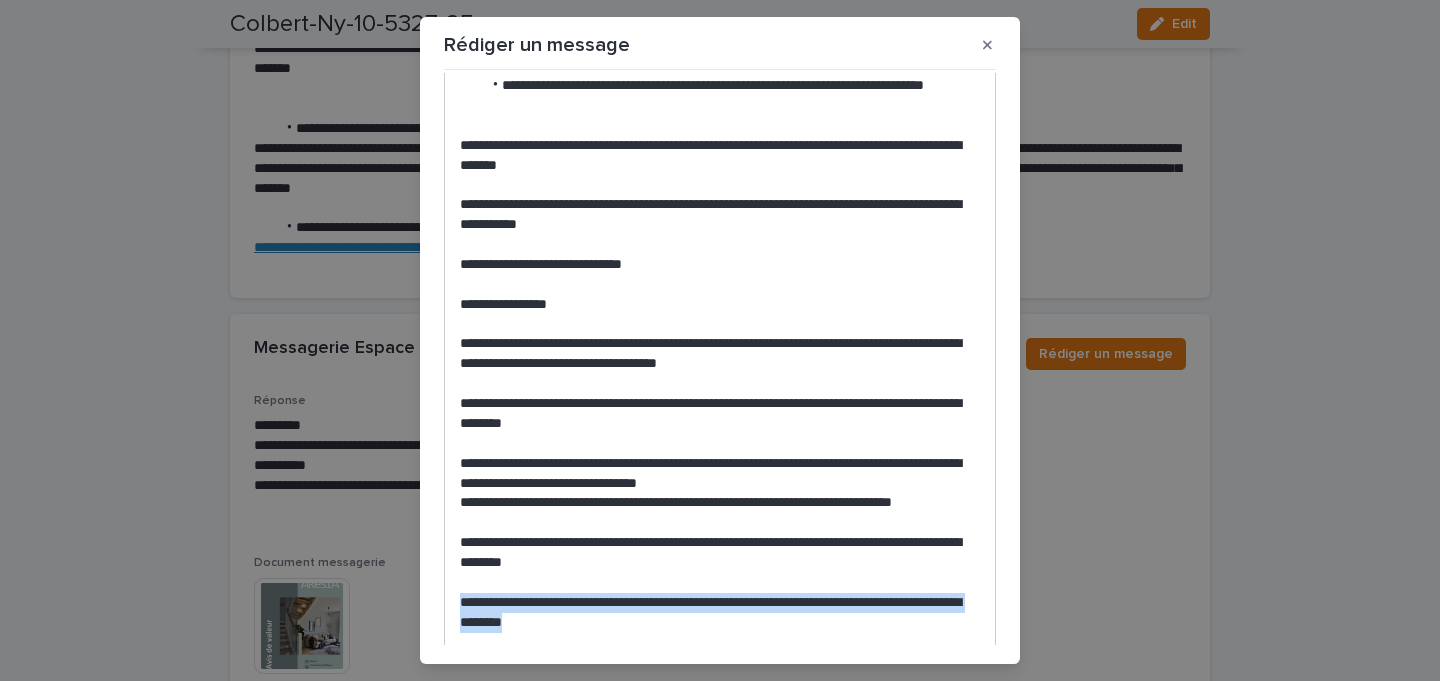 scroll, scrollTop: 308, scrollLeft: 0, axis: vertical 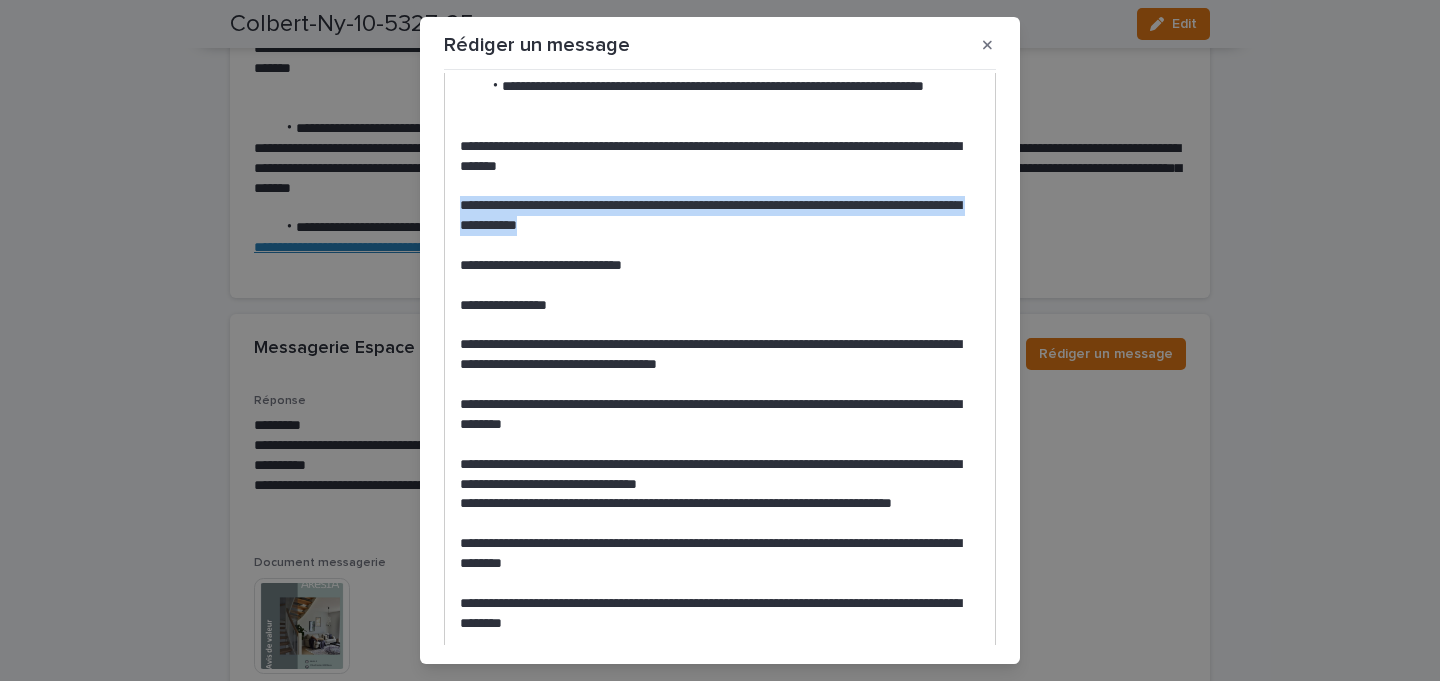 drag, startPoint x: 664, startPoint y: 232, endPoint x: 443, endPoint y: 203, distance: 222.89459 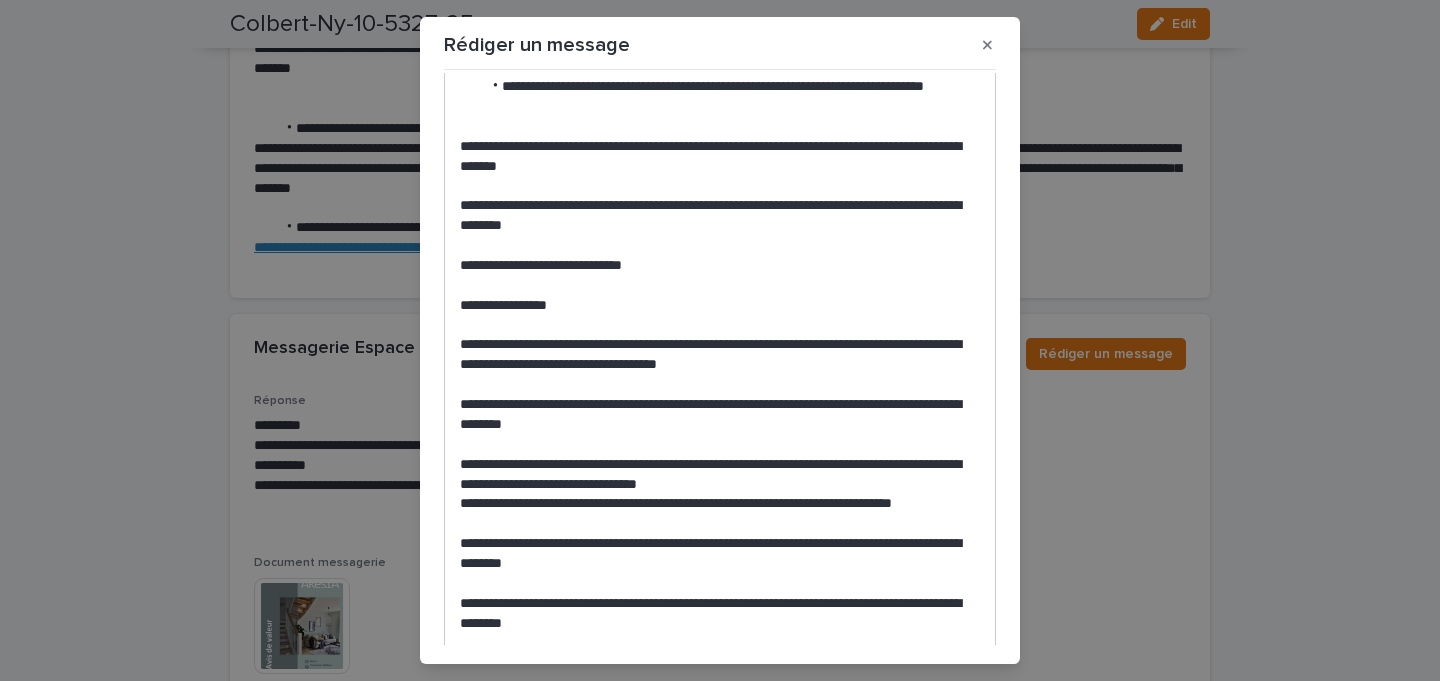 scroll, scrollTop: 0, scrollLeft: 0, axis: both 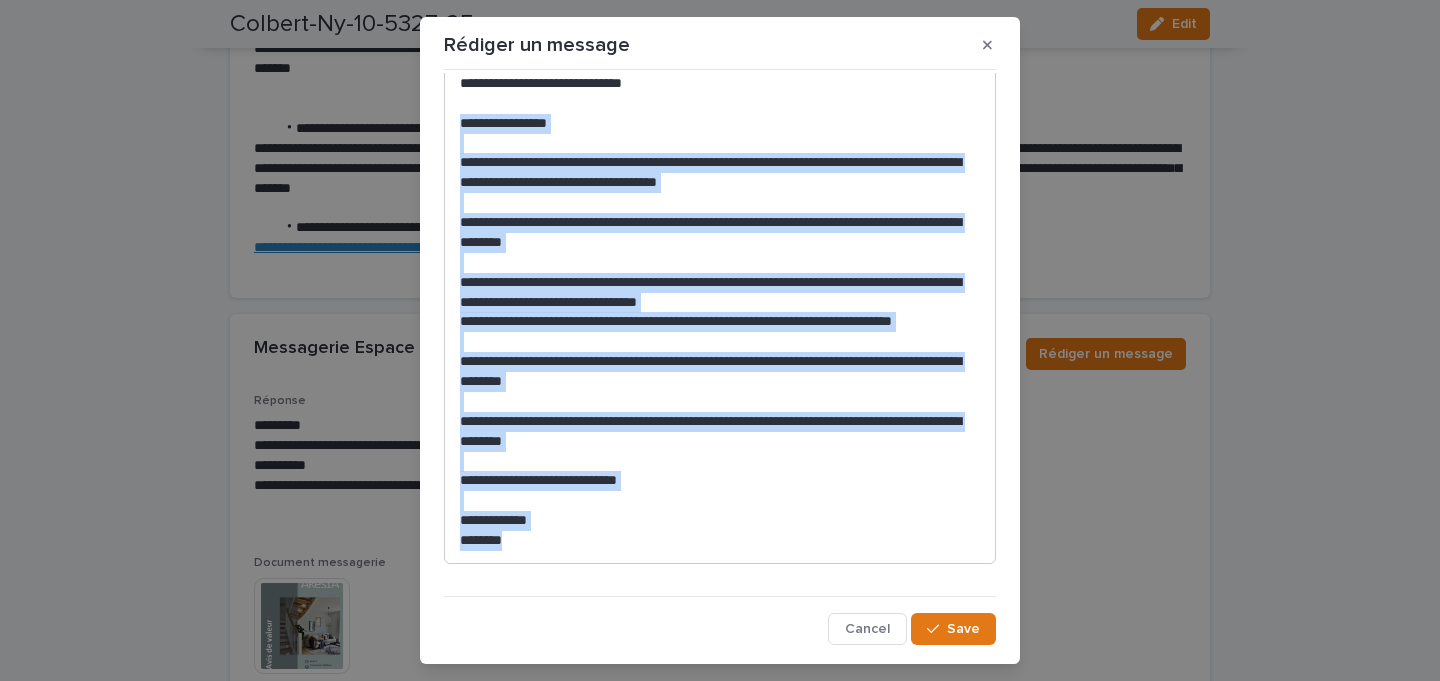 drag, startPoint x: 456, startPoint y: 455, endPoint x: 586, endPoint y: 641, distance: 226.9273 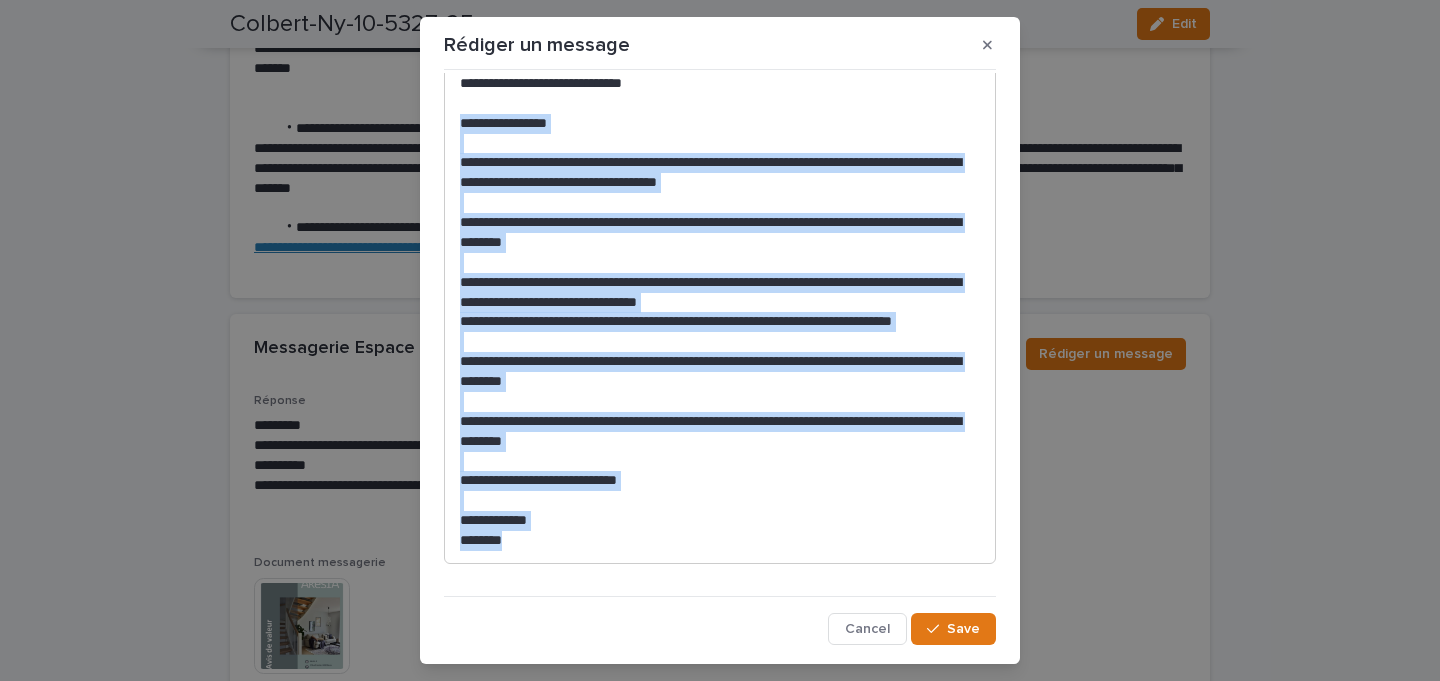 click on "**********" at bounding box center (720, -112) 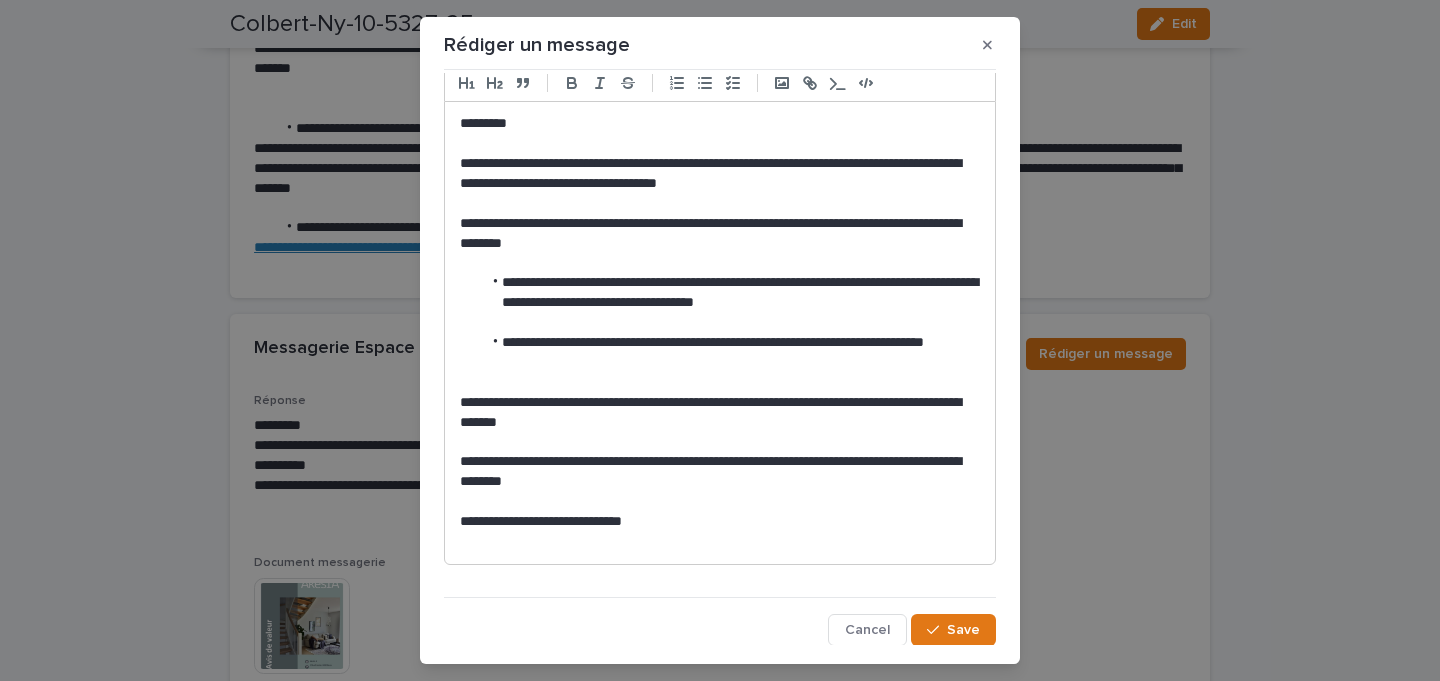 scroll, scrollTop: 72, scrollLeft: 0, axis: vertical 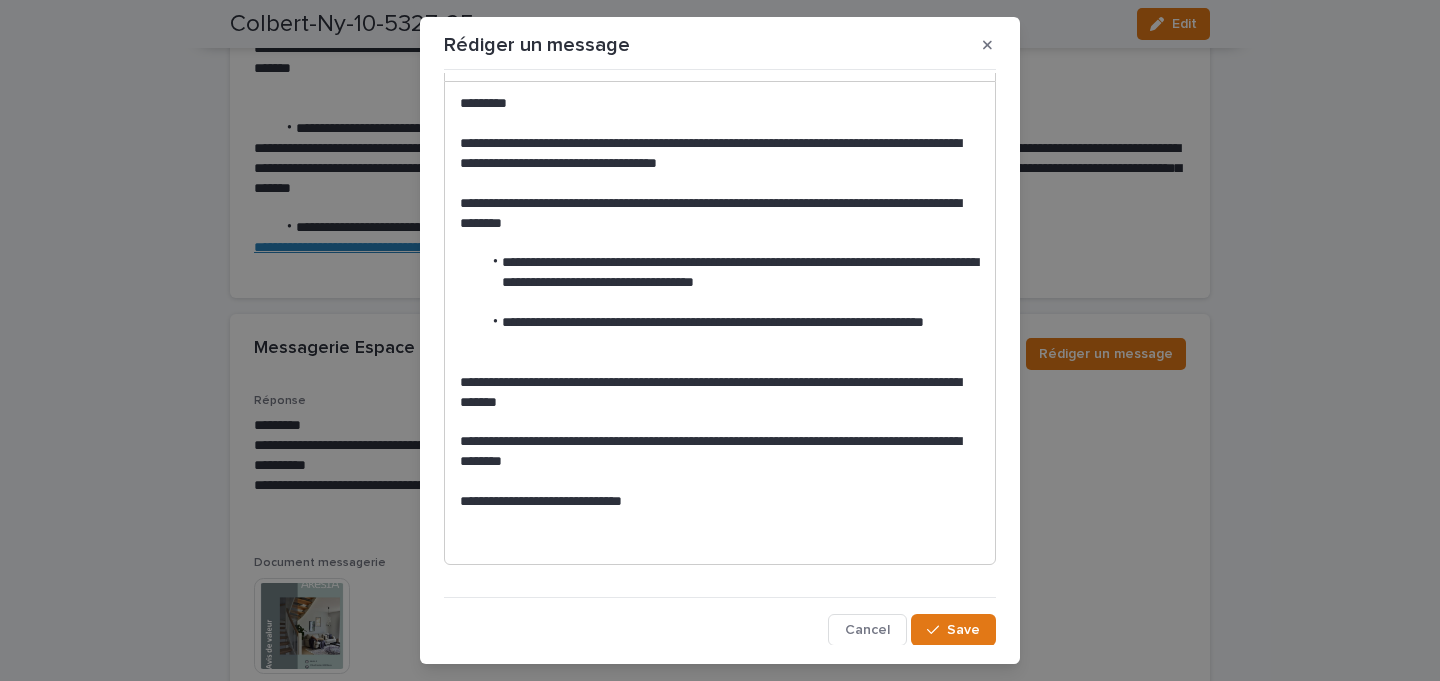 click on "**********" at bounding box center [720, 452] 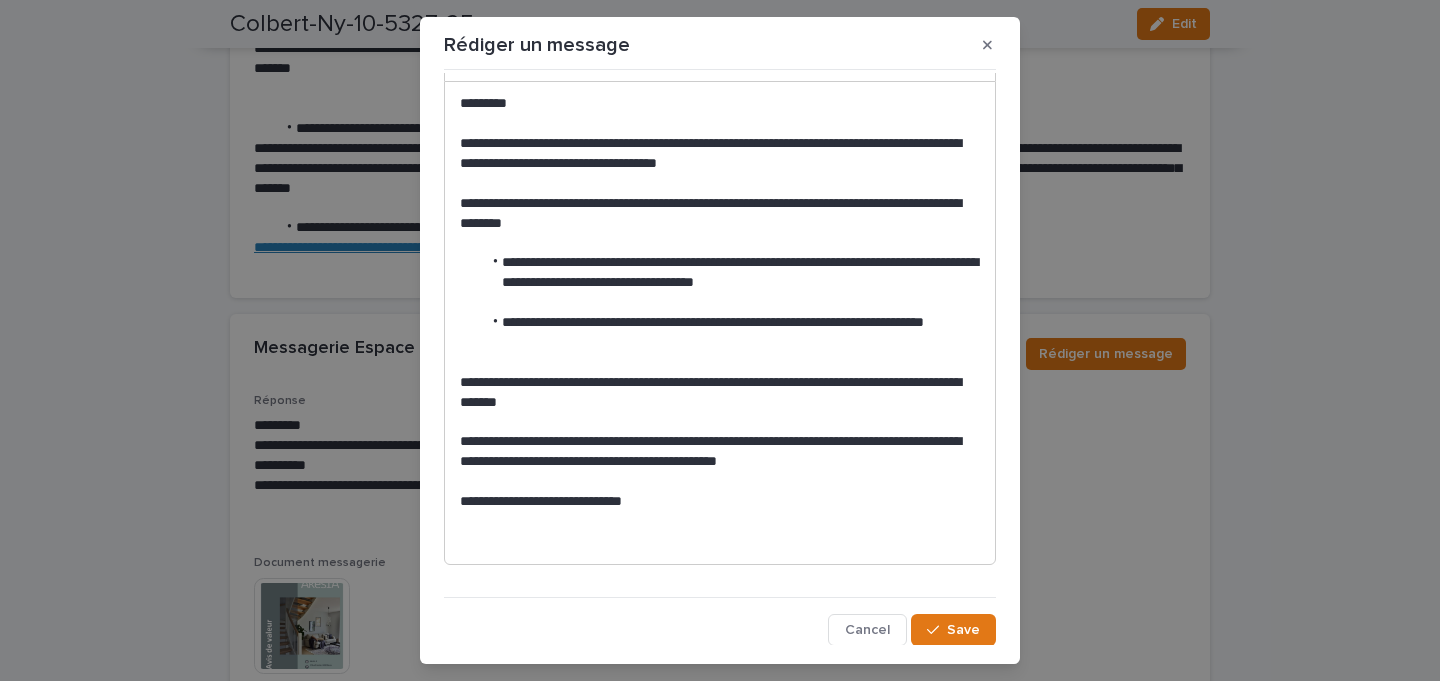 click on "**********" at bounding box center [720, 502] 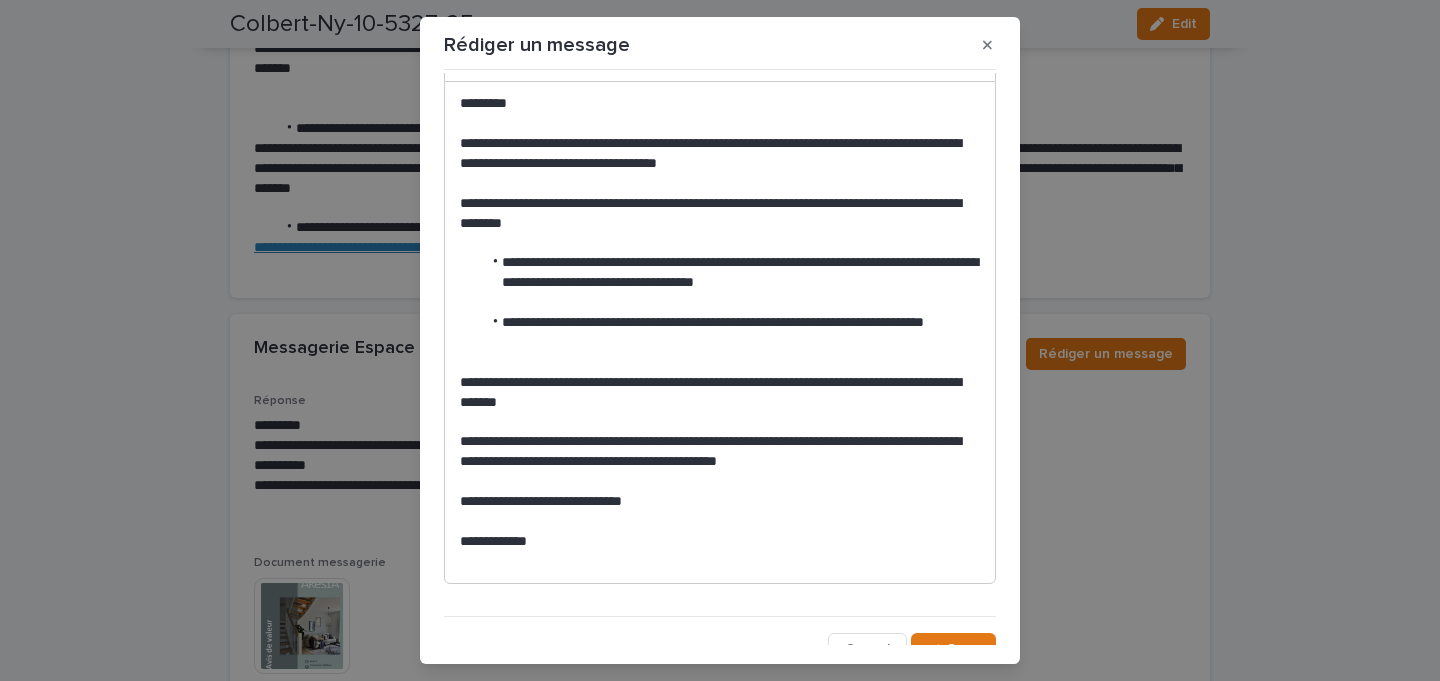 scroll, scrollTop: 92, scrollLeft: 0, axis: vertical 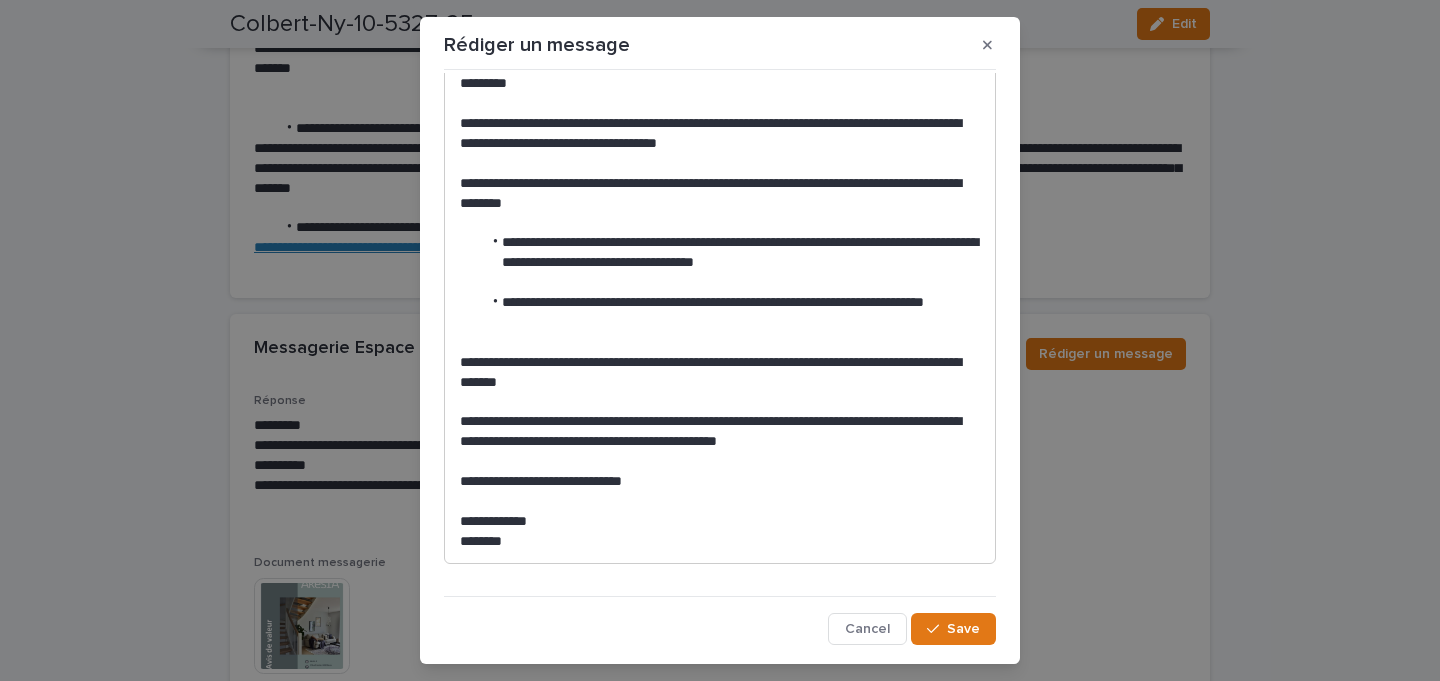 click at bounding box center (720, 164) 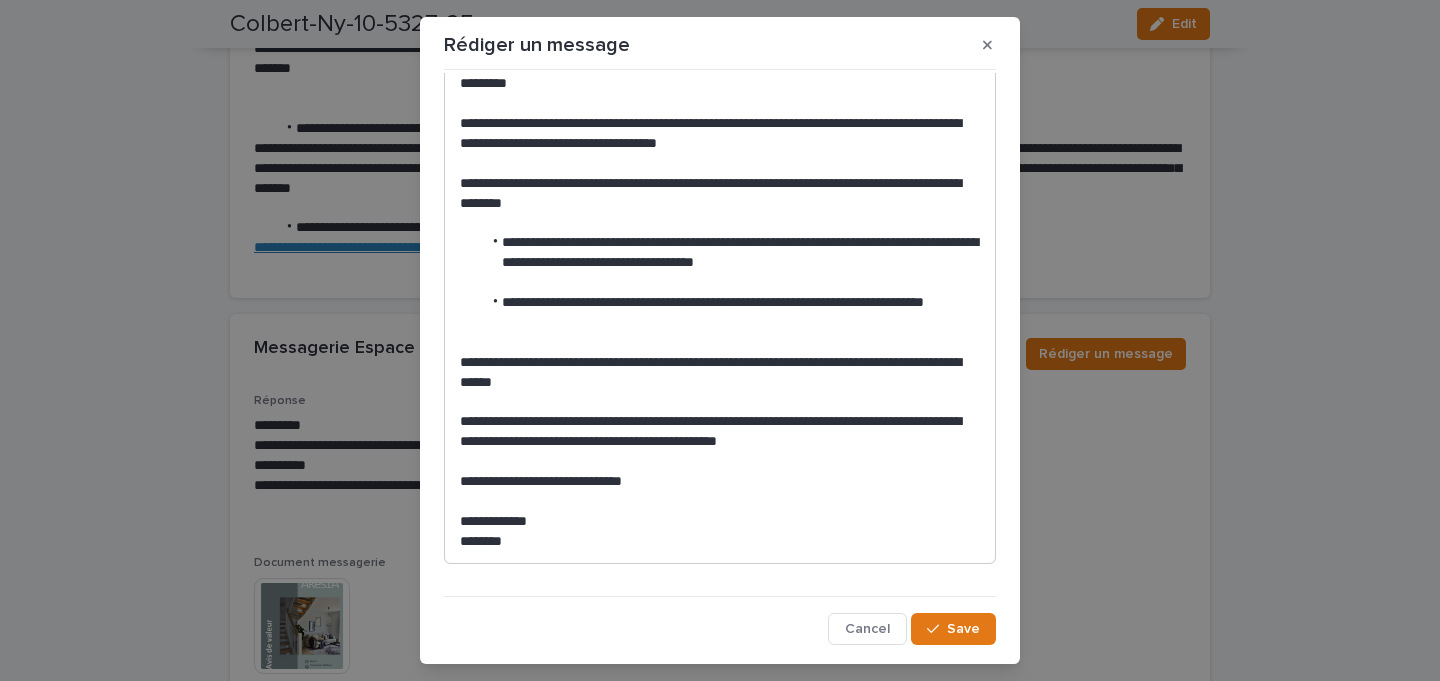 click at bounding box center (720, 402) 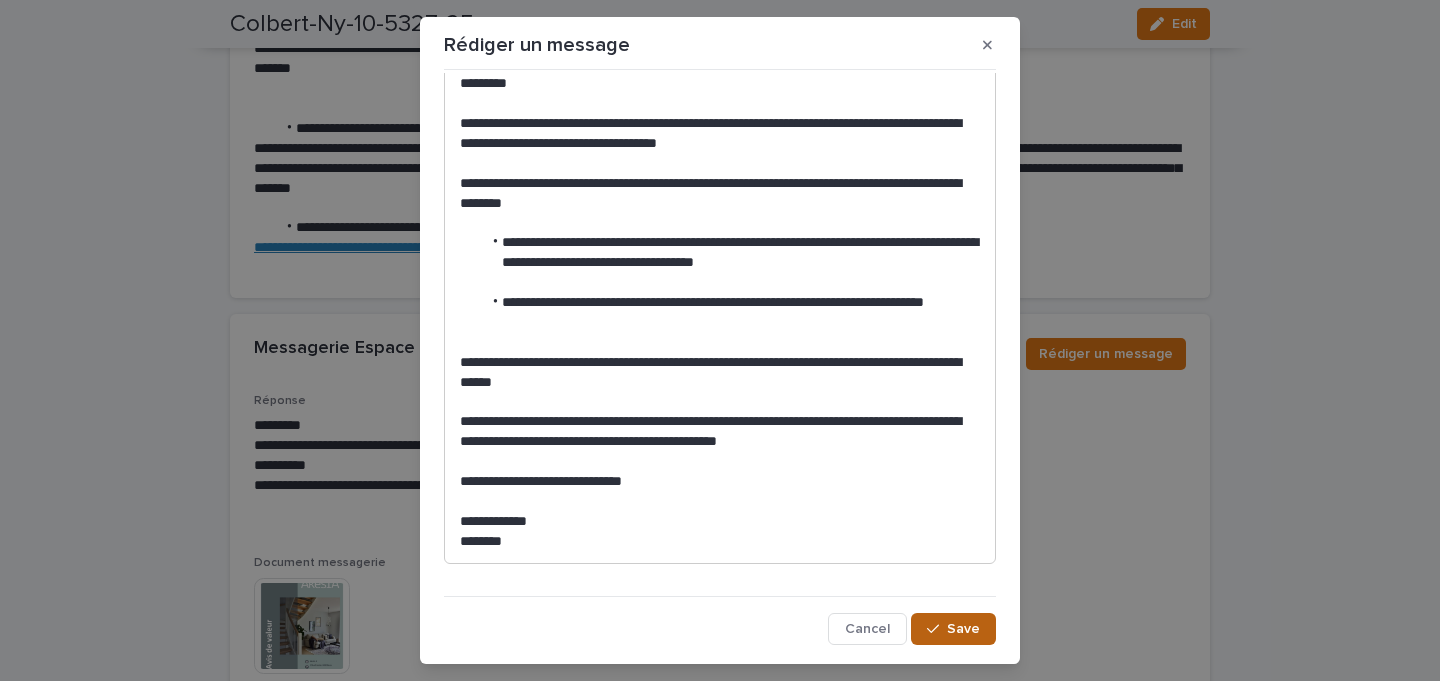 click at bounding box center [937, 629] 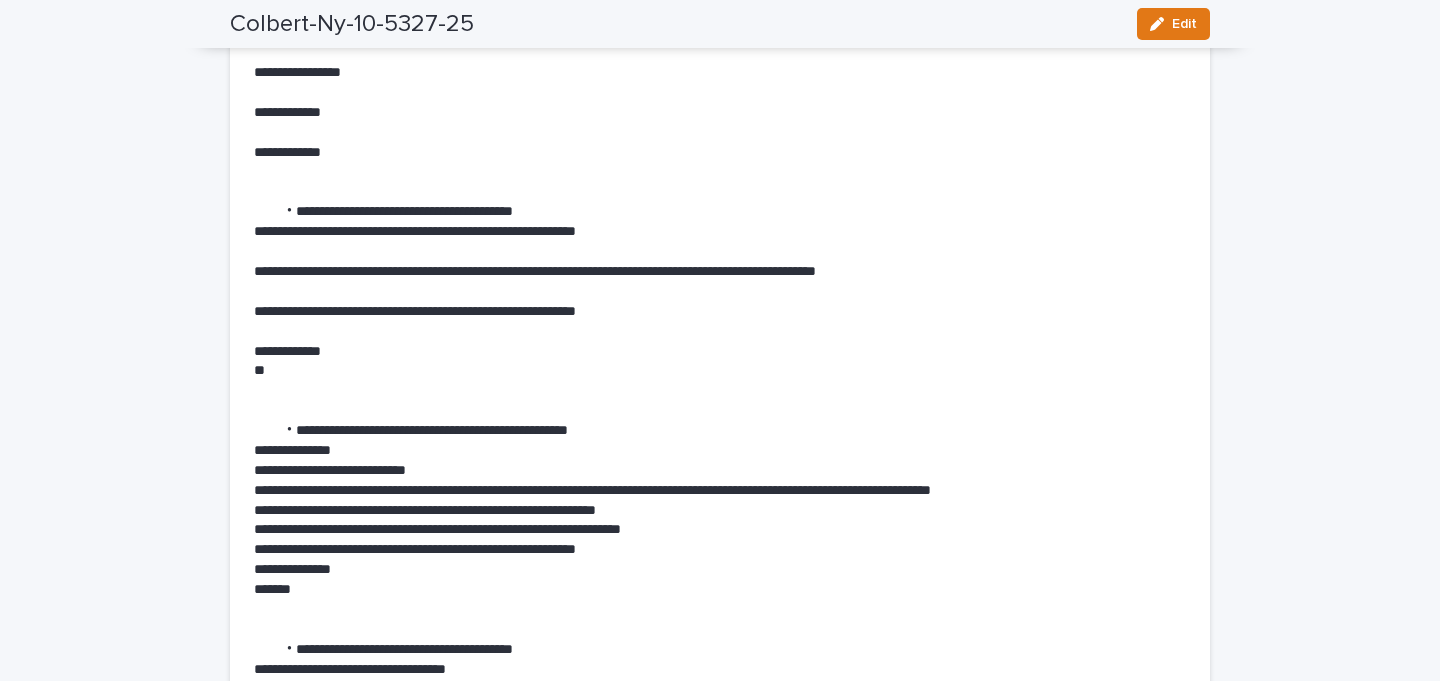 scroll, scrollTop: 0, scrollLeft: 0, axis: both 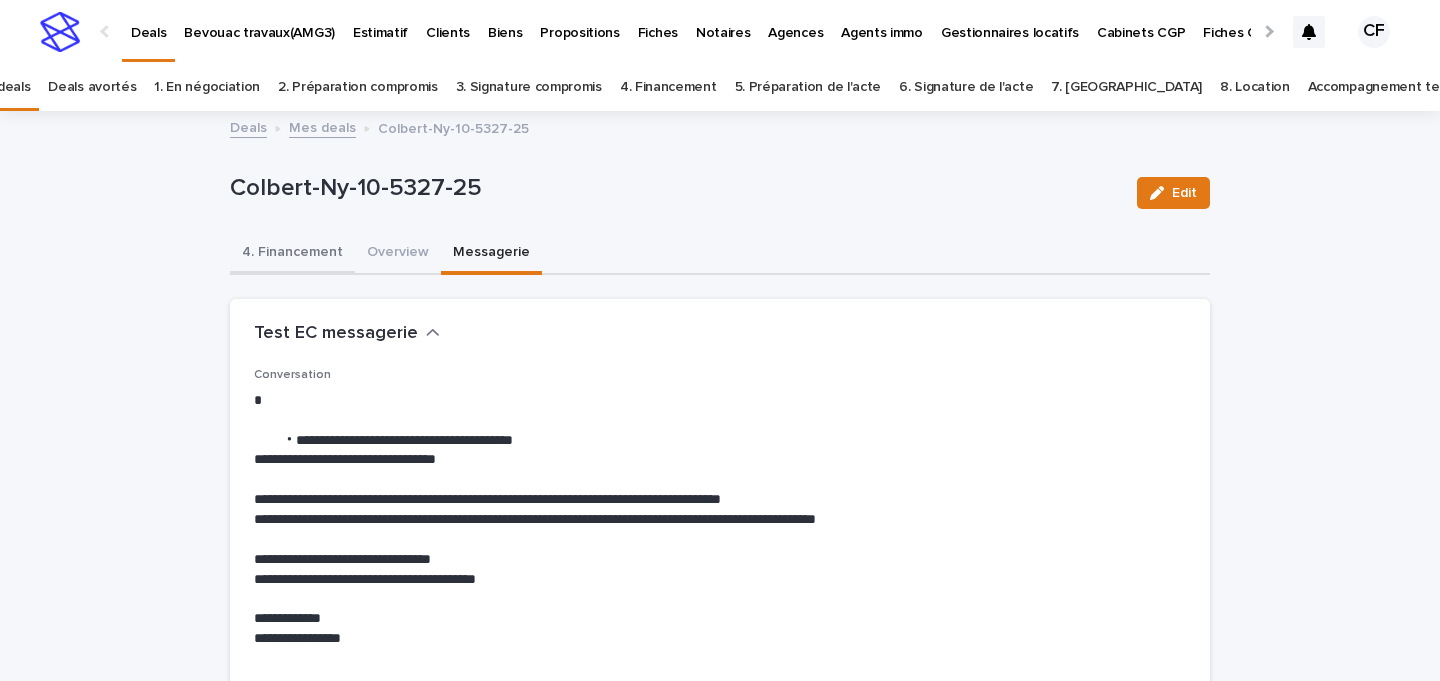 click on "4. Financement" at bounding box center (292, 254) 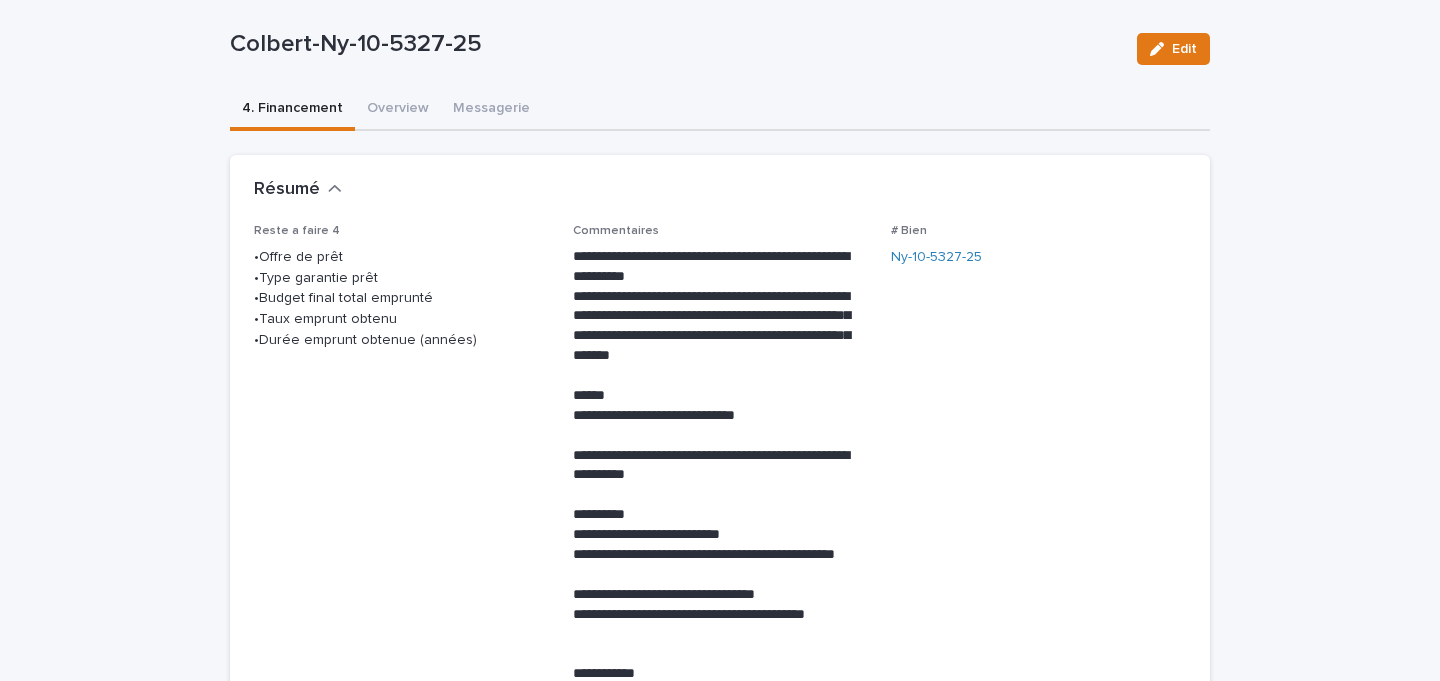 scroll, scrollTop: 145, scrollLeft: 0, axis: vertical 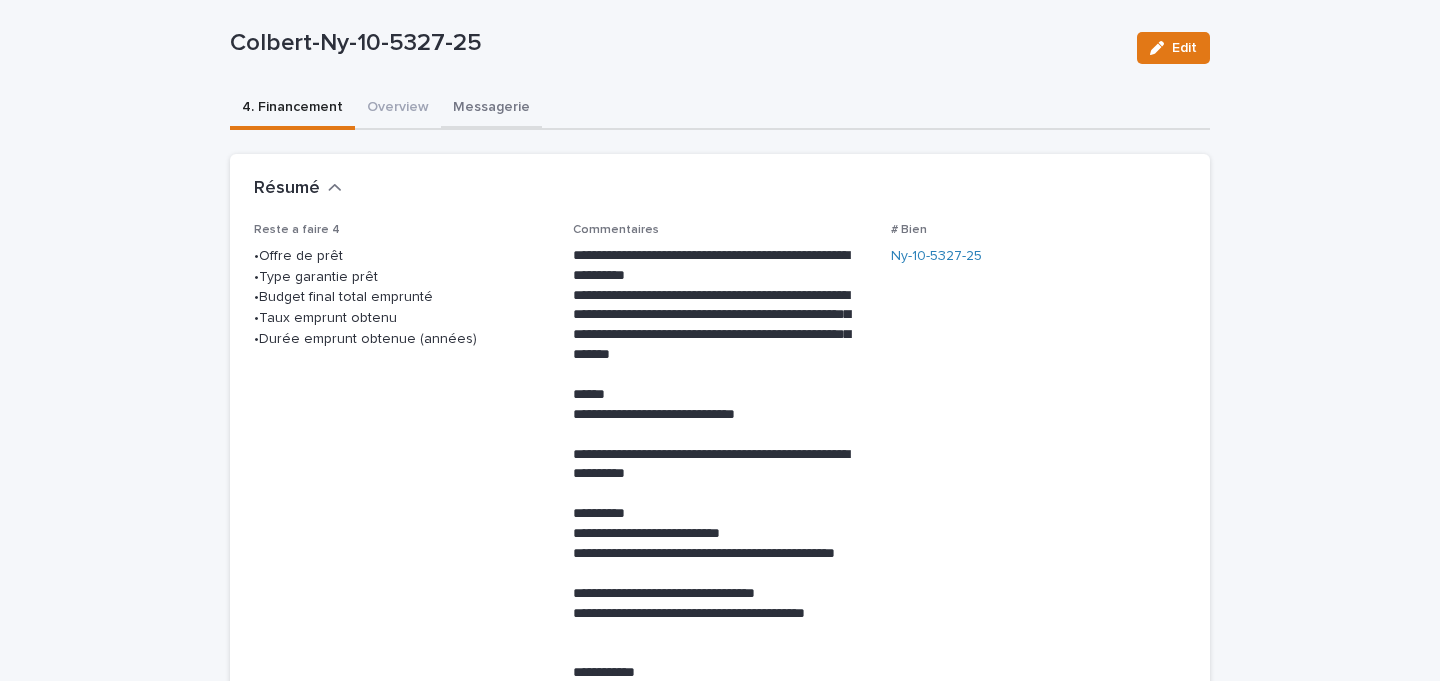 click on "Messagerie" at bounding box center [491, 109] 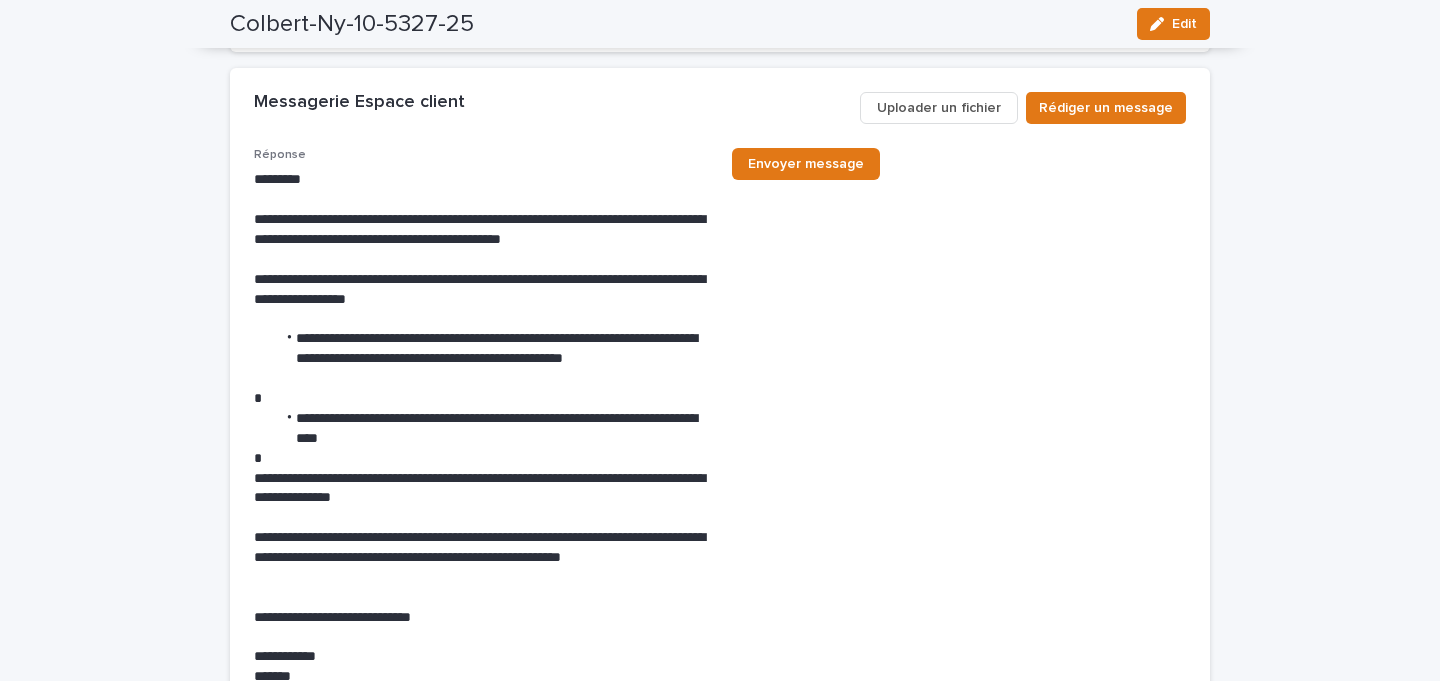 scroll, scrollTop: 6695, scrollLeft: 0, axis: vertical 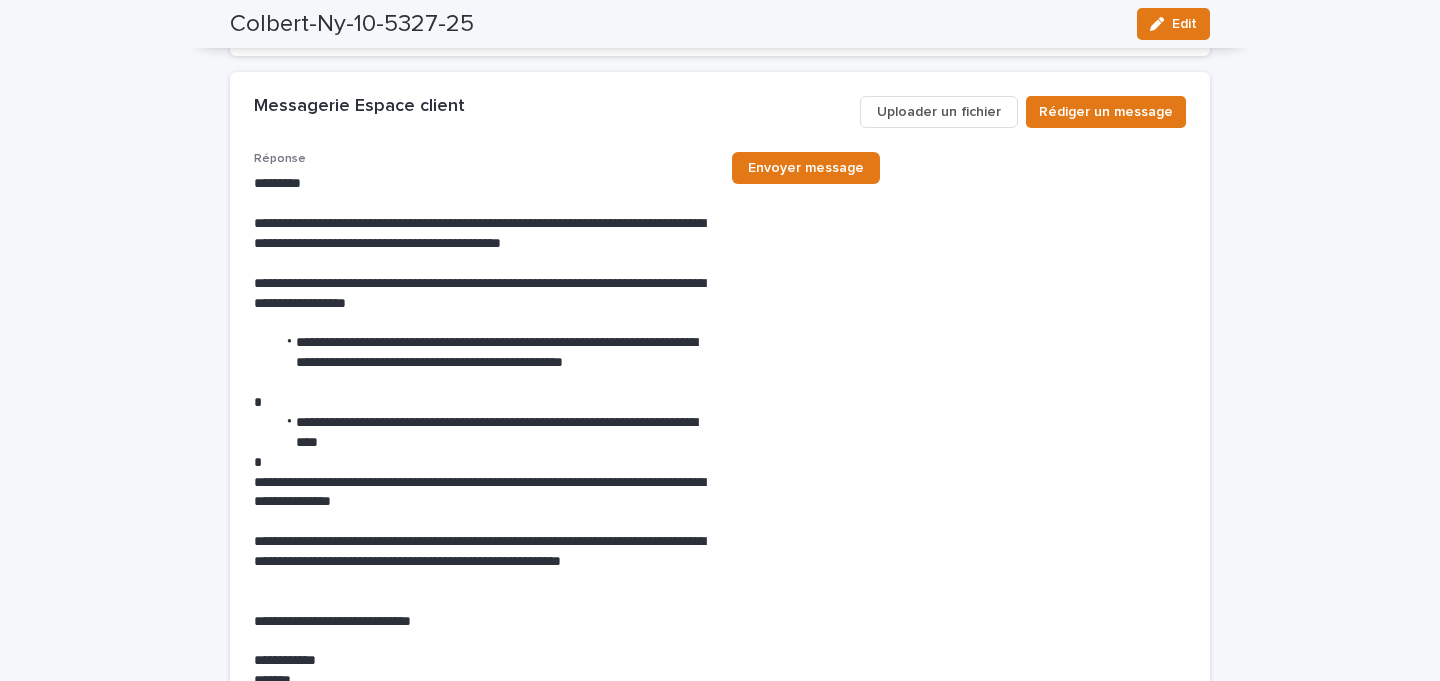 click on "Uploader un fichier" at bounding box center [939, 112] 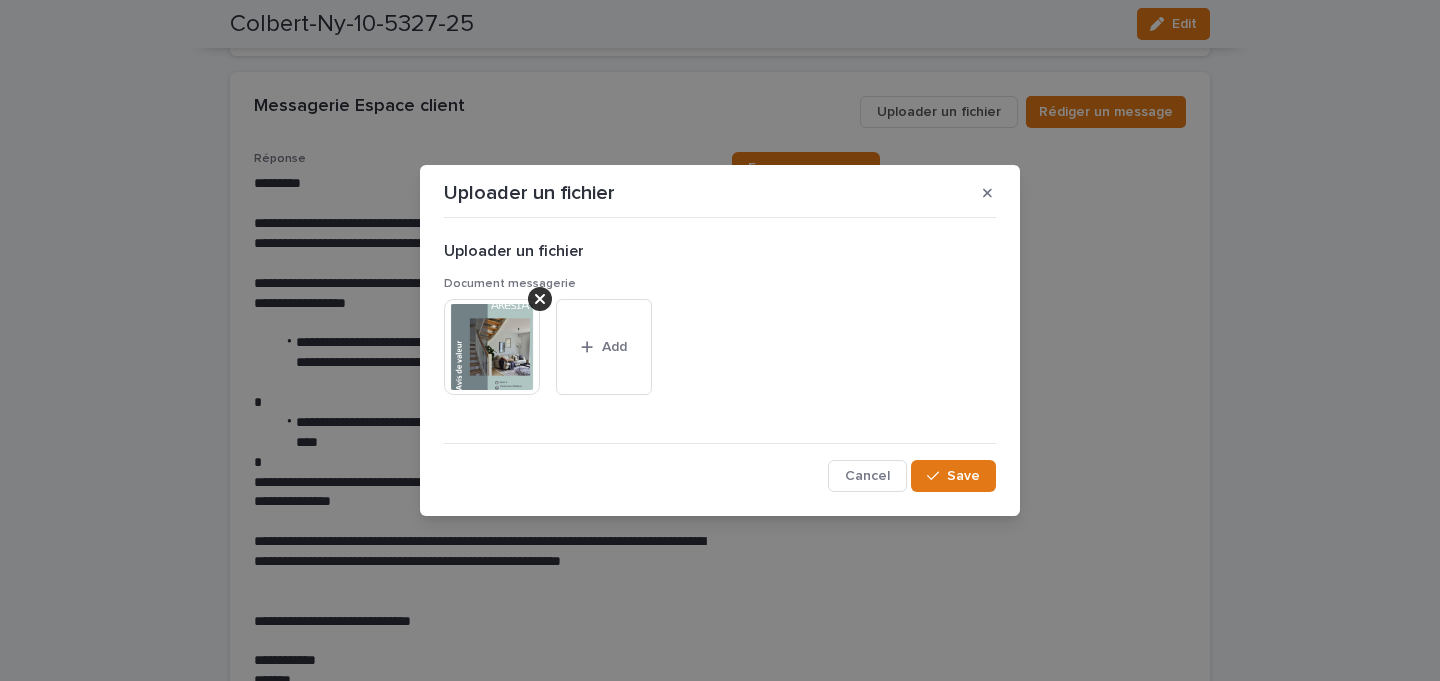 click at bounding box center (492, 347) 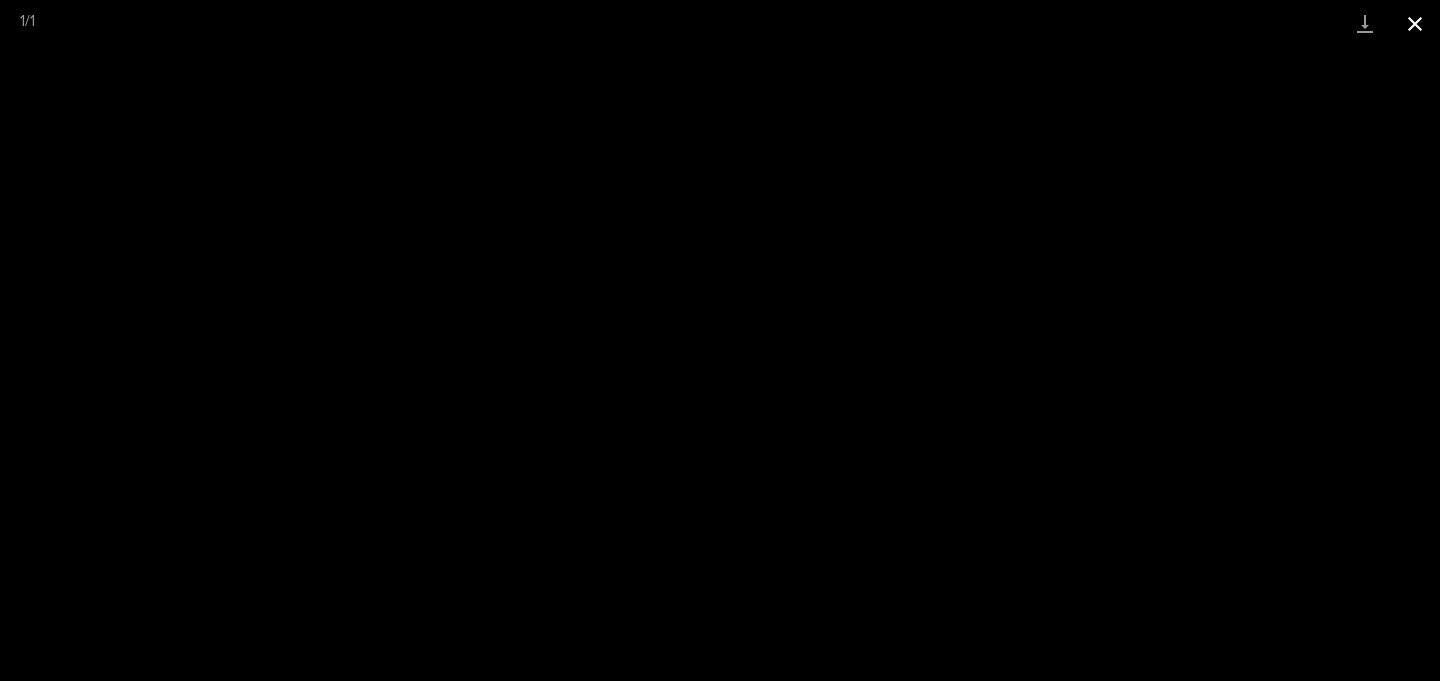 click at bounding box center [1415, 23] 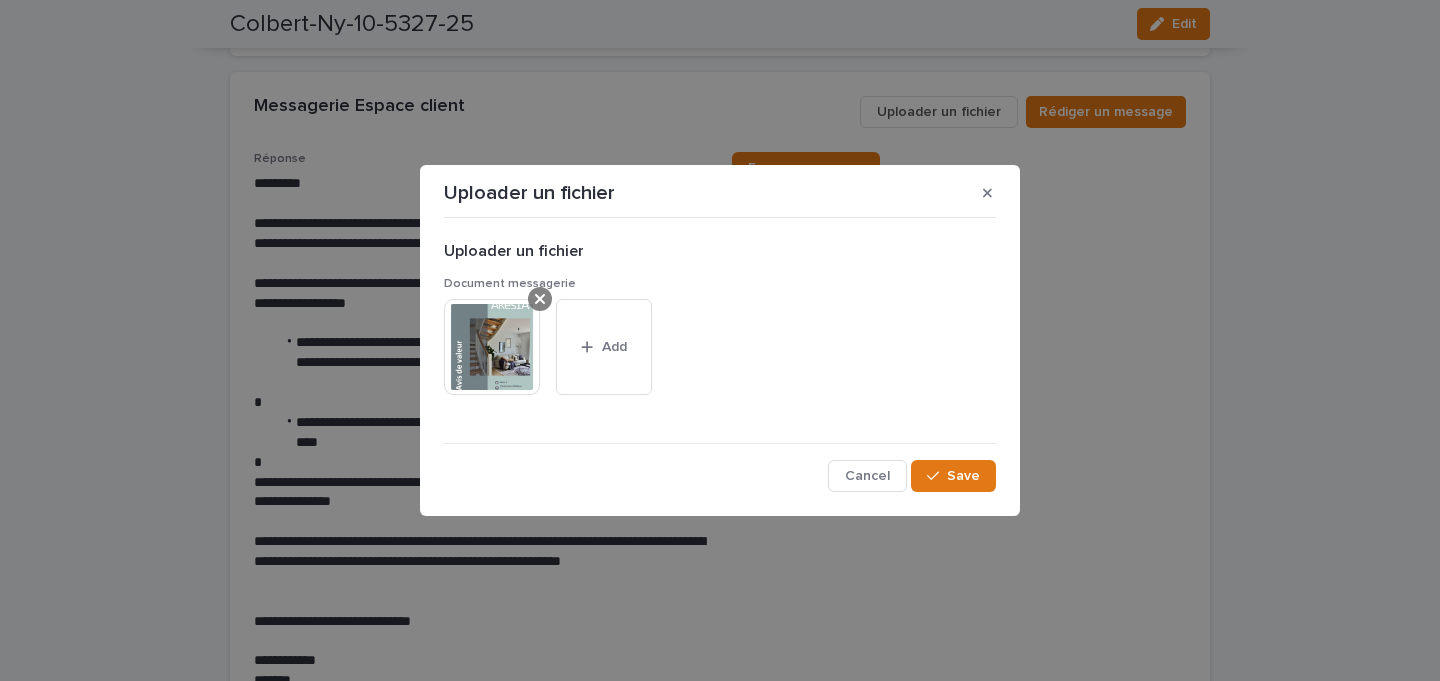 click 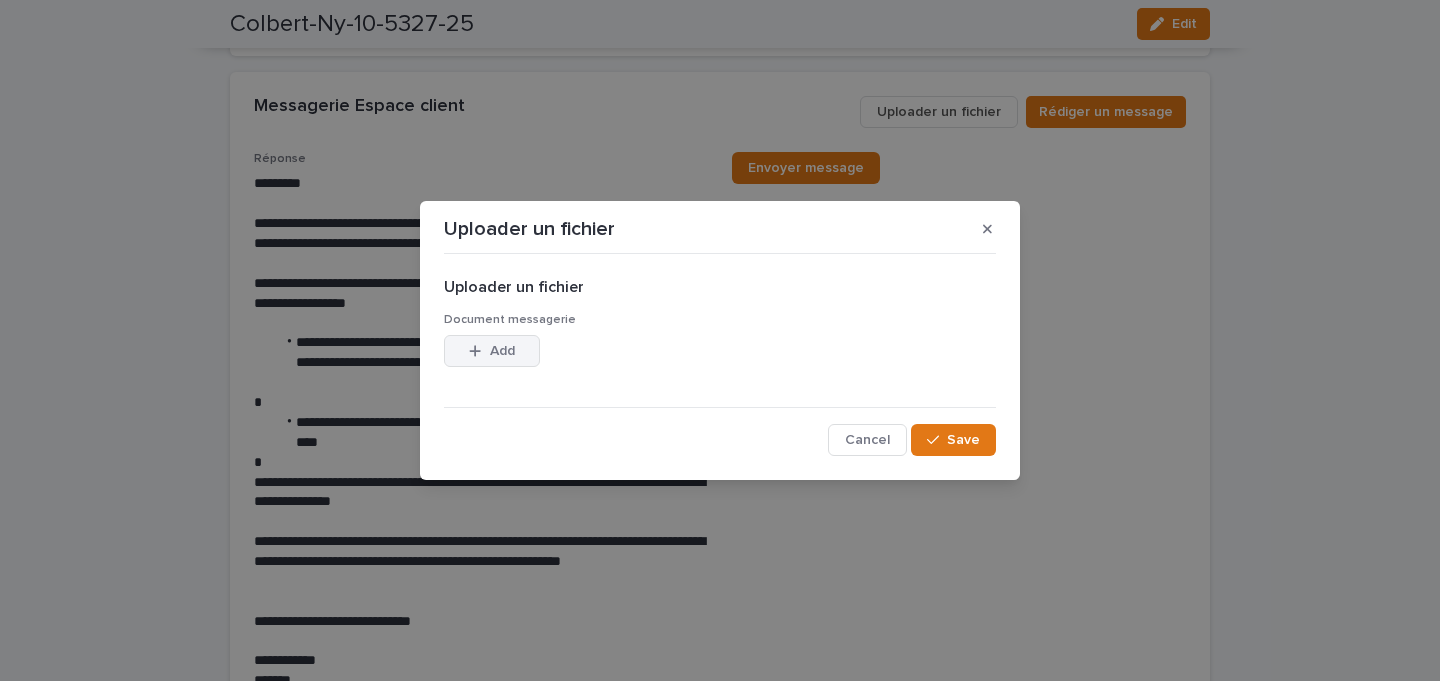 click on "Add" at bounding box center [502, 351] 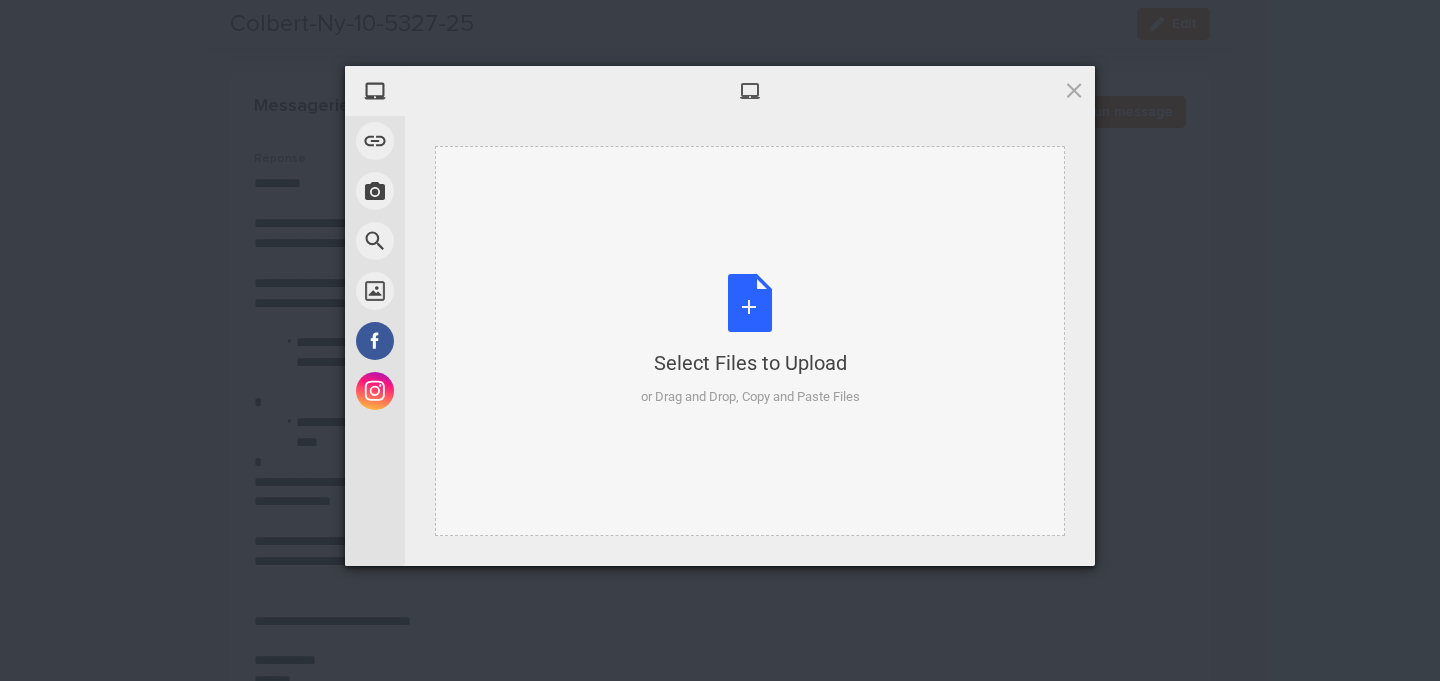 click on "Select Files to Upload
or Drag and Drop, Copy and Paste Files" at bounding box center (750, 340) 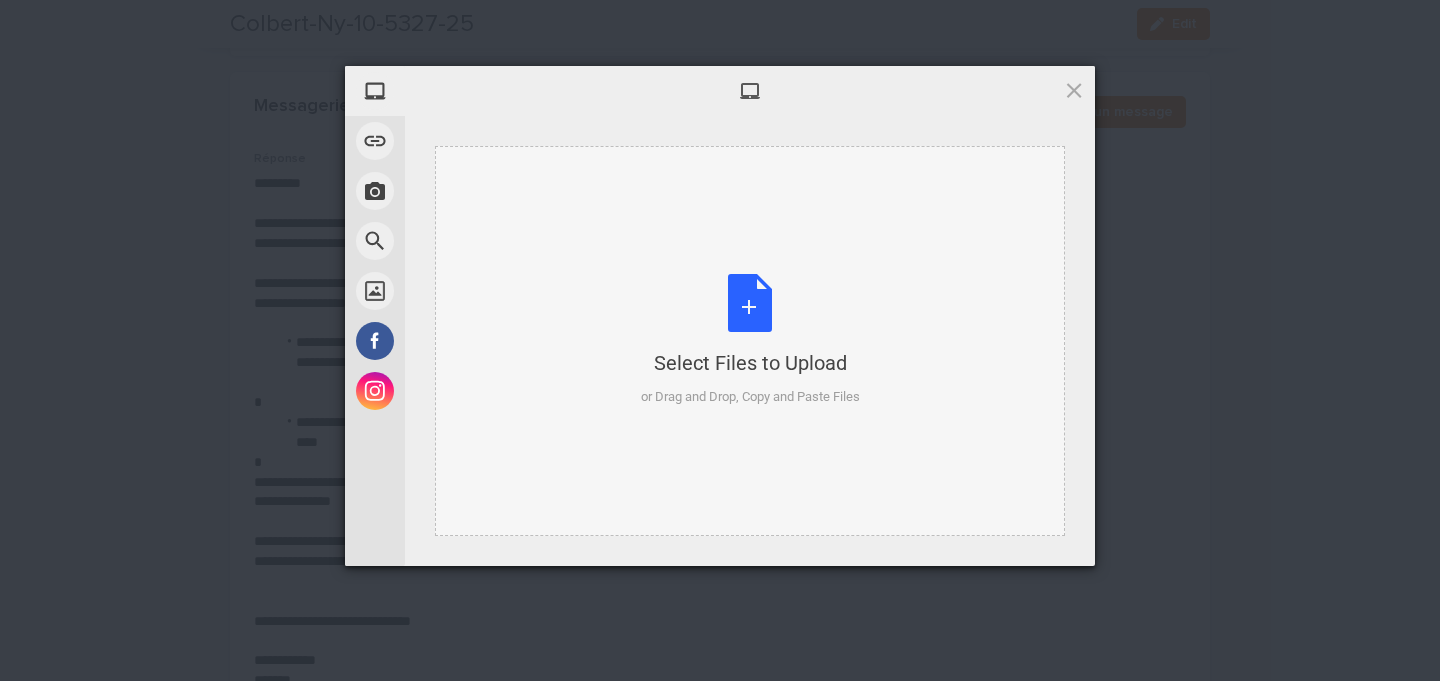 type 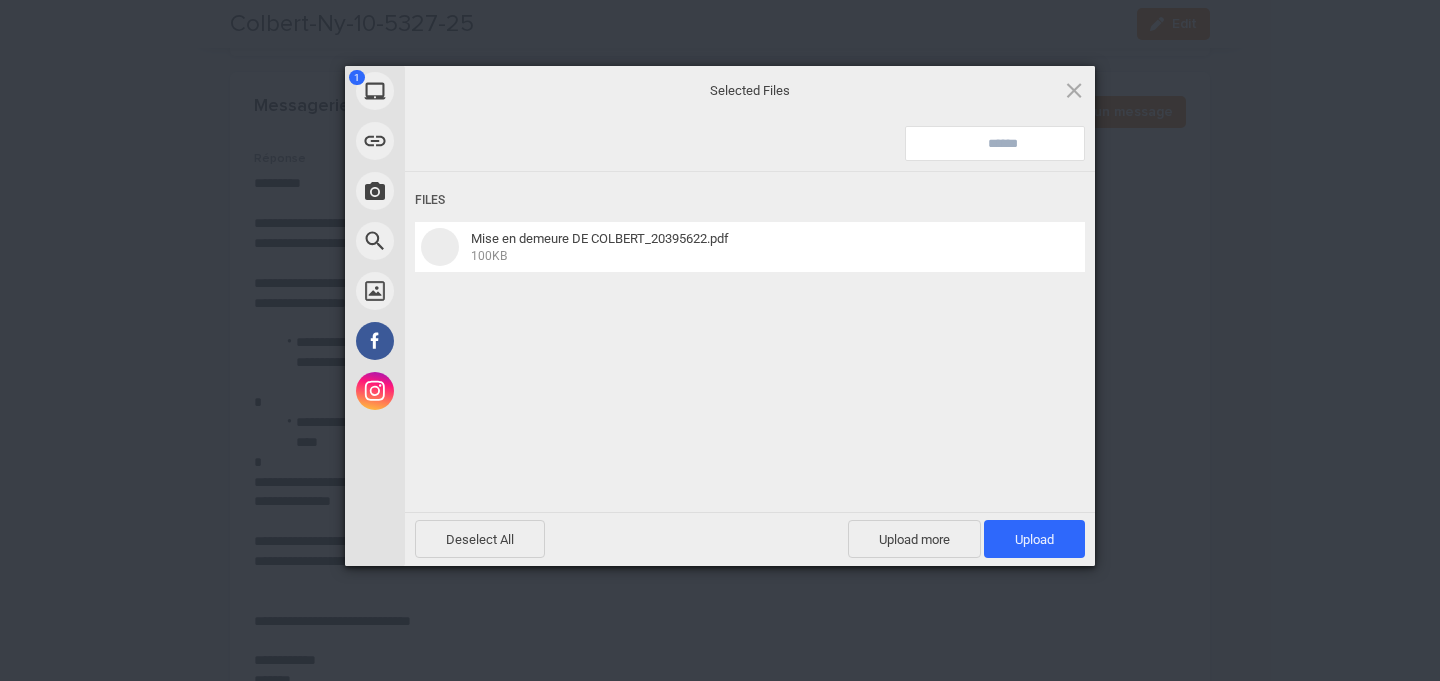 click on "Deselect All
Upload more
Upload
1" at bounding box center (750, 539) 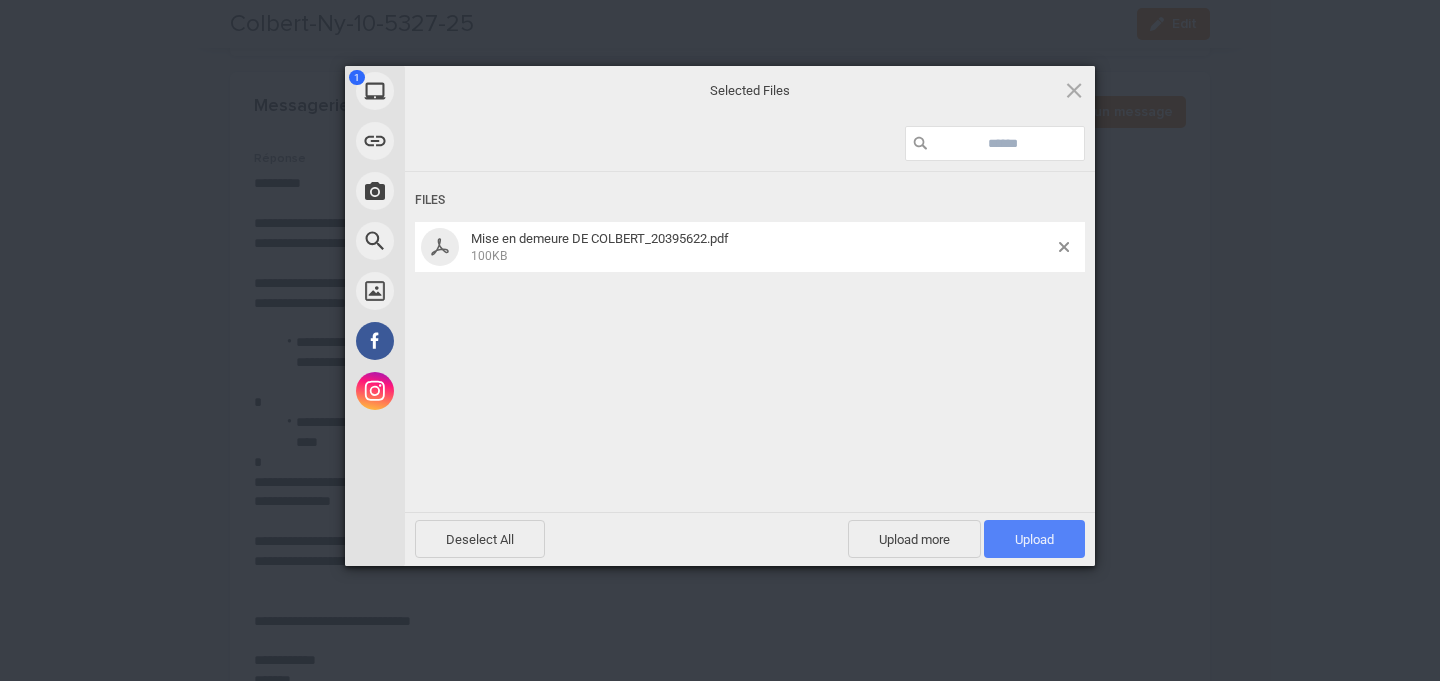 click on "Upload
1" at bounding box center (1034, 539) 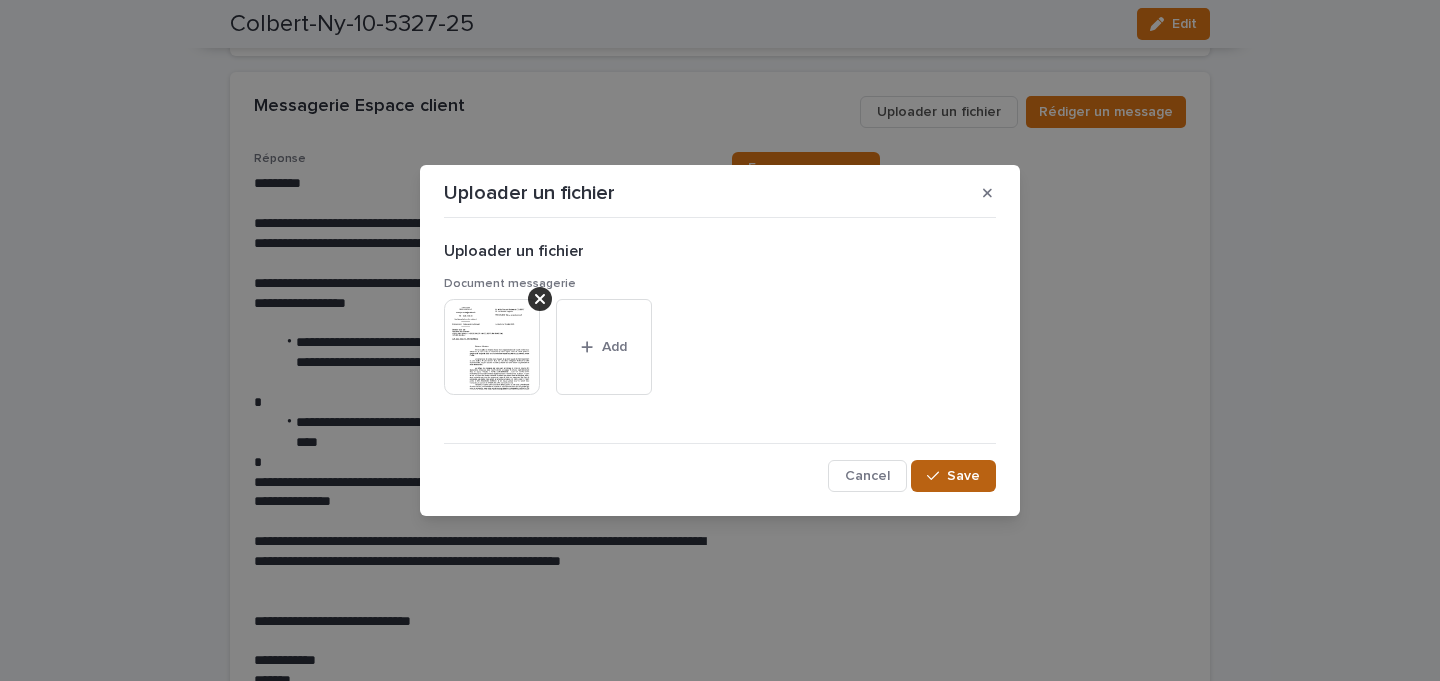 click on "Save" at bounding box center [953, 476] 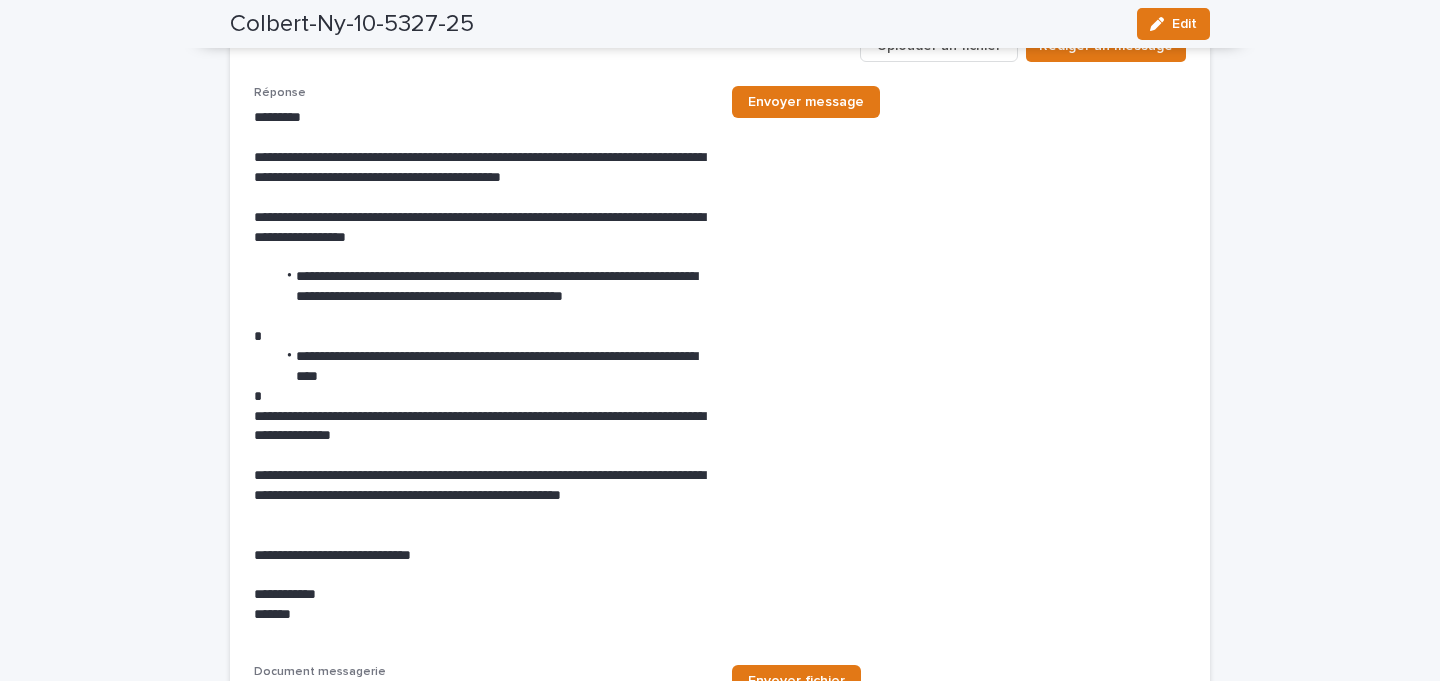 scroll, scrollTop: 6758, scrollLeft: 0, axis: vertical 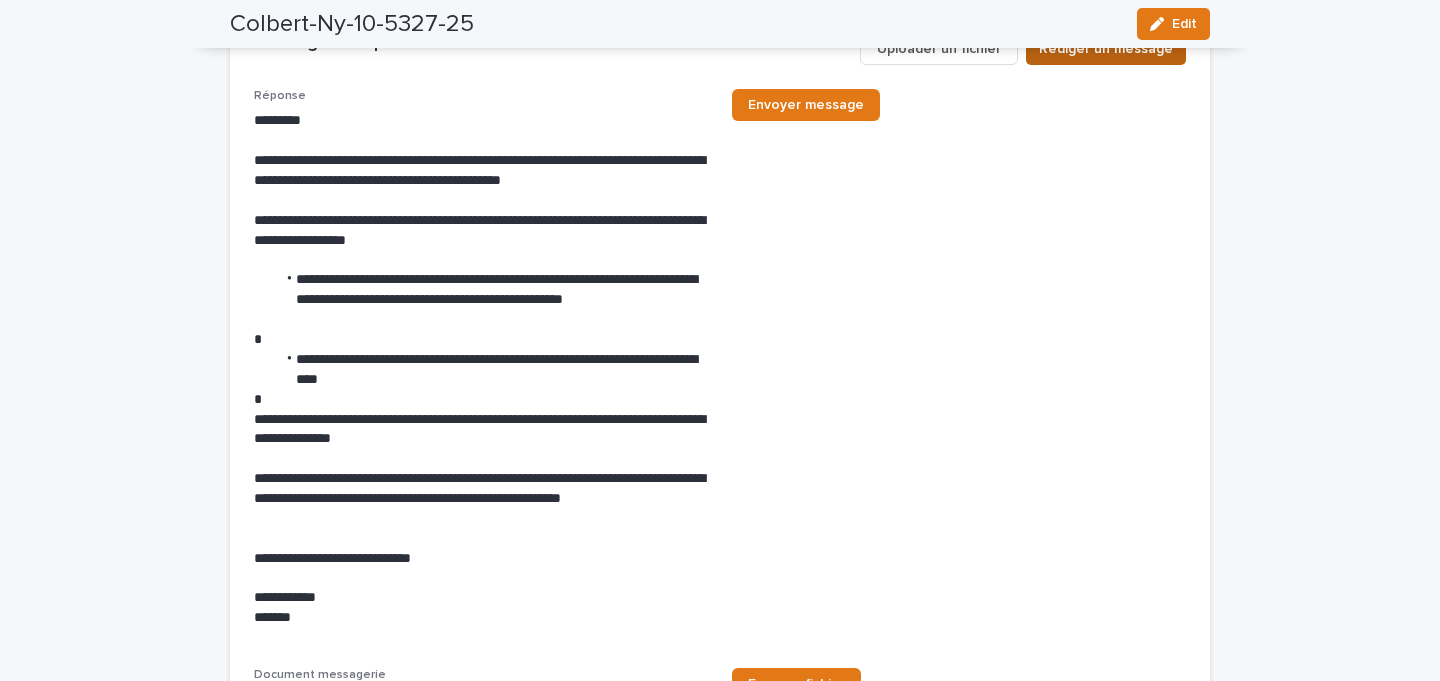click on "Rédiger un message" at bounding box center (1106, 49) 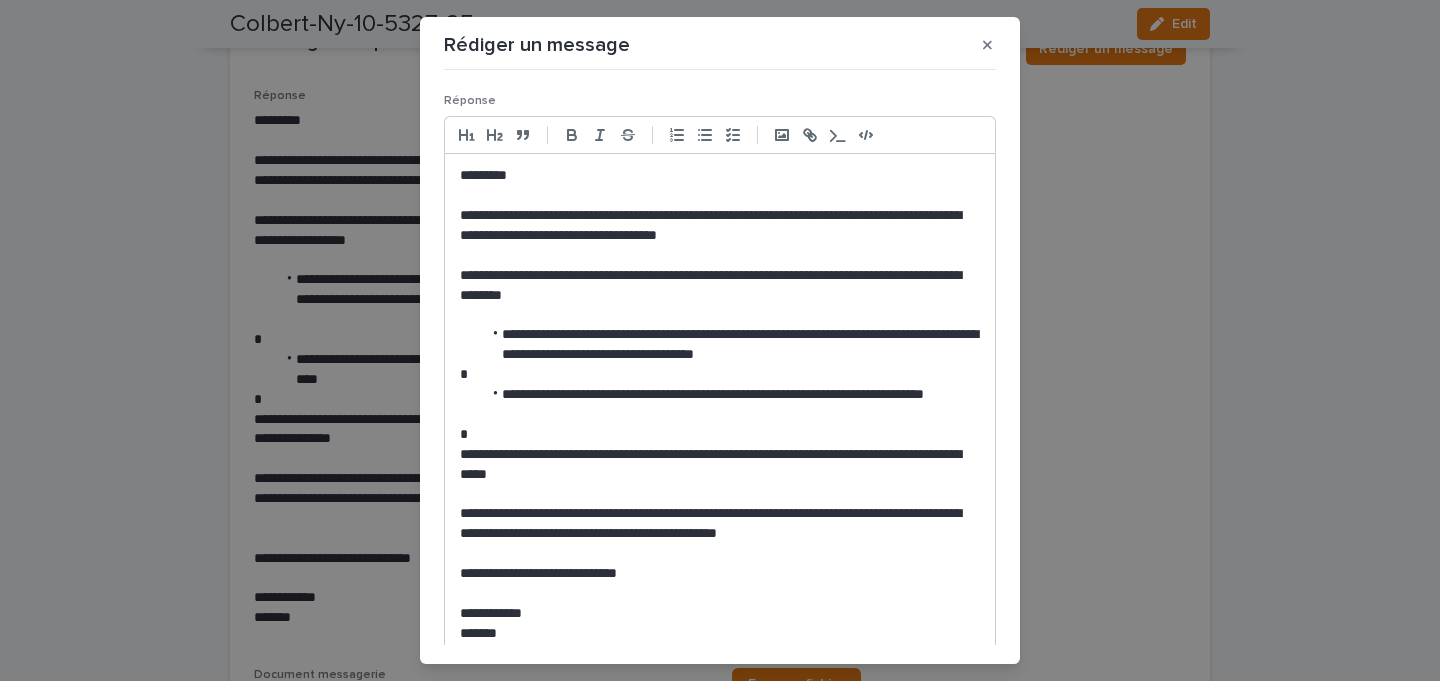 scroll, scrollTop: 14, scrollLeft: 0, axis: vertical 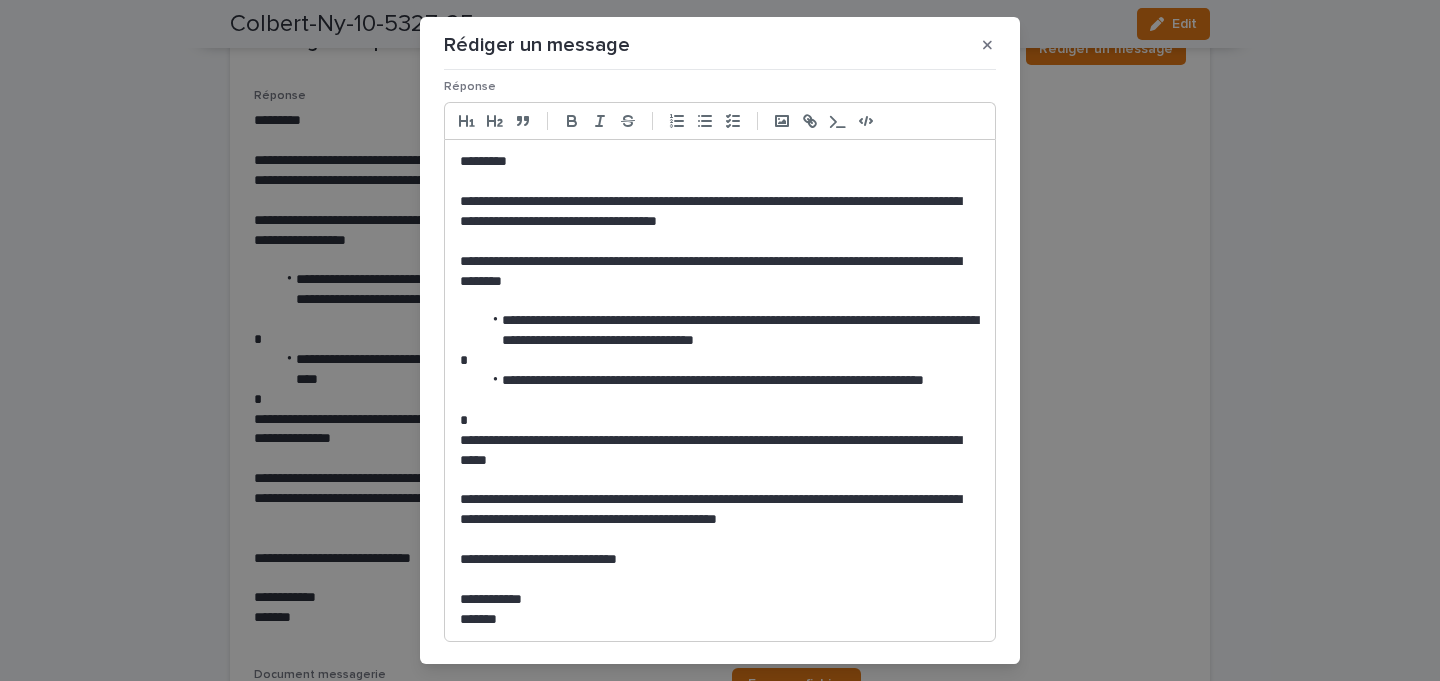 click on "**********" at bounding box center [720, 510] 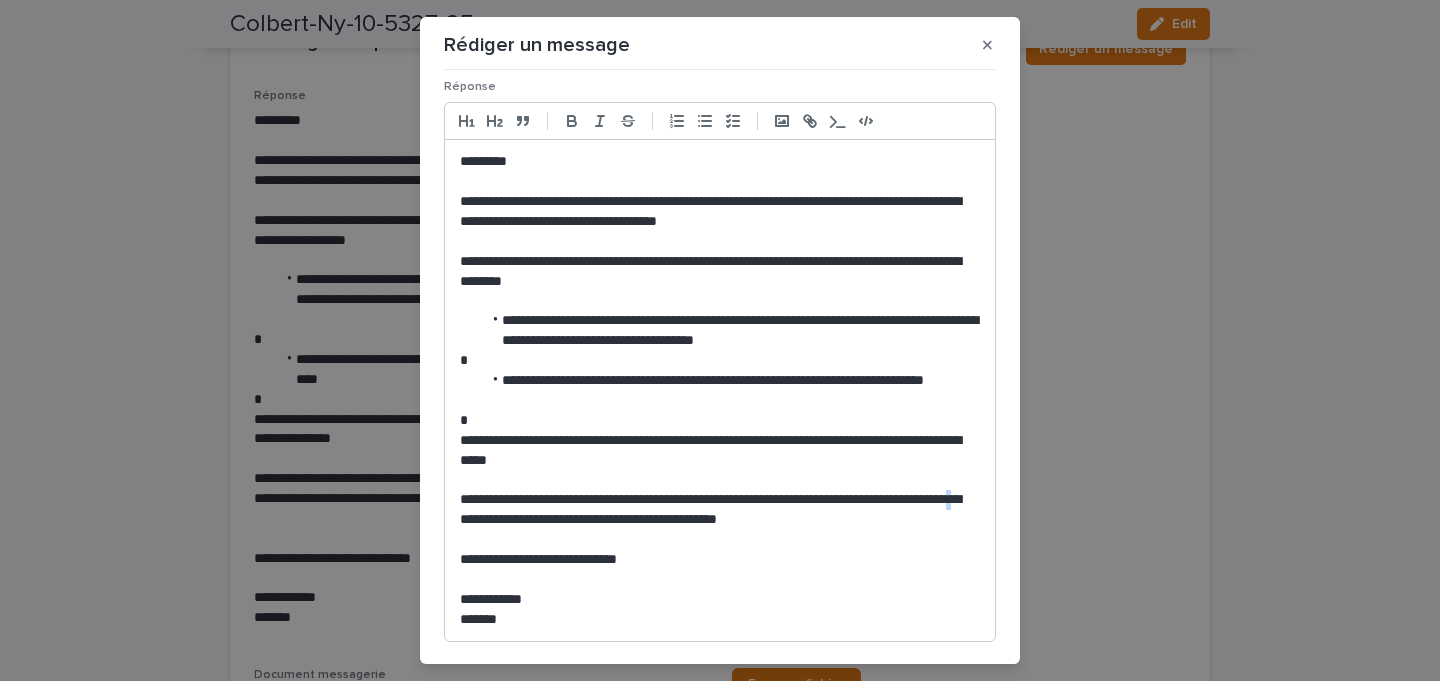 click on "**********" at bounding box center (720, 510) 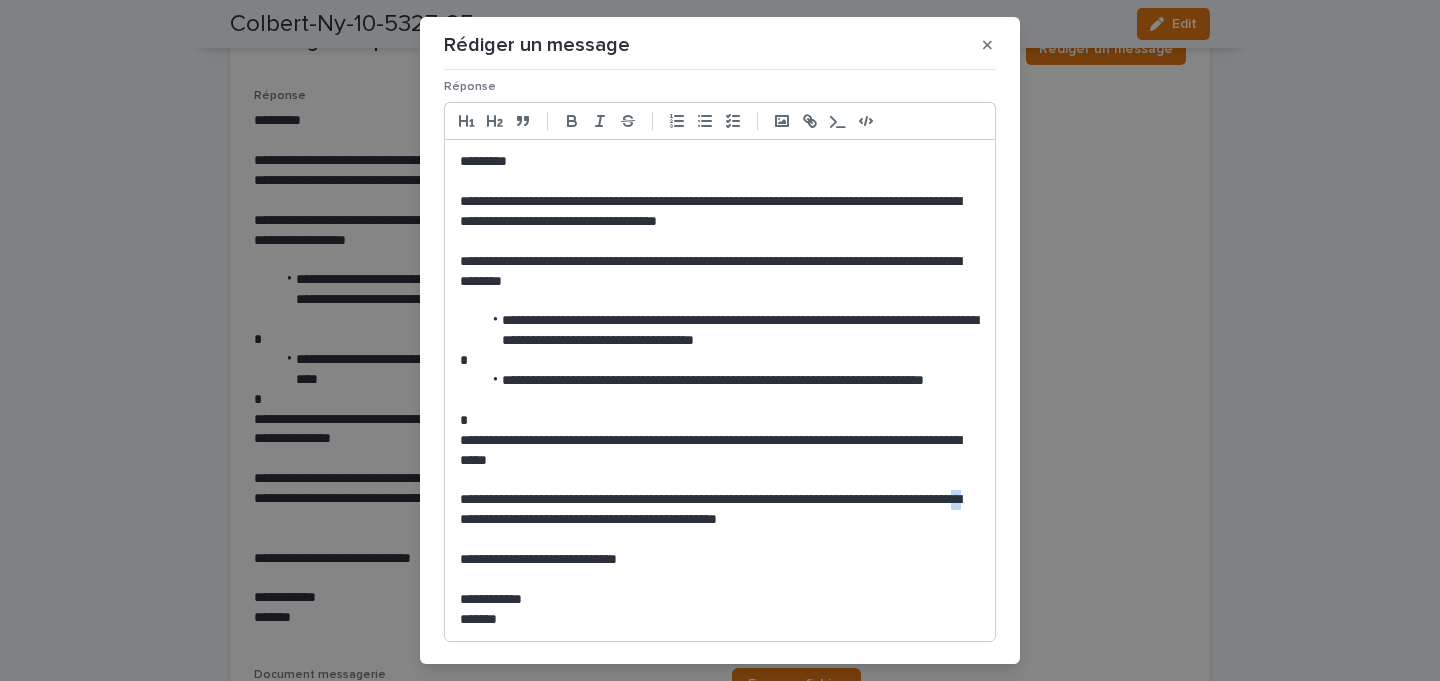 click on "**********" at bounding box center (720, 510) 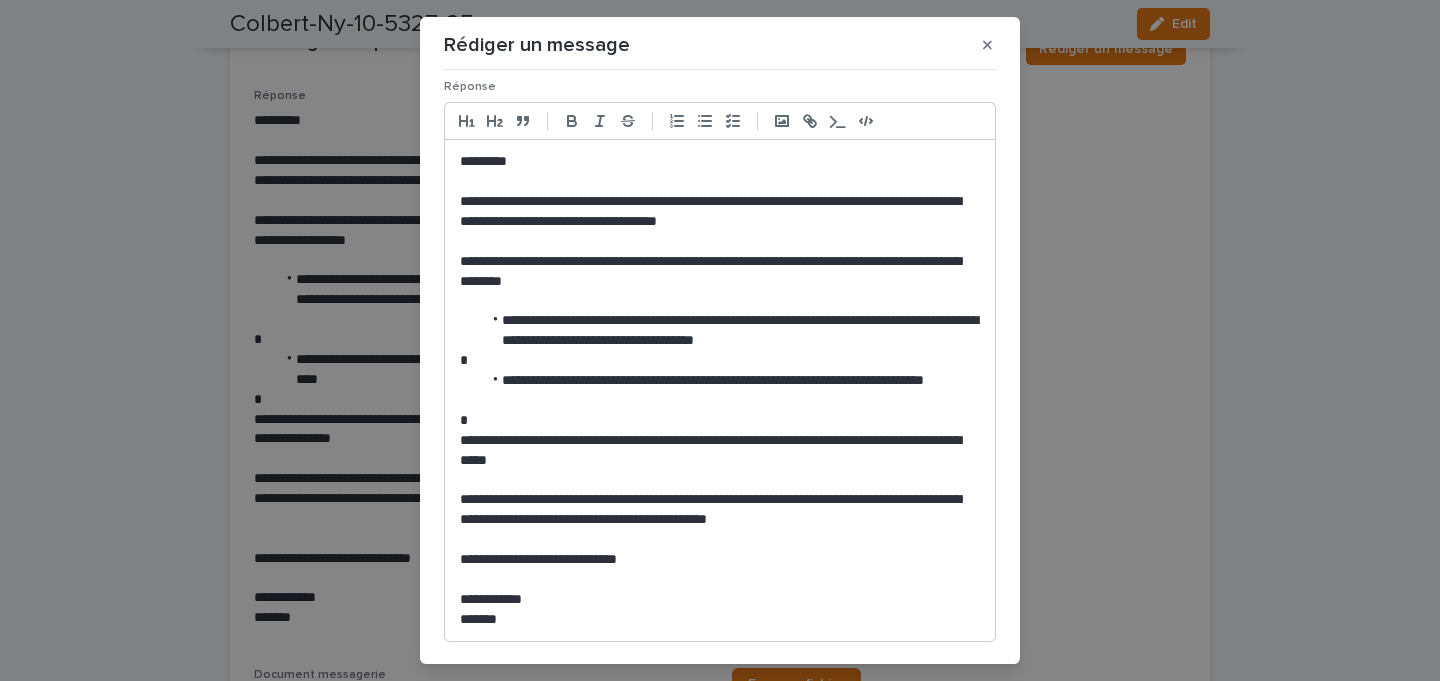 click on "**********" at bounding box center [720, 510] 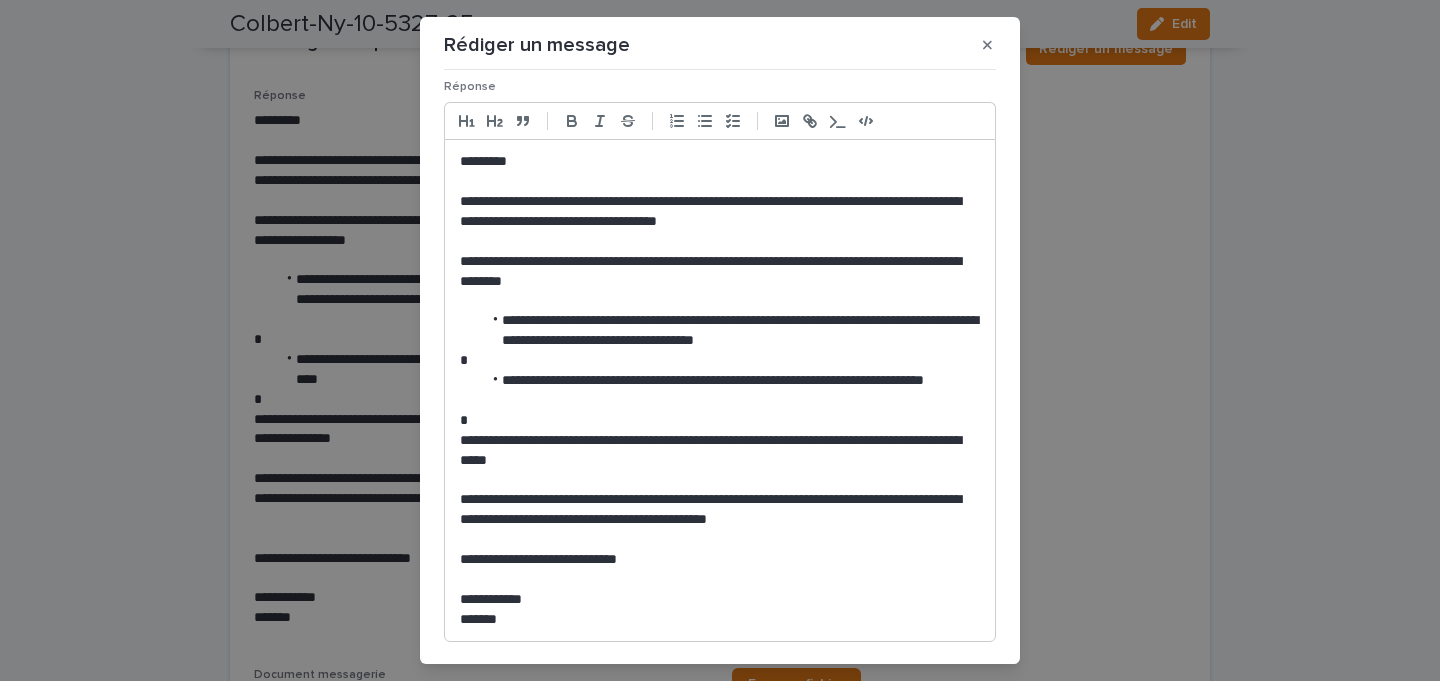 type 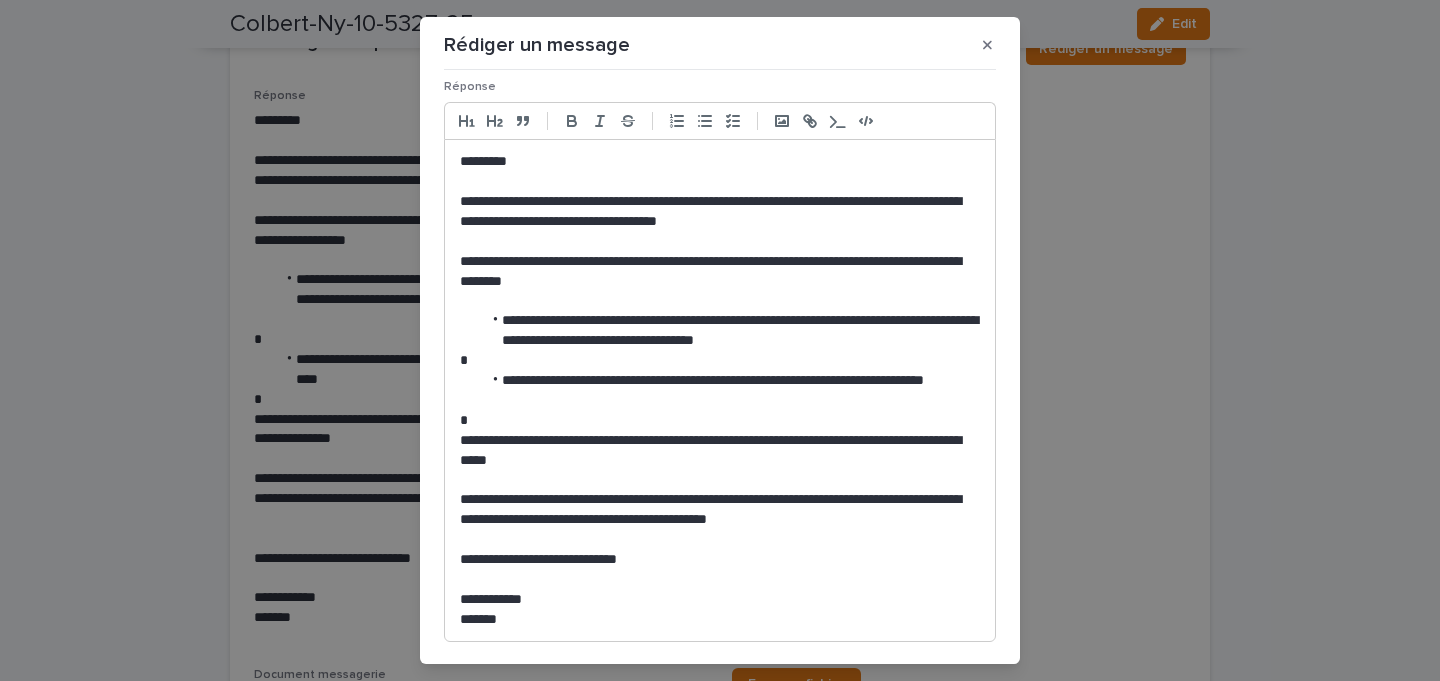 click at bounding box center [720, 540] 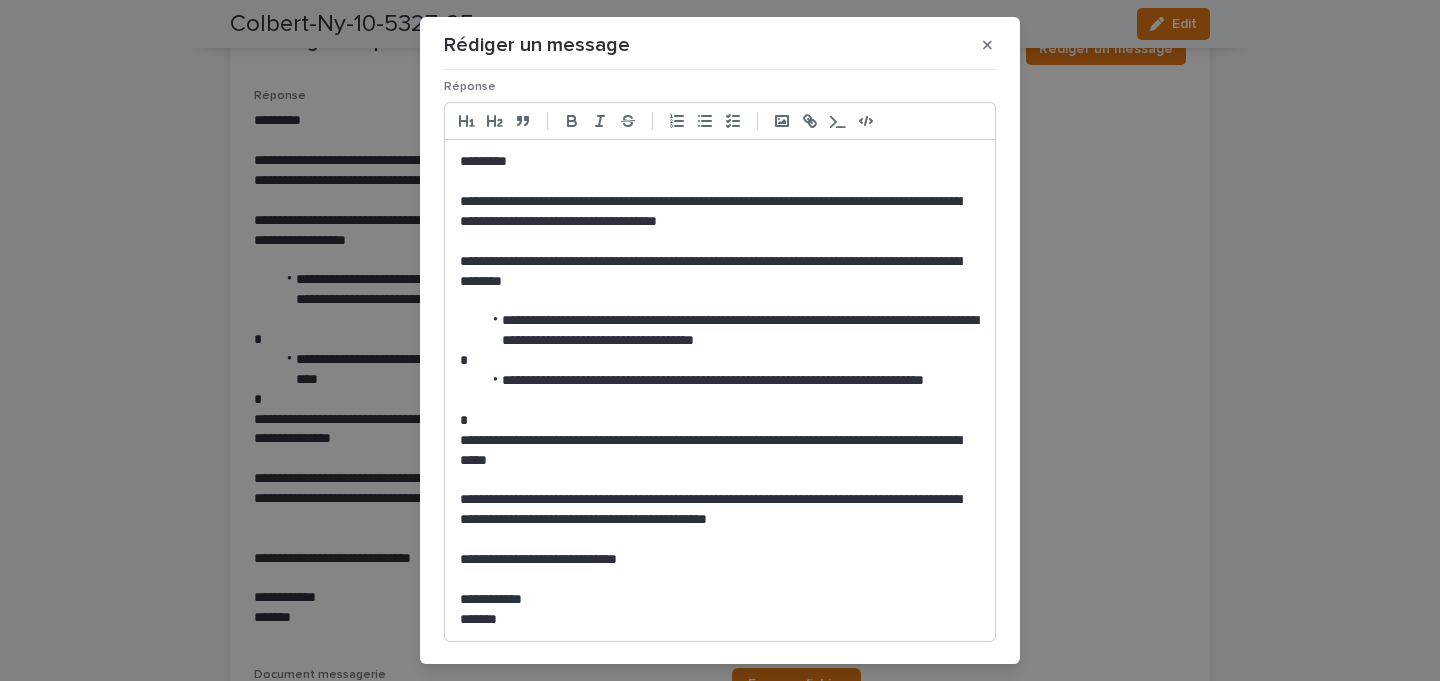 click on "**********" at bounding box center (720, 510) 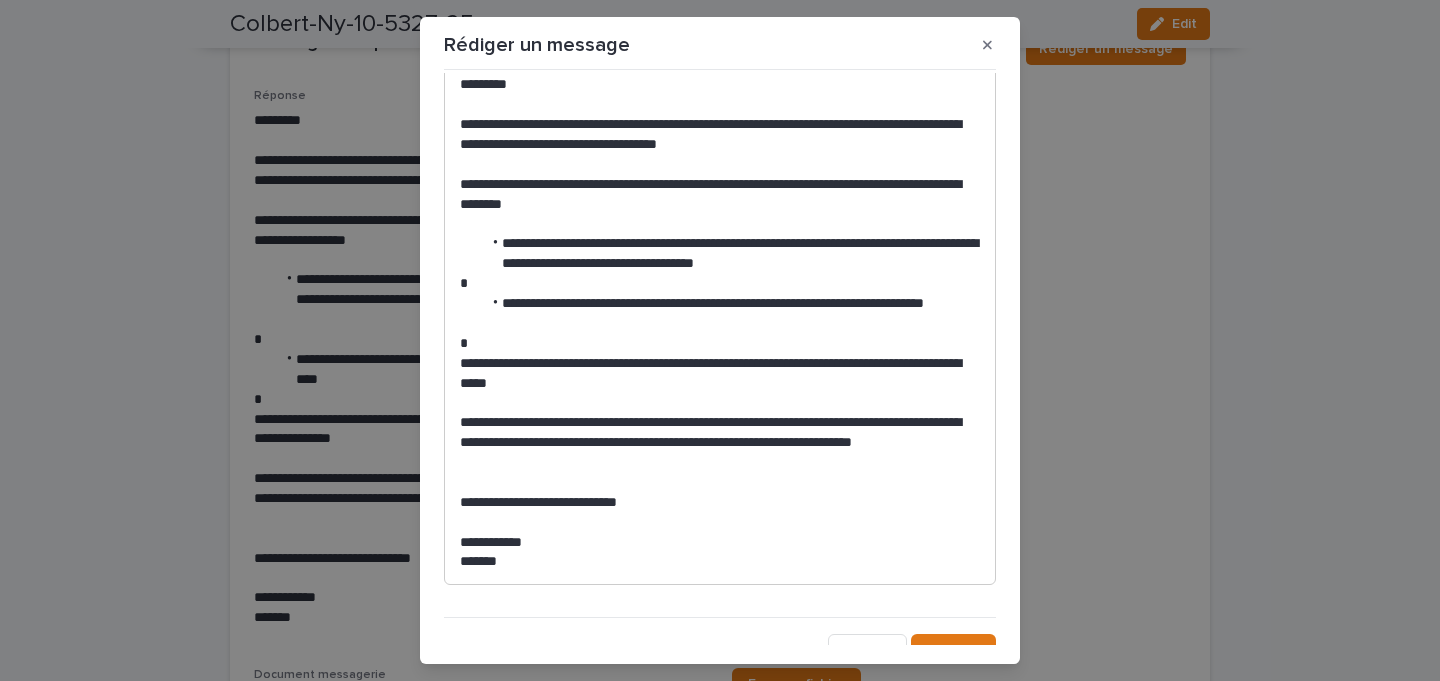 scroll, scrollTop: 112, scrollLeft: 0, axis: vertical 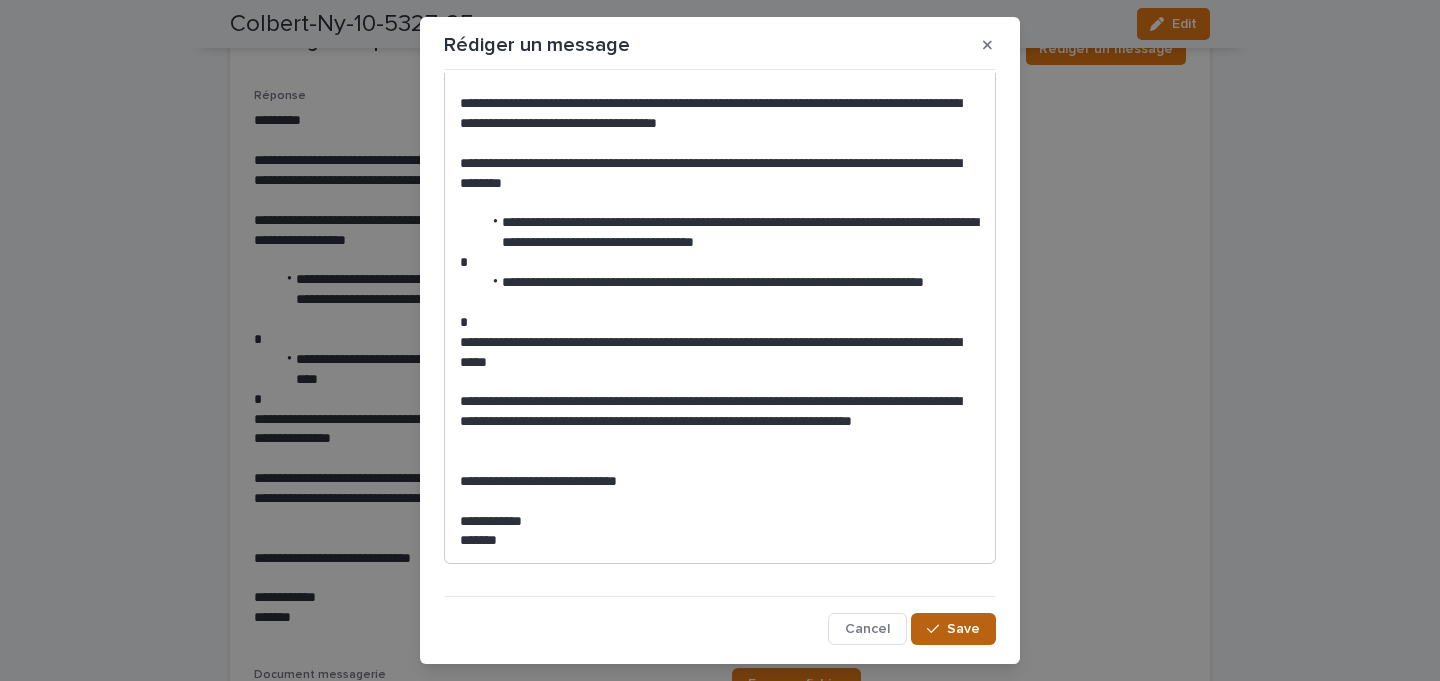 click on "Save" at bounding box center (953, 629) 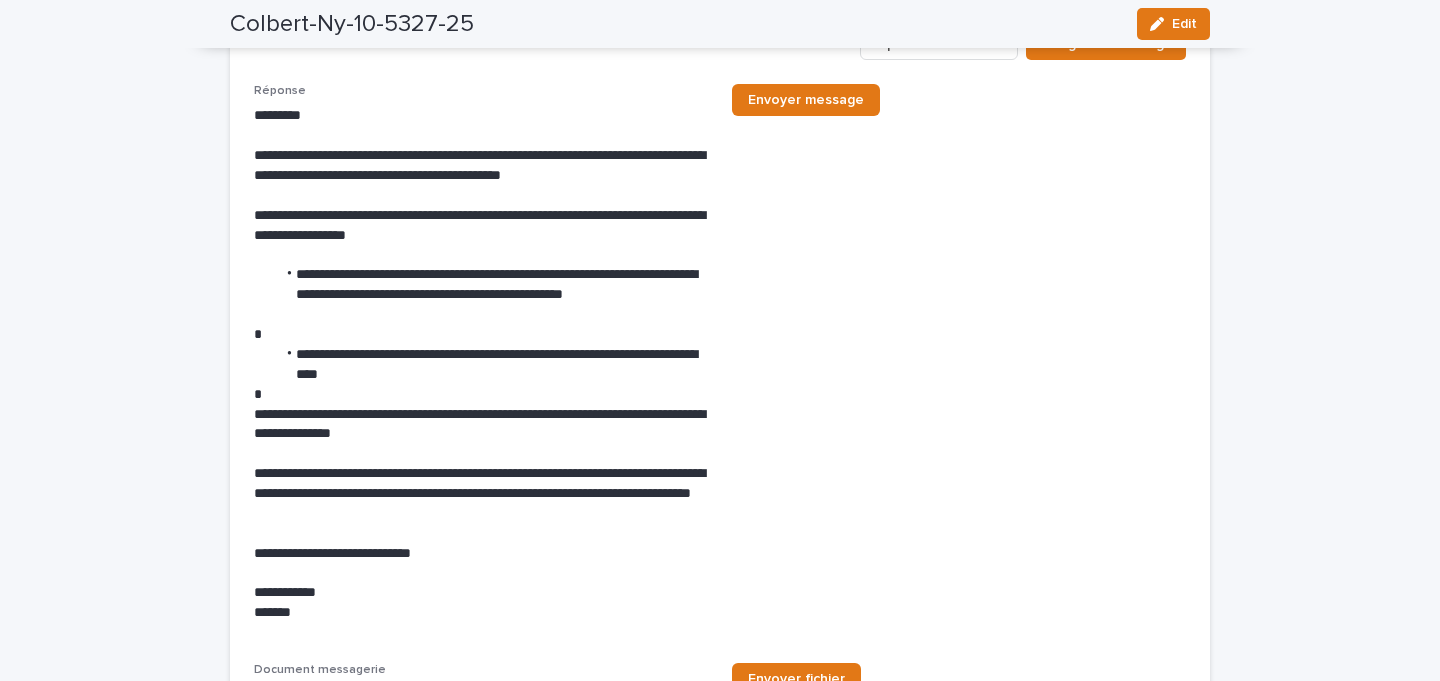 scroll, scrollTop: 6761, scrollLeft: 0, axis: vertical 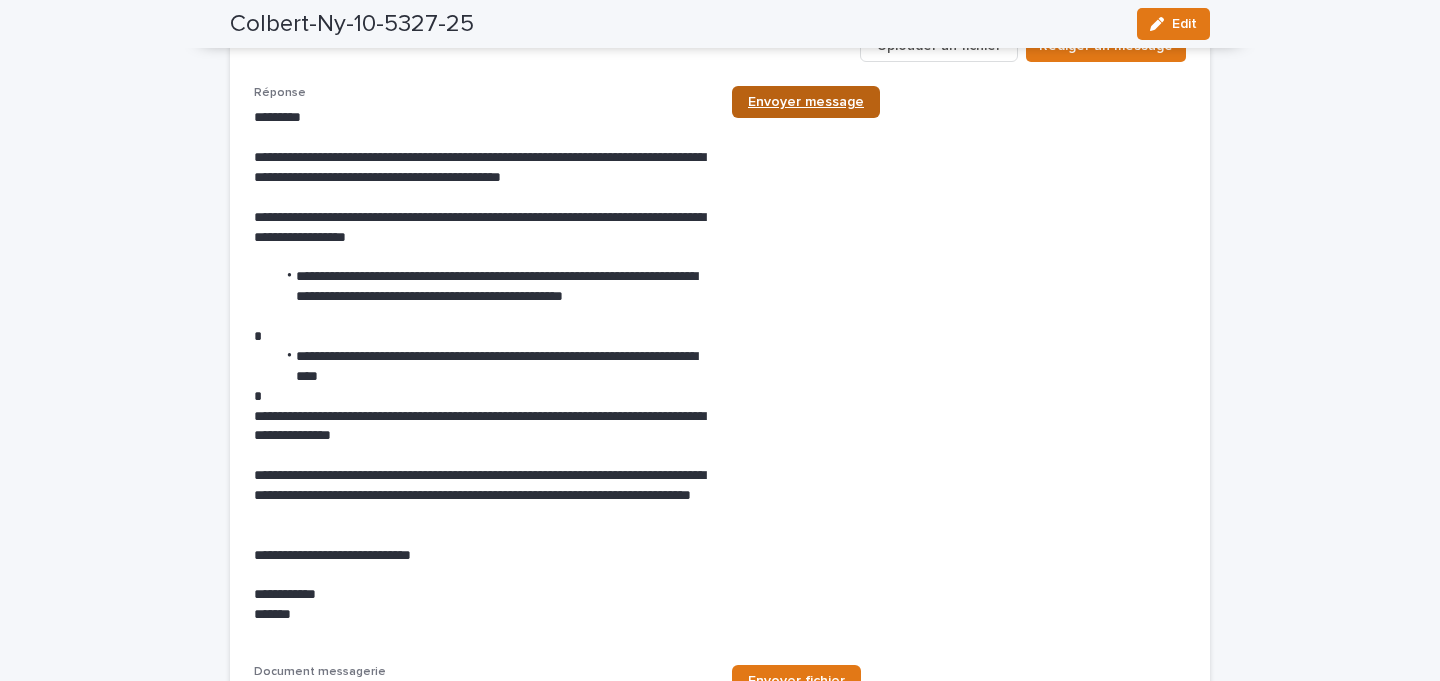 click on "Envoyer message" at bounding box center (806, 102) 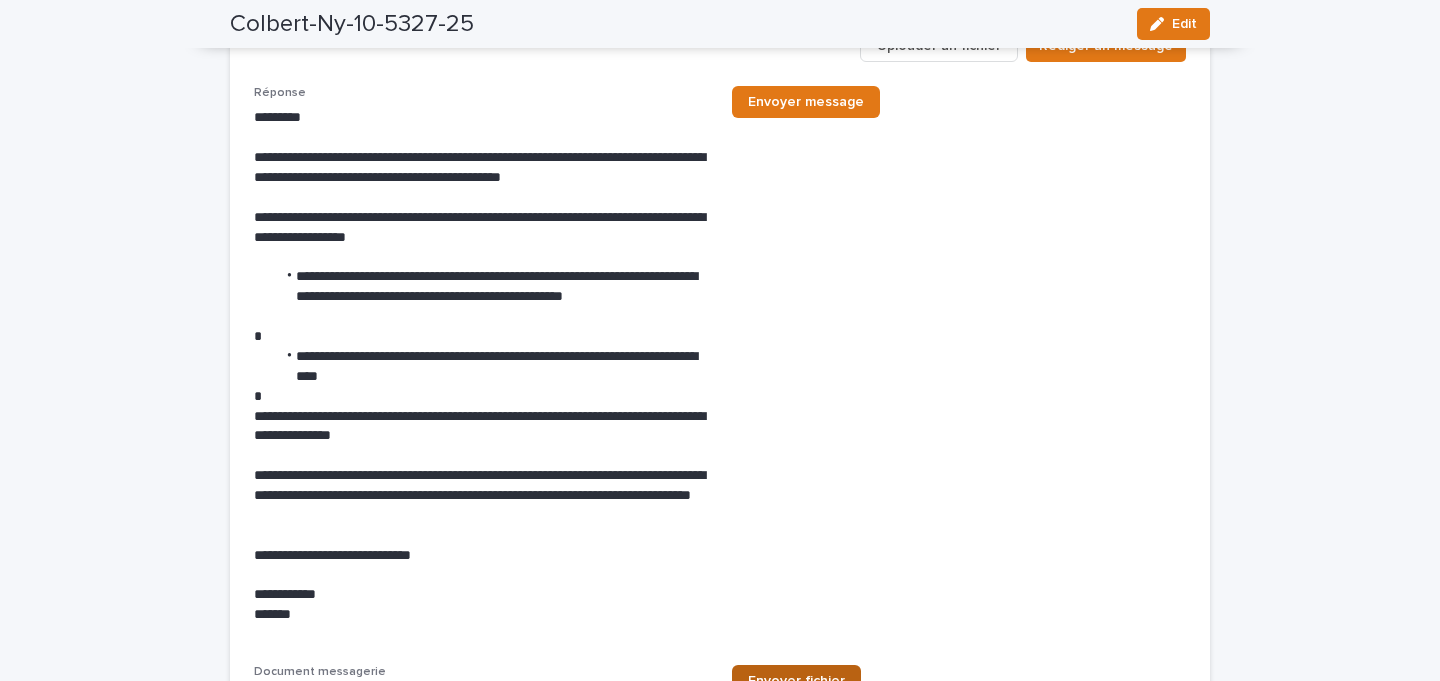 click on "Envoyer fichier" at bounding box center (796, 681) 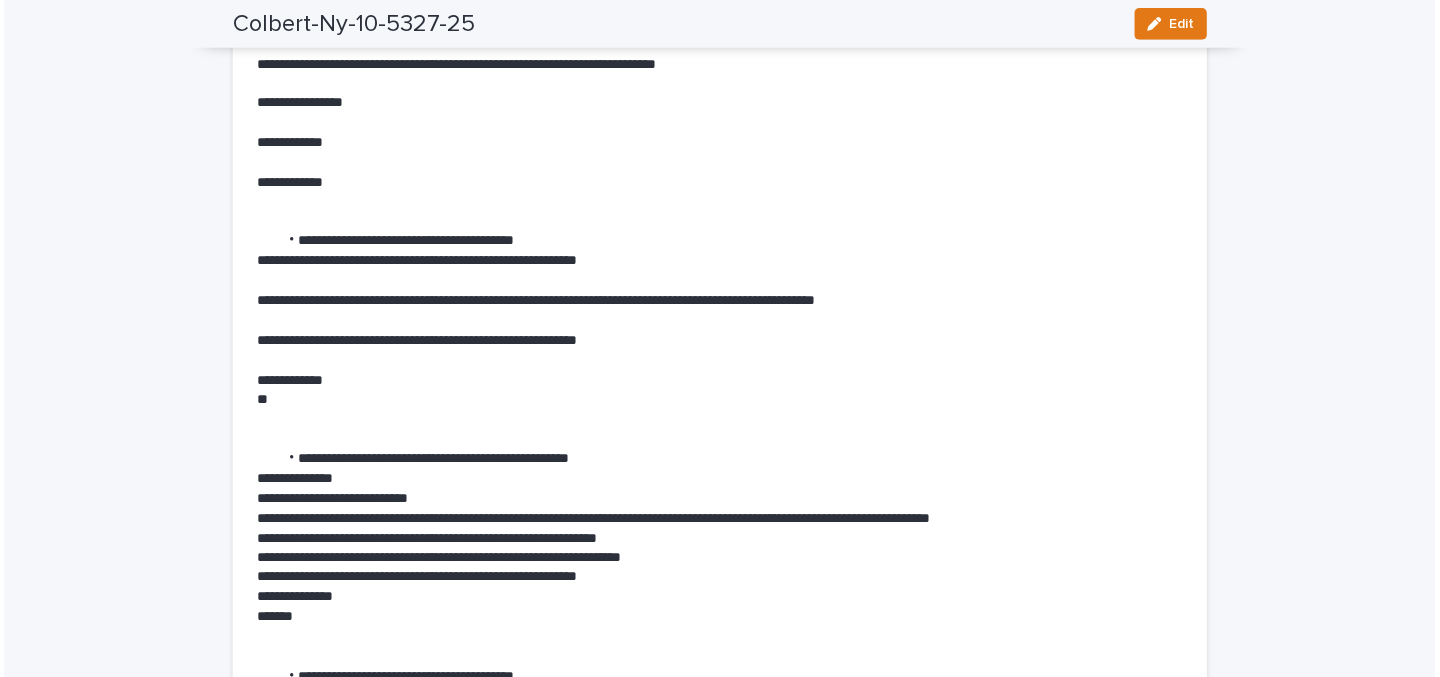 scroll, scrollTop: 0, scrollLeft: 0, axis: both 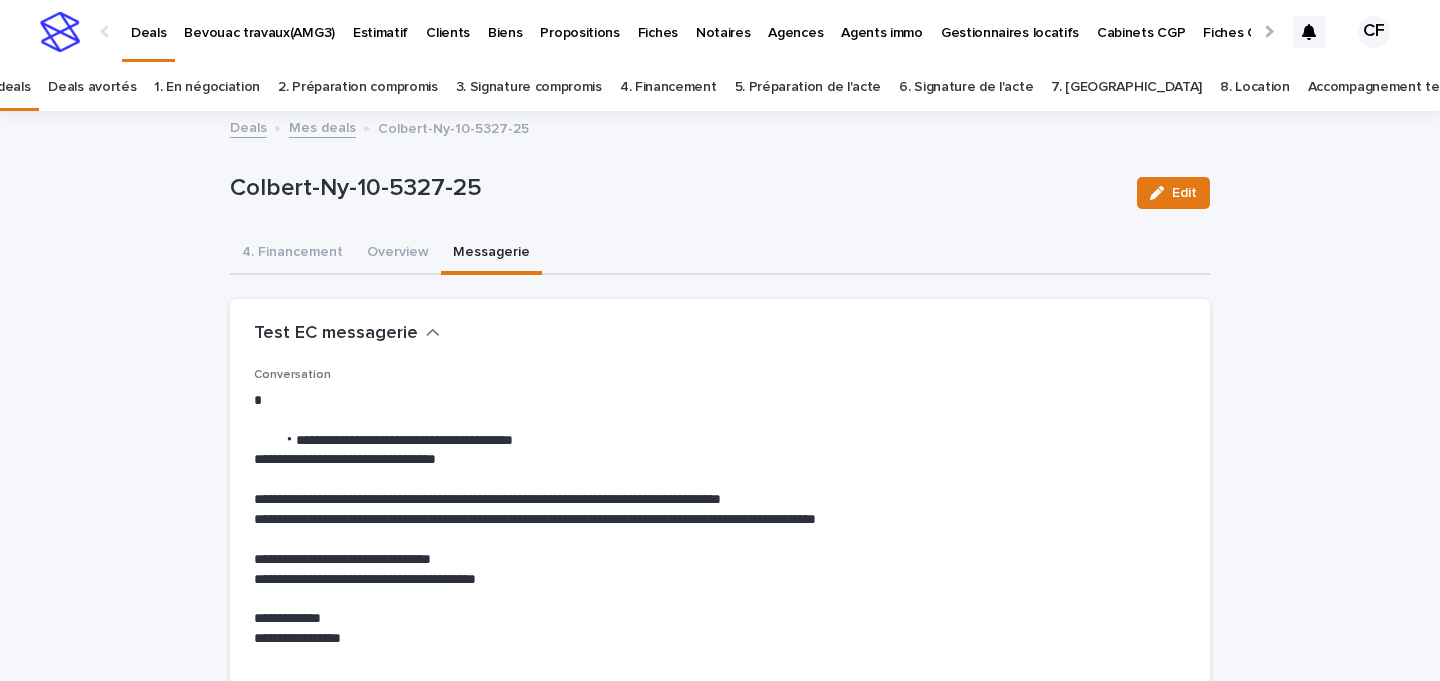 click at bounding box center [60, 32] 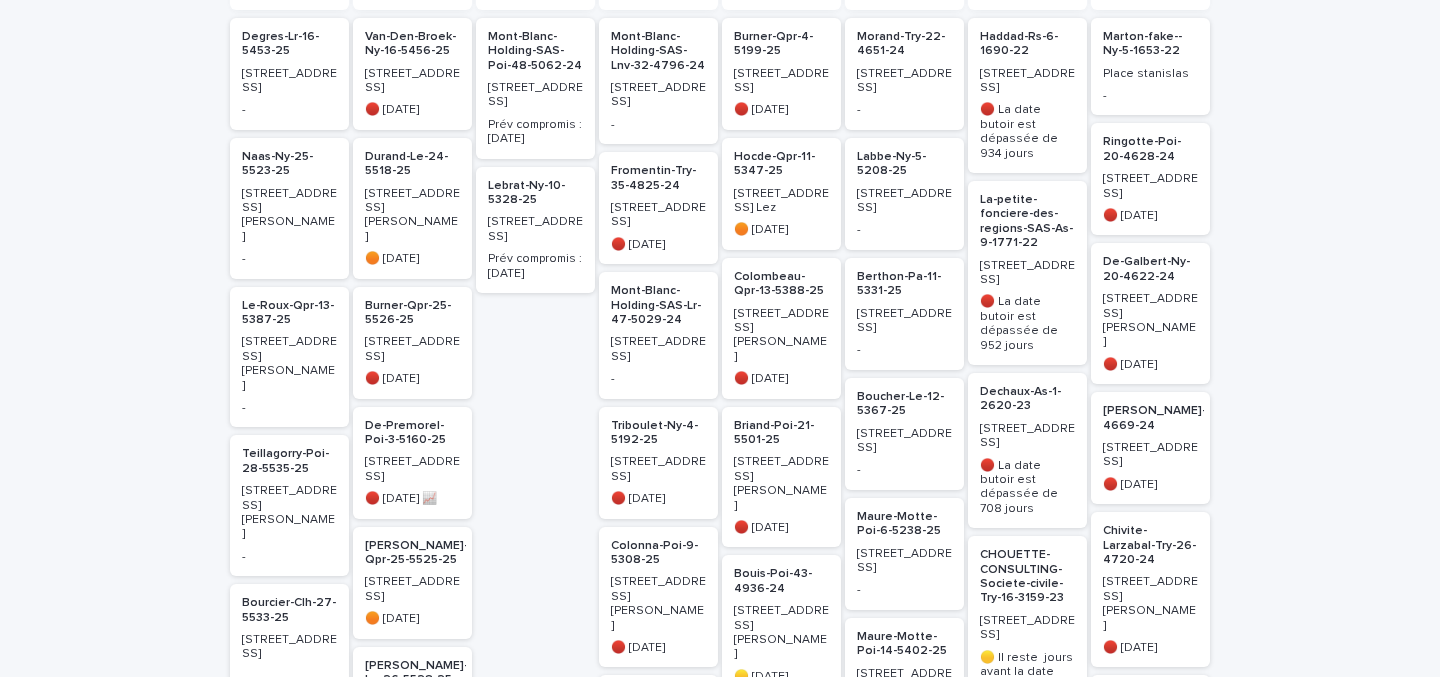 scroll, scrollTop: 0, scrollLeft: 0, axis: both 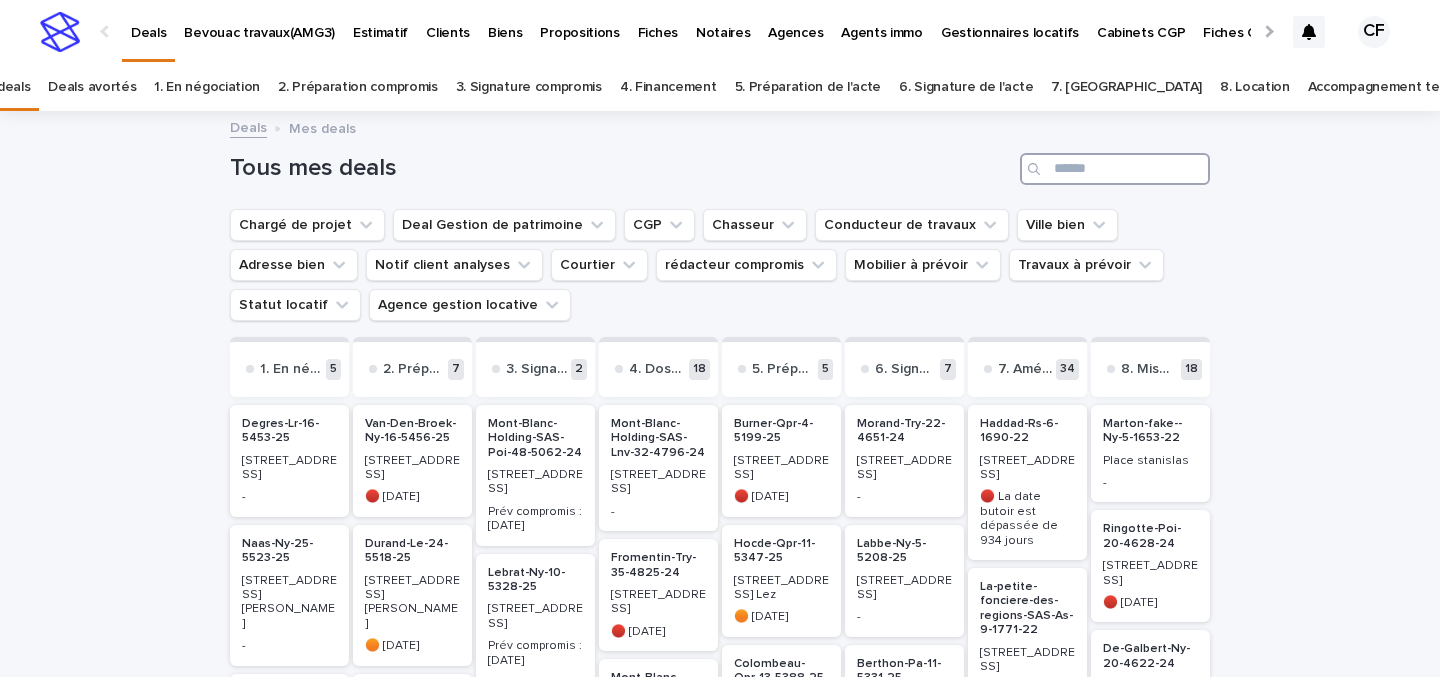 click at bounding box center (1115, 169) 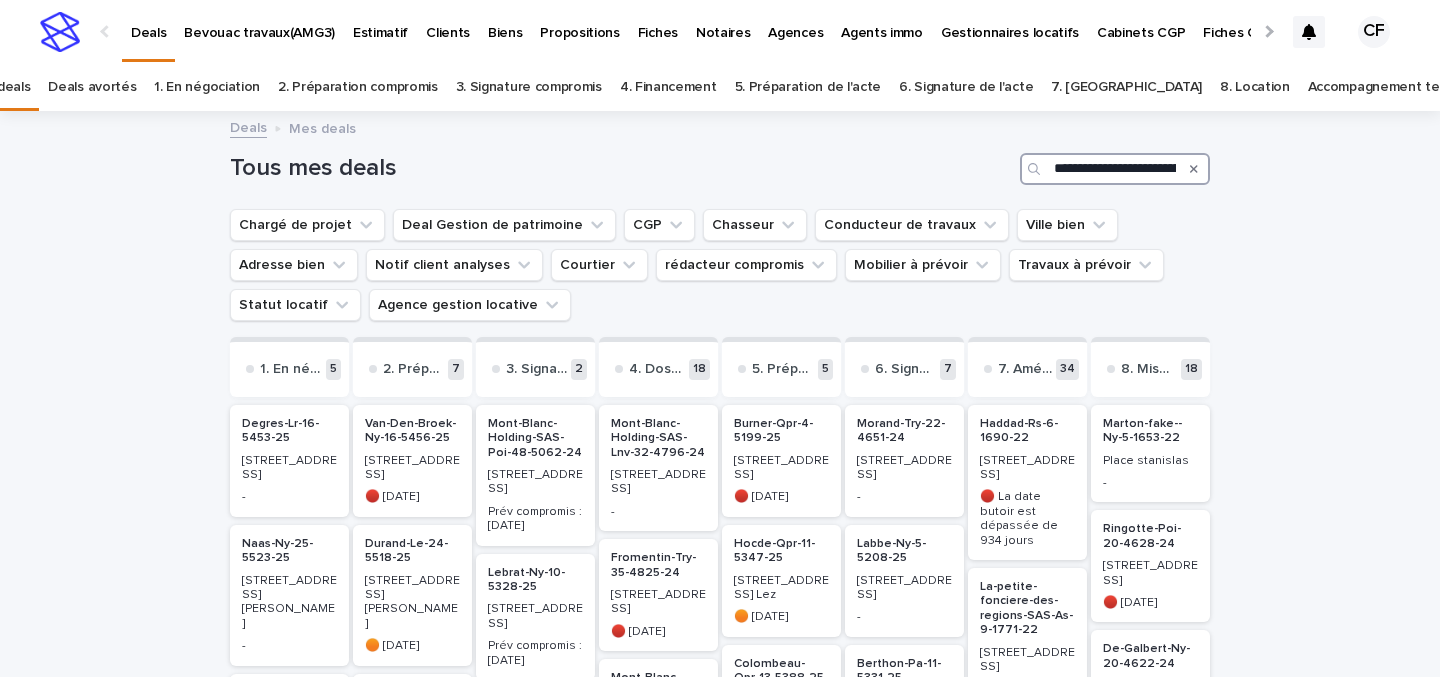 scroll, scrollTop: 0, scrollLeft: 574, axis: horizontal 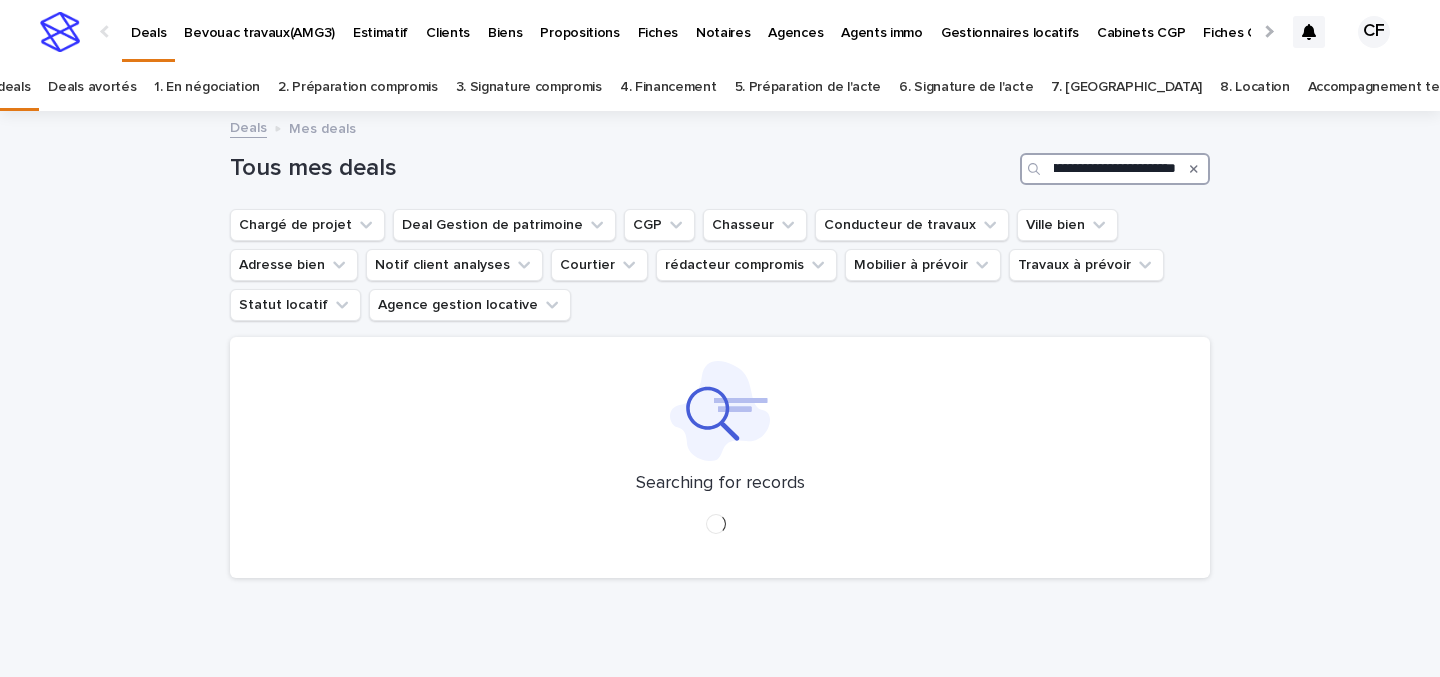 click on "**********" at bounding box center [1115, 169] 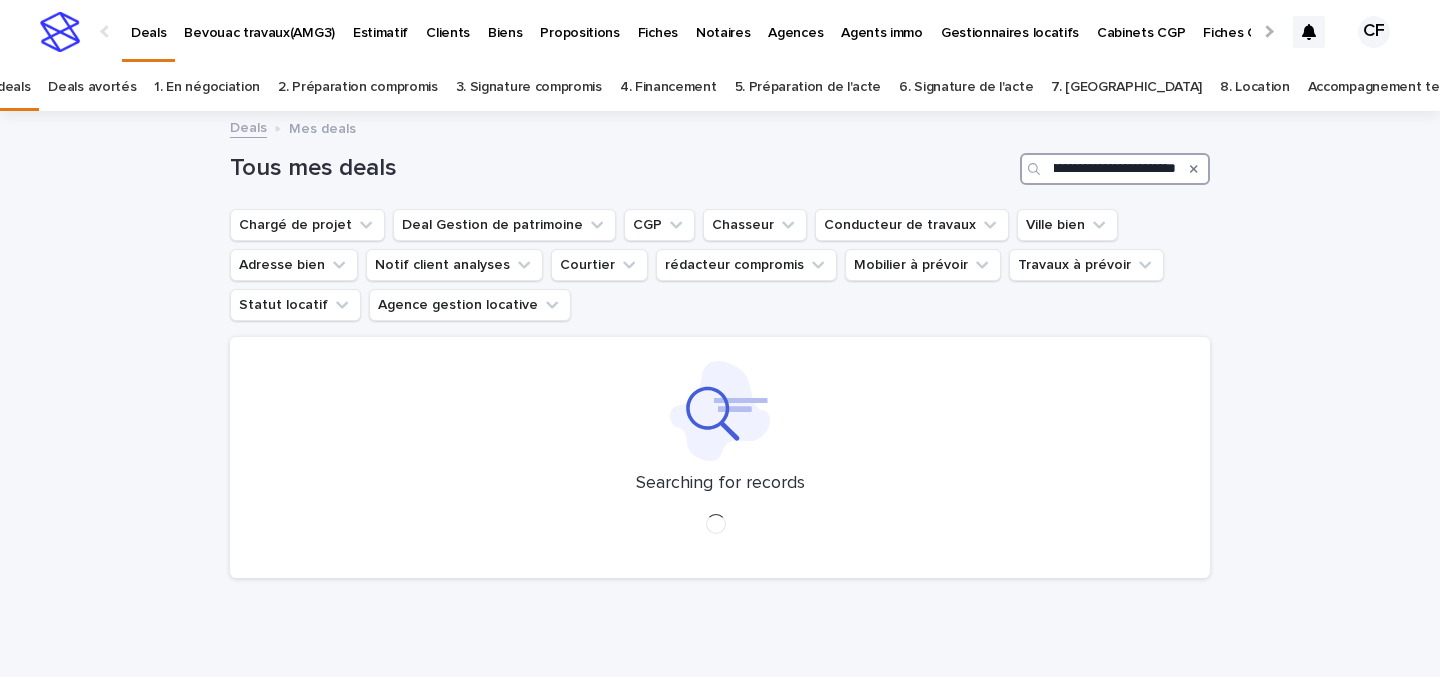 click on "**********" at bounding box center [1115, 169] 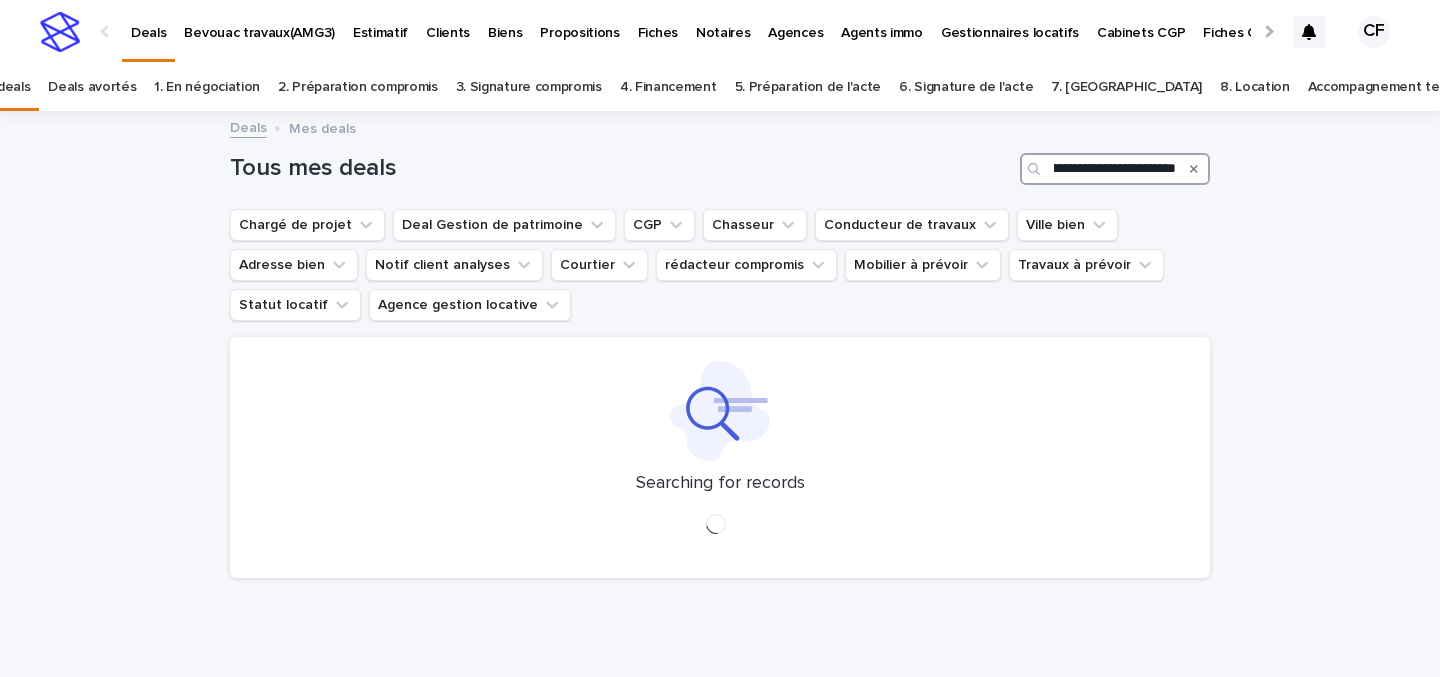 click on "**********" at bounding box center [1115, 169] 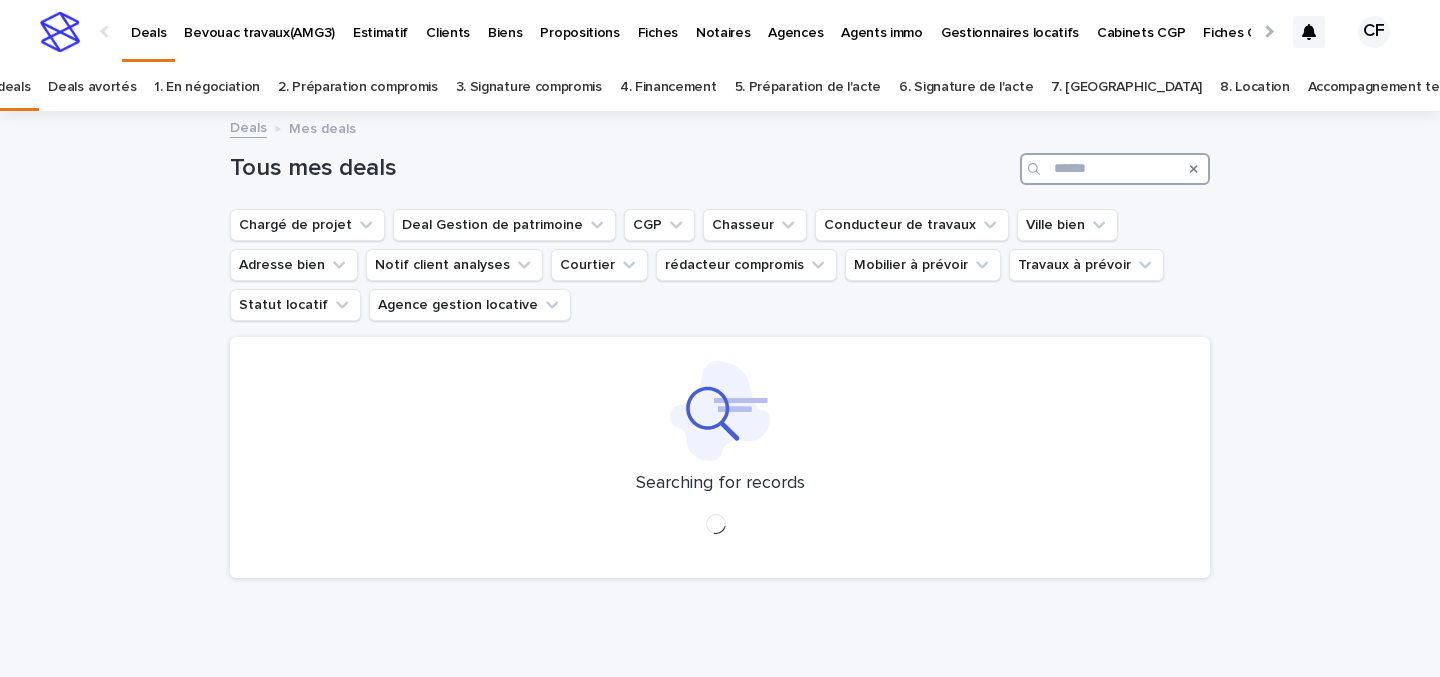 scroll, scrollTop: 0, scrollLeft: 0, axis: both 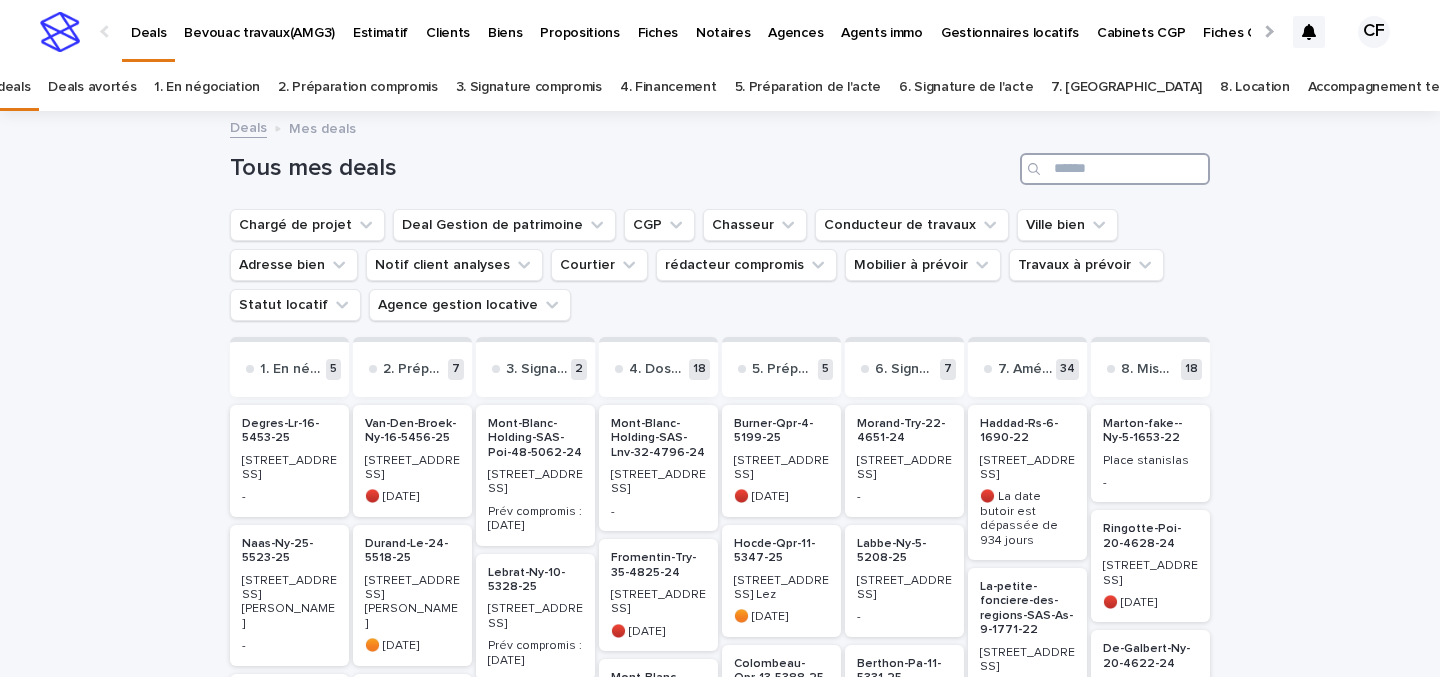 paste on "**********" 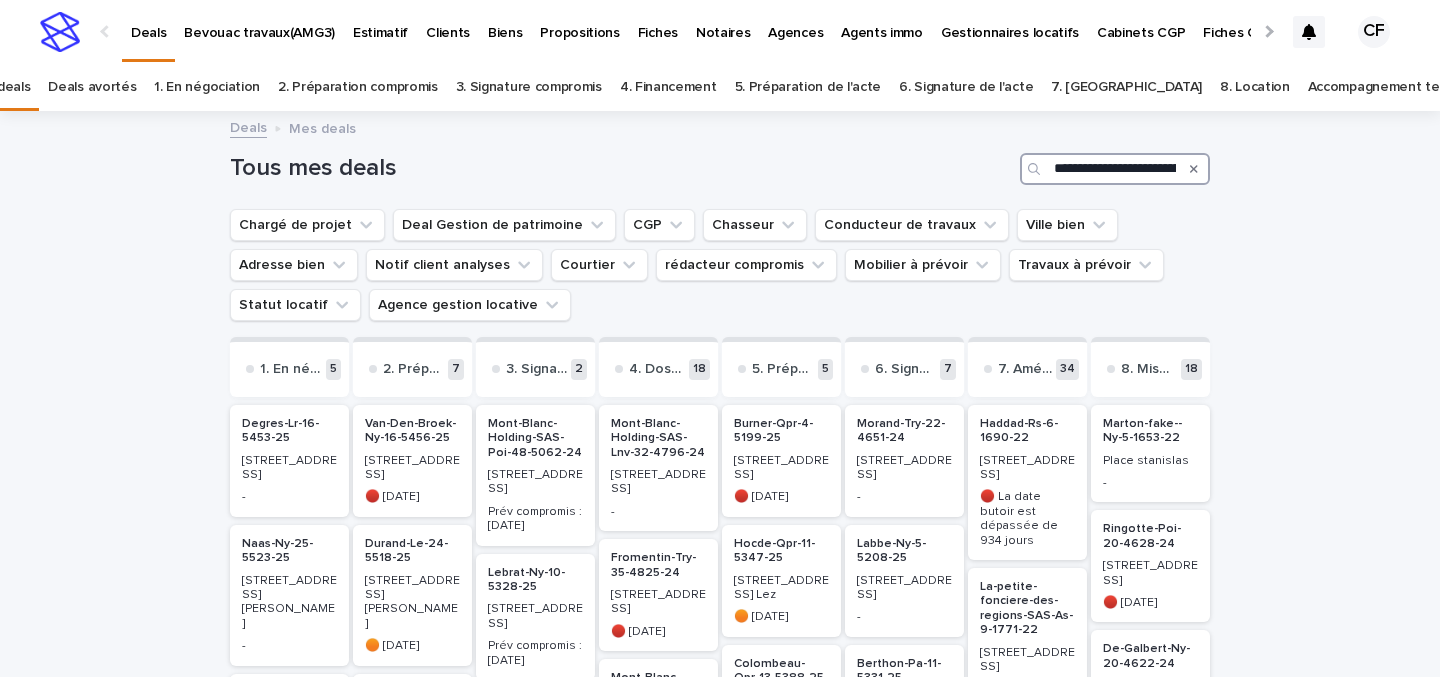 scroll, scrollTop: 0, scrollLeft: 131, axis: horizontal 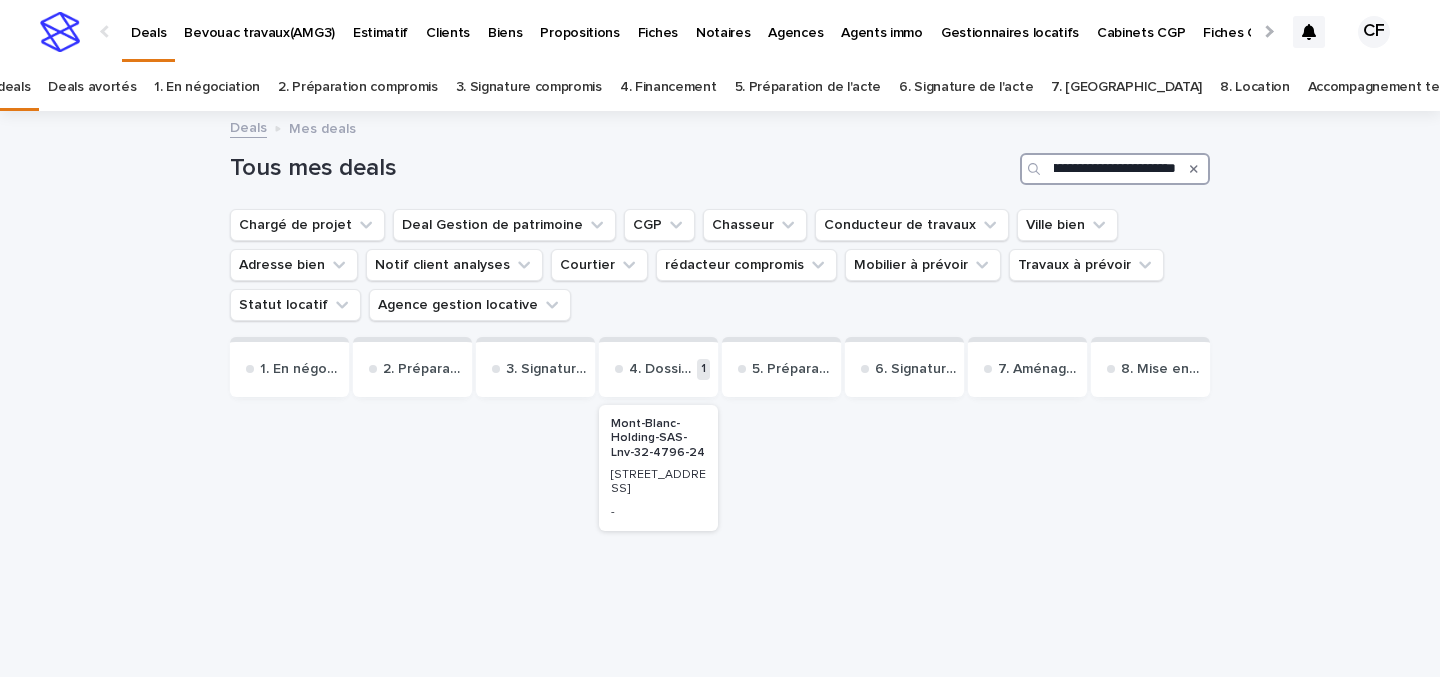 type on "**********" 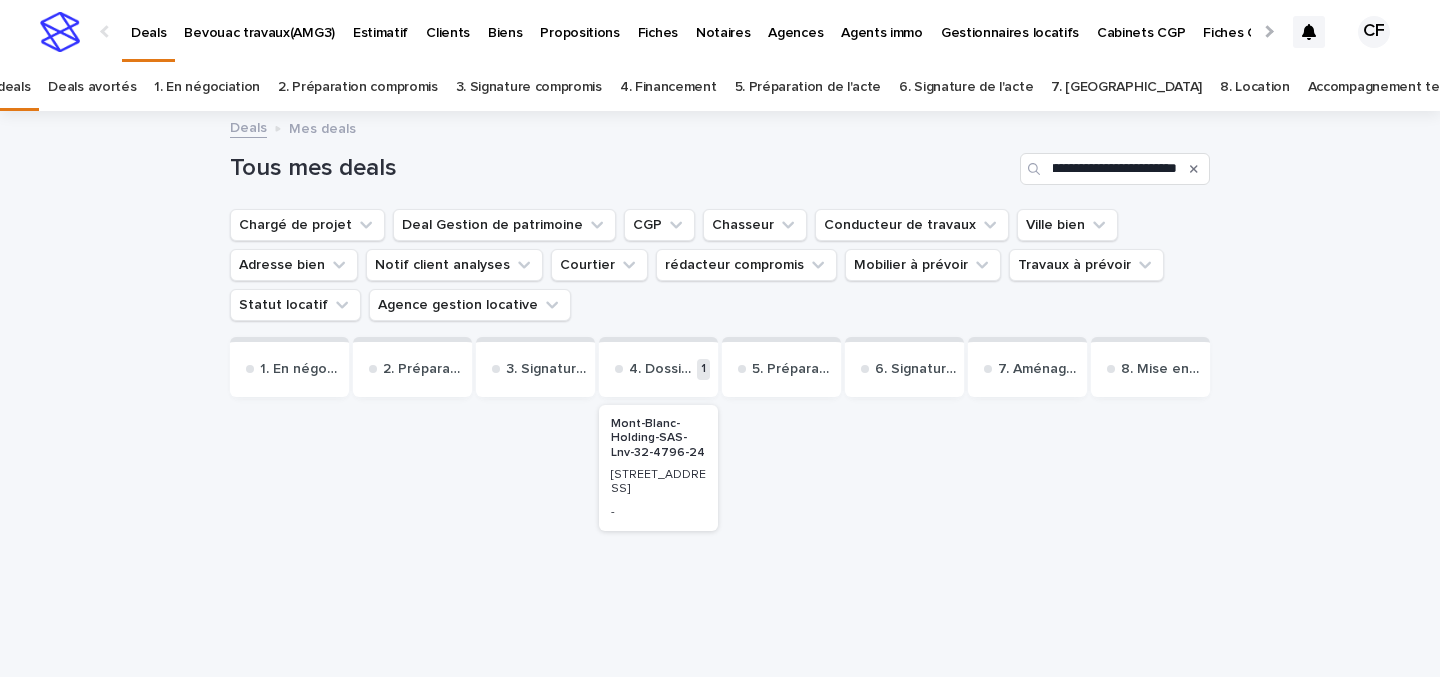 scroll, scrollTop: 0, scrollLeft: 0, axis: both 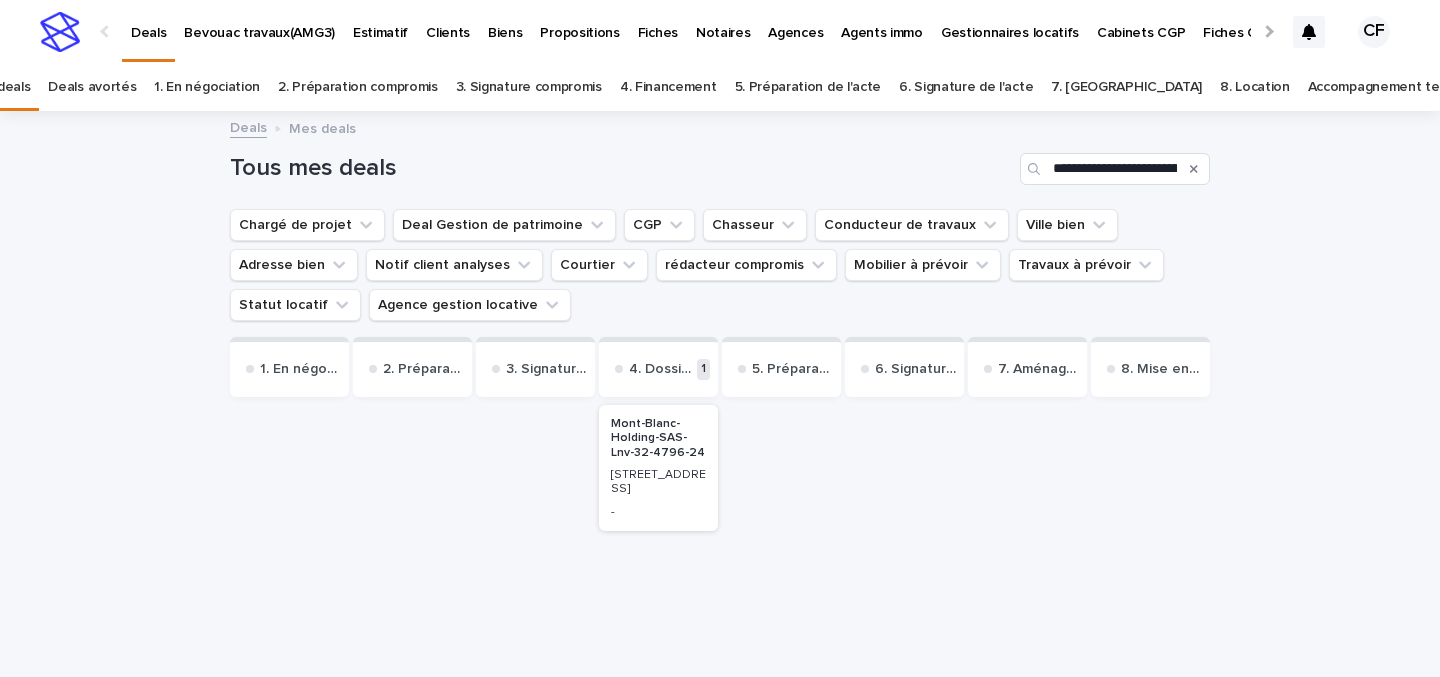 drag, startPoint x: 657, startPoint y: 483, endPoint x: 652, endPoint y: 470, distance: 13.928389 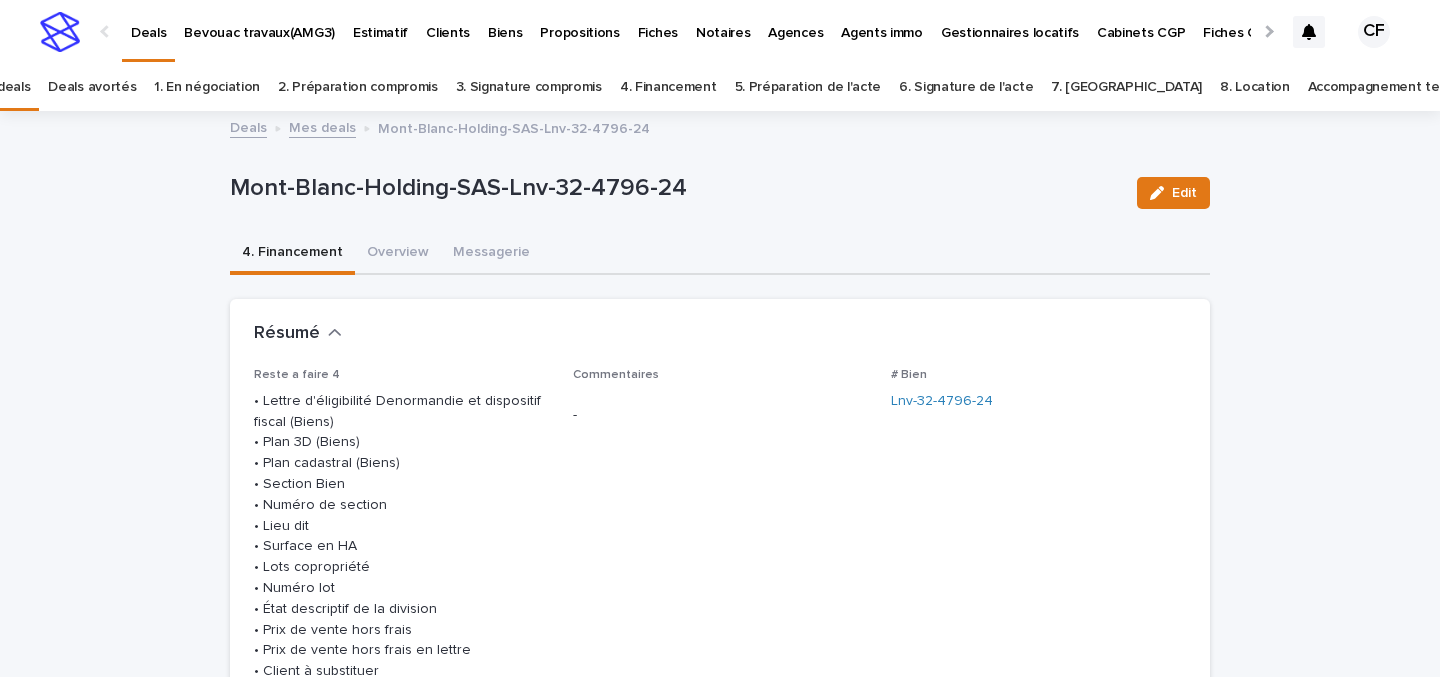 click on "**********" at bounding box center (720, 1425) 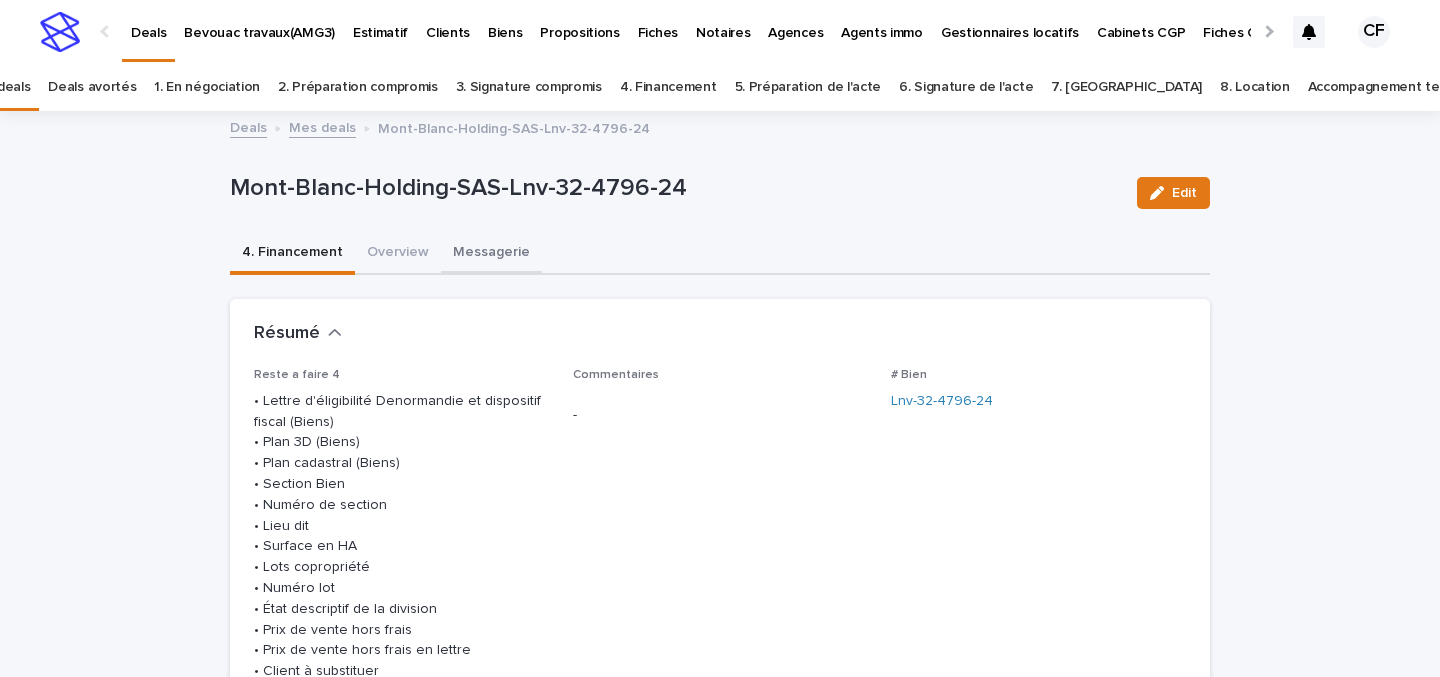 click on "Messagerie" at bounding box center [491, 254] 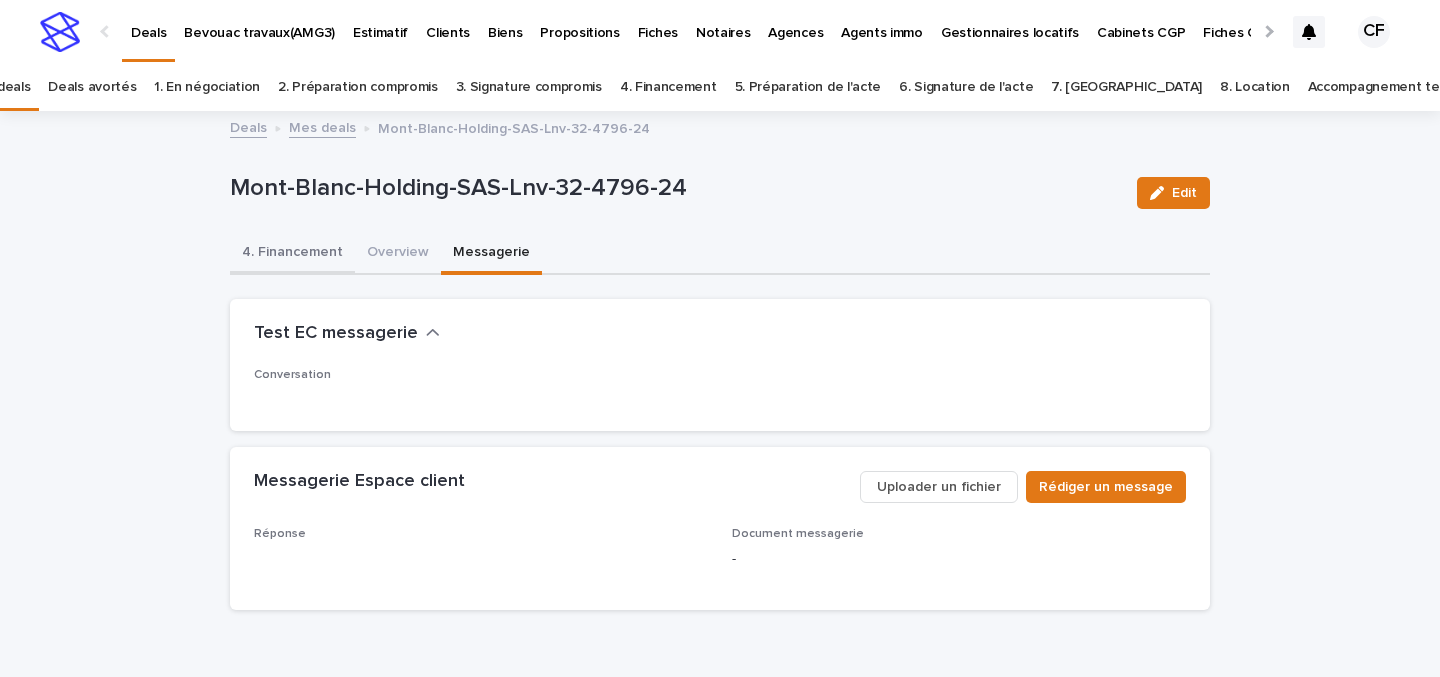 click on "4. Financement" at bounding box center [292, 254] 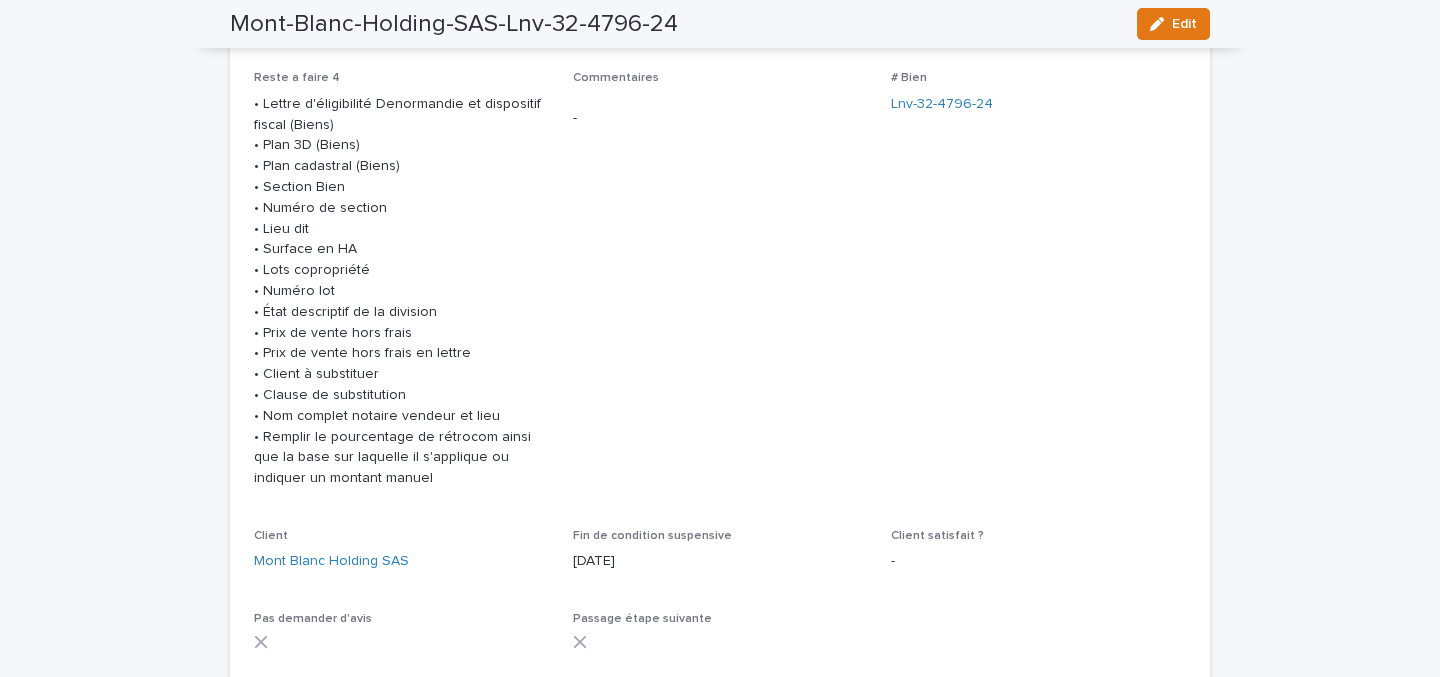 scroll, scrollTop: 300, scrollLeft: 0, axis: vertical 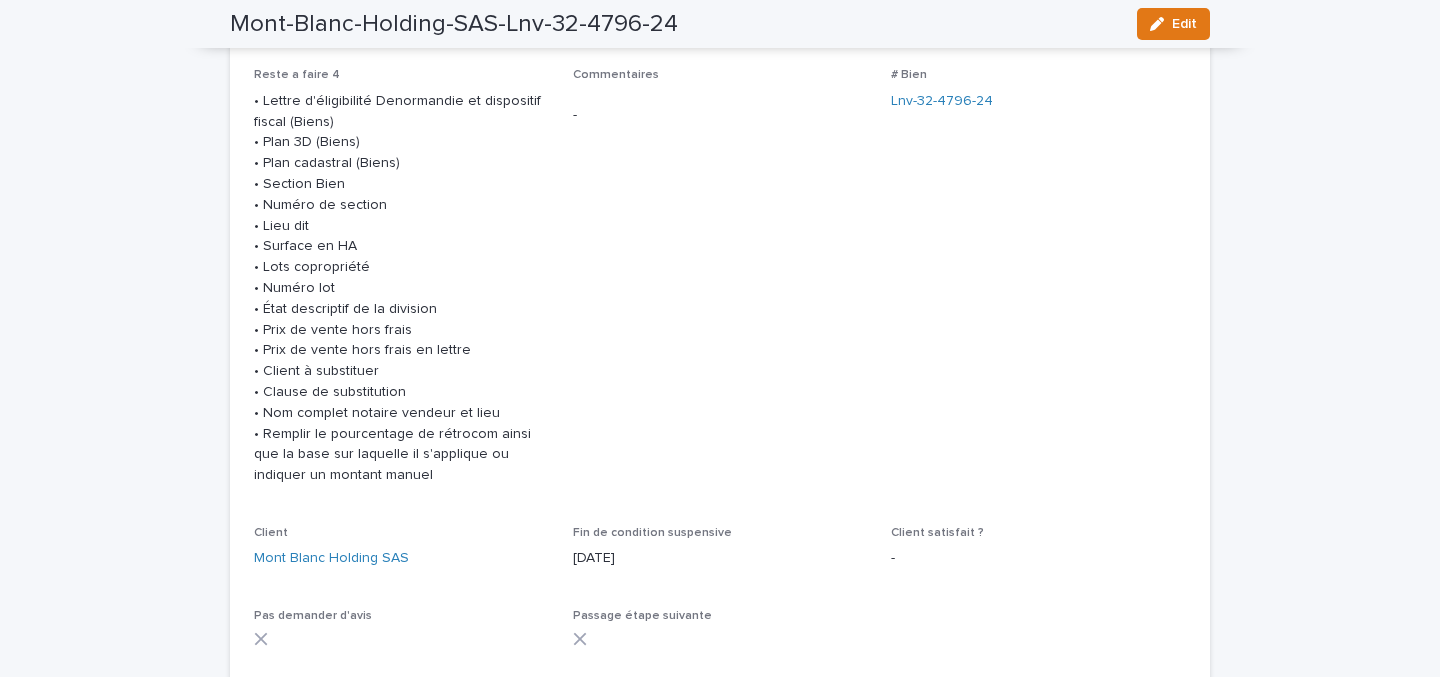 type 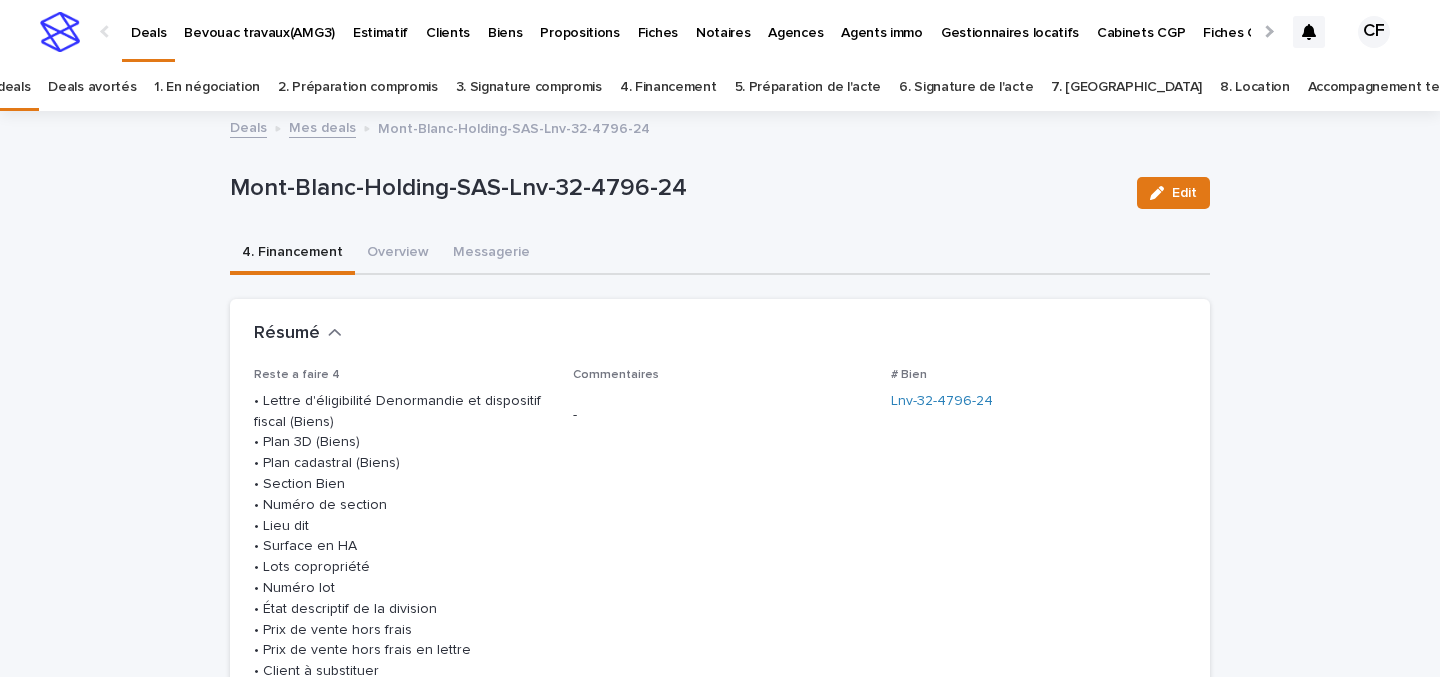 click at bounding box center [60, 32] 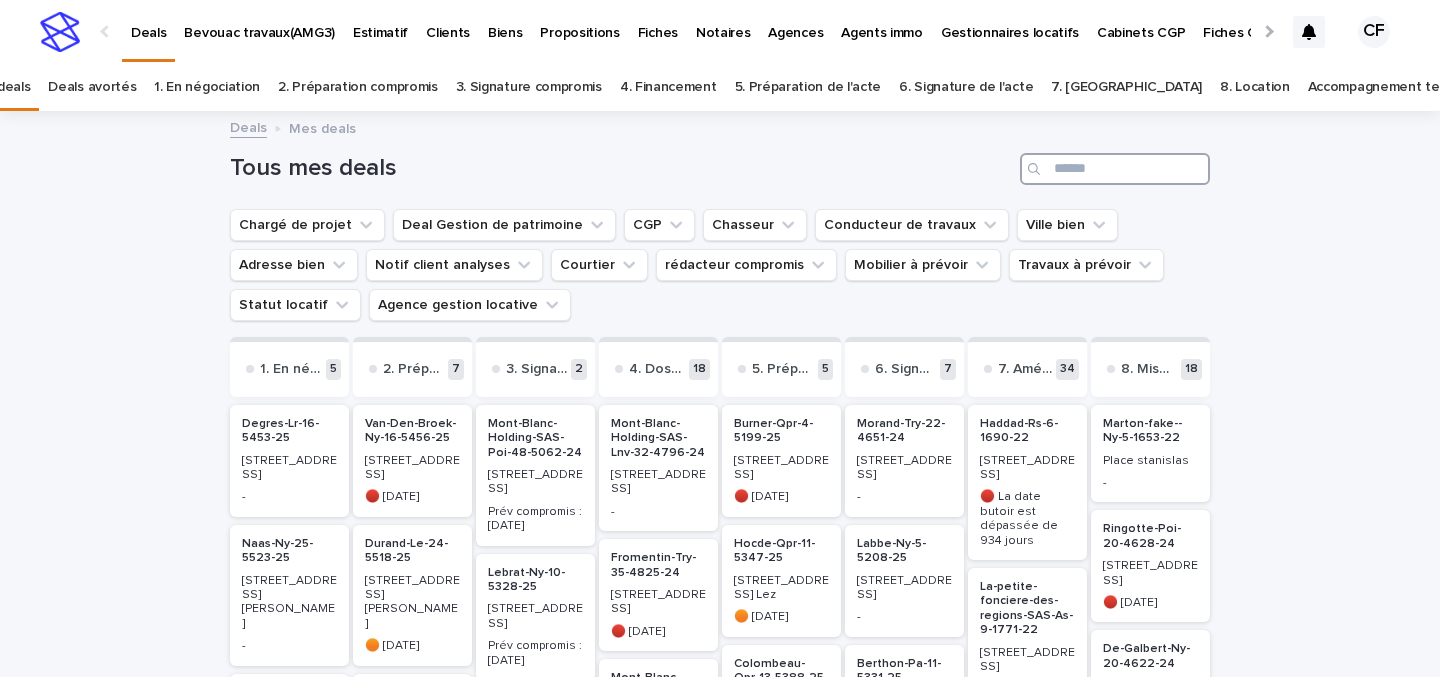 click at bounding box center [1115, 169] 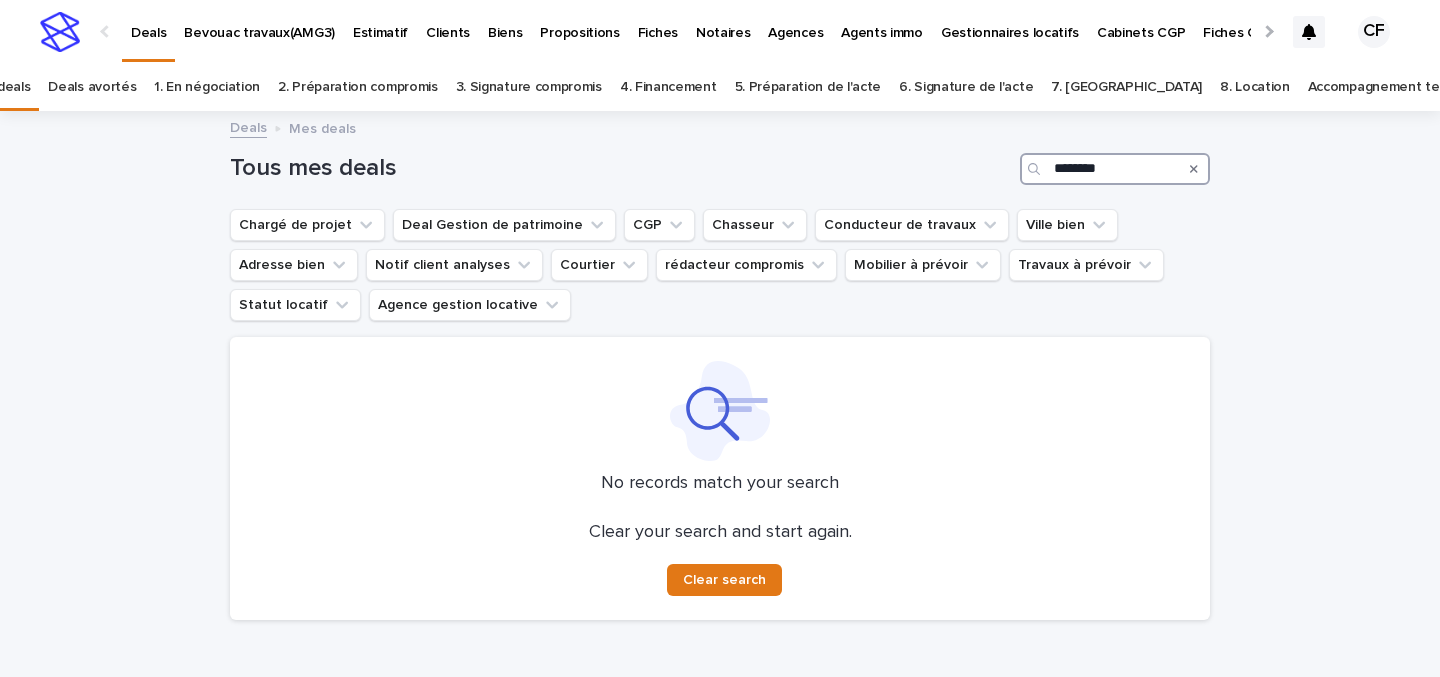drag, startPoint x: 1070, startPoint y: 168, endPoint x: 1005, endPoint y: 168, distance: 65 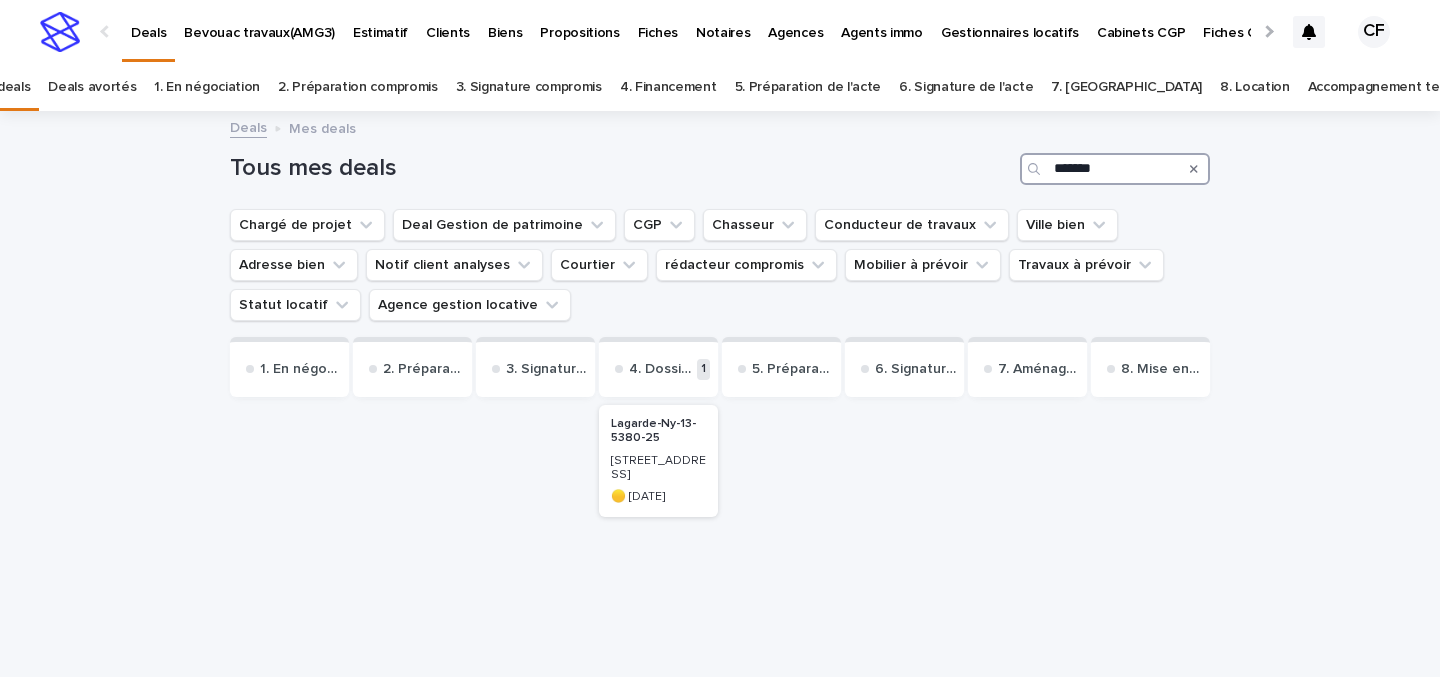 type on "*******" 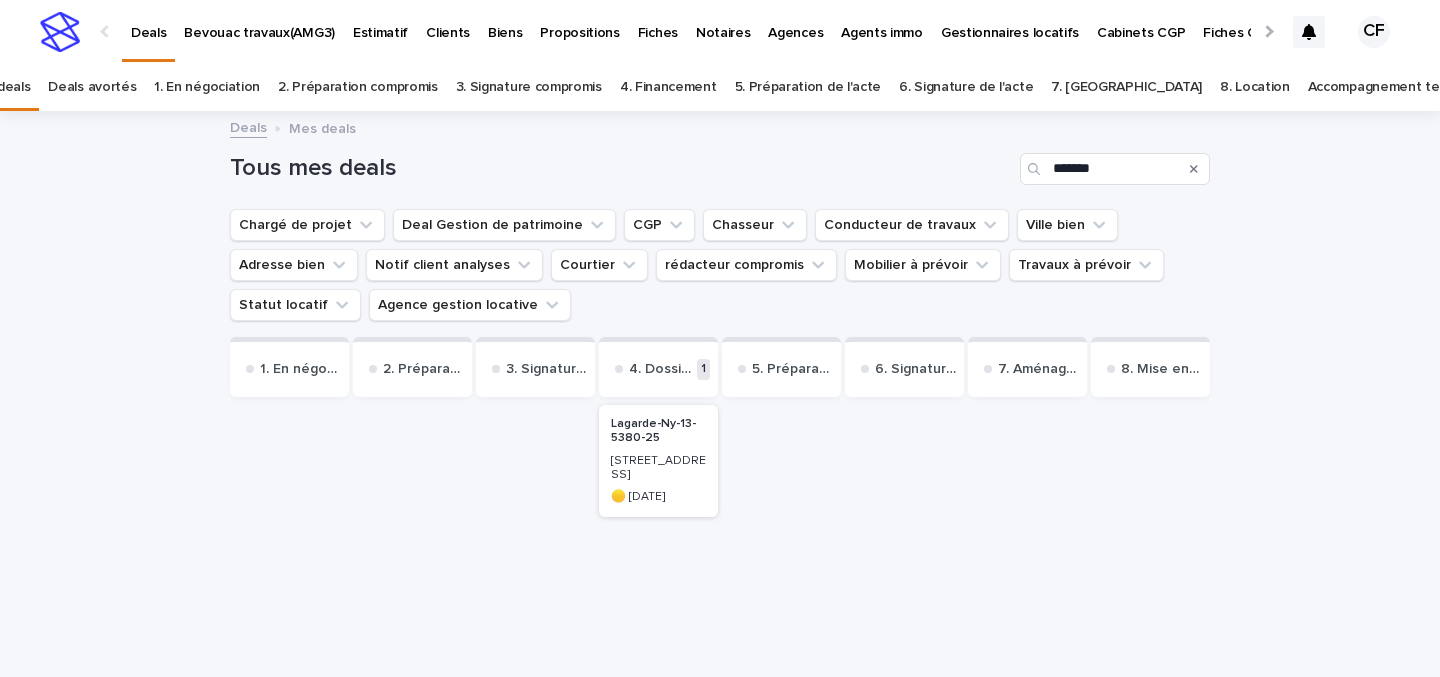 click on "[STREET_ADDRESS]" at bounding box center (658, 468) 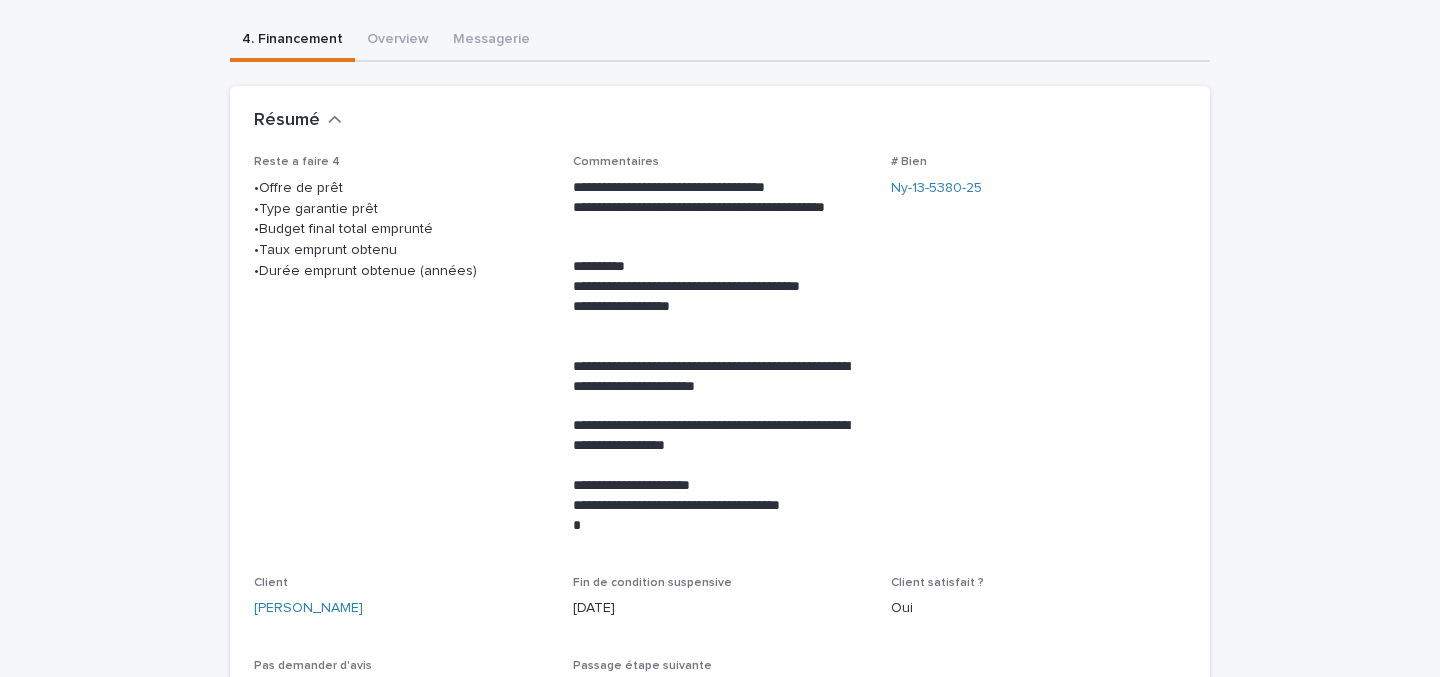 scroll, scrollTop: 0, scrollLeft: 0, axis: both 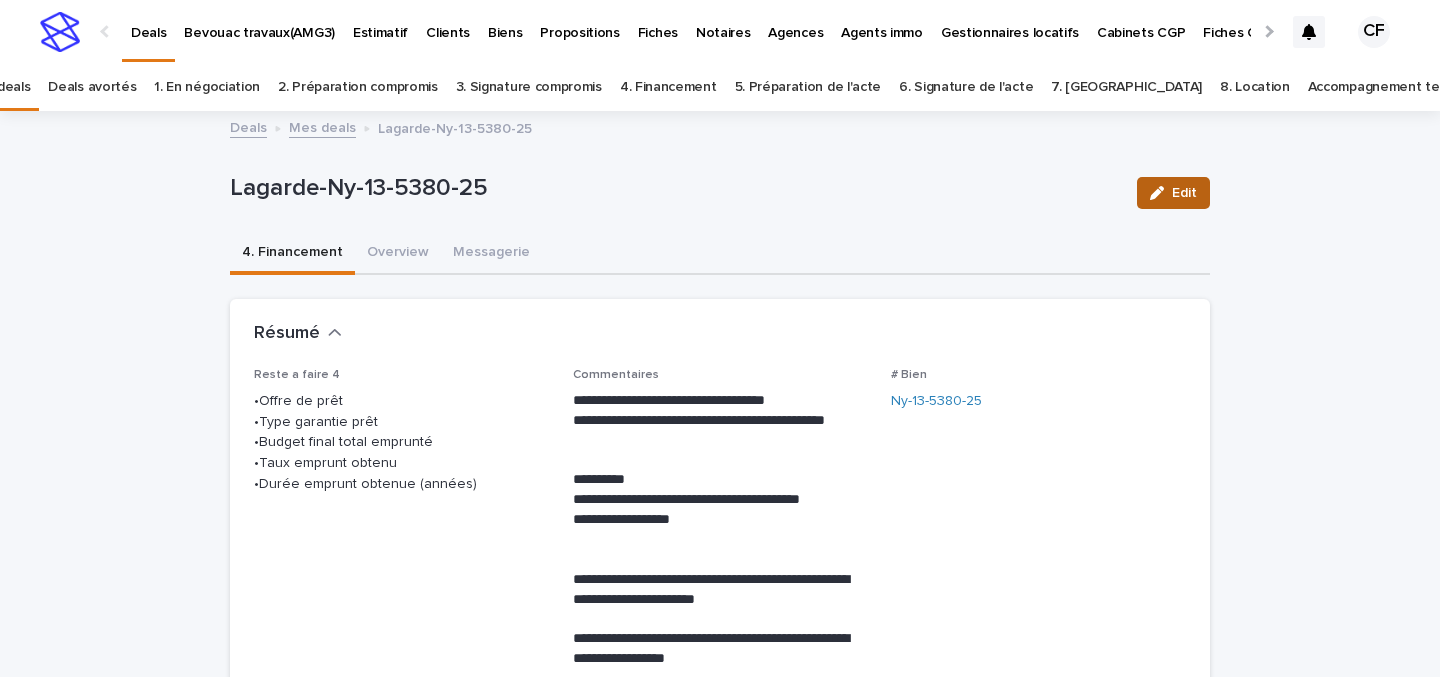 click on "Edit" at bounding box center [1184, 193] 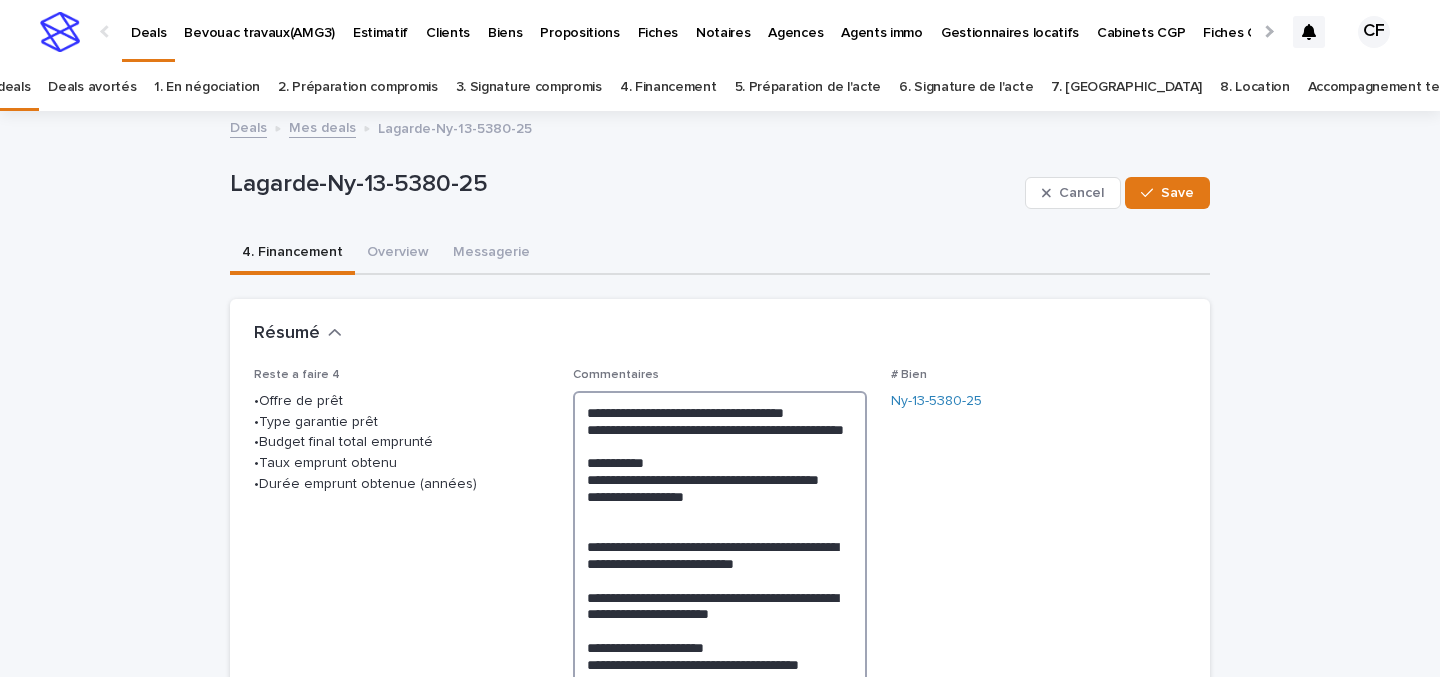 click on "**********" at bounding box center (720, 572) 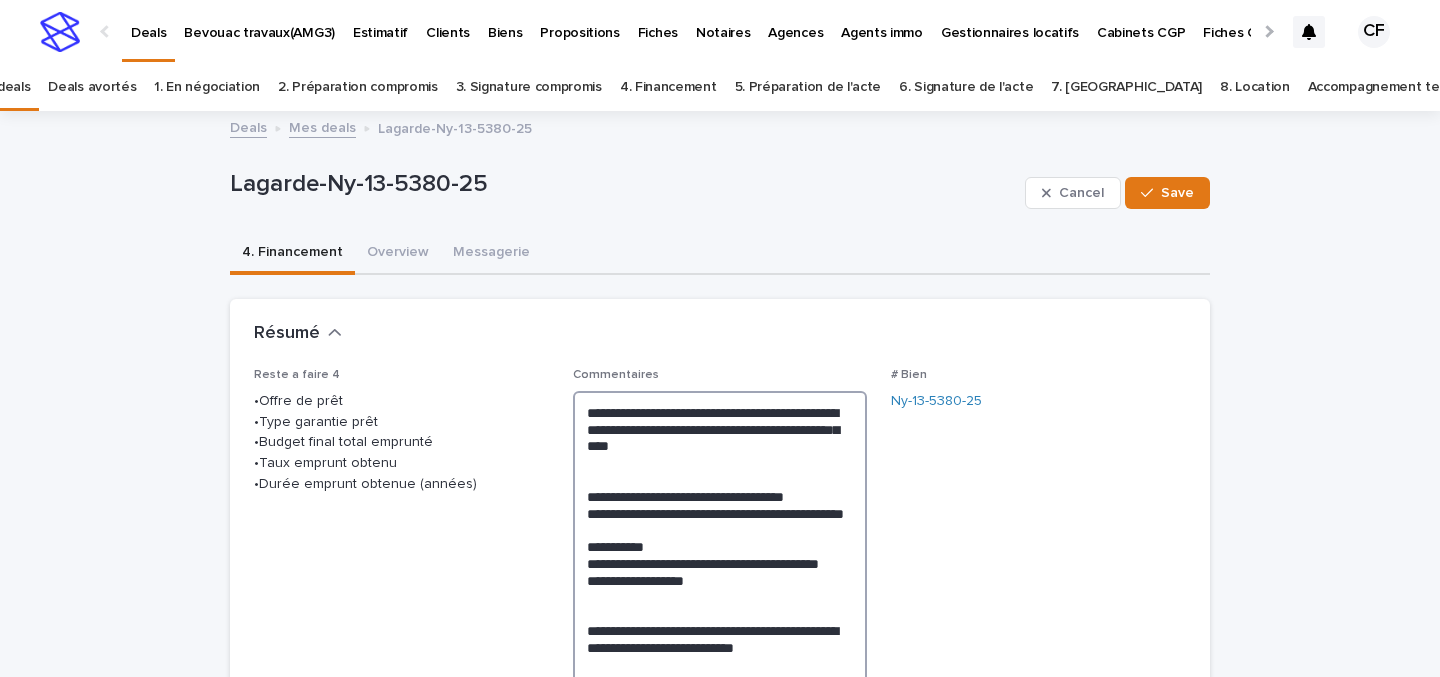 click on "**********" at bounding box center (720, 614) 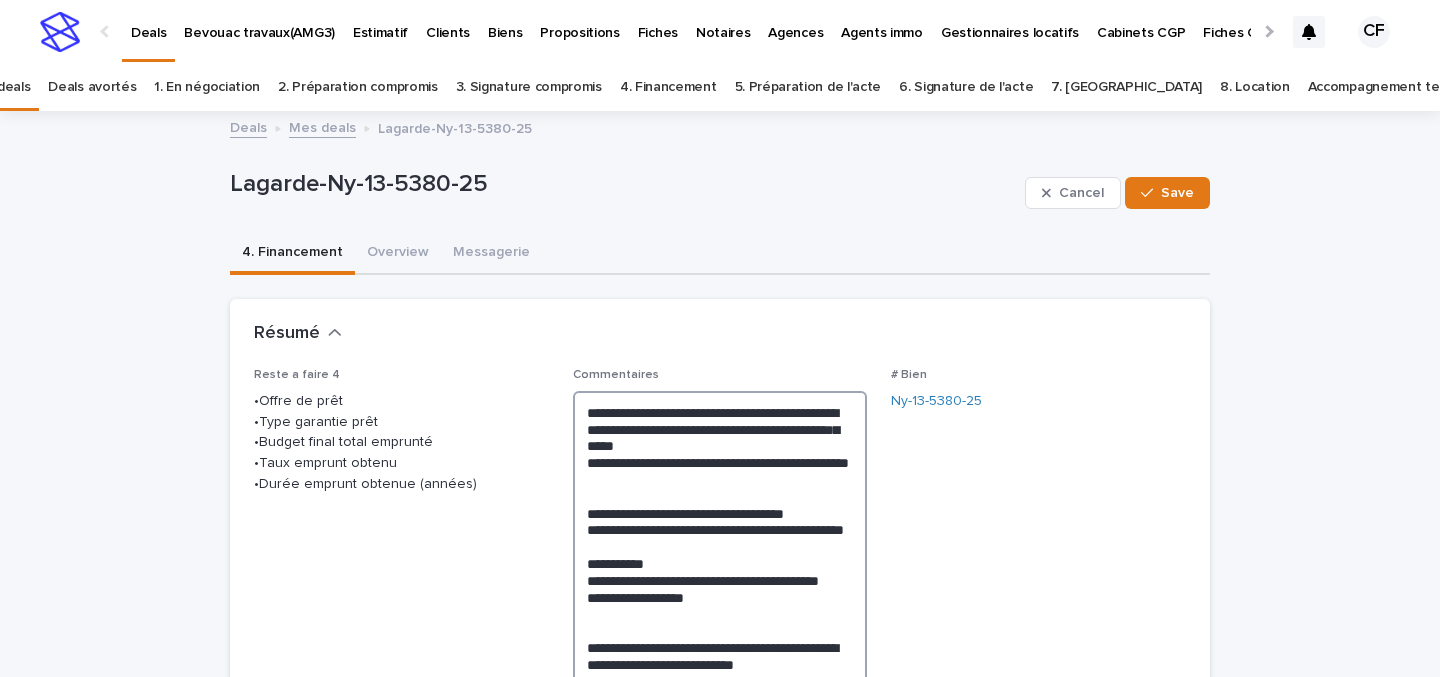 click on "**********" at bounding box center (720, 631) 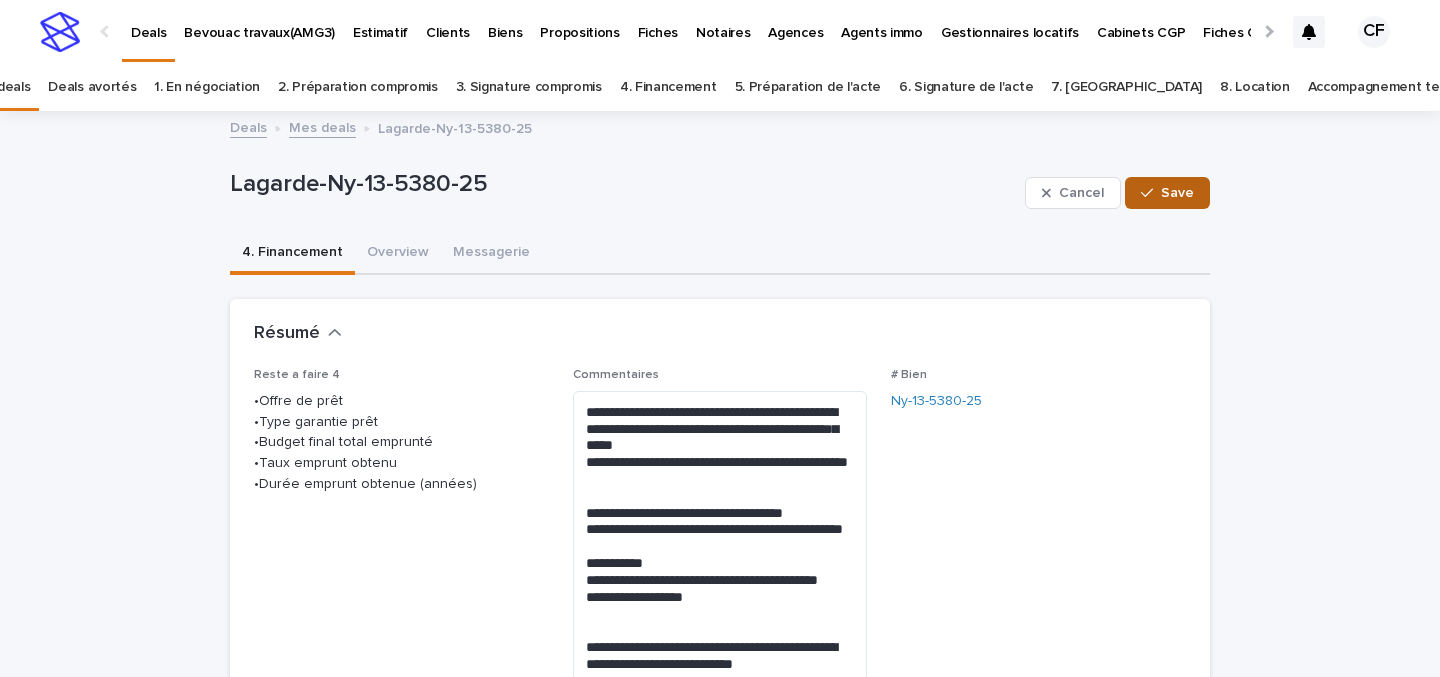 click on "Save" at bounding box center (1177, 193) 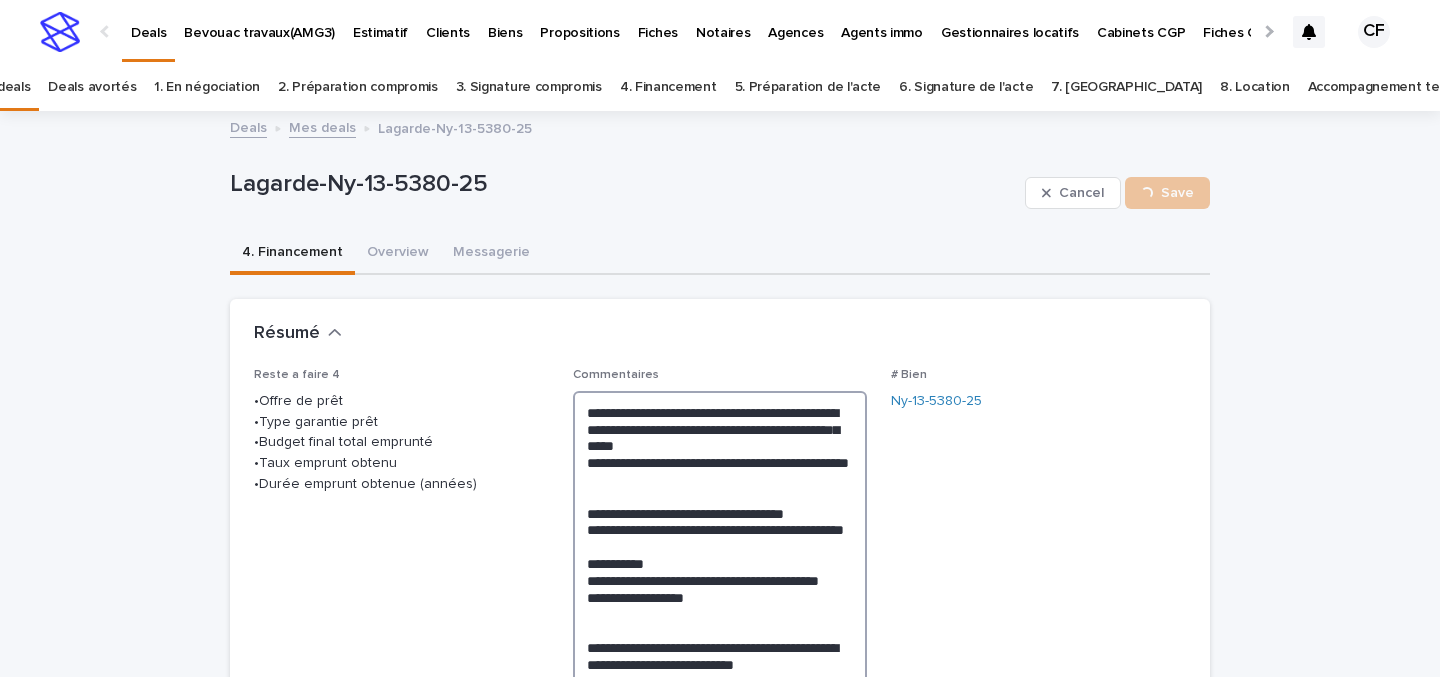 click on "**********" at bounding box center (720, 631) 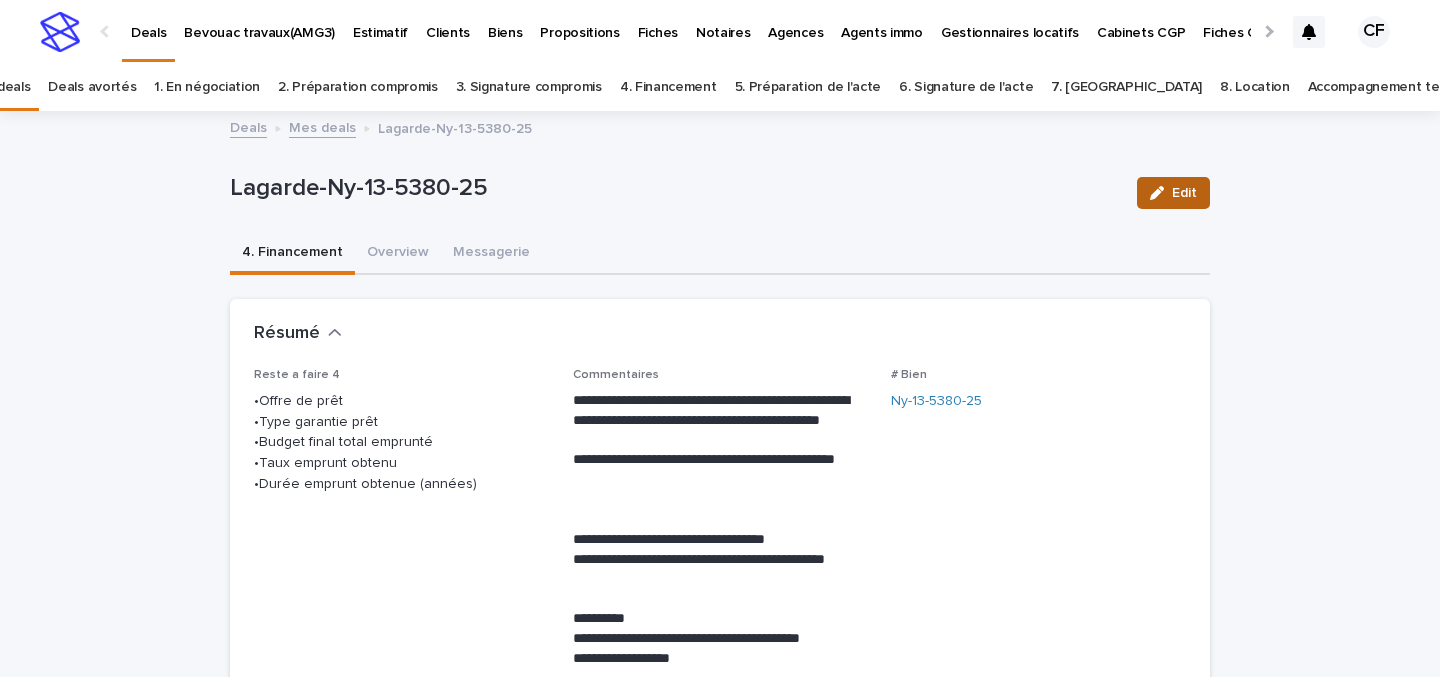 click at bounding box center [1161, 193] 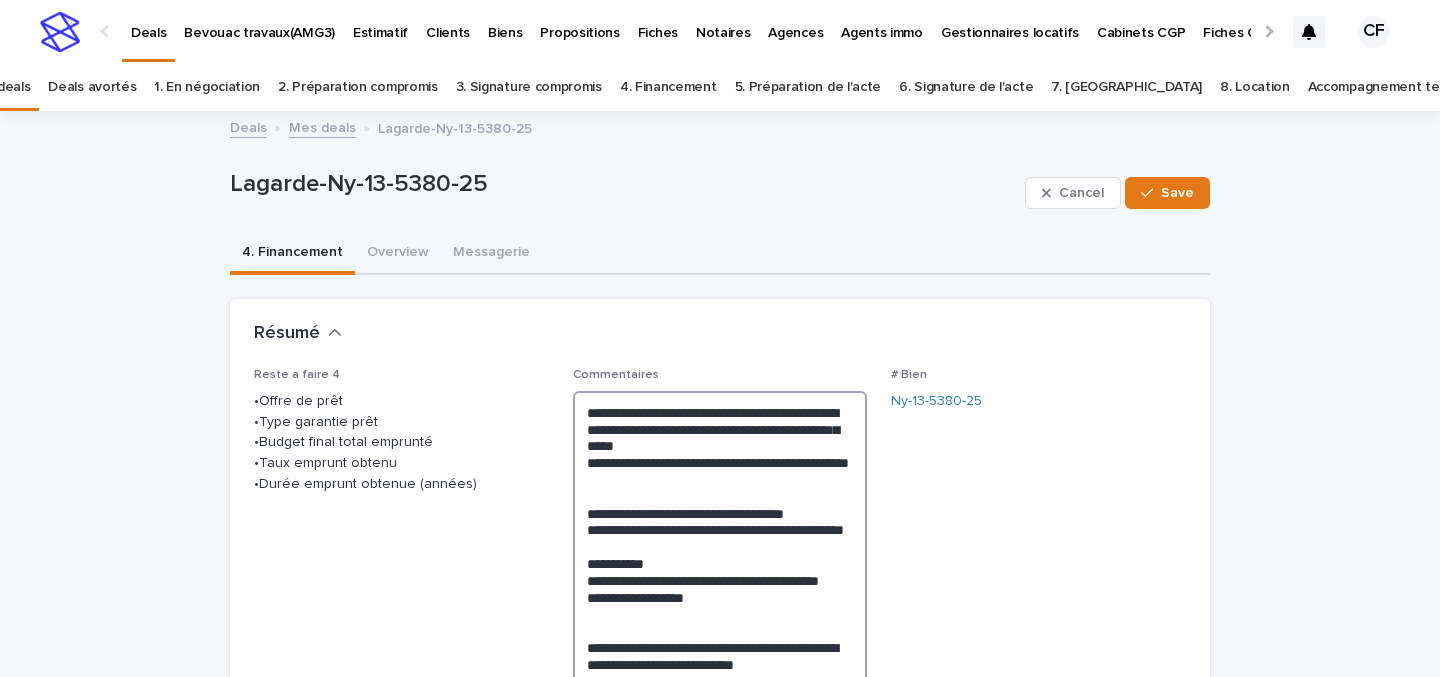 click on "**********" at bounding box center [720, 631] 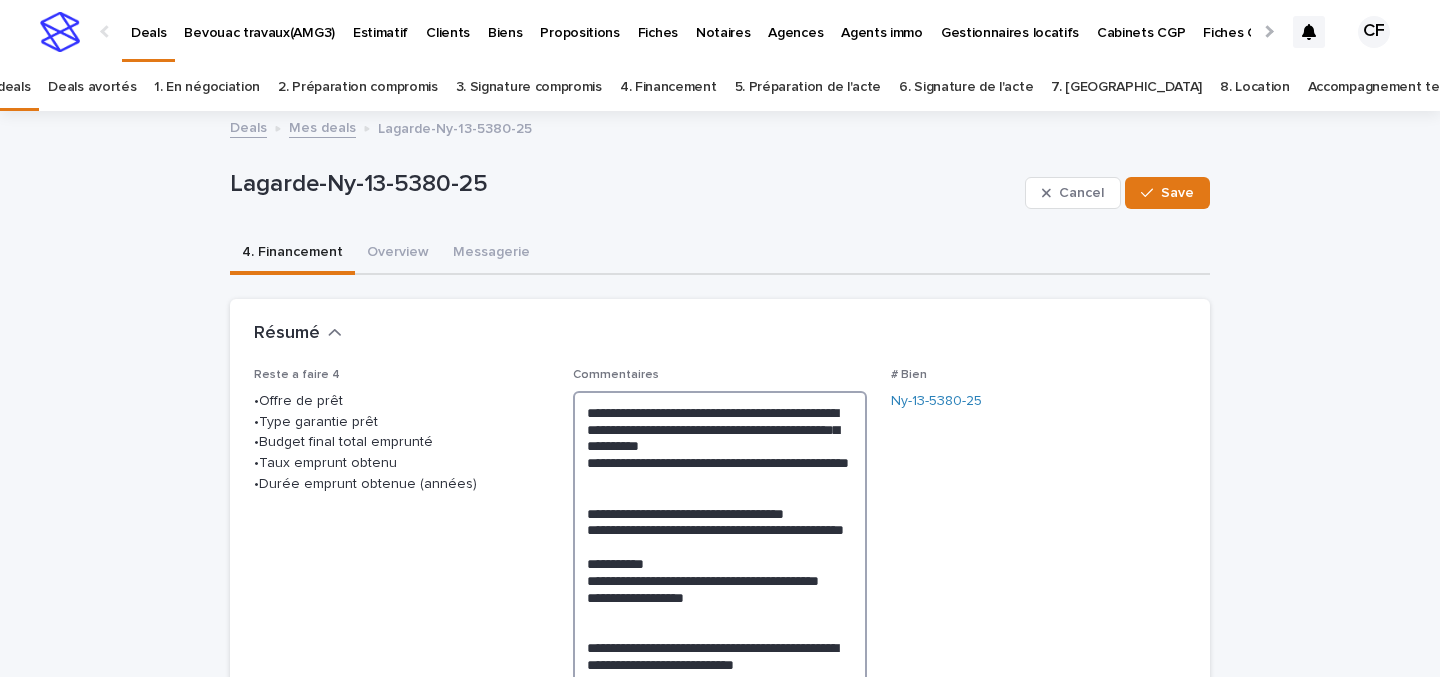 click on "**********" at bounding box center [720, 631] 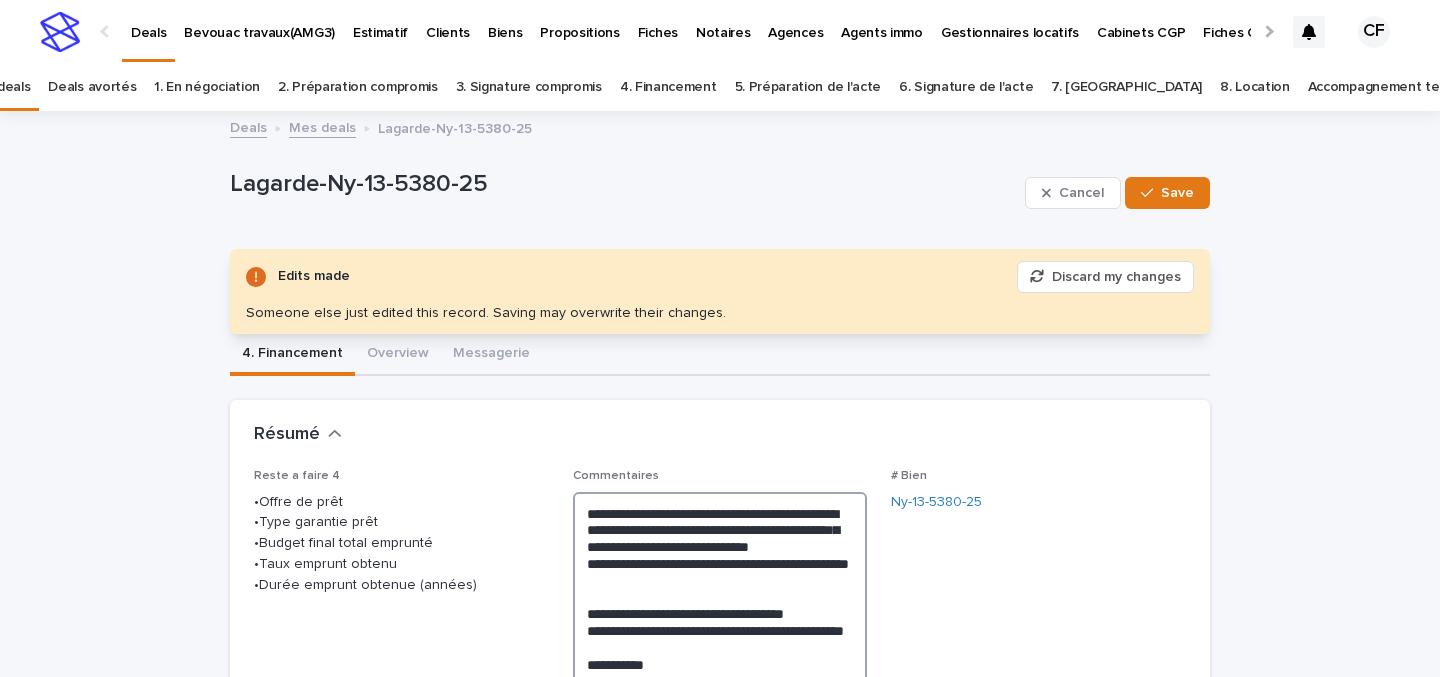 scroll, scrollTop: 280, scrollLeft: 0, axis: vertical 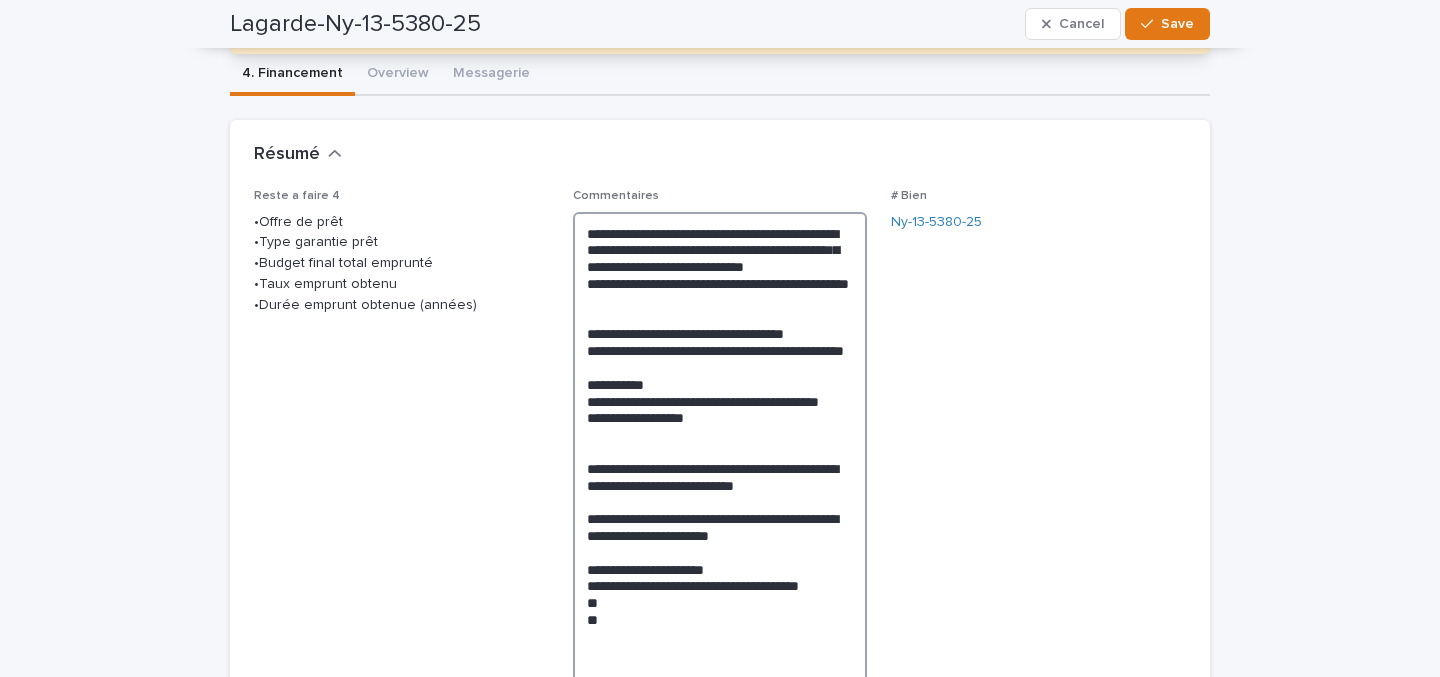 click on "**********" at bounding box center (720, 452) 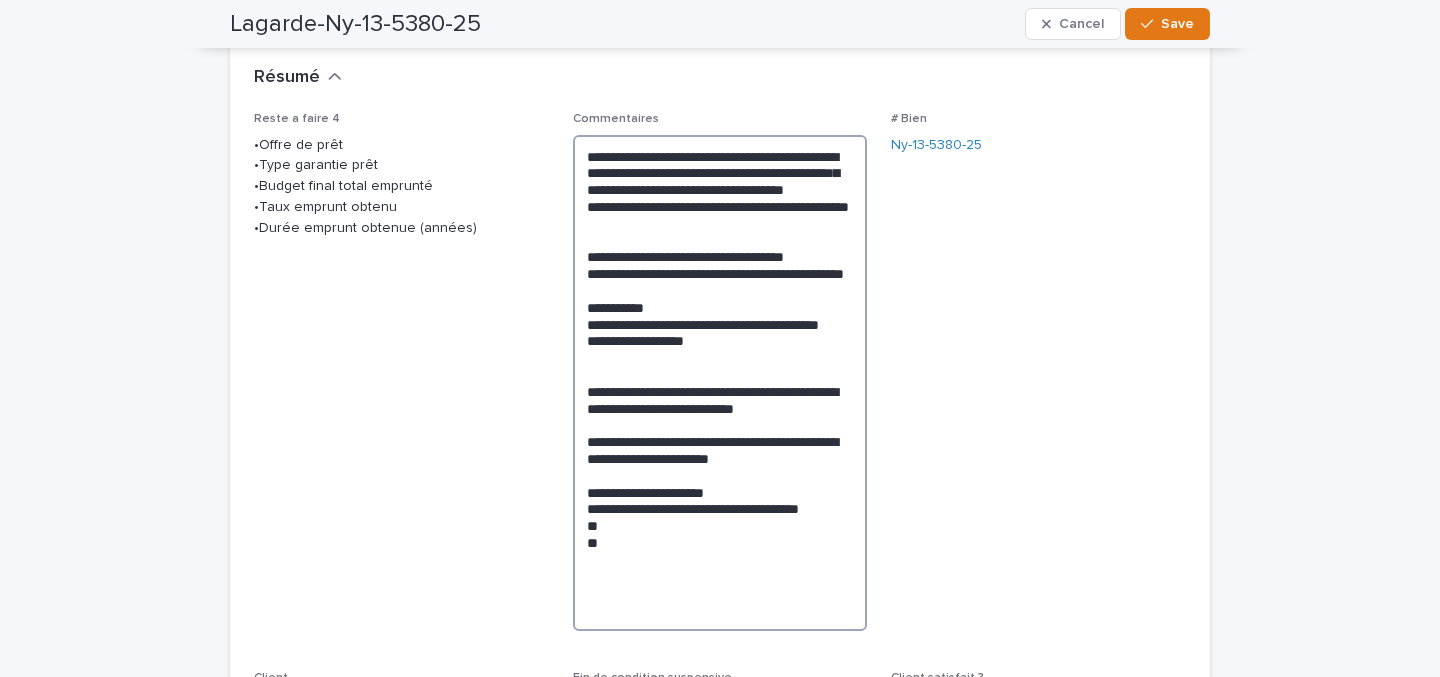 scroll, scrollTop: 374, scrollLeft: 0, axis: vertical 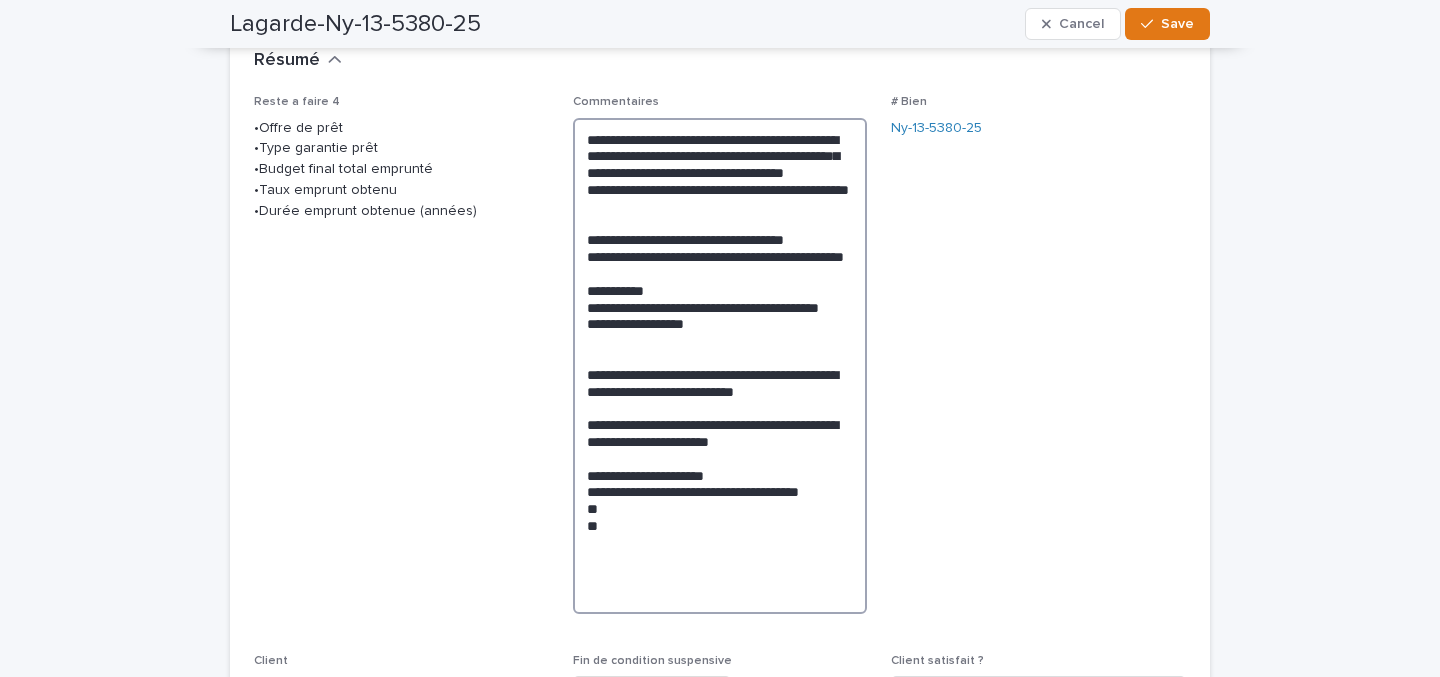 drag, startPoint x: 604, startPoint y: 602, endPoint x: 581, endPoint y: 580, distance: 31.827662 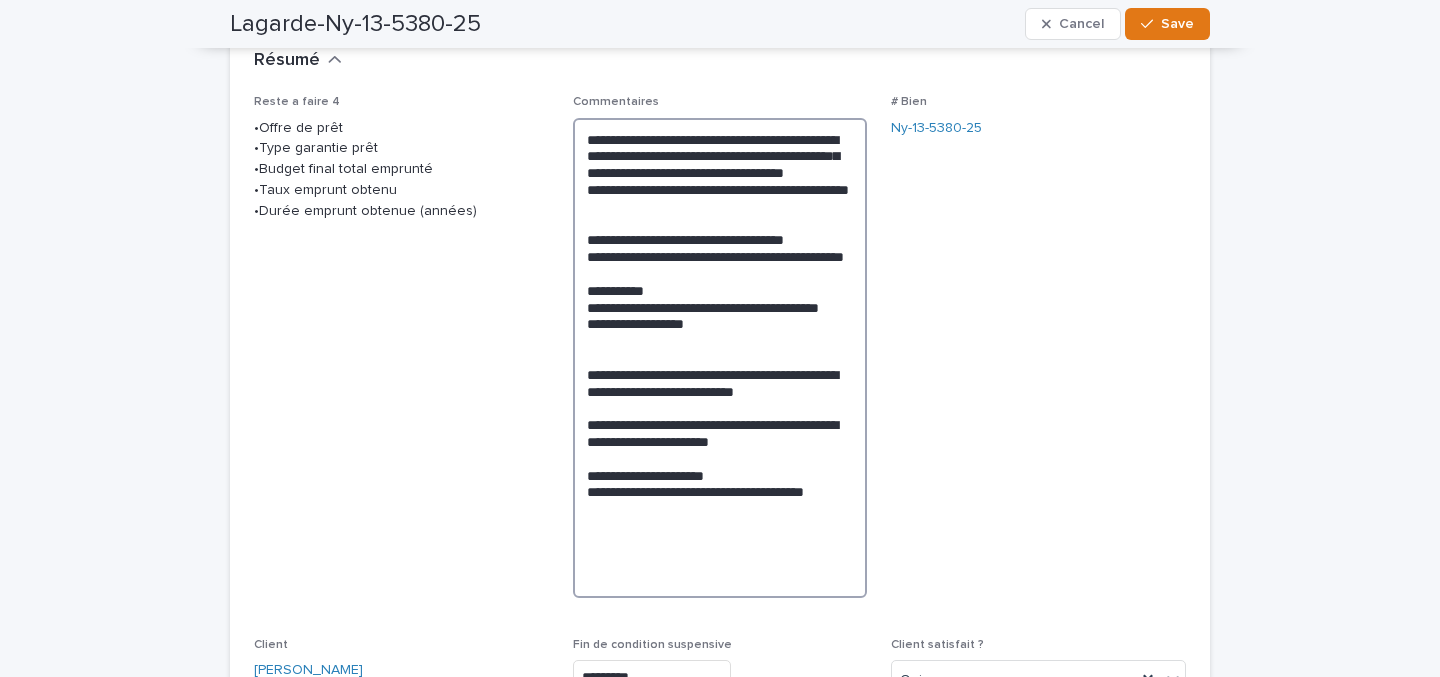 click on "**********" at bounding box center (720, 358) 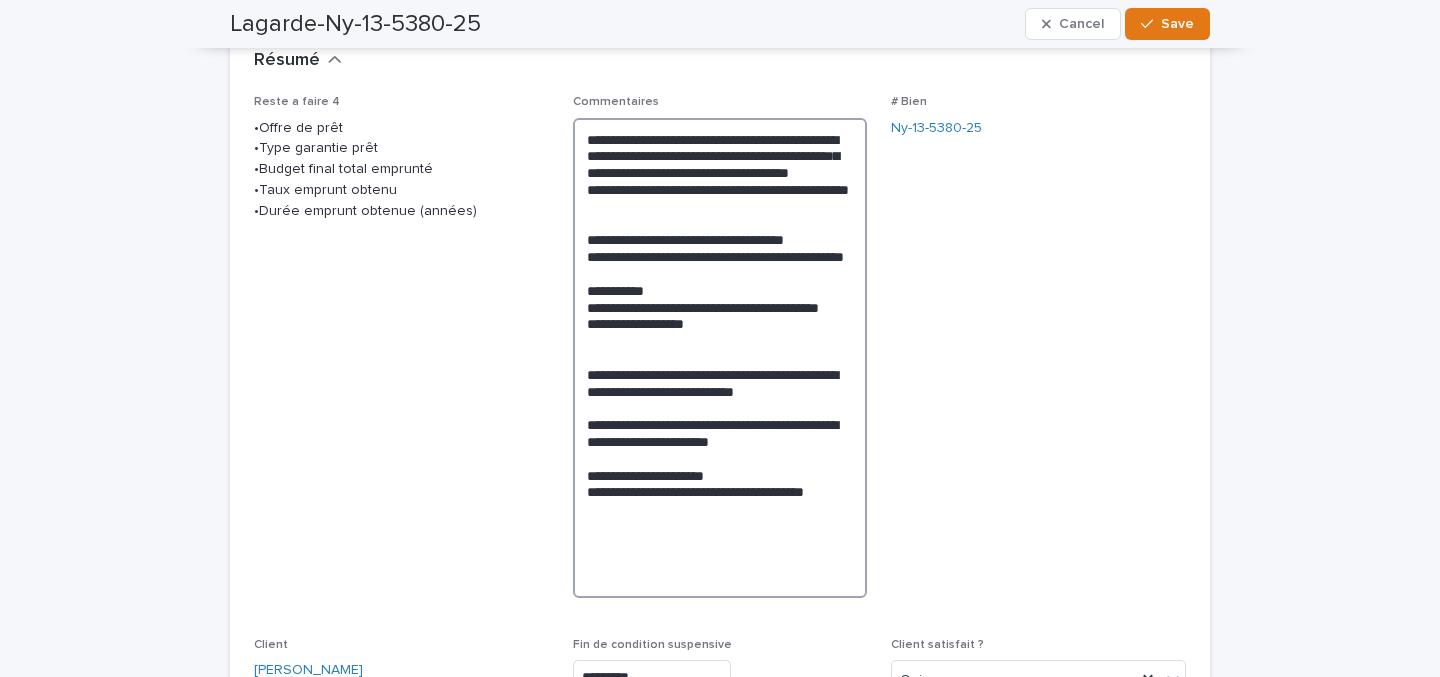 click on "**********" at bounding box center (720, 358) 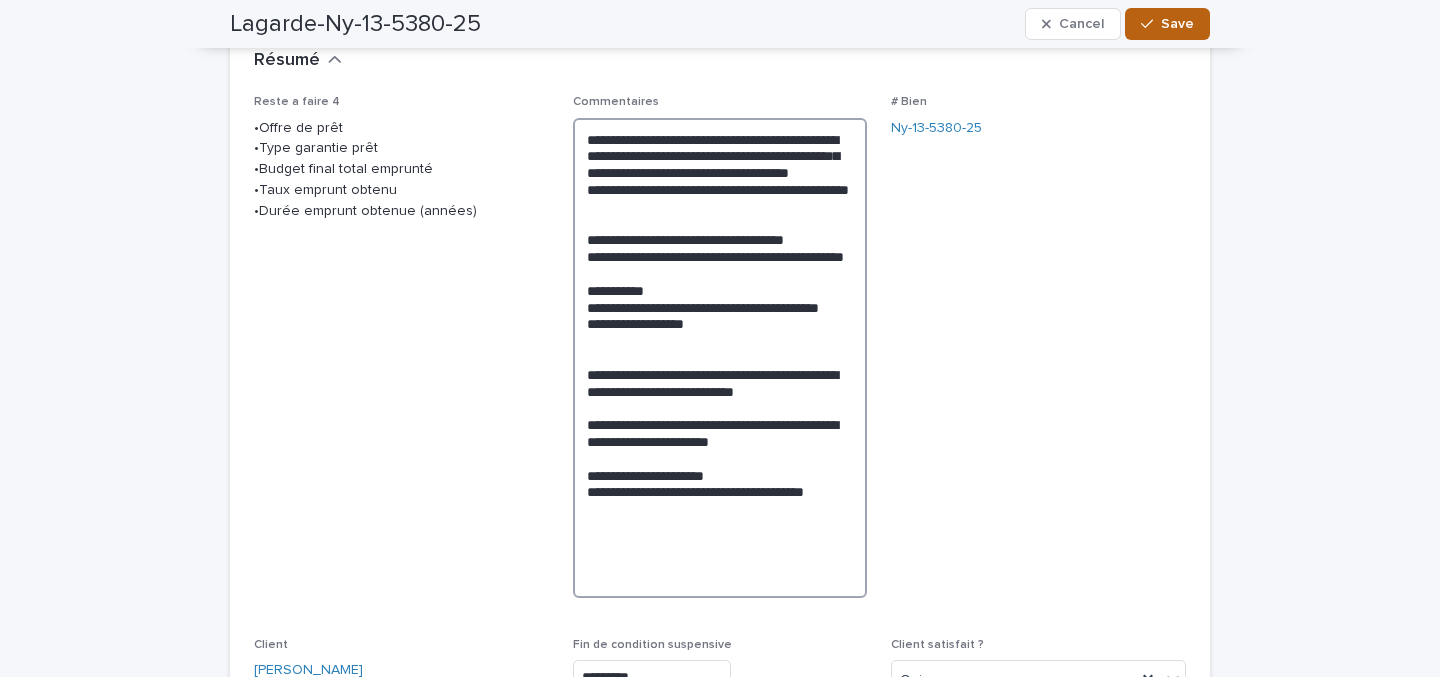 type on "**********" 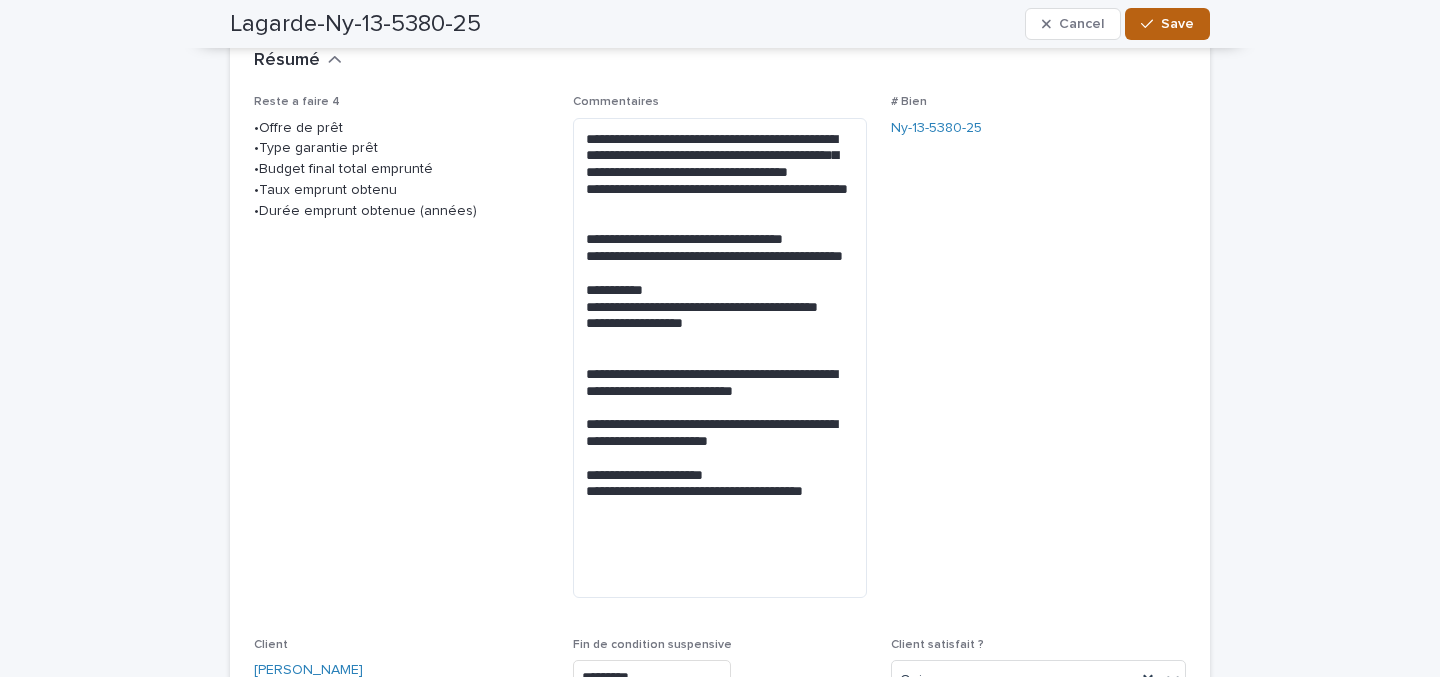 click at bounding box center (1151, 24) 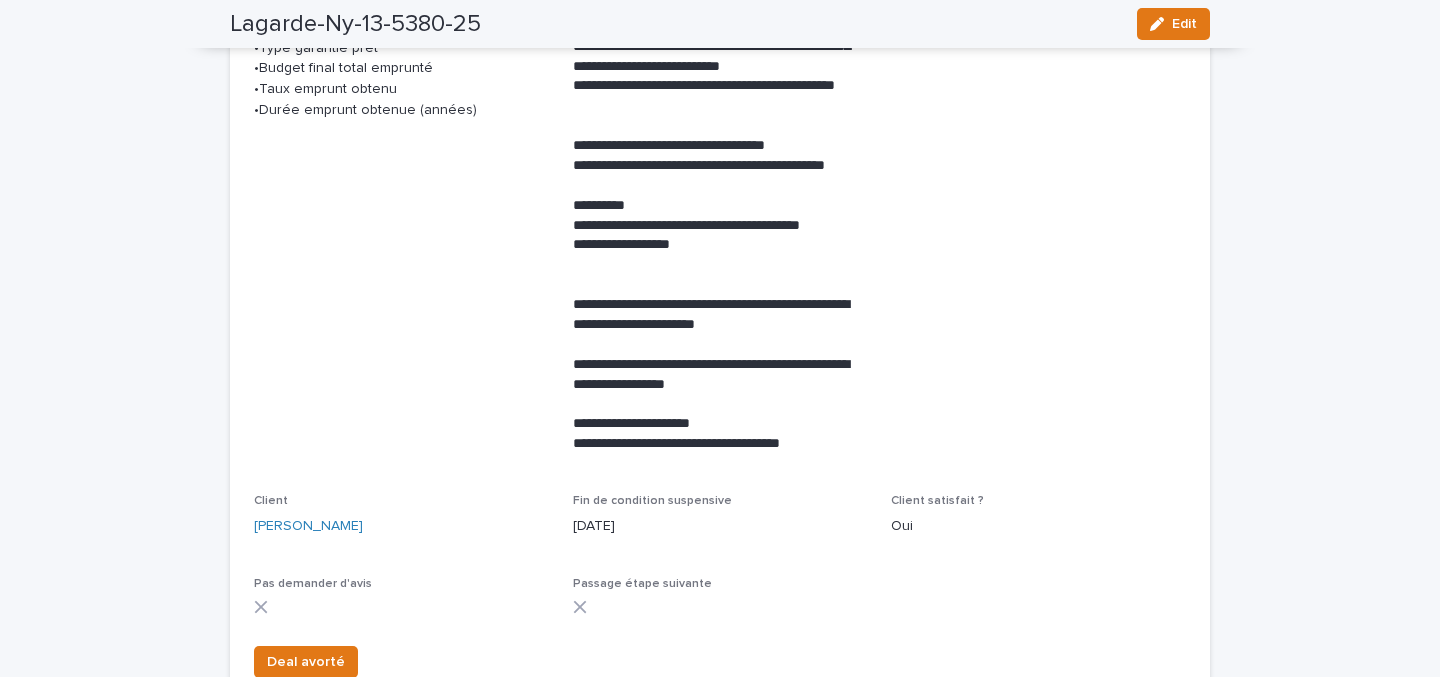 drag, startPoint x: 694, startPoint y: 225, endPoint x: 654, endPoint y: 142, distance: 92.13577 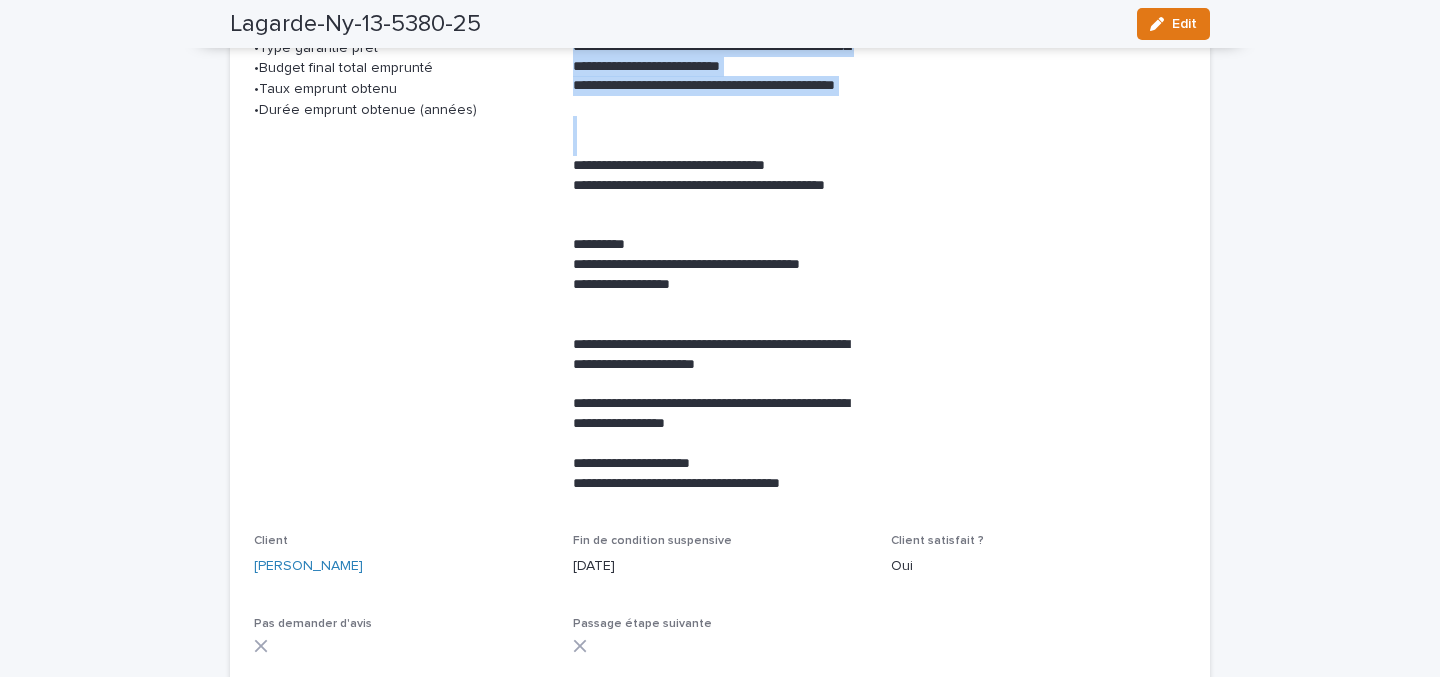 scroll, scrollTop: 0, scrollLeft: 0, axis: both 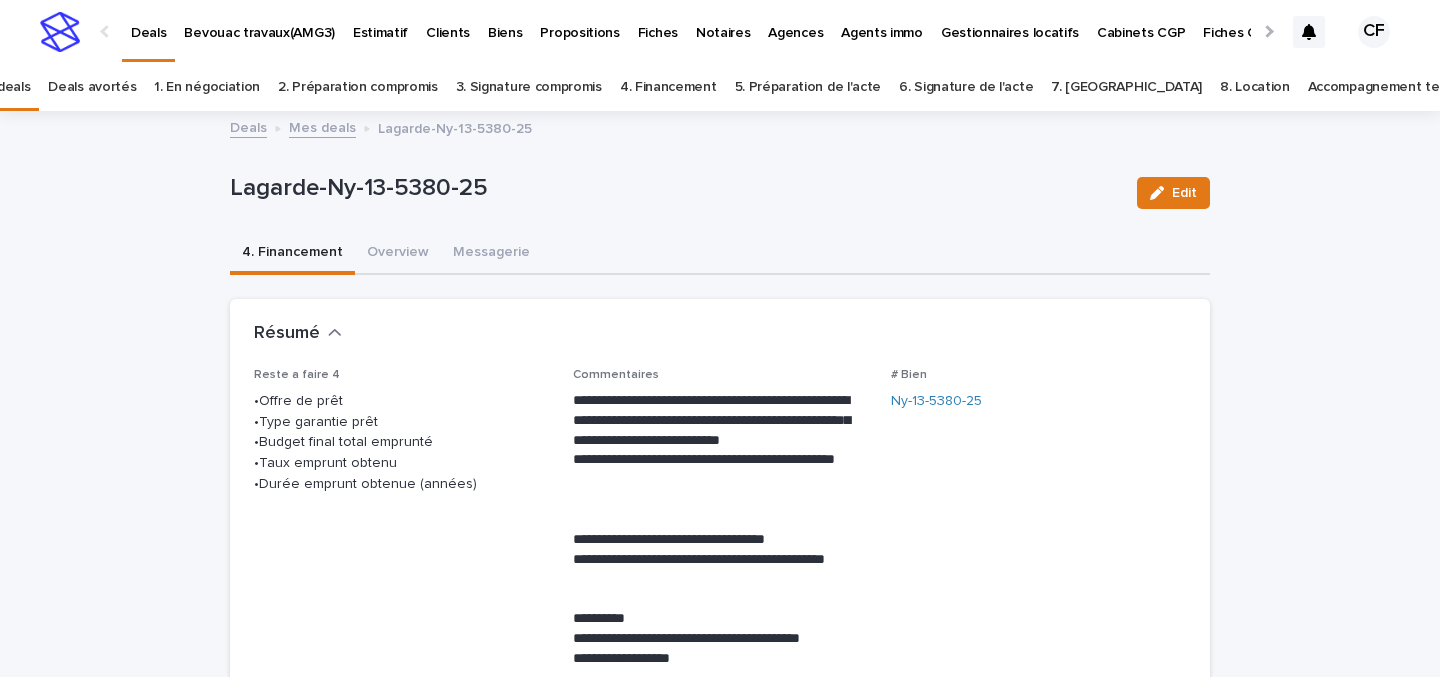 click on "**********" at bounding box center (720, 1287) 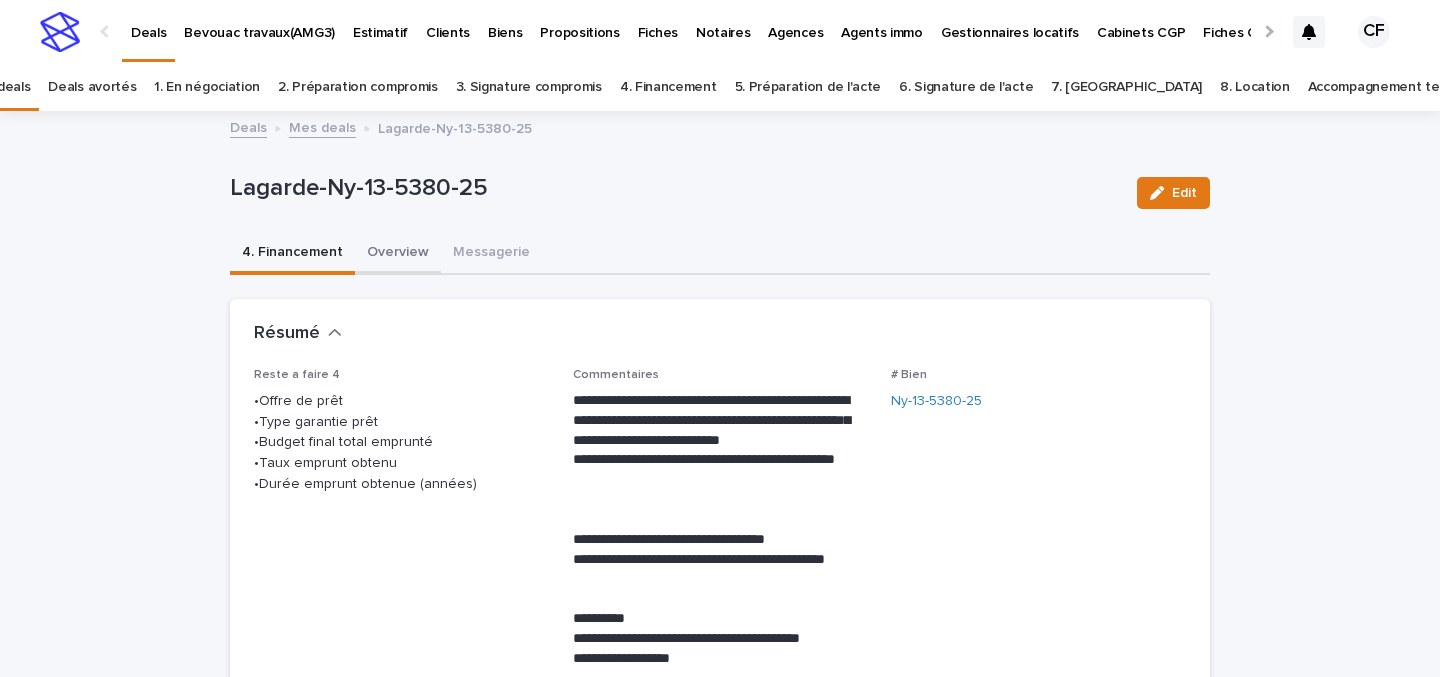 click on "Overview" at bounding box center (398, 254) 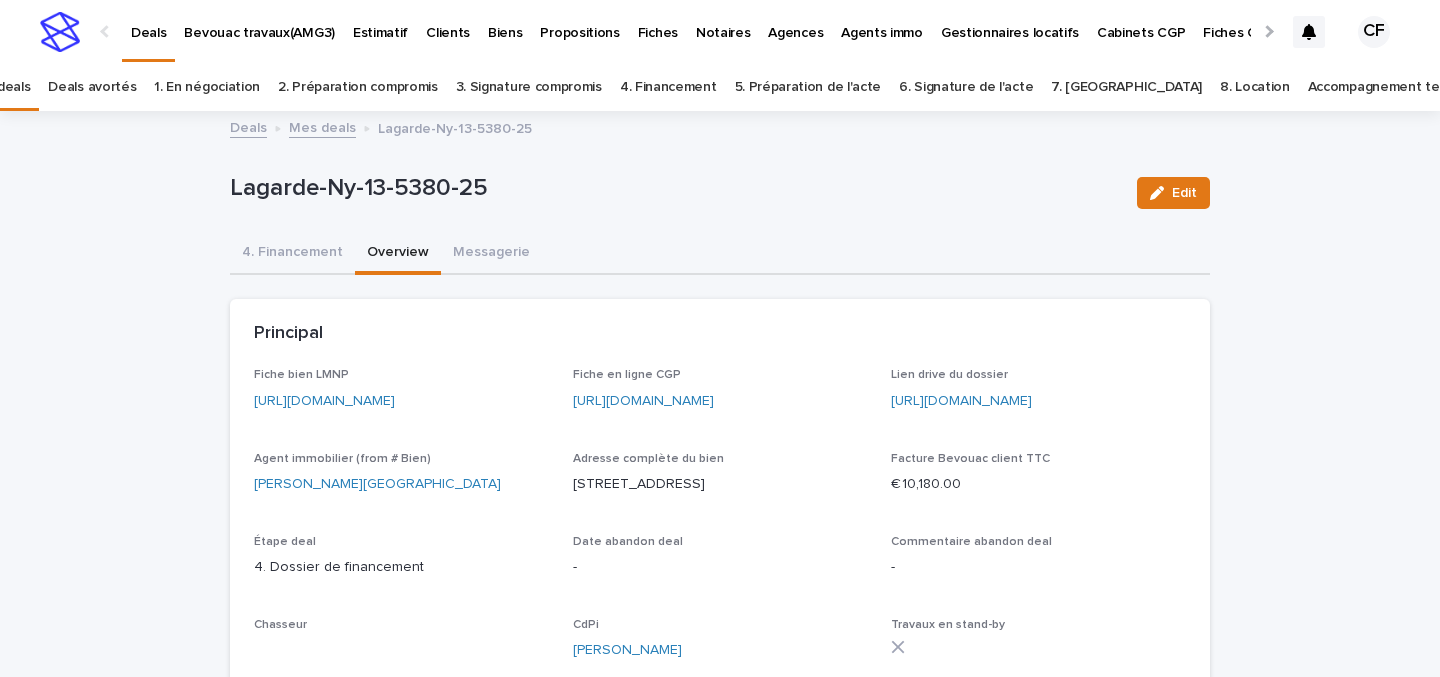 click on "Lien drive du dossier [URL][DOMAIN_NAME]" at bounding box center (1038, 397) 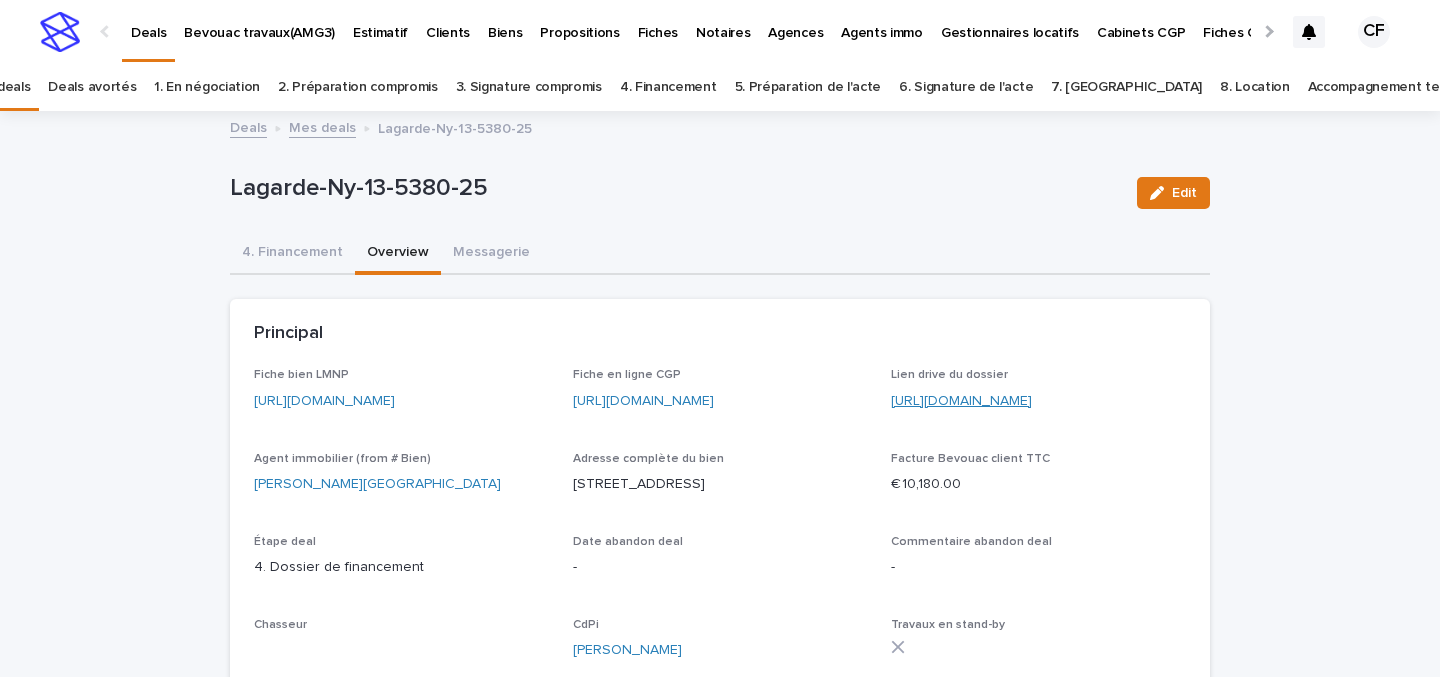 click on "[URL][DOMAIN_NAME]" at bounding box center (961, 401) 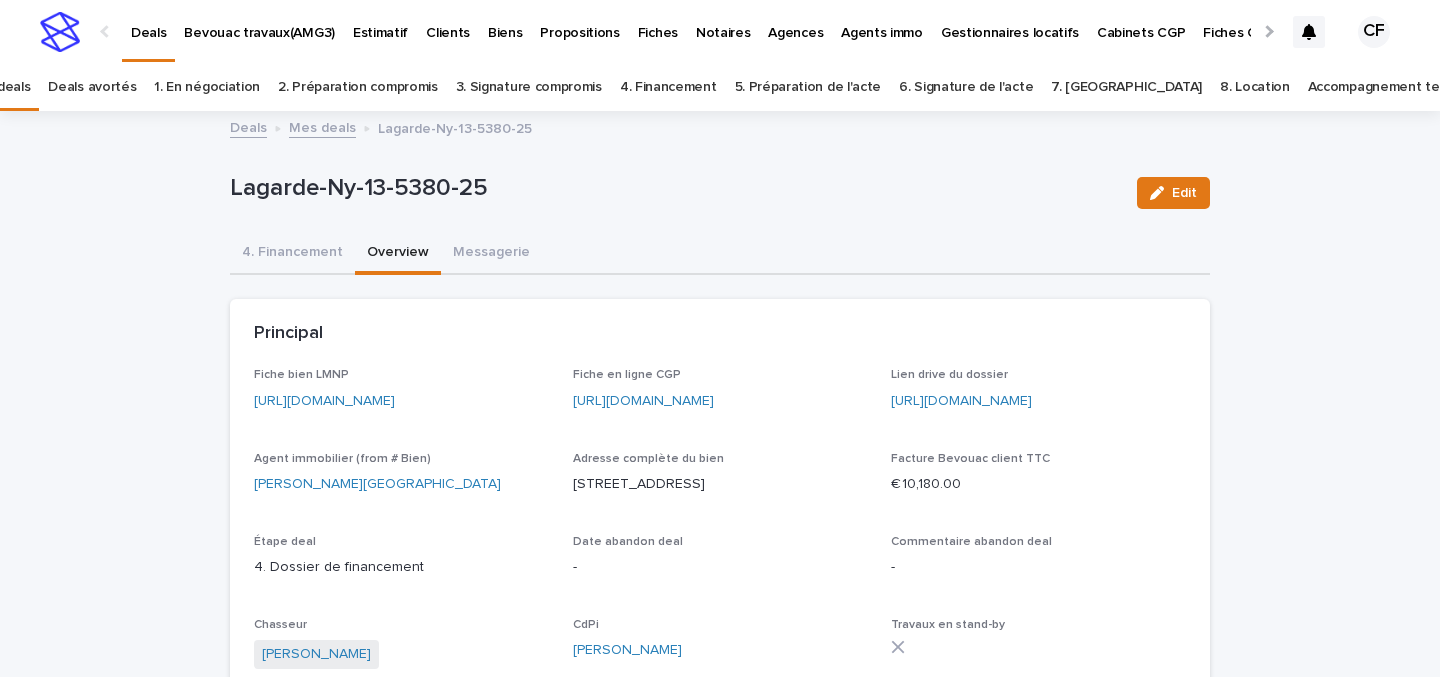 click at bounding box center (60, 32) 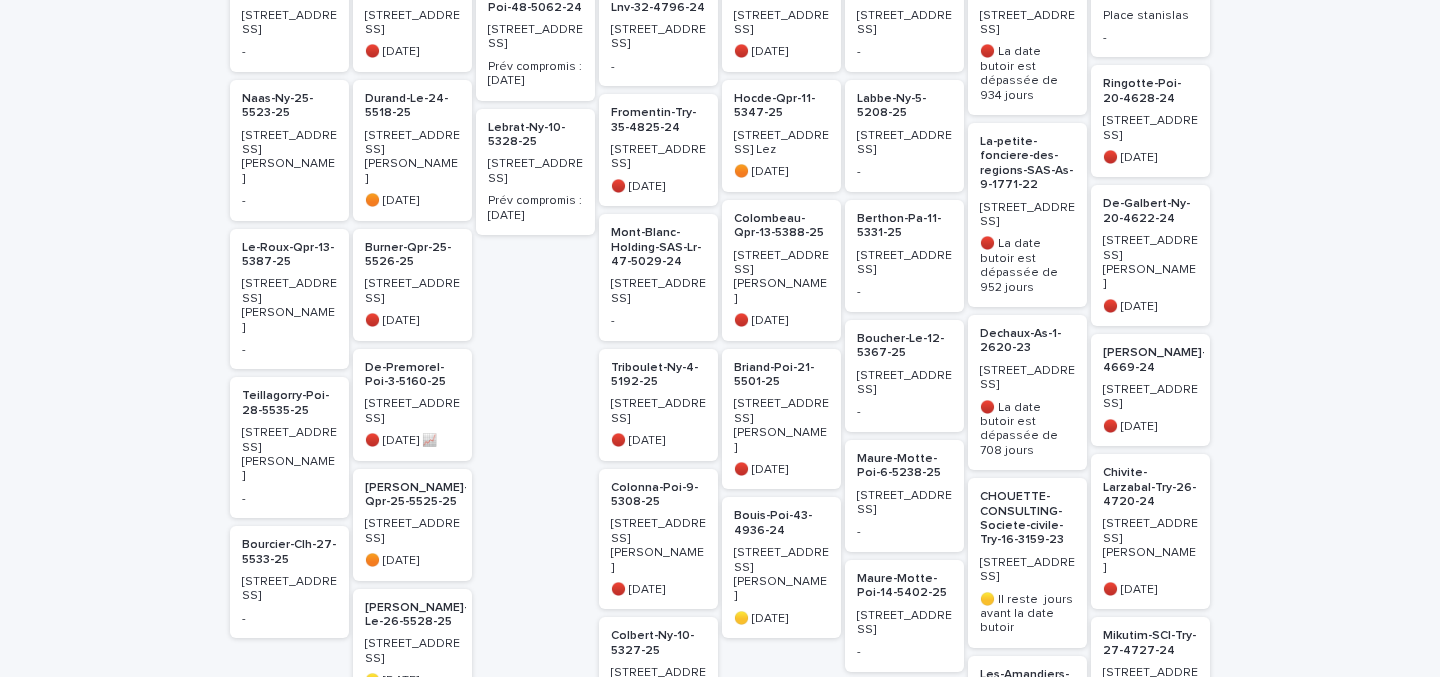 scroll, scrollTop: 0, scrollLeft: 0, axis: both 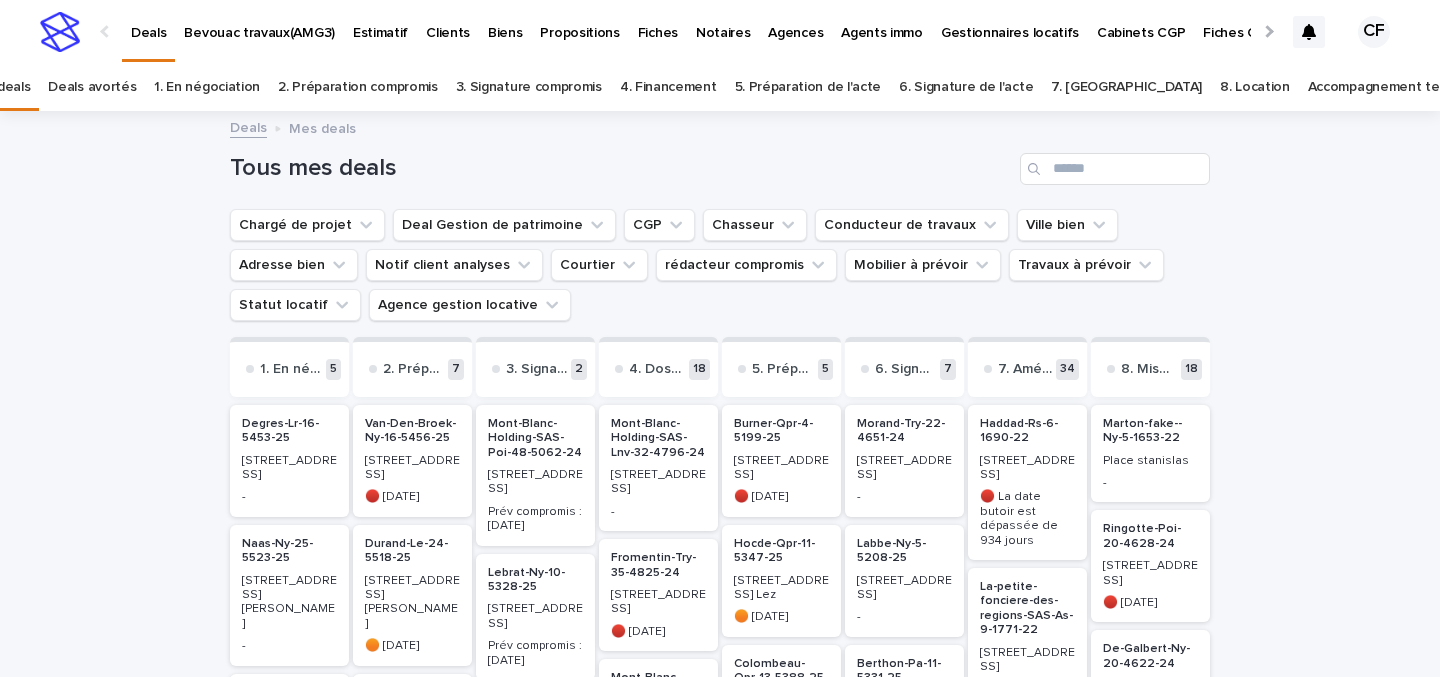 click on "Chargé de projet Deal Gestion de patrimoine CGP Chasseur Conducteur de travaux Ville bien Adresse bien Notif client analyses [PERSON_NAME] rédacteur compromis Mobilier à prévoir Travaux à prévoir Statut locatif Agence gestion locative" at bounding box center [720, 265] 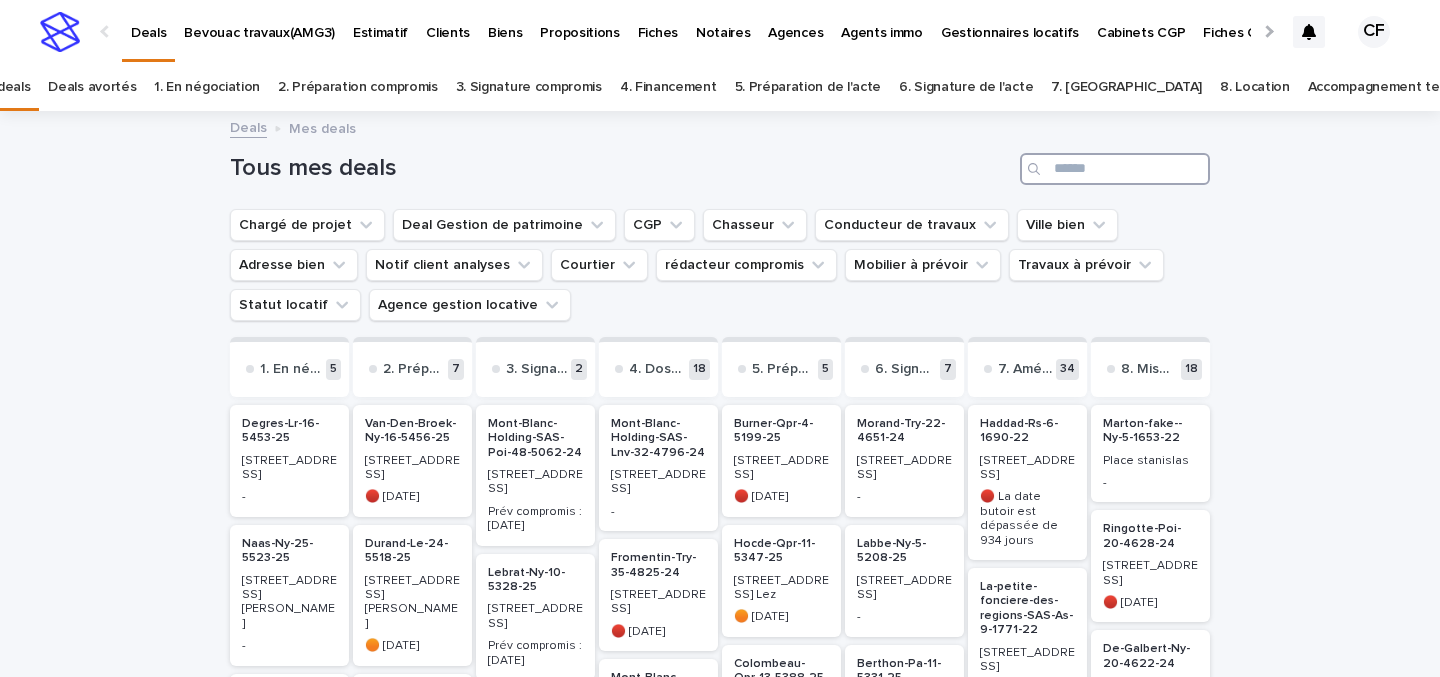 click at bounding box center [1115, 169] 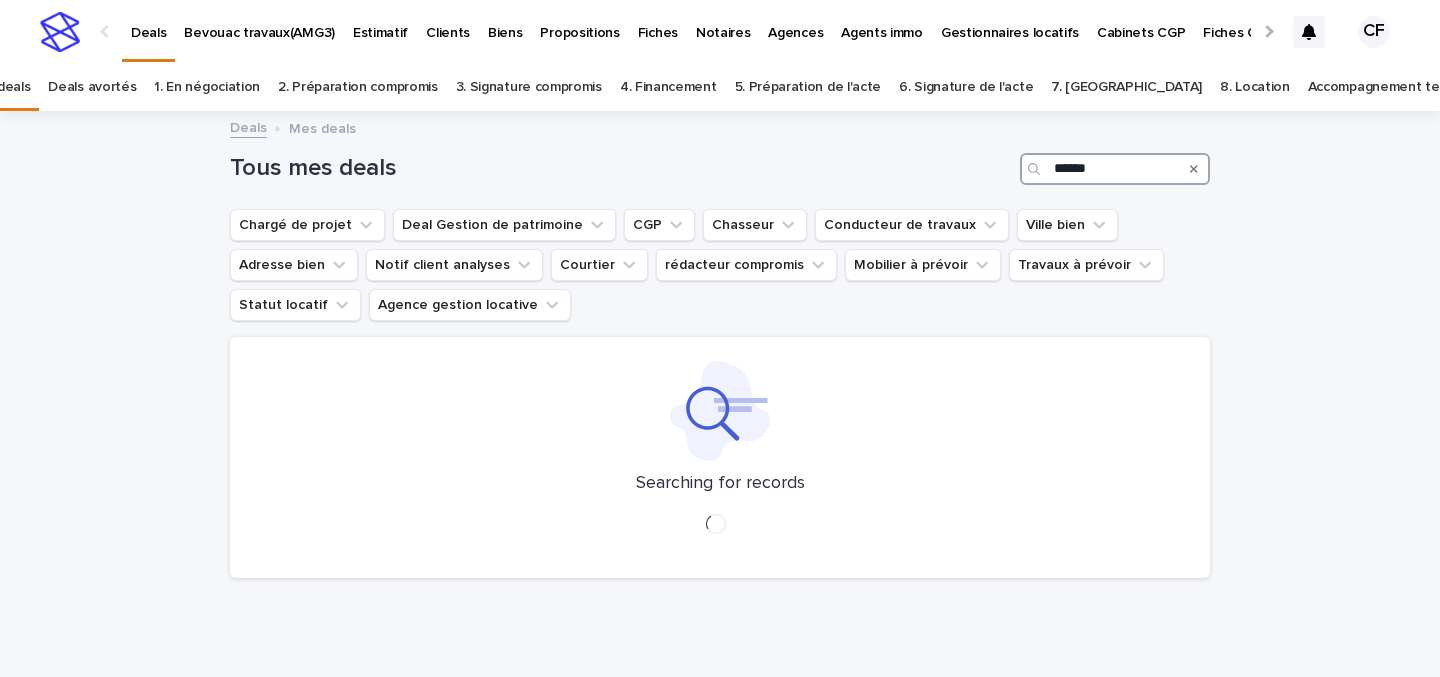 type on "******" 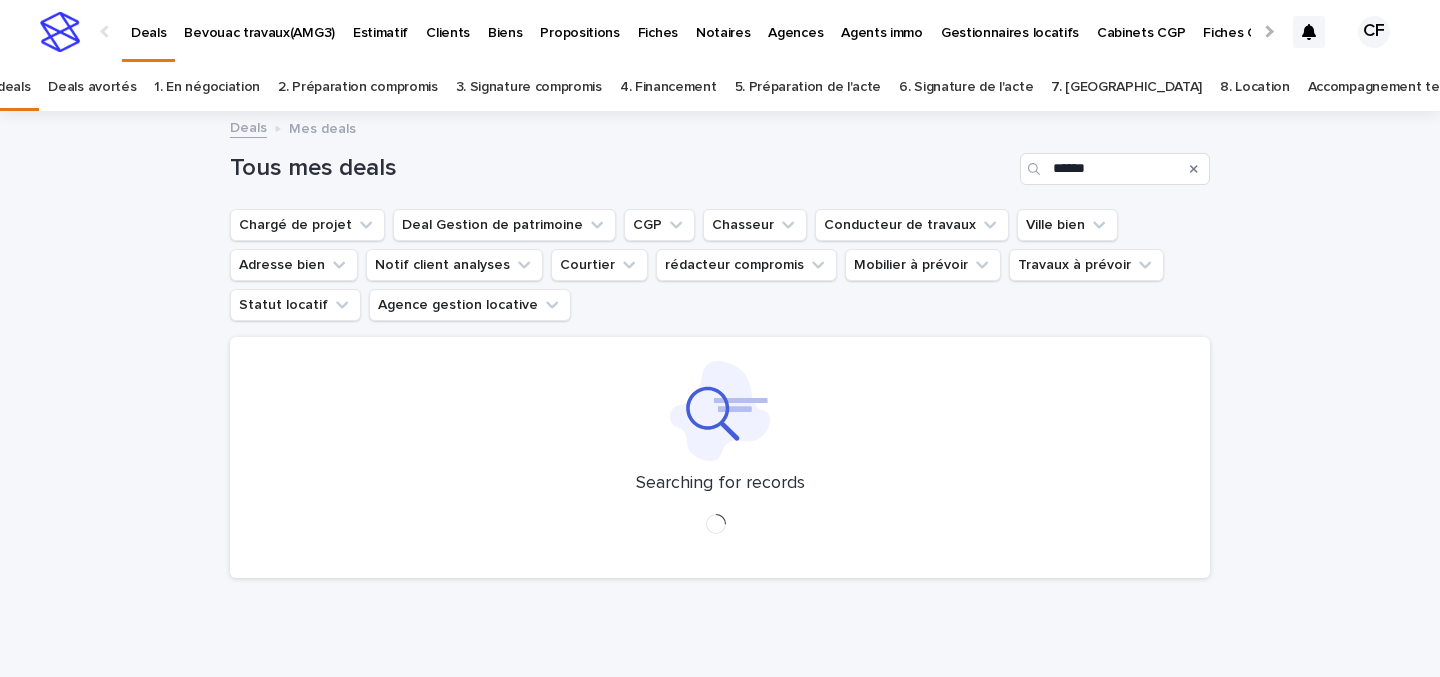 click on "Accompagnement terminé" at bounding box center [1391, 87] 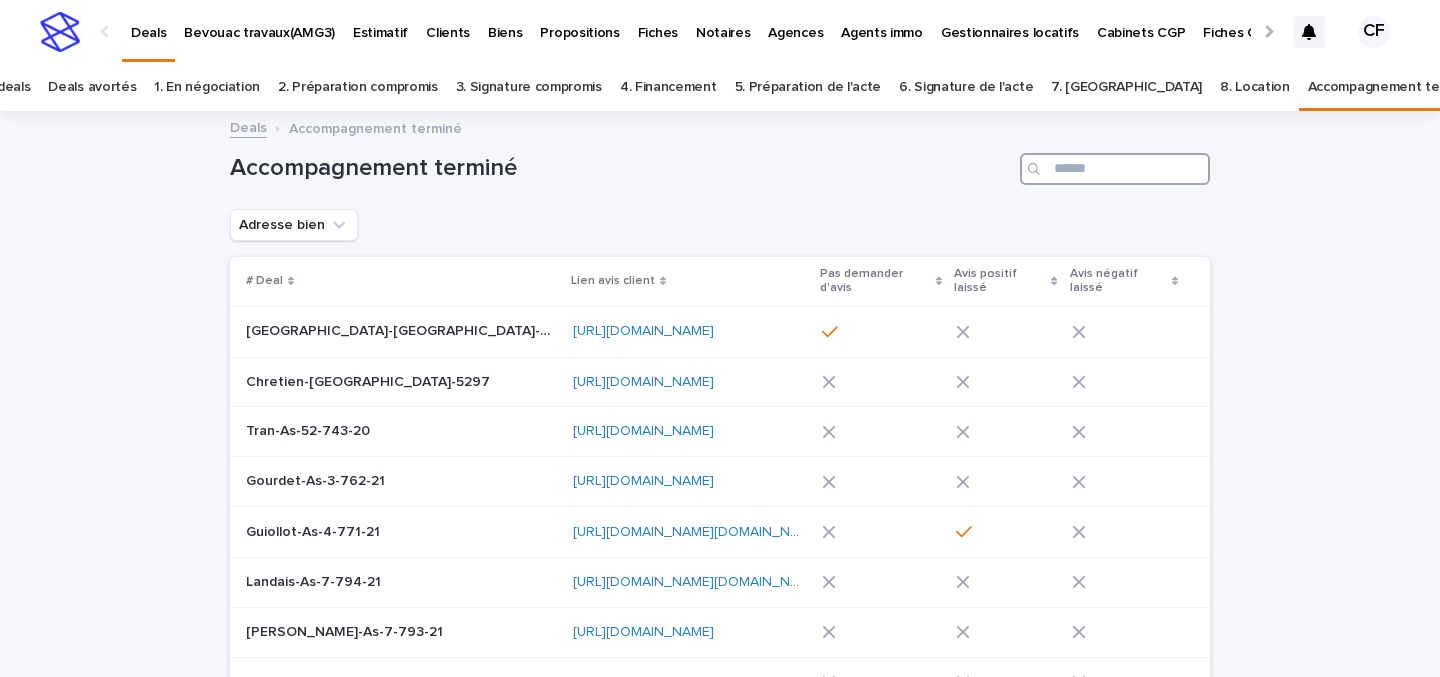click at bounding box center (1115, 169) 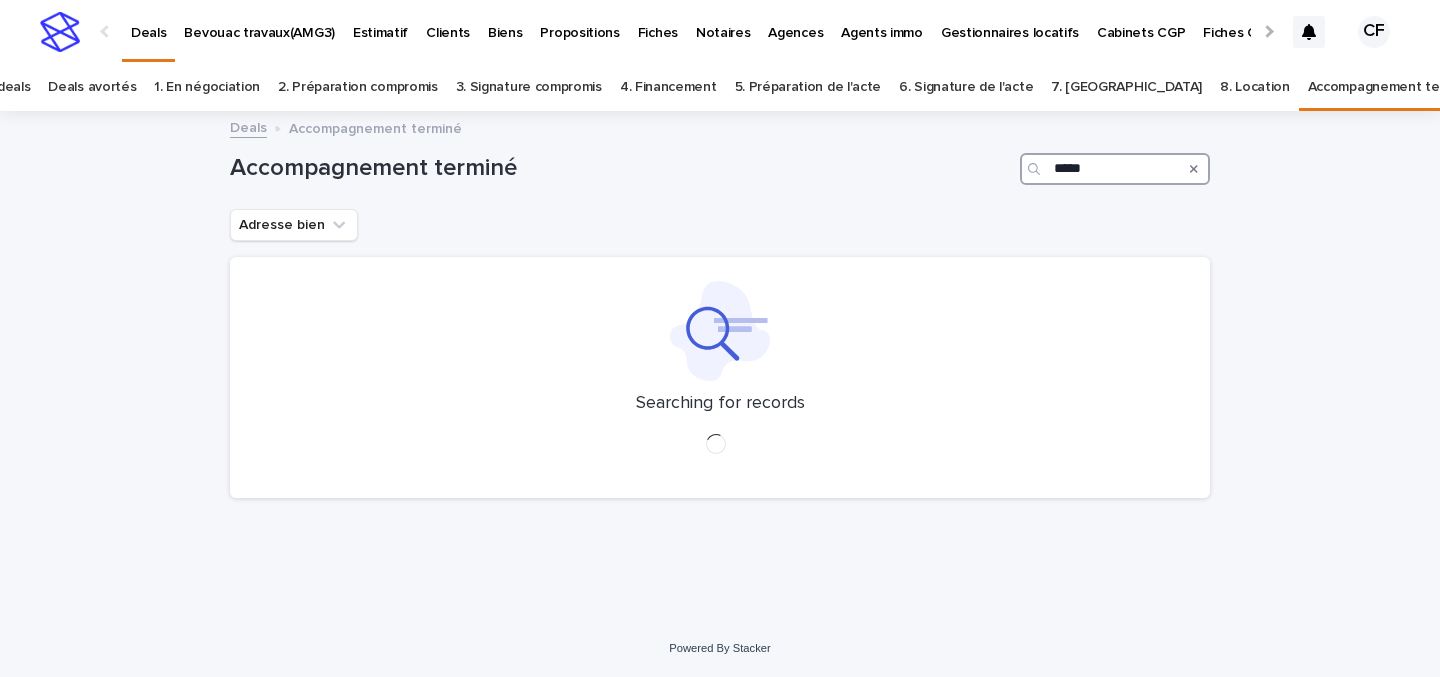 type on "******" 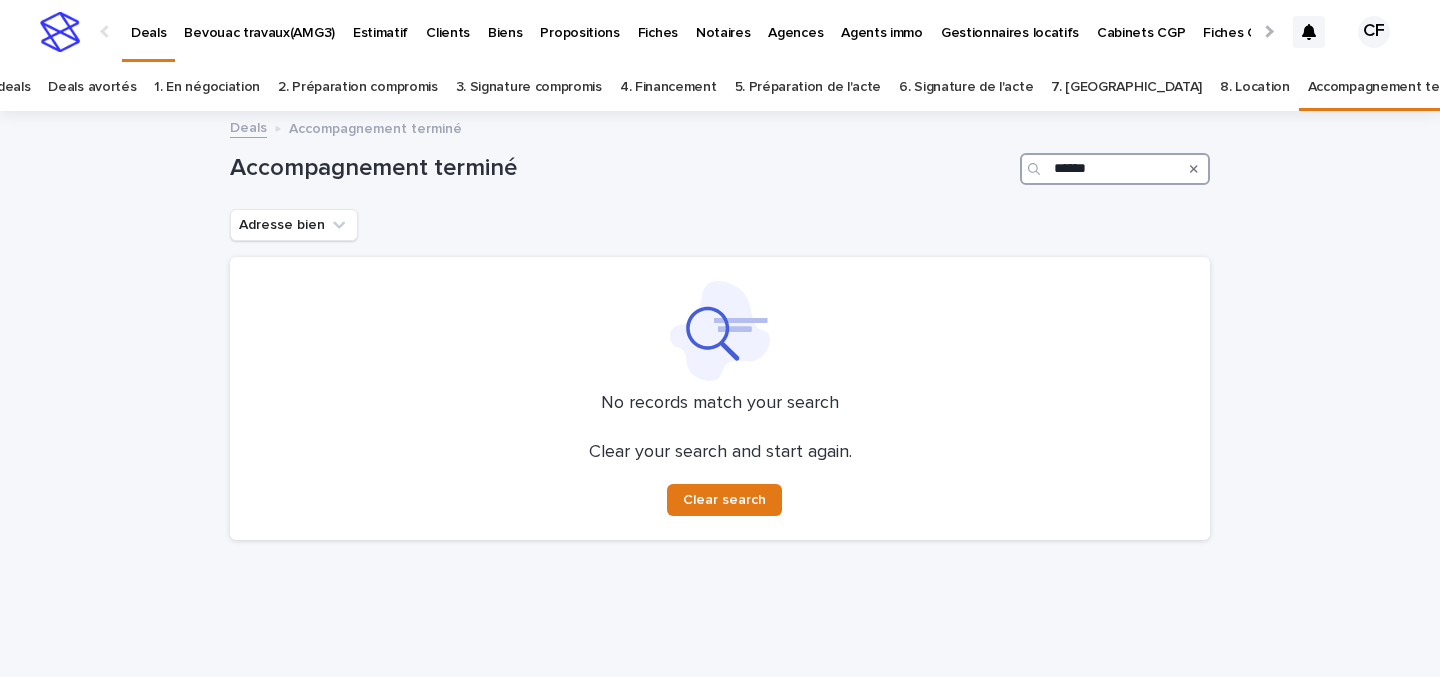 click on "******" at bounding box center [1115, 169] 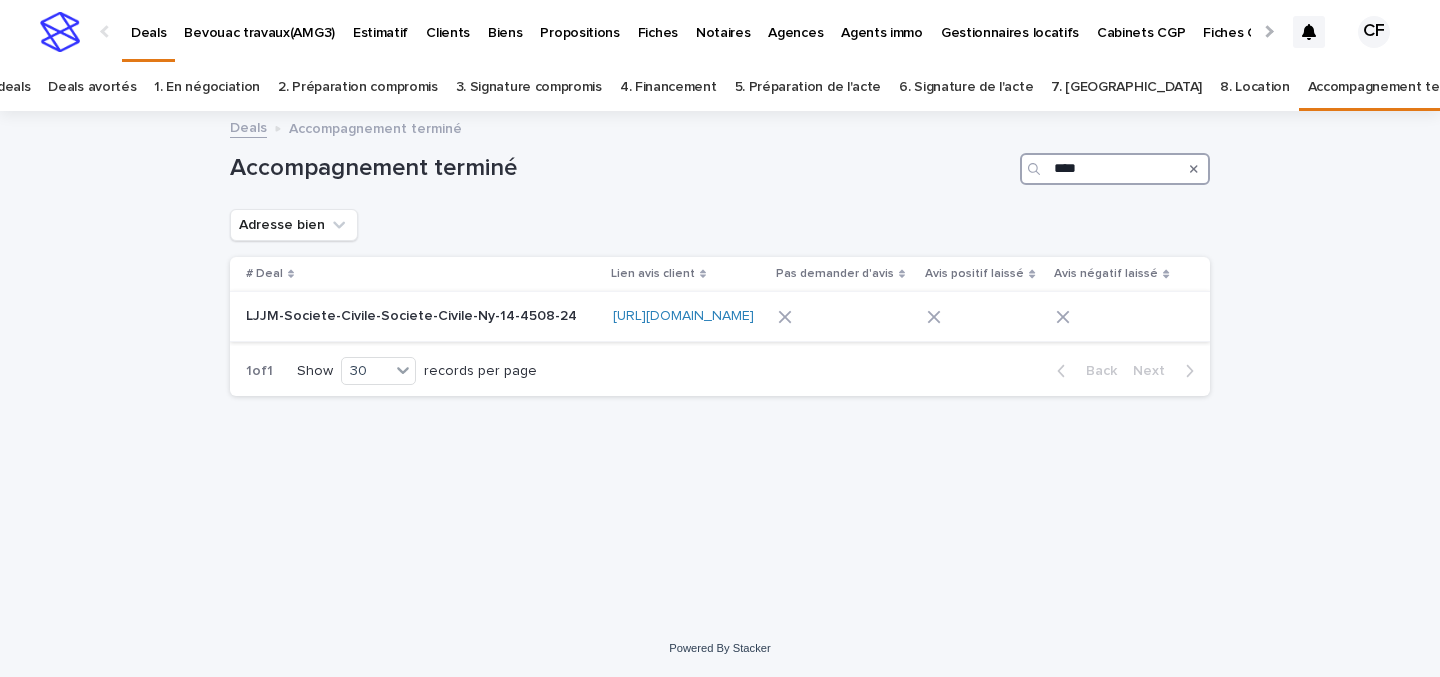 type on "****" 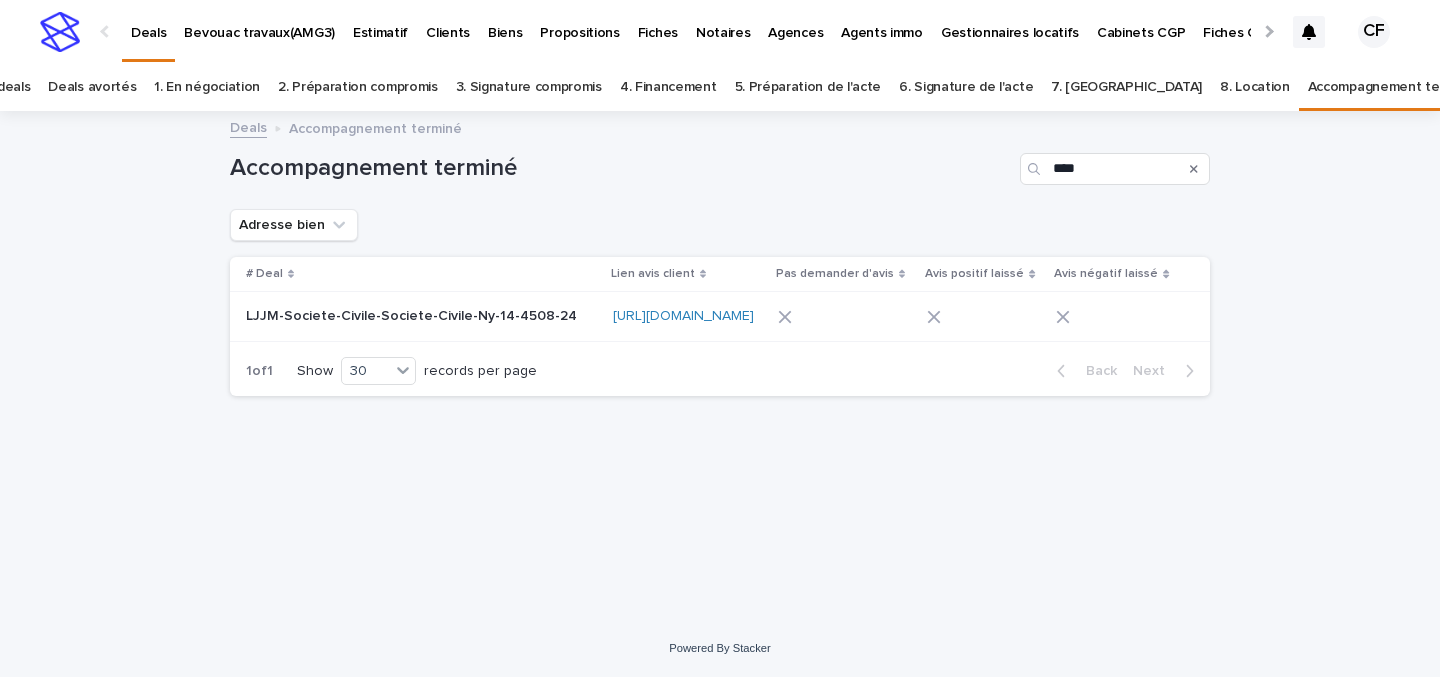click on "LJJM-Societe-Civile-Societe-Civile-Ny-14-4508-24 LJJM-Societe-Civile-Societe-Civile-Ny-14-4508-24" at bounding box center (417, 317) 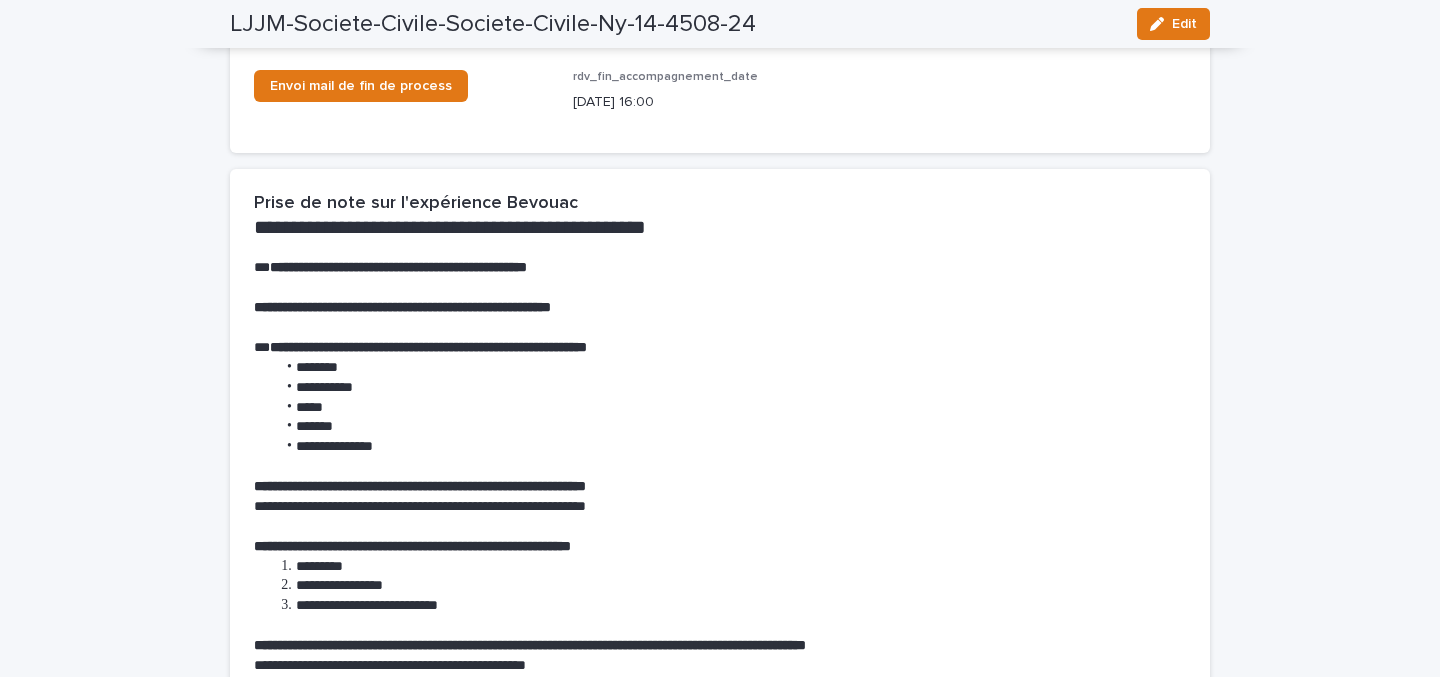 scroll, scrollTop: 1722, scrollLeft: 0, axis: vertical 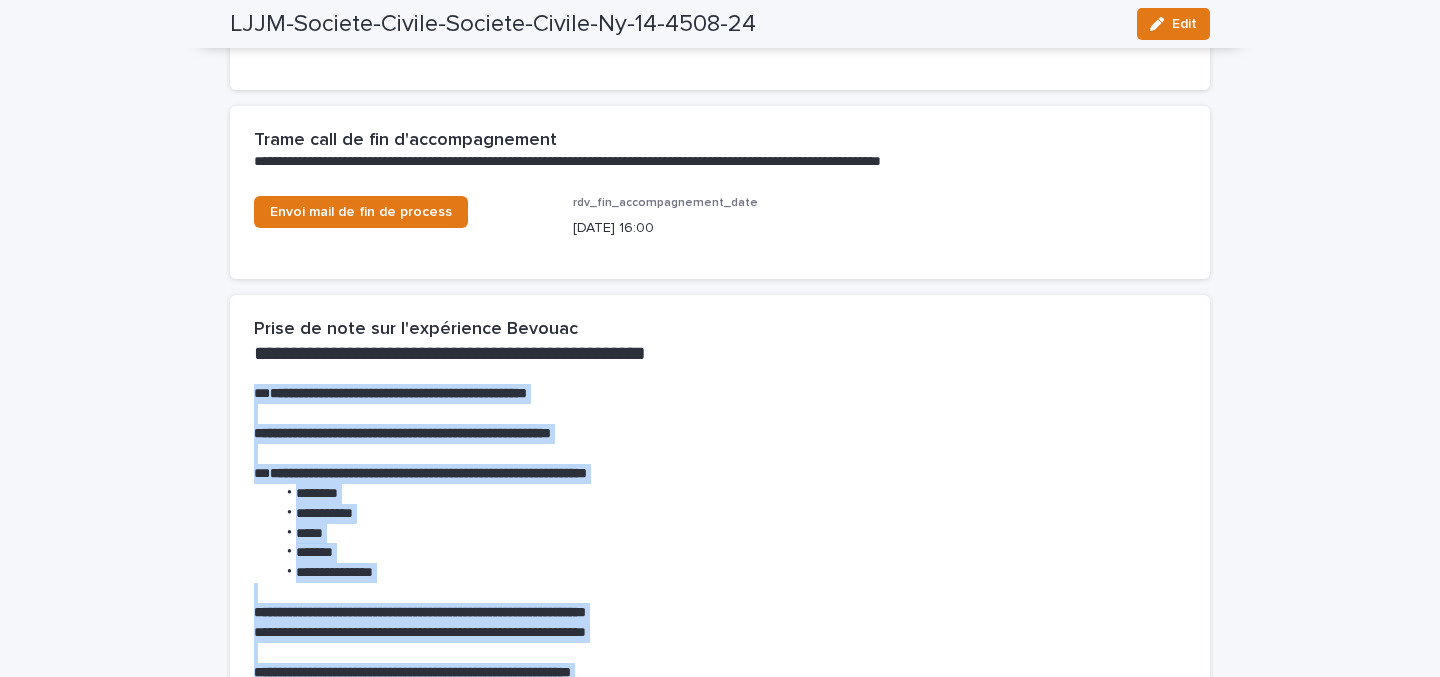 drag, startPoint x: 463, startPoint y: 470, endPoint x: 228, endPoint y: 390, distance: 248.24384 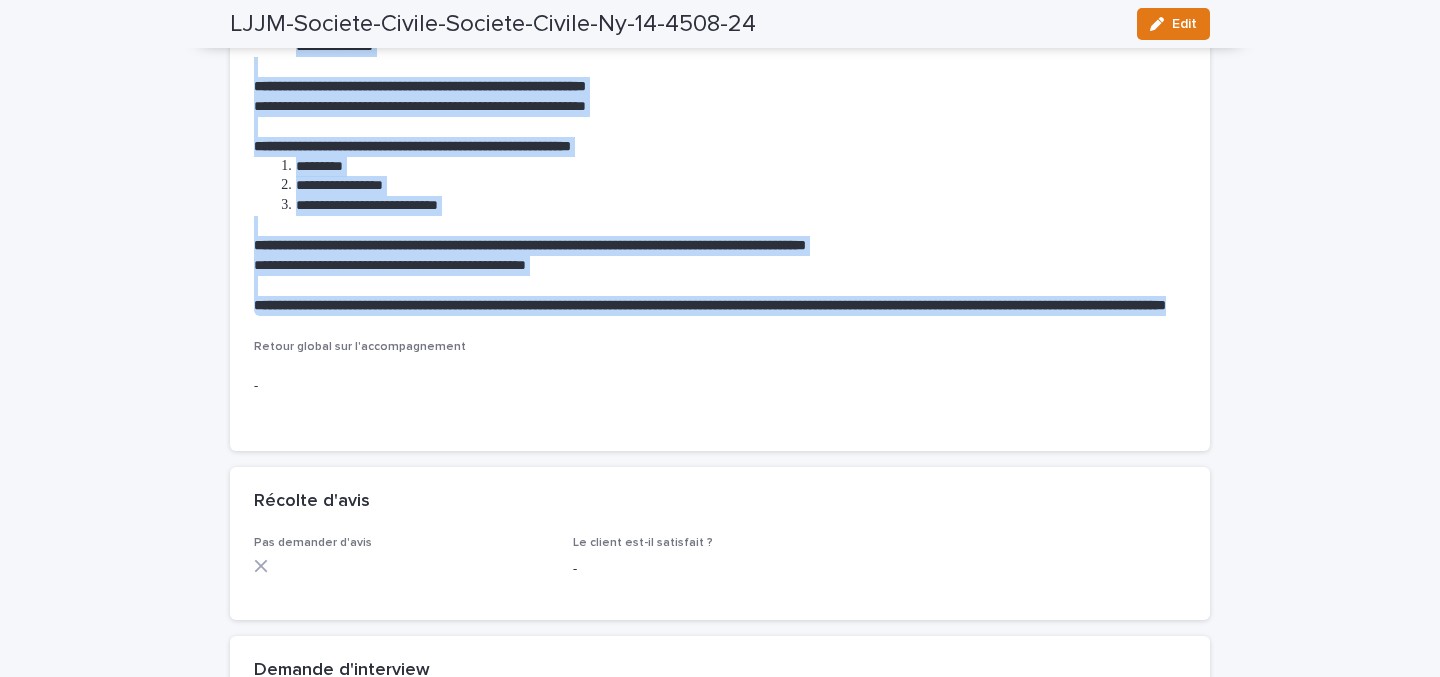 scroll, scrollTop: 1904, scrollLeft: 0, axis: vertical 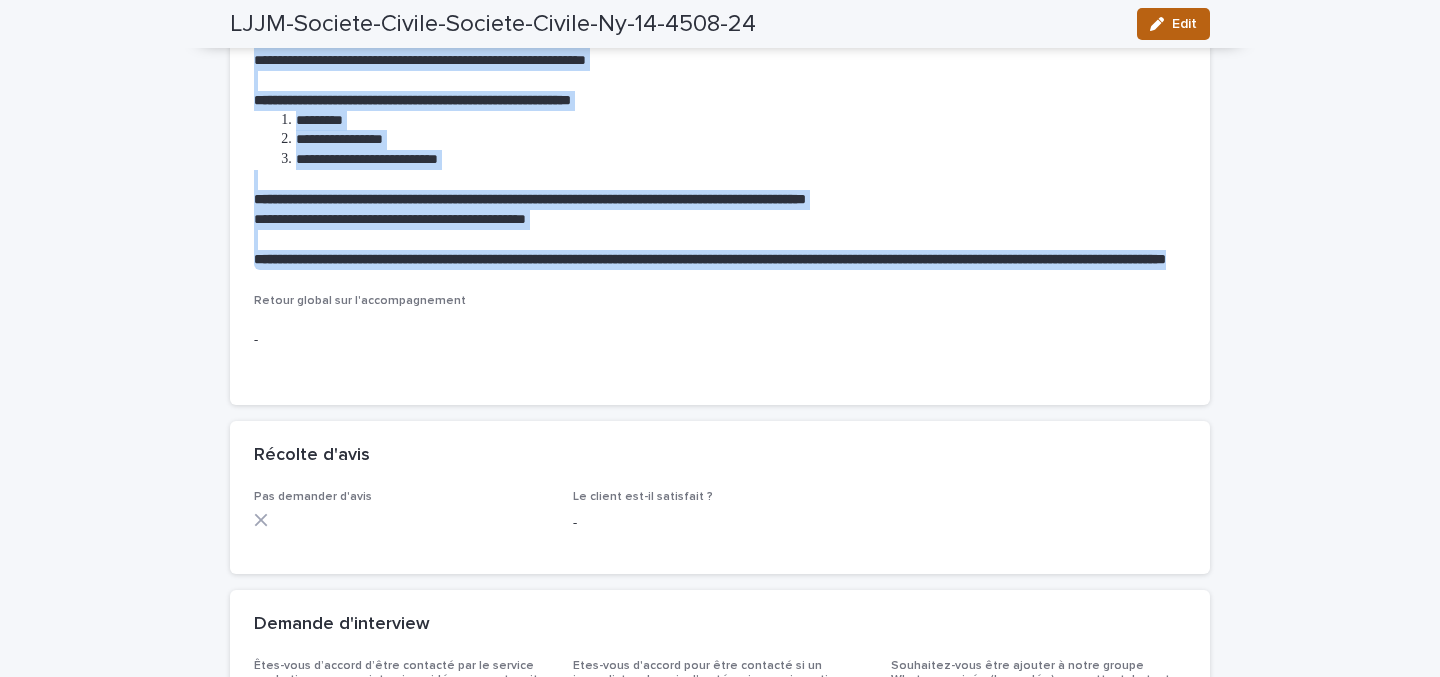 click on "Edit" at bounding box center (1173, 24) 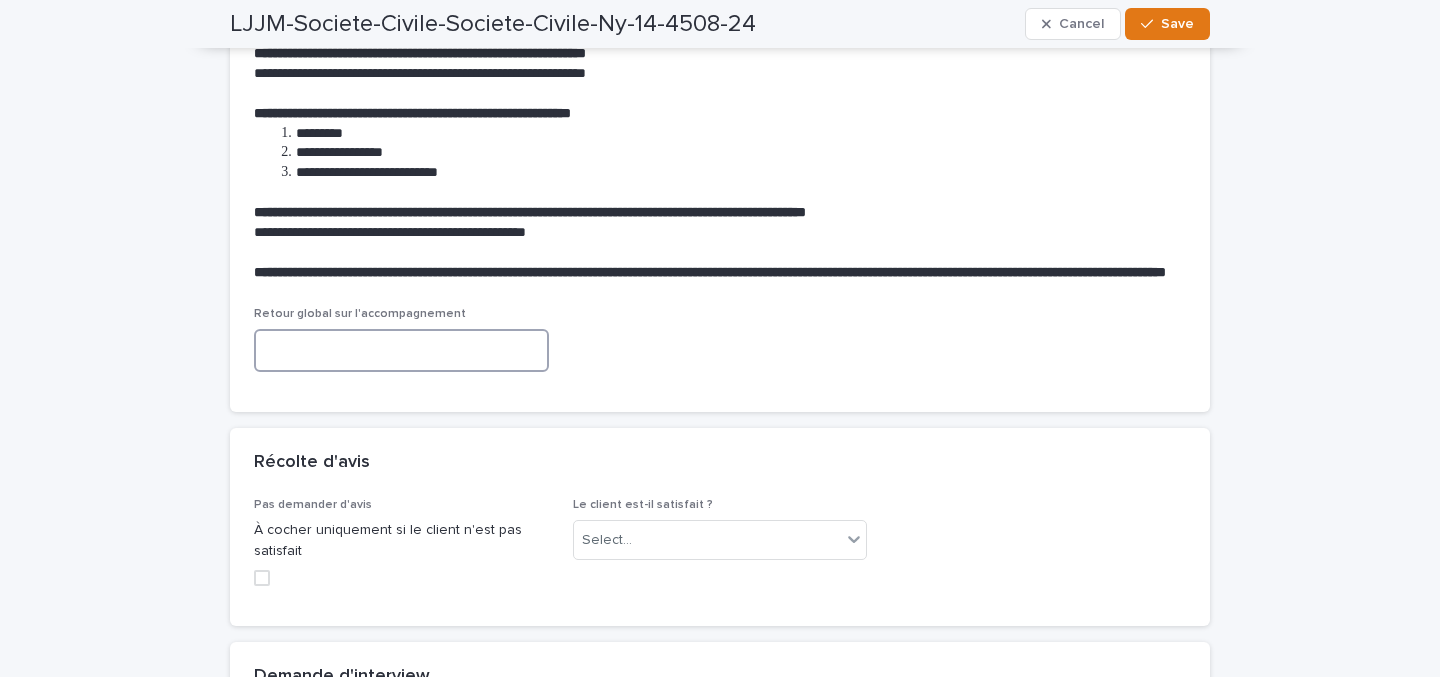 click at bounding box center (401, 350) 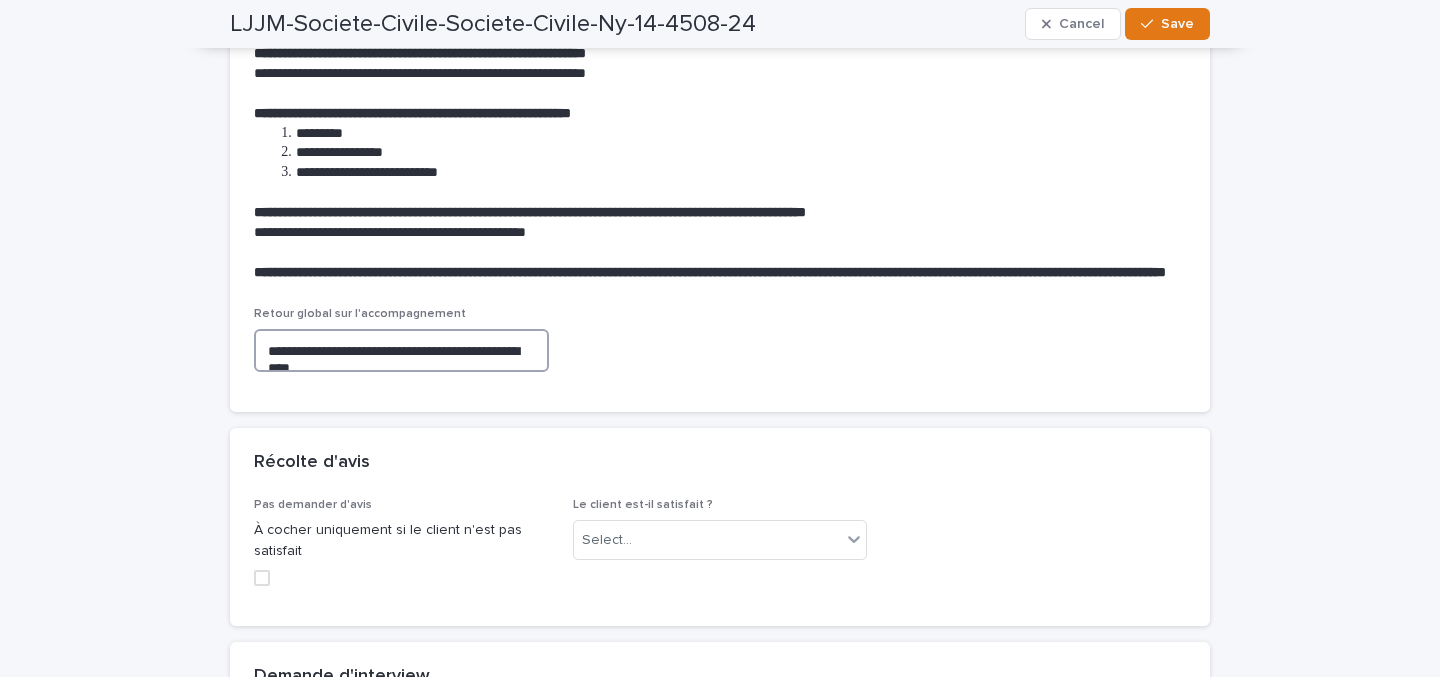 scroll, scrollTop: 2486, scrollLeft: 0, axis: vertical 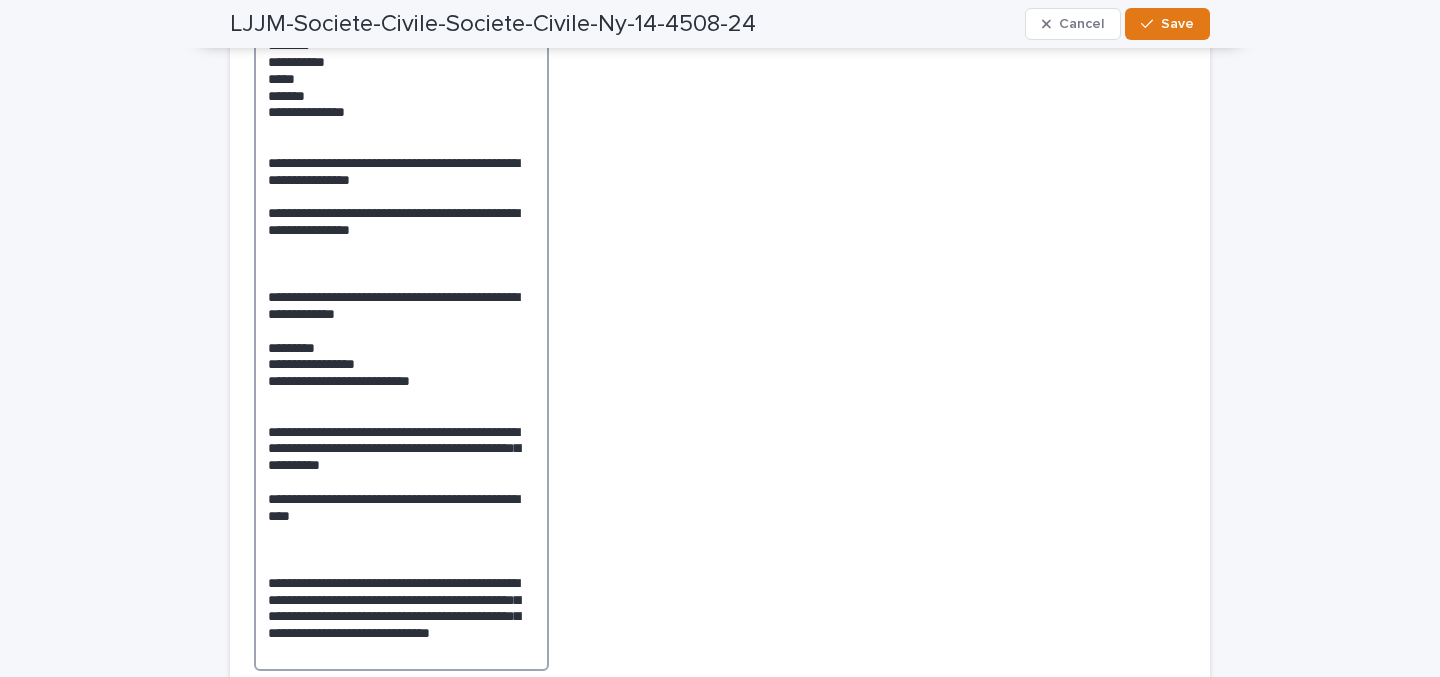 type on "**********" 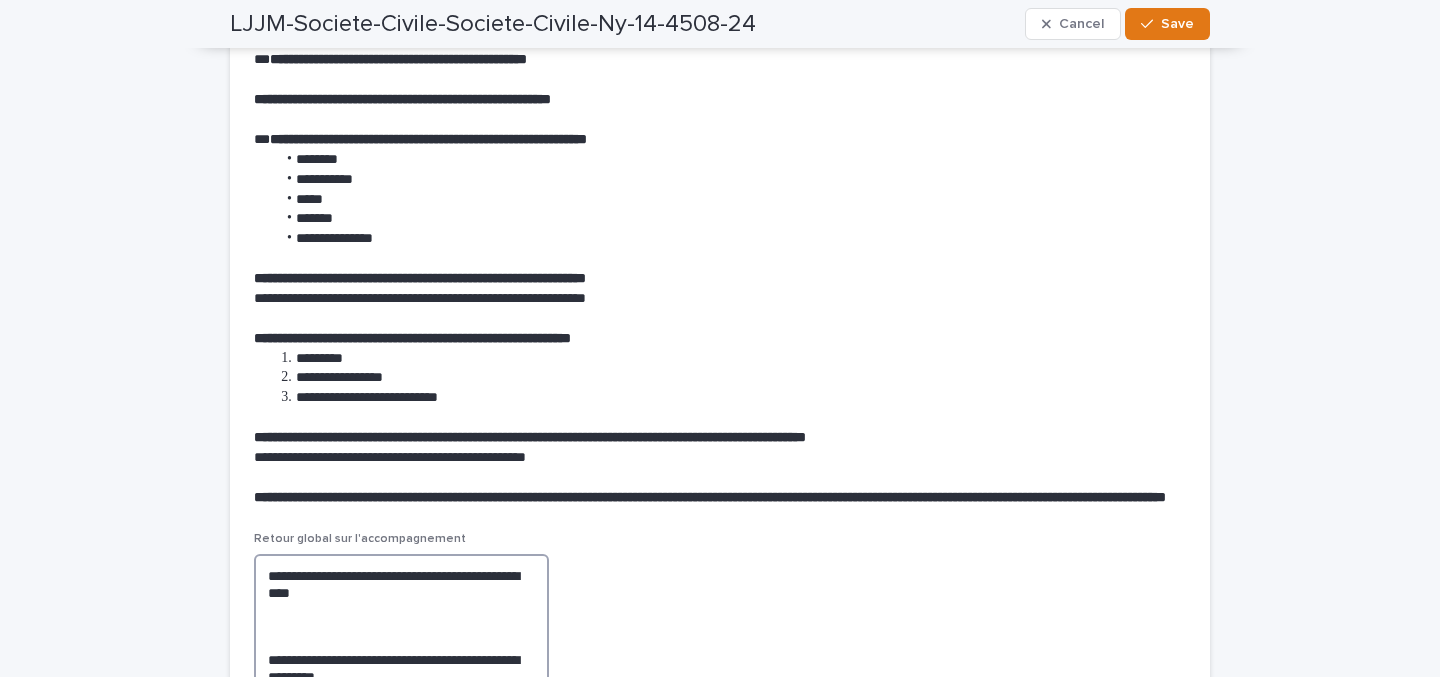 scroll, scrollTop: 2362, scrollLeft: 0, axis: vertical 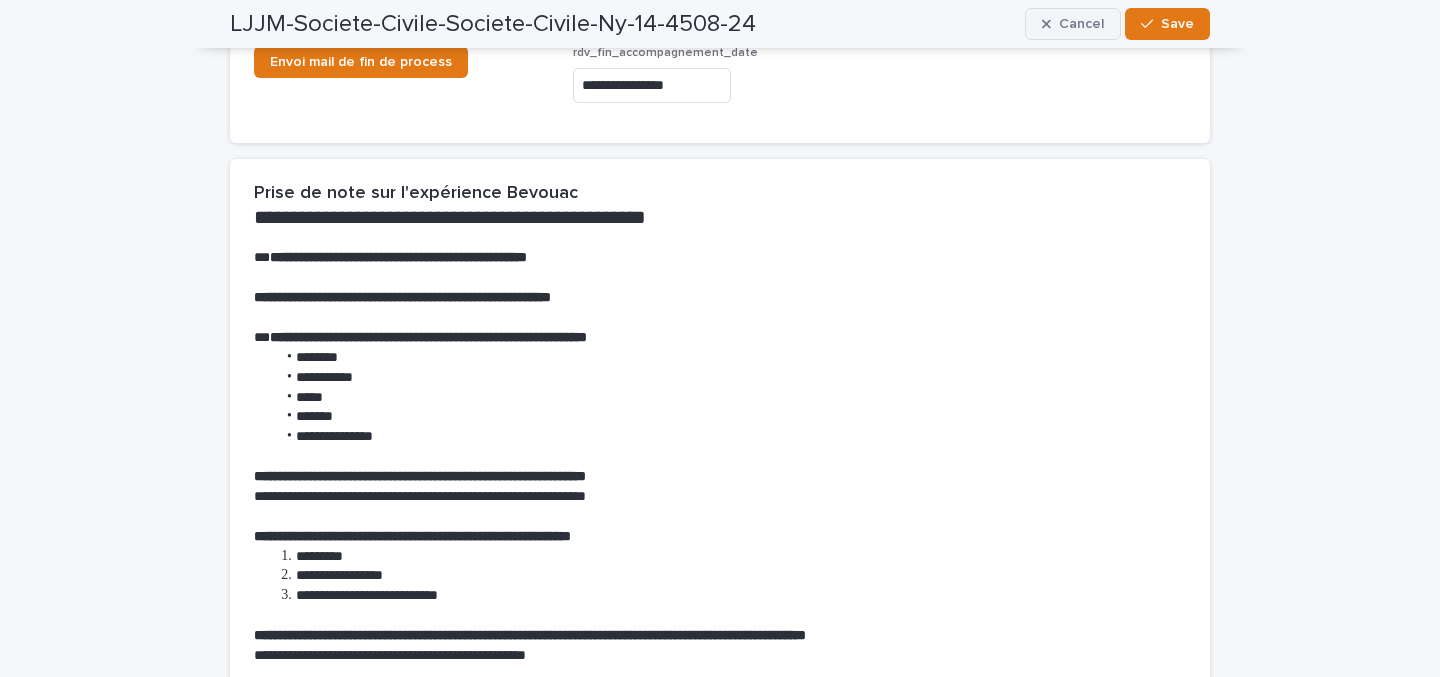 type on "**********" 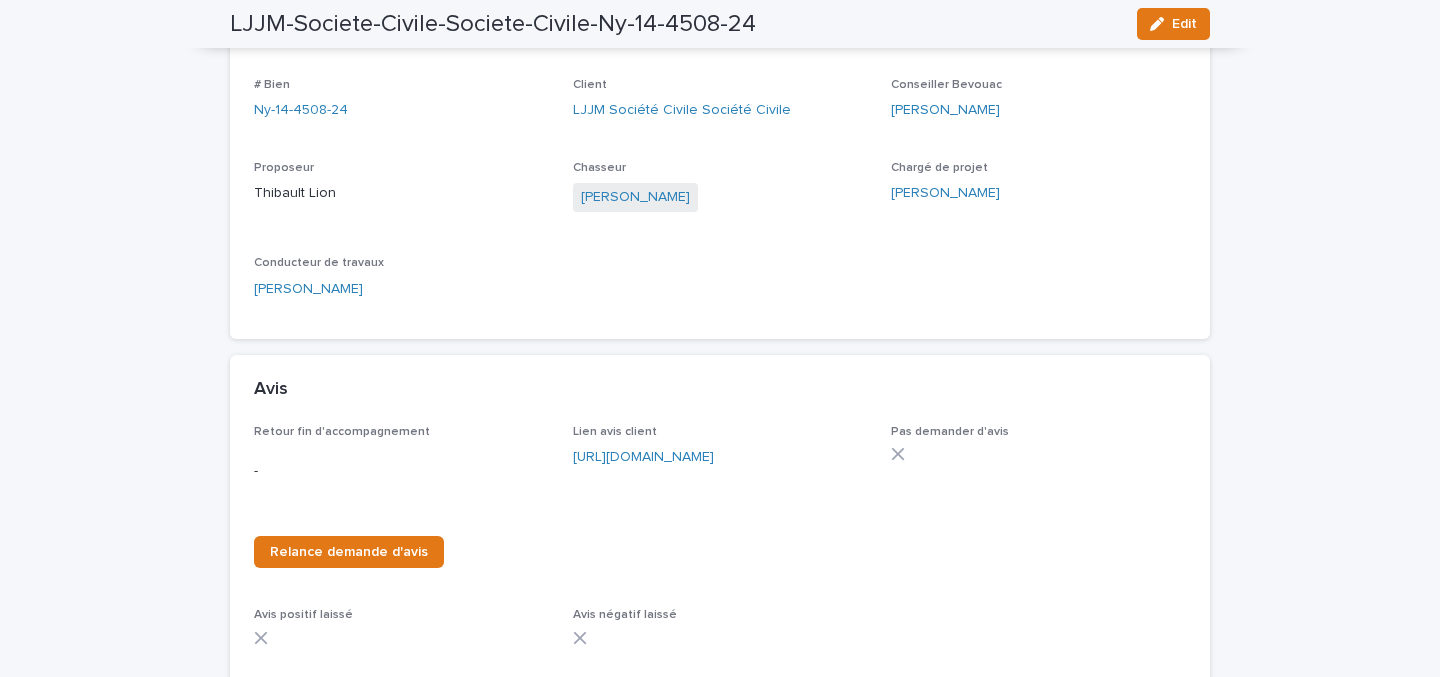 scroll, scrollTop: 0, scrollLeft: 0, axis: both 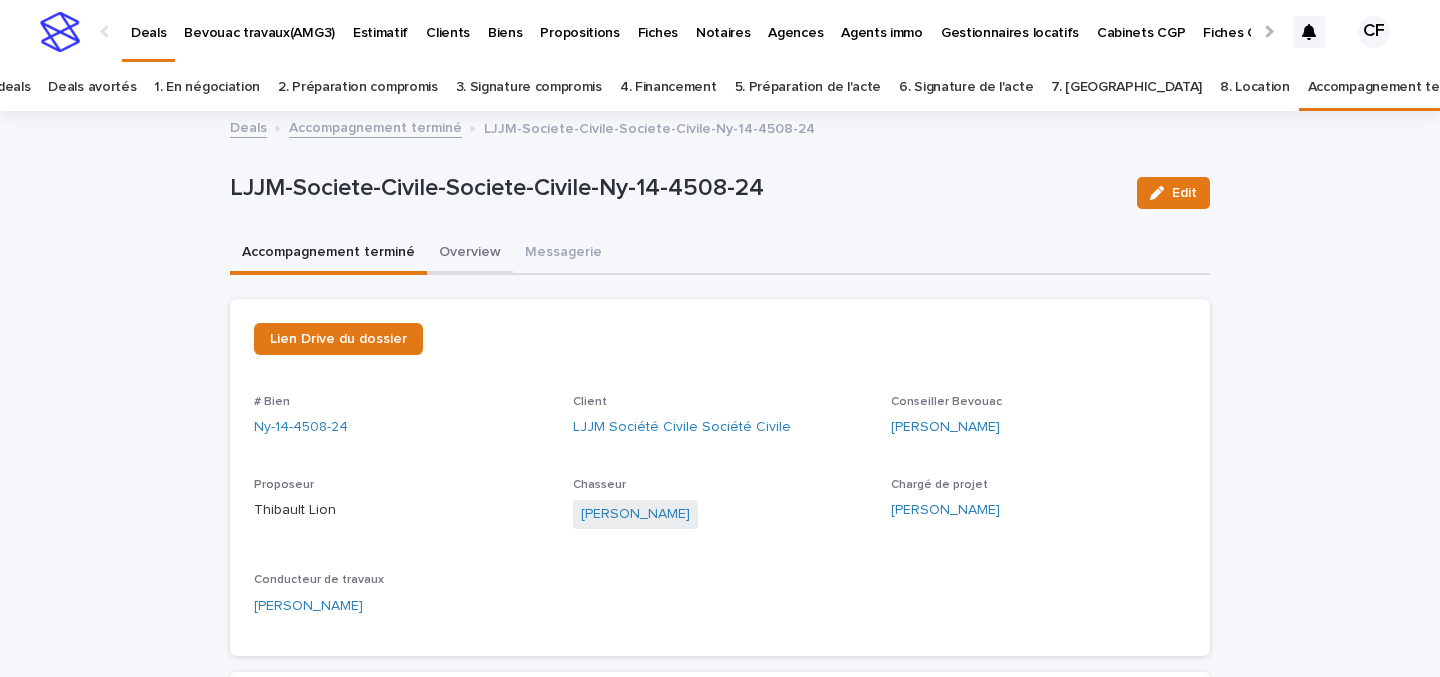 click on "Overview" at bounding box center (470, 254) 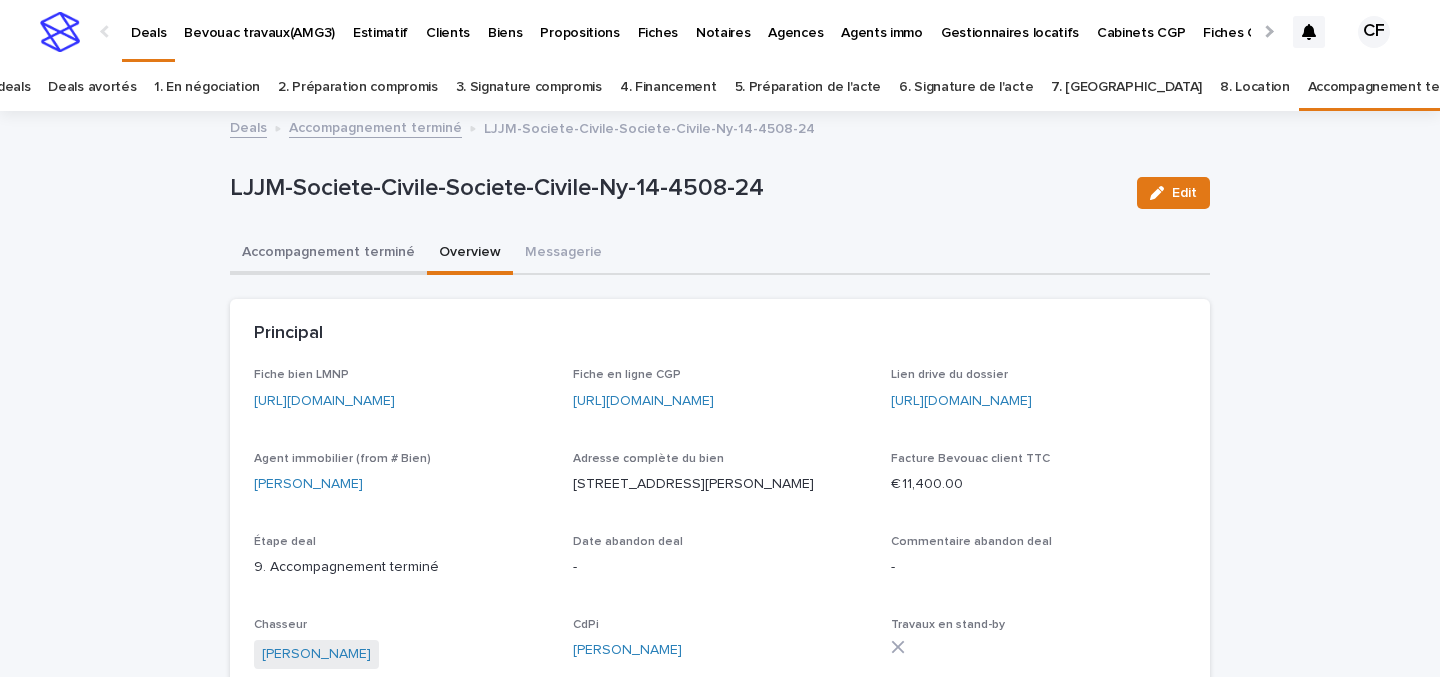 click on "Accompagnement terminé" at bounding box center (328, 254) 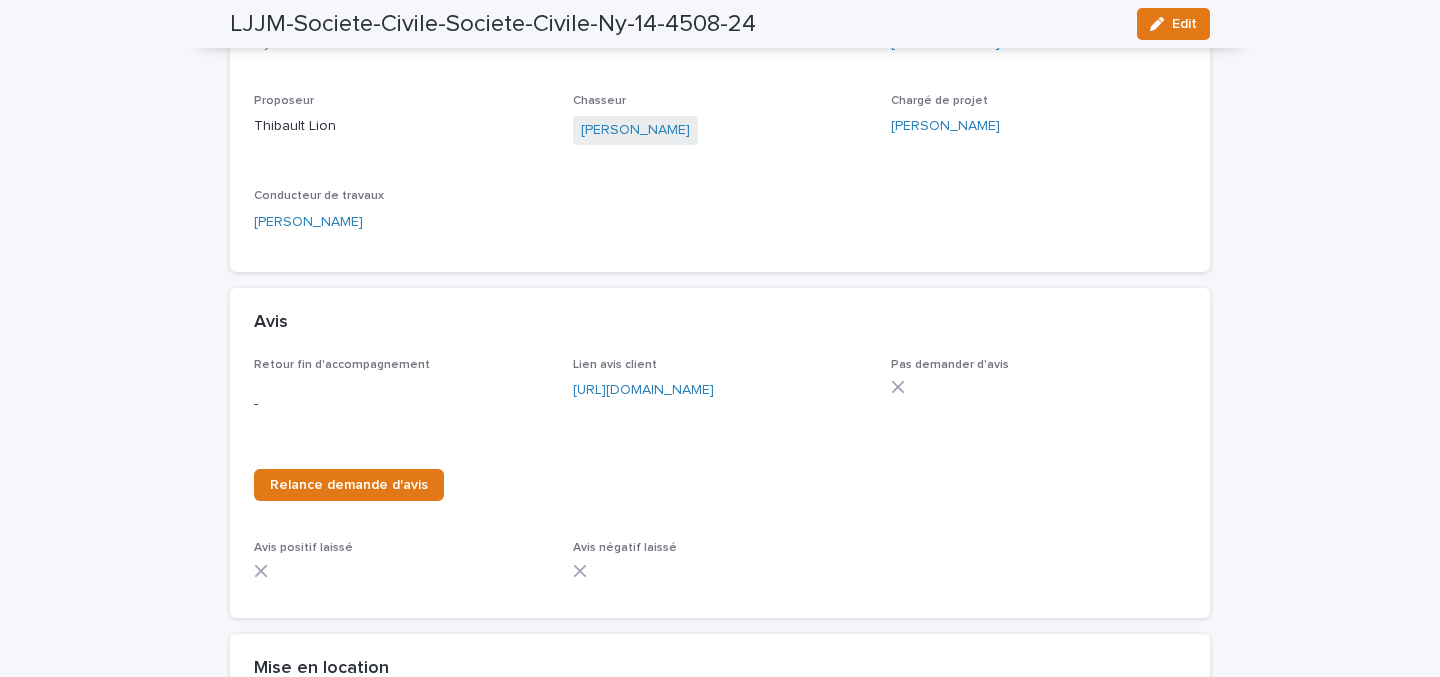 scroll, scrollTop: 0, scrollLeft: 0, axis: both 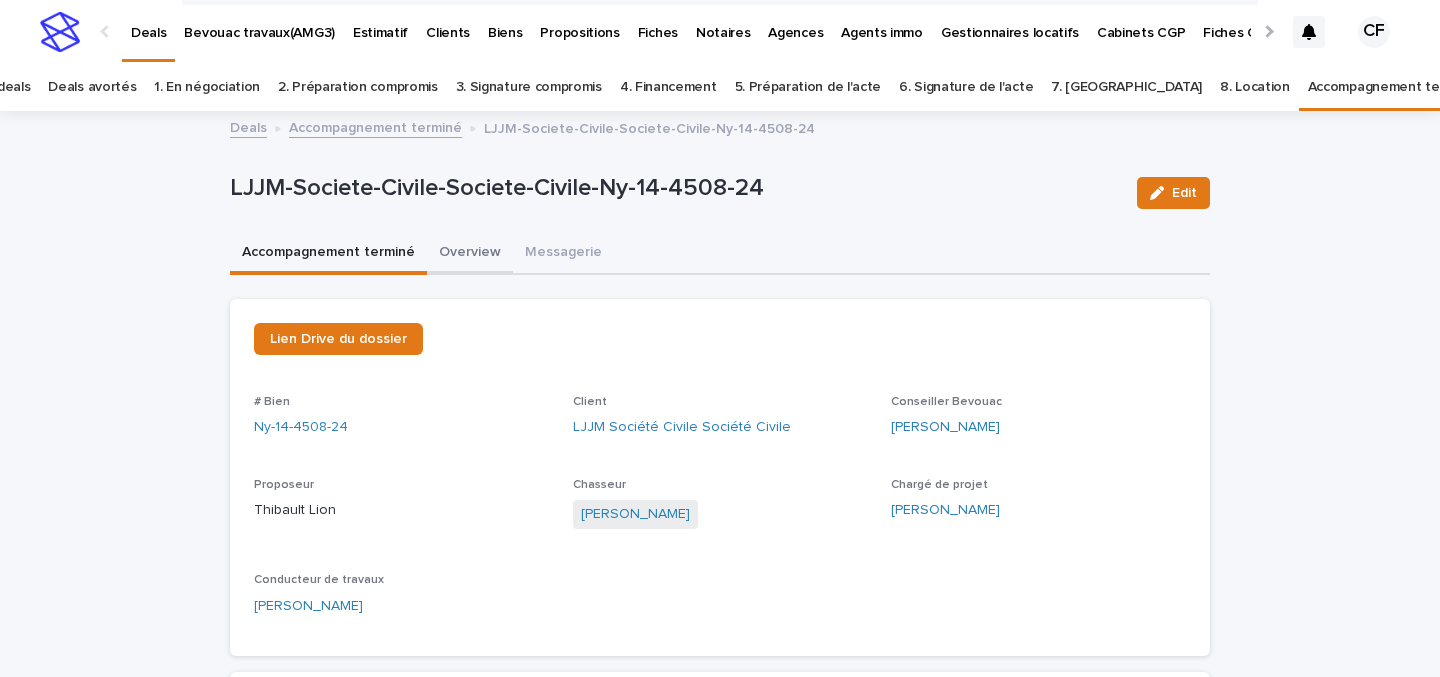 click on "Overview" at bounding box center (470, 254) 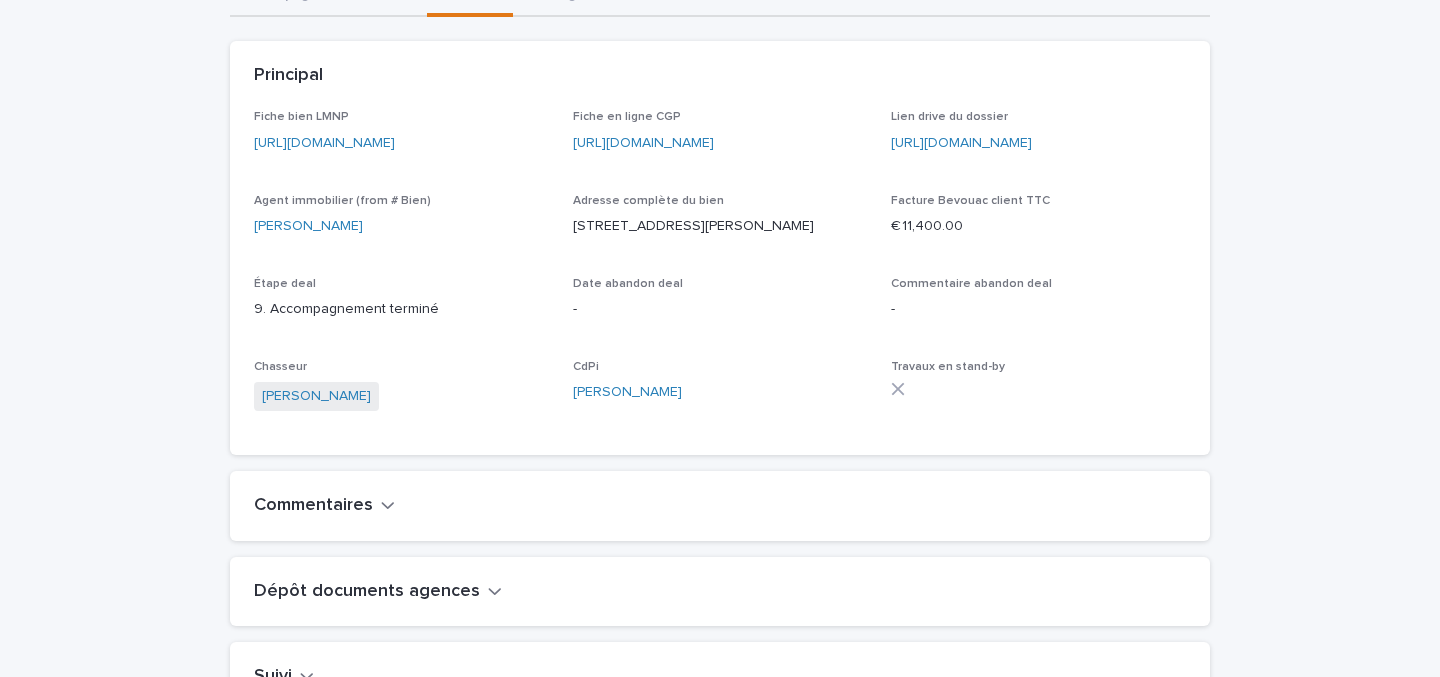 type 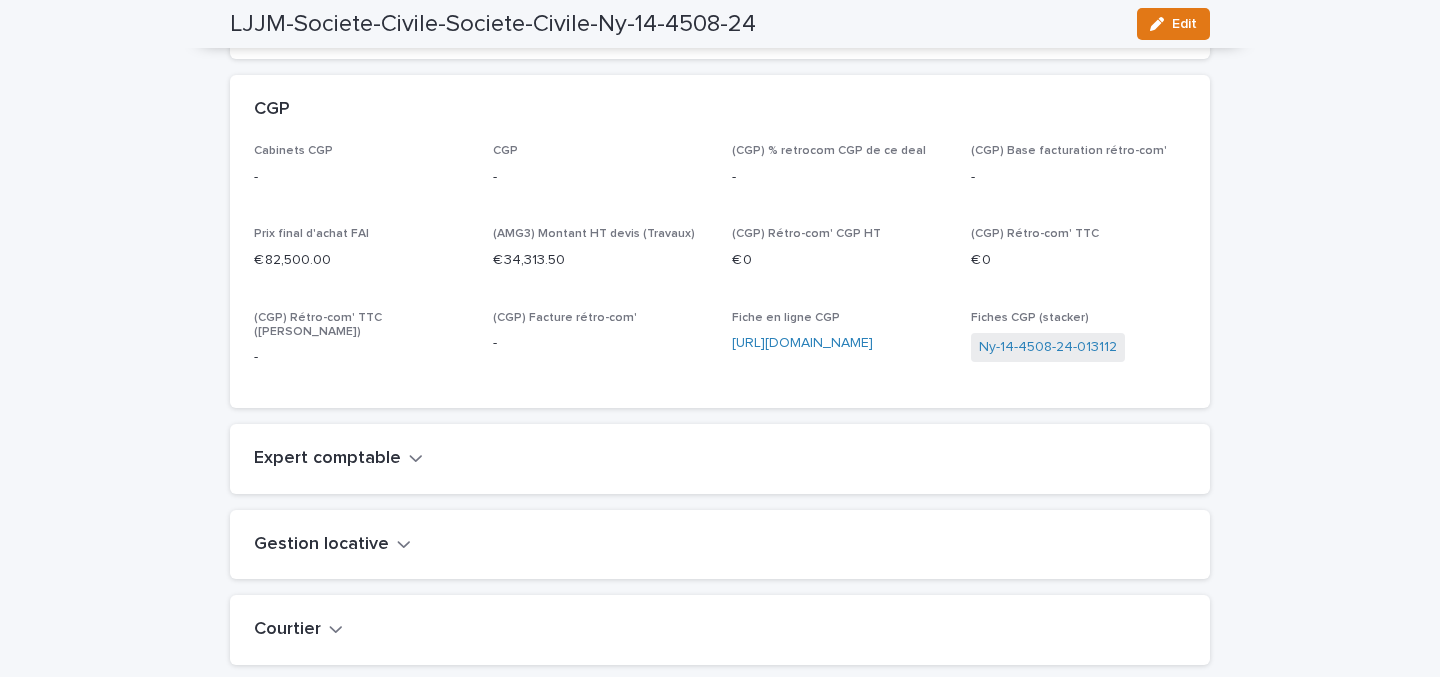 scroll, scrollTop: 8265, scrollLeft: 0, axis: vertical 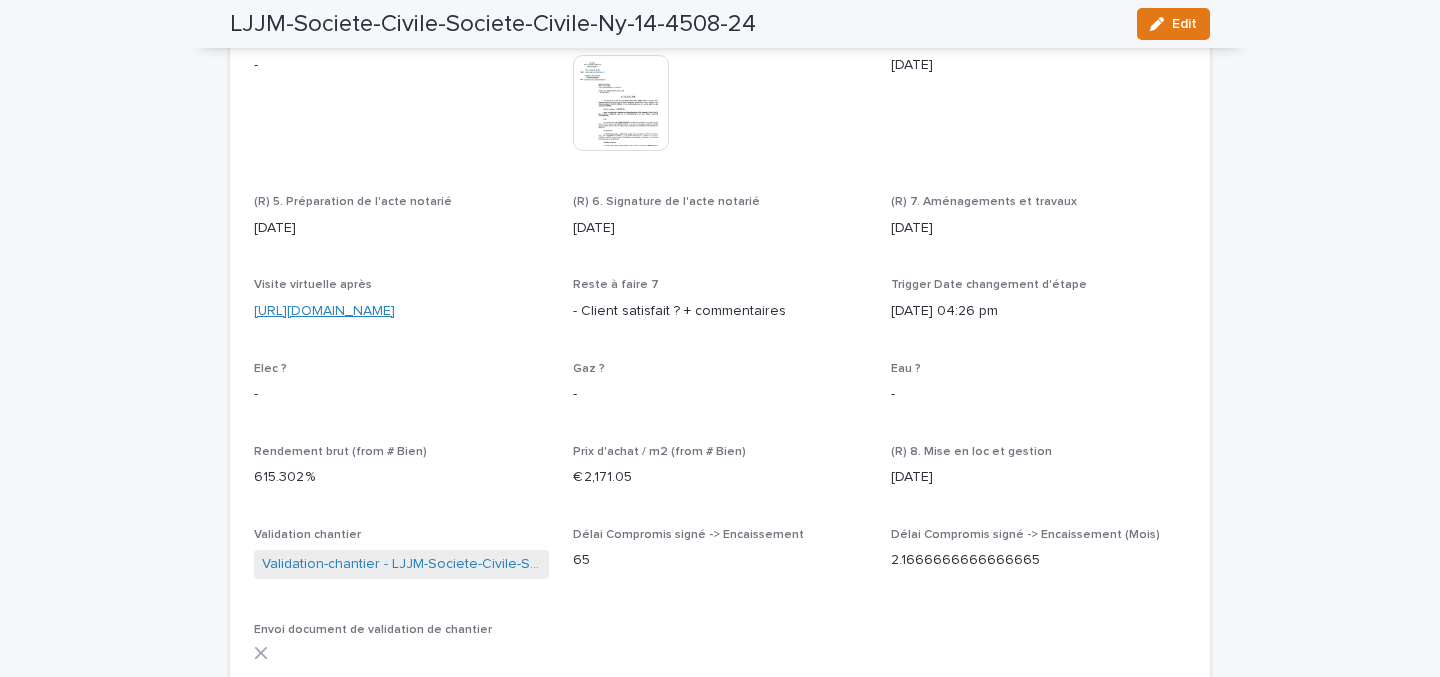 click on "[URL][DOMAIN_NAME]" at bounding box center (324, 311) 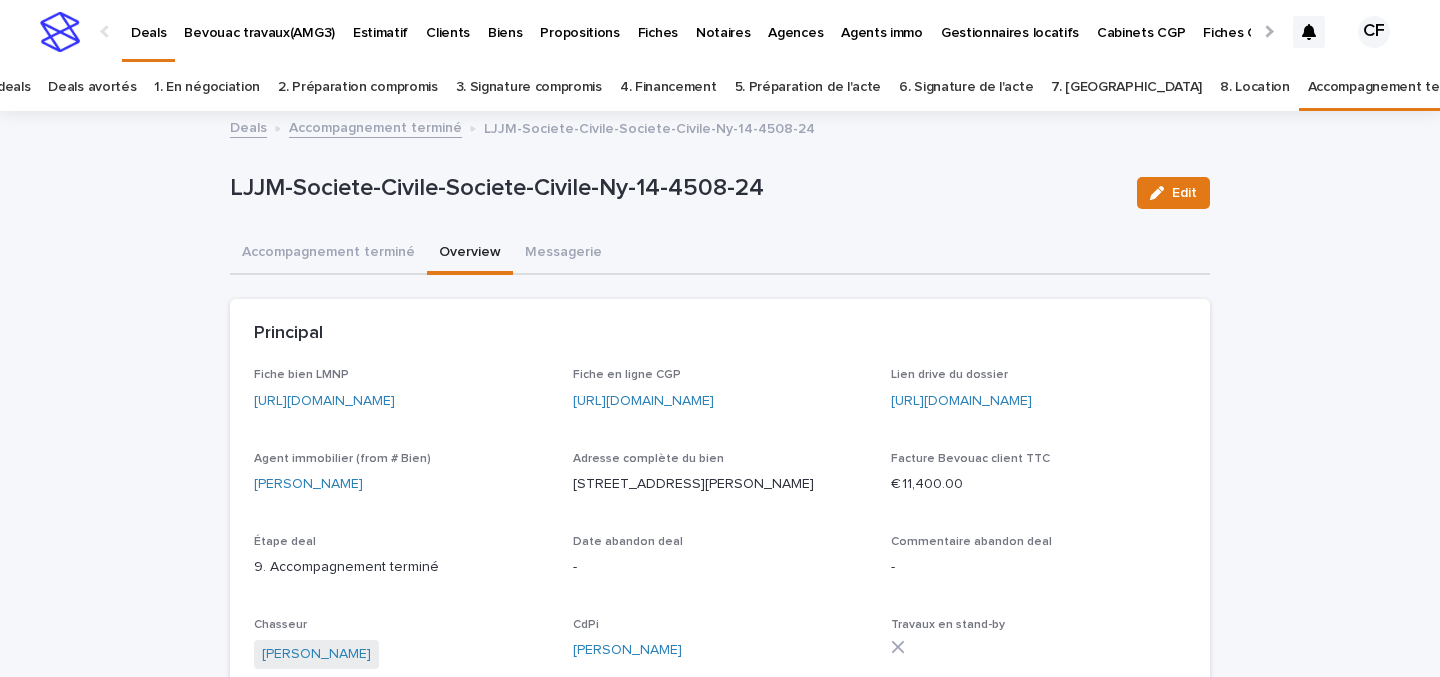 scroll, scrollTop: 0, scrollLeft: 0, axis: both 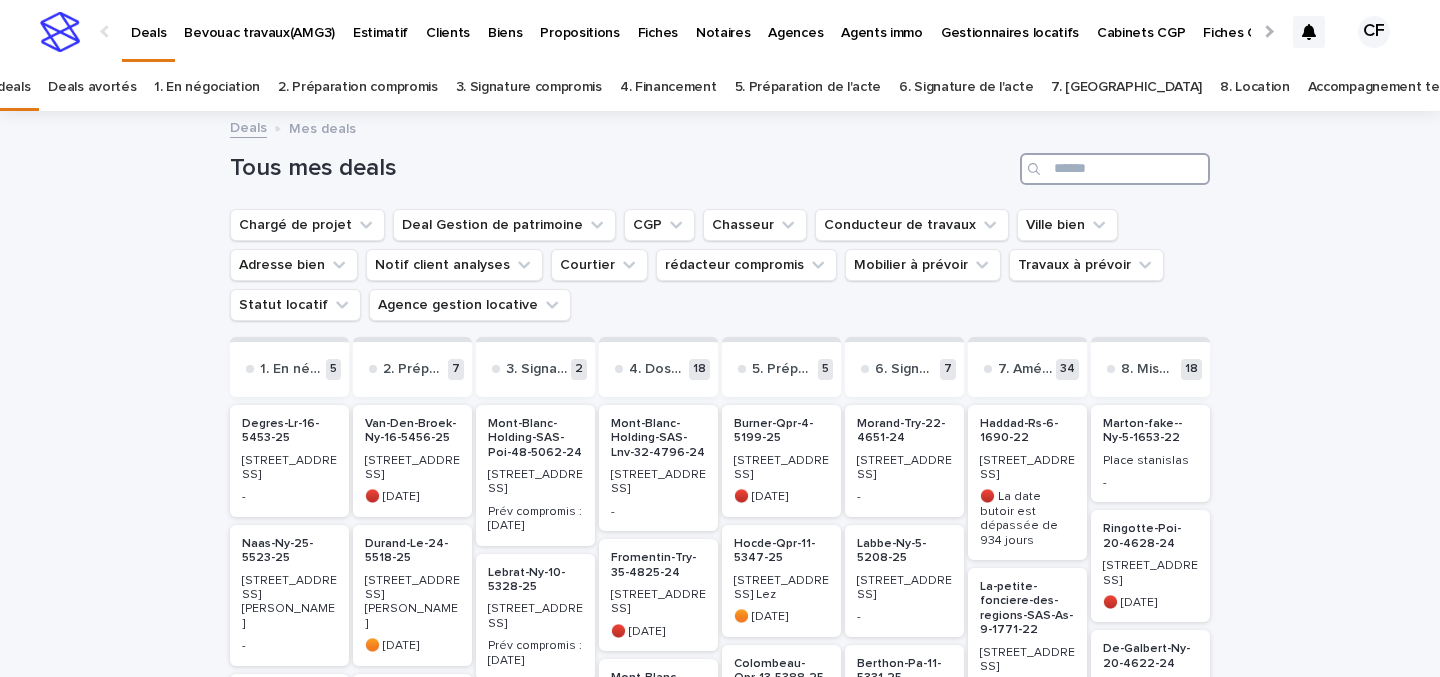 click at bounding box center [1115, 169] 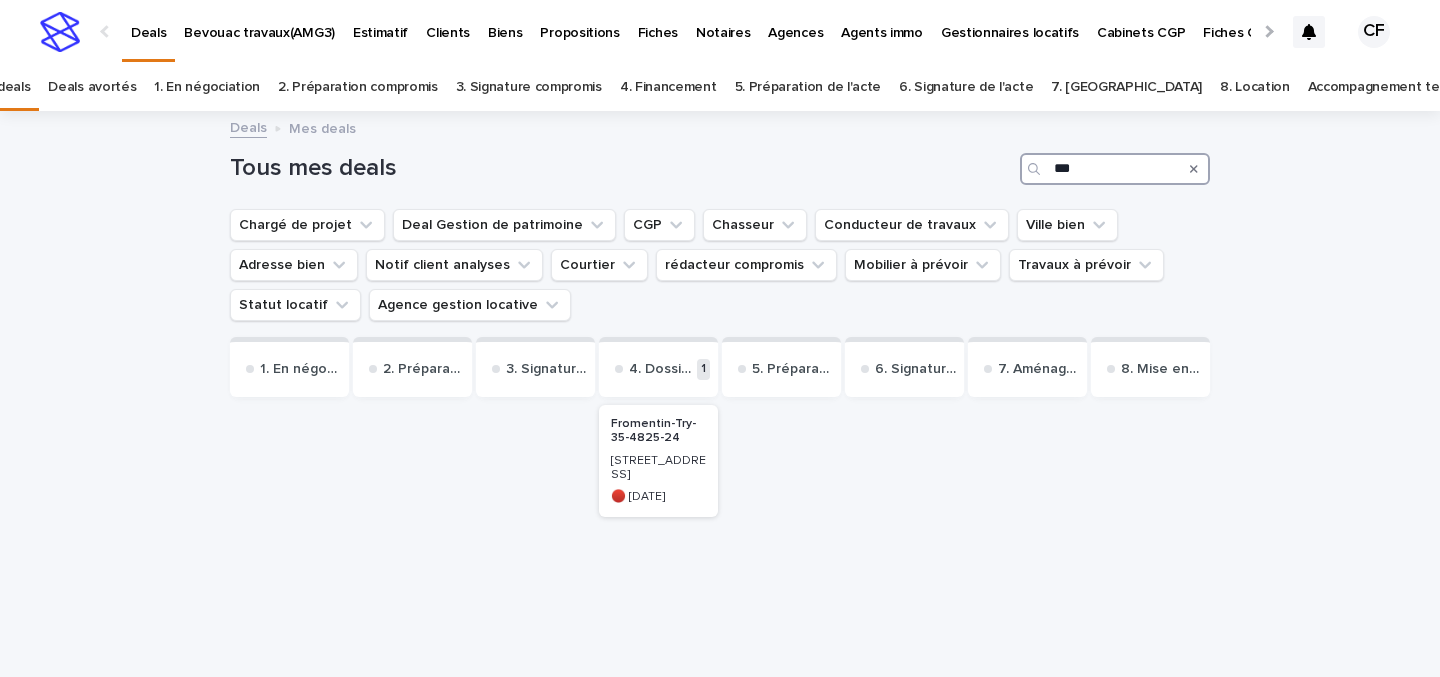 type on "***" 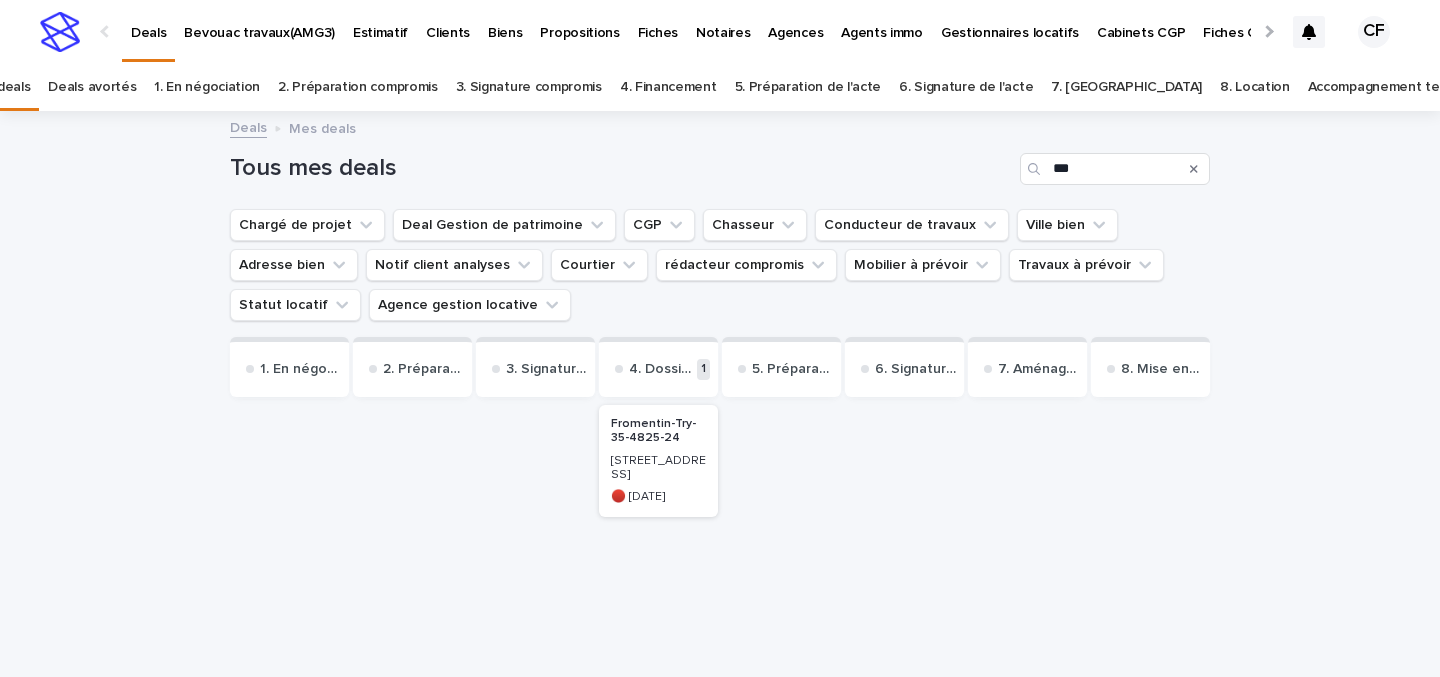 click on "[STREET_ADDRESS]" at bounding box center (658, 468) 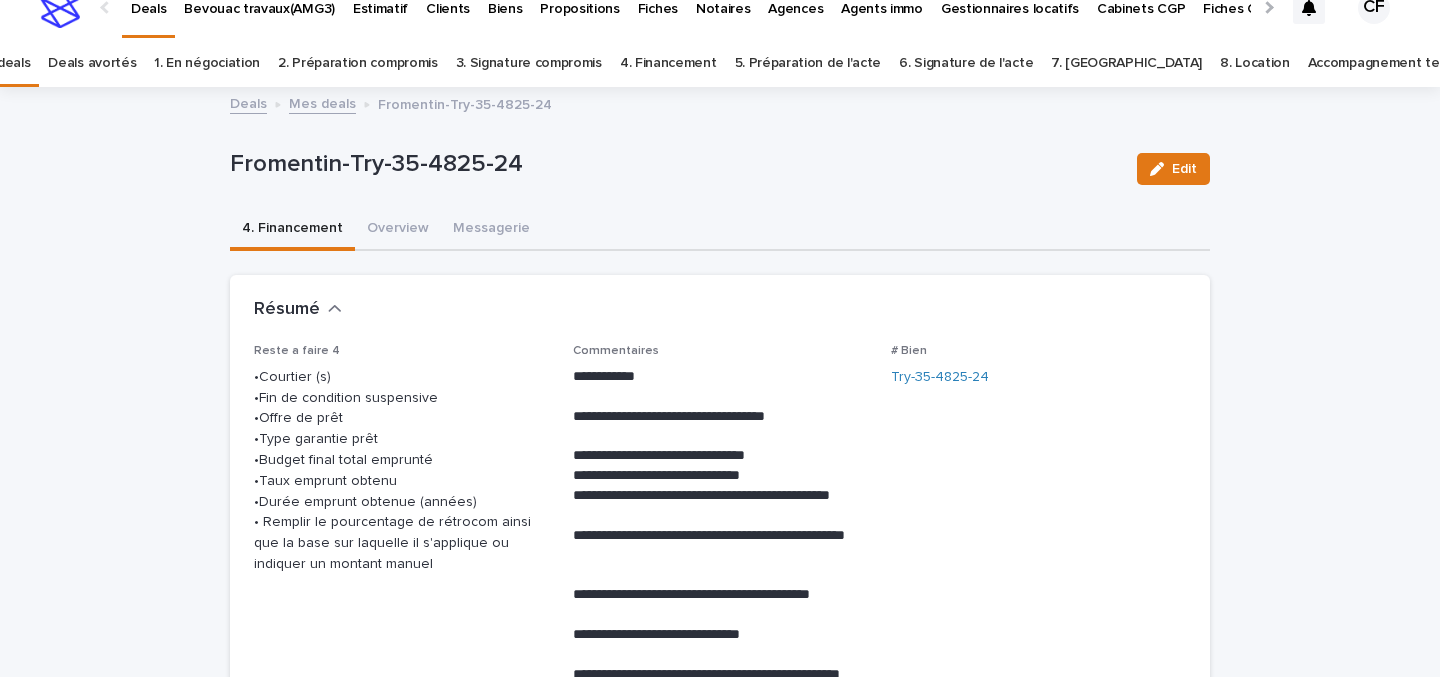 scroll, scrollTop: 27, scrollLeft: 0, axis: vertical 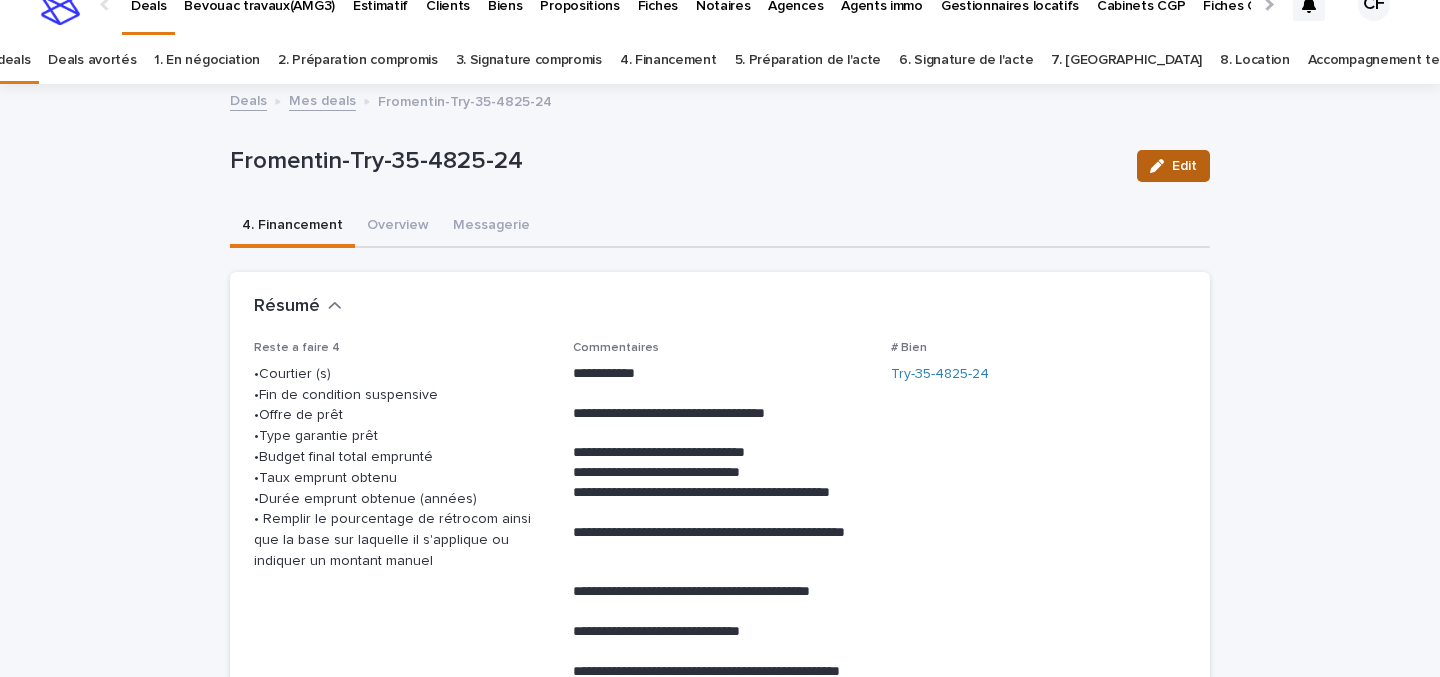click on "Edit" at bounding box center (1184, 166) 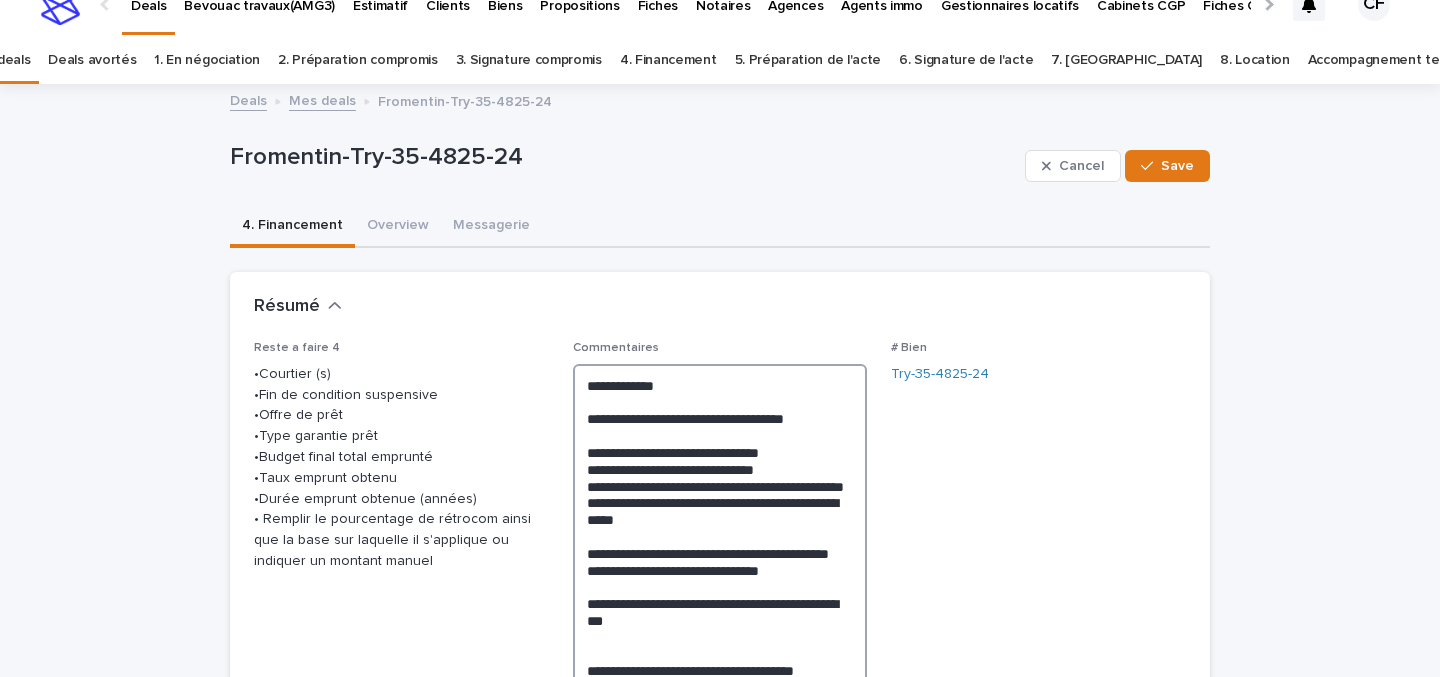 click on "**********" at bounding box center (720, 662) 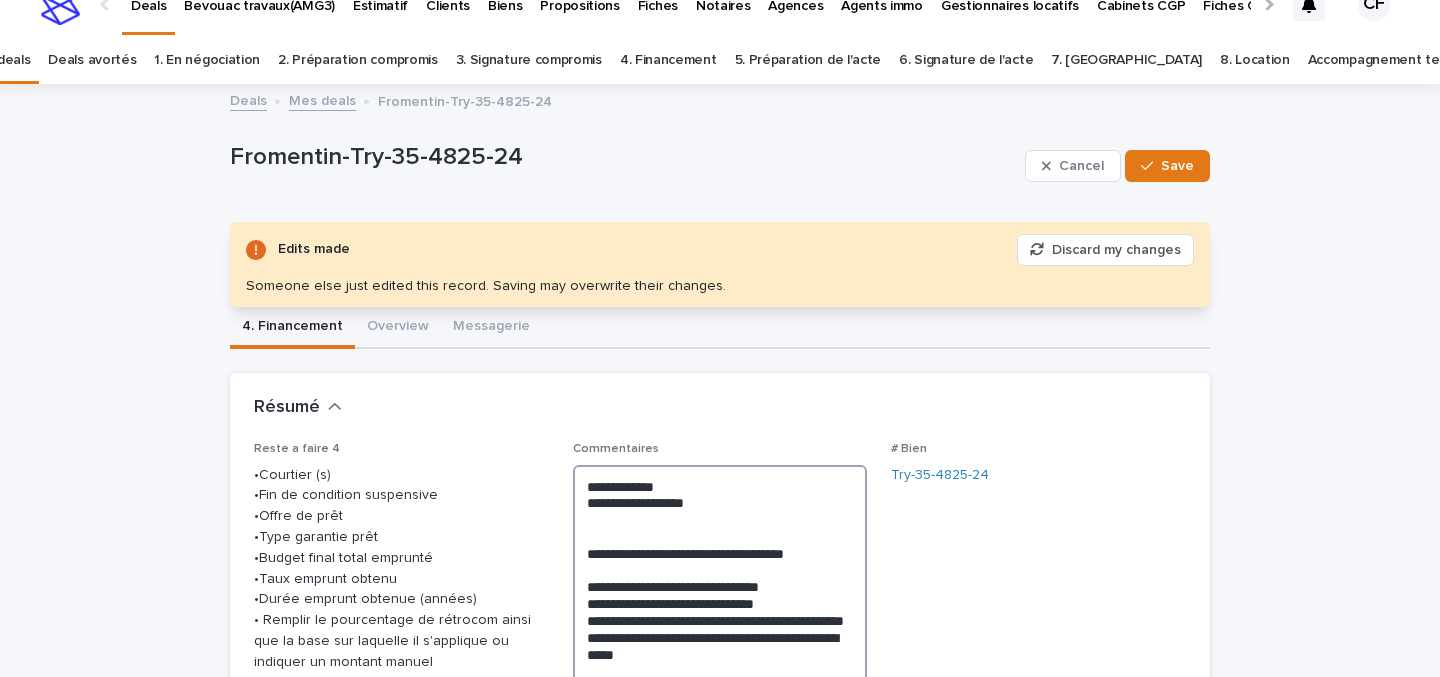 click on "**********" at bounding box center [720, 780] 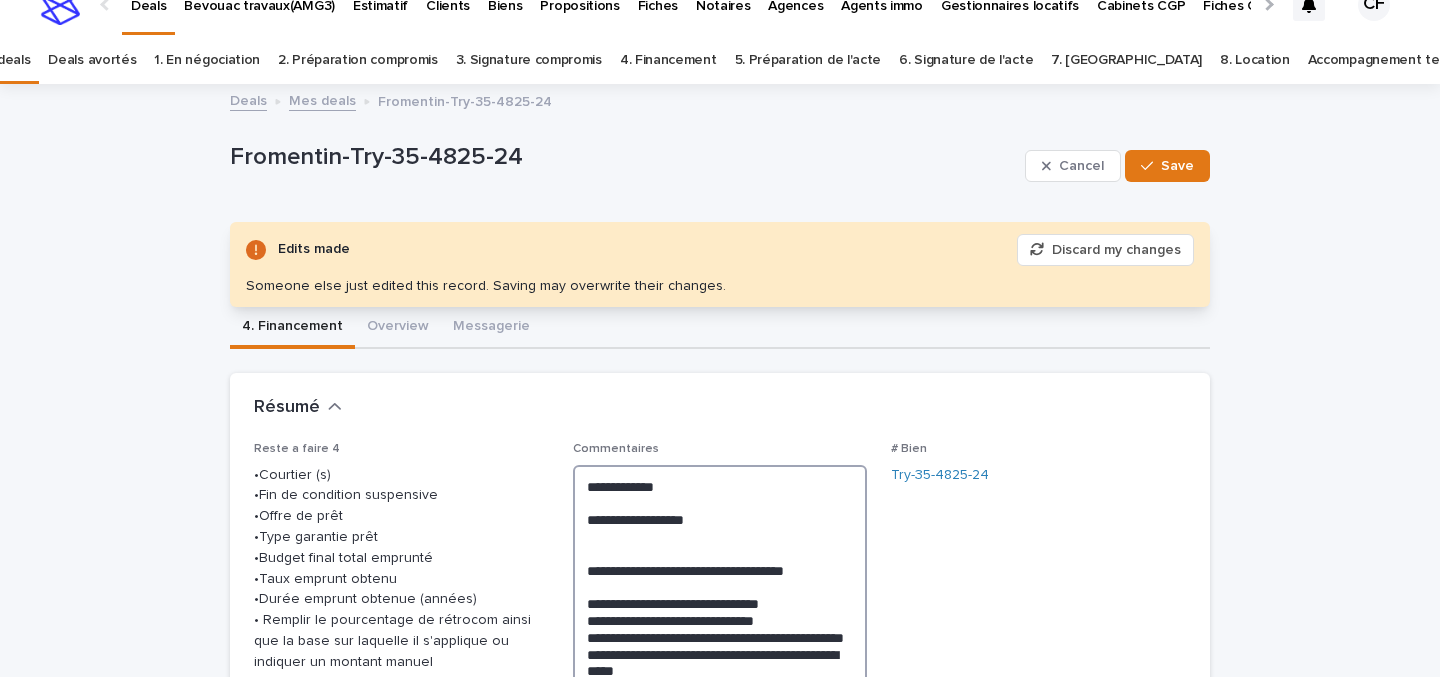 click on "**********" at bounding box center (720, 788) 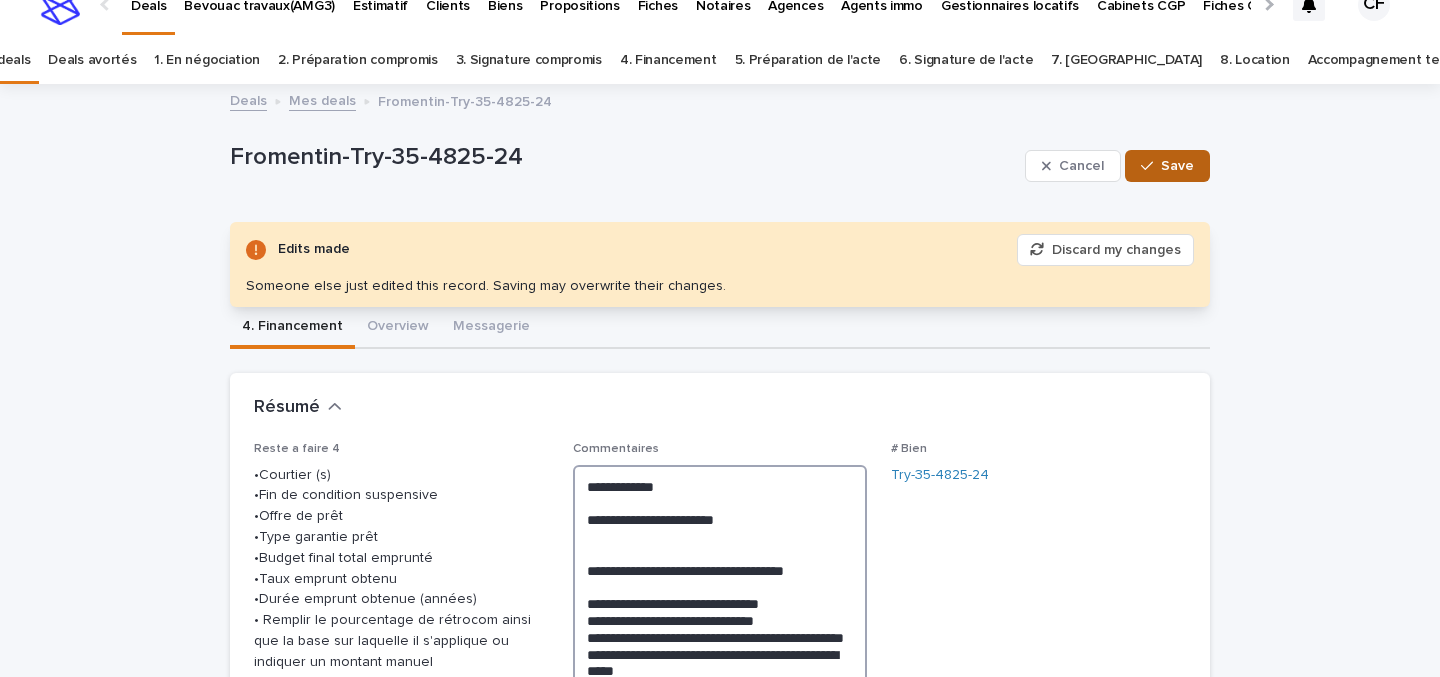 type on "**********" 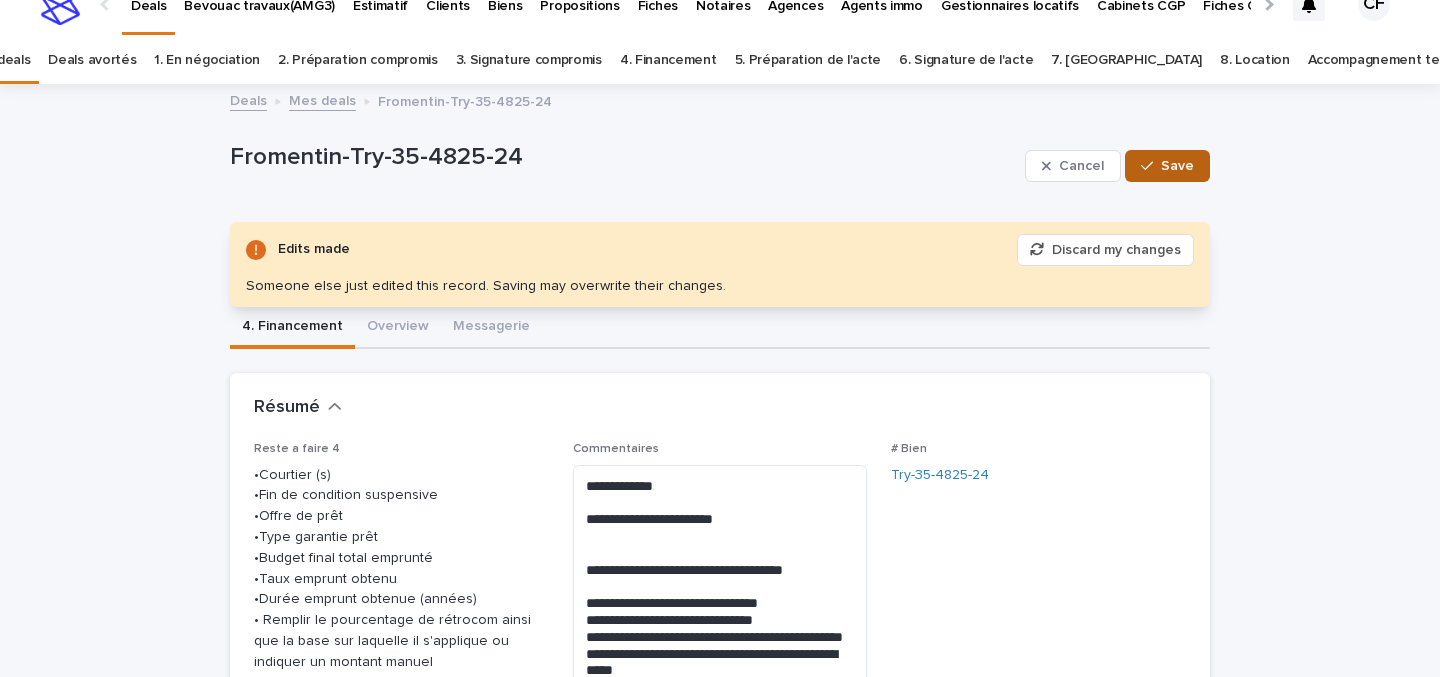 click on "Save" at bounding box center (1167, 166) 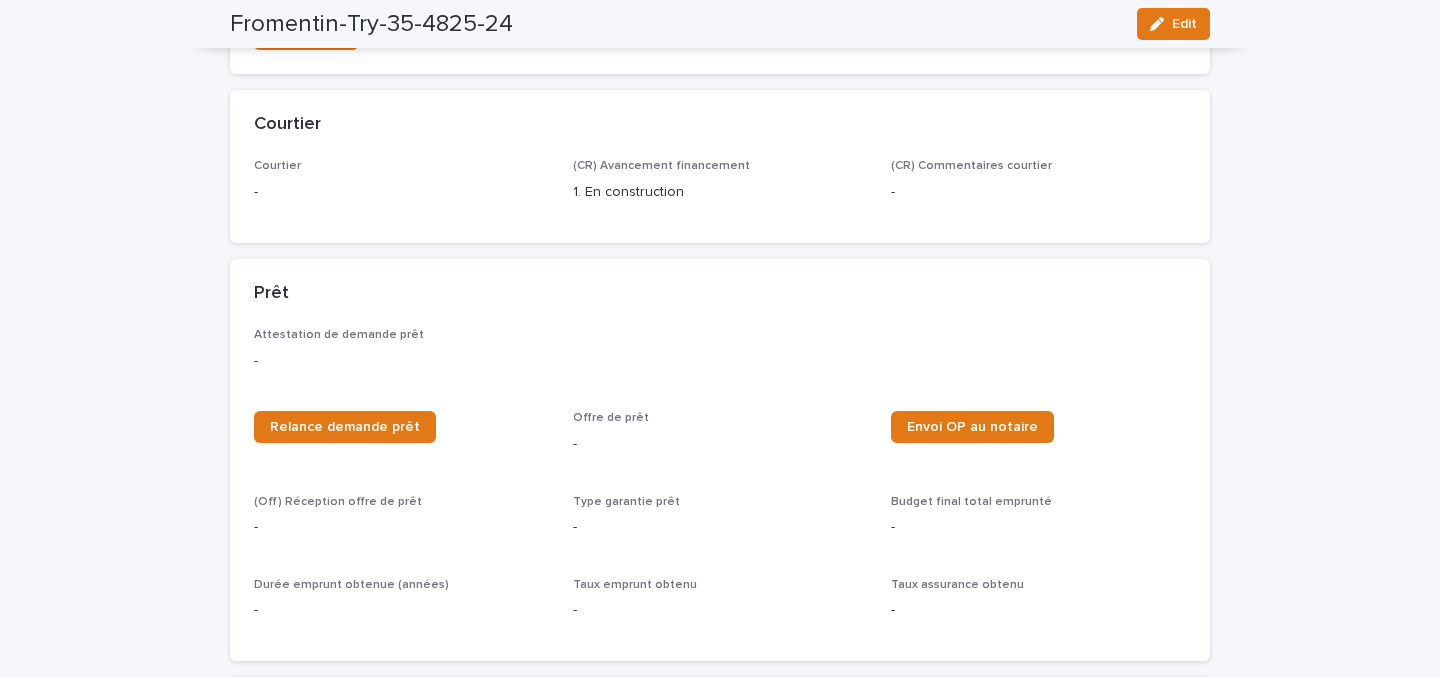 scroll, scrollTop: 1491, scrollLeft: 0, axis: vertical 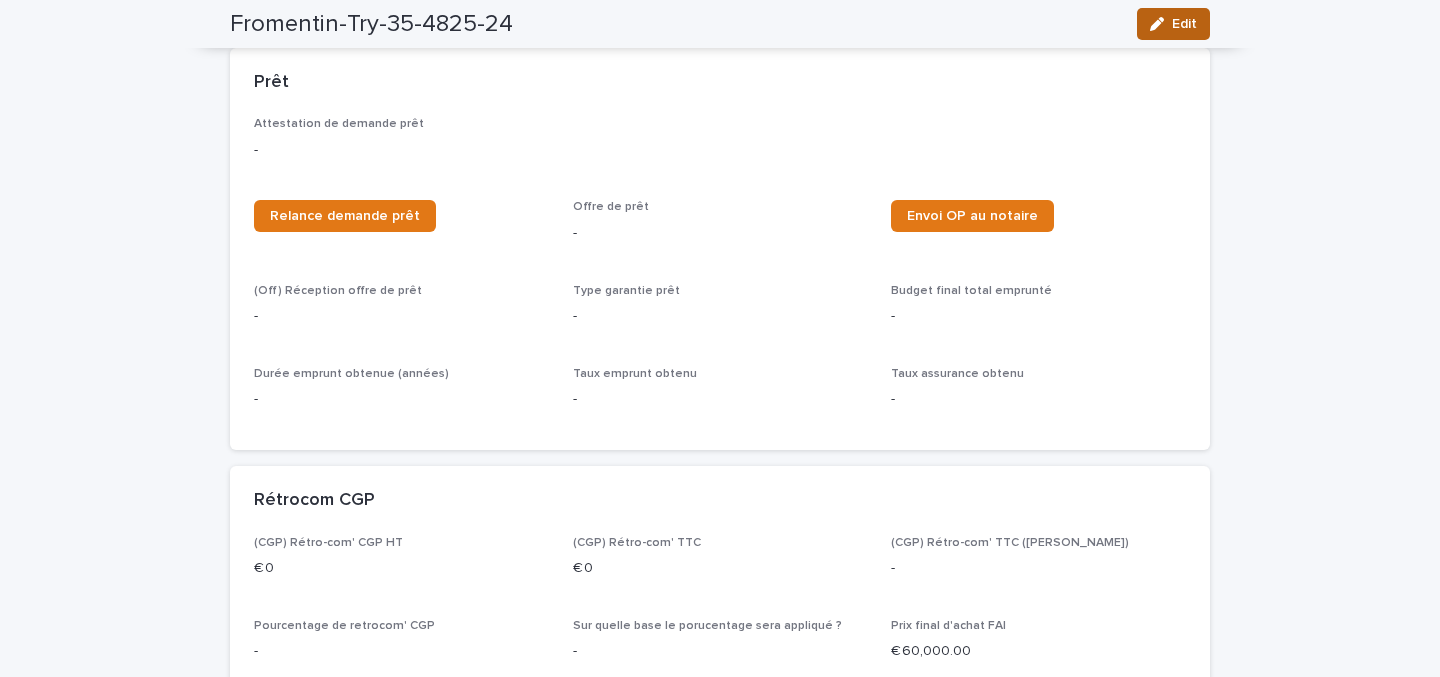 click on "Edit" at bounding box center [1173, 24] 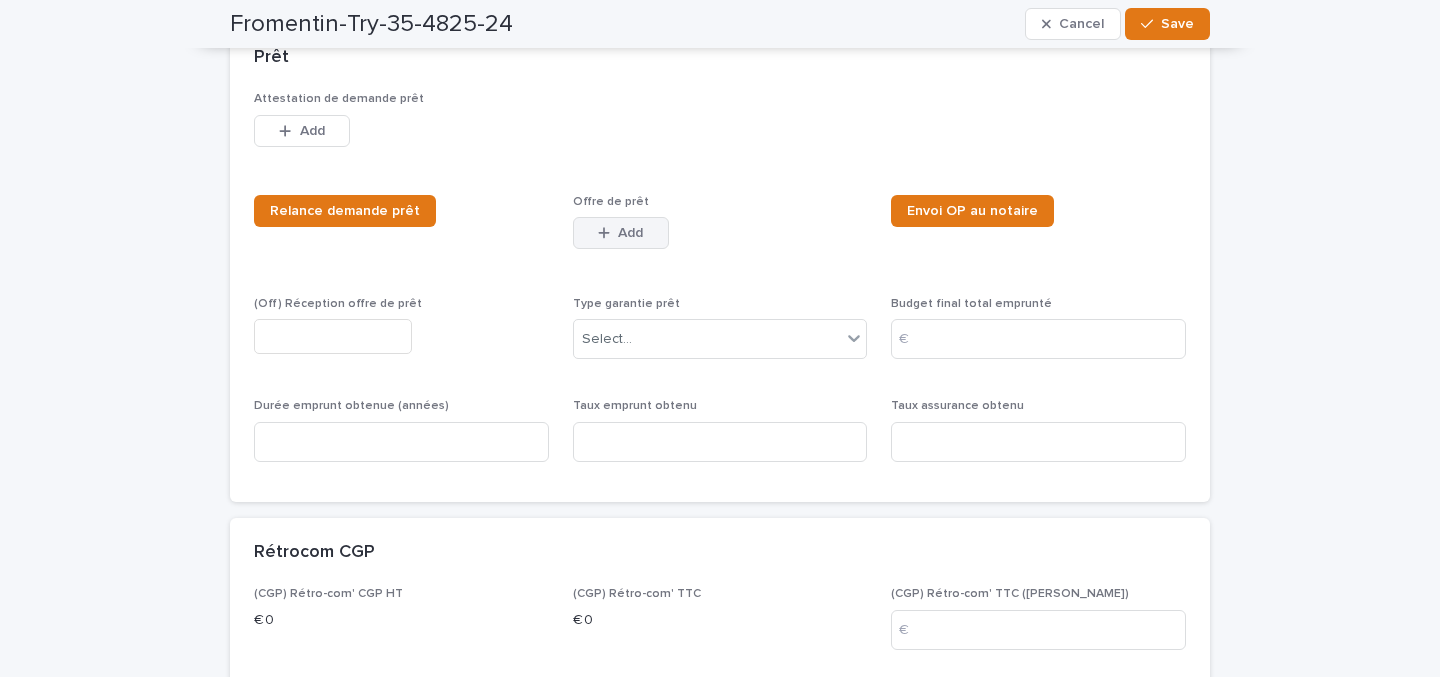click on "Add" at bounding box center (621, 233) 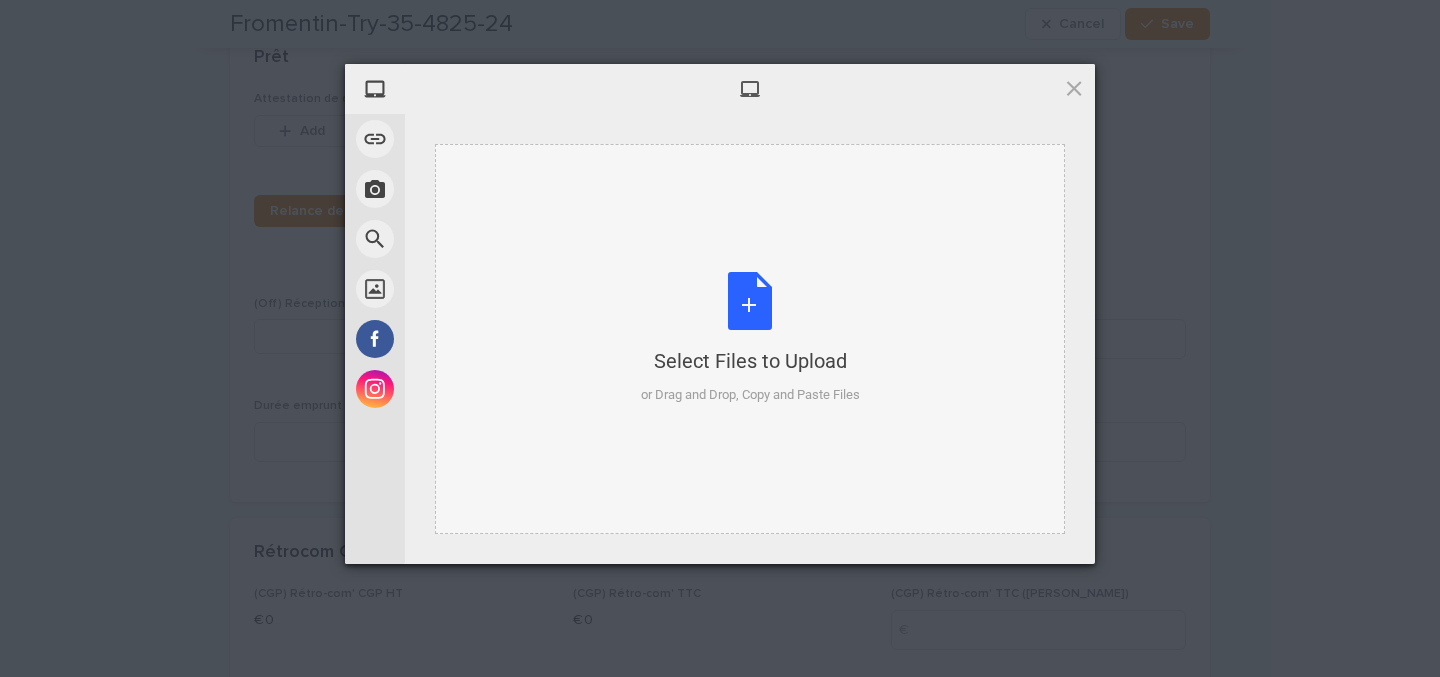 click on "Select Files to Upload
or Drag and Drop, Copy and Paste Files" at bounding box center [750, 339] 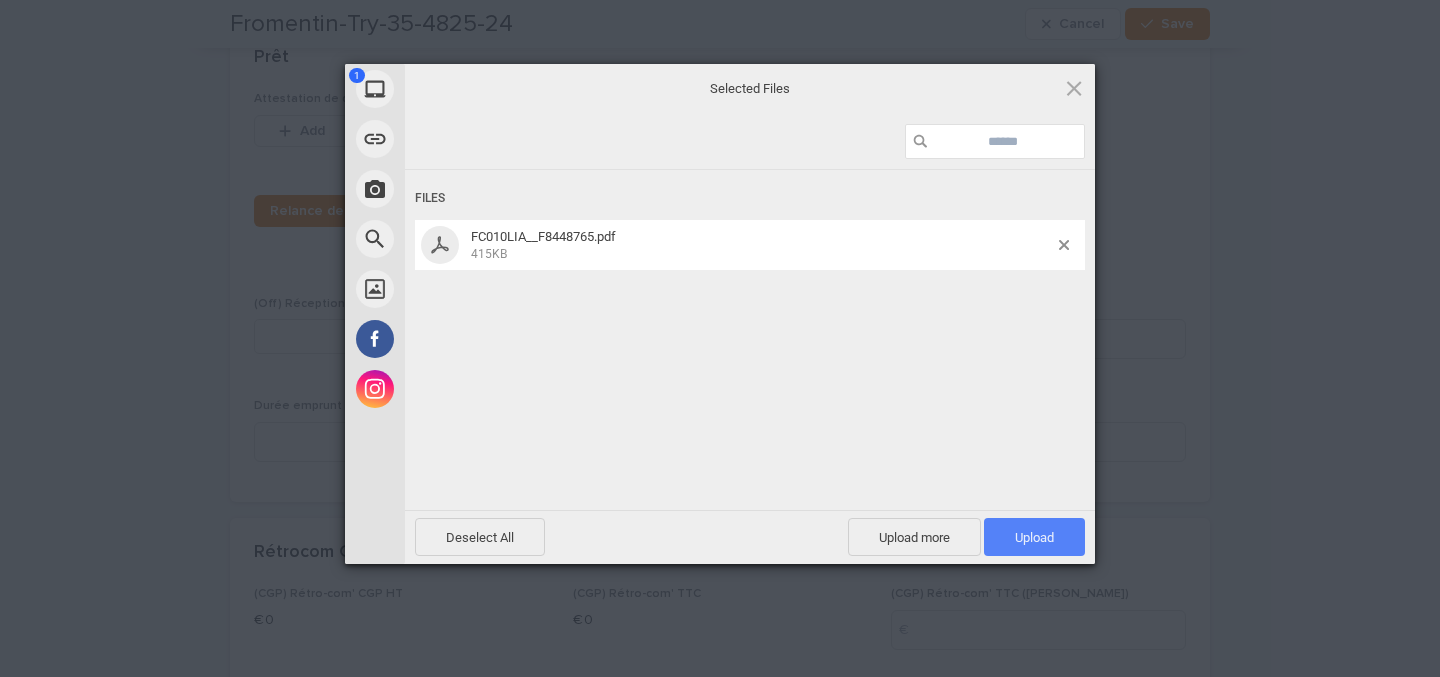 click on "Upload
1" at bounding box center [1034, 537] 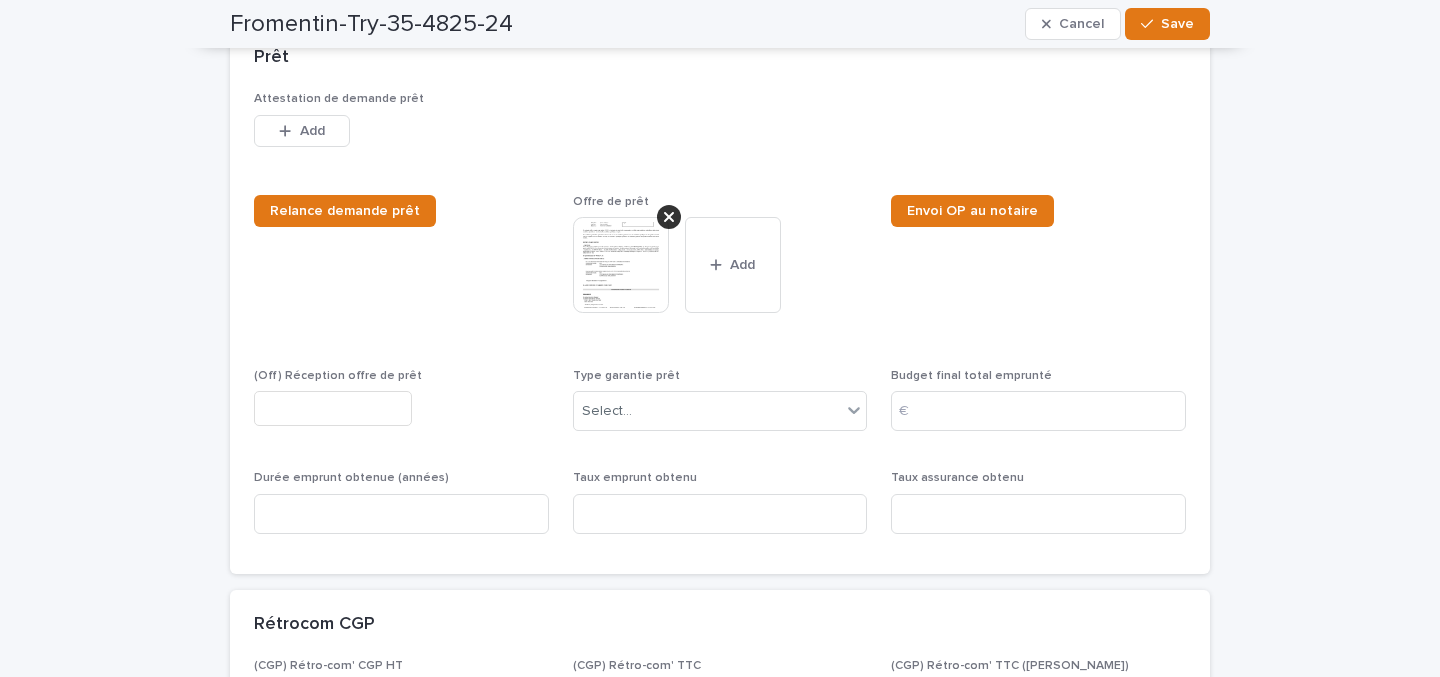 click on "Offre de prêt" at bounding box center (611, 202) 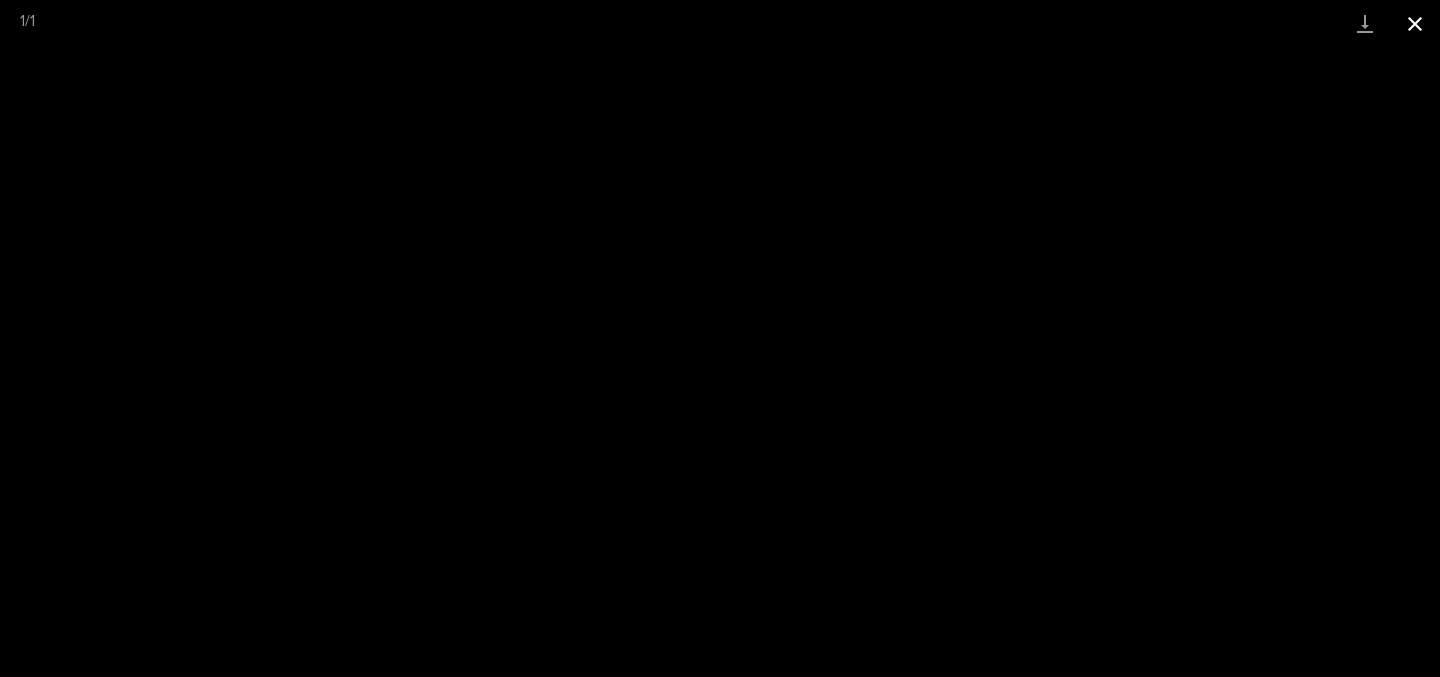 click at bounding box center (1415, 23) 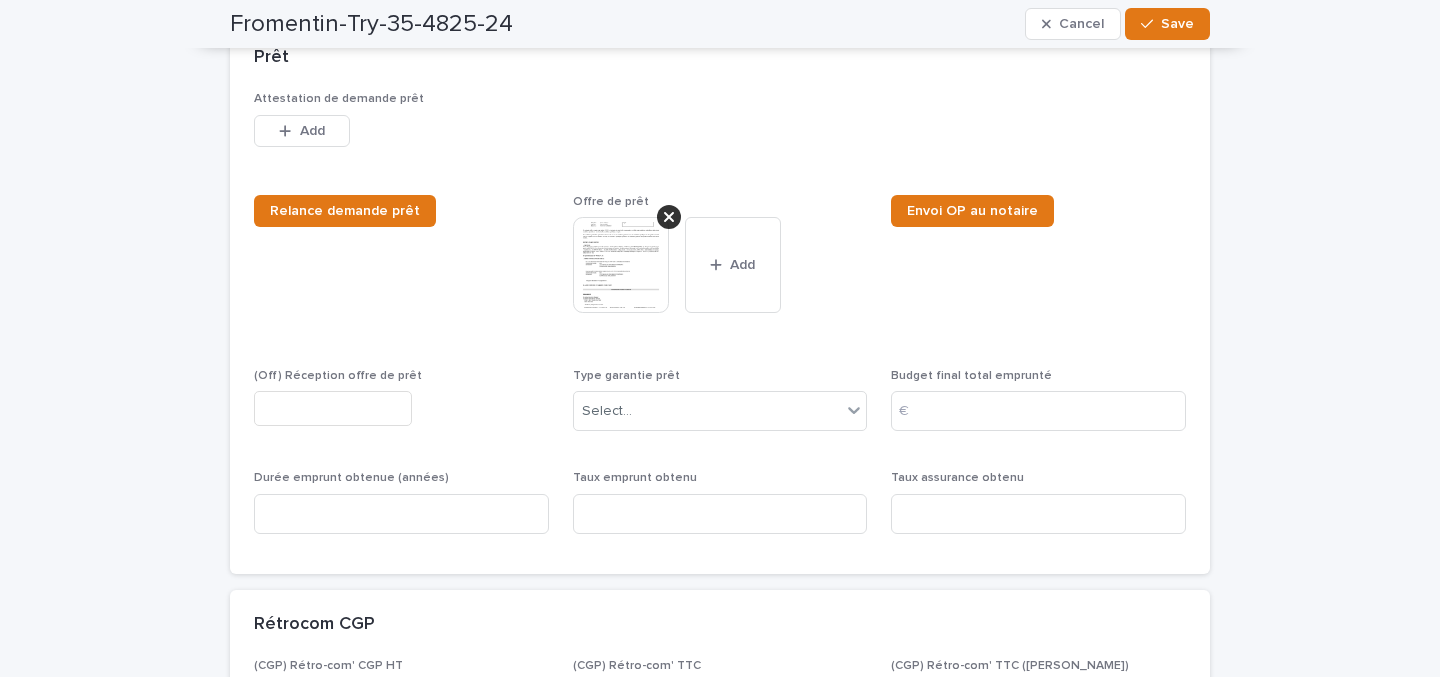 click at bounding box center [333, 408] 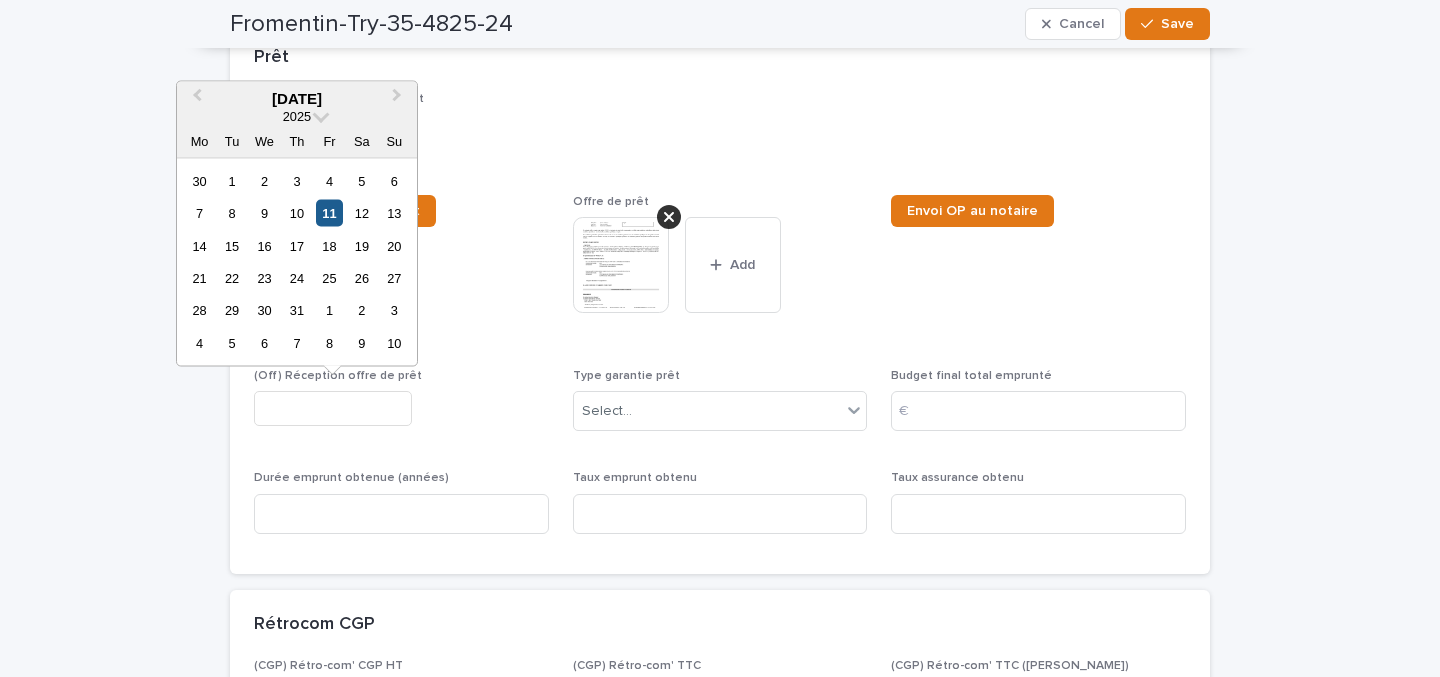 click on "11" at bounding box center [329, 213] 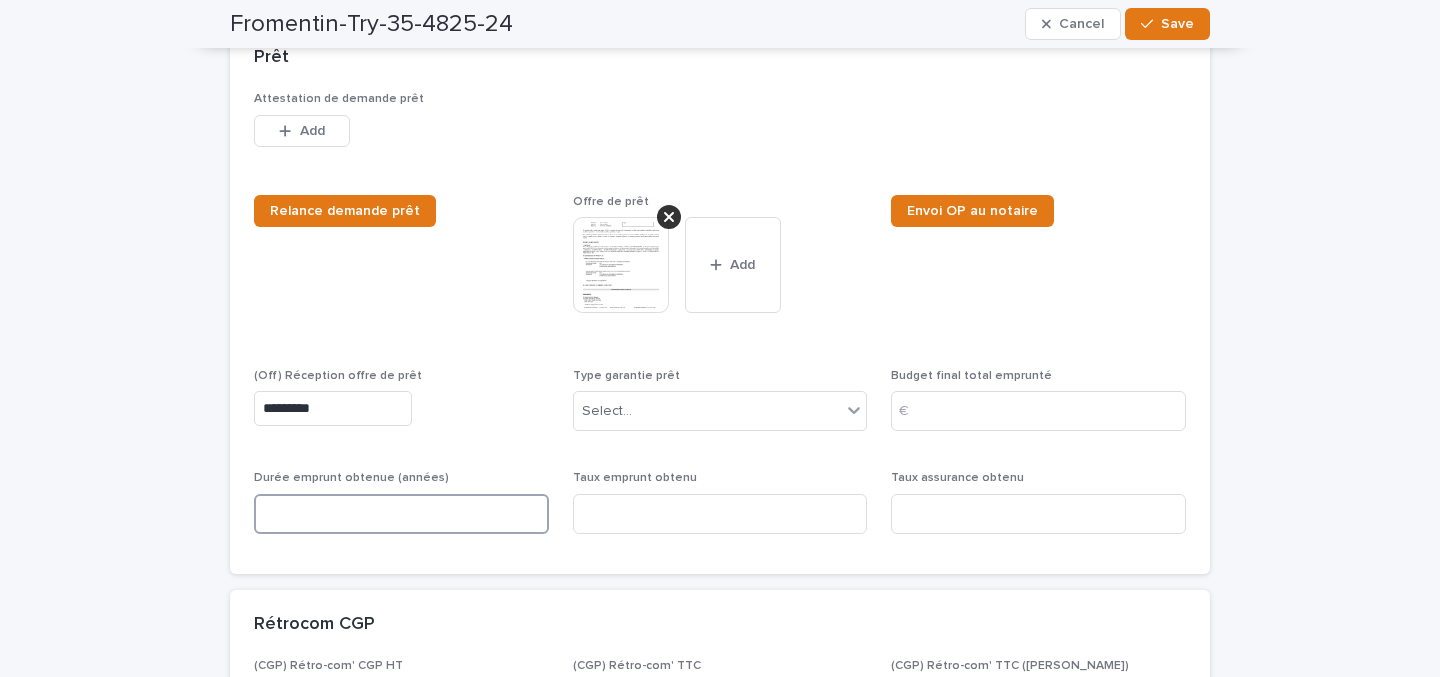 click at bounding box center [401, 514] 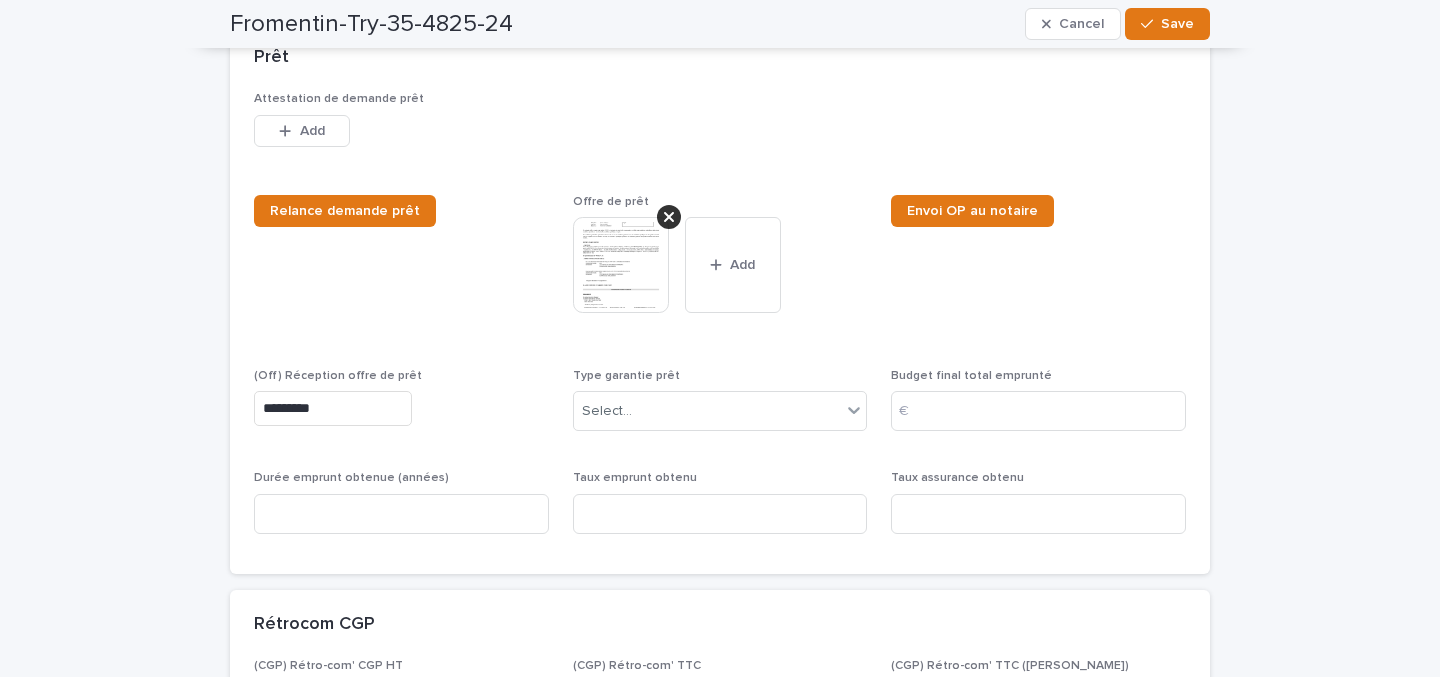 click at bounding box center [621, 265] 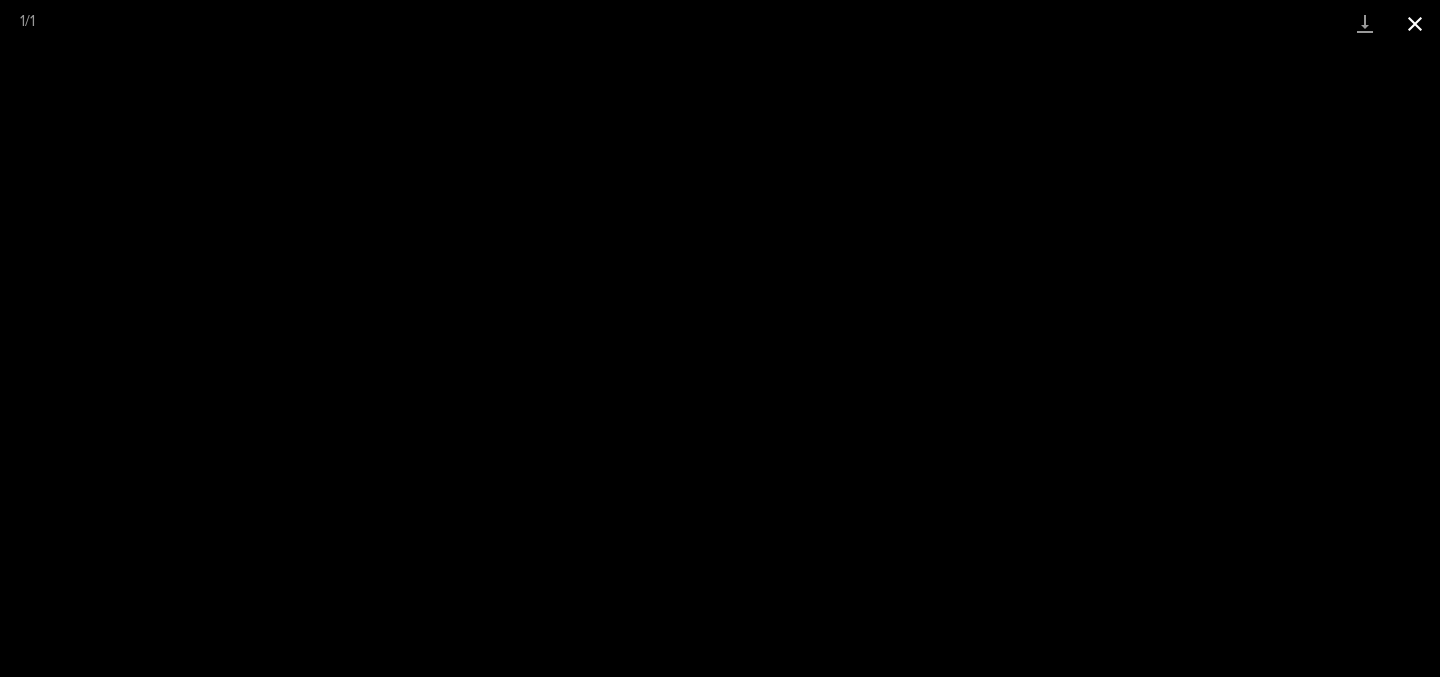 click at bounding box center (1415, 23) 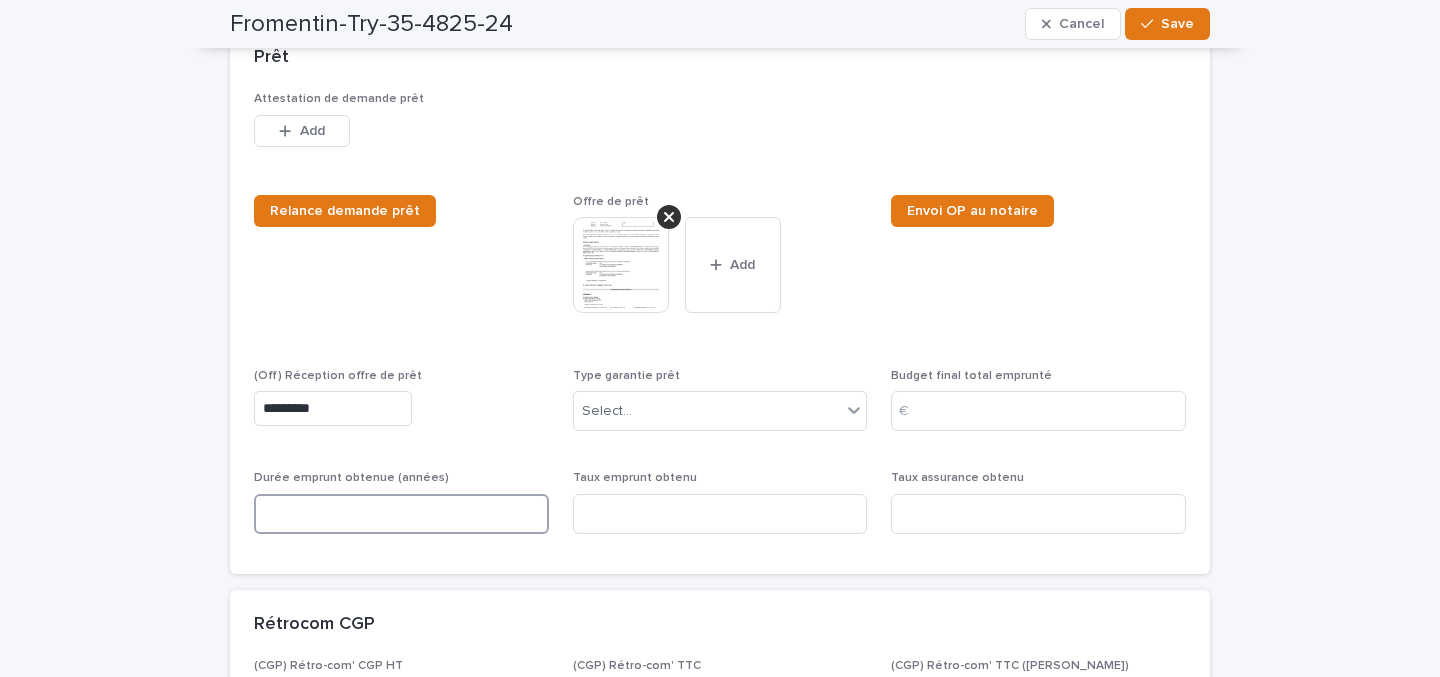 click at bounding box center [401, 514] 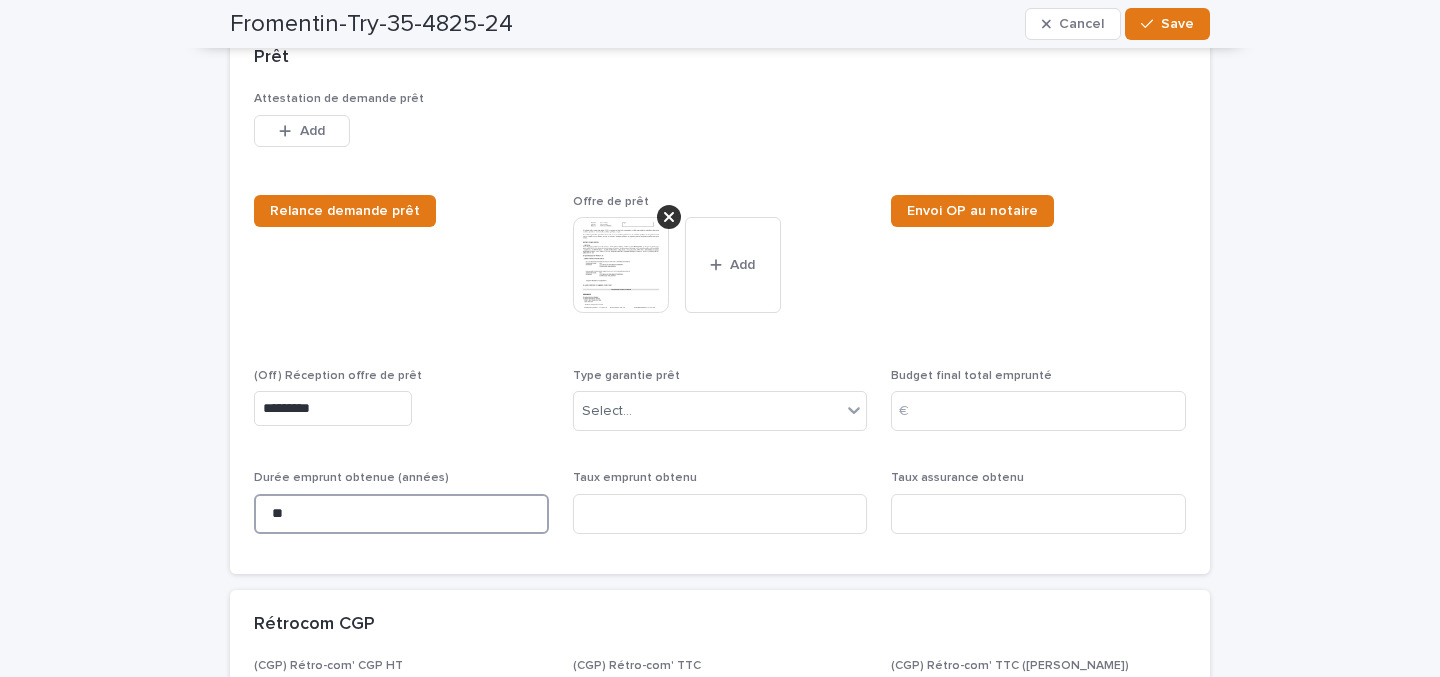 type on "**" 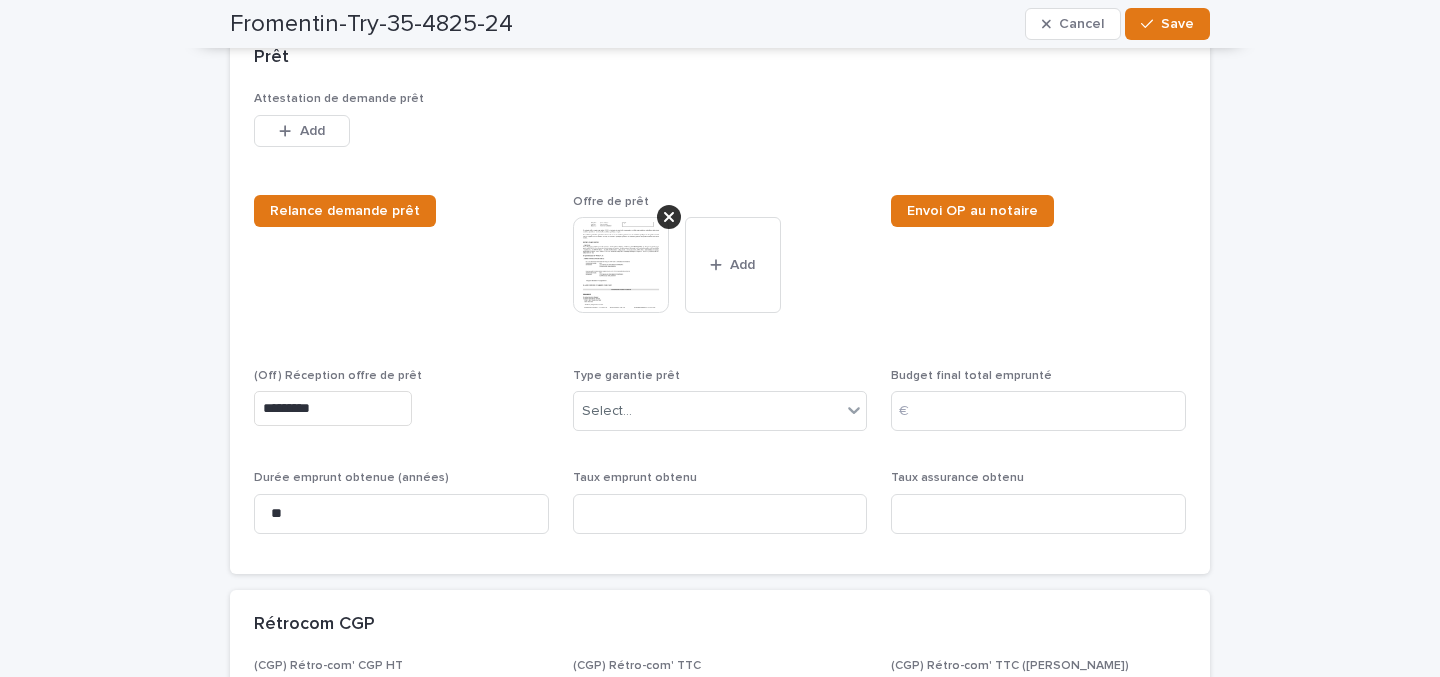 click on "€" at bounding box center [911, 411] 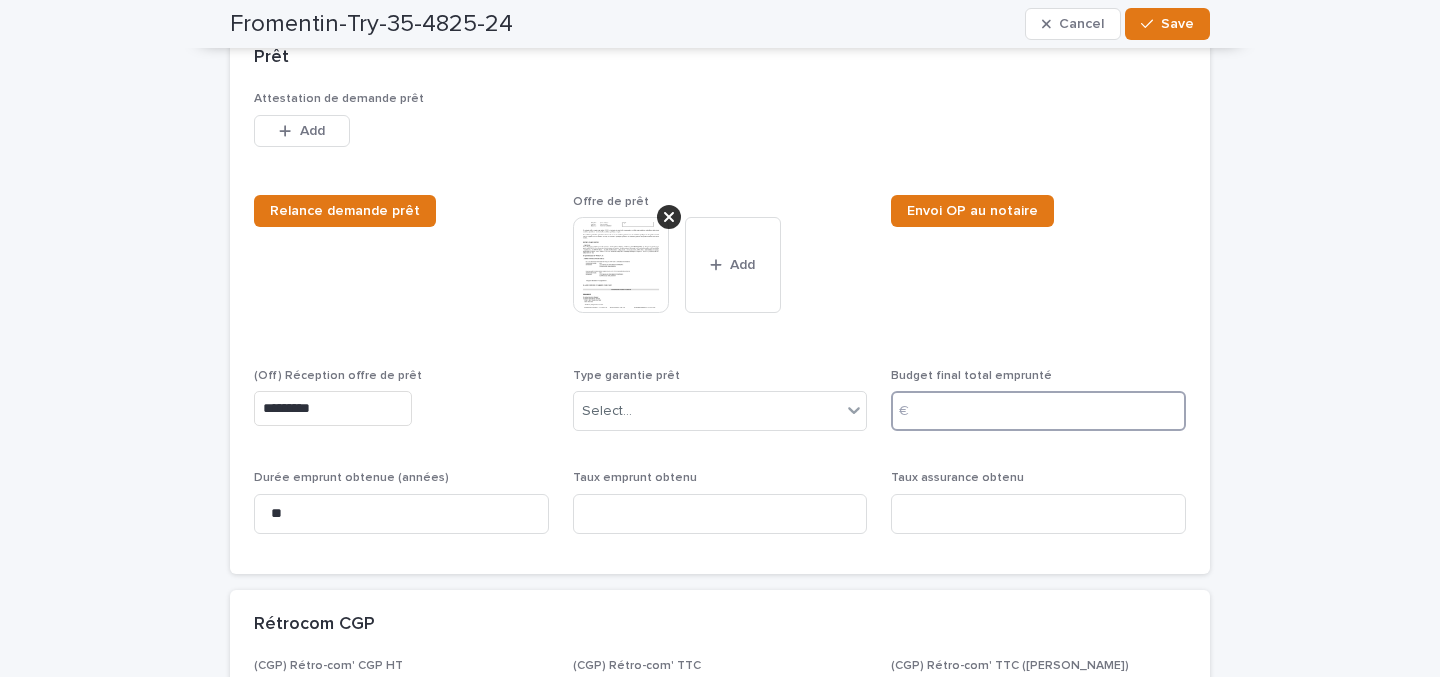 click at bounding box center [1038, 411] 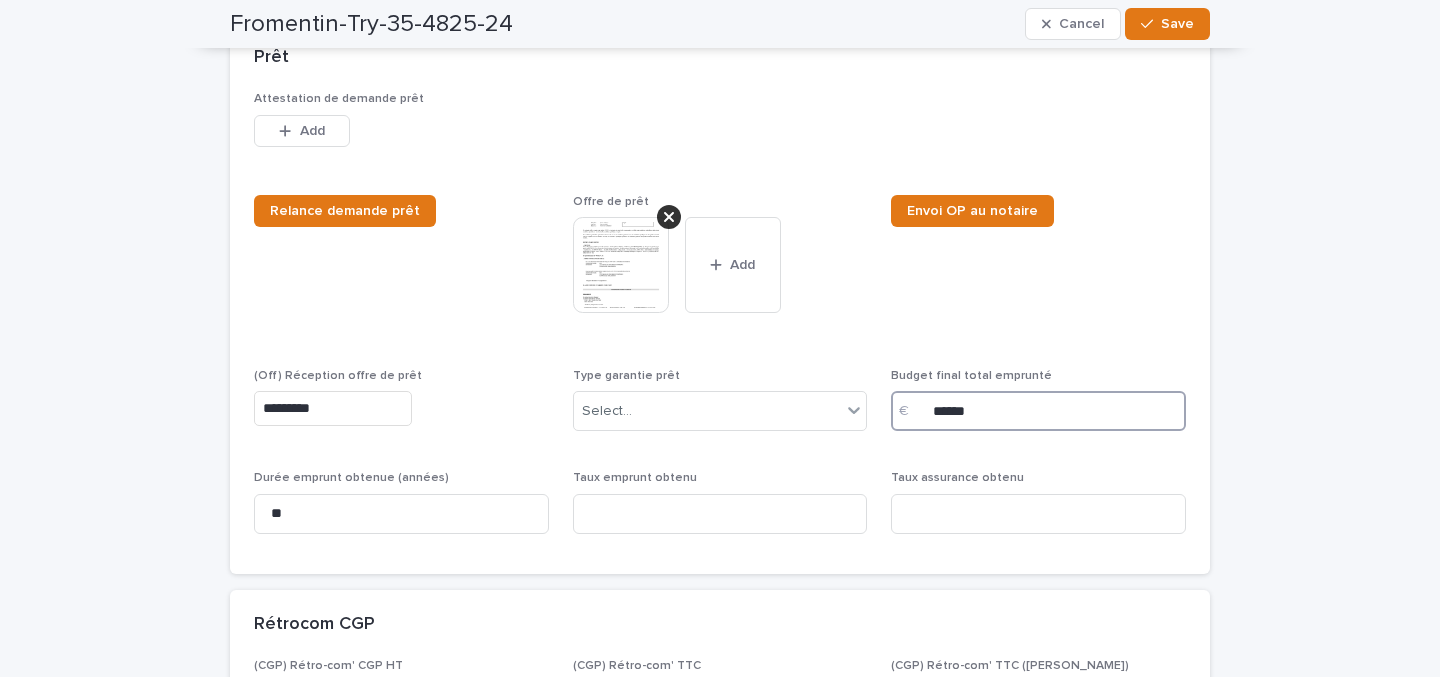 type on "******" 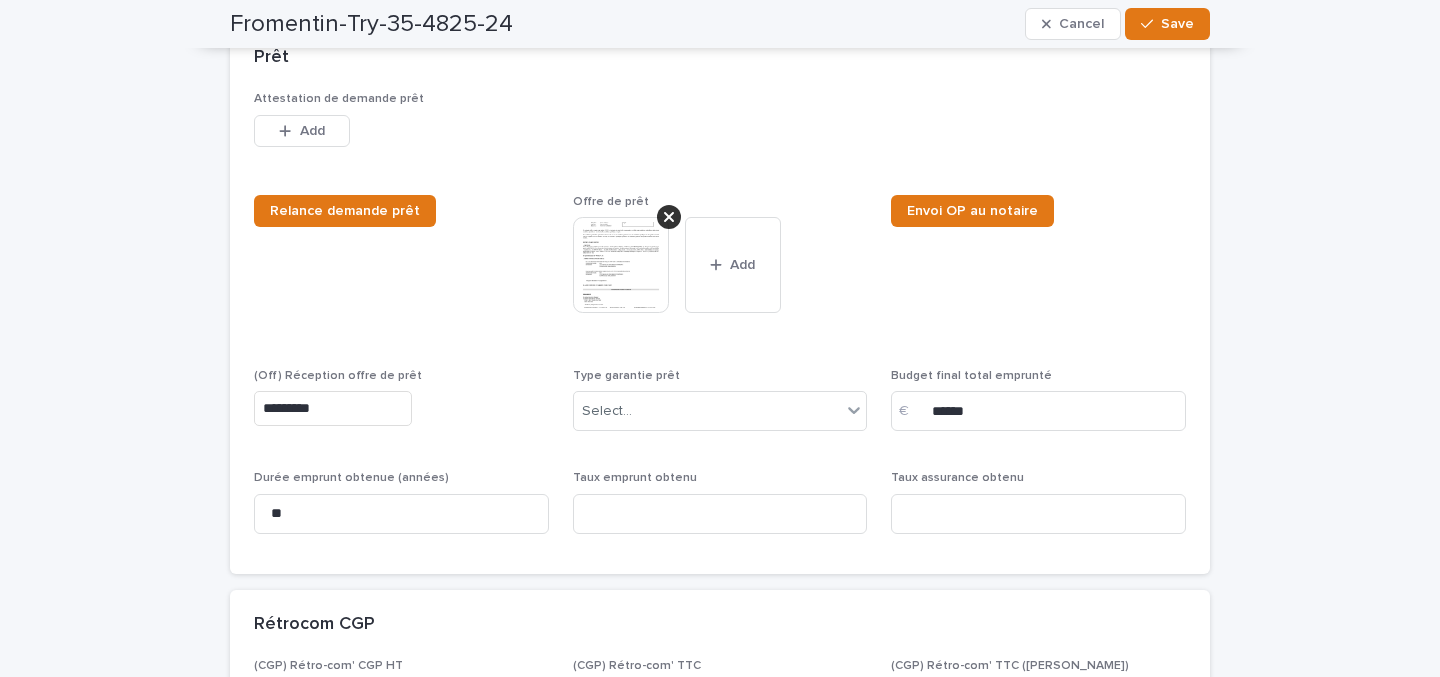 click at bounding box center (621, 265) 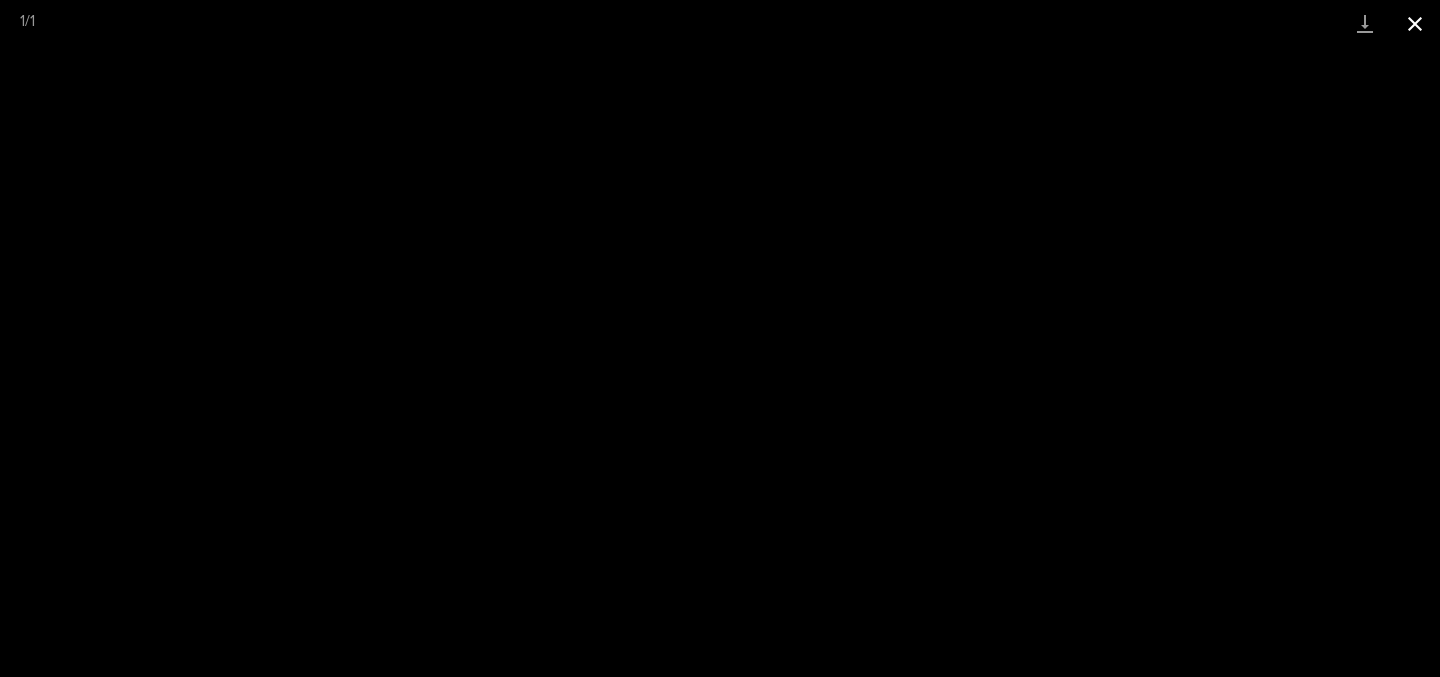 click at bounding box center [1415, 23] 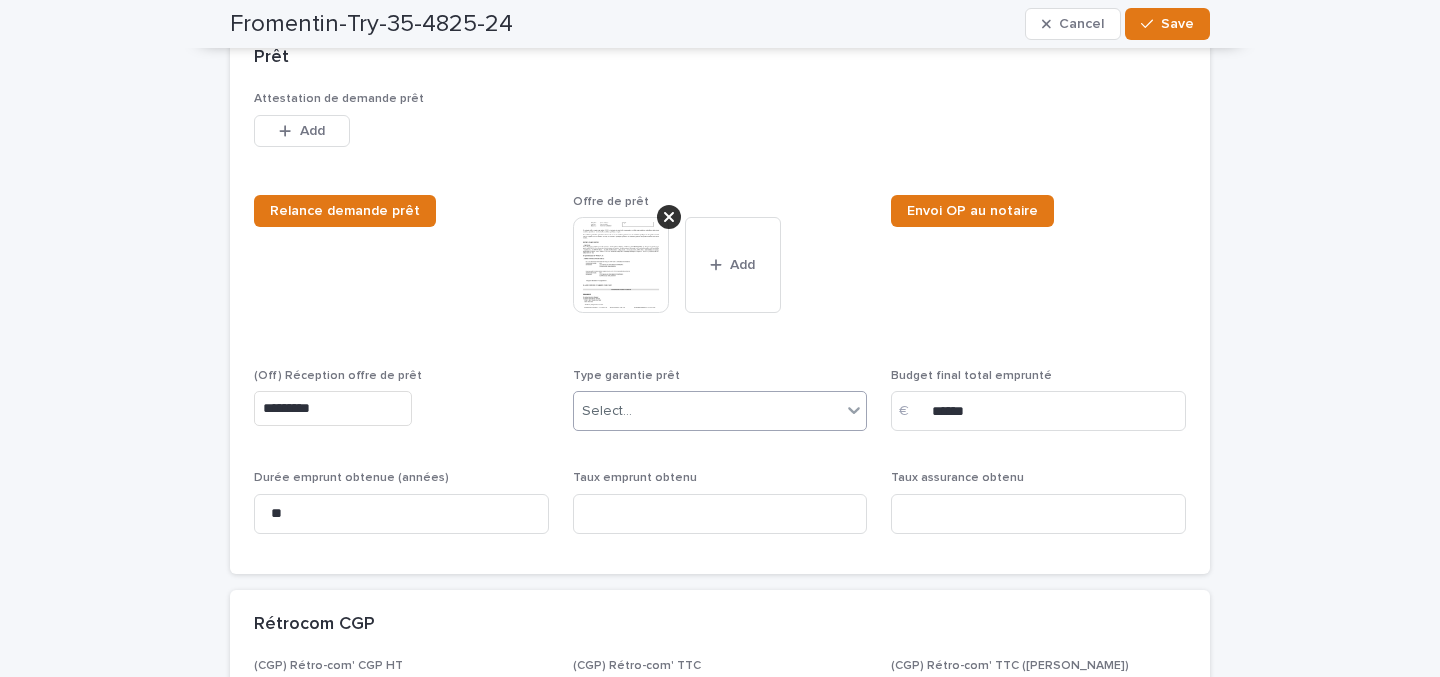 click on "Select..." at bounding box center (708, 411) 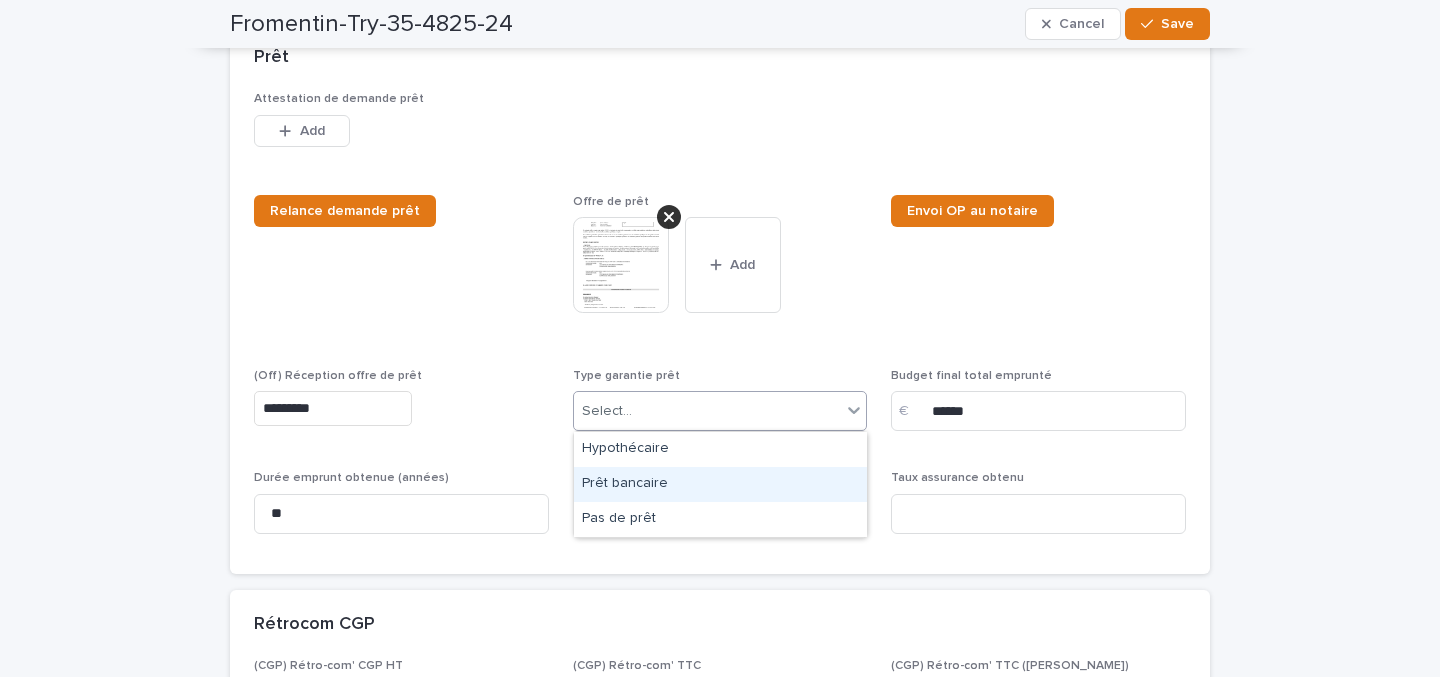click on "Prêt bancaire" at bounding box center (720, 484) 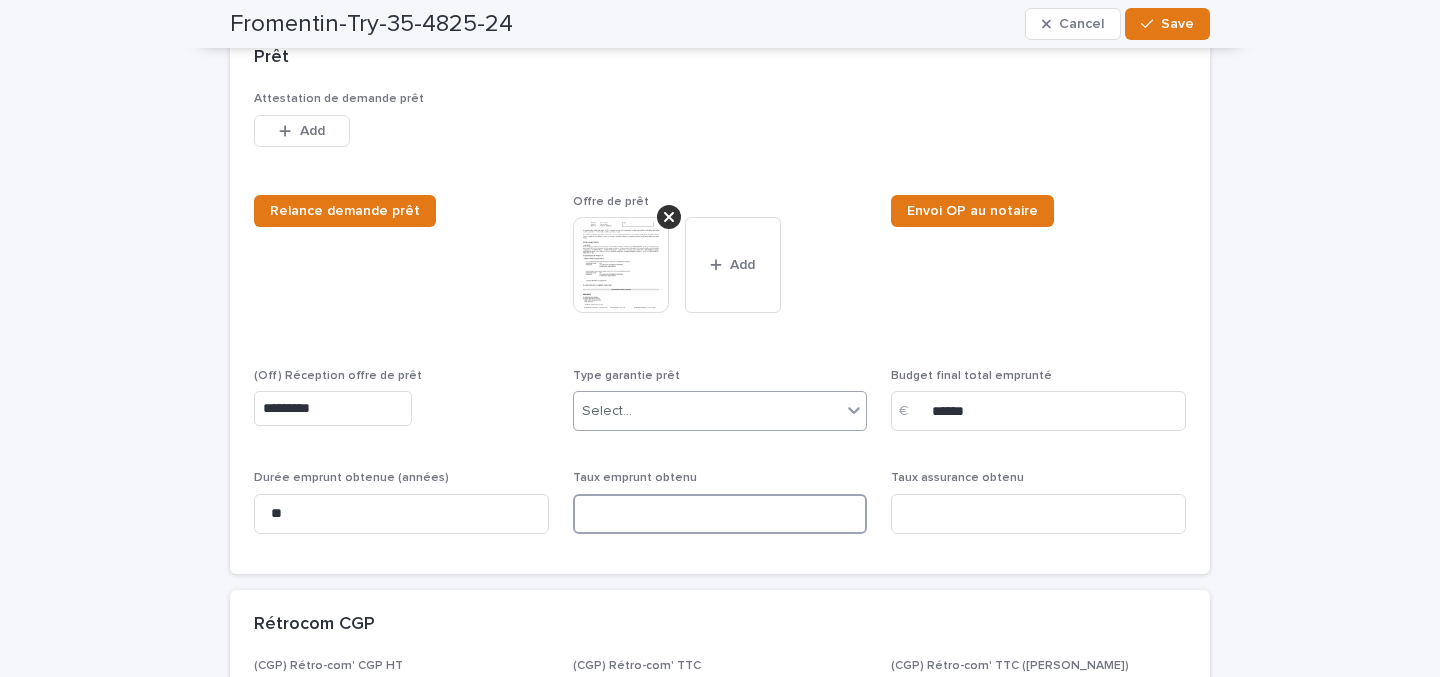 click at bounding box center (720, 514) 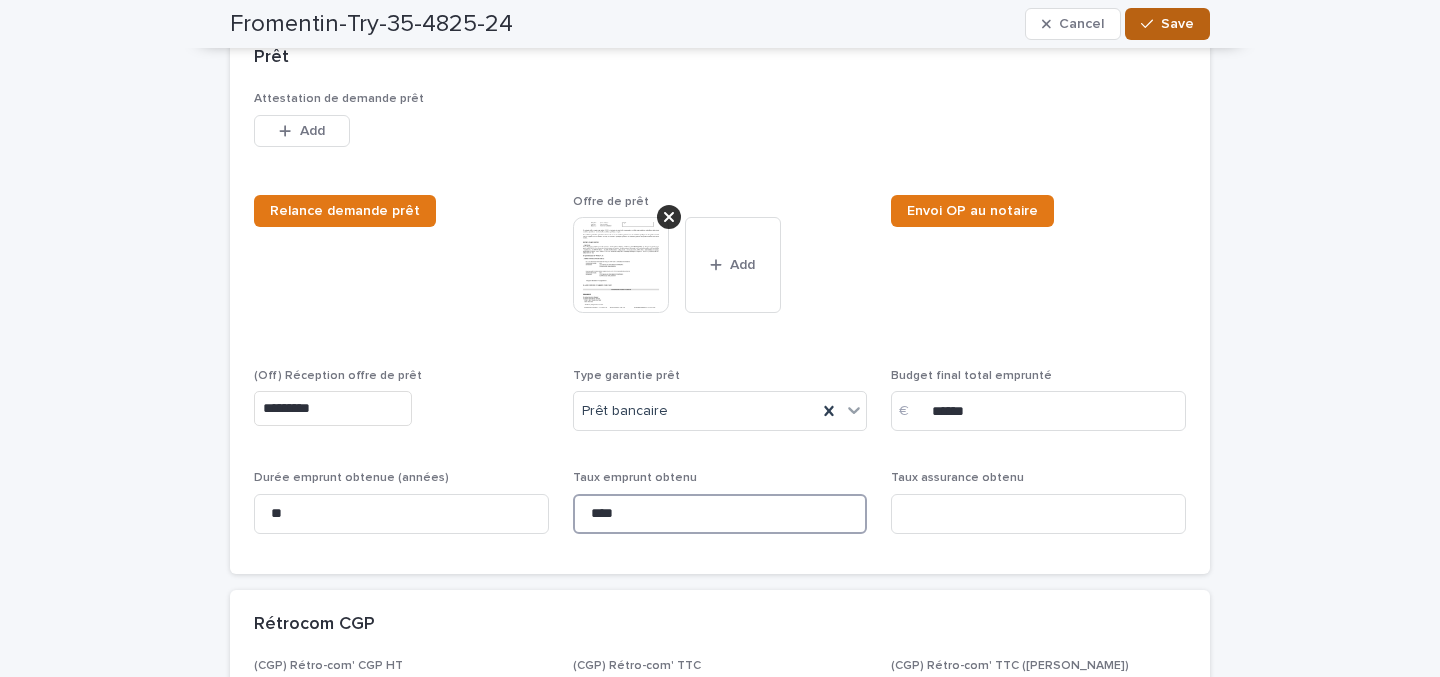 type on "****" 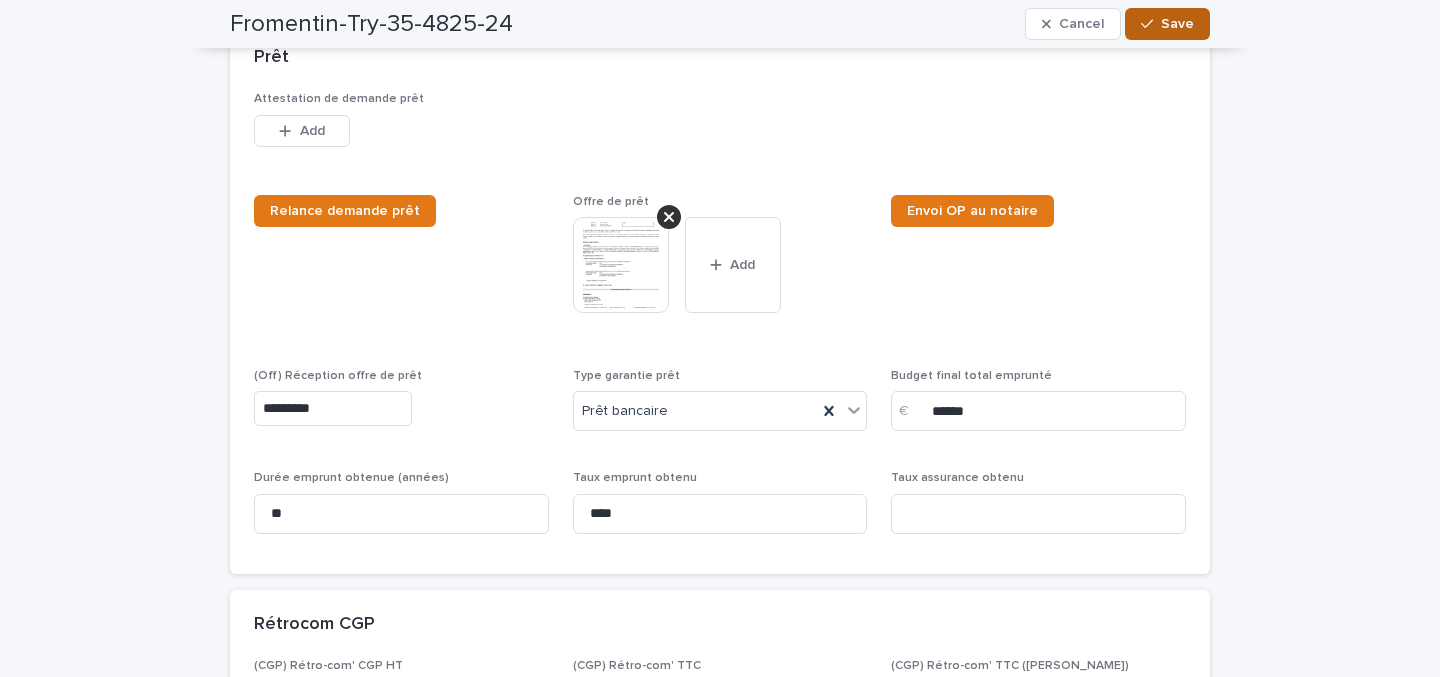 click on "Save" at bounding box center (1167, 24) 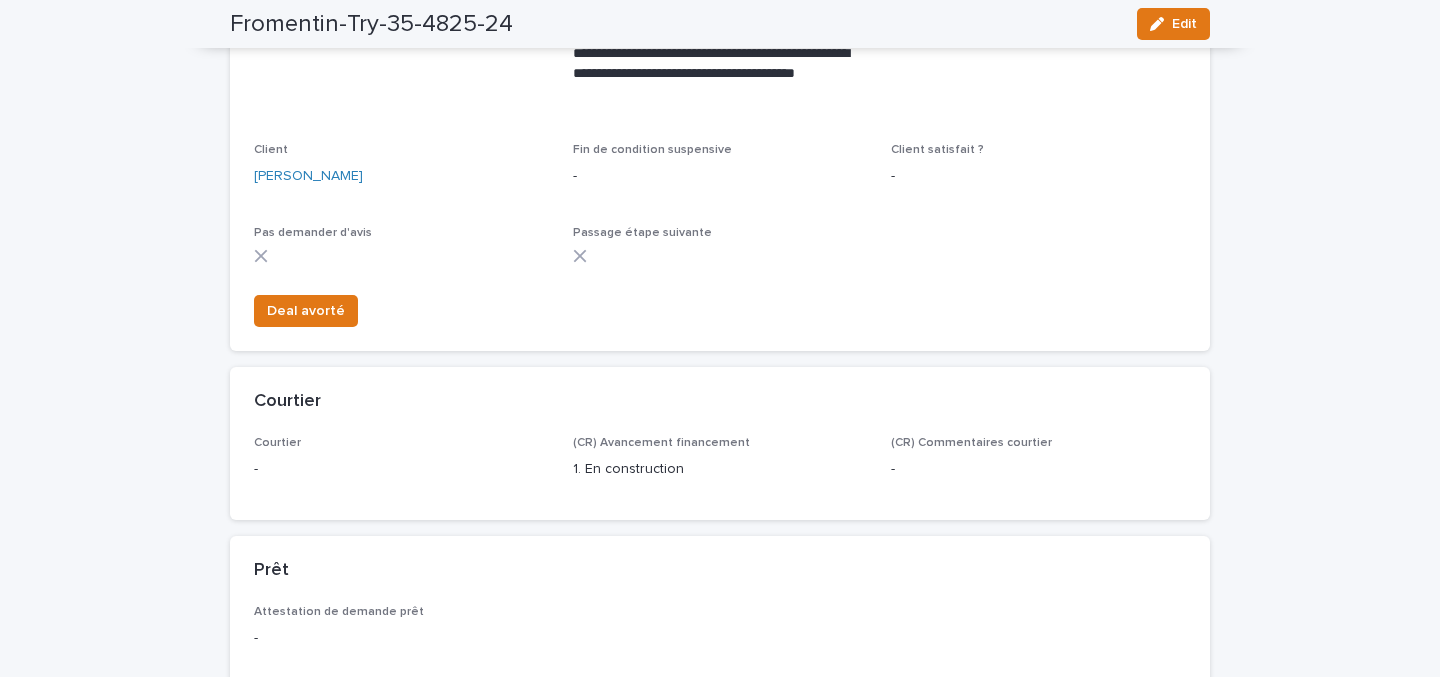 scroll, scrollTop: 1029, scrollLeft: 0, axis: vertical 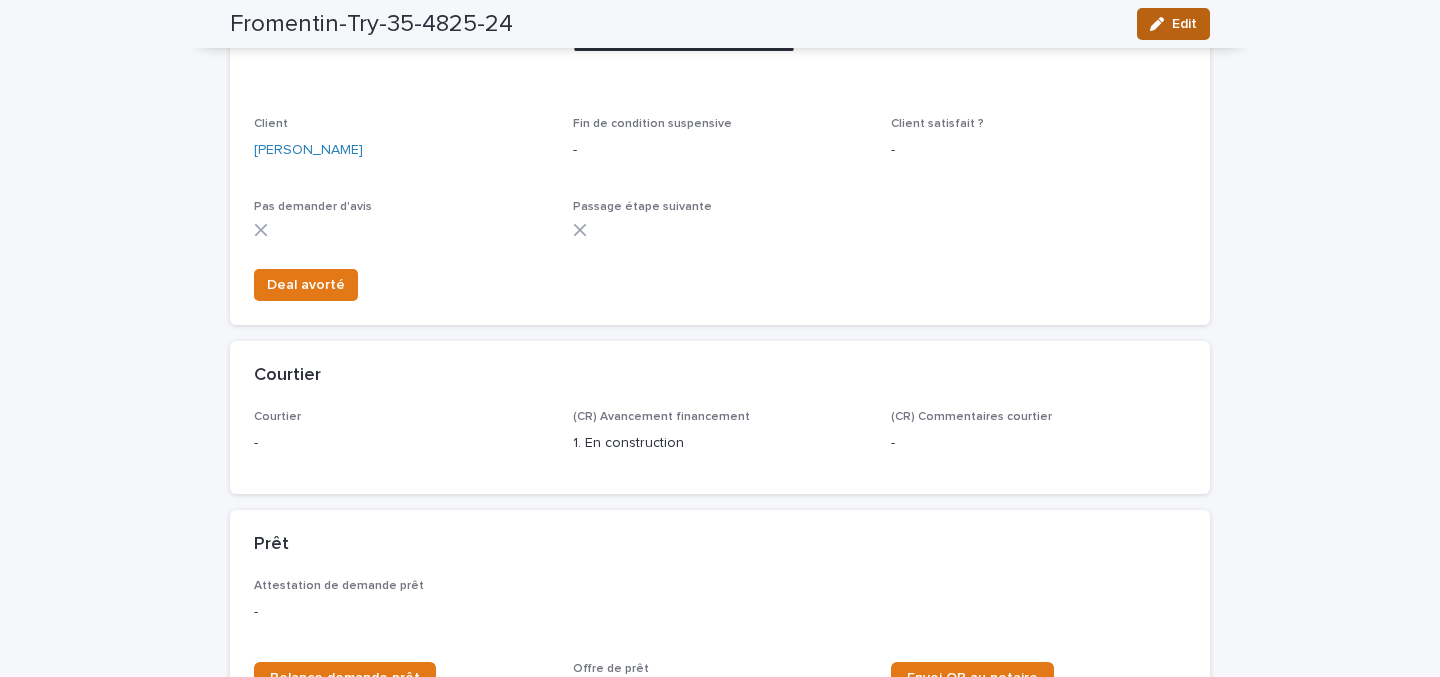 click on "Edit" at bounding box center [1173, 24] 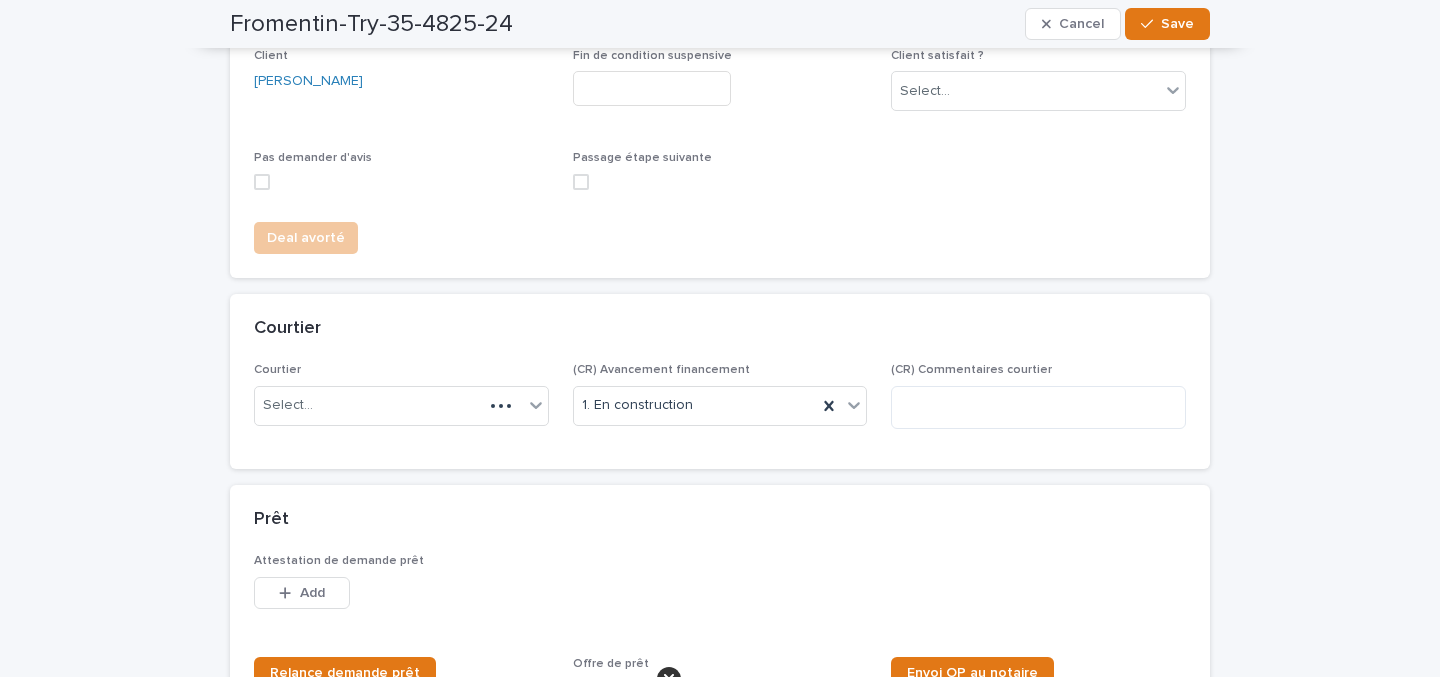 scroll, scrollTop: 793, scrollLeft: 0, axis: vertical 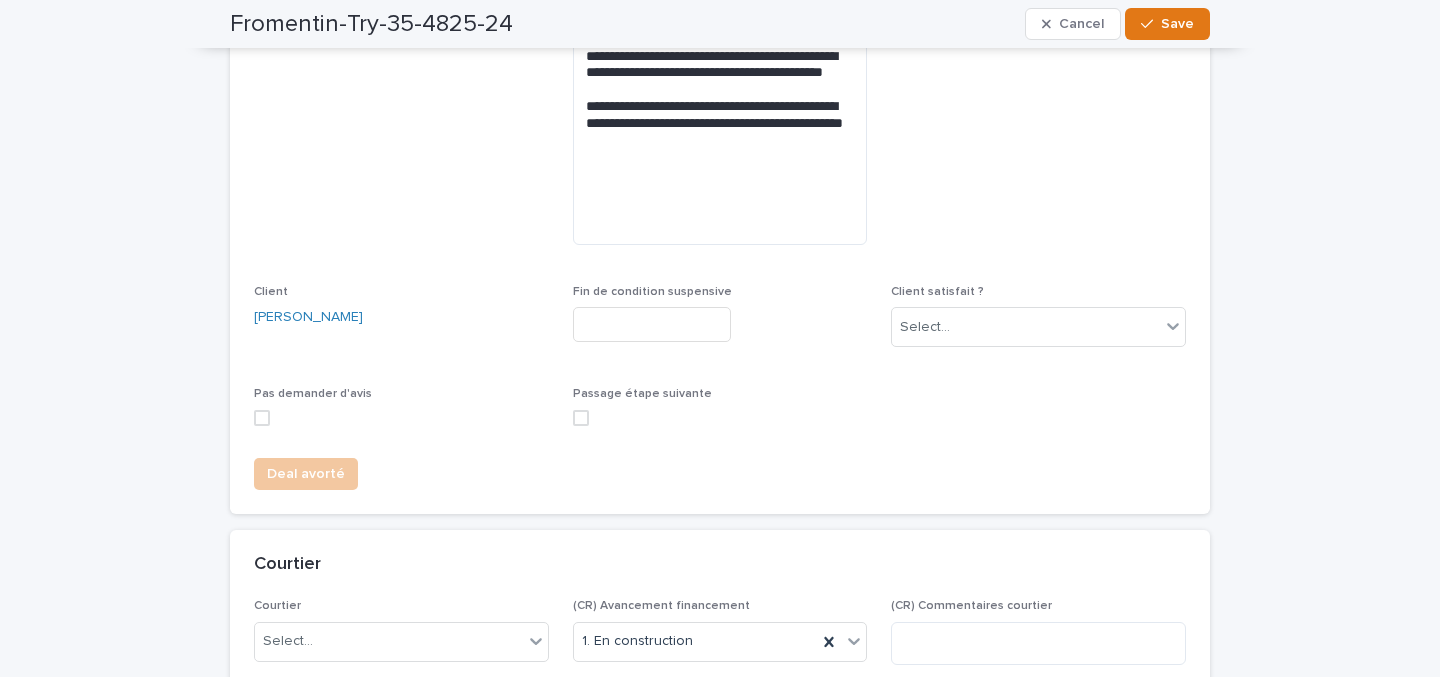 click on "Courtier" at bounding box center [401, 606] 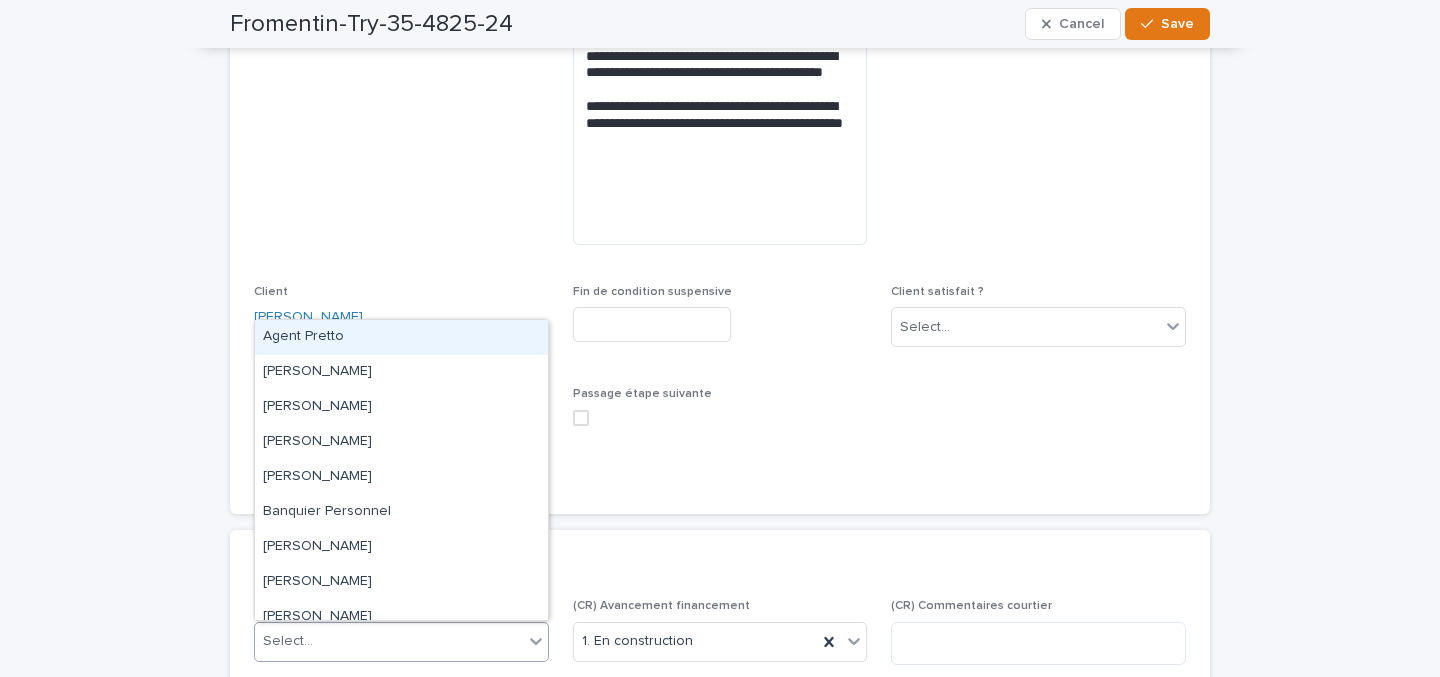 click on "Select..." at bounding box center [389, 641] 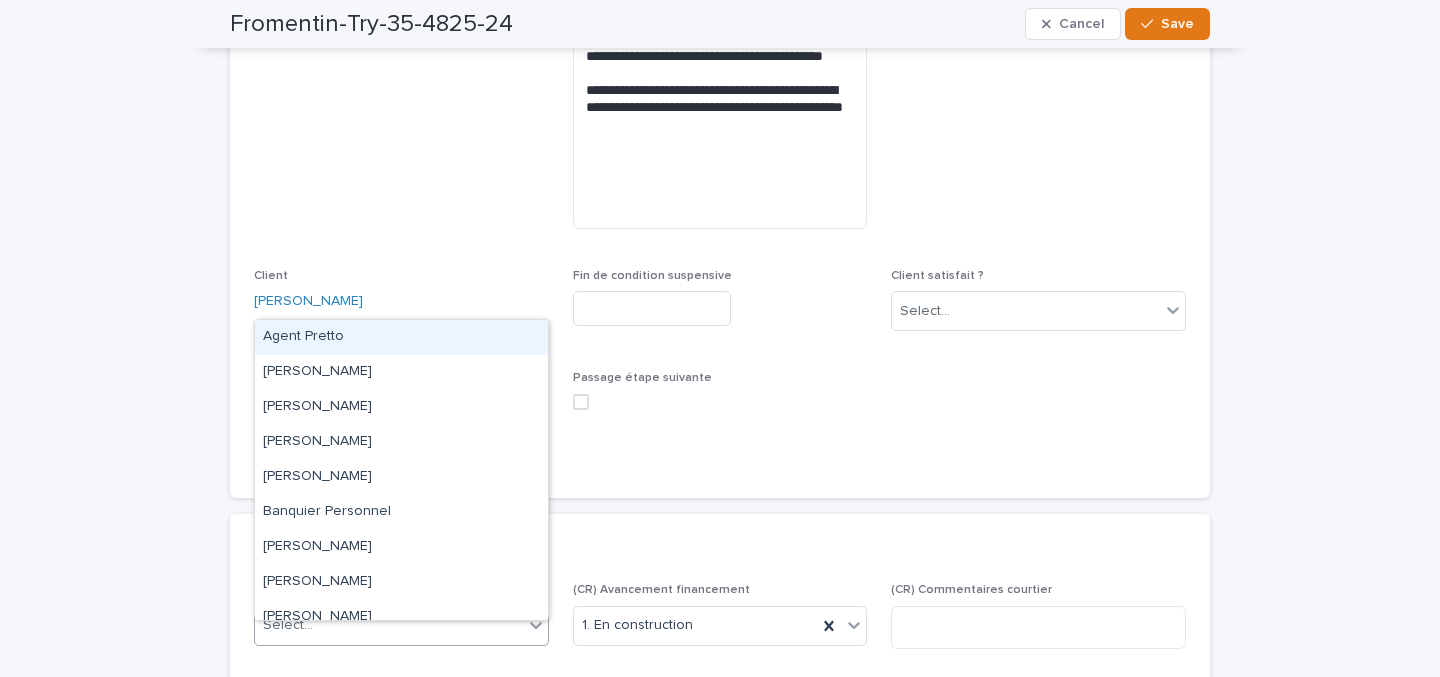 scroll, scrollTop: 811, scrollLeft: 0, axis: vertical 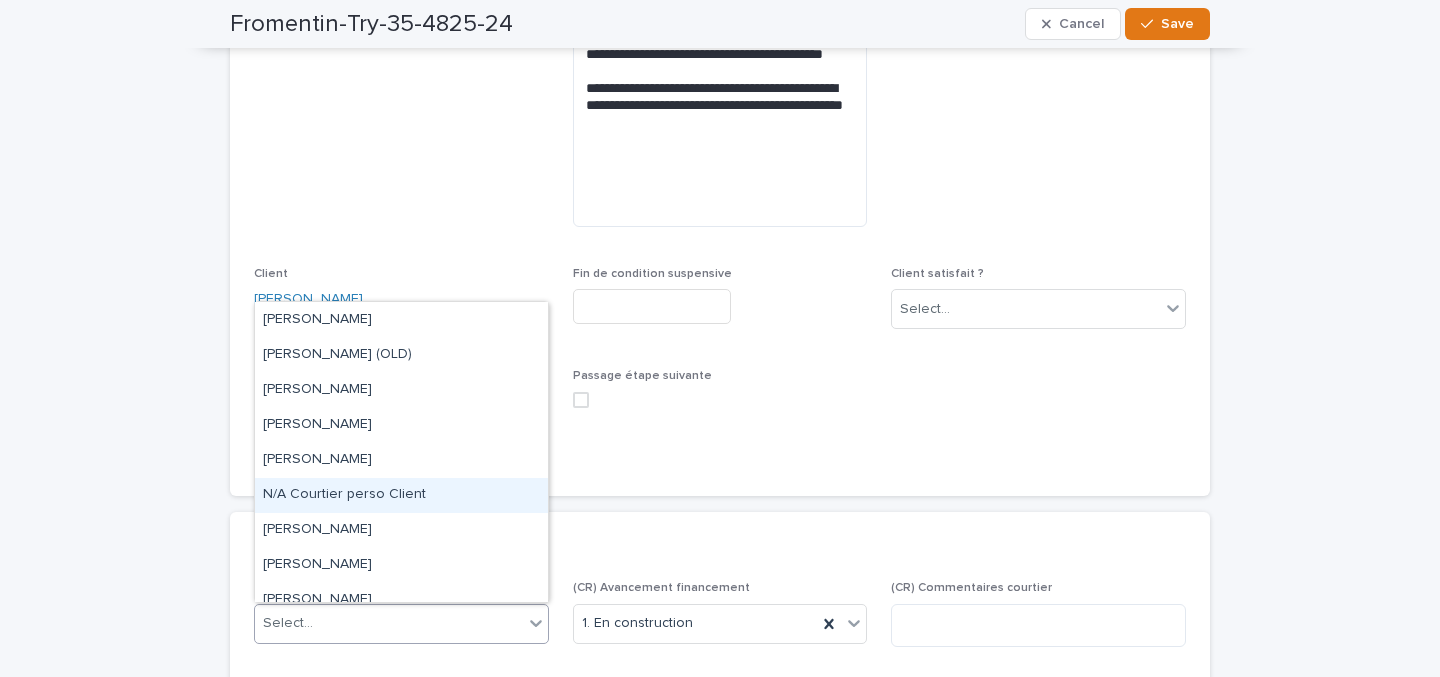 click on "N/A Courtier perso Client" at bounding box center [401, 495] 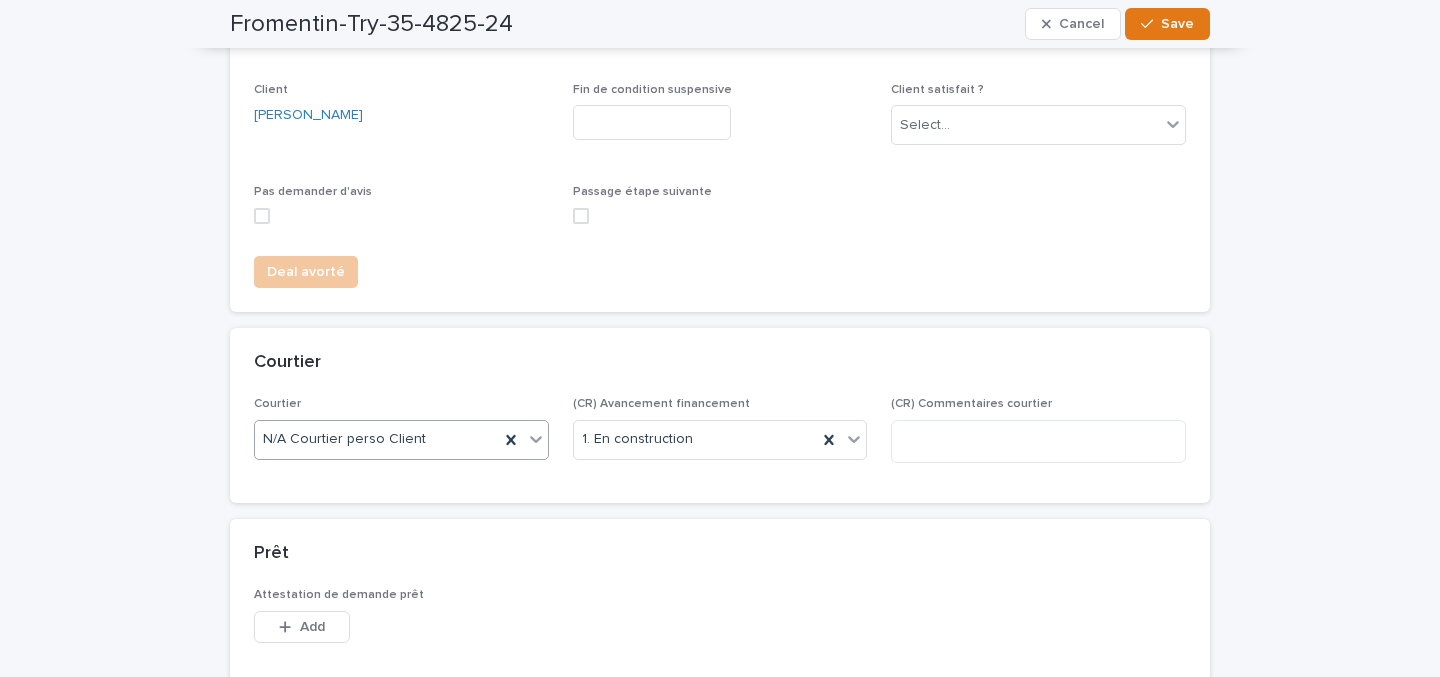 scroll, scrollTop: 1014, scrollLeft: 0, axis: vertical 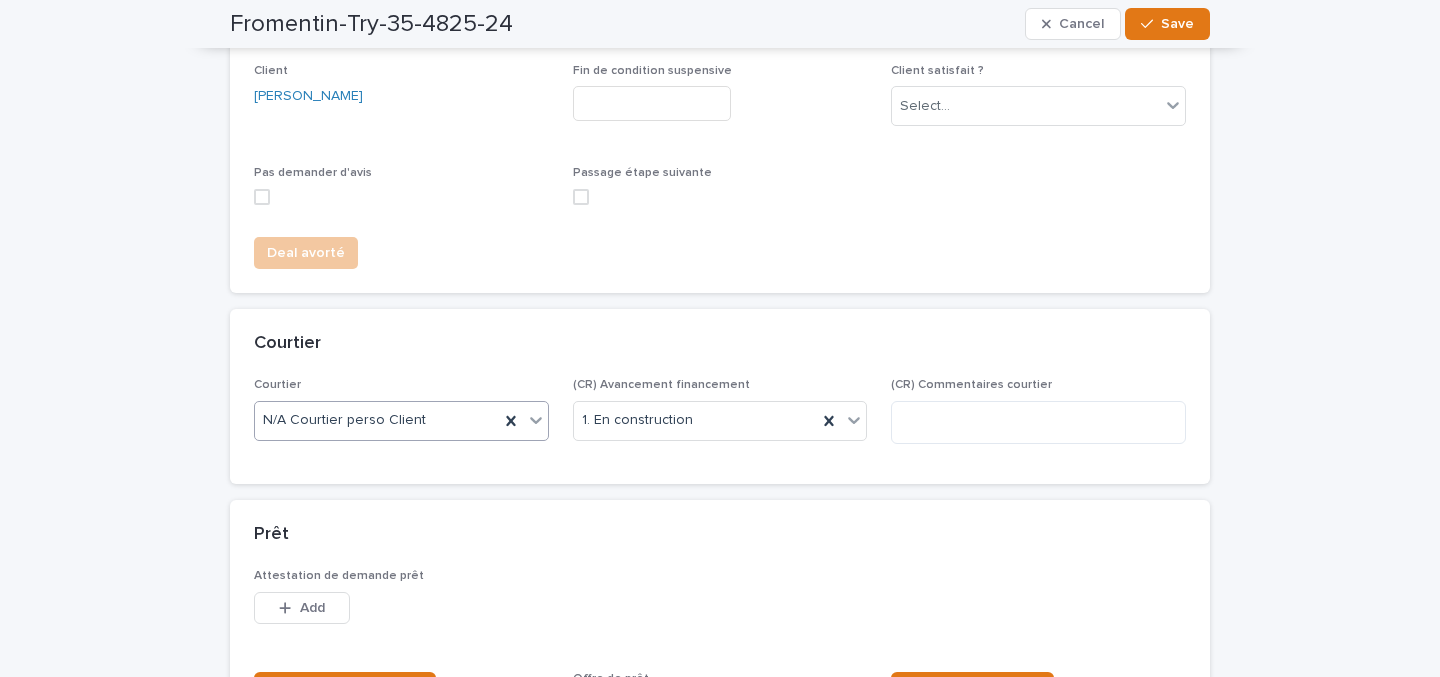 click on "N/A Courtier perso Client" at bounding box center [377, 420] 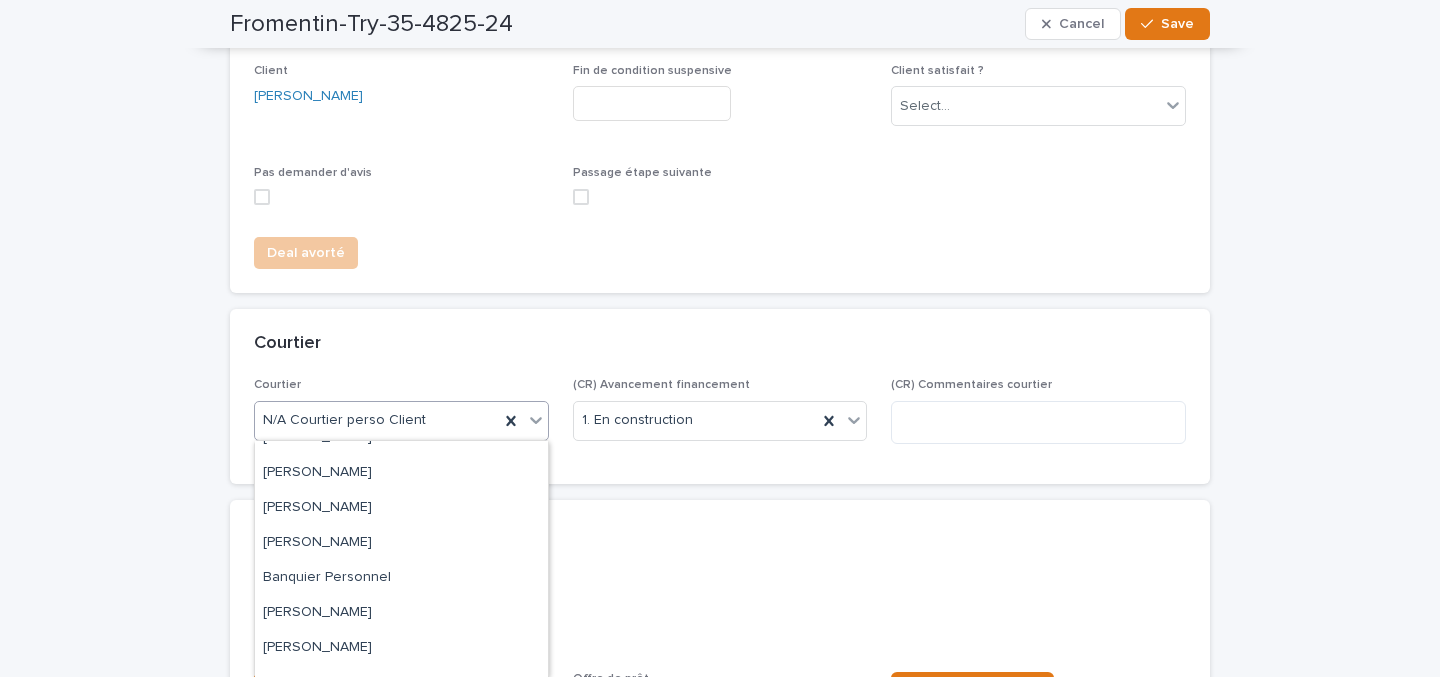 scroll, scrollTop: 52, scrollLeft: 0, axis: vertical 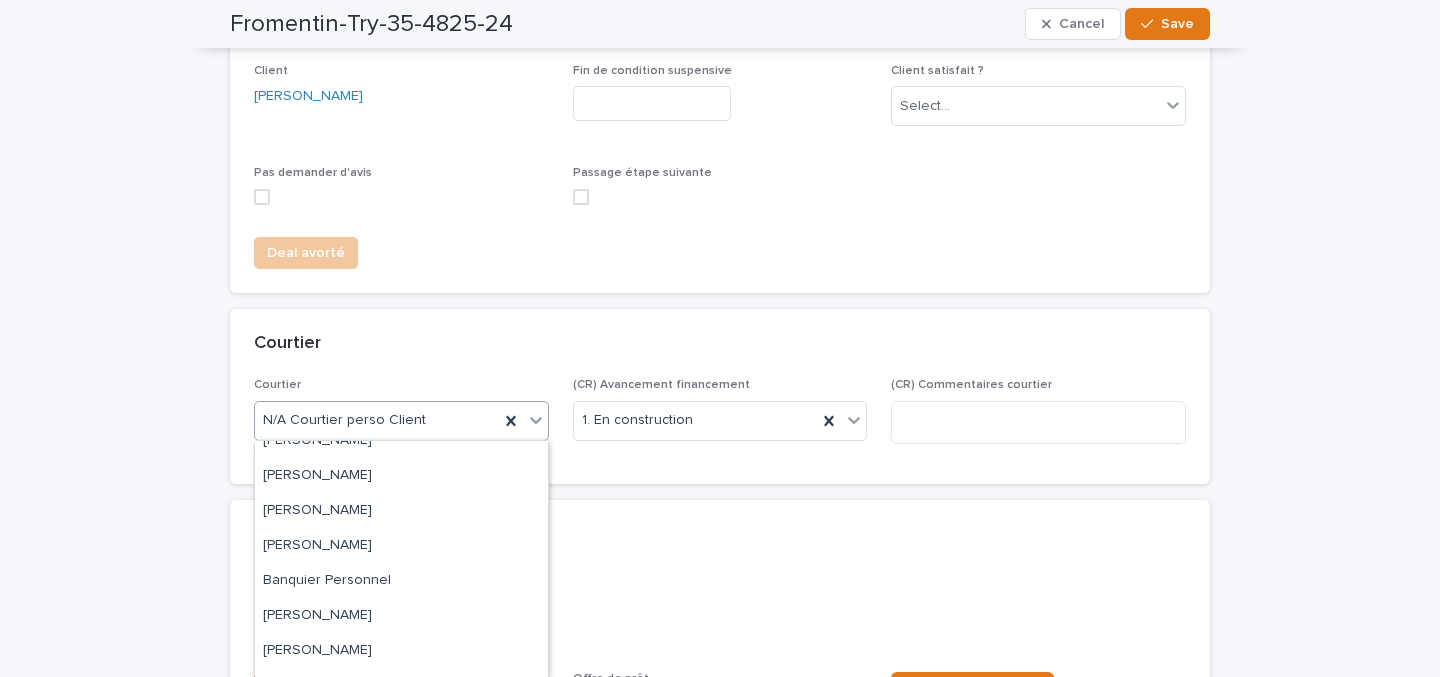 click on "N/A Courtier perso Client" at bounding box center (344, 420) 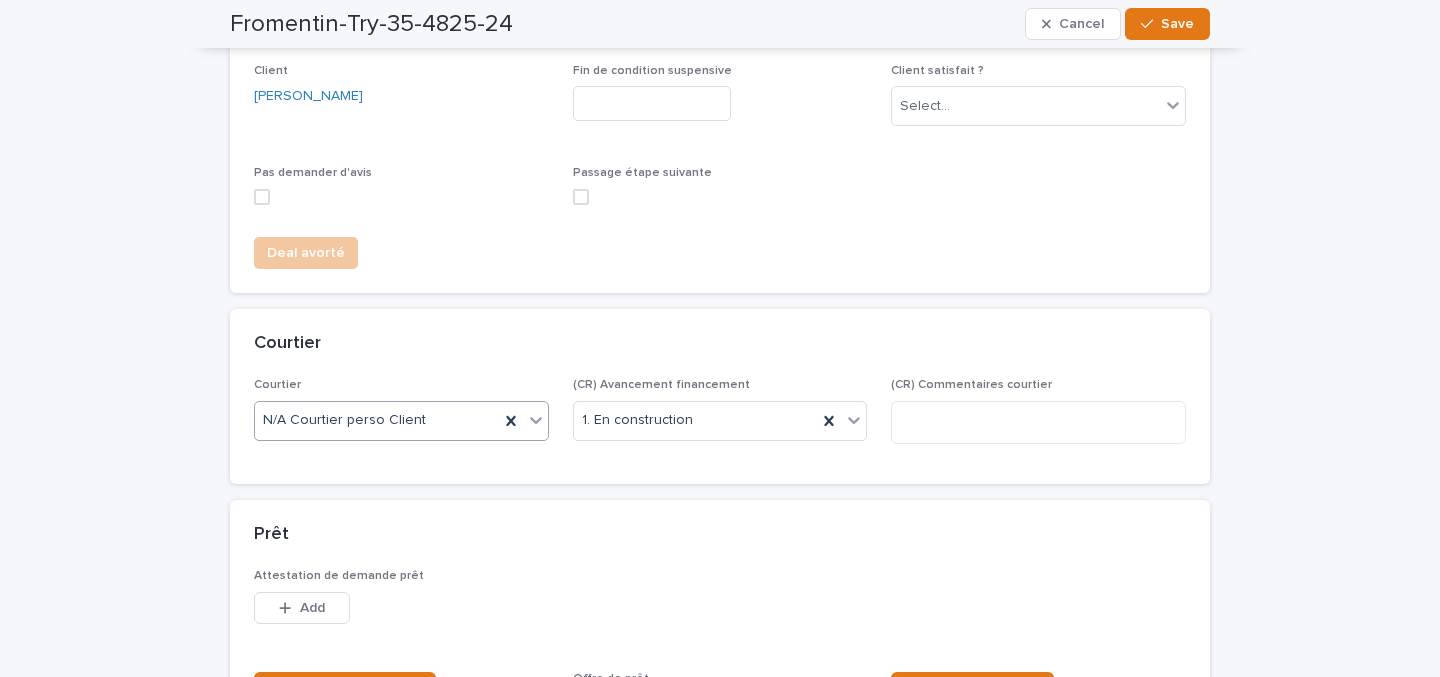 click on "N/A Courtier perso Client" at bounding box center (344, 420) 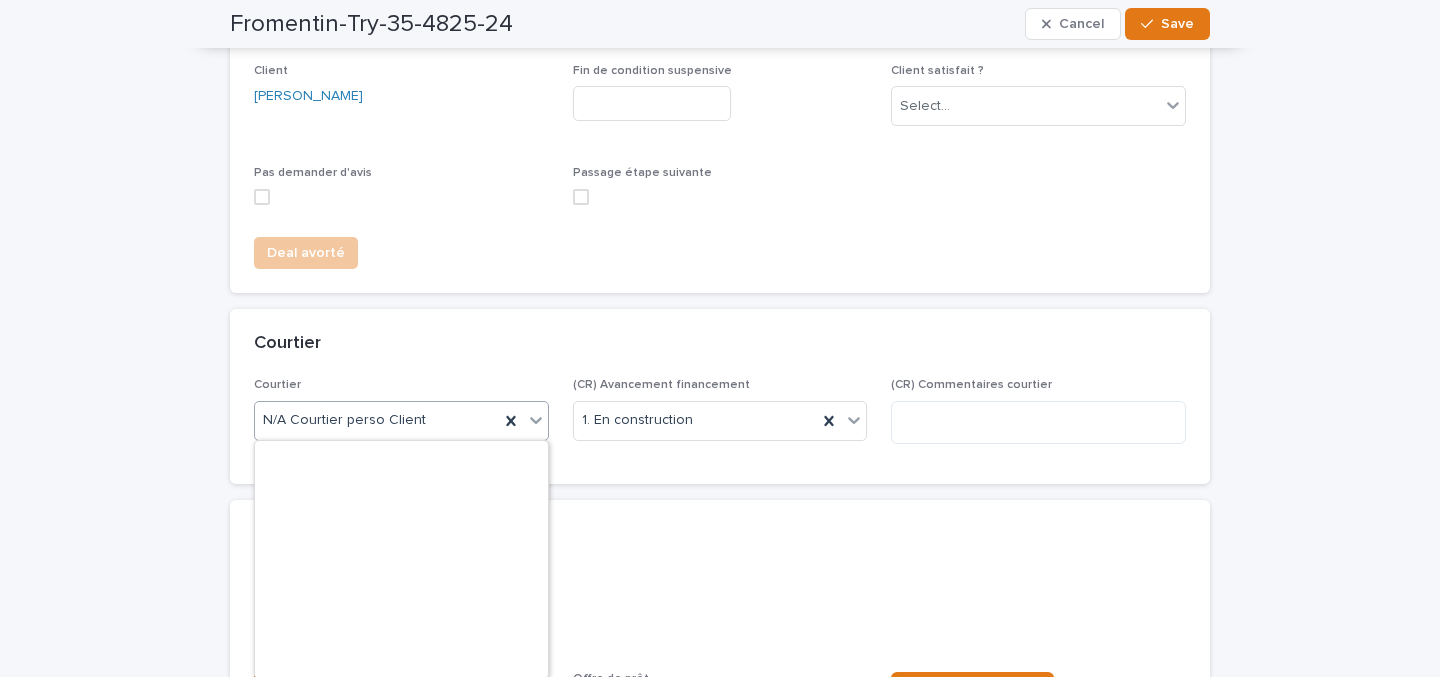 click on "N/A Courtier perso Client" at bounding box center (344, 420) 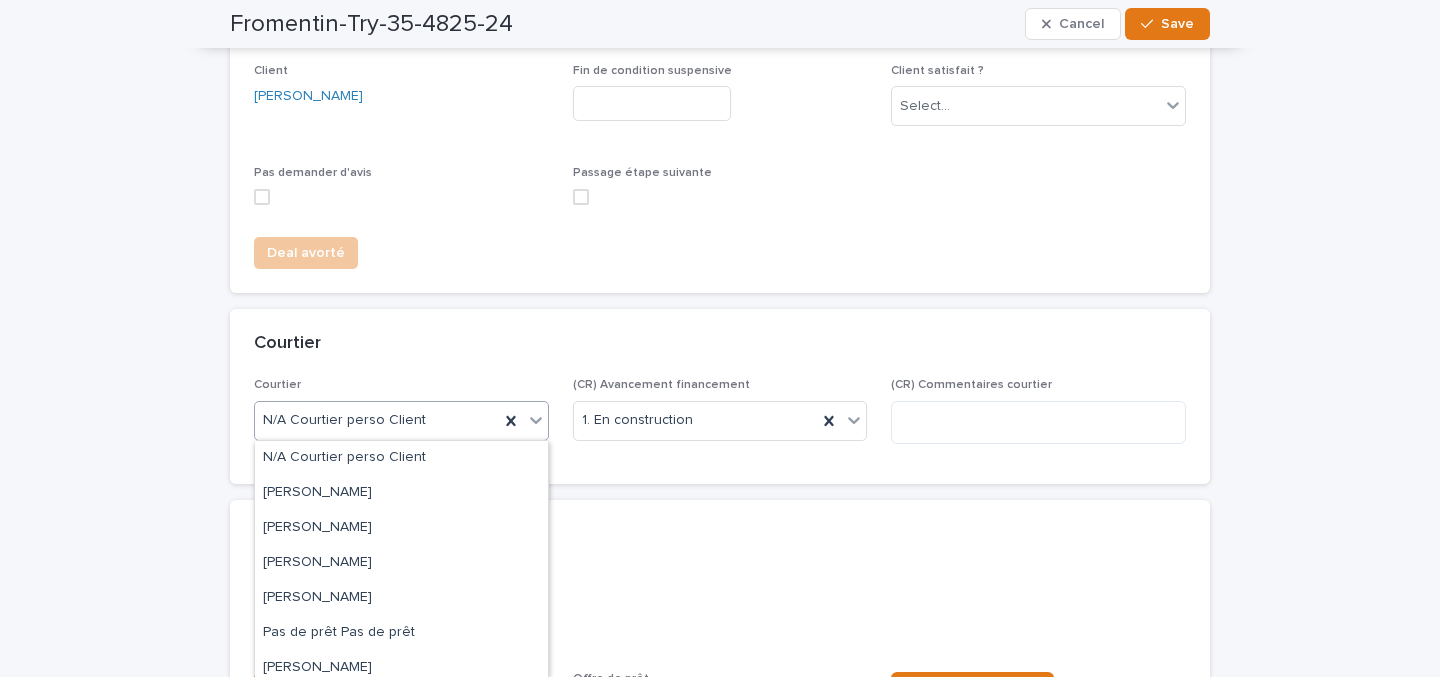 click on "**********" at bounding box center [720, -203] 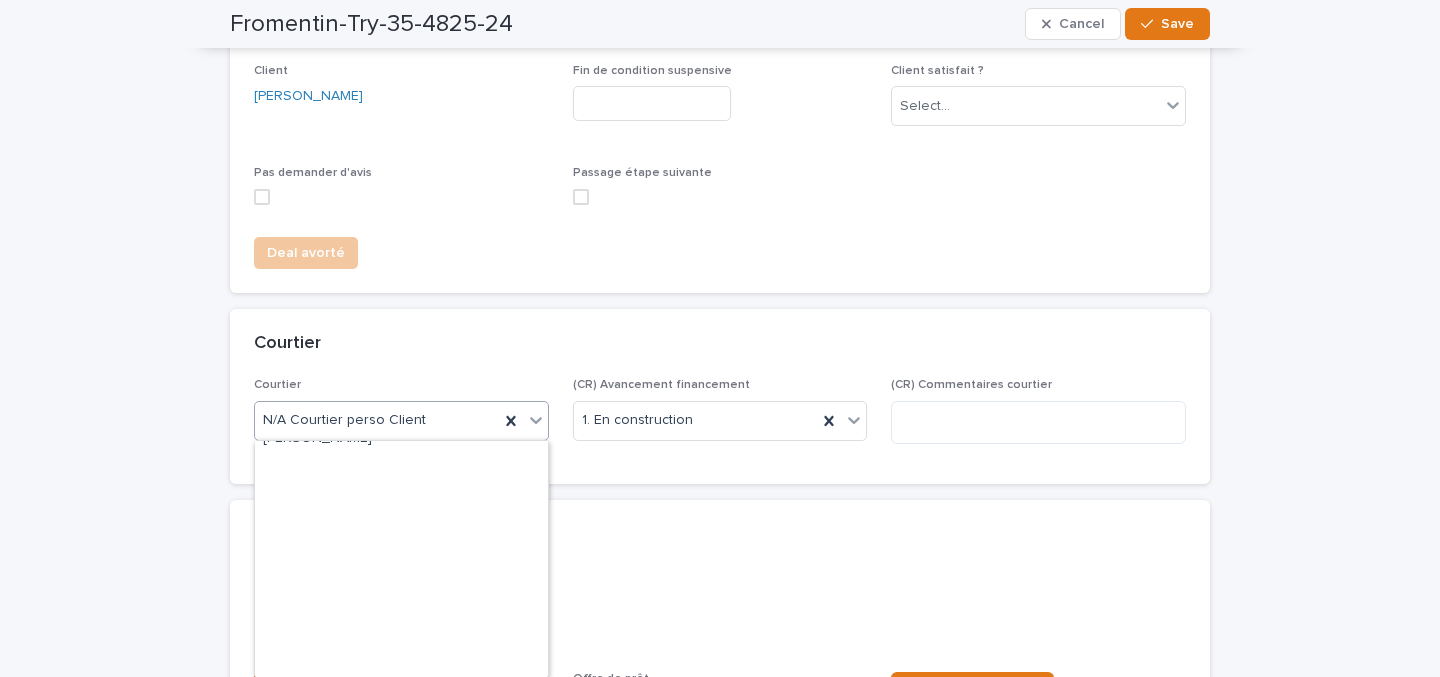 scroll, scrollTop: 0, scrollLeft: 0, axis: both 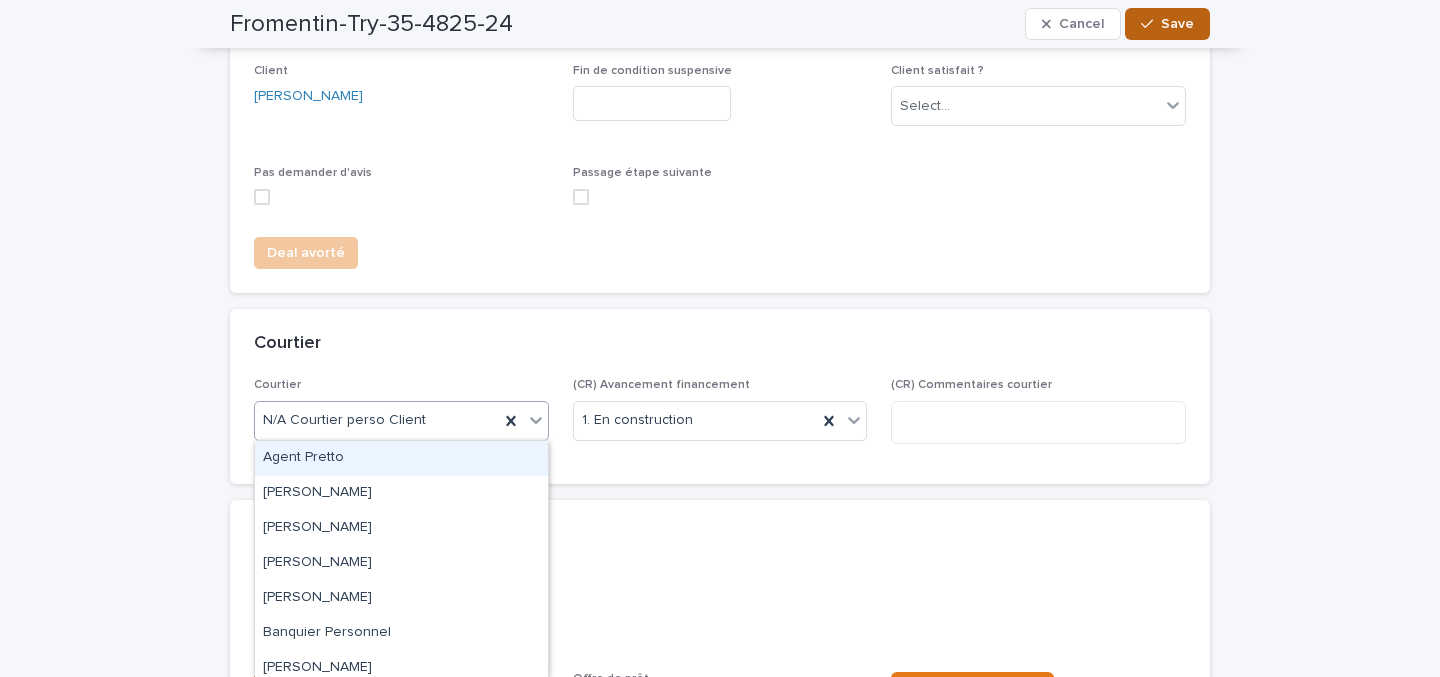 click on "Save" at bounding box center (1167, 24) 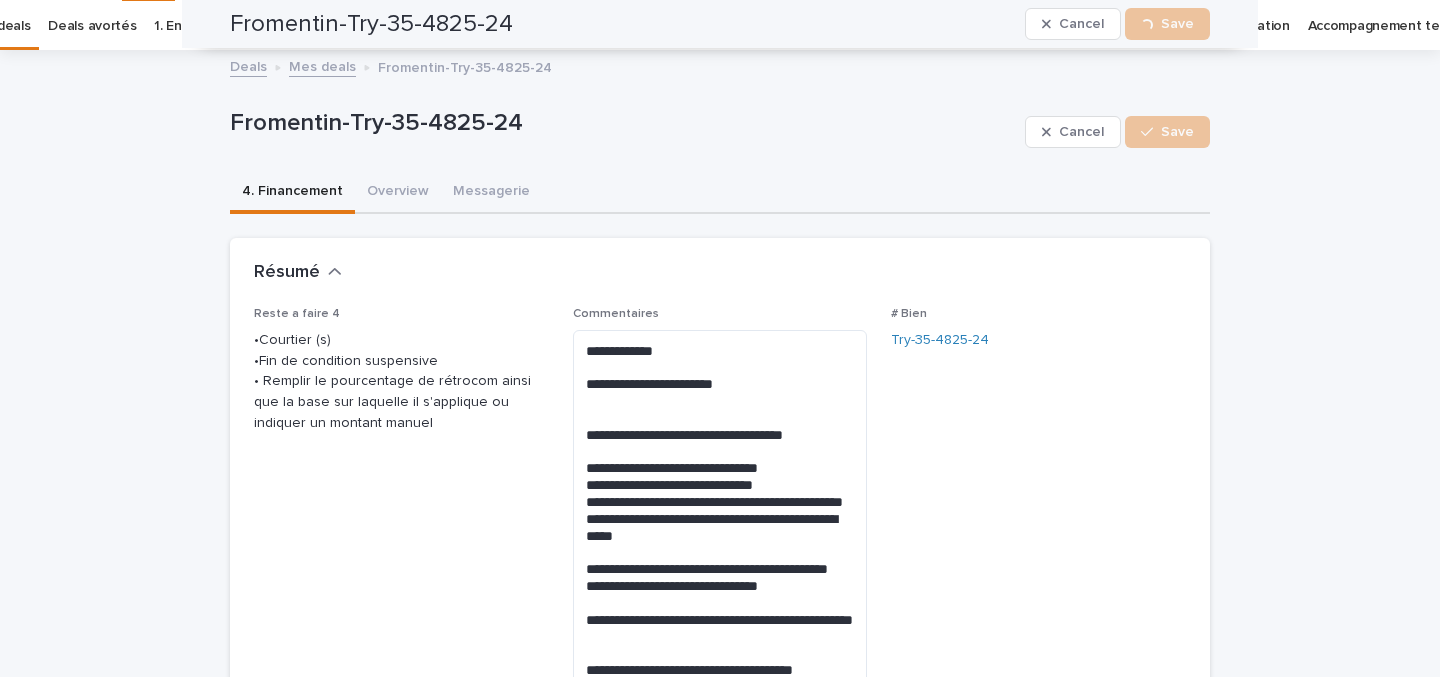 scroll, scrollTop: 0, scrollLeft: 0, axis: both 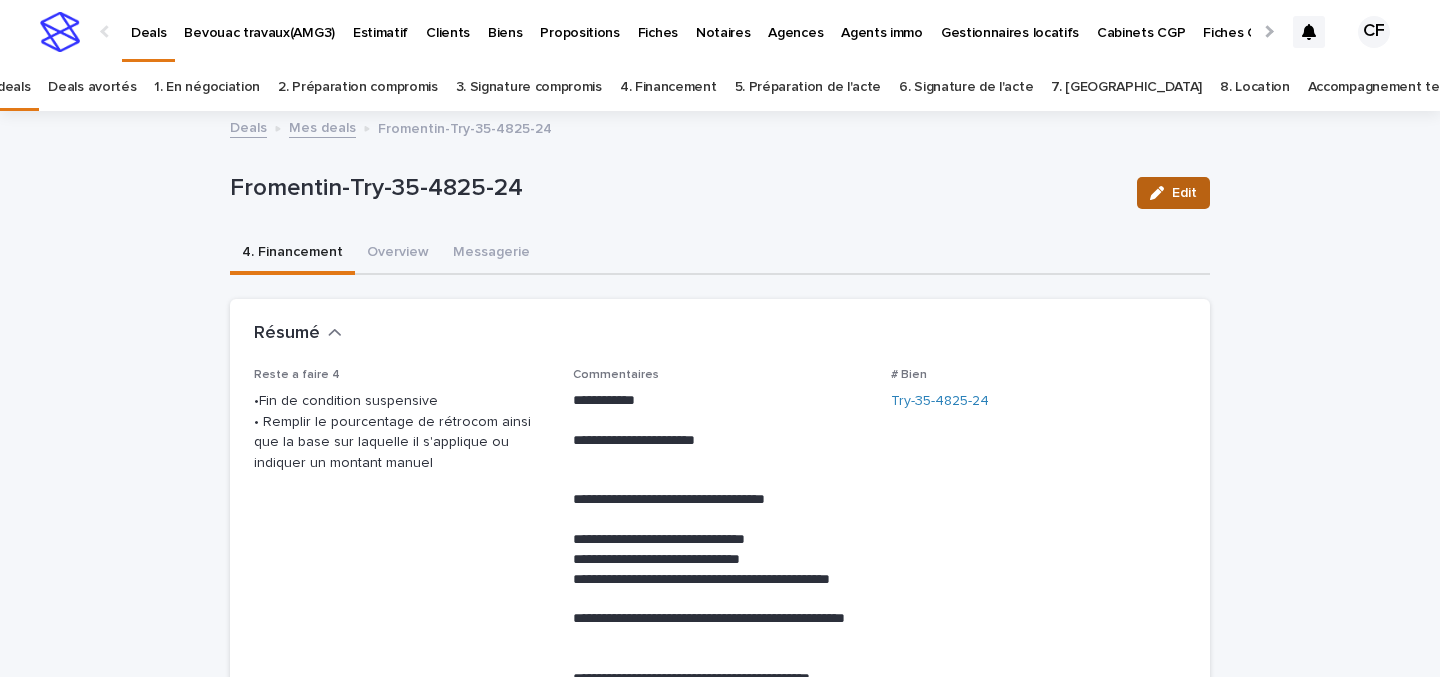 click on "Edit" at bounding box center [1173, 193] 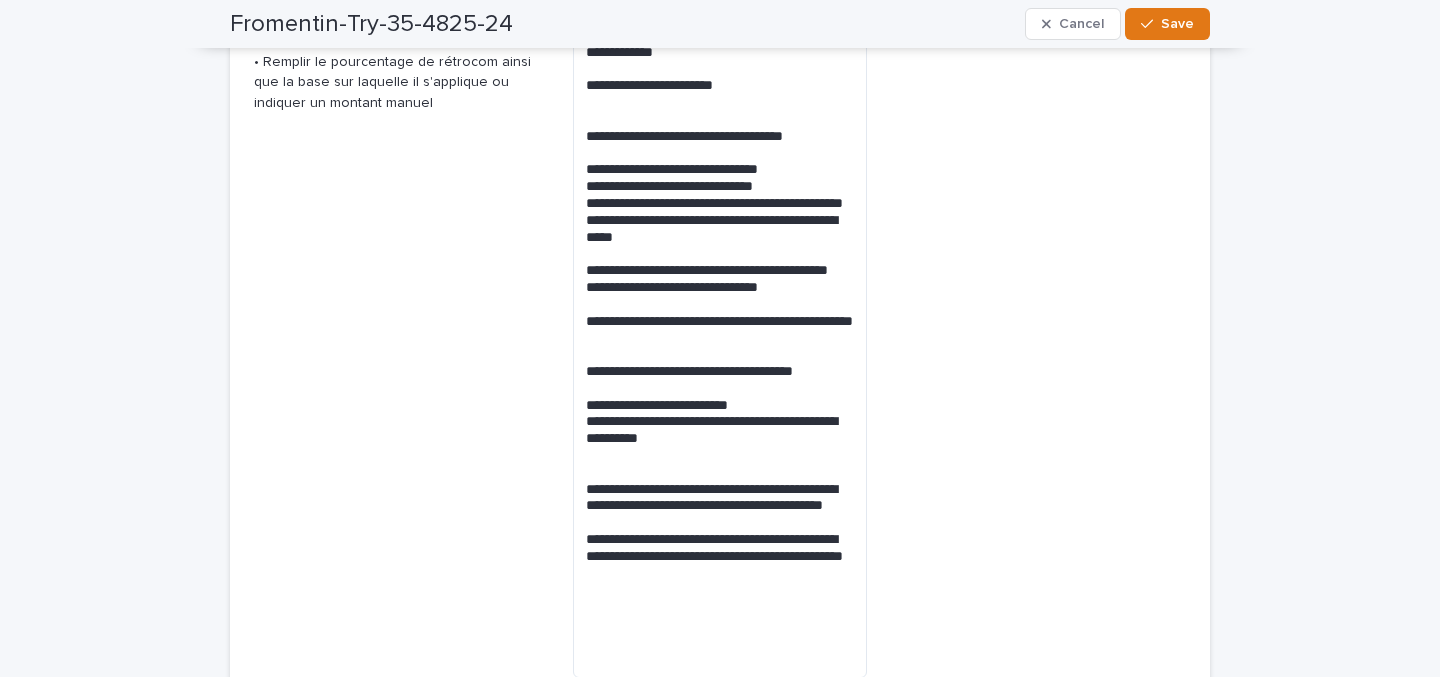 scroll, scrollTop: 803, scrollLeft: 0, axis: vertical 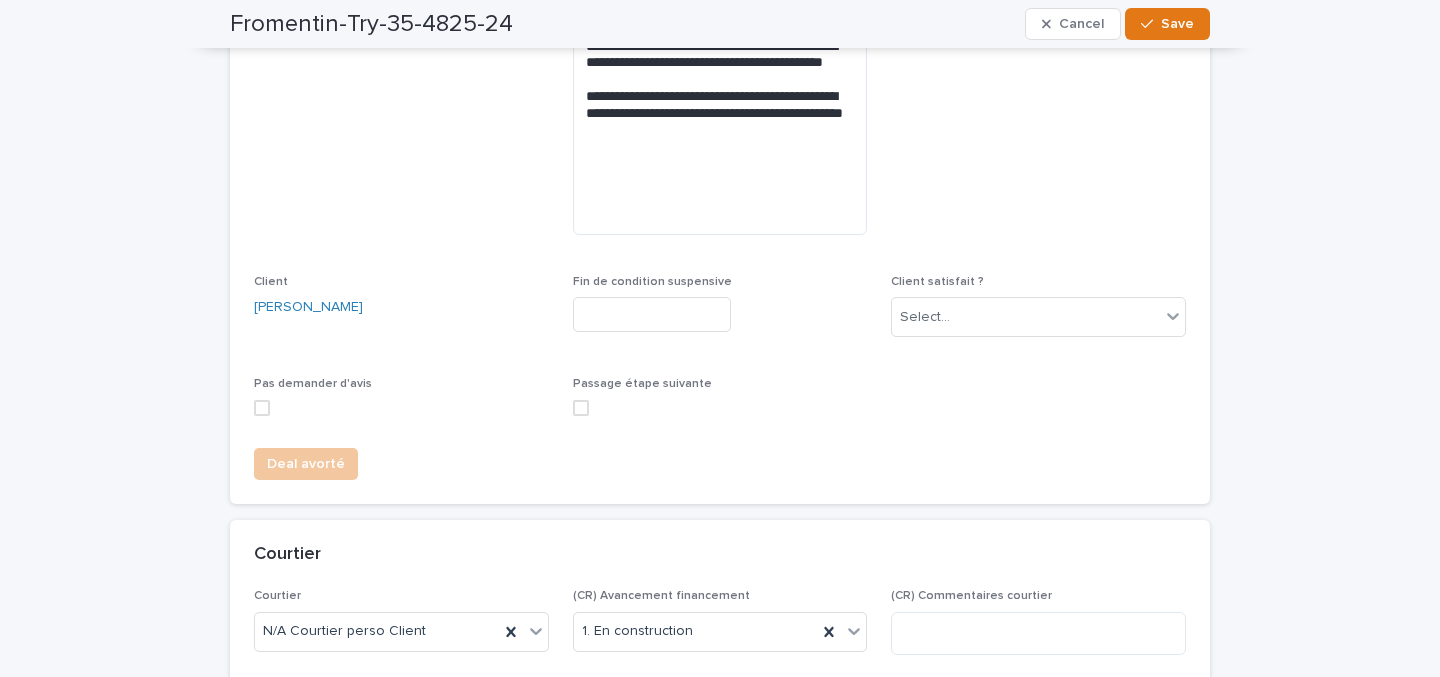 click at bounding box center (652, 314) 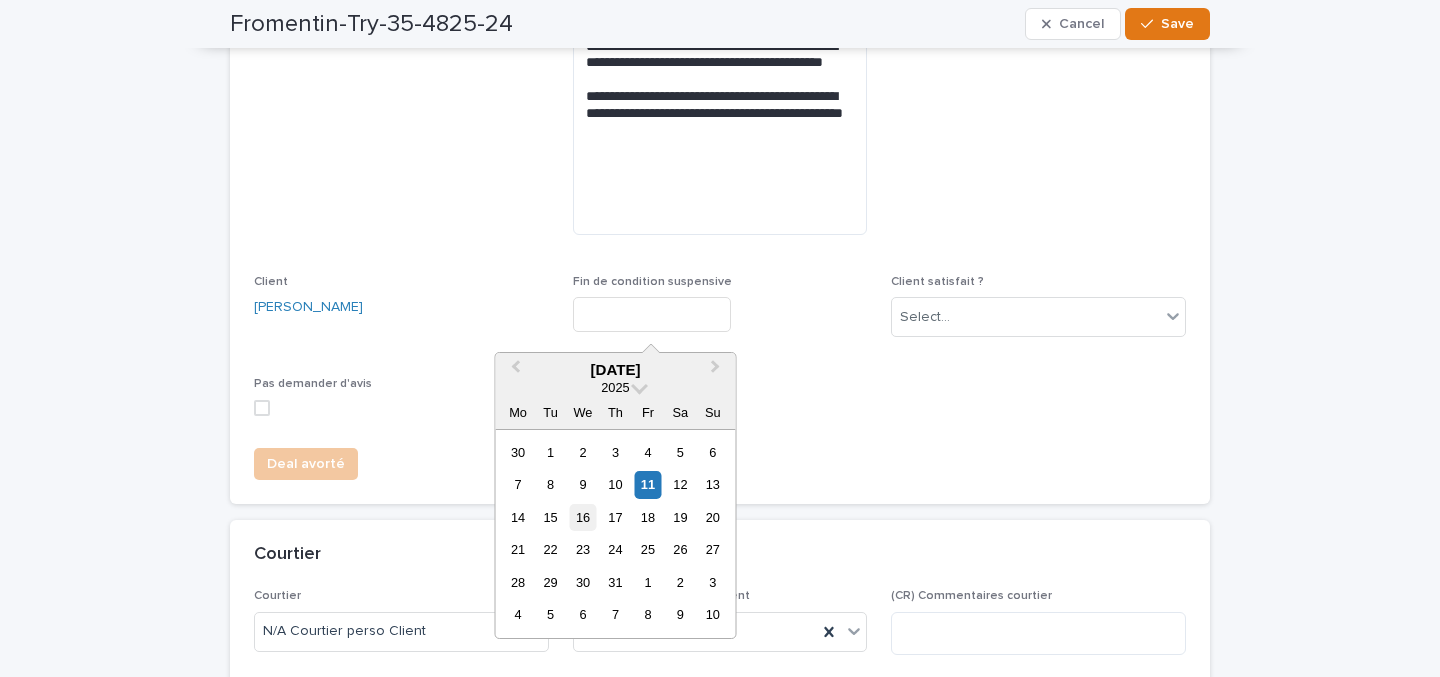 click on "16" at bounding box center (582, 517) 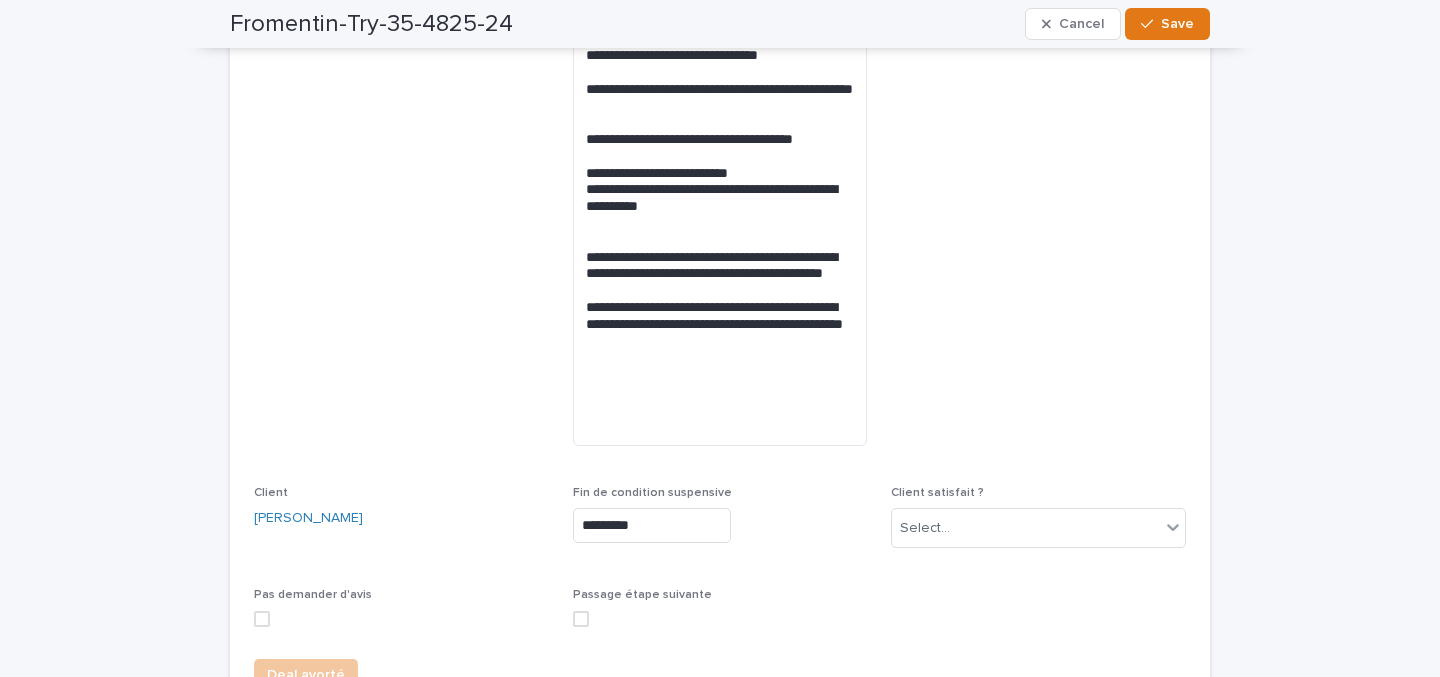 scroll, scrollTop: 575, scrollLeft: 0, axis: vertical 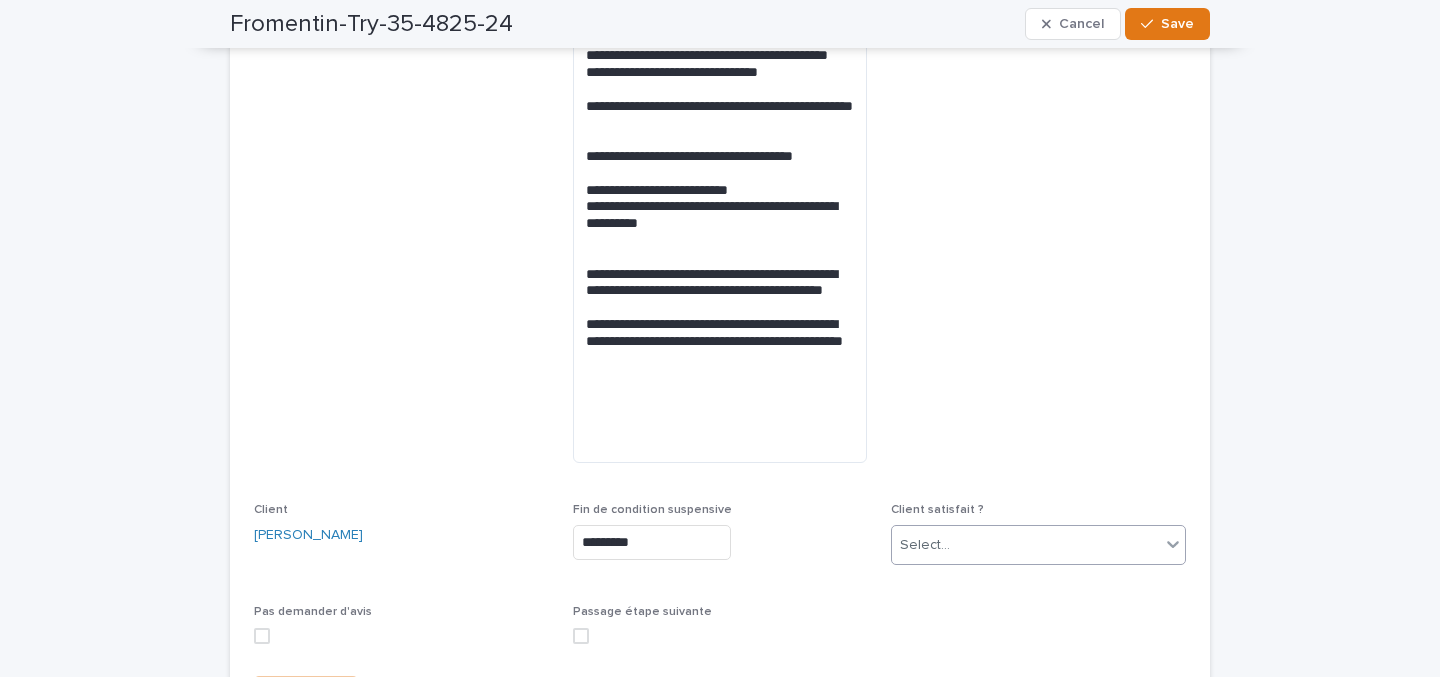 click on "Select..." at bounding box center (925, 545) 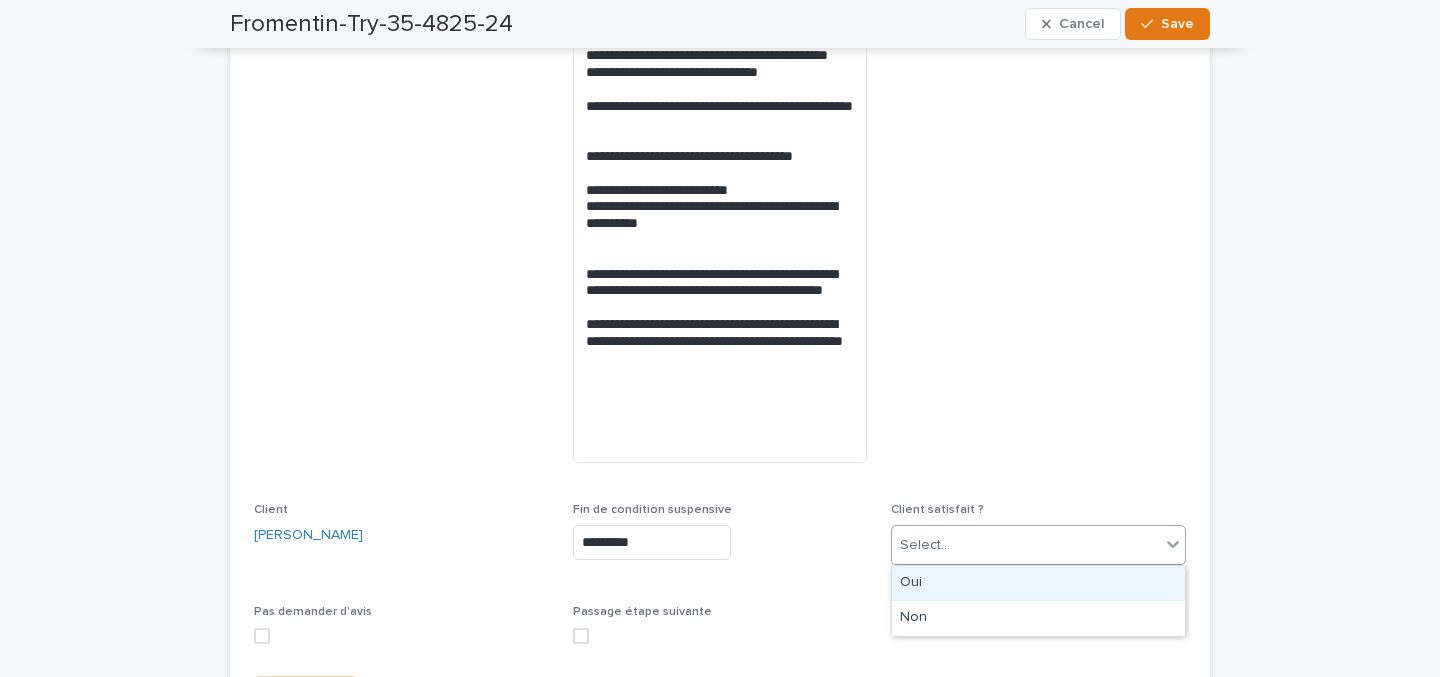 click on "Oui" at bounding box center [1038, 583] 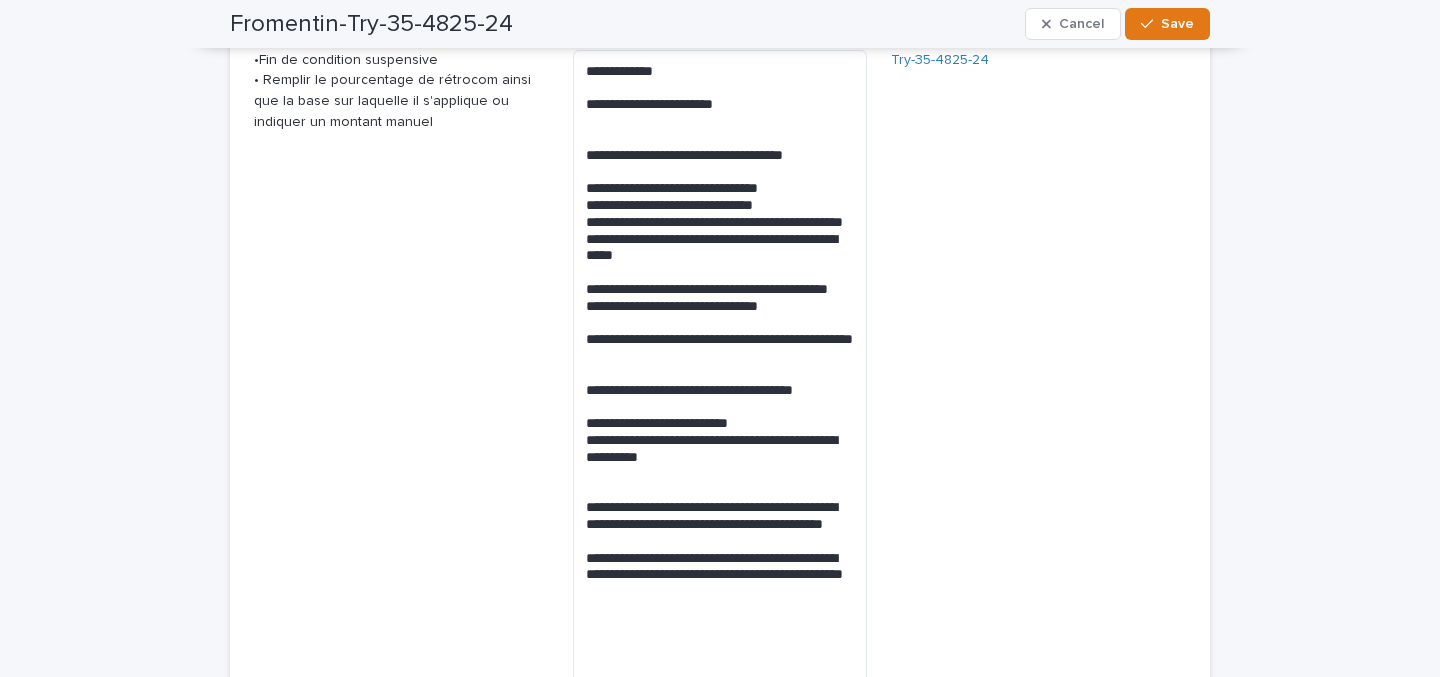 scroll, scrollTop: 441, scrollLeft: 0, axis: vertical 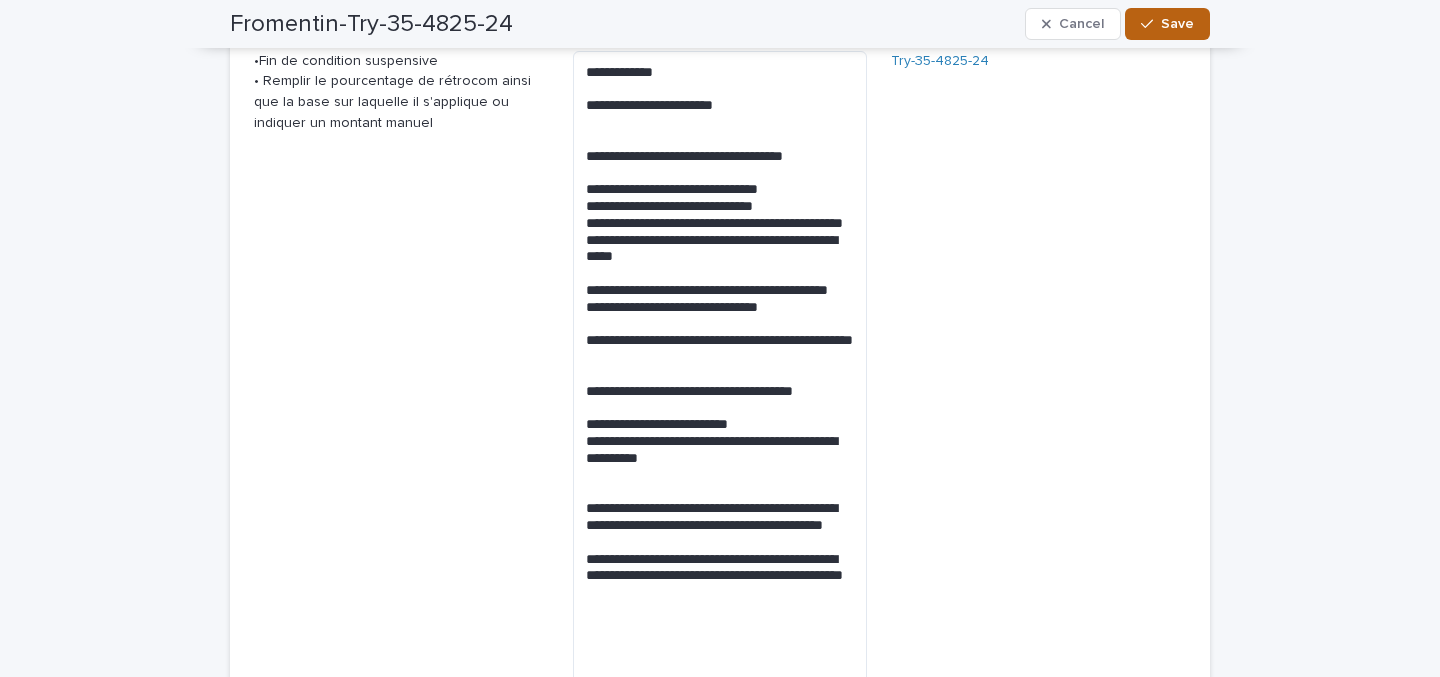 click on "Save" at bounding box center (1177, 24) 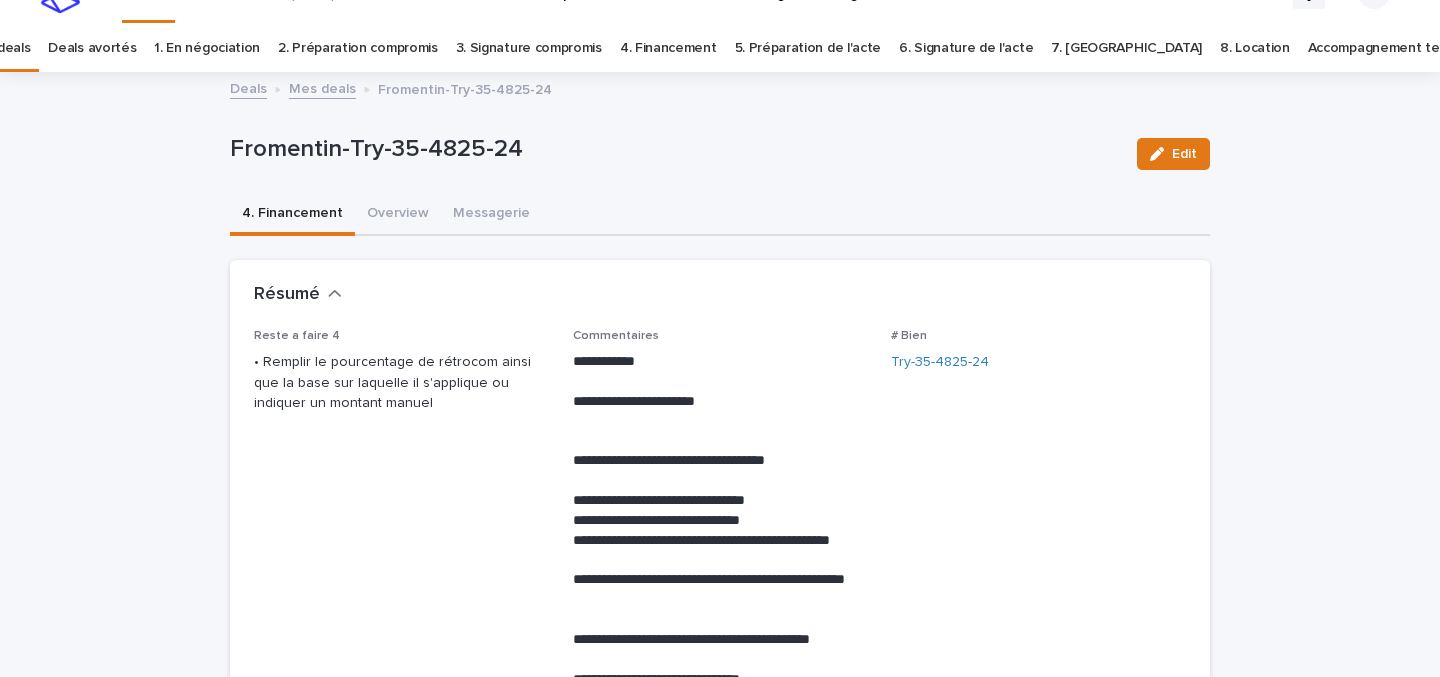 scroll, scrollTop: 0, scrollLeft: 0, axis: both 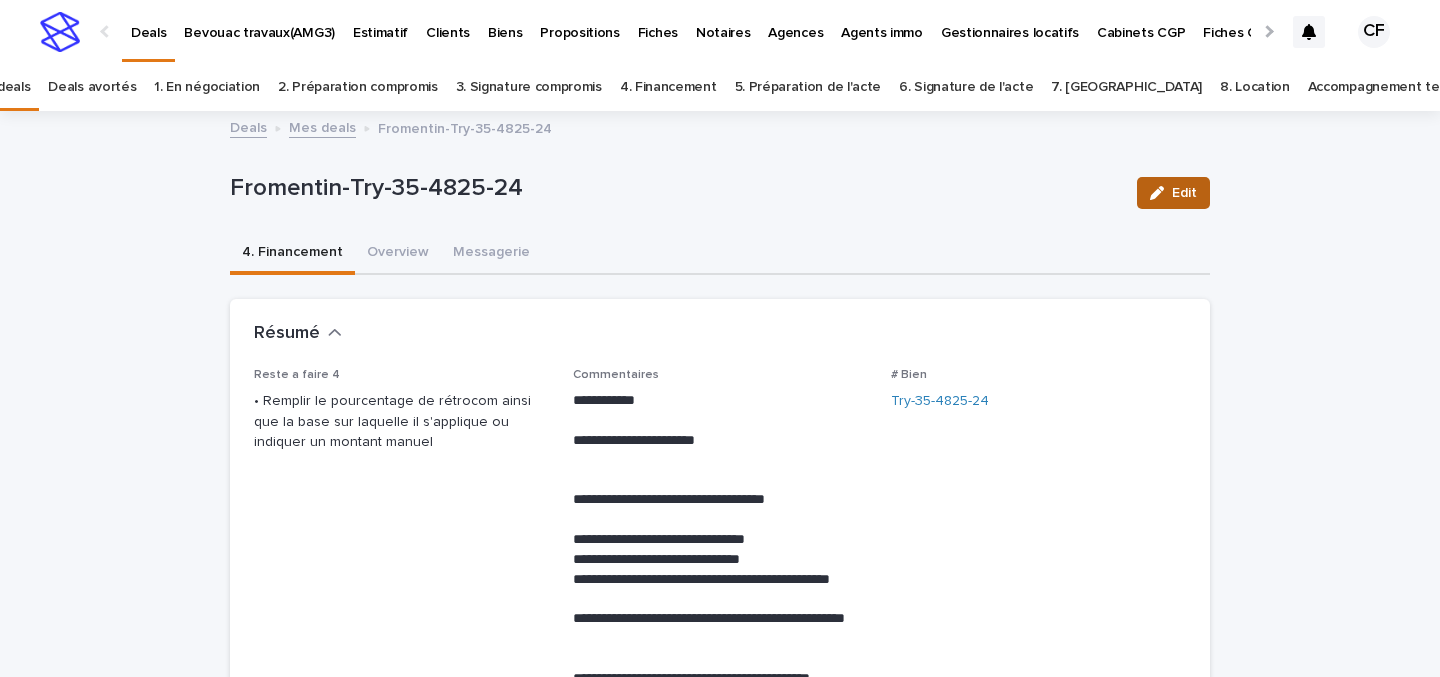 click on "Edit" at bounding box center (1184, 193) 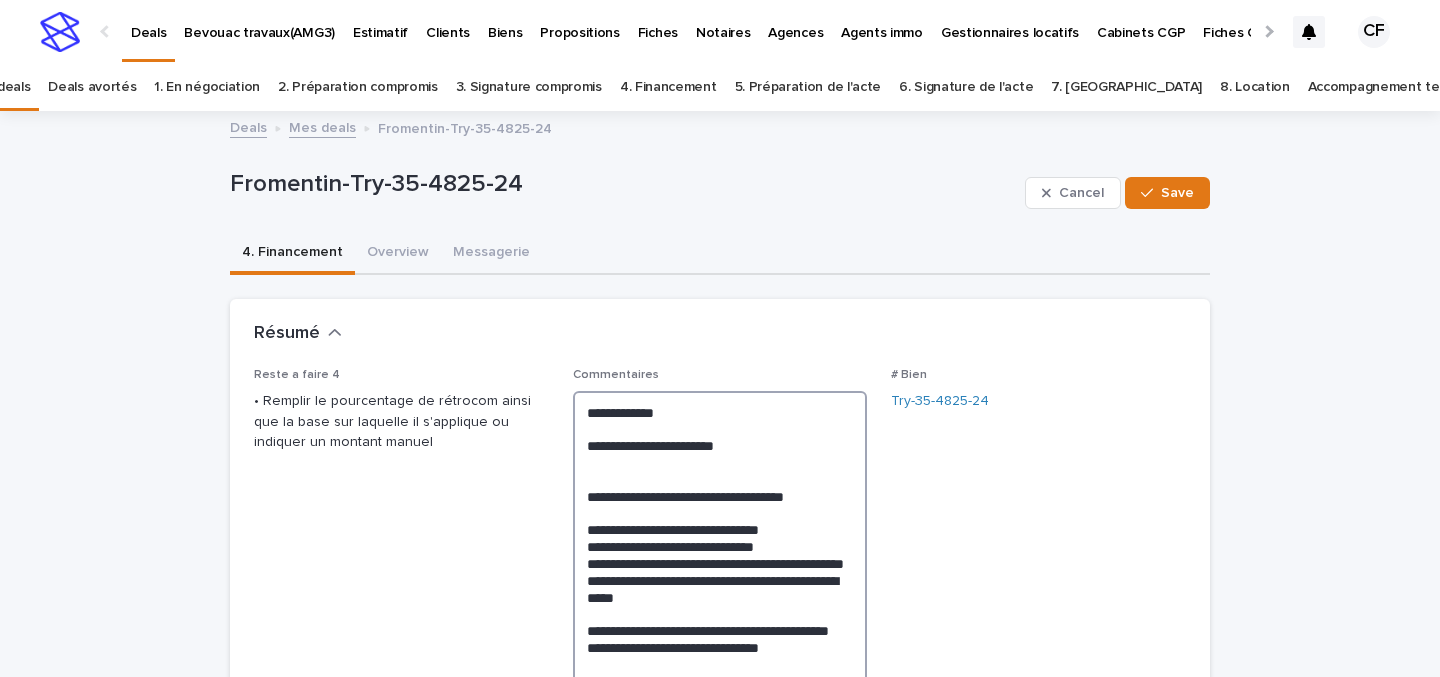 click on "**********" at bounding box center [720, 714] 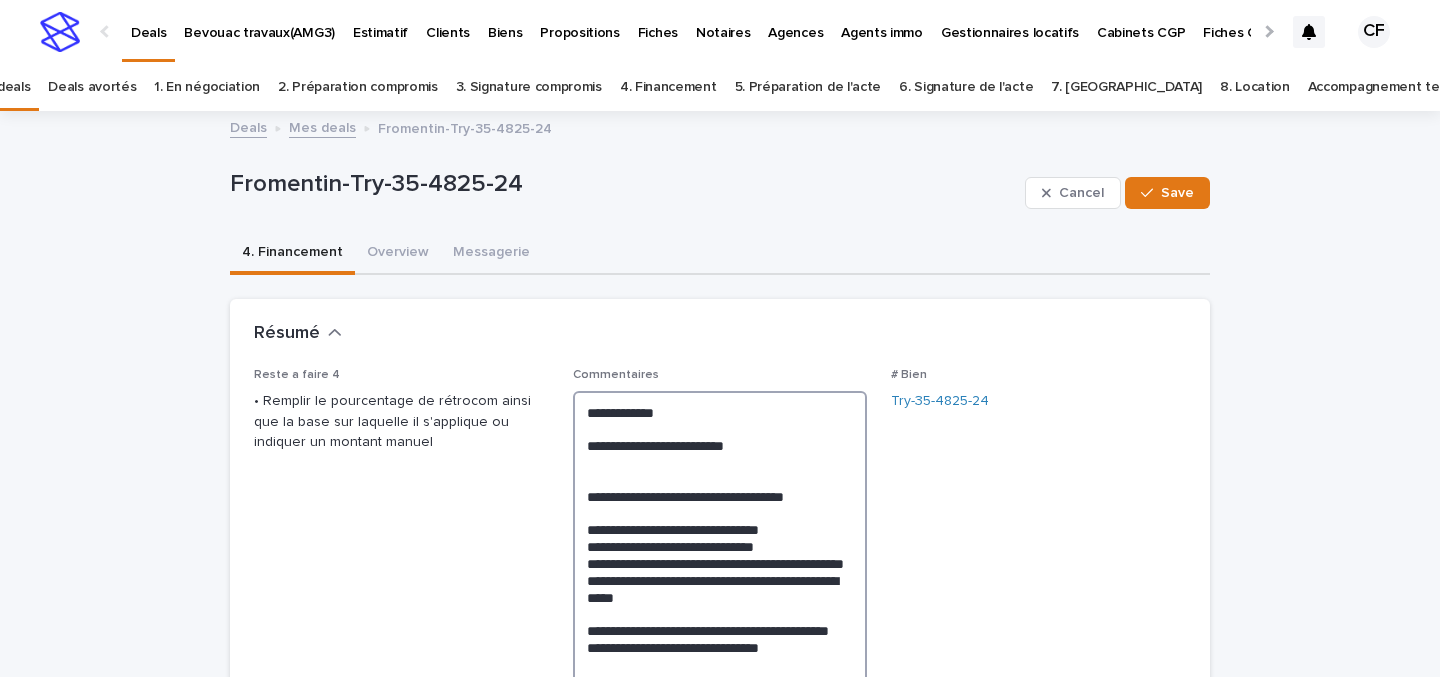 type on "**********" 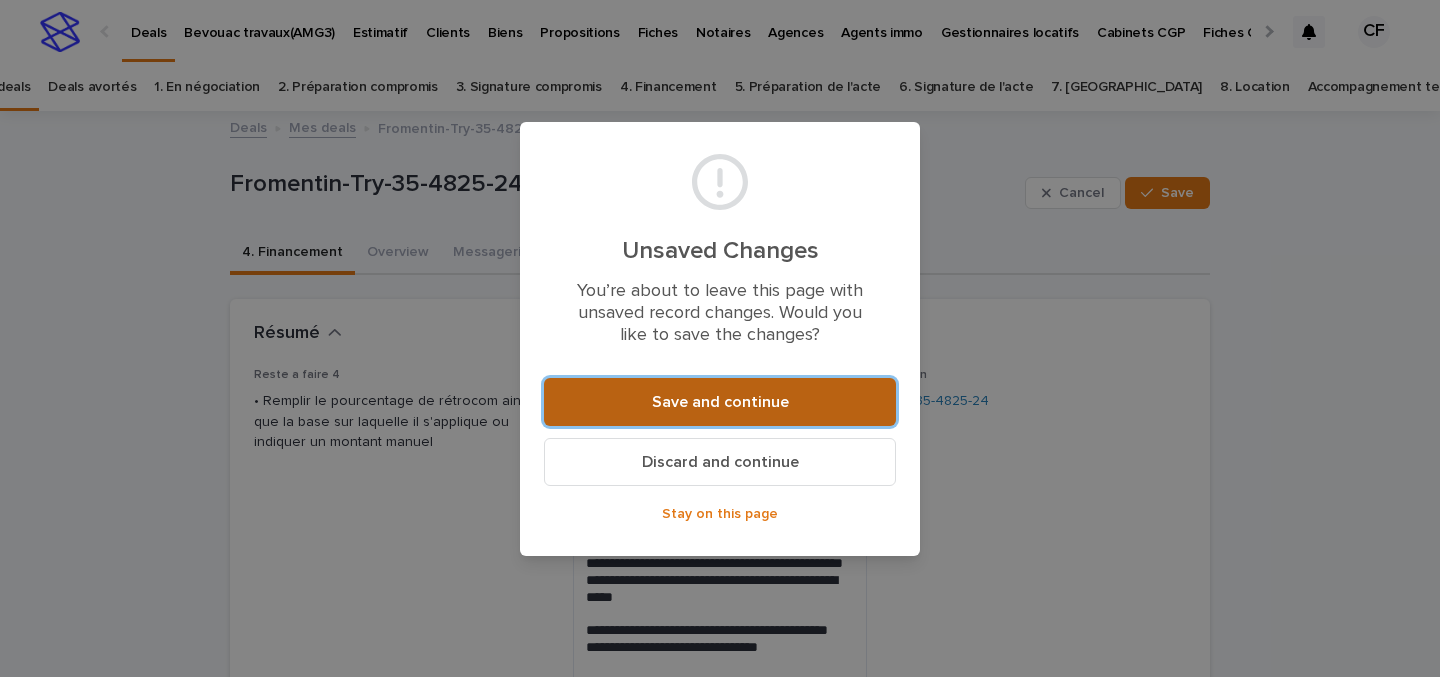 click on "Save and continue" at bounding box center (720, 402) 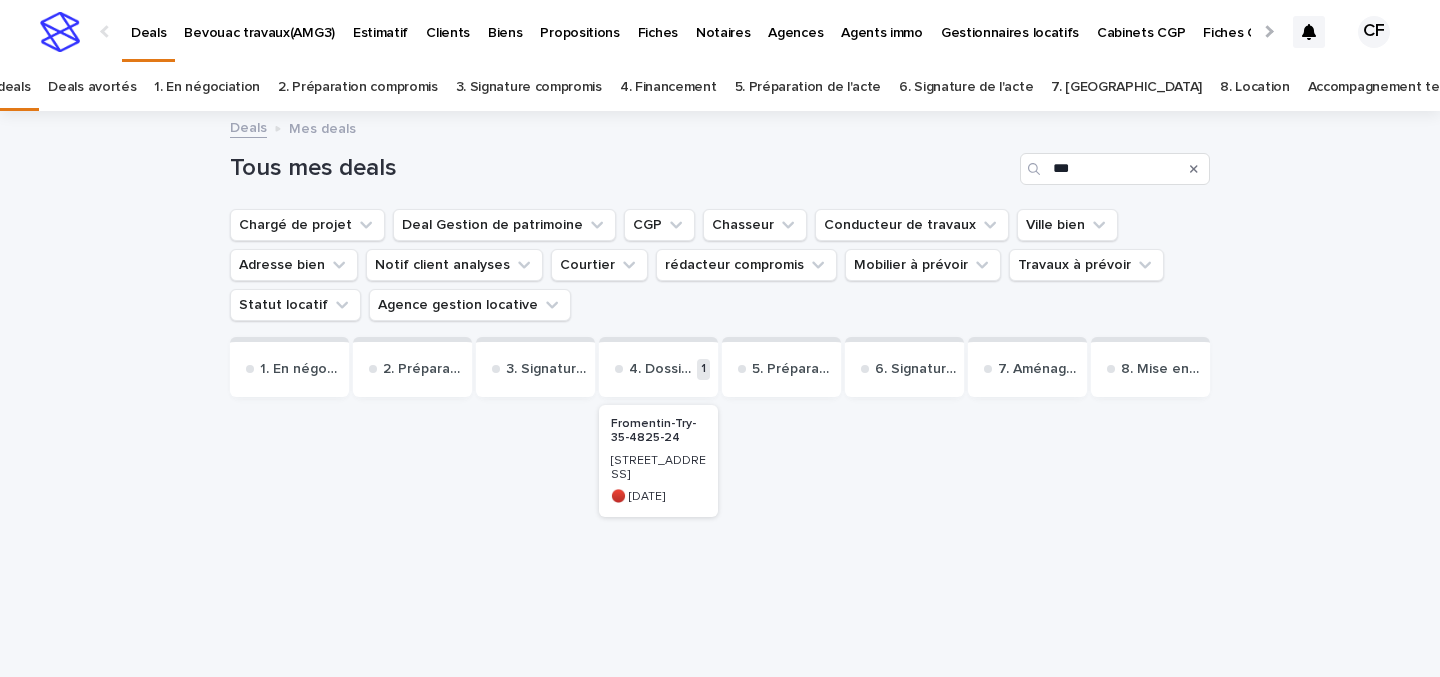 click at bounding box center (1194, 169) 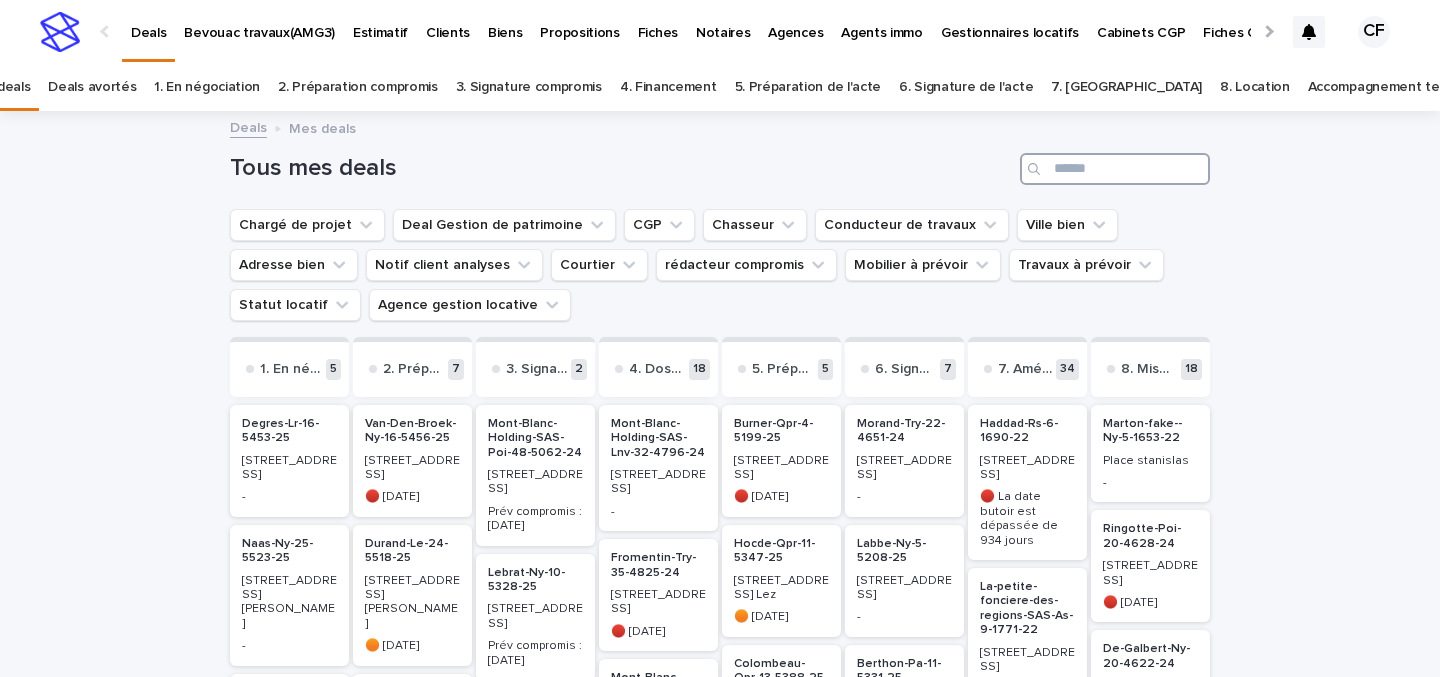click at bounding box center (1115, 169) 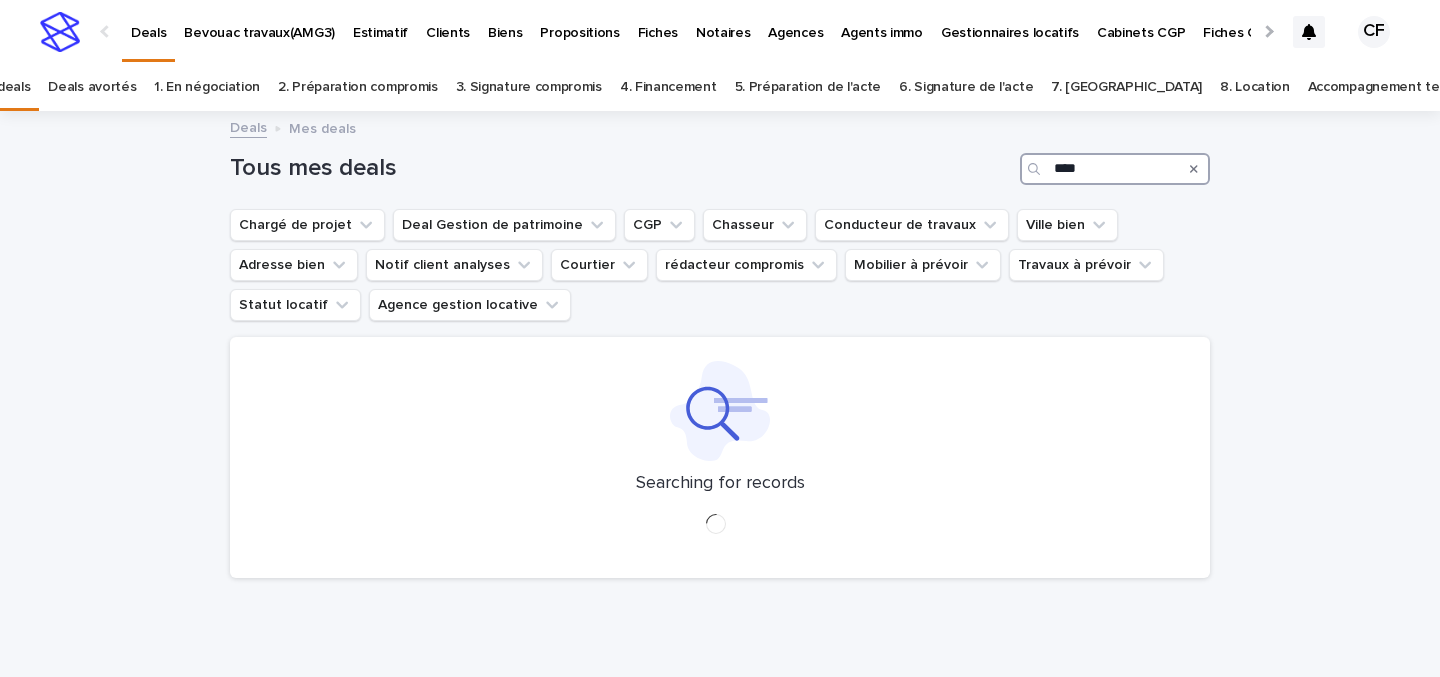 type on "****" 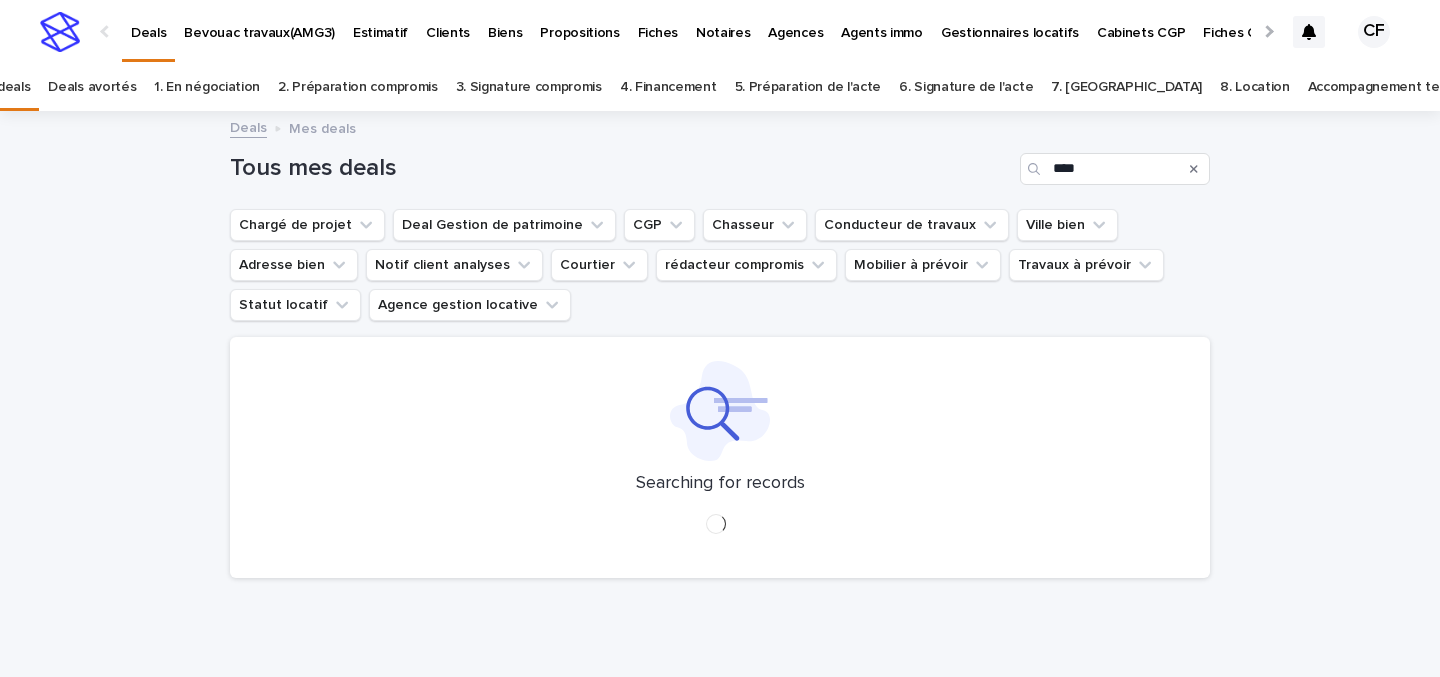 click at bounding box center (1309, 32) 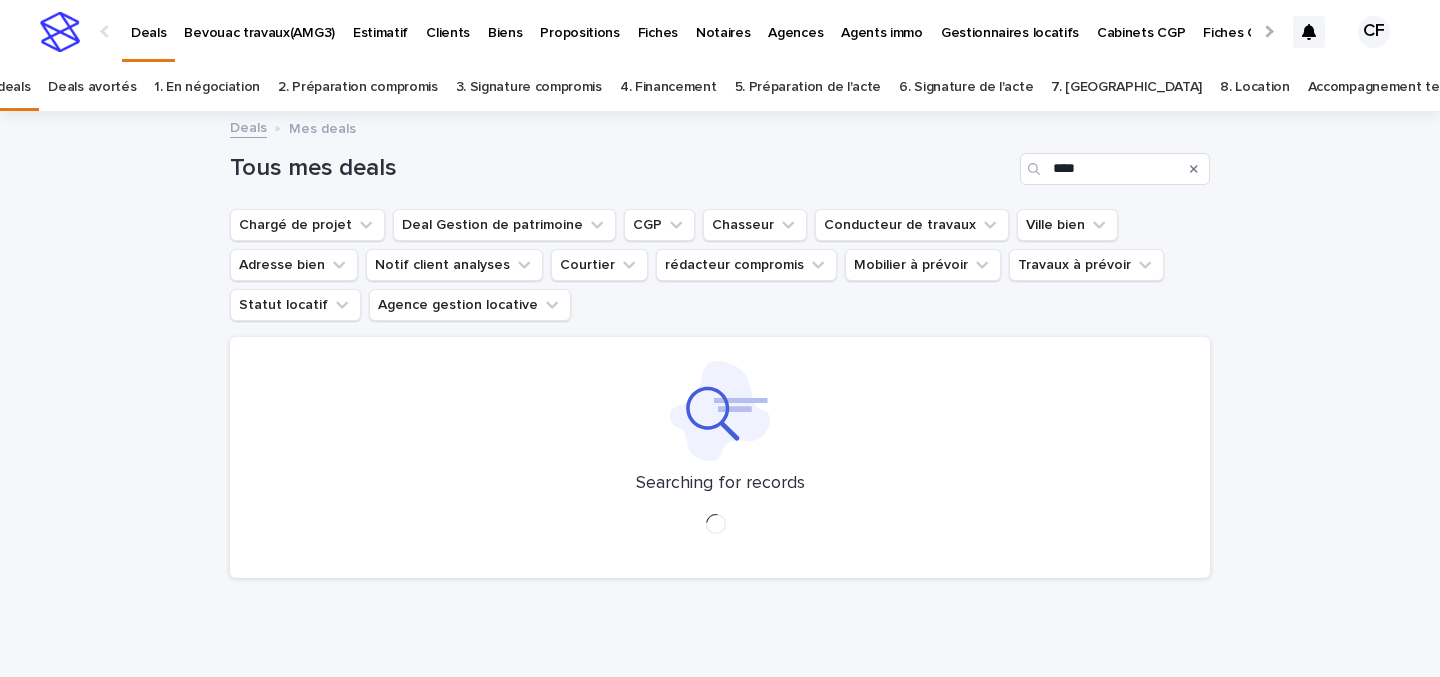 click on "Accompagnement terminé" at bounding box center (1391, 87) 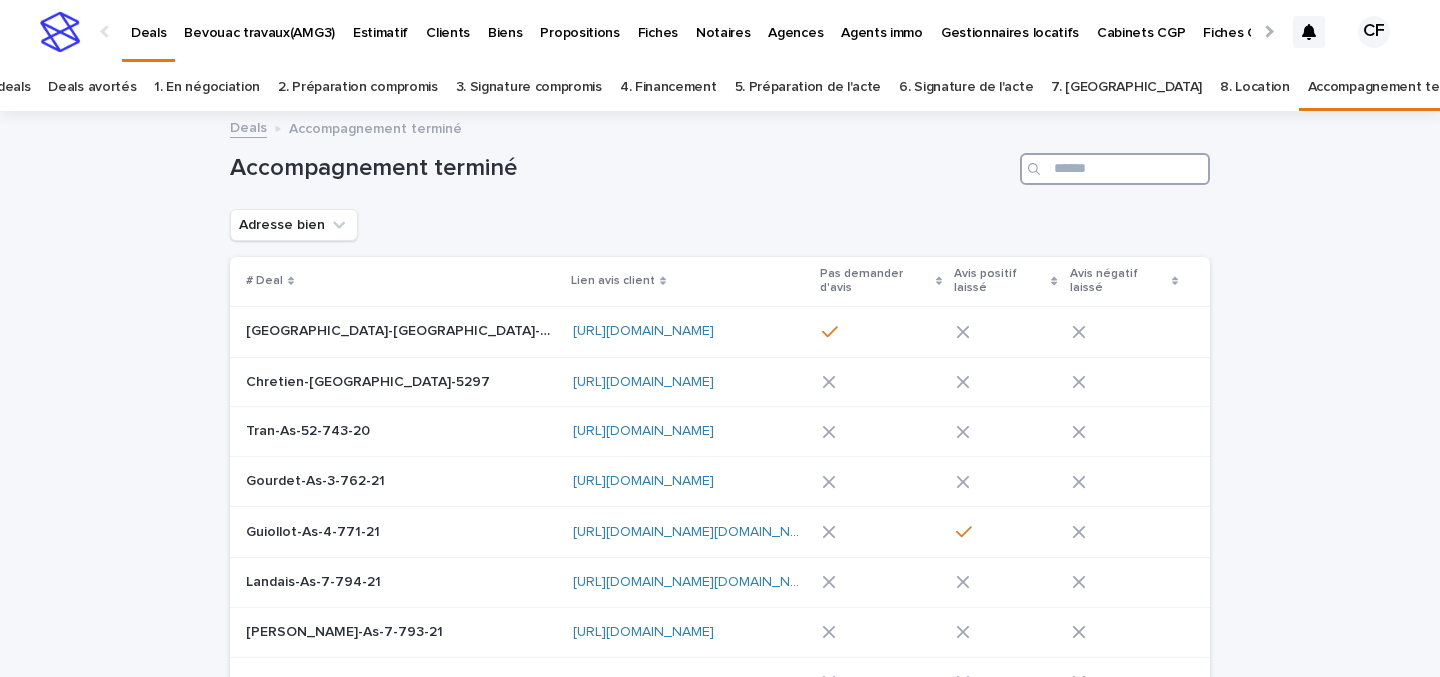 click at bounding box center (1115, 169) 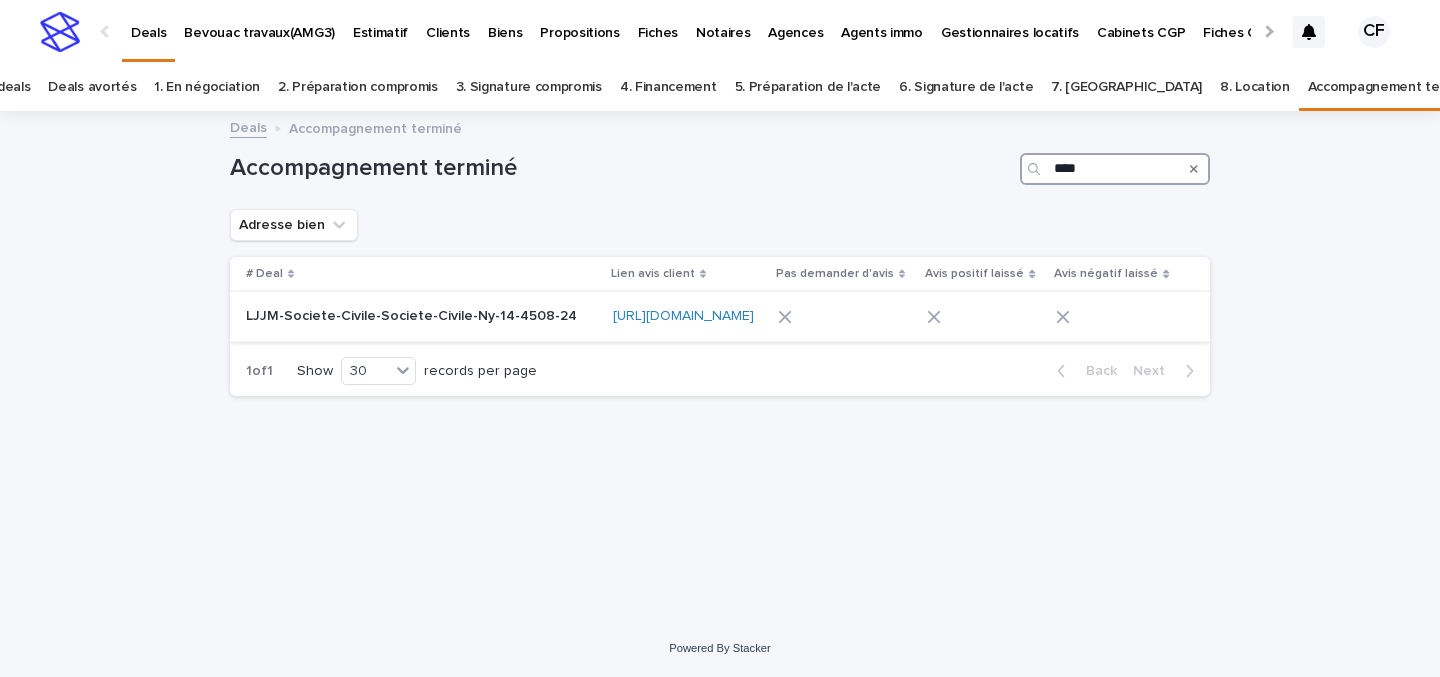 type on "****" 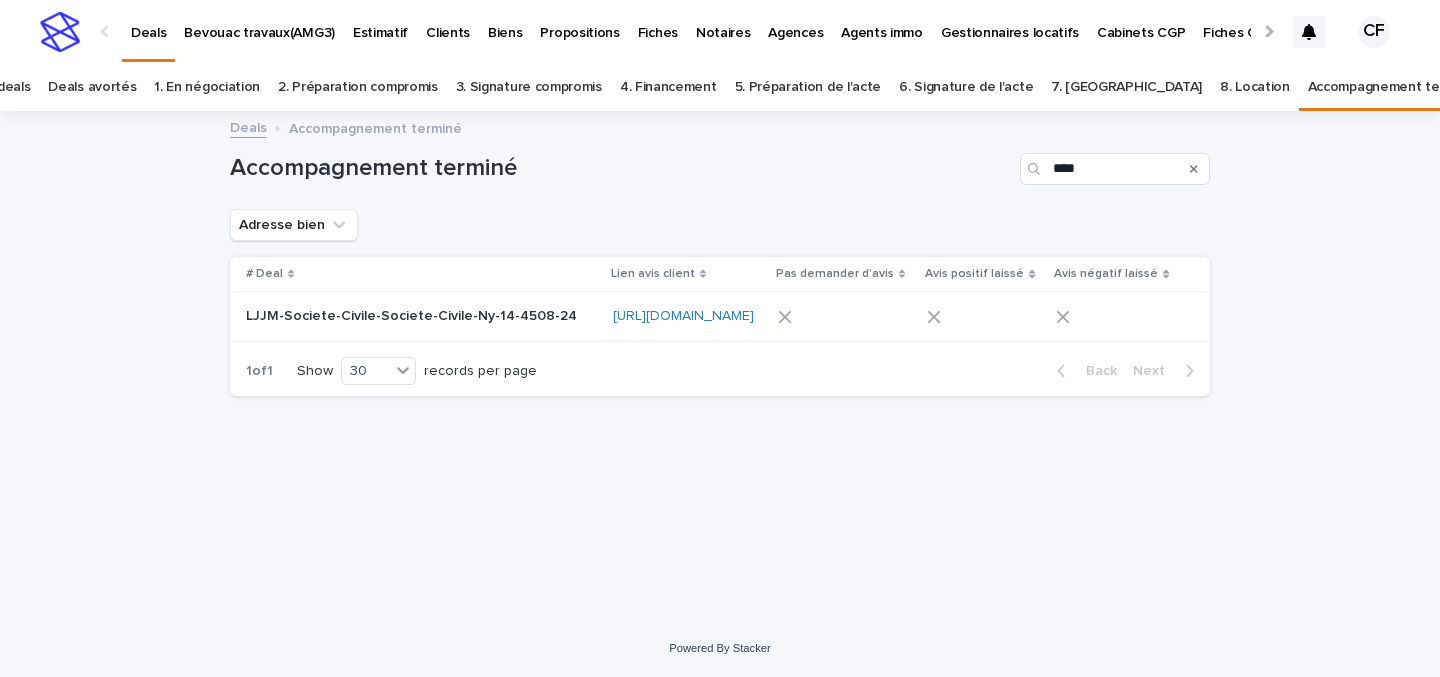 click on "LJJM-Societe-Civile-Societe-Civile-Ny-14-4508-24 LJJM-Societe-Civile-Societe-Civile-Ny-14-4508-24" at bounding box center [421, 316] 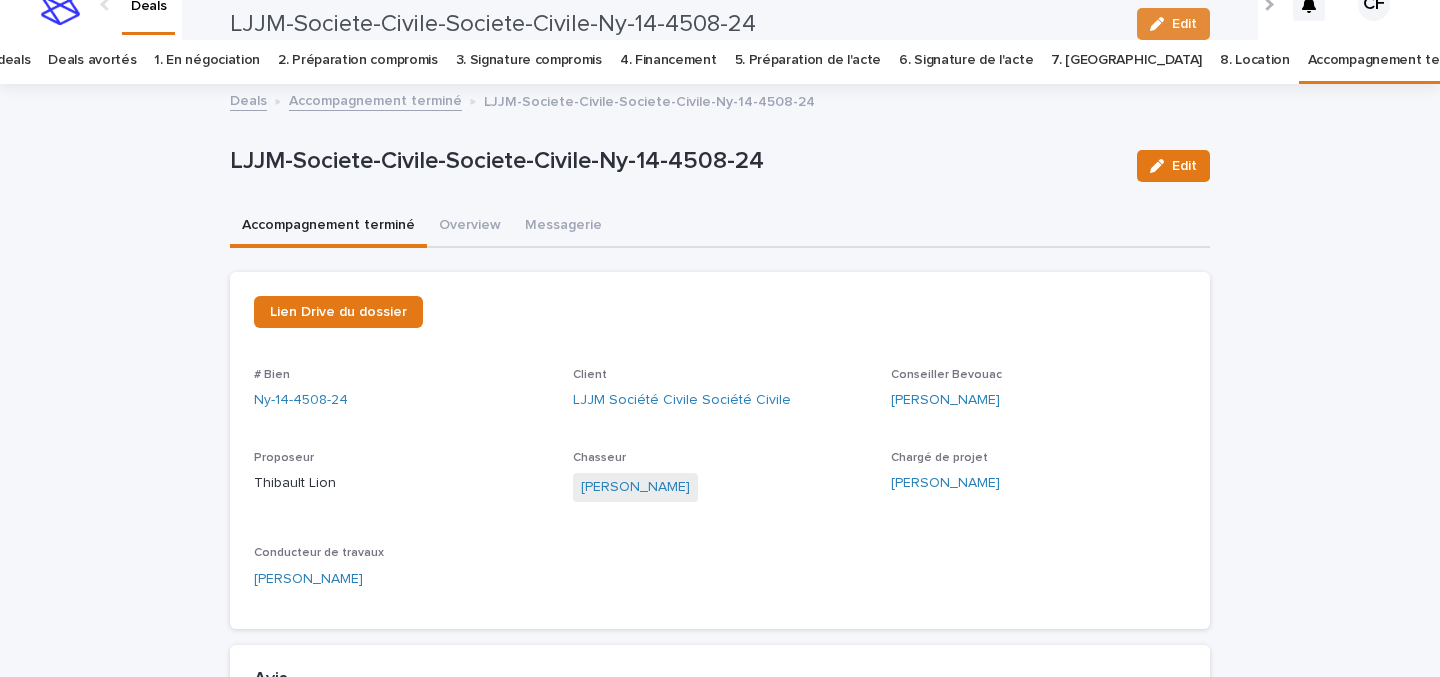 scroll, scrollTop: 0, scrollLeft: 0, axis: both 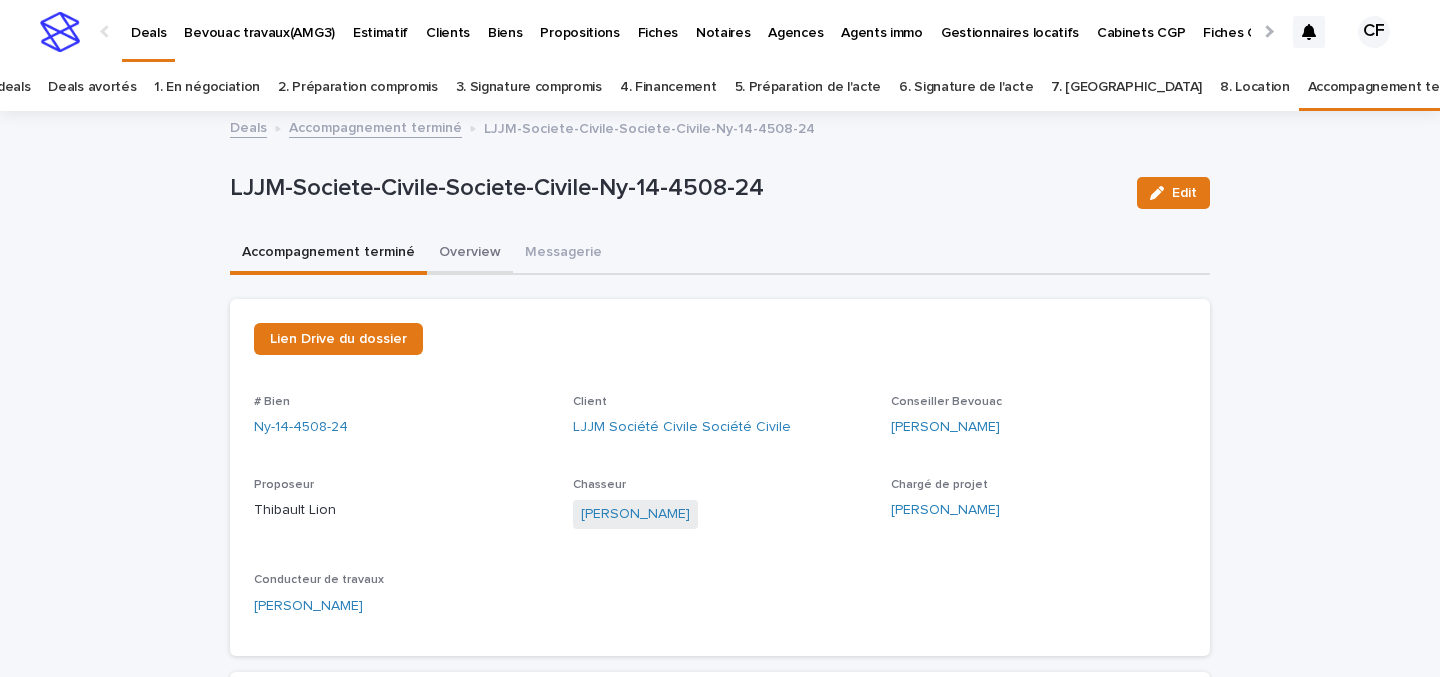 click on "Overview" at bounding box center [470, 254] 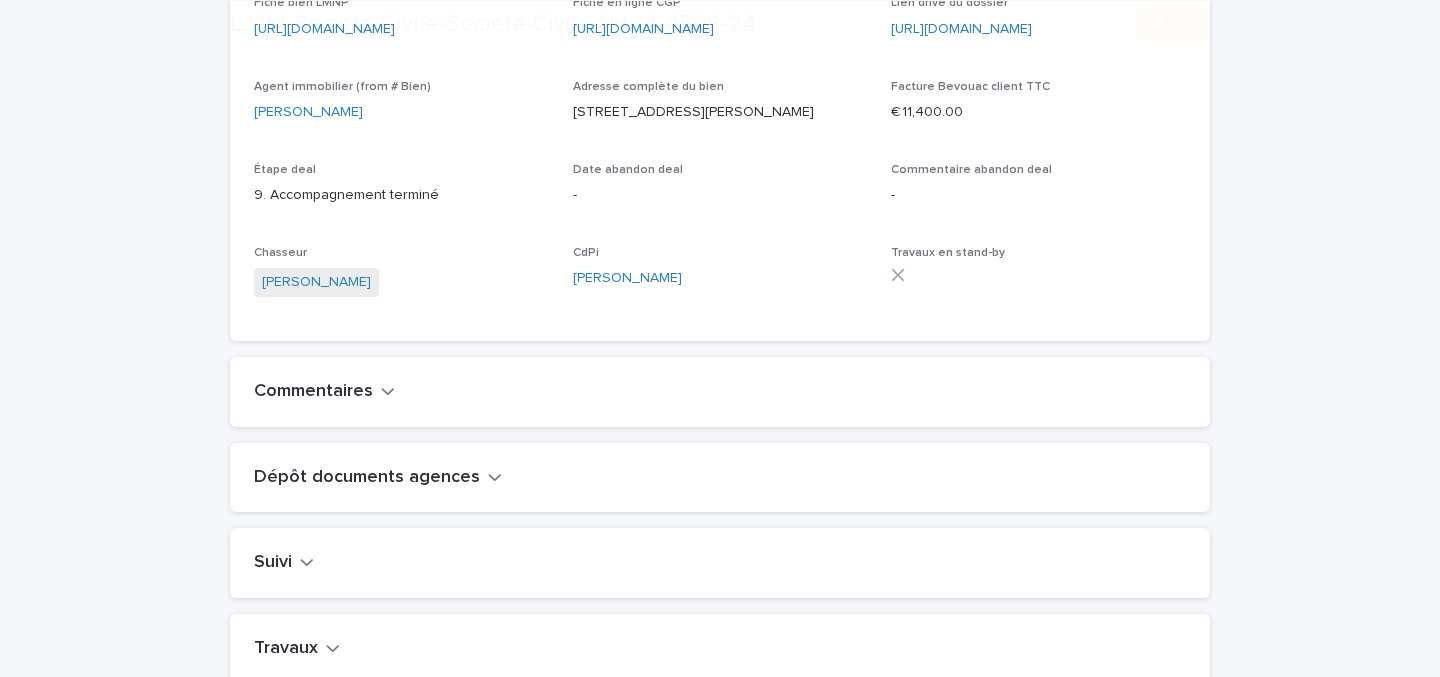 scroll, scrollTop: 829, scrollLeft: 0, axis: vertical 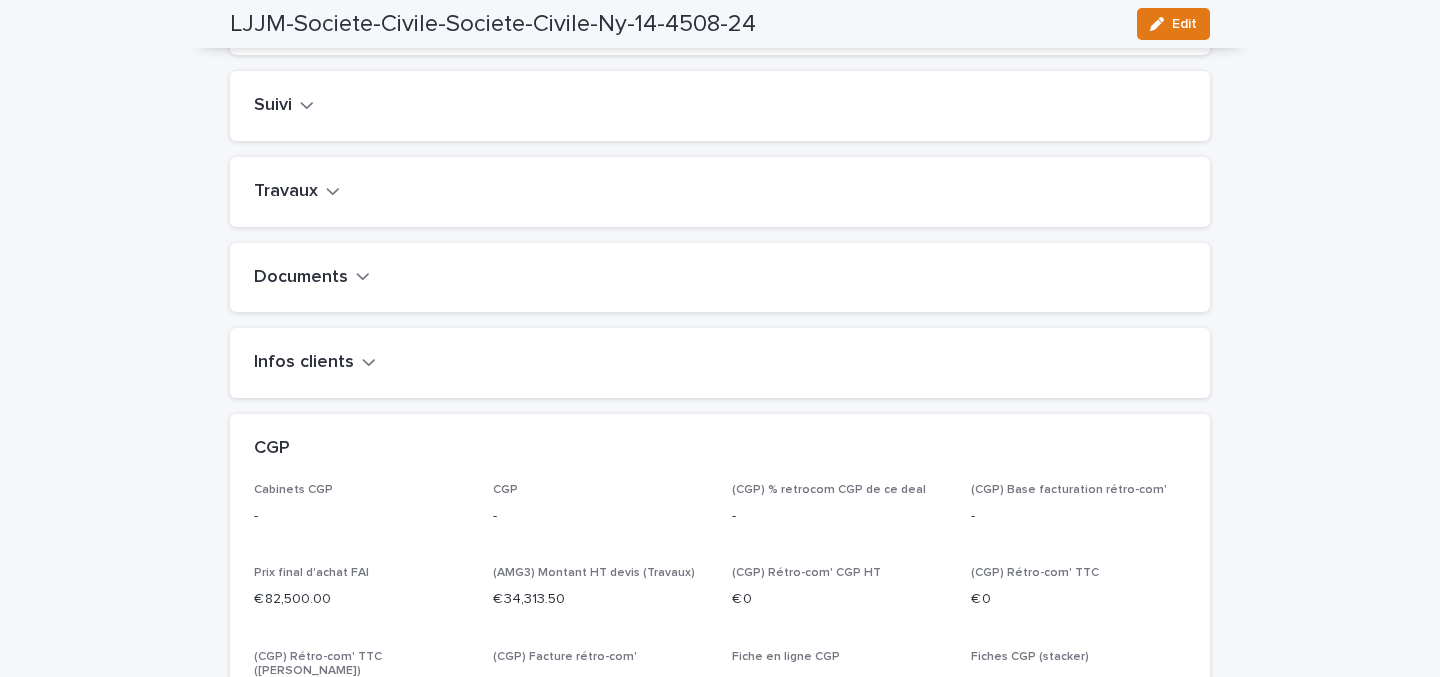 click on "Infos clients" at bounding box center (304, 363) 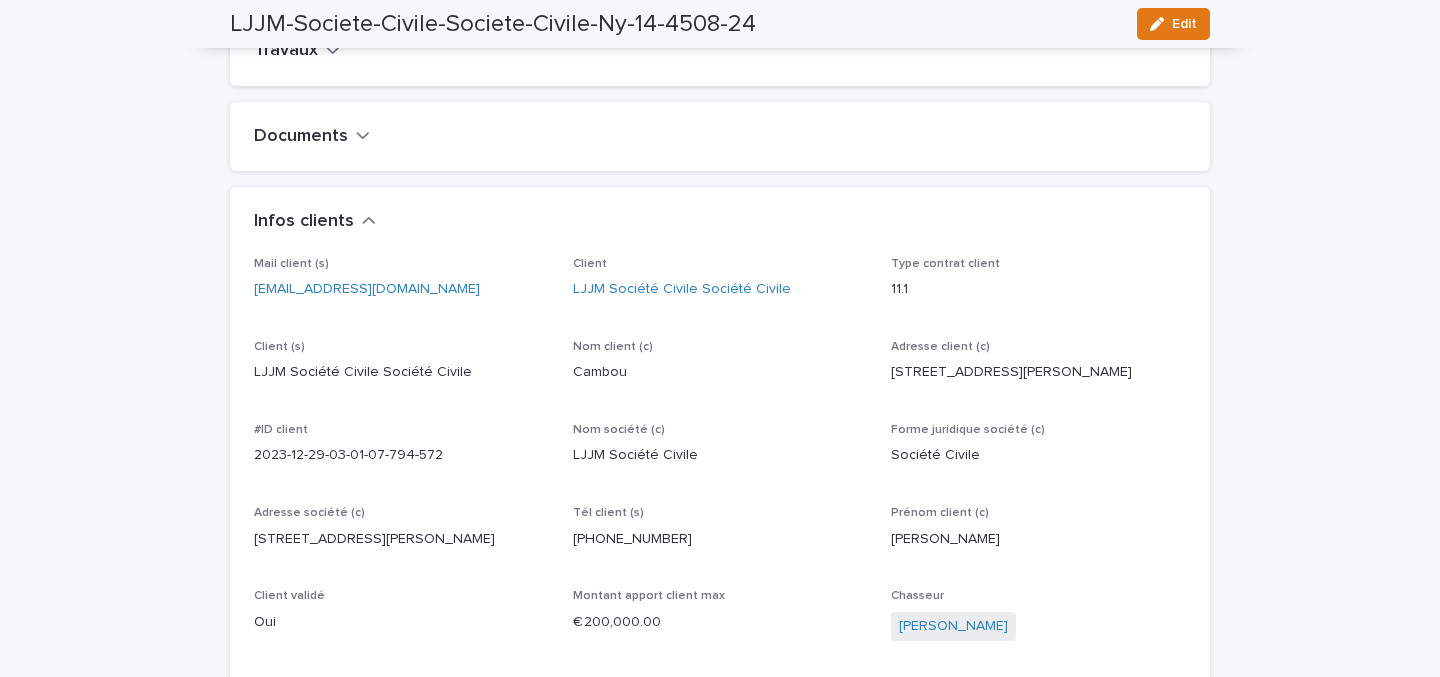 scroll, scrollTop: 0, scrollLeft: 0, axis: both 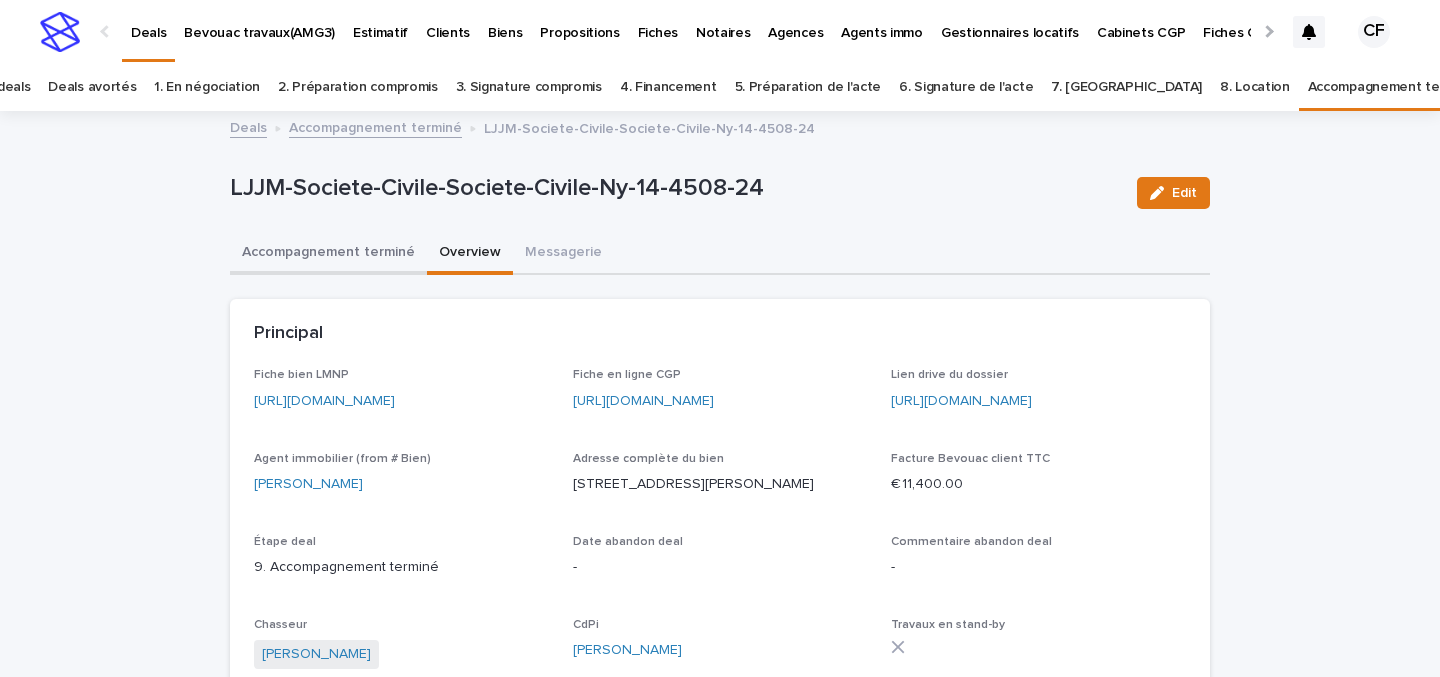click on "Accompagnement terminé" at bounding box center [328, 254] 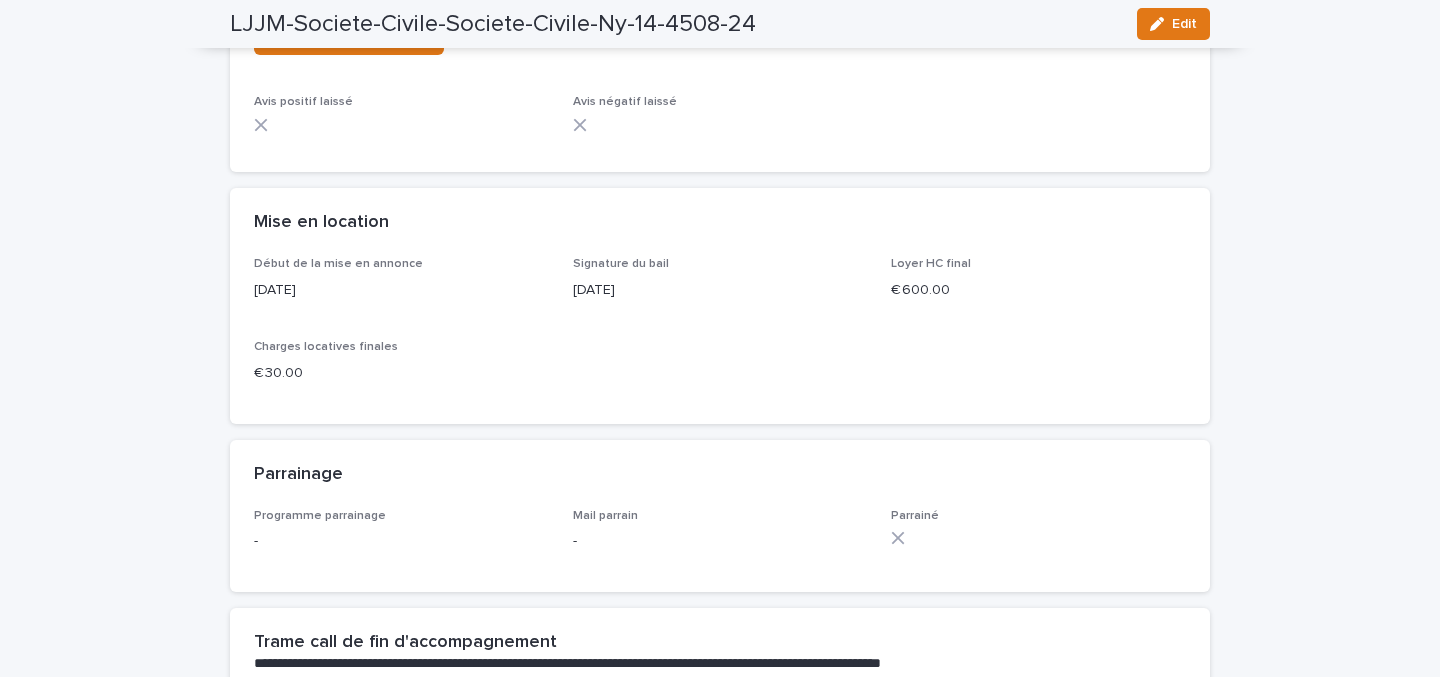 scroll, scrollTop: 43, scrollLeft: 0, axis: vertical 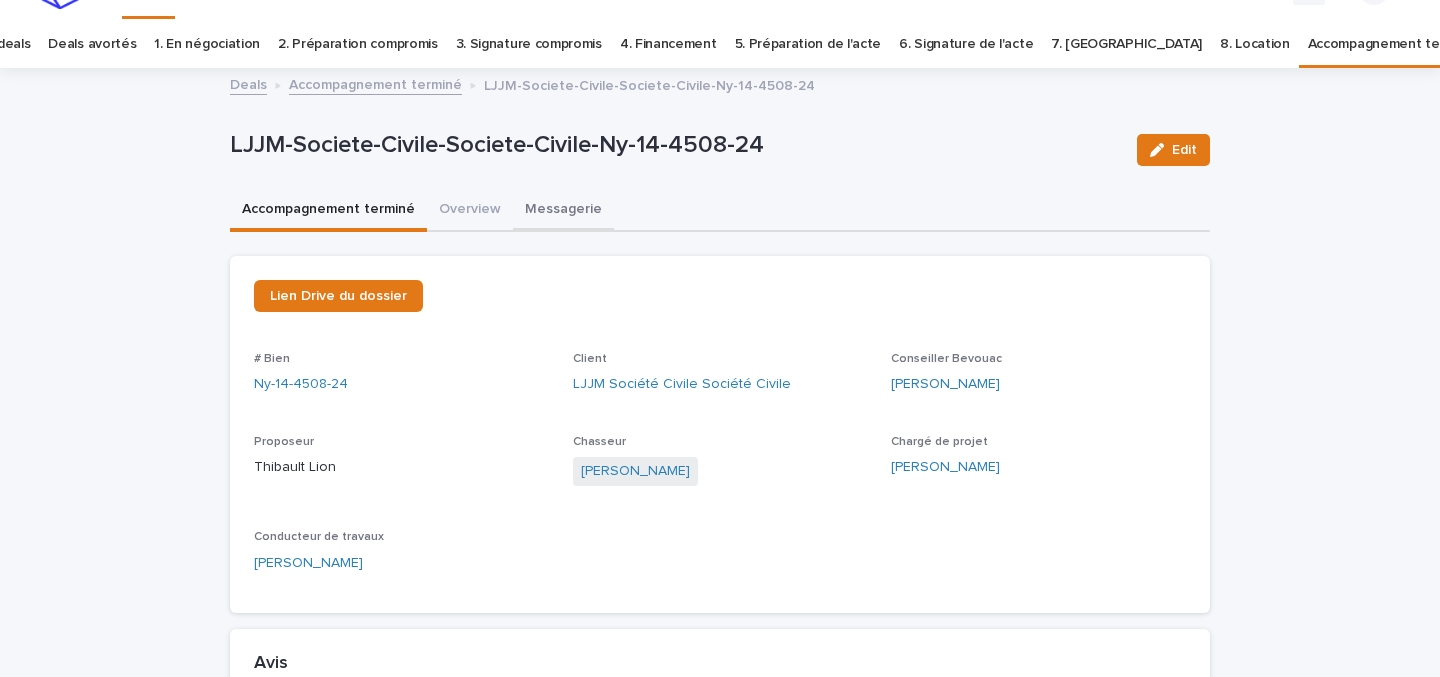 click on "Messagerie" at bounding box center [563, 211] 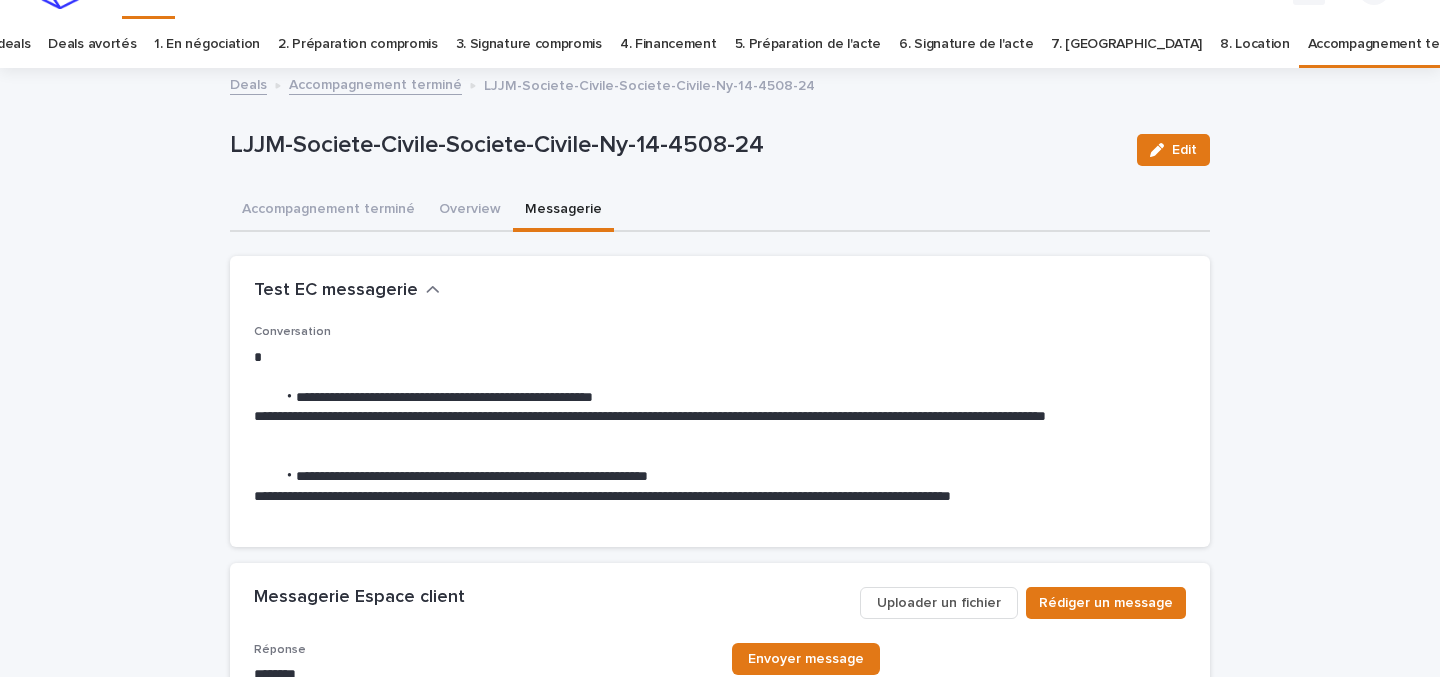 scroll, scrollTop: 63, scrollLeft: 0, axis: vertical 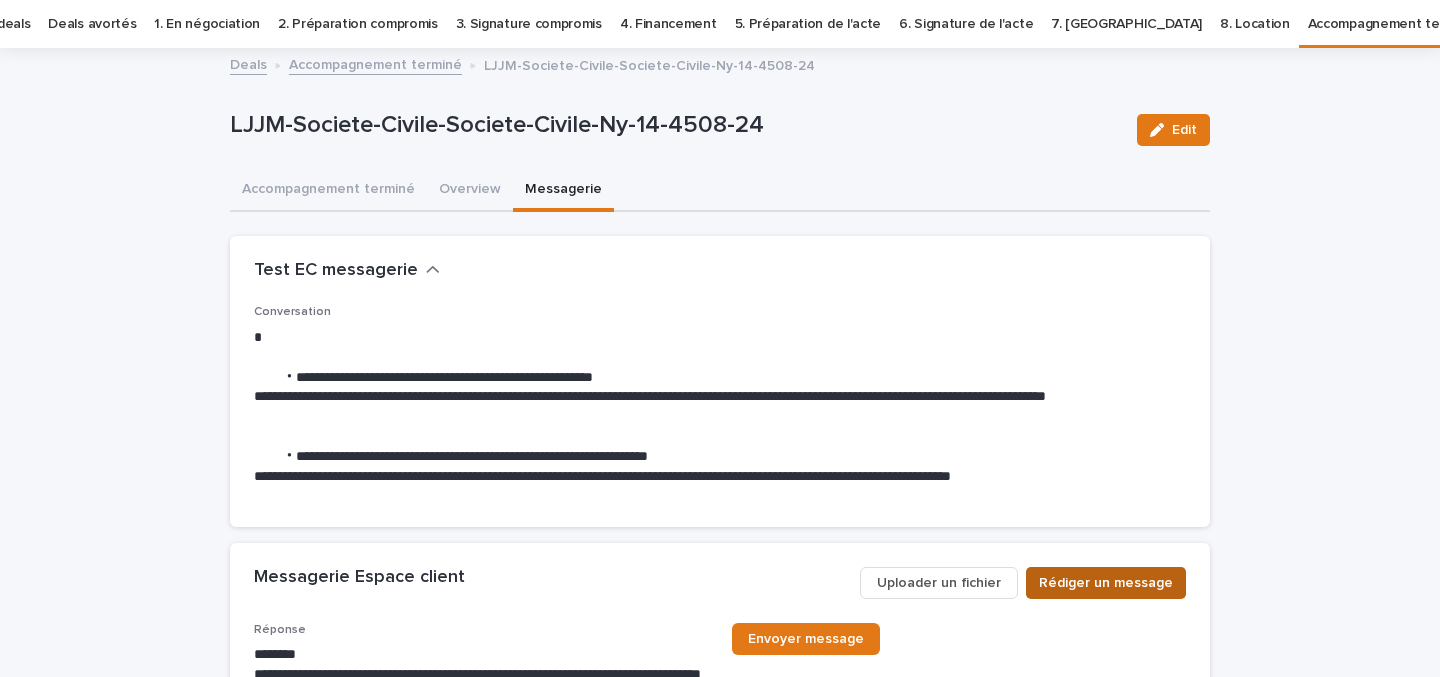 click on "Rédiger un message" at bounding box center [1106, 583] 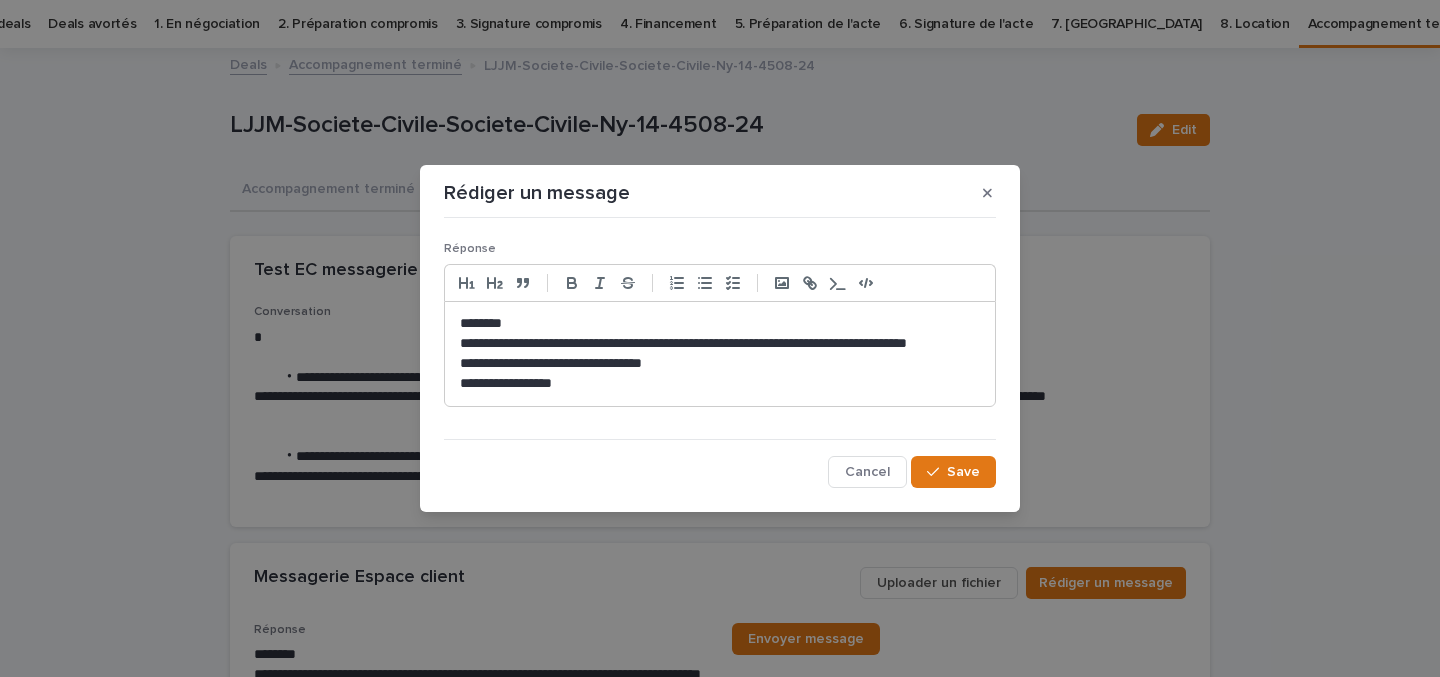 click on "**********" at bounding box center [720, 364] 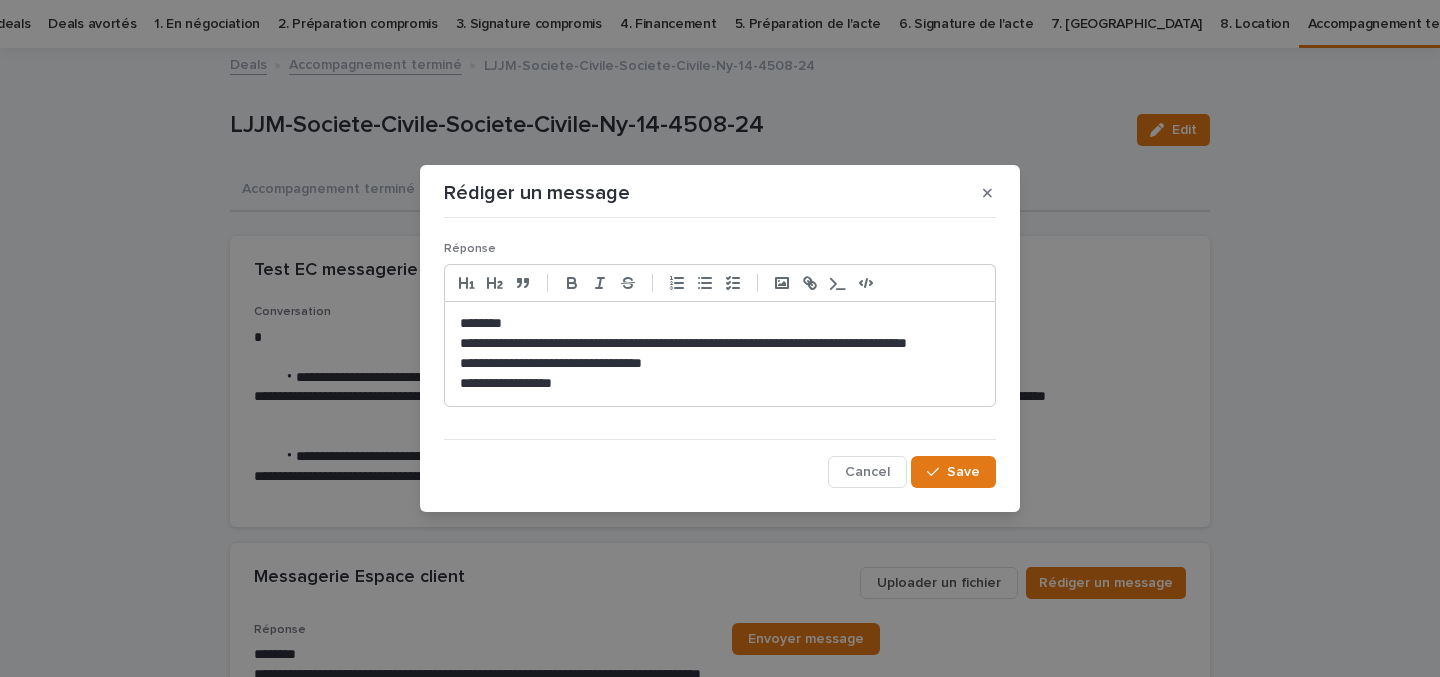 type 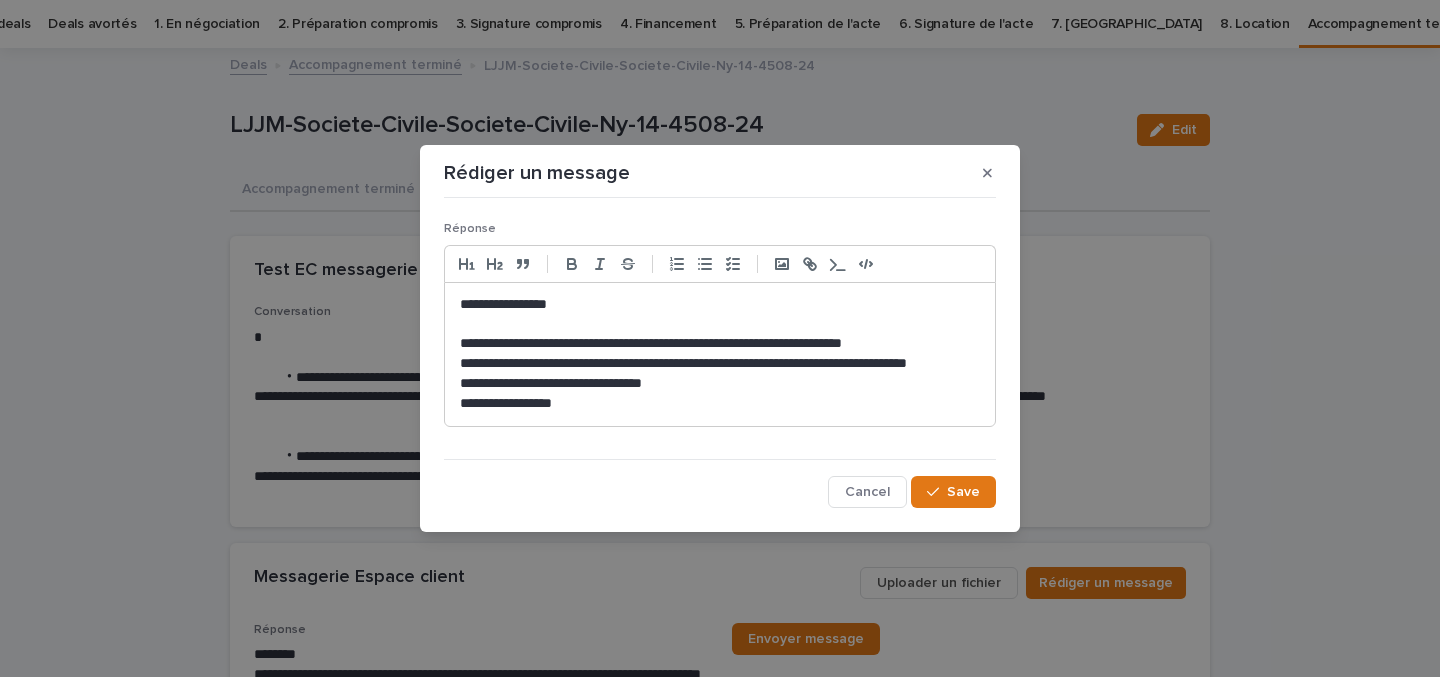 click on "**********" at bounding box center [720, 344] 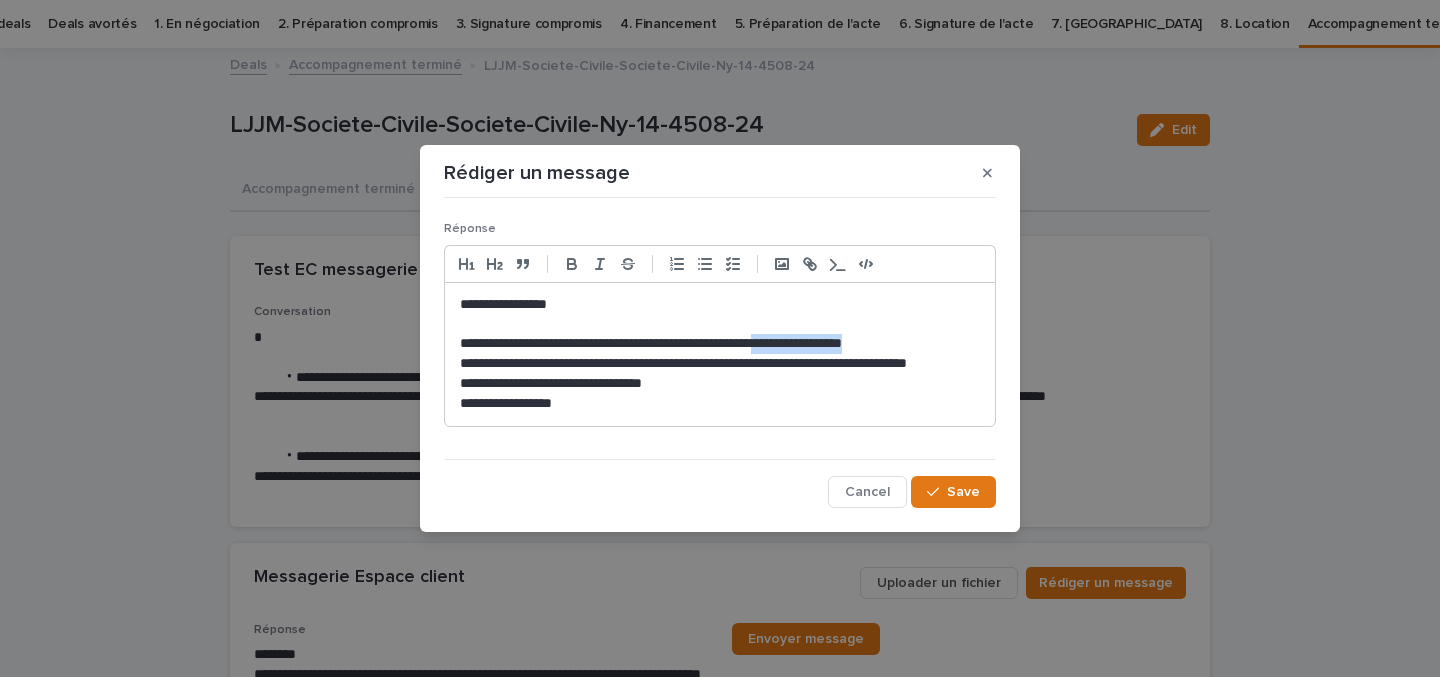 drag, startPoint x: 803, startPoint y: 344, endPoint x: 1011, endPoint y: 347, distance: 208.02164 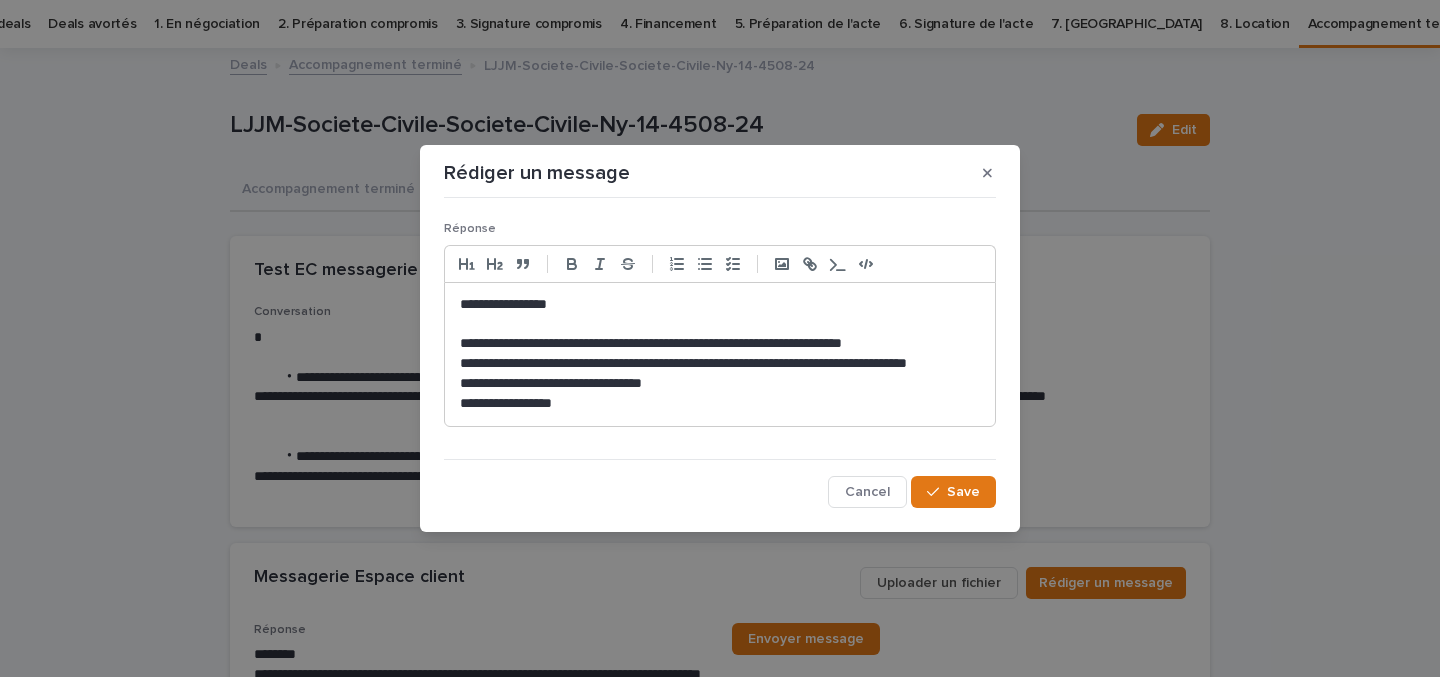 scroll, scrollTop: 0, scrollLeft: 0, axis: both 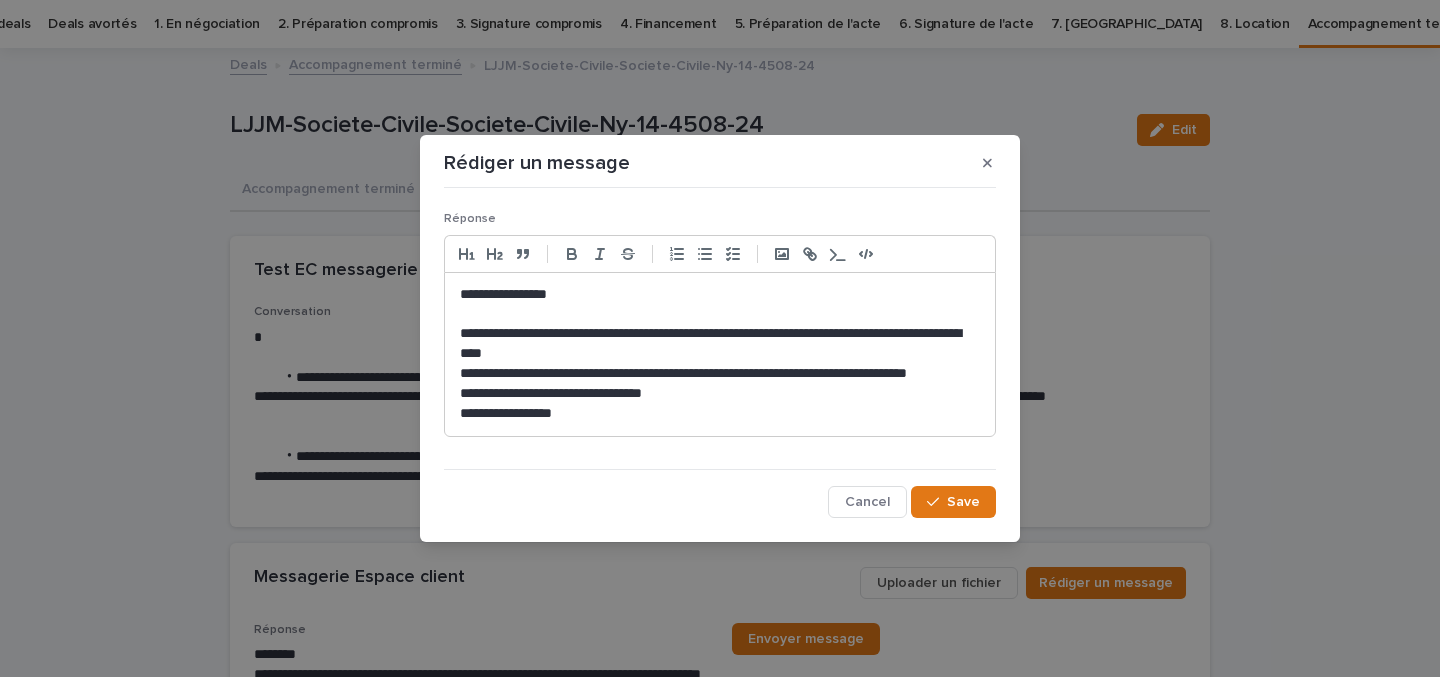 click on "**********" at bounding box center (720, 344) 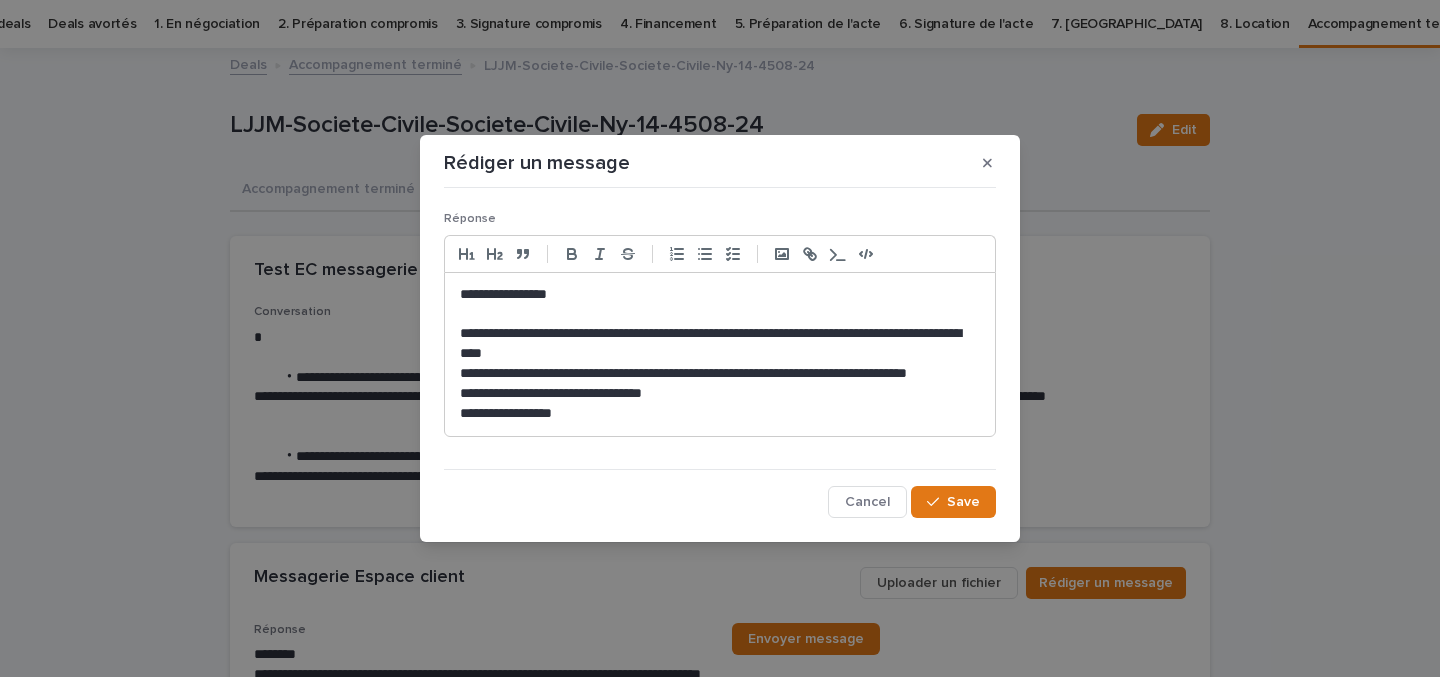 click on "**********" at bounding box center [720, 344] 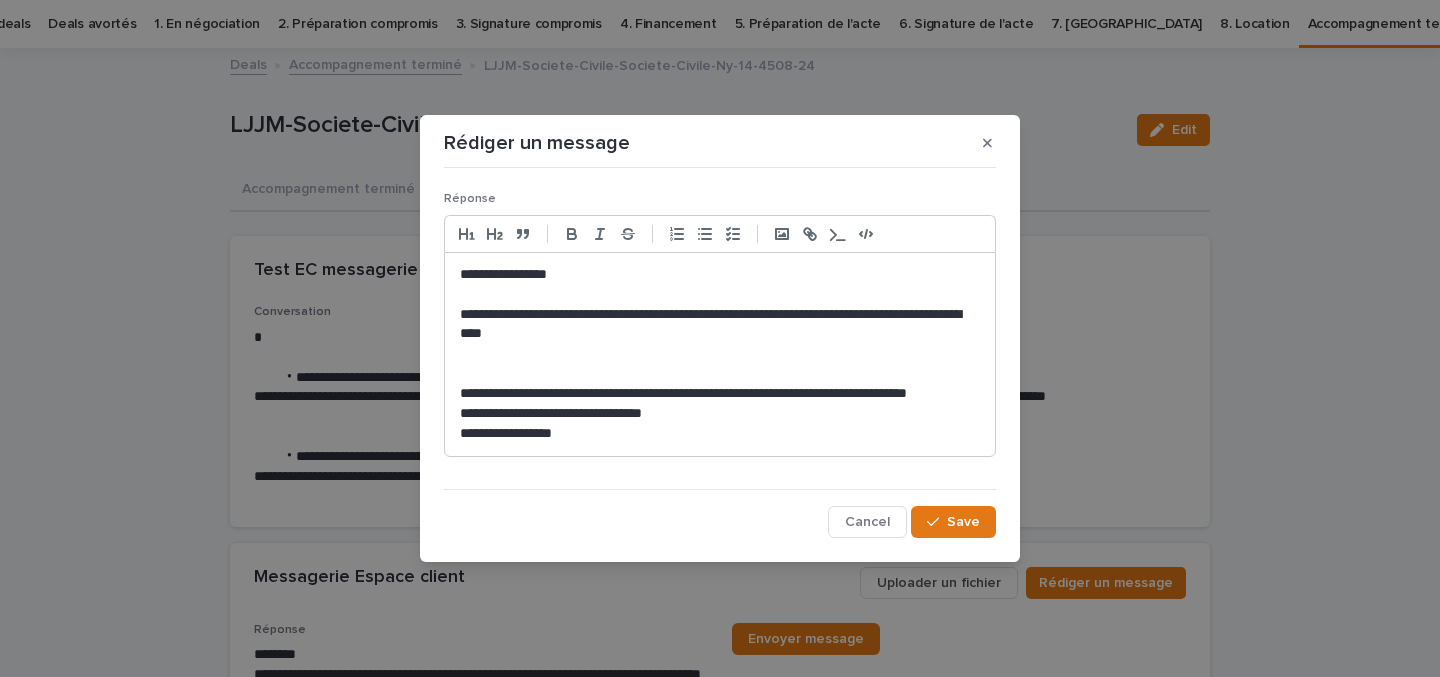 click on "**********" at bounding box center (720, 325) 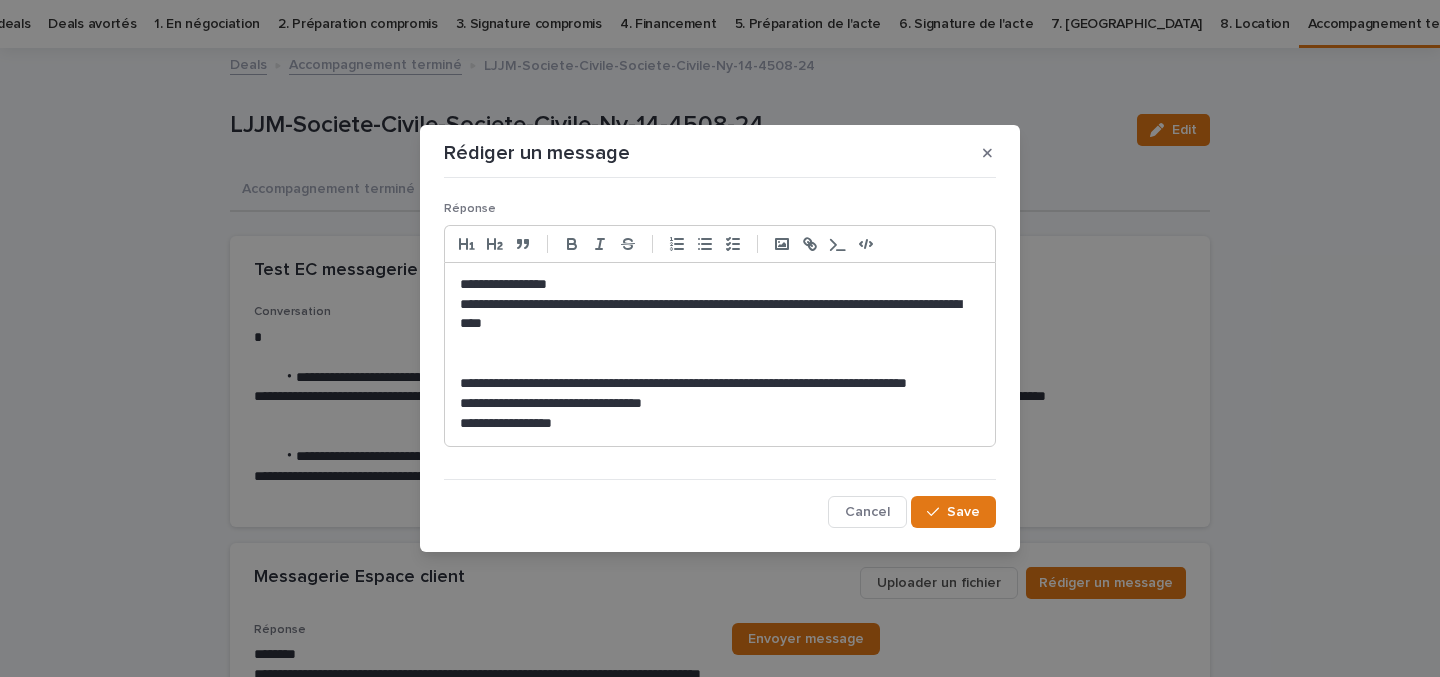 click on "**********" at bounding box center (720, 315) 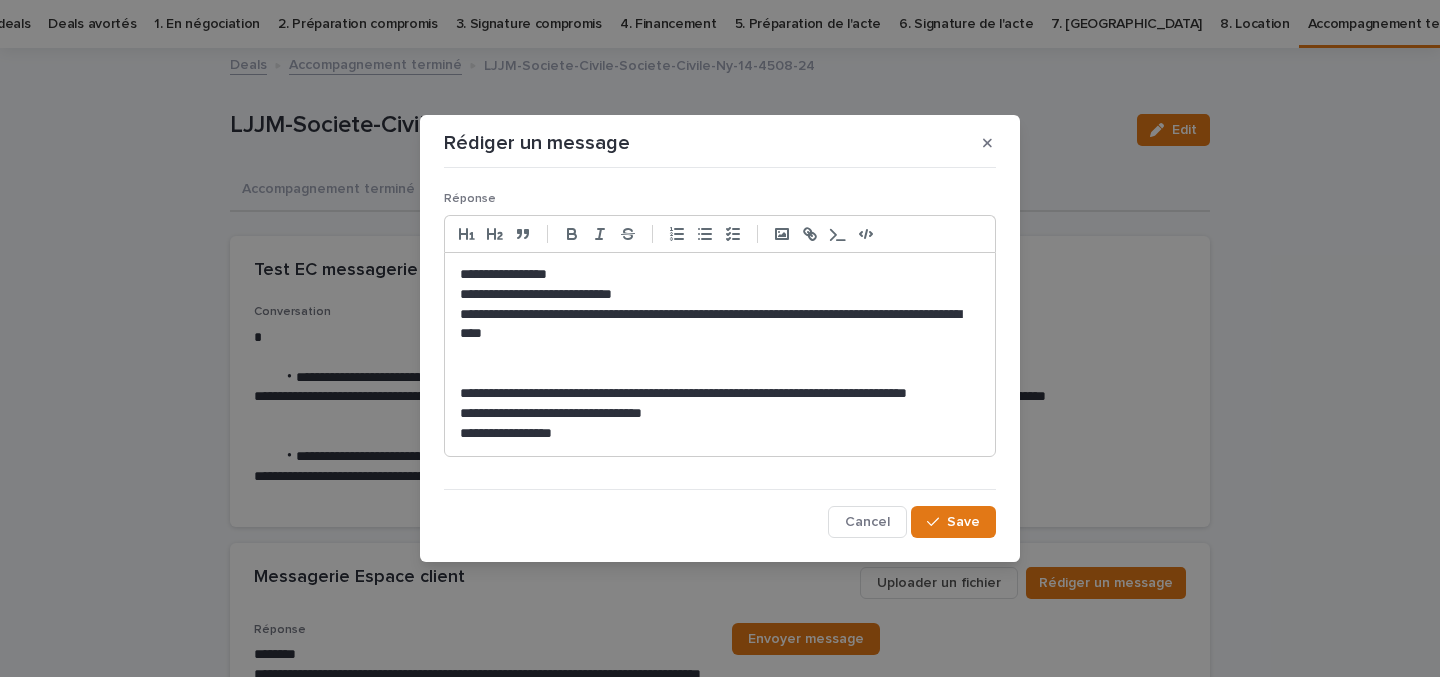 click on "**********" at bounding box center [720, 325] 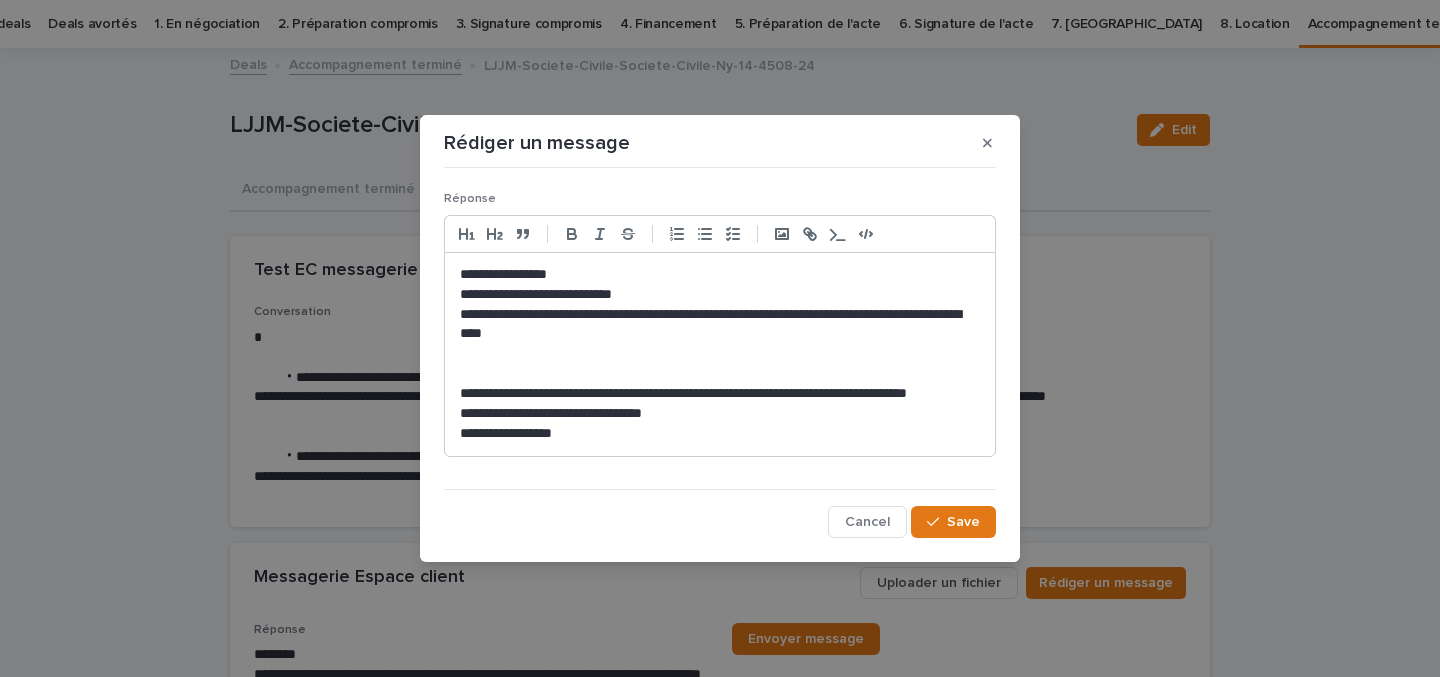 click on "**********" at bounding box center (720, 325) 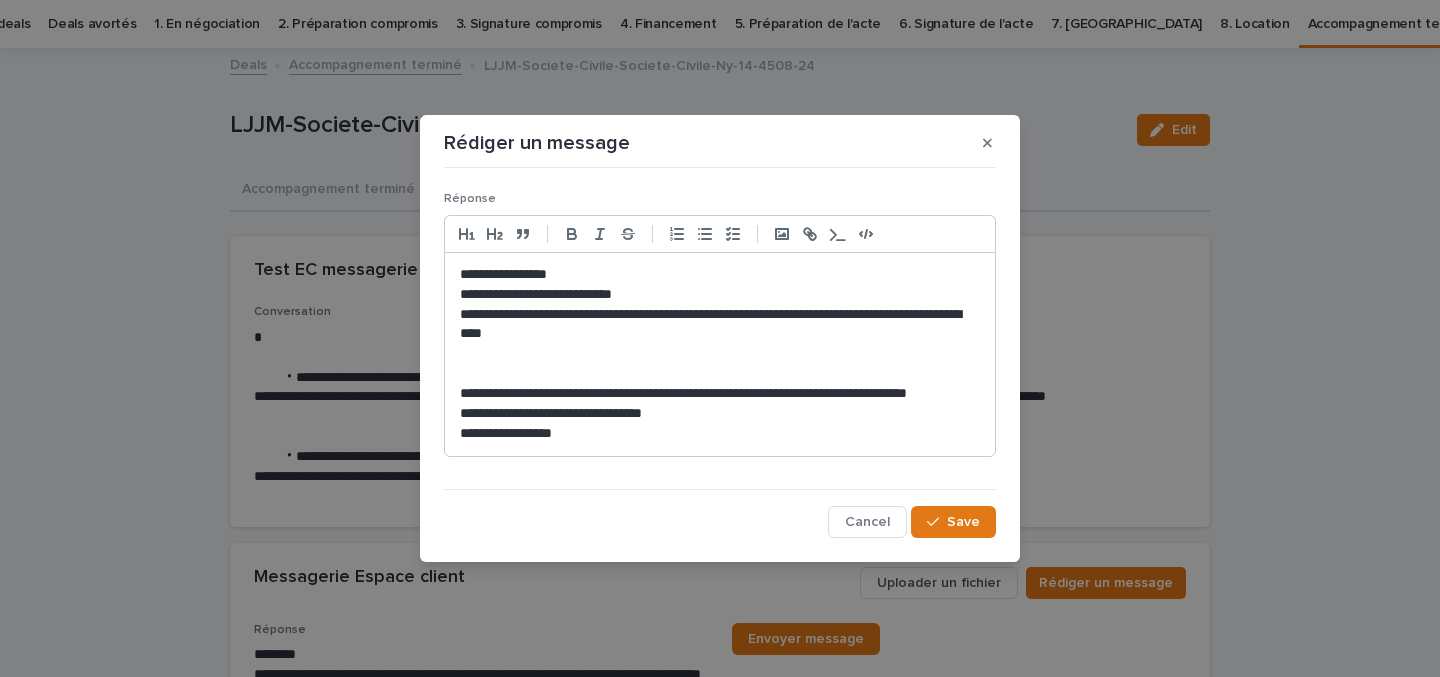 click on "**********" at bounding box center (720, 325) 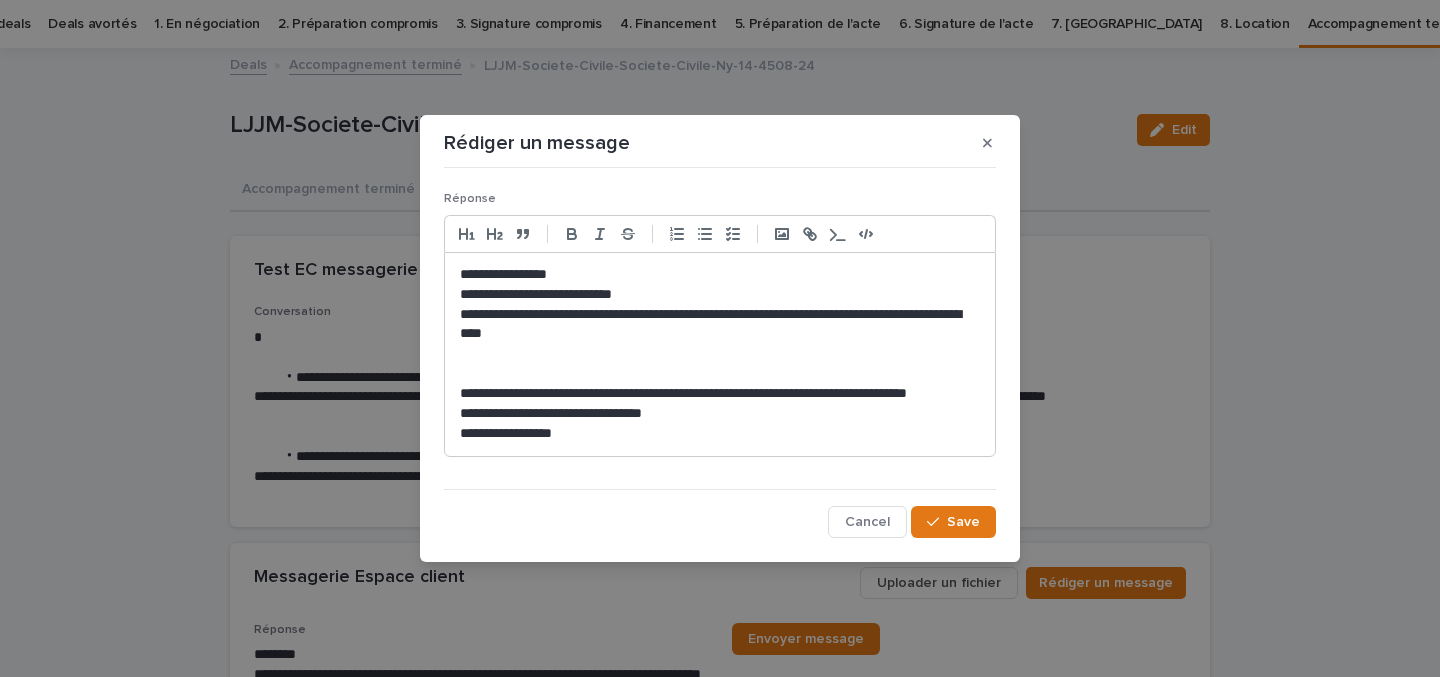 click on "**********" at bounding box center [720, 325] 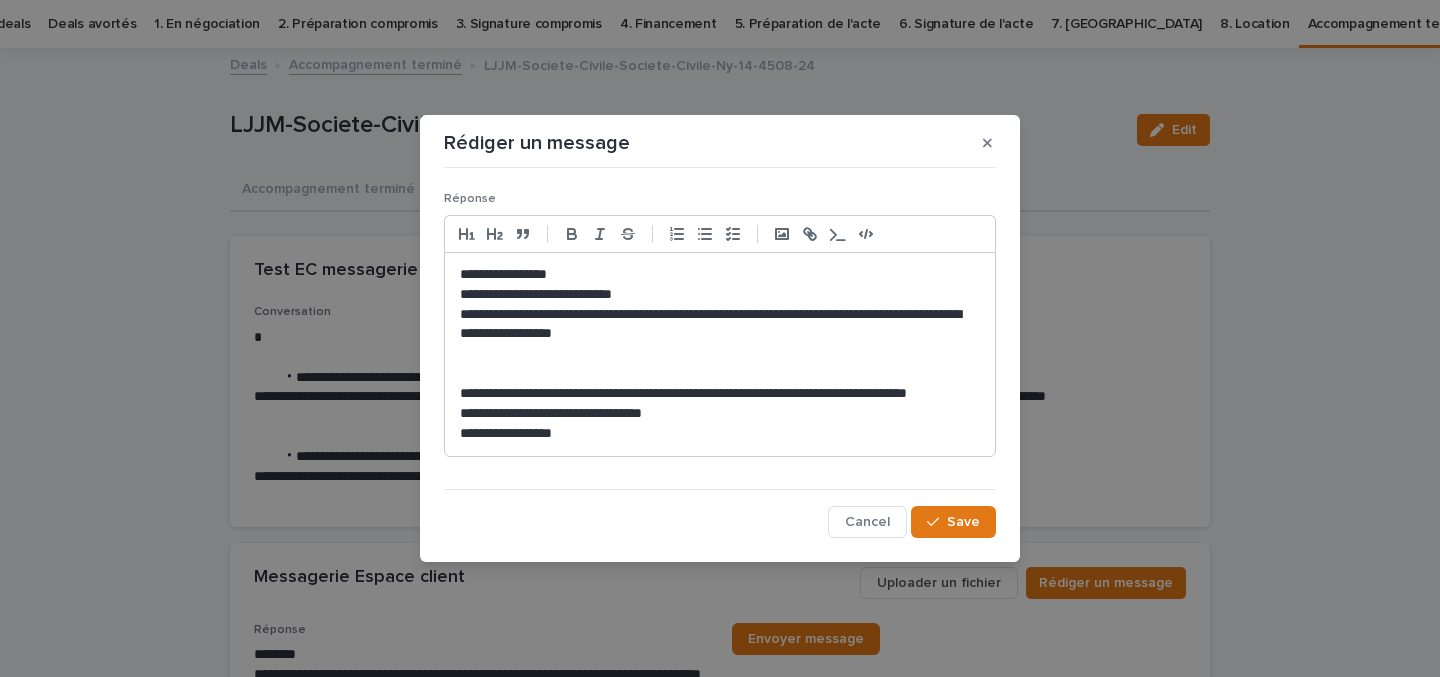 click on "**********" at bounding box center [720, 325] 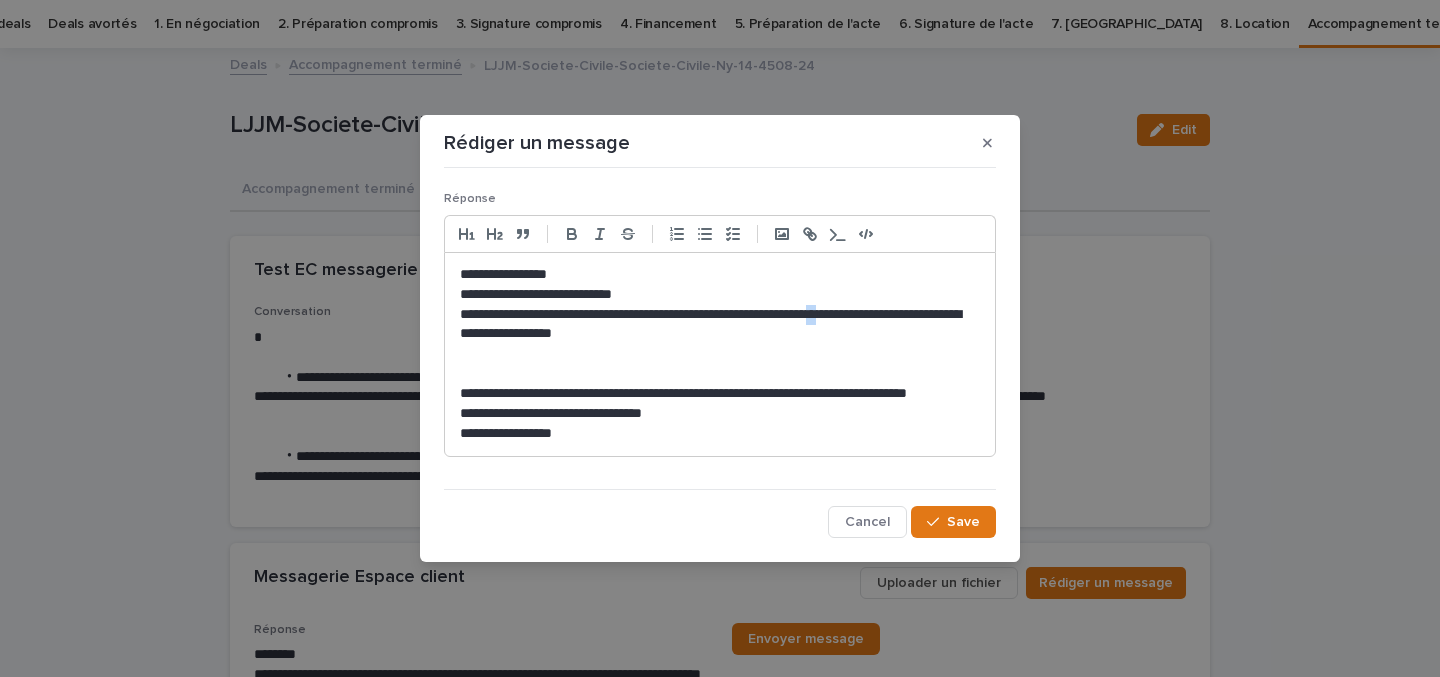 click on "**********" at bounding box center [720, 325] 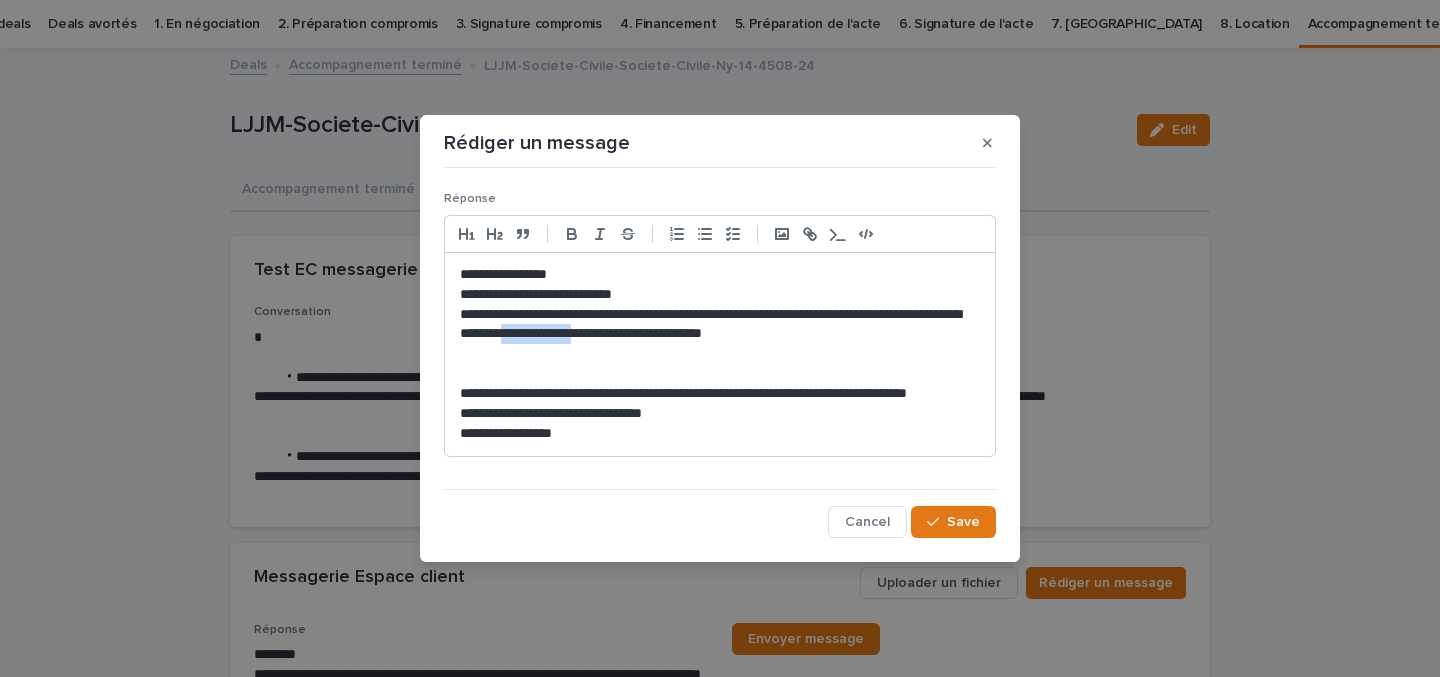 drag, startPoint x: 692, startPoint y: 334, endPoint x: 604, endPoint y: 325, distance: 88.45903 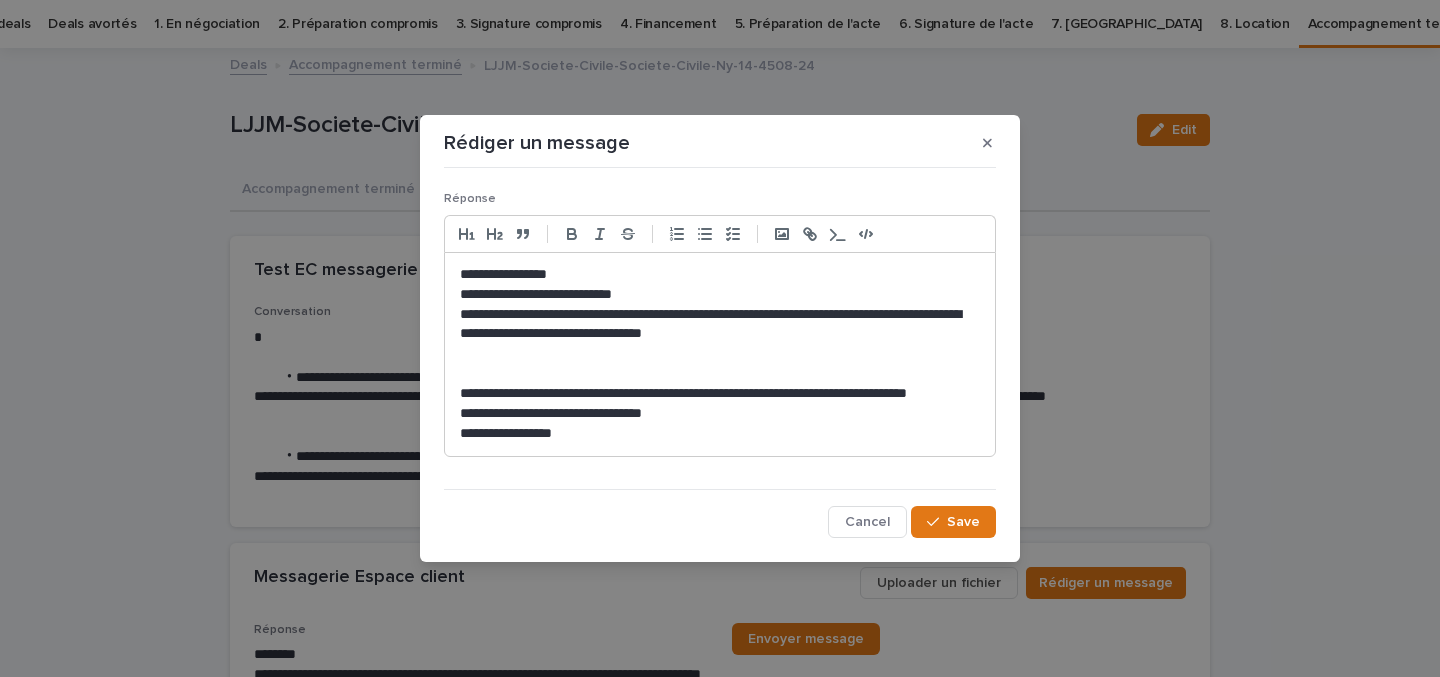 click on "**********" at bounding box center (720, 325) 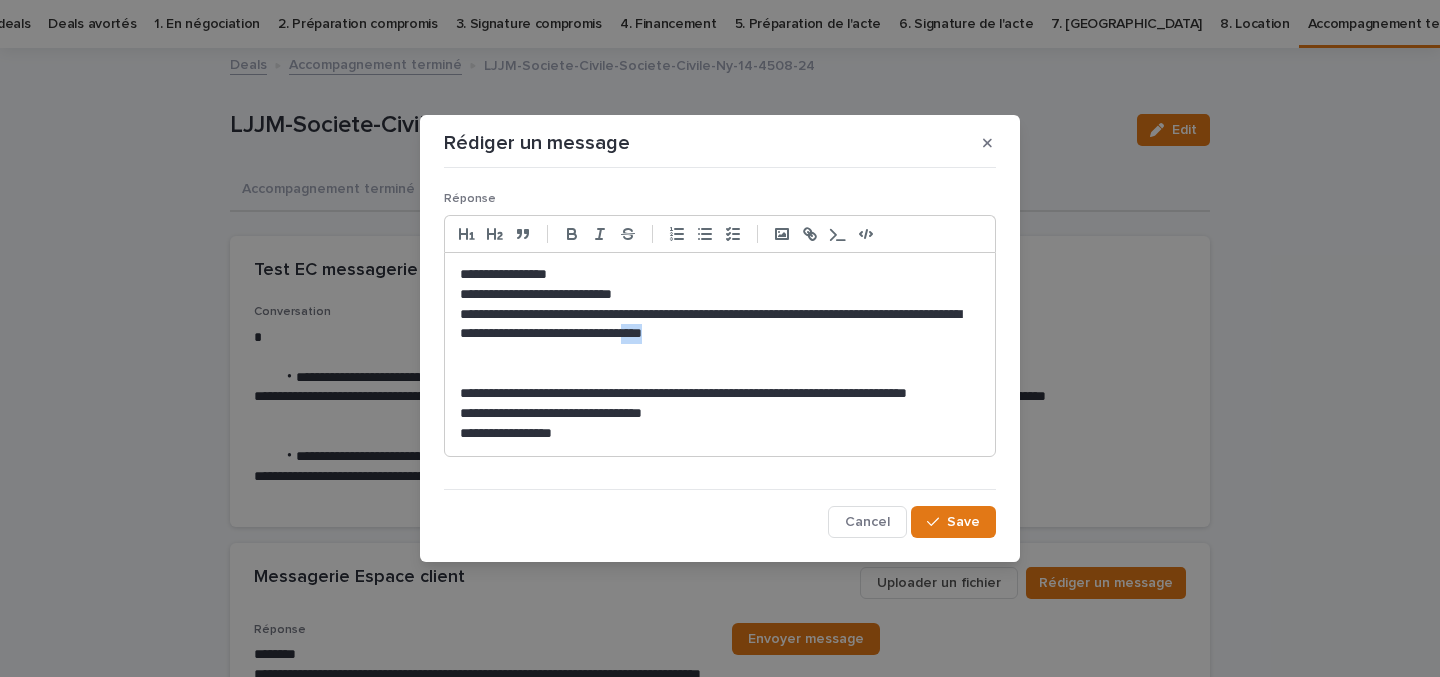 drag, startPoint x: 819, startPoint y: 333, endPoint x: 766, endPoint y: 331, distance: 53.037724 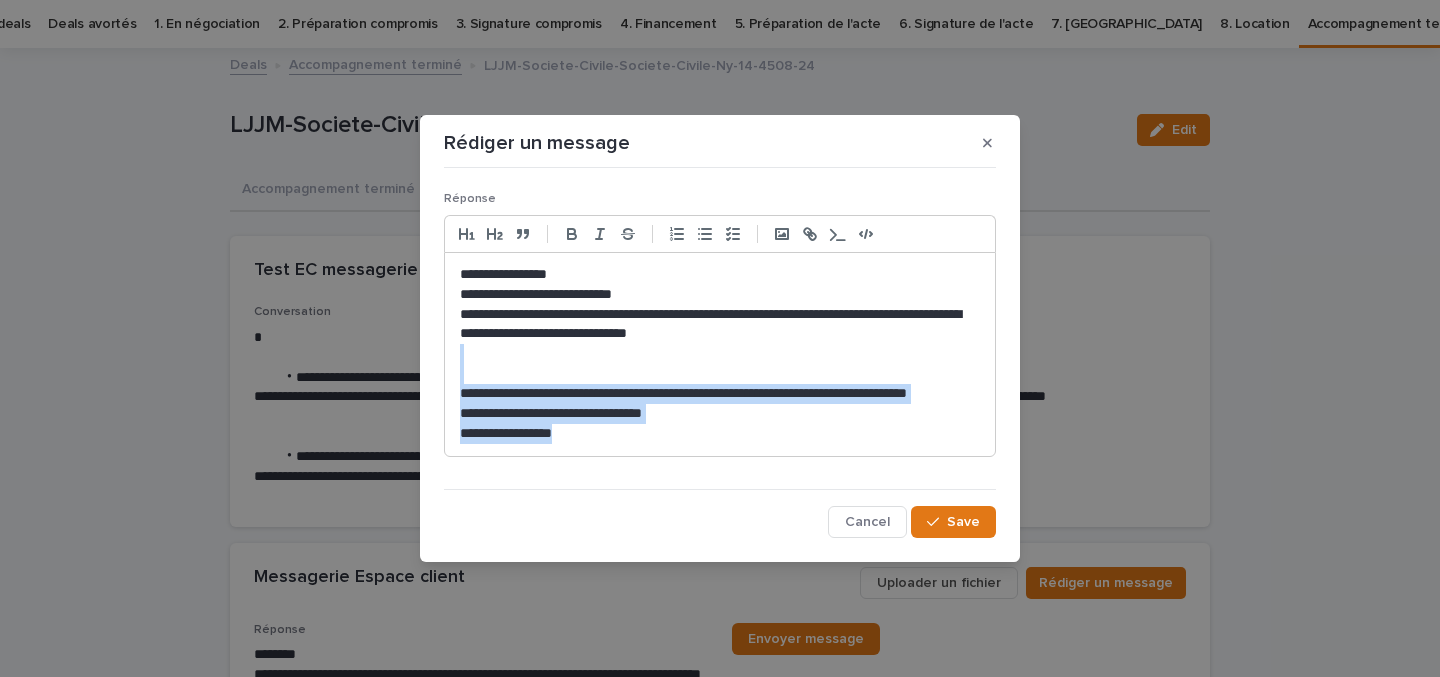 drag, startPoint x: 682, startPoint y: 359, endPoint x: 710, endPoint y: 476, distance: 120.30378 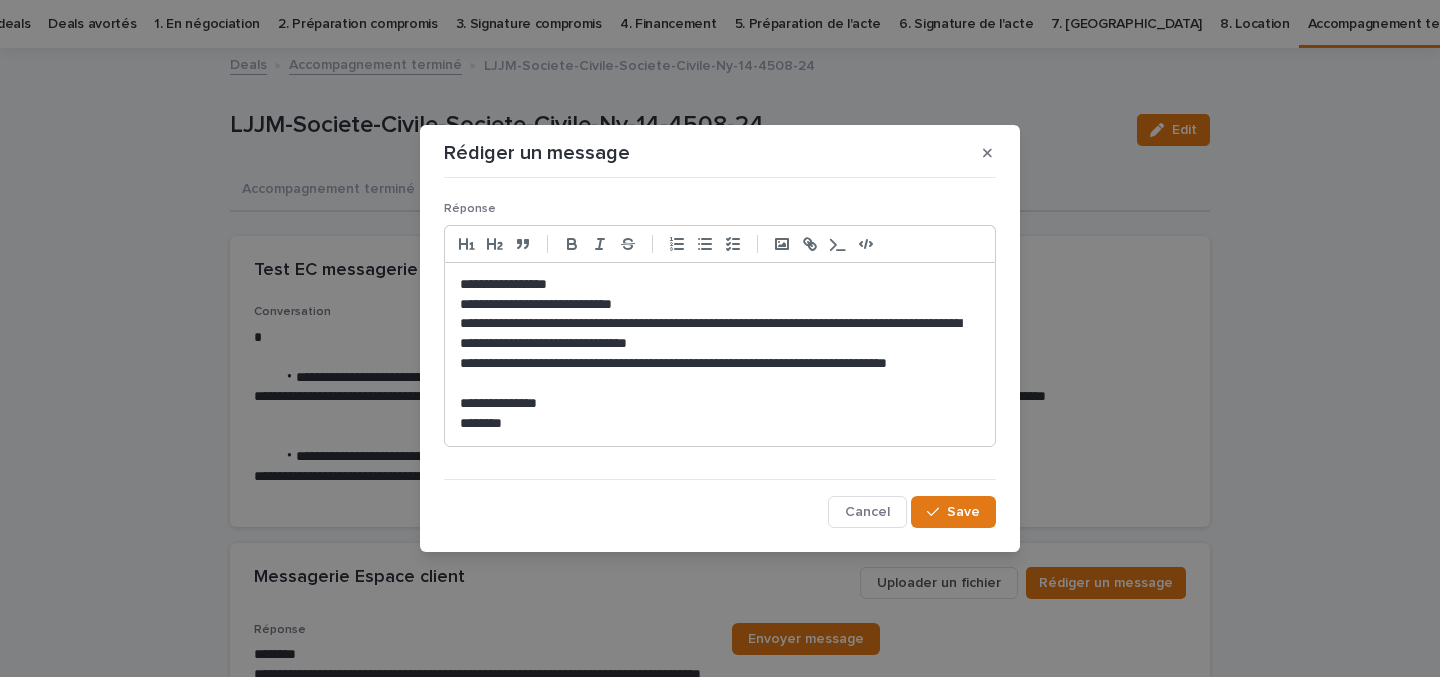click on "**********" at bounding box center [720, 404] 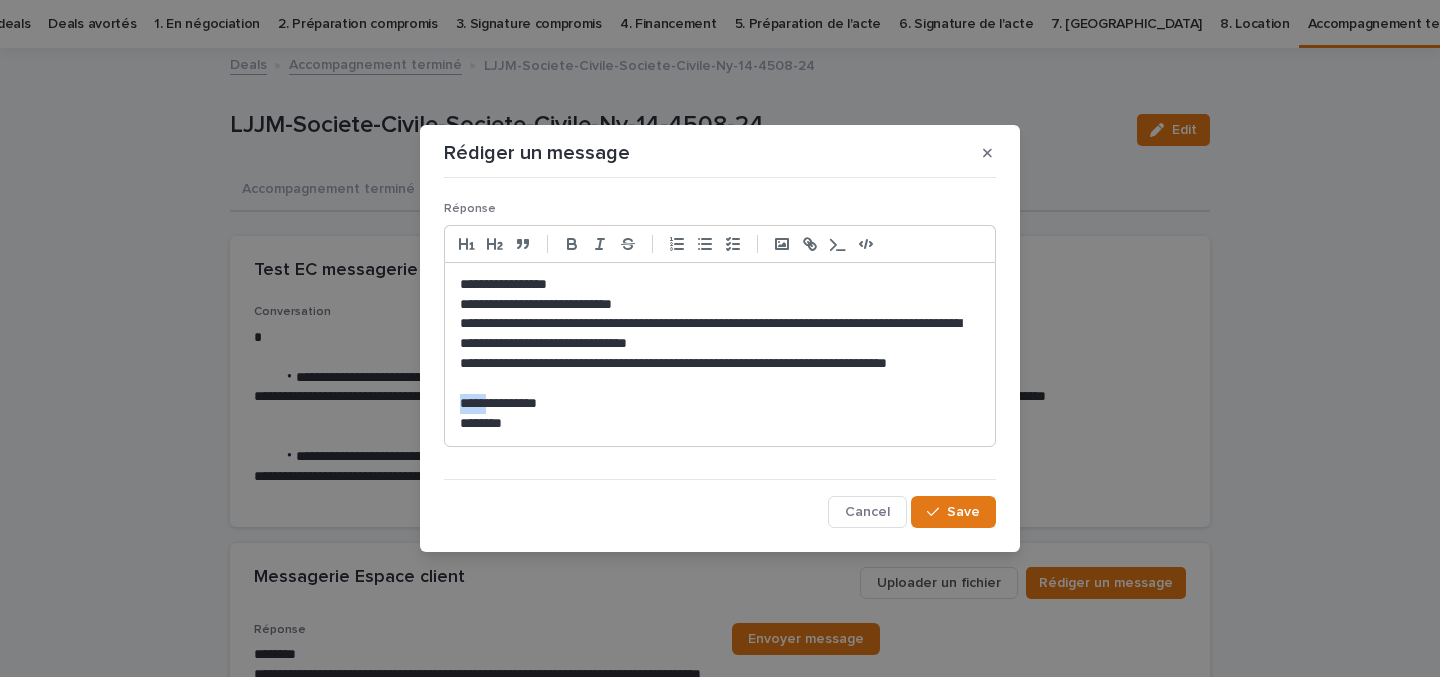 click on "**********" at bounding box center (720, 404) 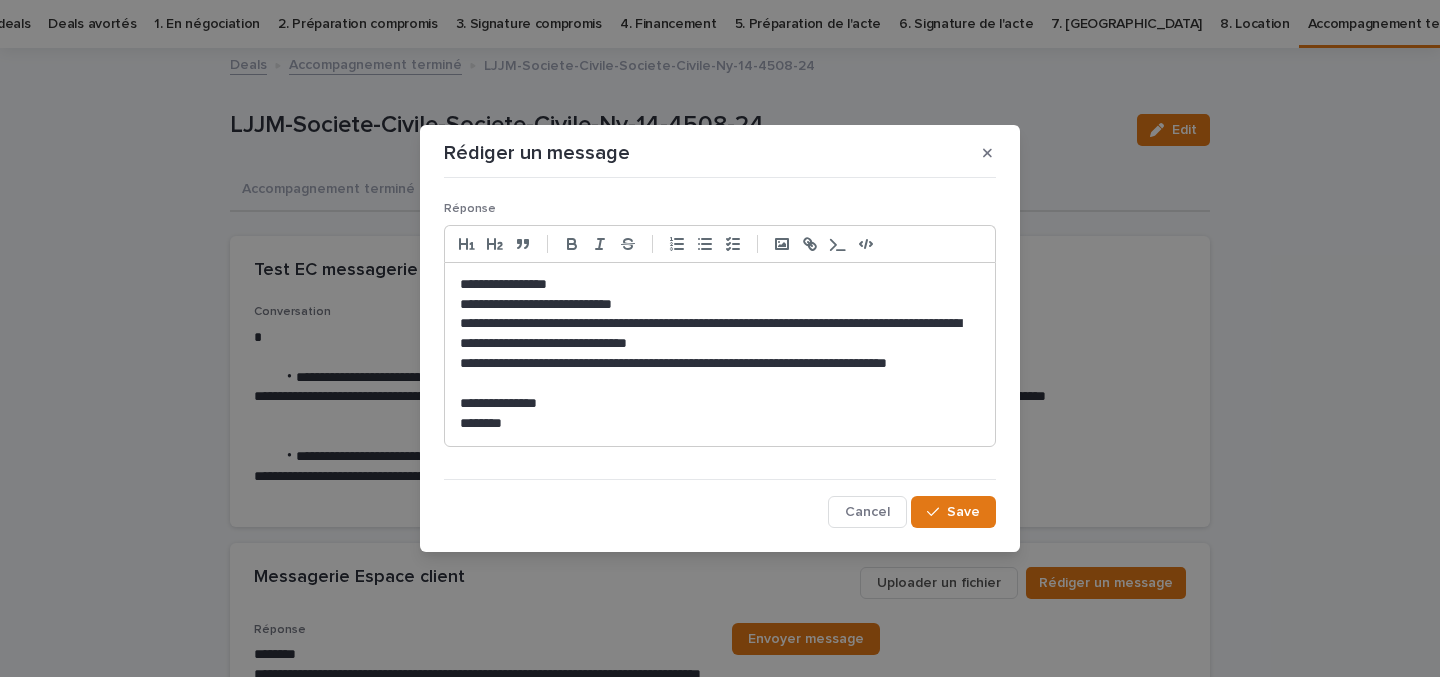 click on "**********" at bounding box center (720, 404) 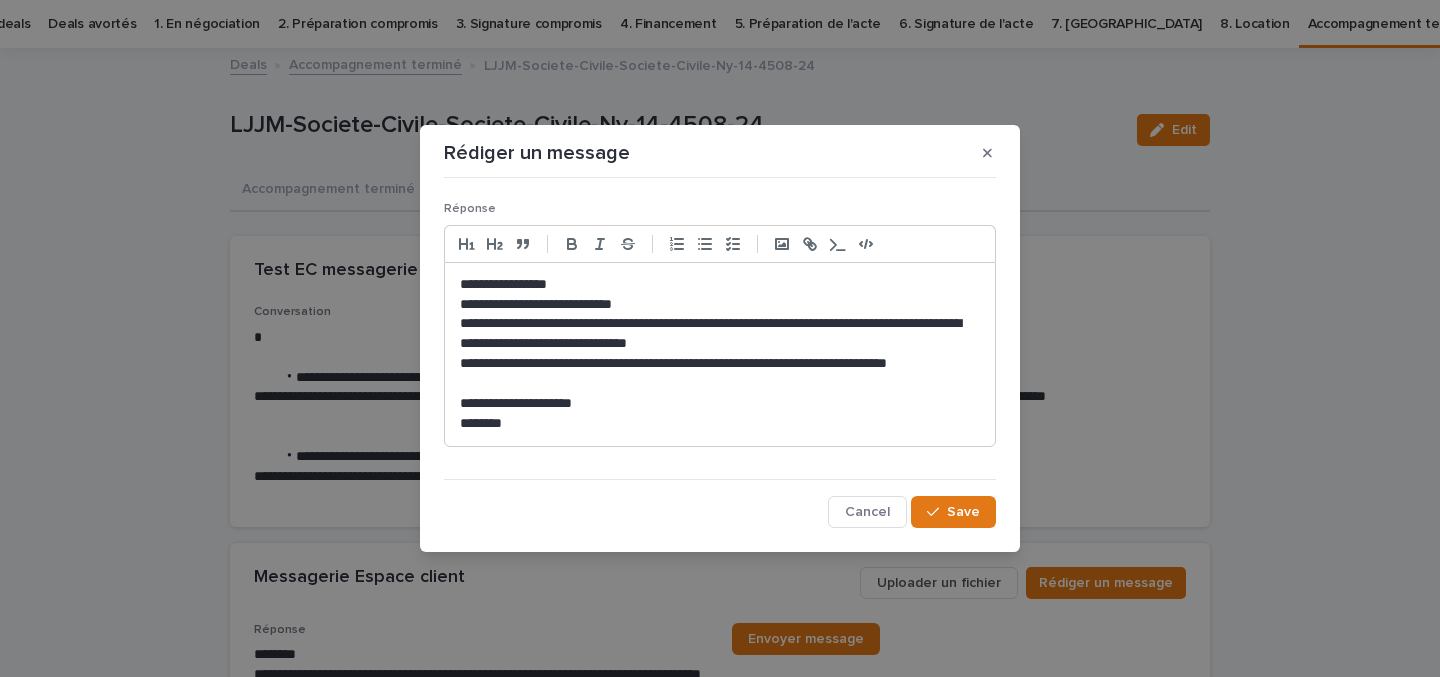 click on "**********" at bounding box center [720, 305] 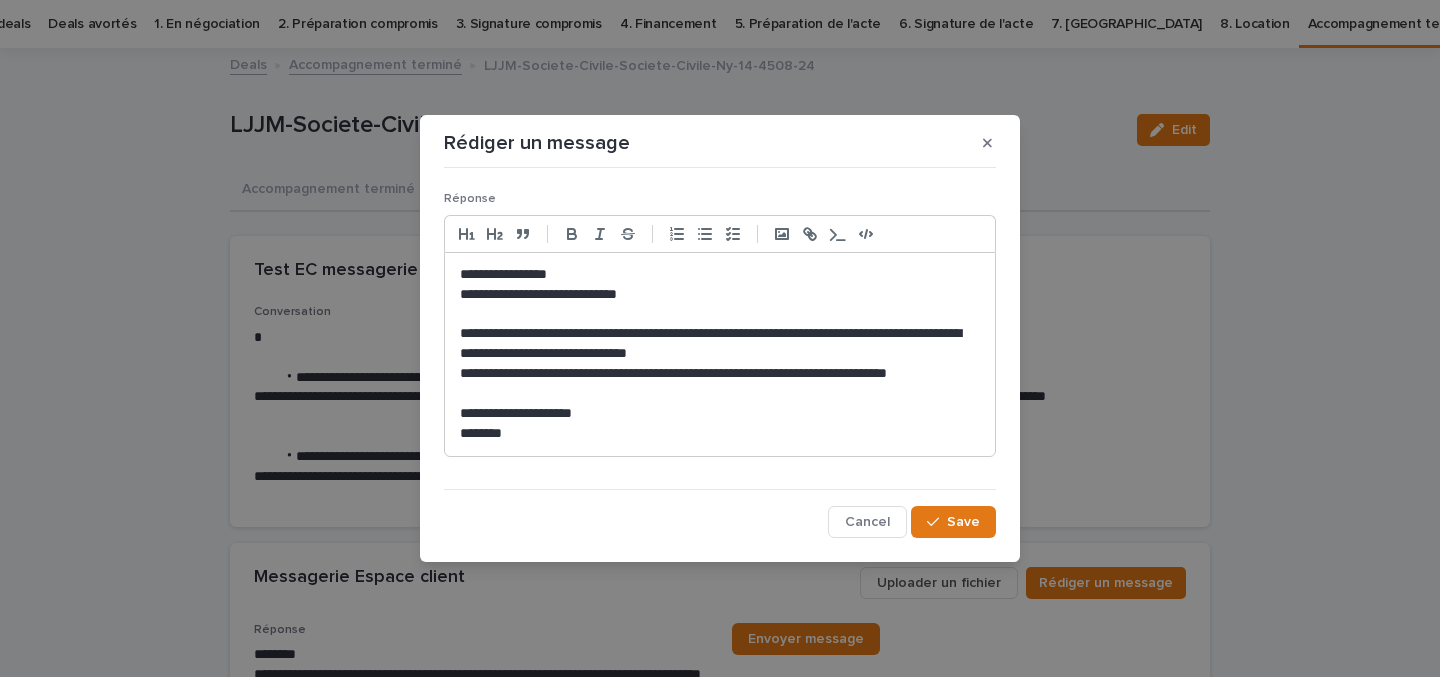 click on "**********" at bounding box center (720, 275) 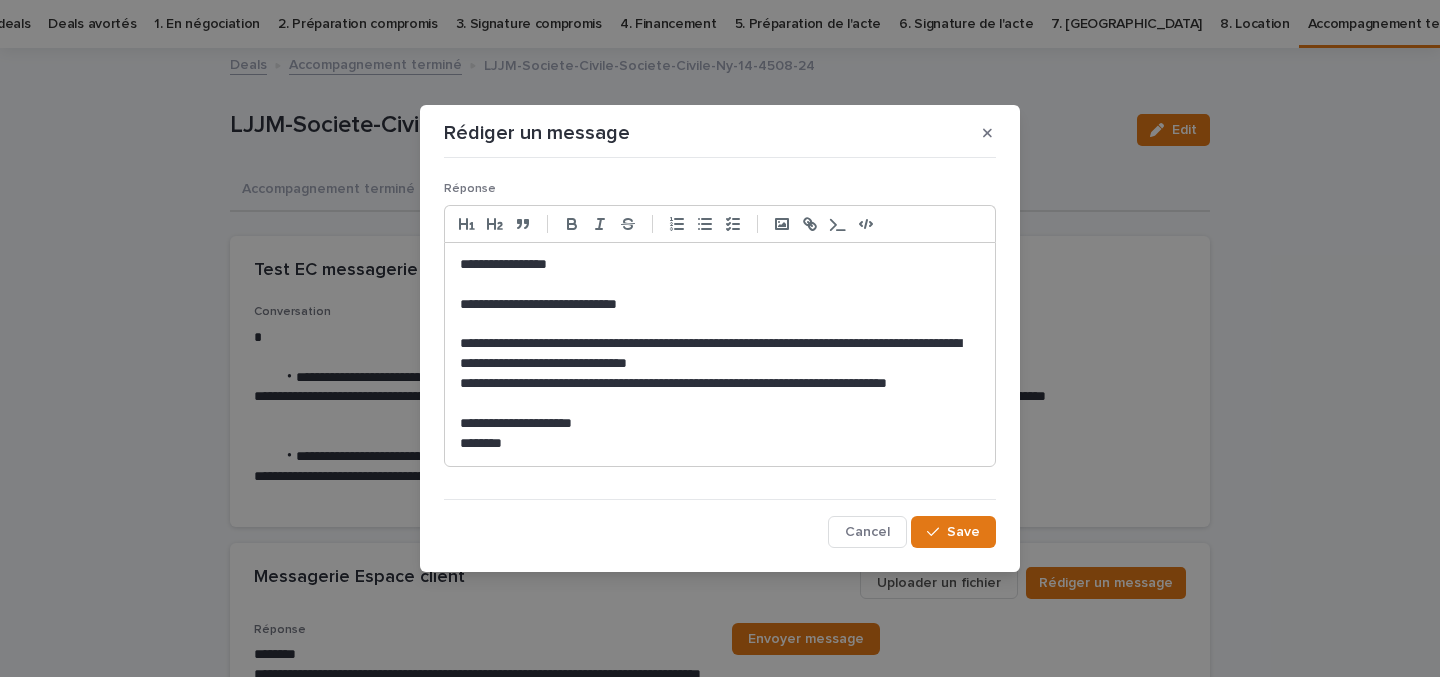 click on "**********" at bounding box center (720, 305) 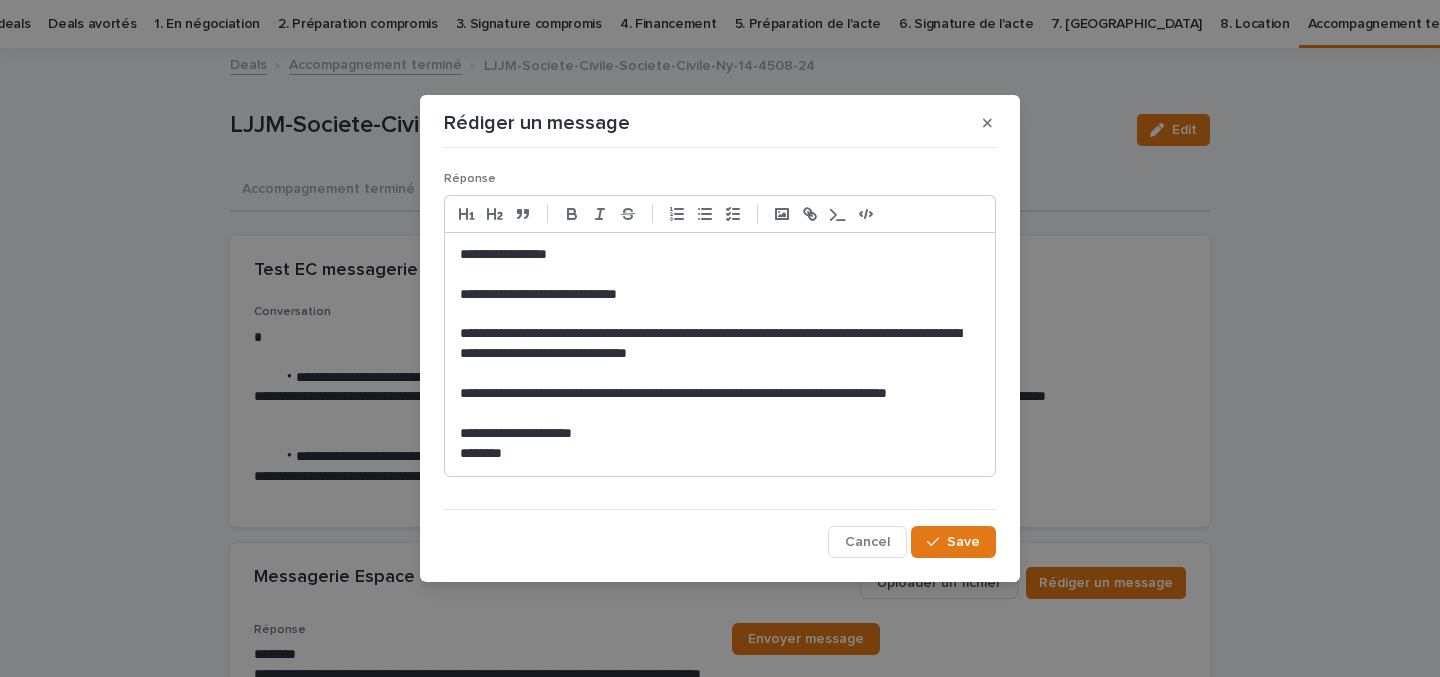 click on "**********" at bounding box center [720, 434] 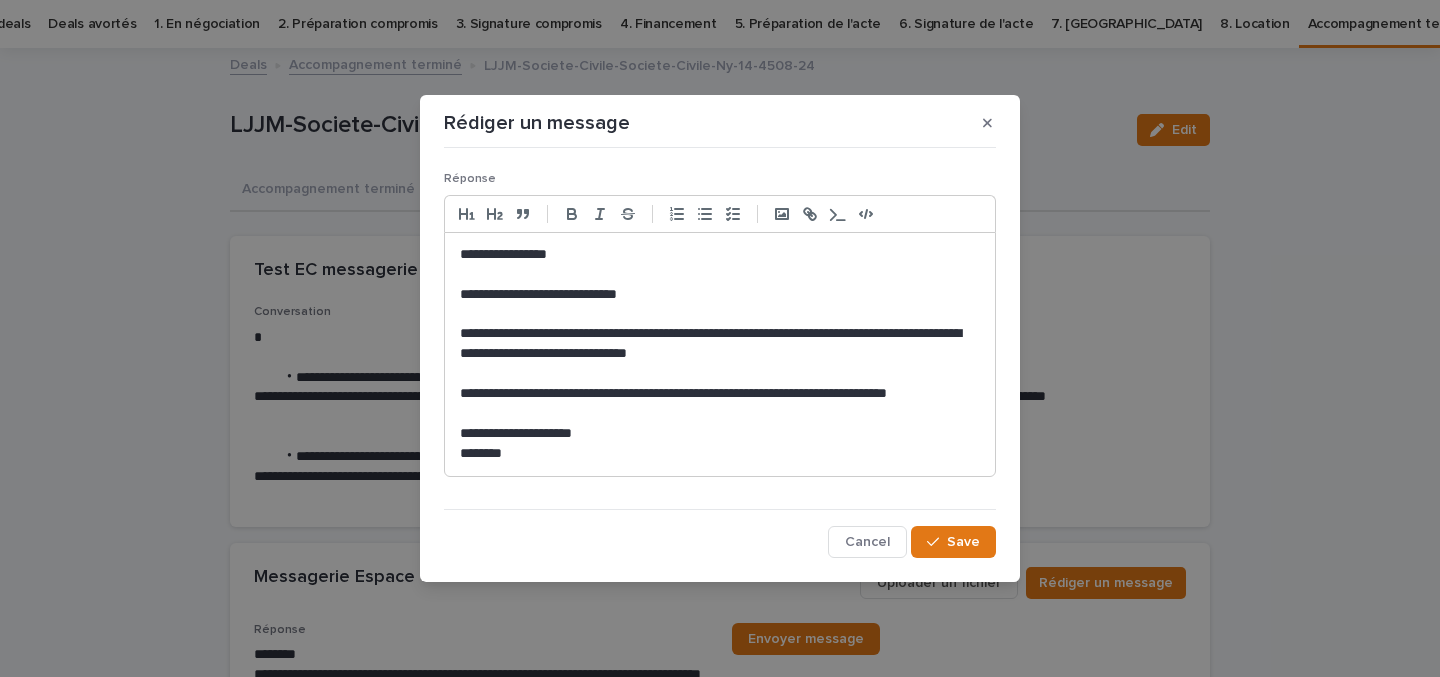 scroll, scrollTop: 0, scrollLeft: 0, axis: both 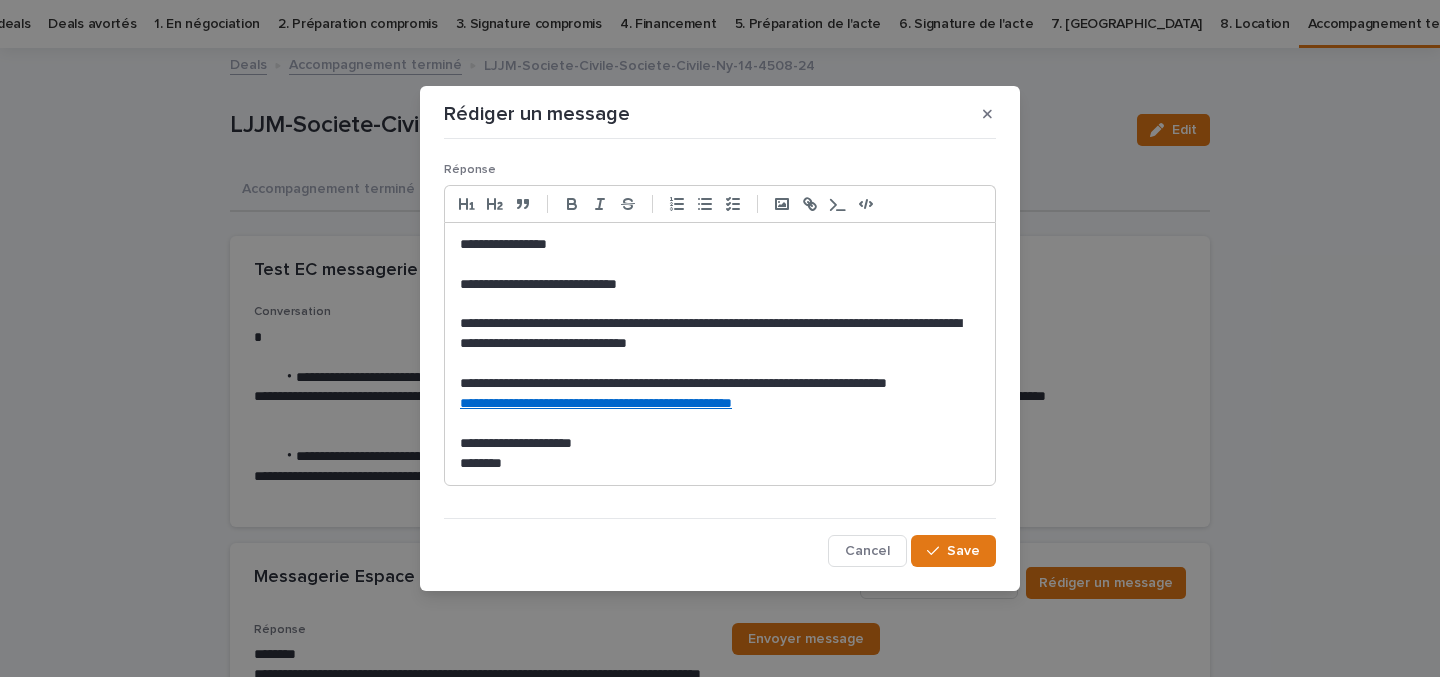 click on "**********" at bounding box center [720, 334] 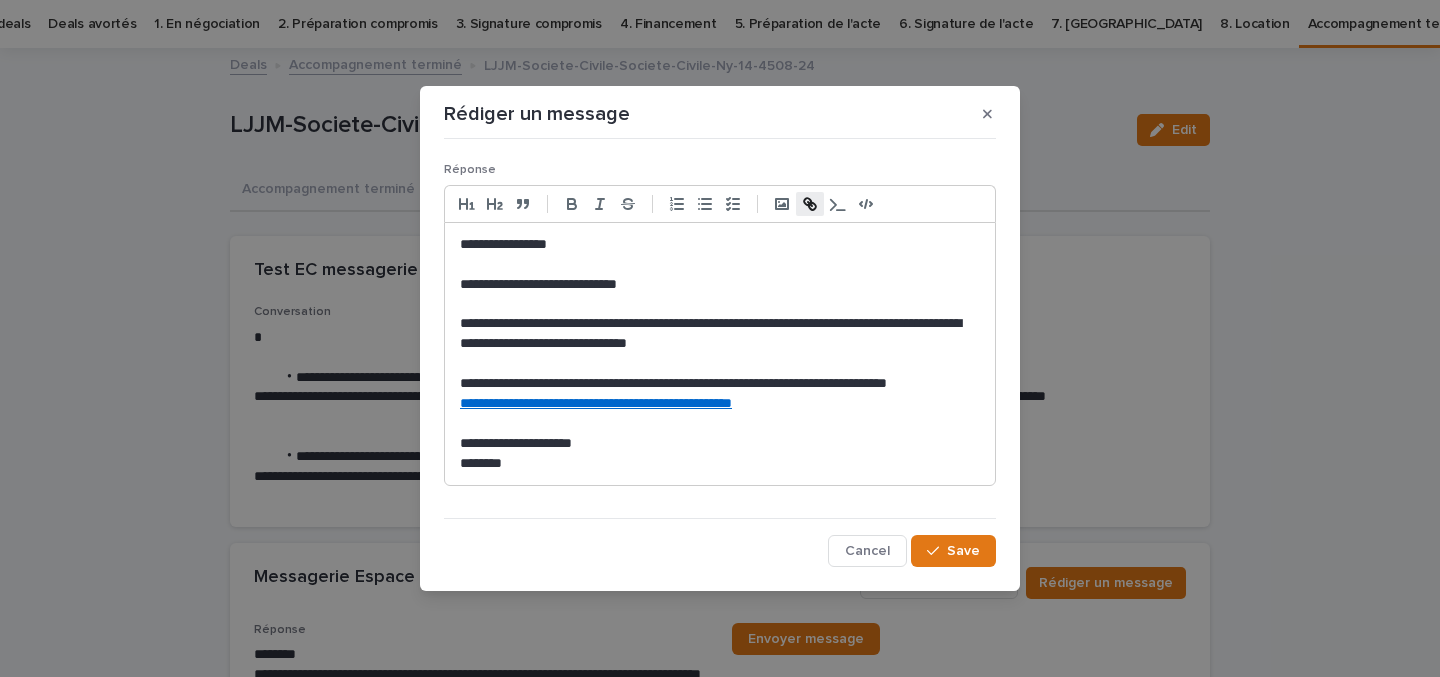 click at bounding box center (720, 424) 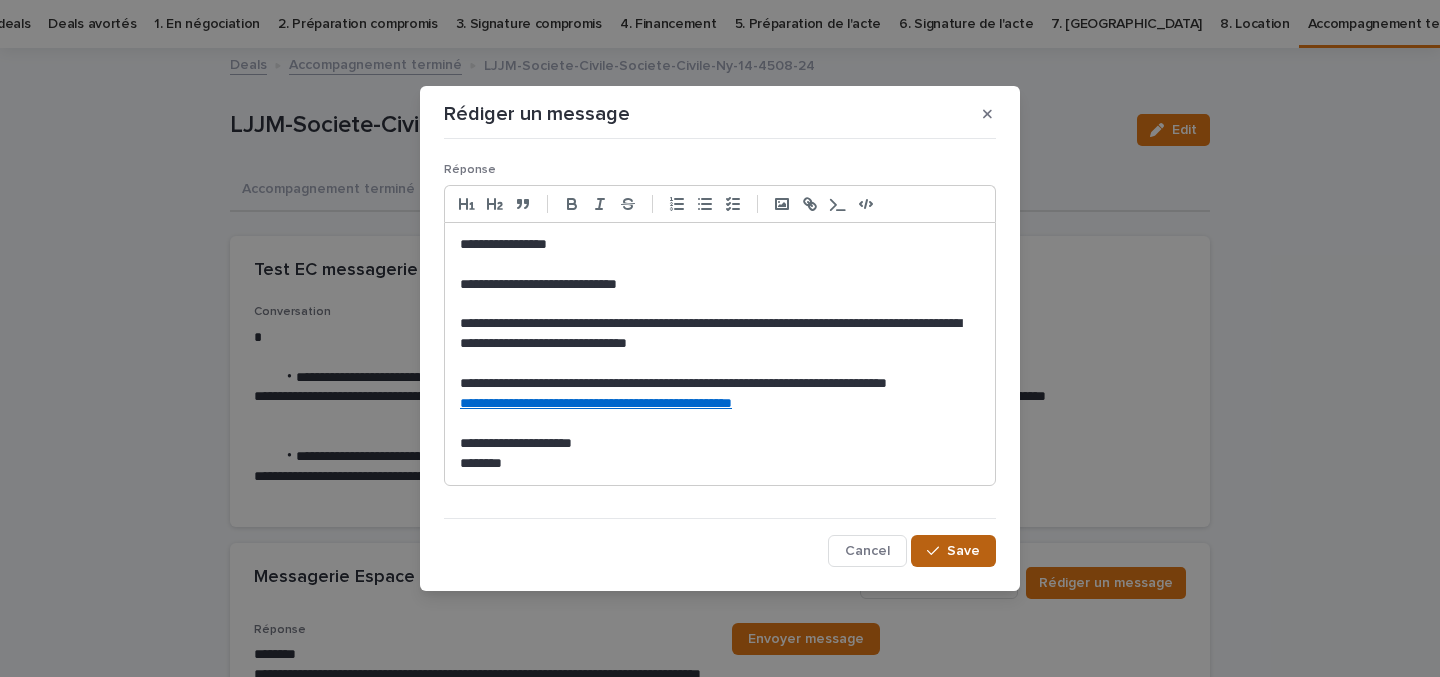 click on "Save" at bounding box center (953, 551) 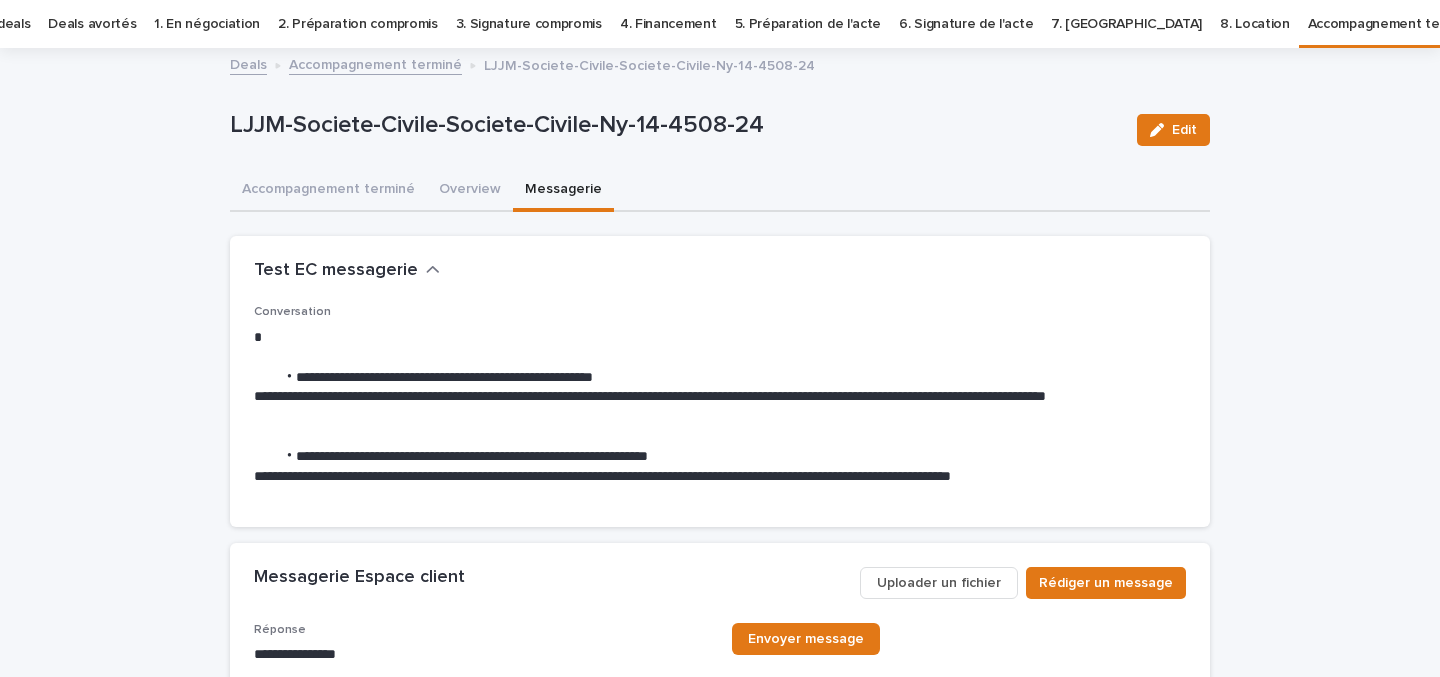 scroll, scrollTop: 153, scrollLeft: 0, axis: vertical 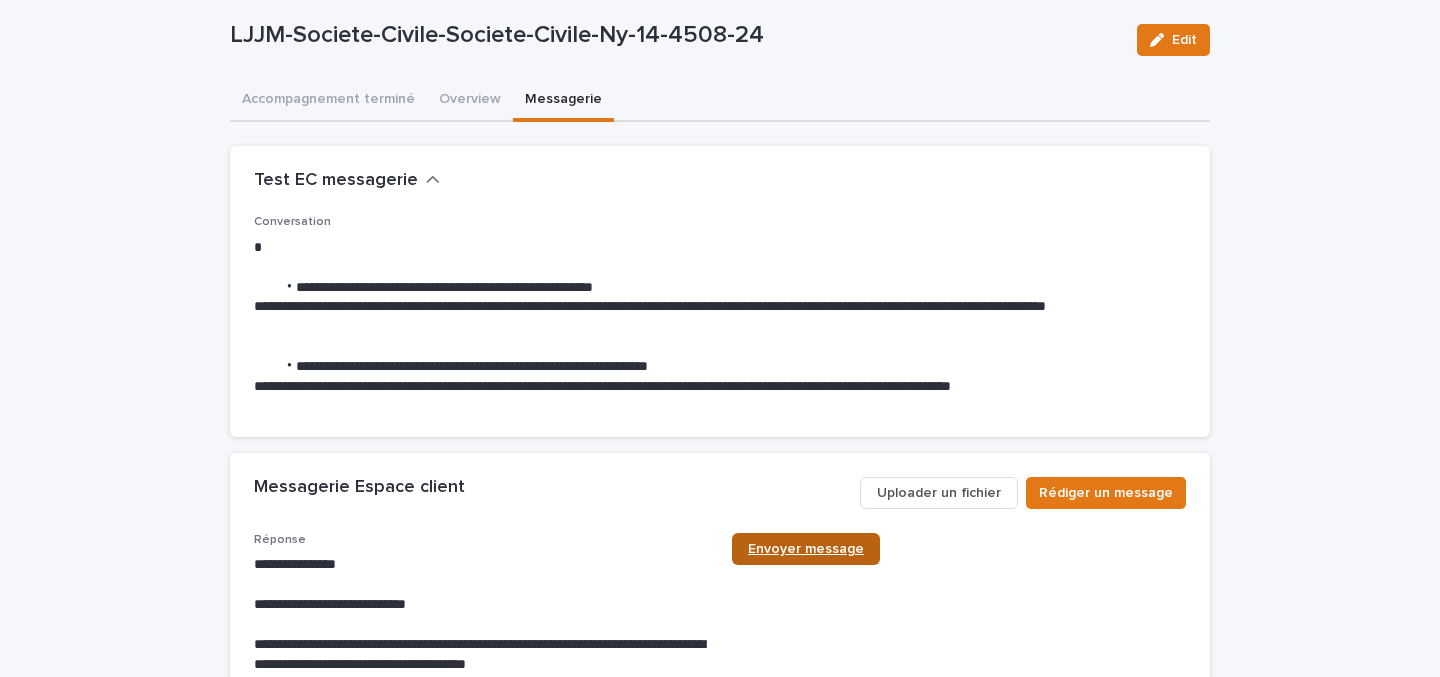 click on "Envoyer message" at bounding box center (806, 549) 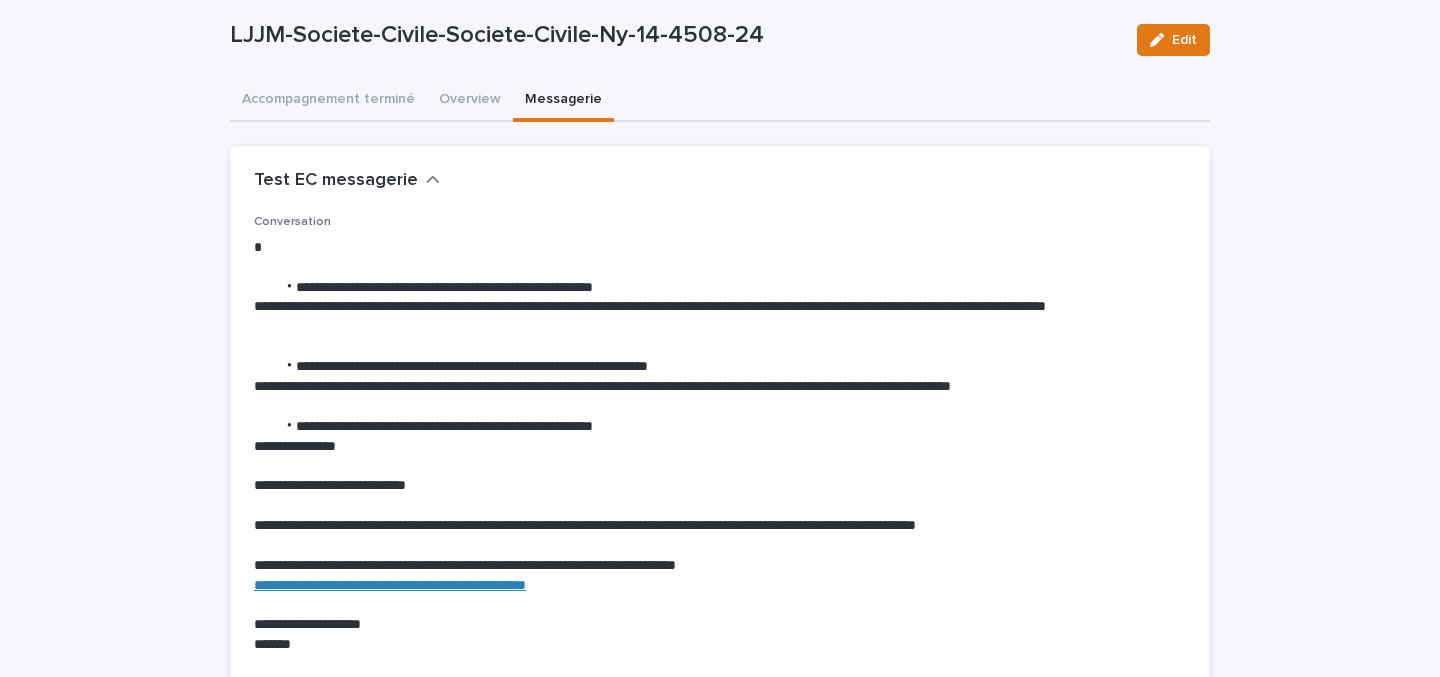 scroll, scrollTop: 282, scrollLeft: 0, axis: vertical 